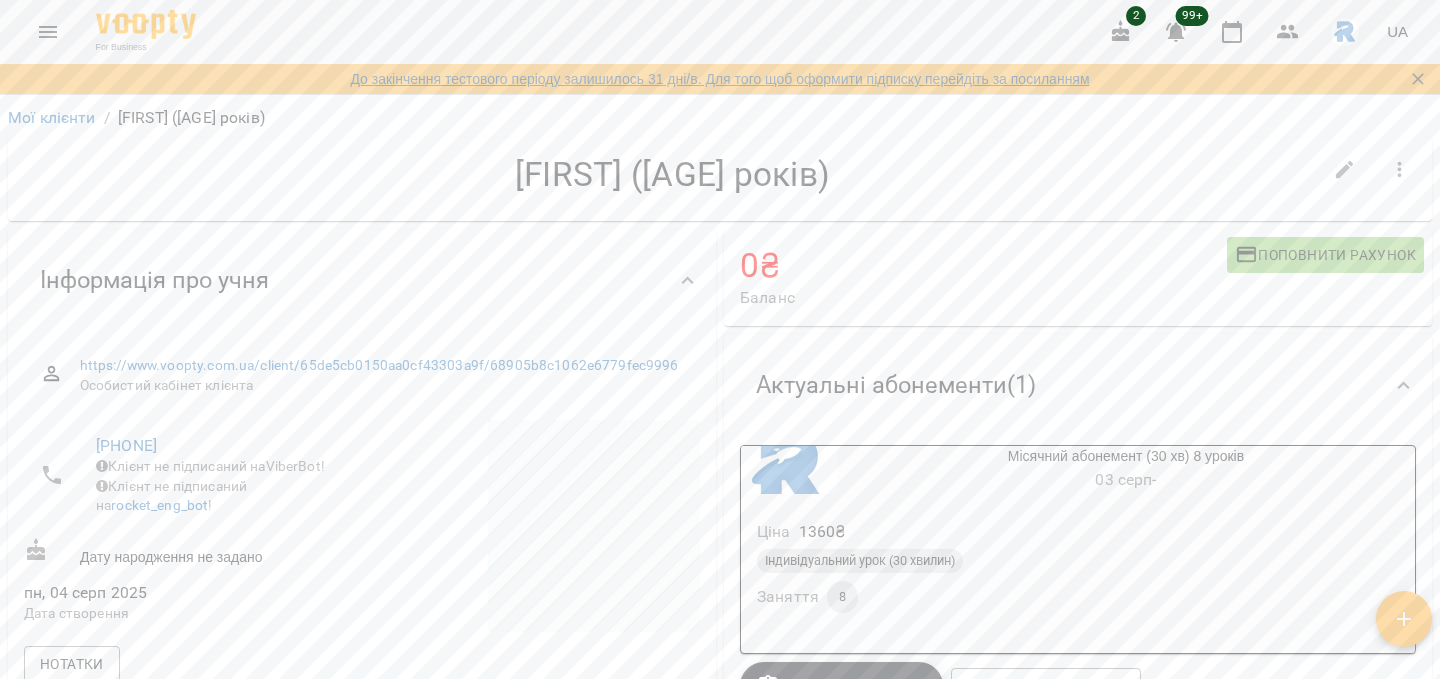 scroll, scrollTop: 0, scrollLeft: 0, axis: both 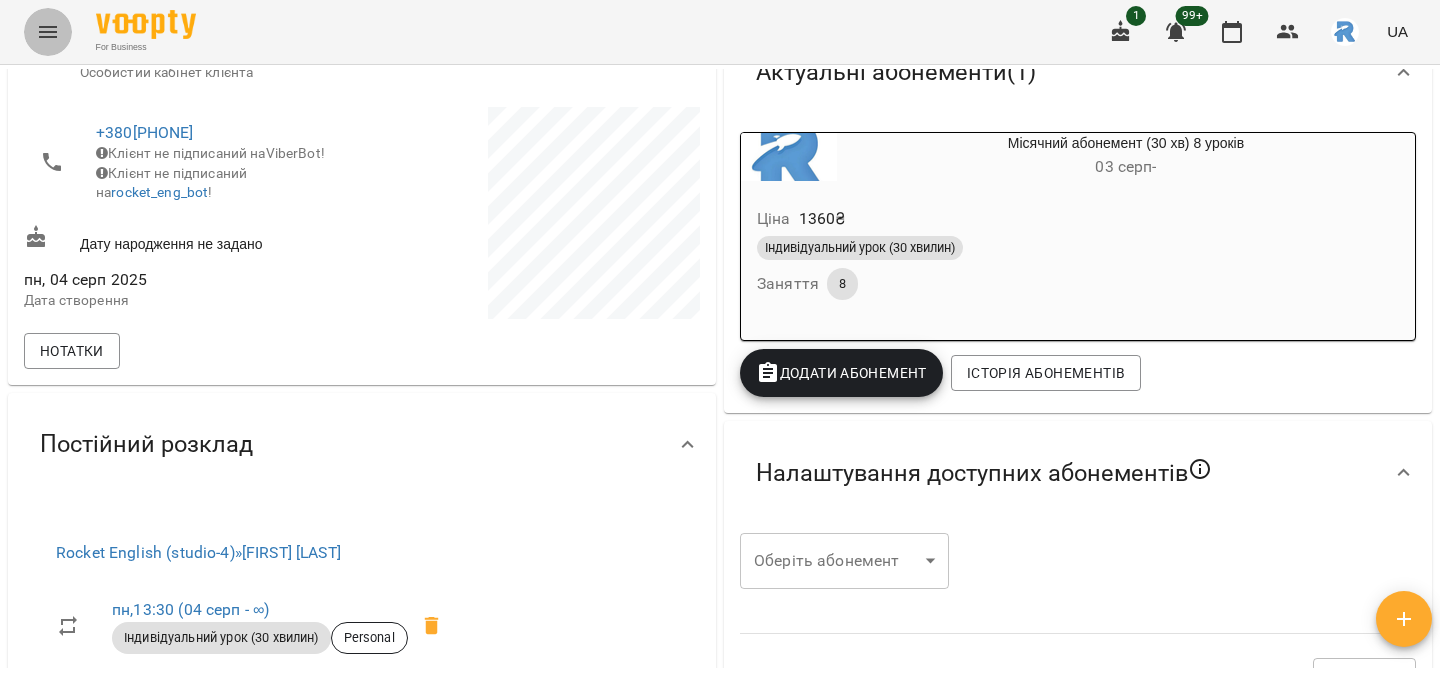 click 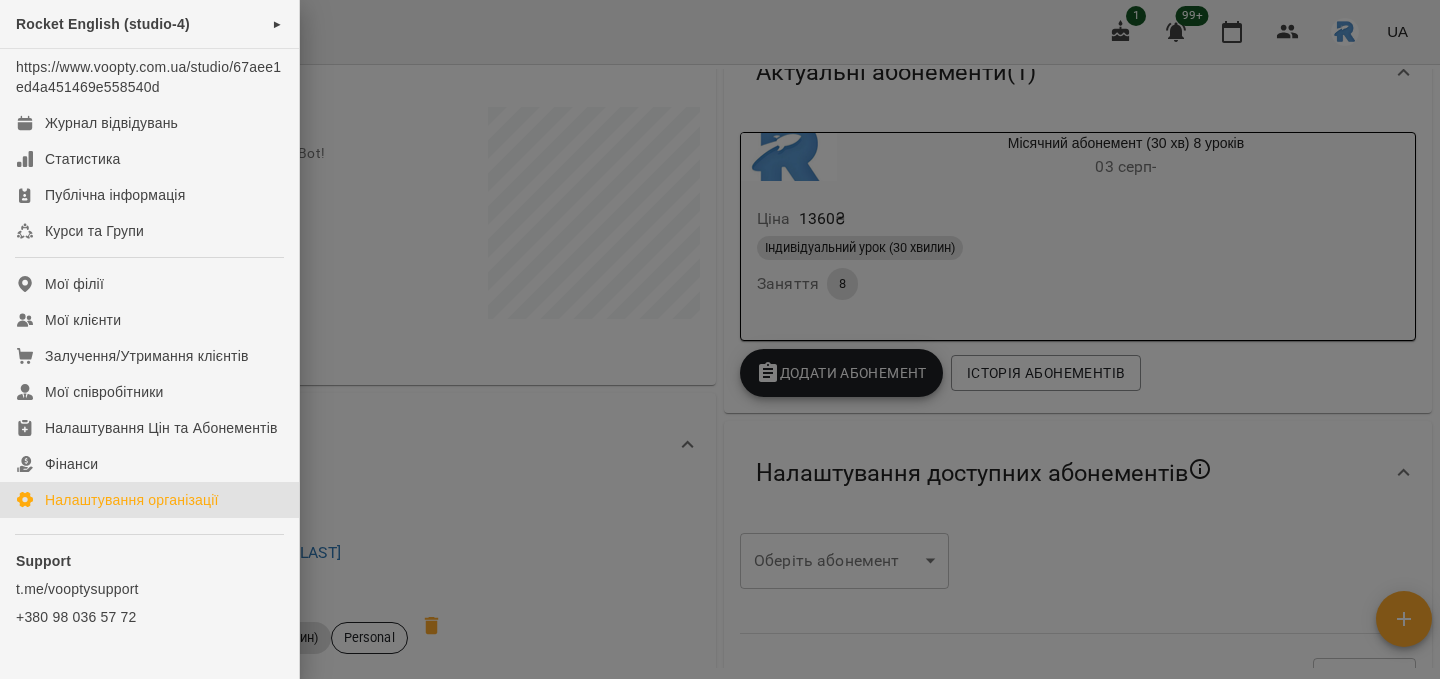 click on "Налаштування організації" at bounding box center (132, 500) 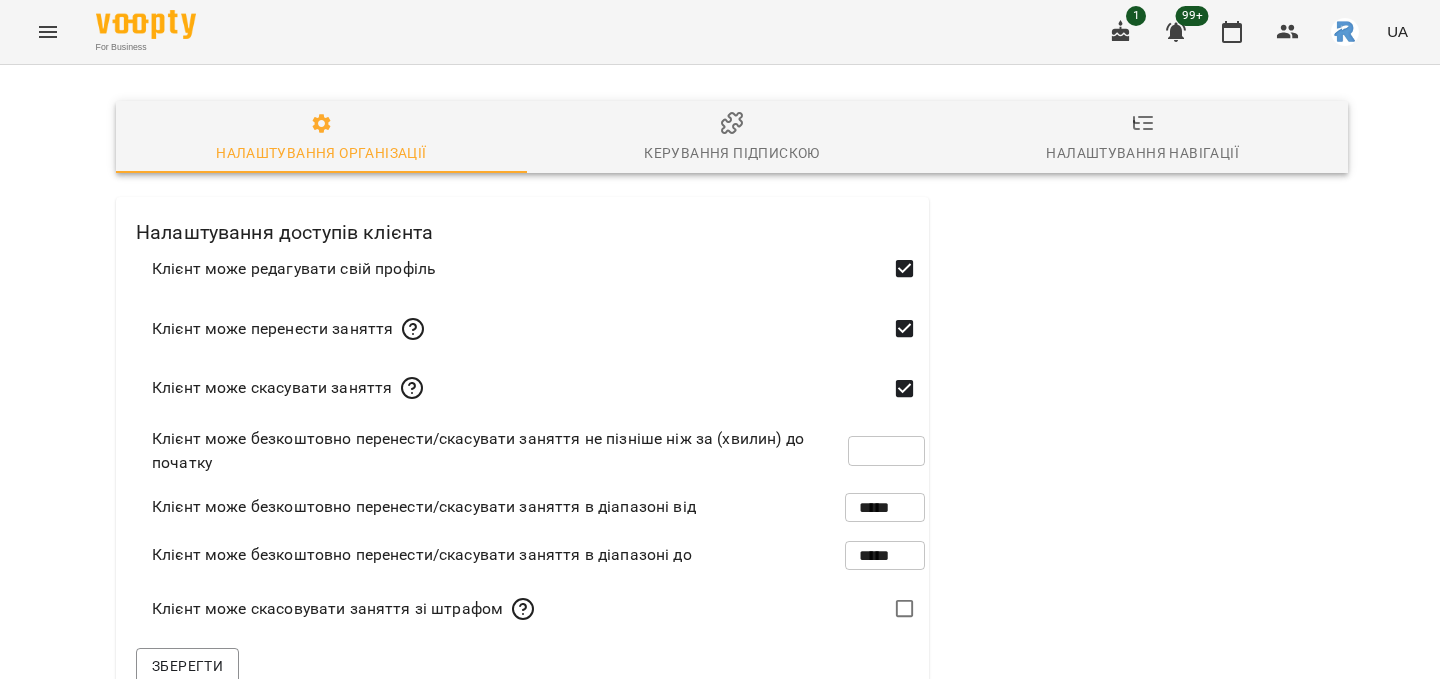 click on "Керування підпискою" at bounding box center [732, 137] 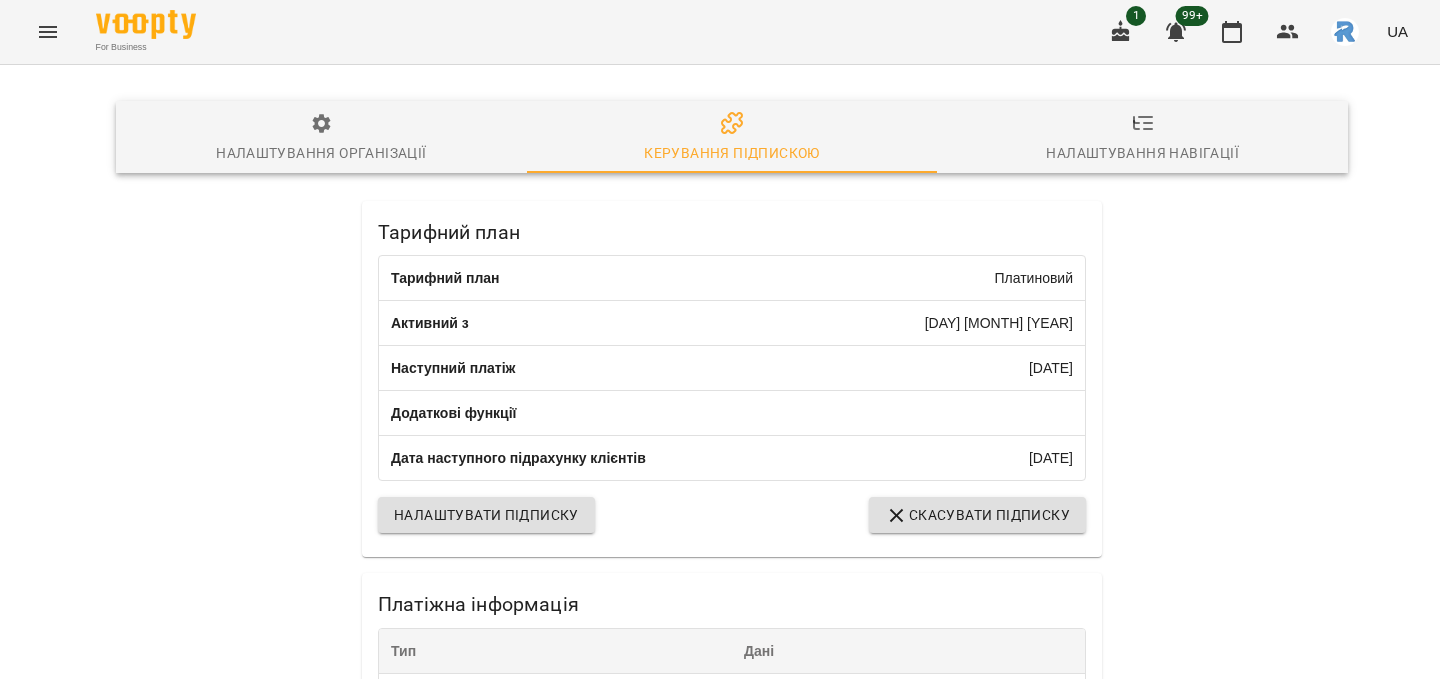 scroll, scrollTop: 142, scrollLeft: 0, axis: vertical 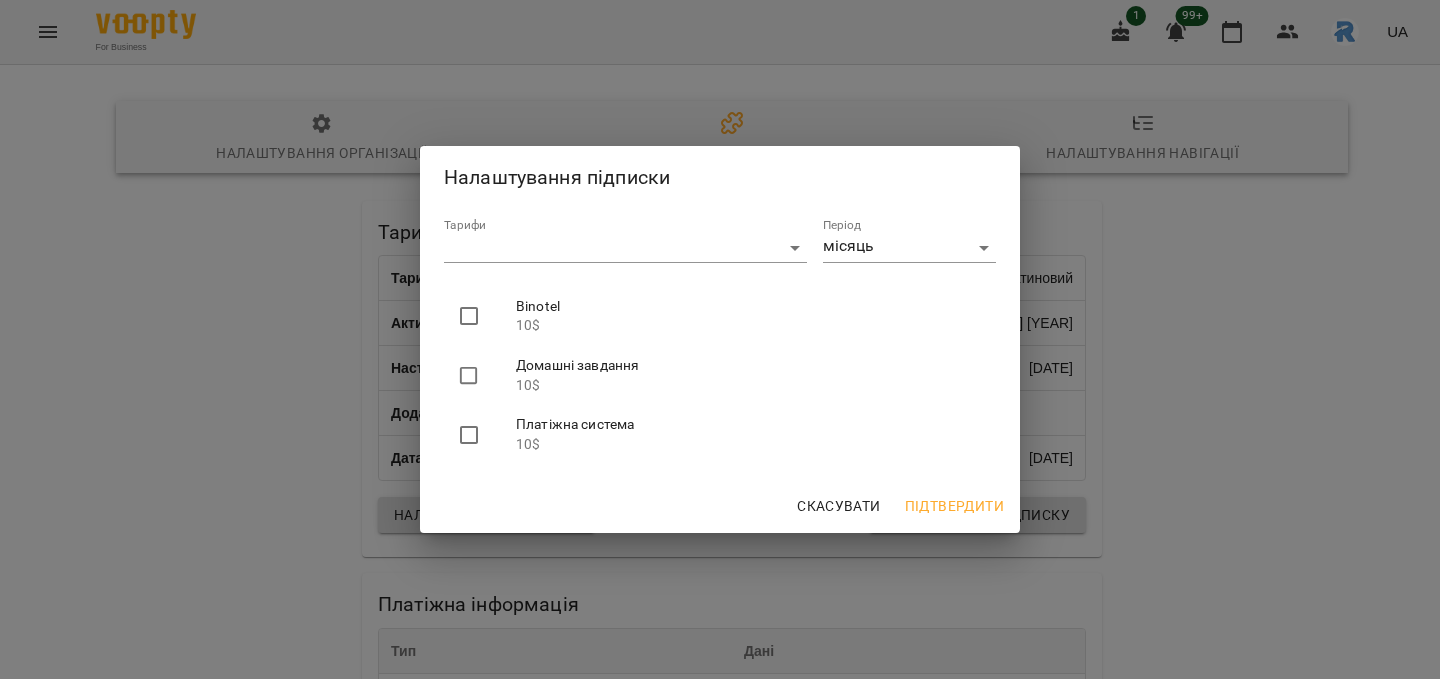 click on "For Business 1 99+ UA Налаштування організації Керування підпискою Налаштування навігації Тарифний план Тарифний план Платиновий Активний з [DATE] Наступний платіж [DATE] Додаткові функції Дата наступного підрахунку клієнтів [DATE] Налаштувати підписку Скасувати підписку Платіжна інформація Тип Дані card mastercard **** **** **** [CARD_LAST_FOUR] Змінити спосіб оплати Рахунки Сума Дата Статус Дії 115.00 $ [DATE] Оплачено Завантажити 115.00 $ [DATE] Оплачено Завантажити 169.80 $ [DATE] Оплачено Завантажити Показати всі рахунки" at bounding box center [720, 597] 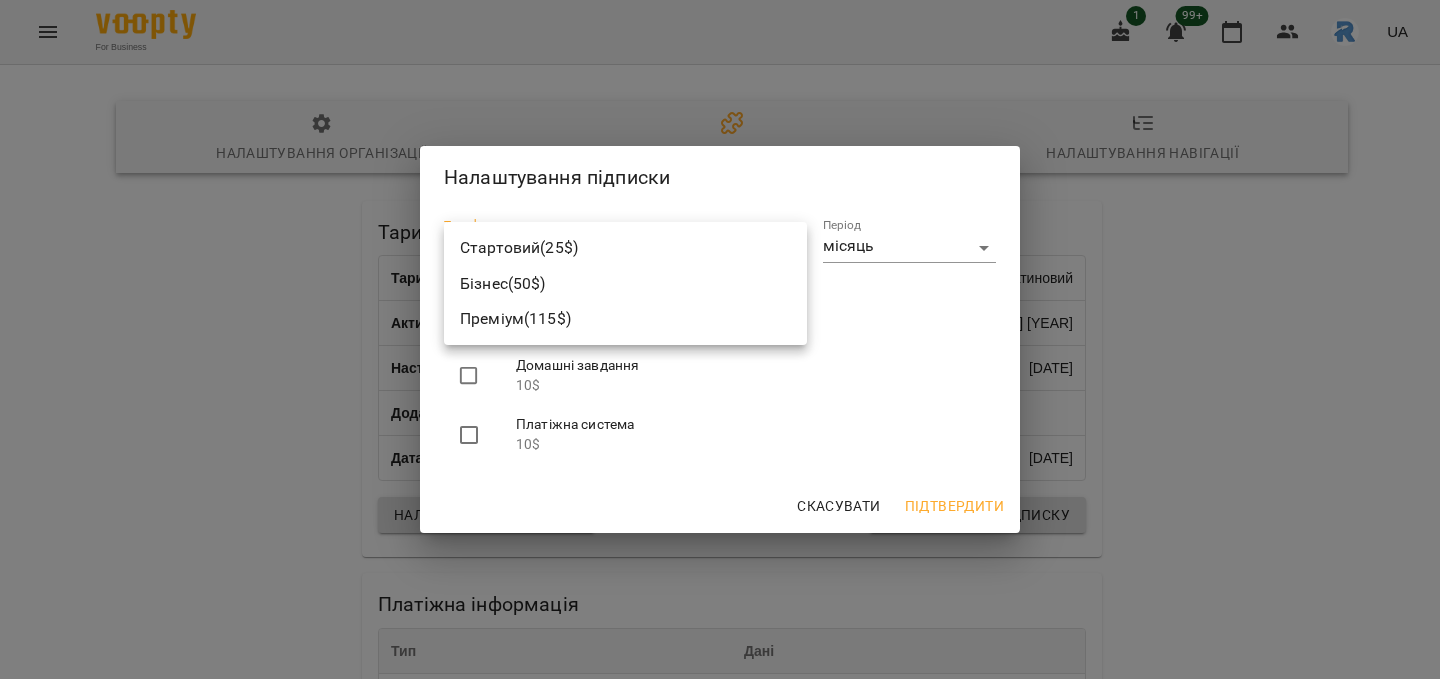 click at bounding box center [720, 339] 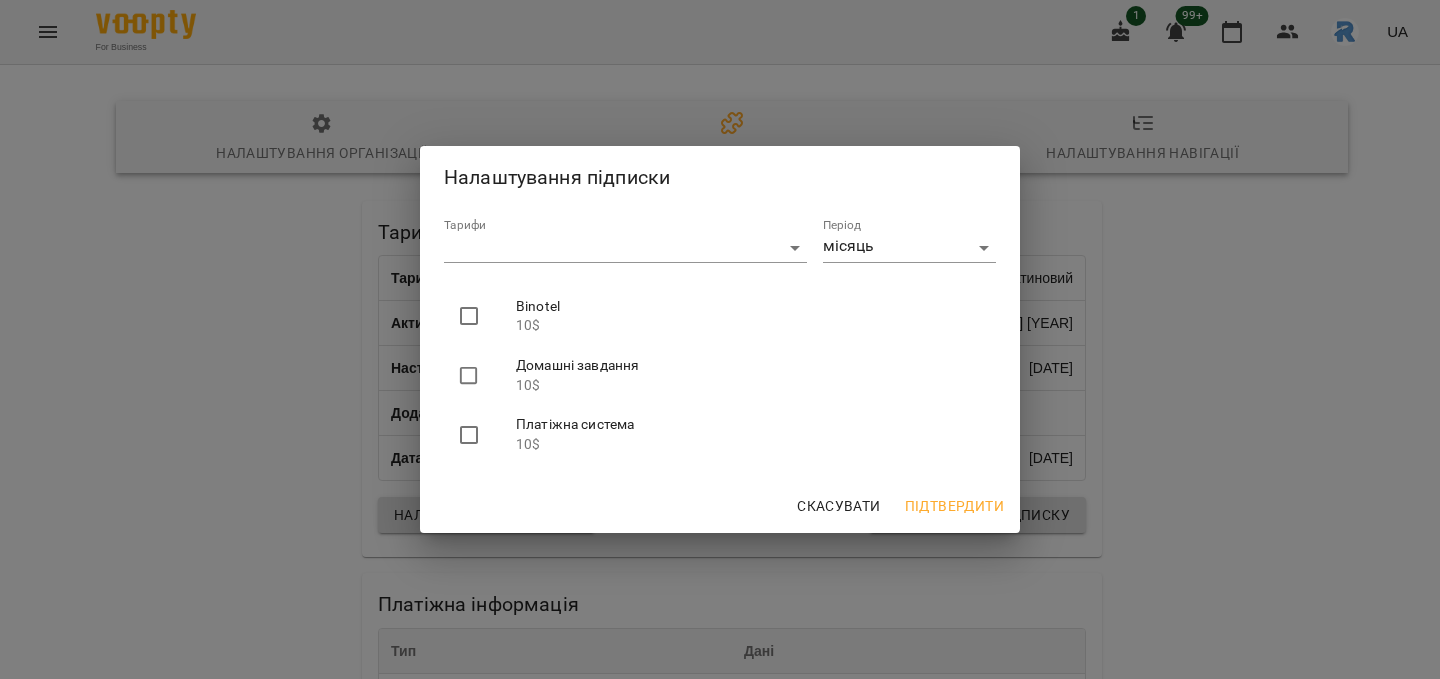 click on "Налаштування підписки Тарифи ​ ******** Період місяць ***** Binotel [PRICE] Домашні завдання [PRICE] Платіжна система [PRICE] Скасувати Підтвердити" at bounding box center (720, 339) 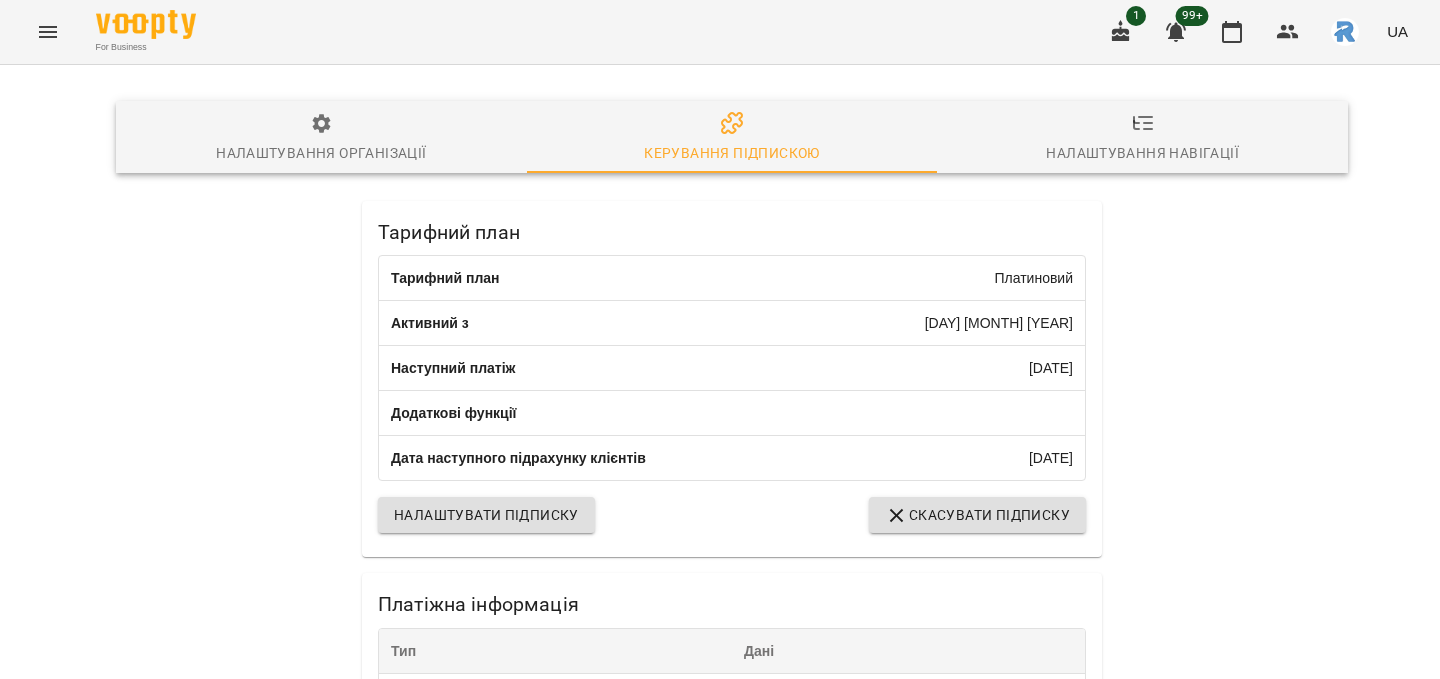 scroll, scrollTop: 538, scrollLeft: 0, axis: vertical 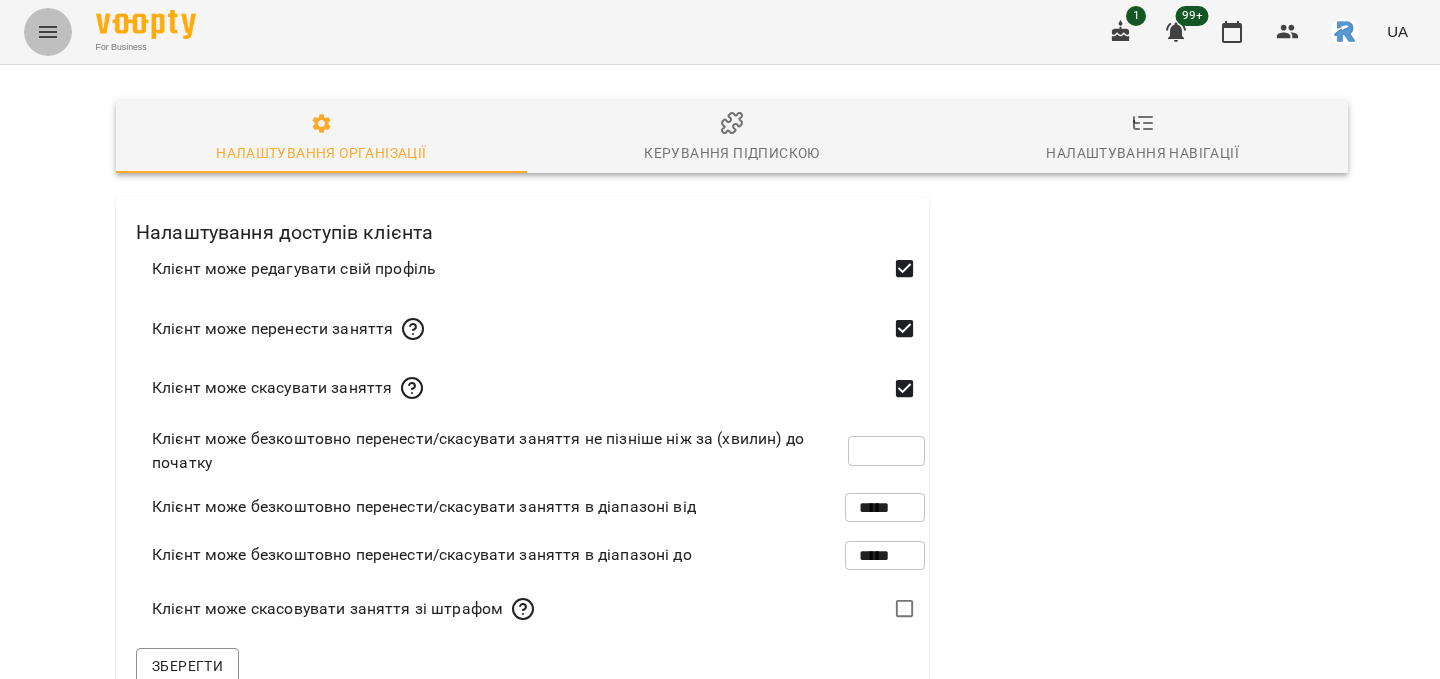 click at bounding box center [48, 32] 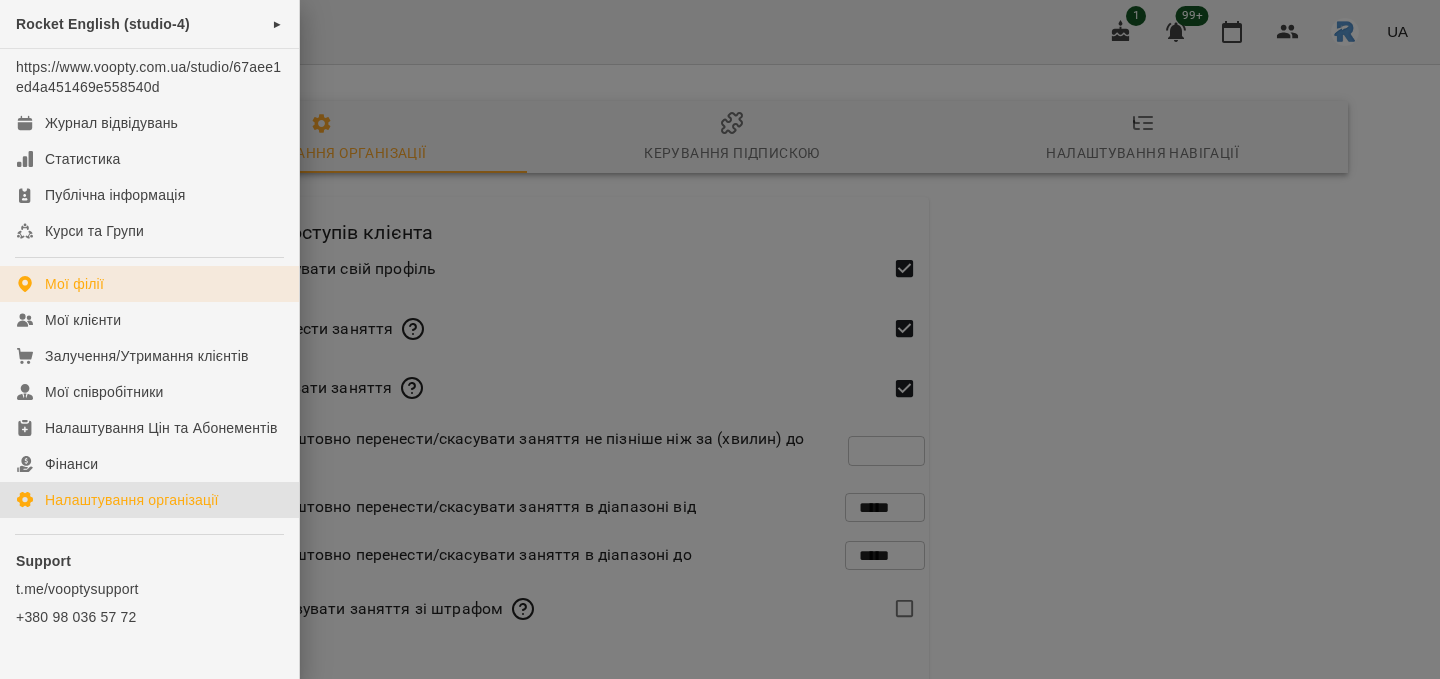 click on "Мої філії" at bounding box center [149, 284] 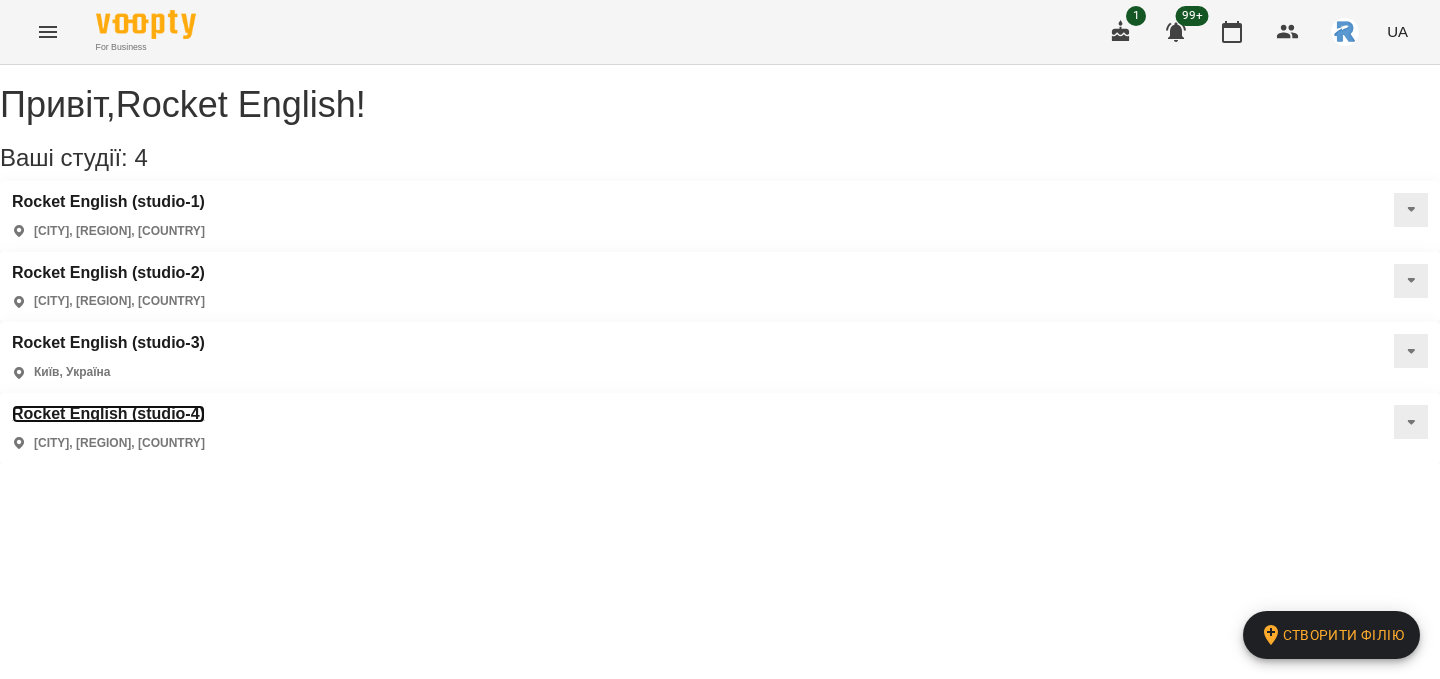 click on "Rocket English (studio-4)" at bounding box center (108, 414) 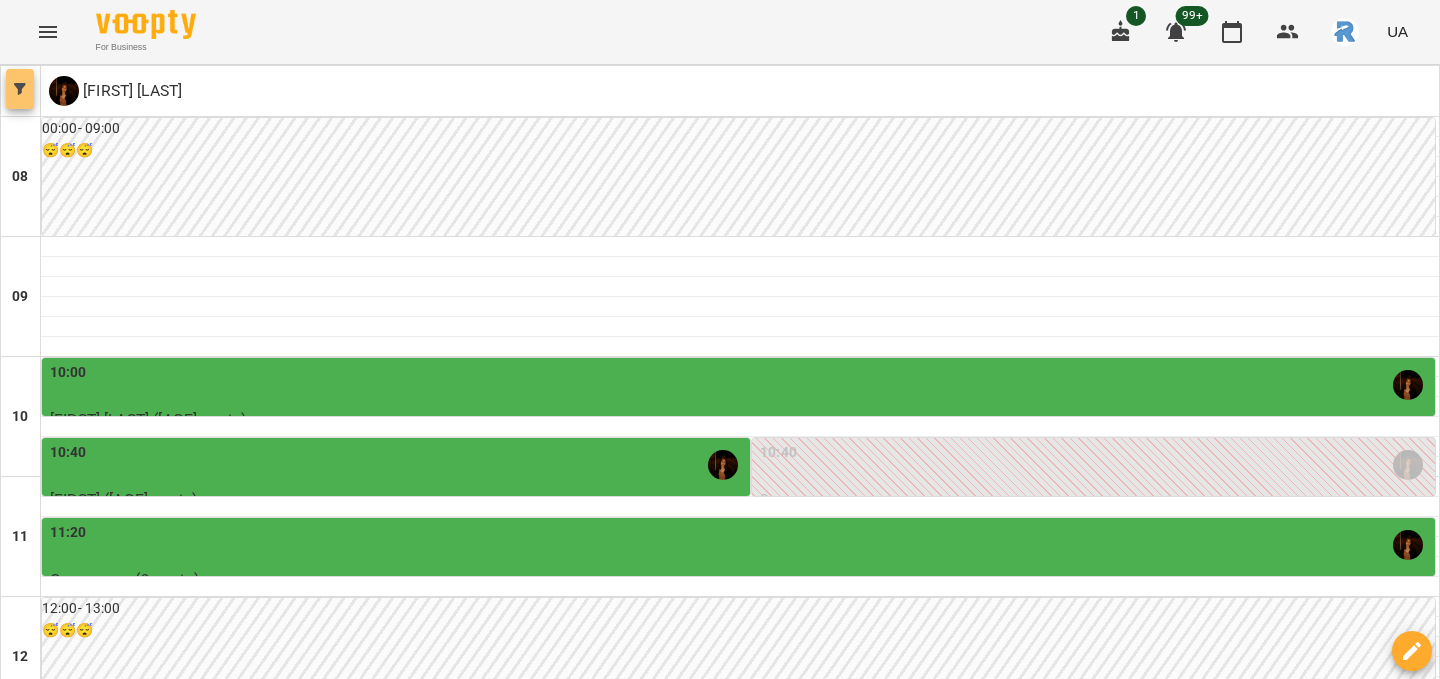 click at bounding box center [20, 89] 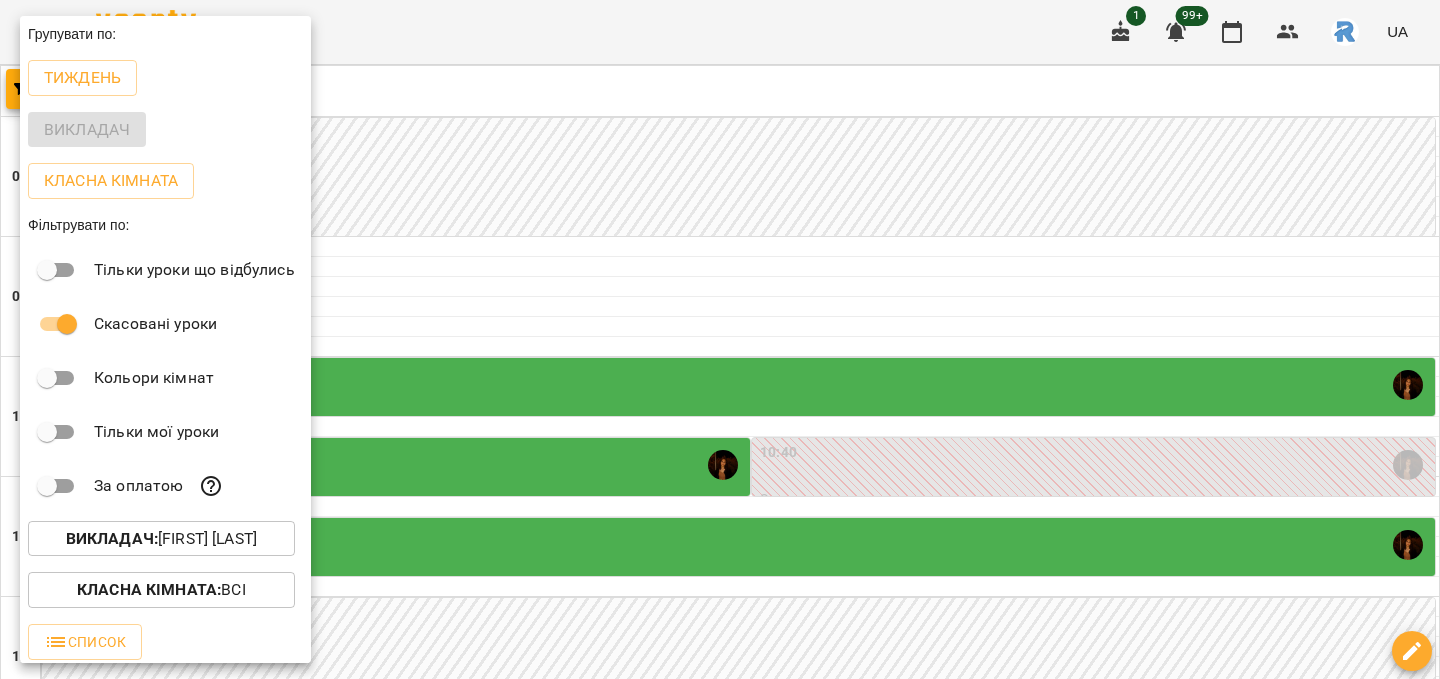 click on "Викладач : [FIRST] [LAST]" at bounding box center (161, 539) 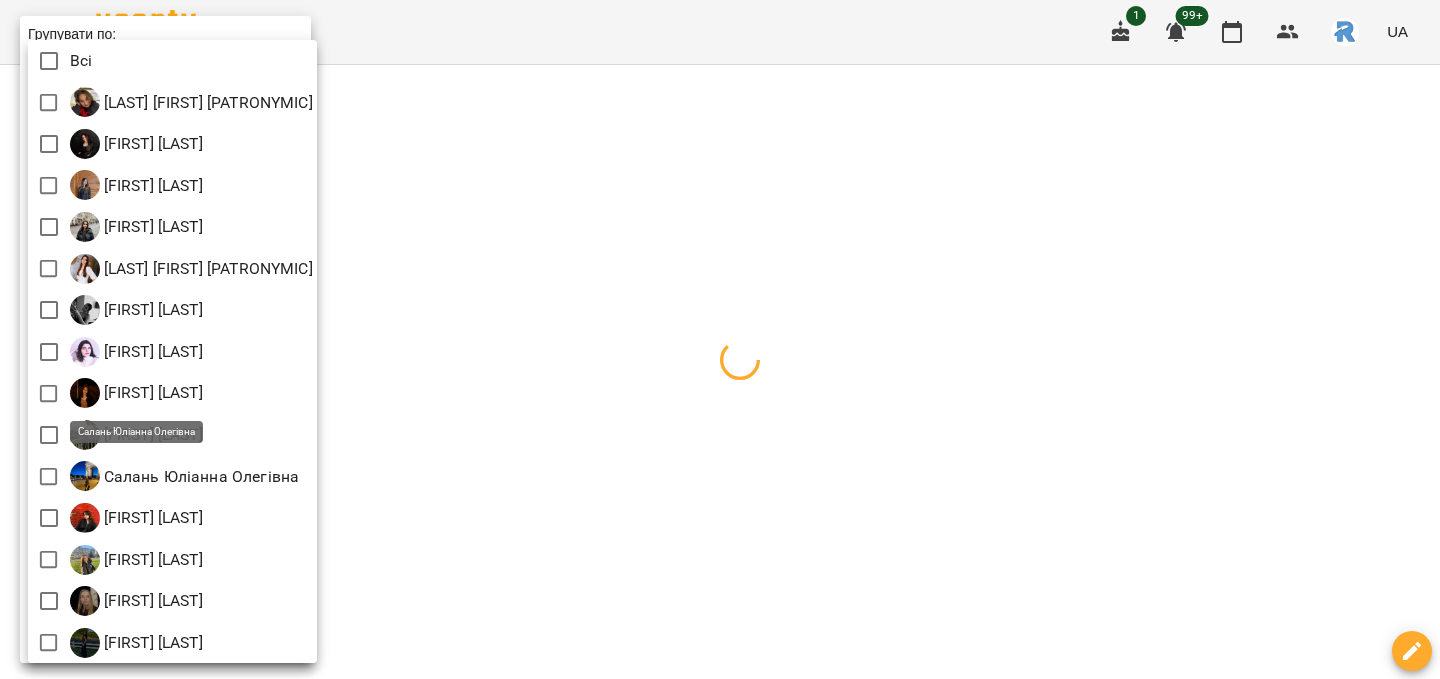 scroll, scrollTop: 4, scrollLeft: 0, axis: vertical 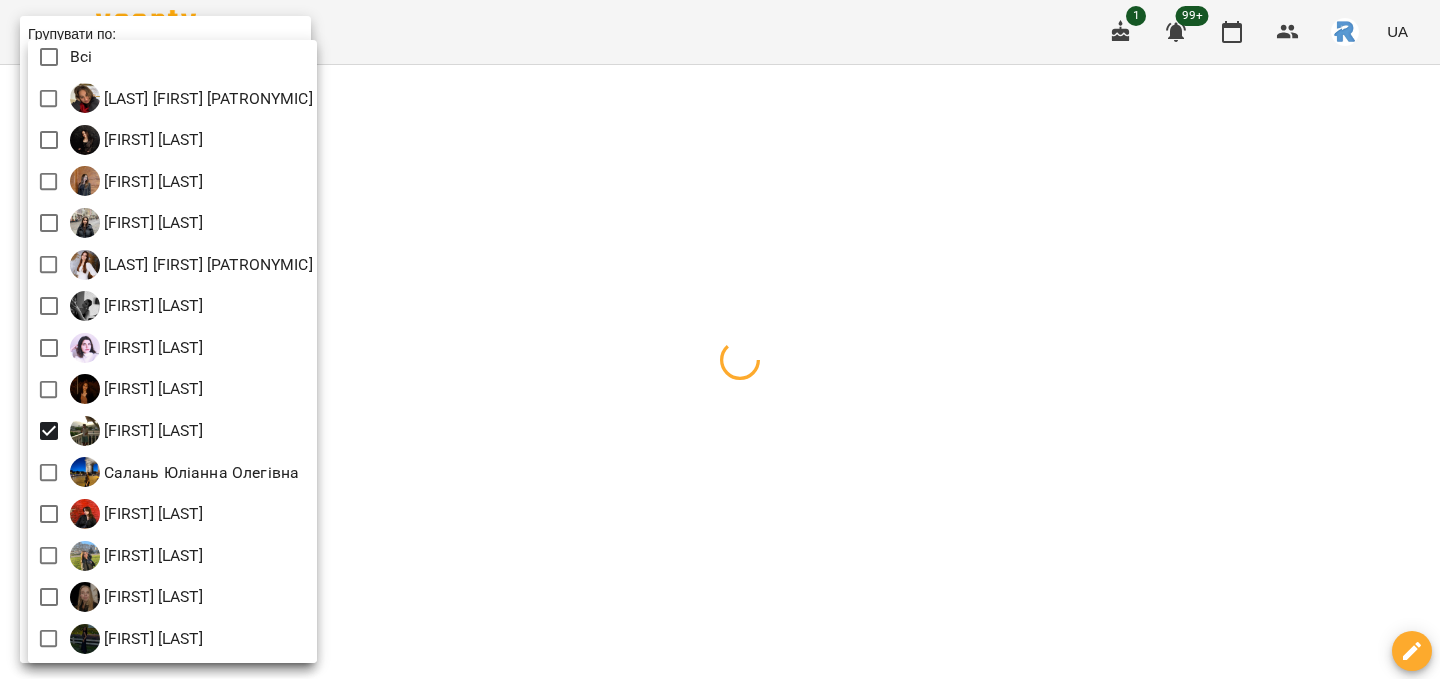 click at bounding box center [720, 339] 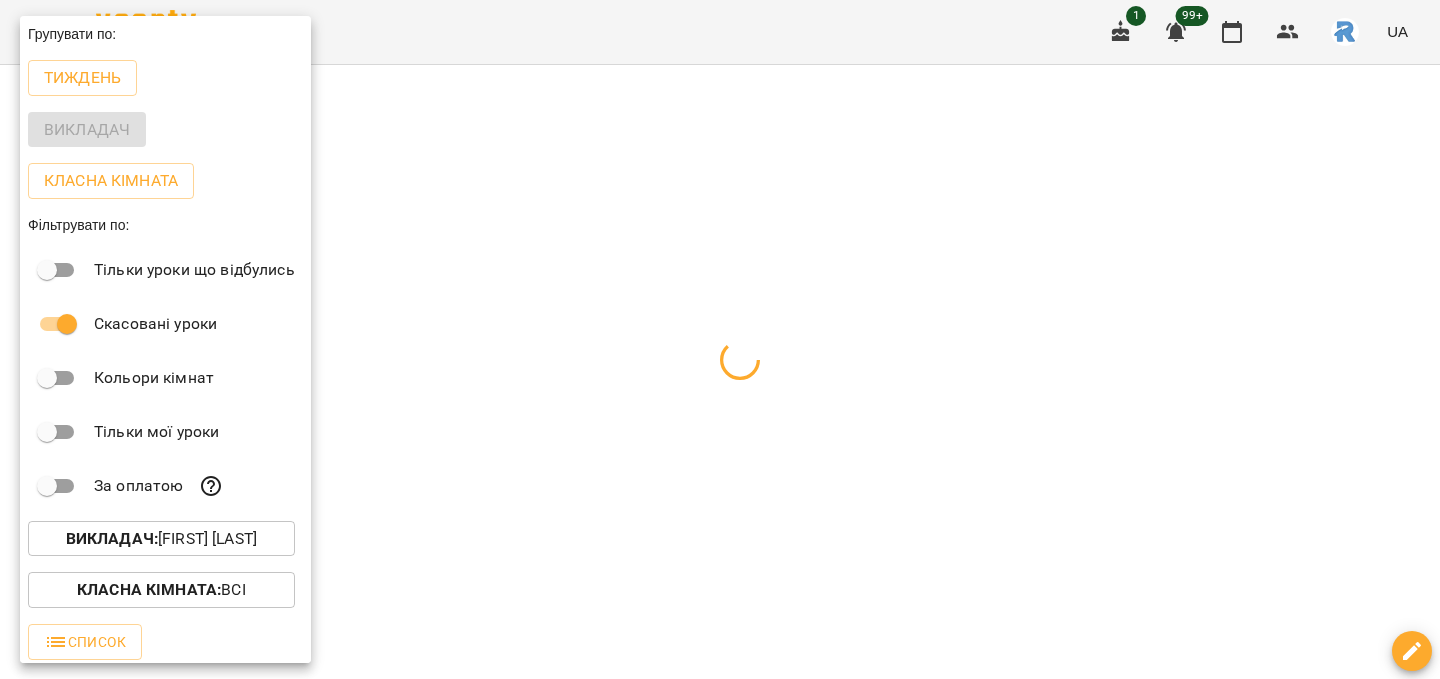 click at bounding box center (720, 339) 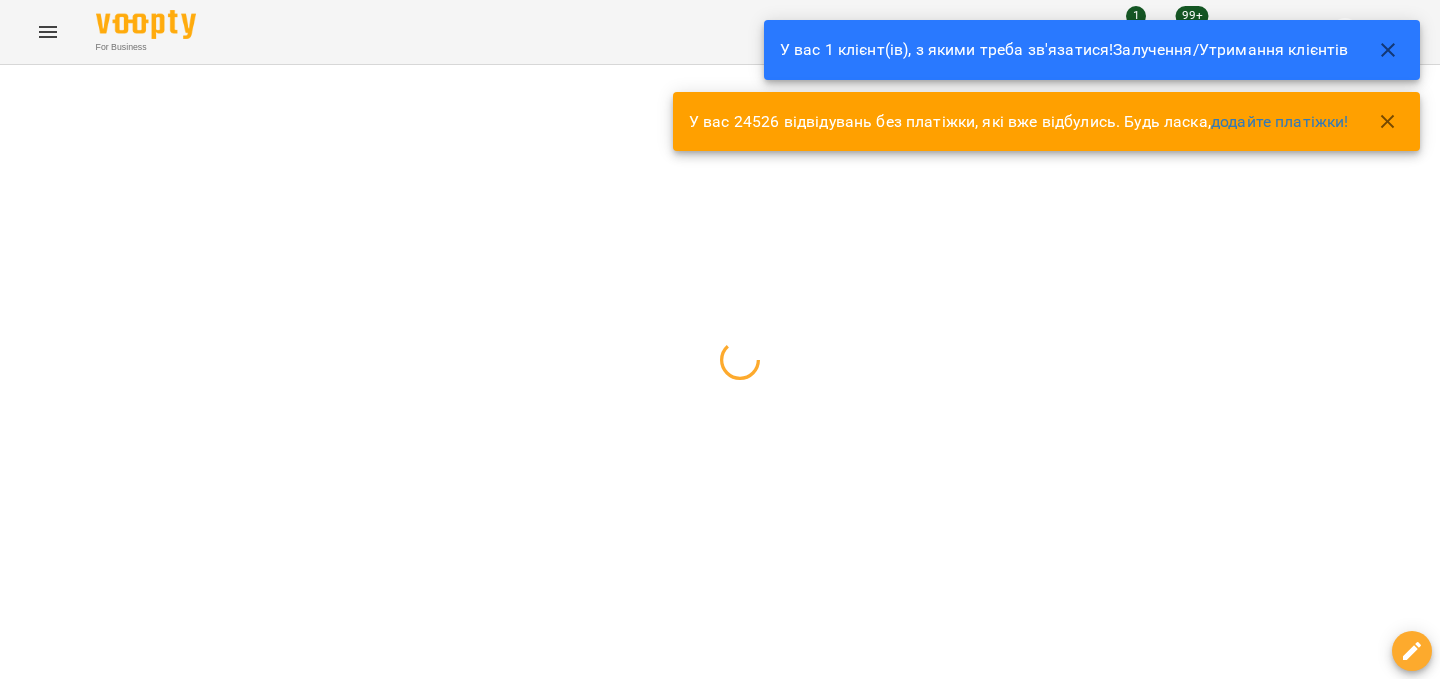 click 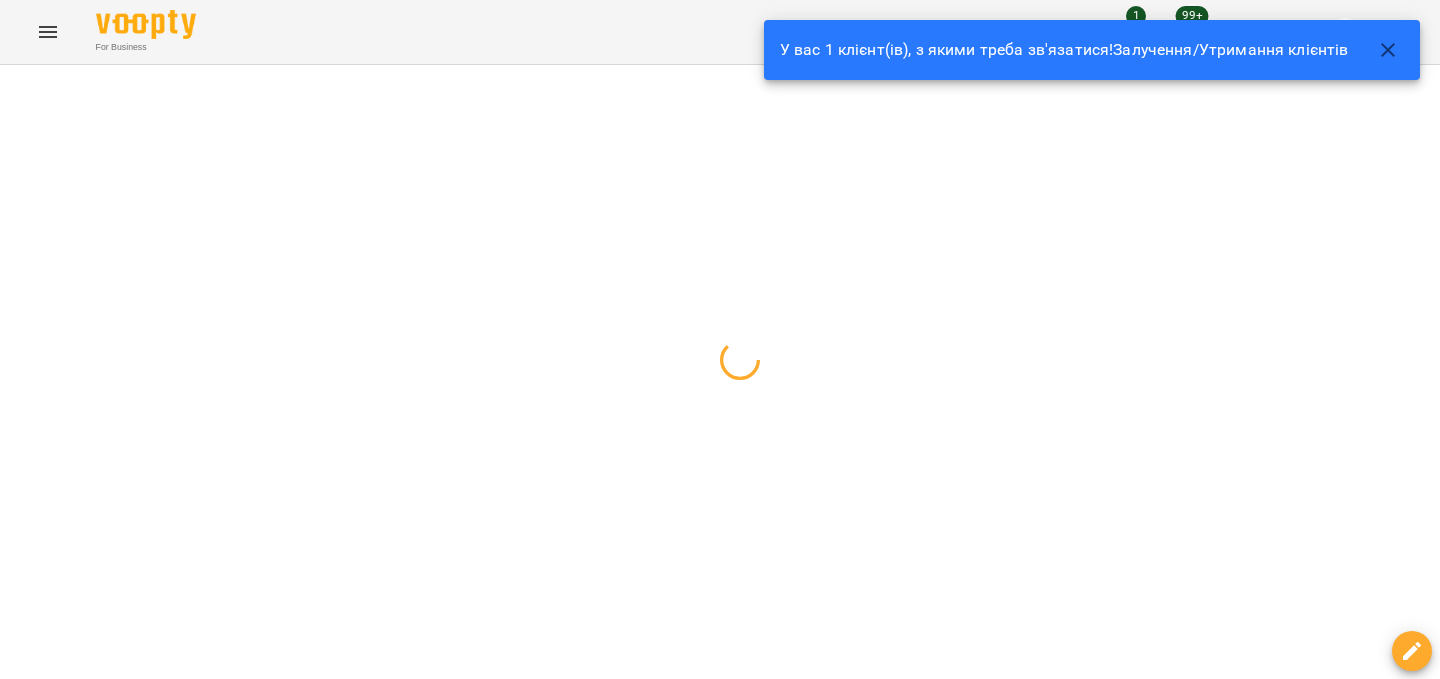 click at bounding box center [1380, 50] 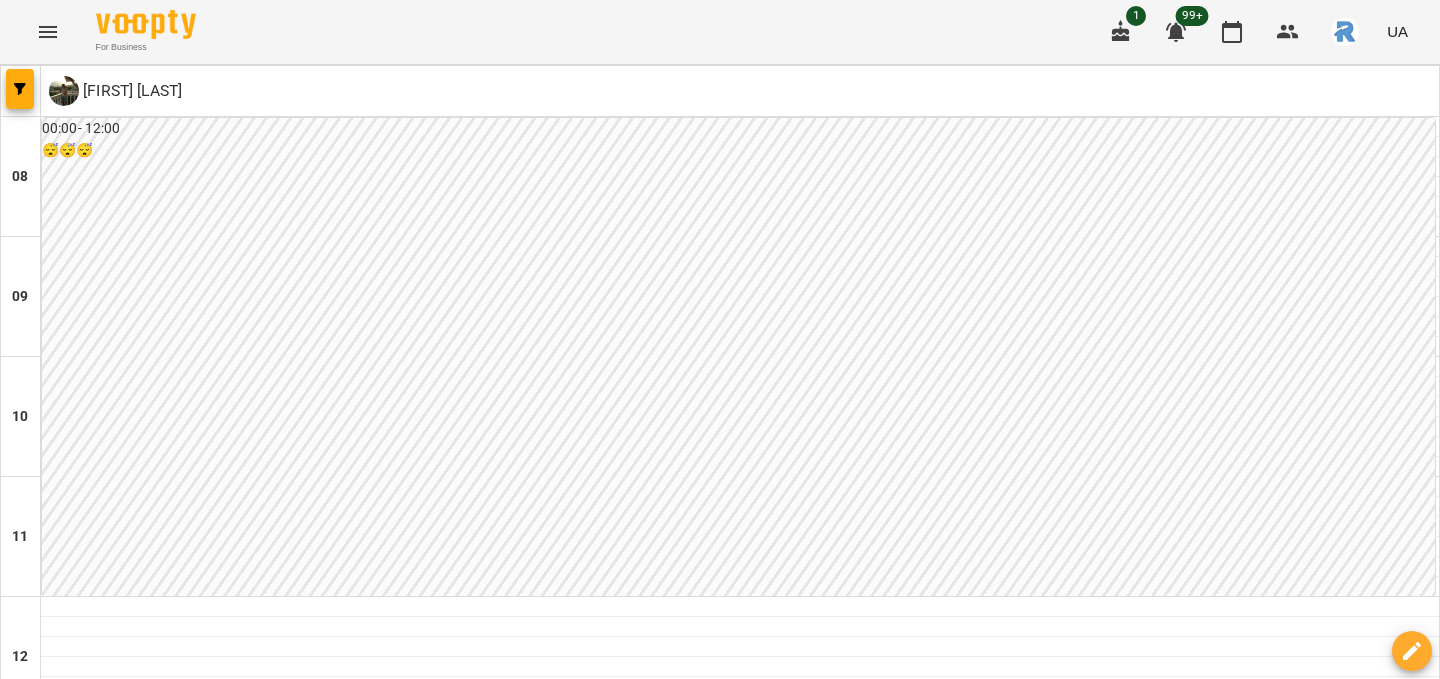 scroll, scrollTop: 807, scrollLeft: 0, axis: vertical 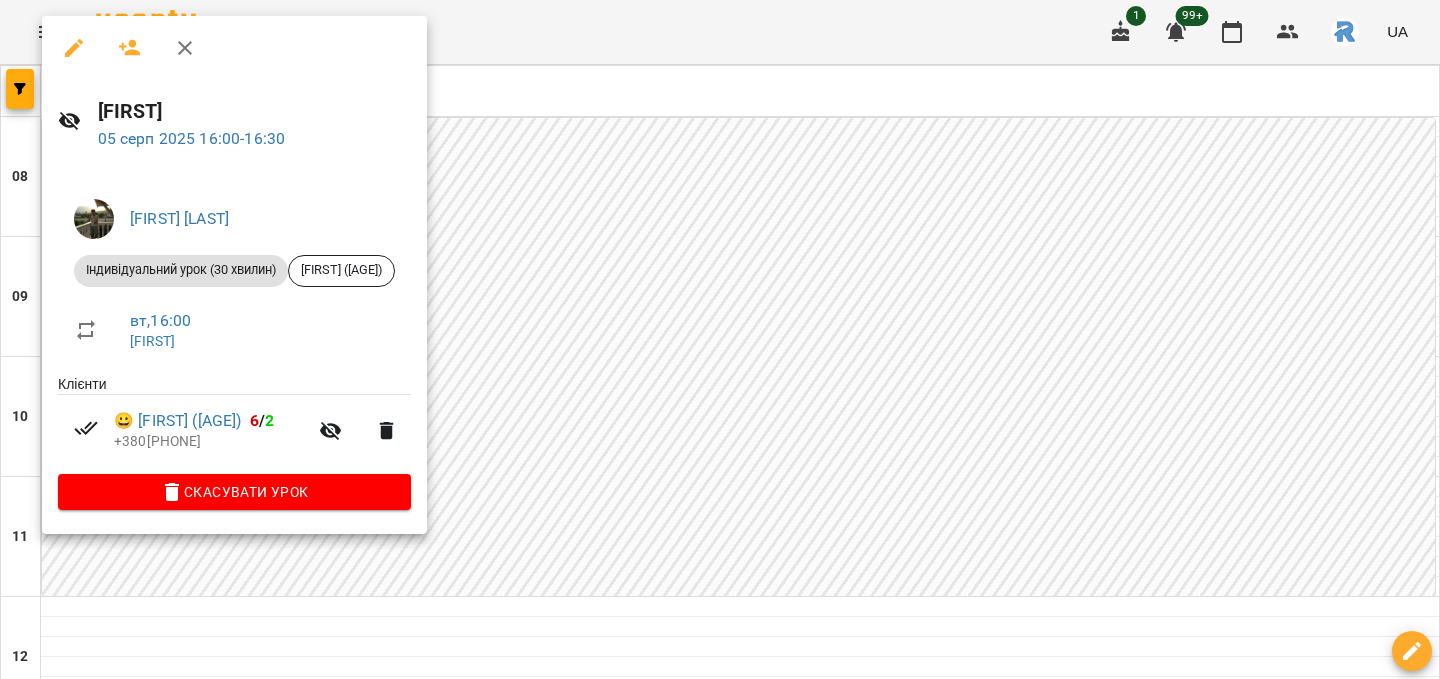 click at bounding box center (720, 339) 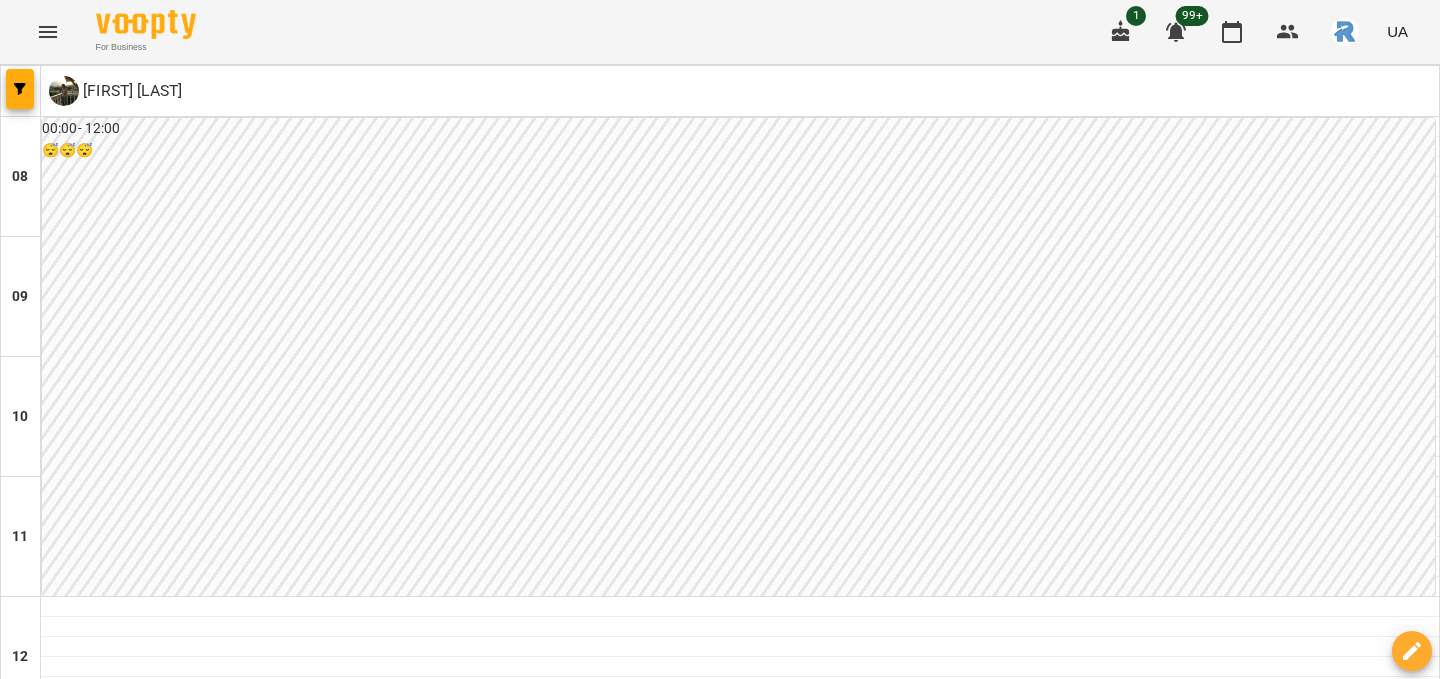 click on "15:30" at bounding box center (740, 1045) 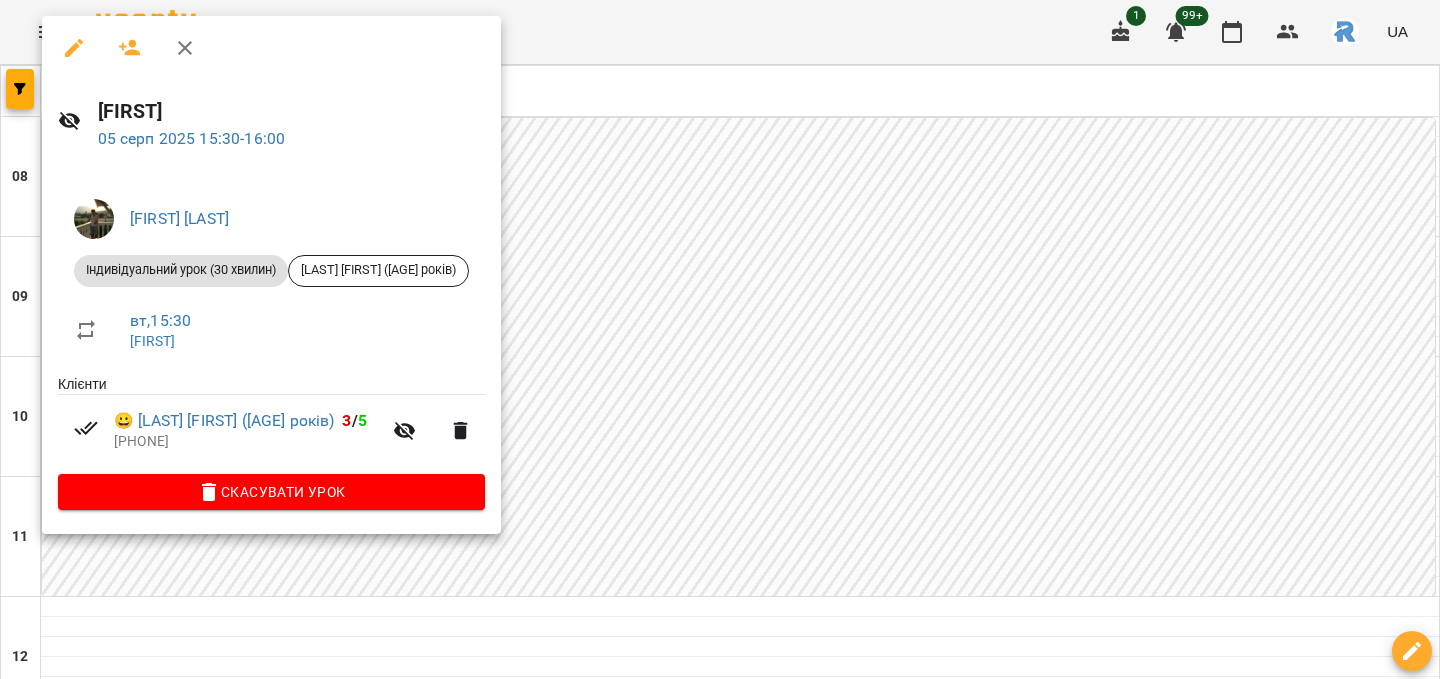 click at bounding box center [720, 339] 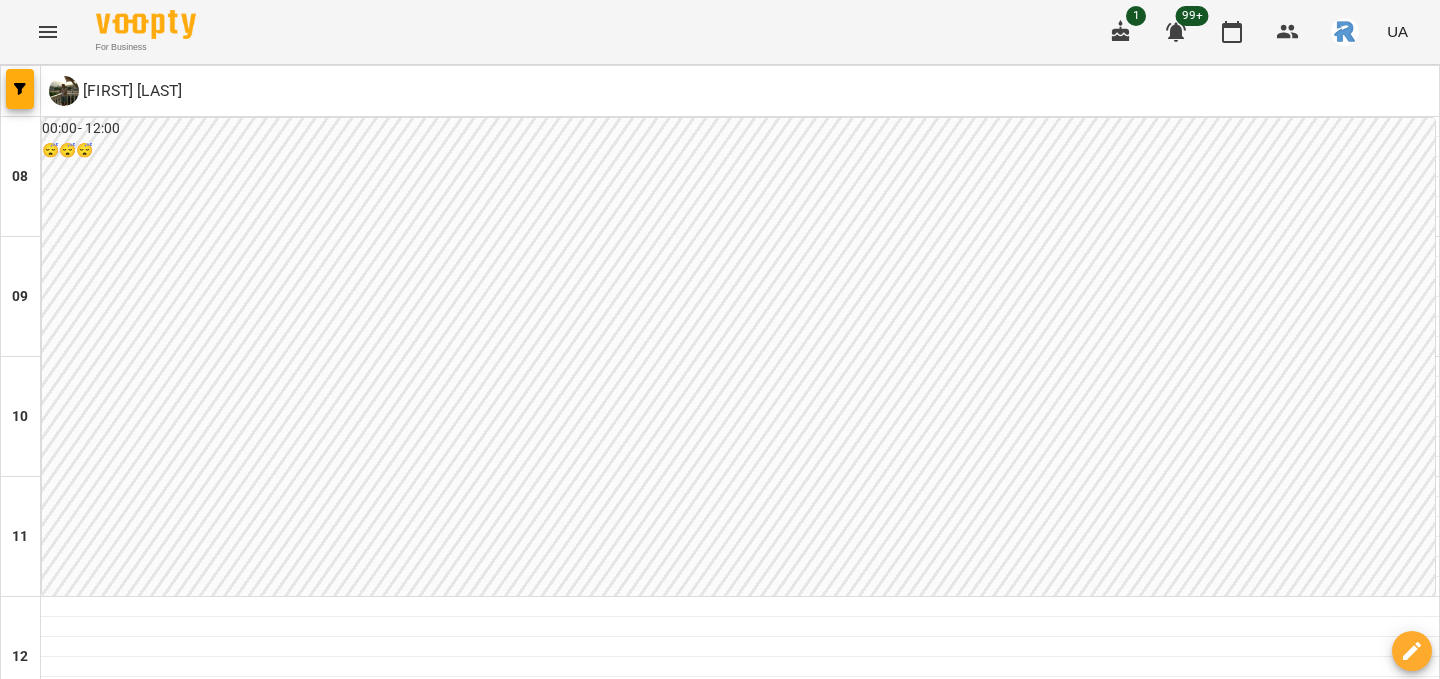 scroll, scrollTop: 743, scrollLeft: 0, axis: vertical 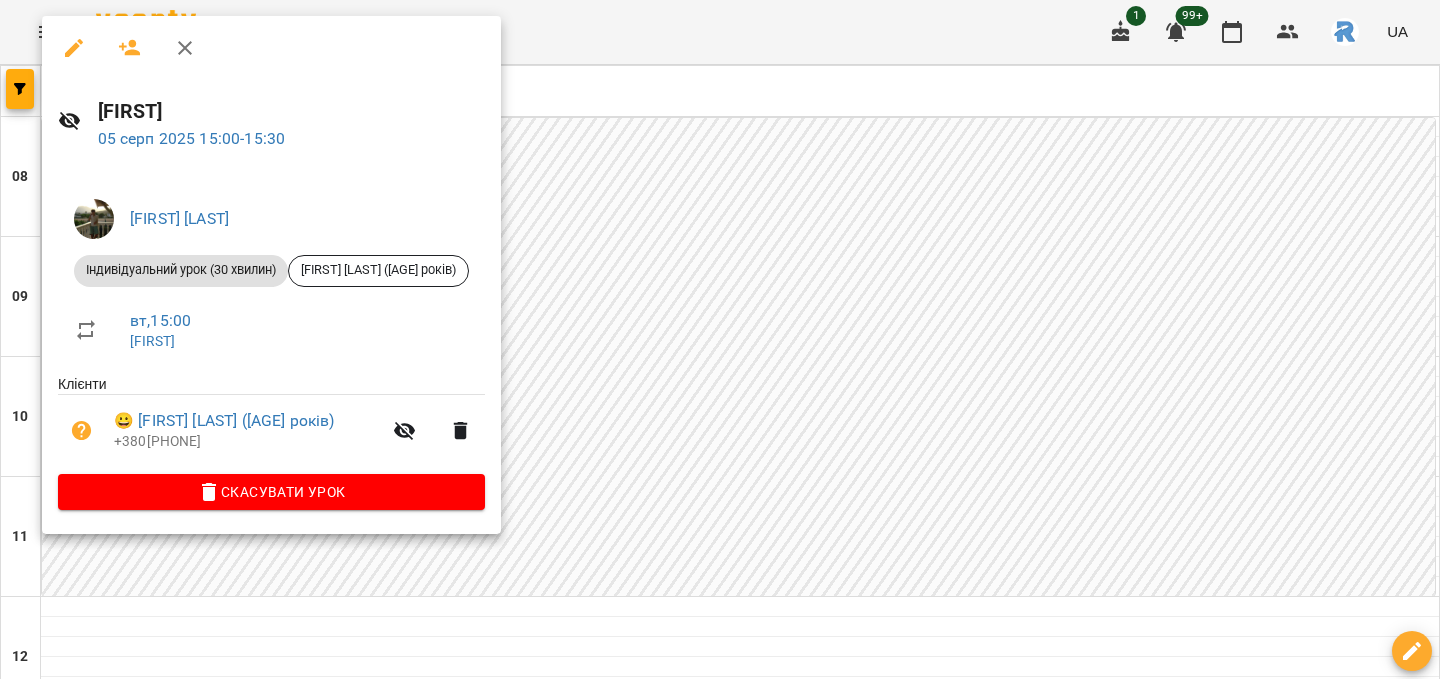 click at bounding box center (720, 339) 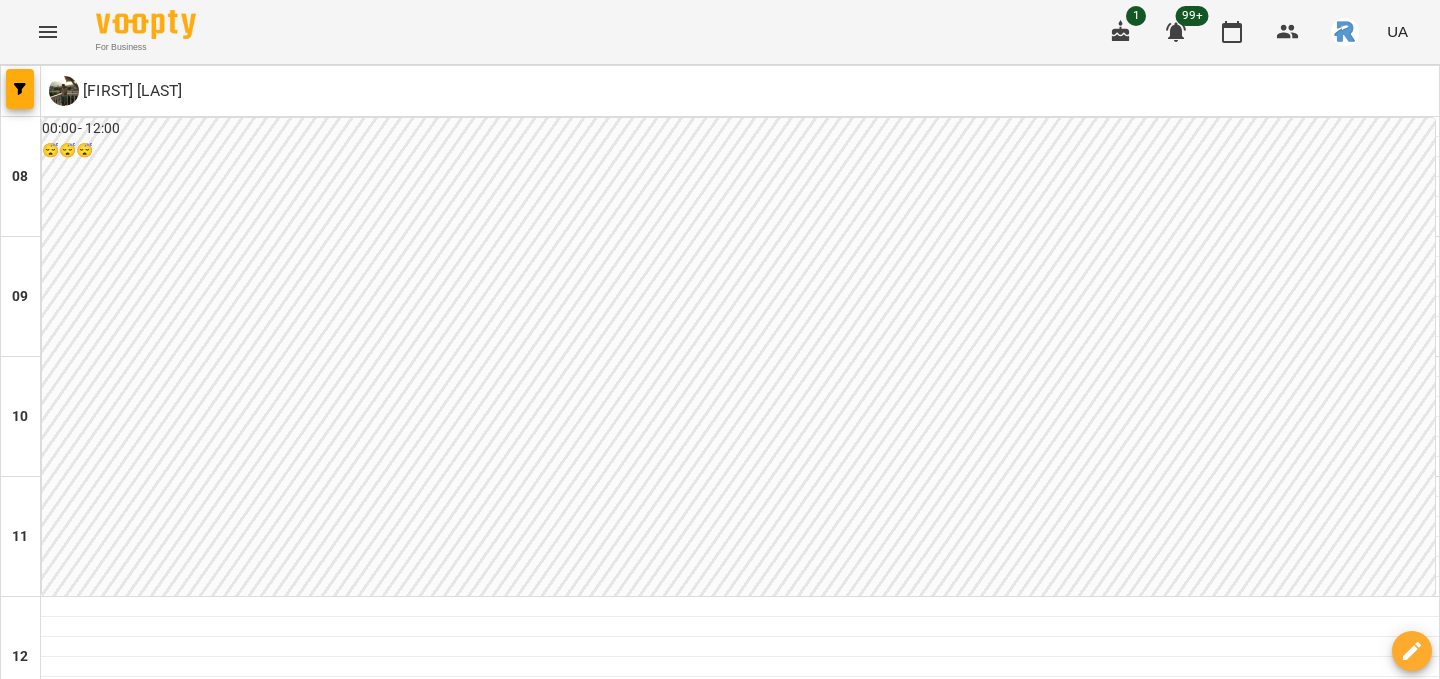 click on "ср" at bounding box center [692, 1703] 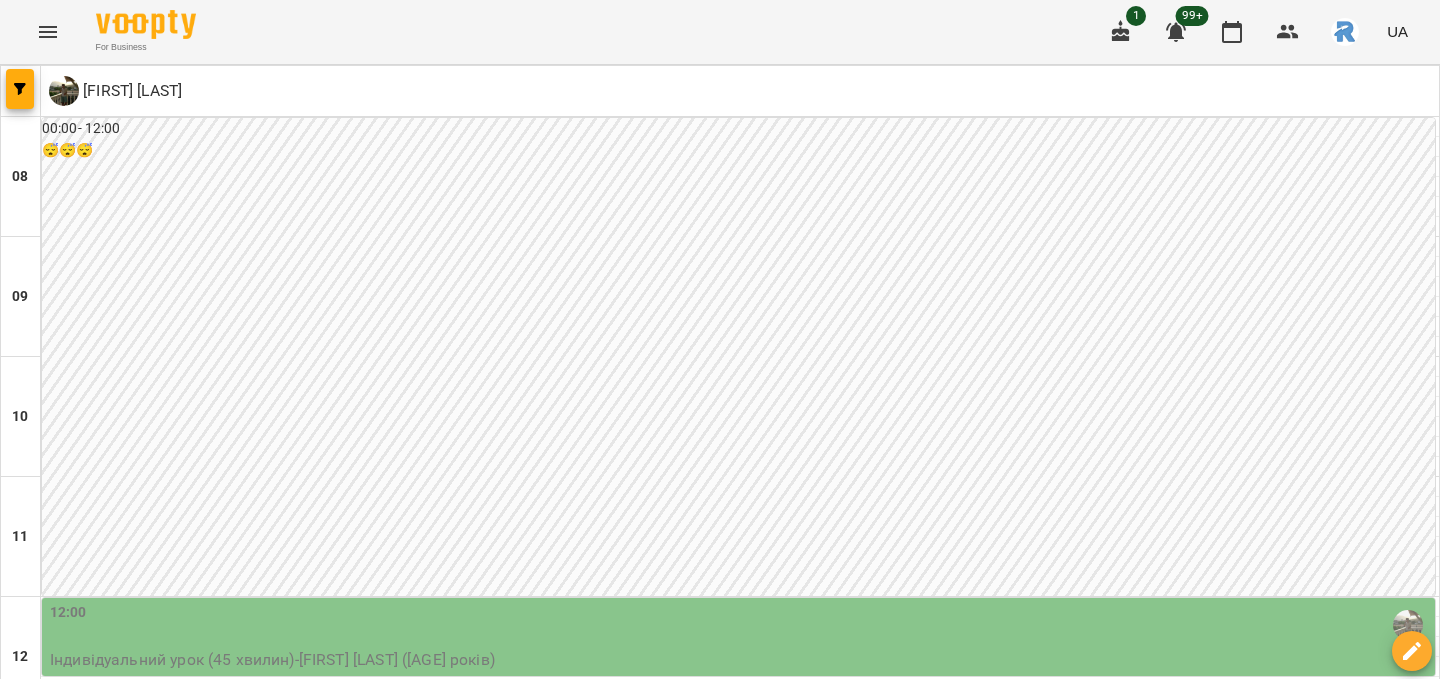 scroll, scrollTop: 811, scrollLeft: 0, axis: vertical 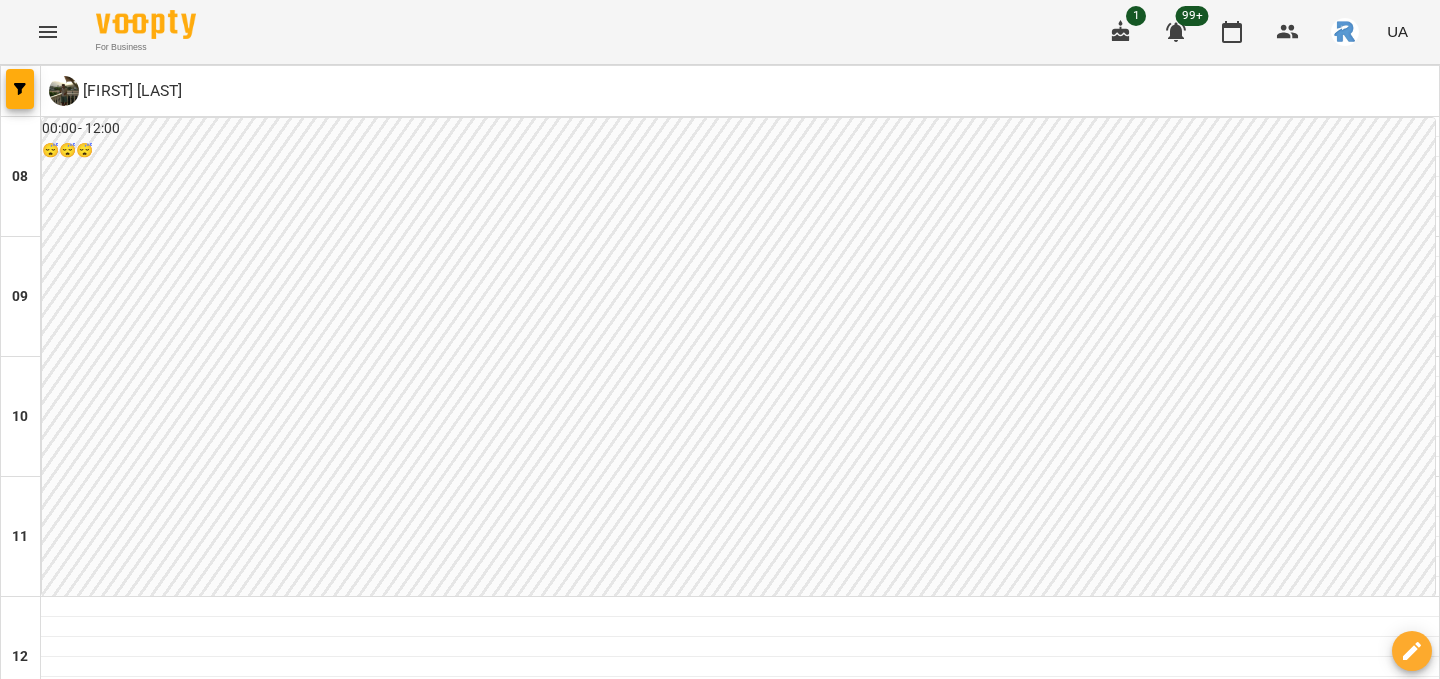 click on "16:00" at bounding box center [740, 1105] 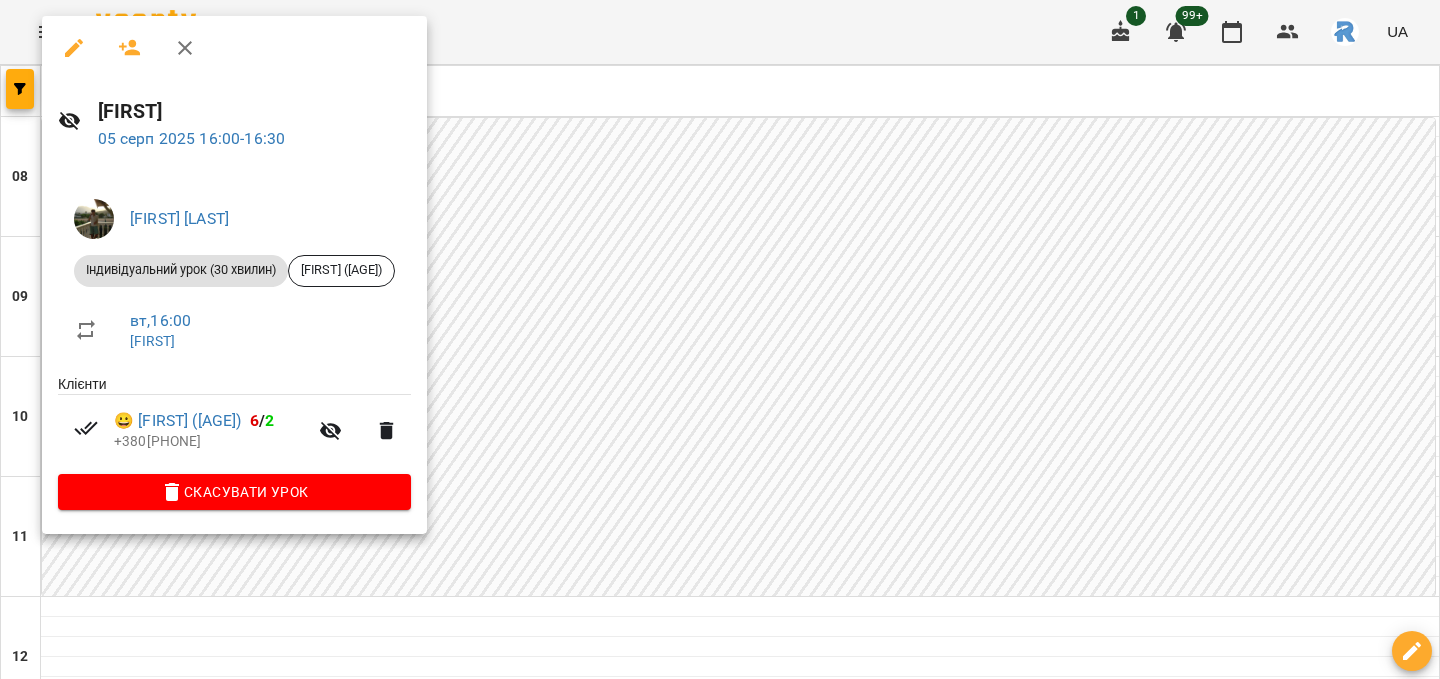 click at bounding box center (720, 339) 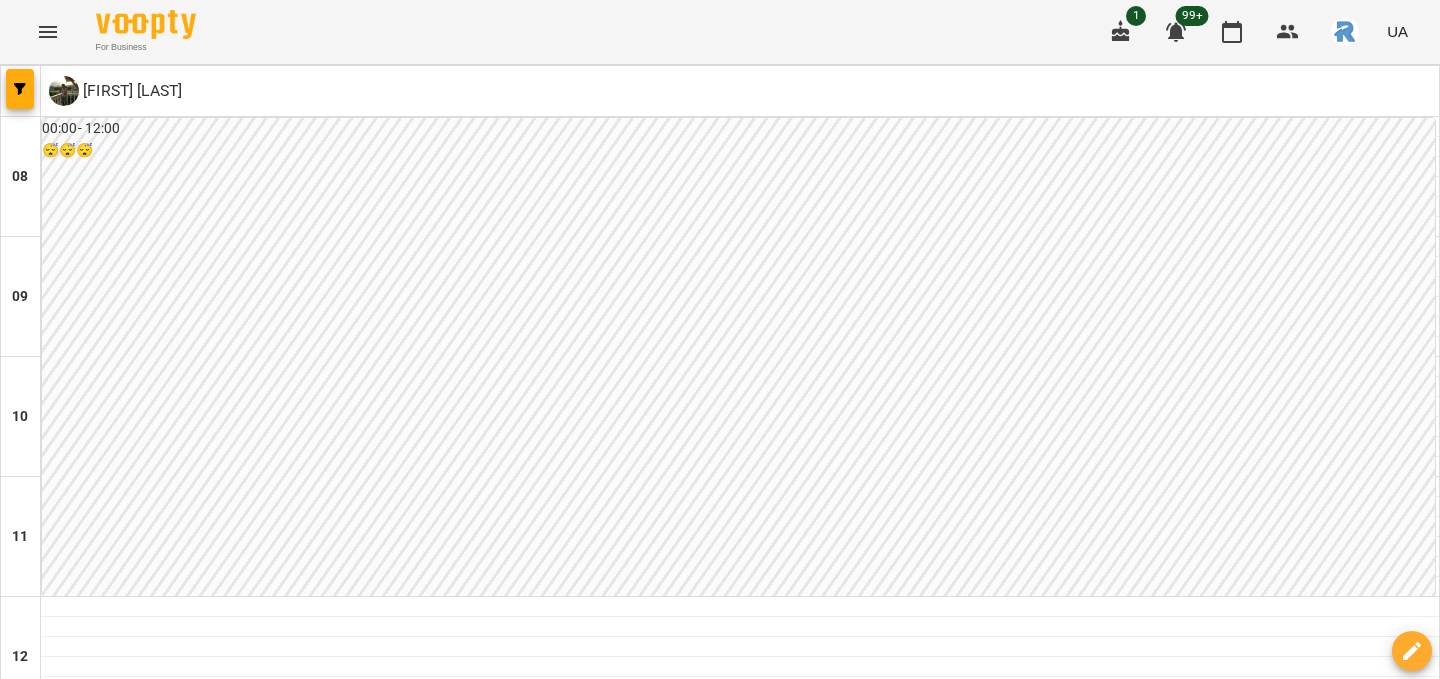 click on "15:30" at bounding box center (740, 1045) 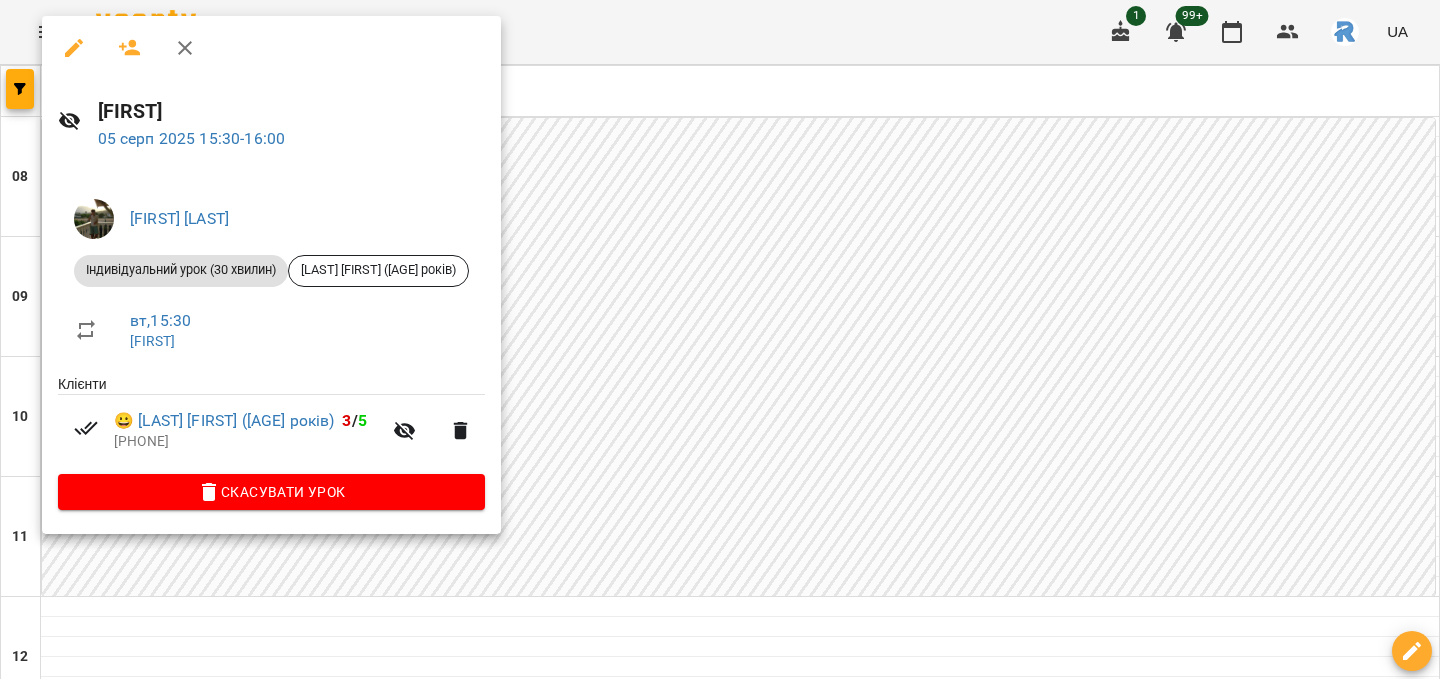 click at bounding box center [720, 339] 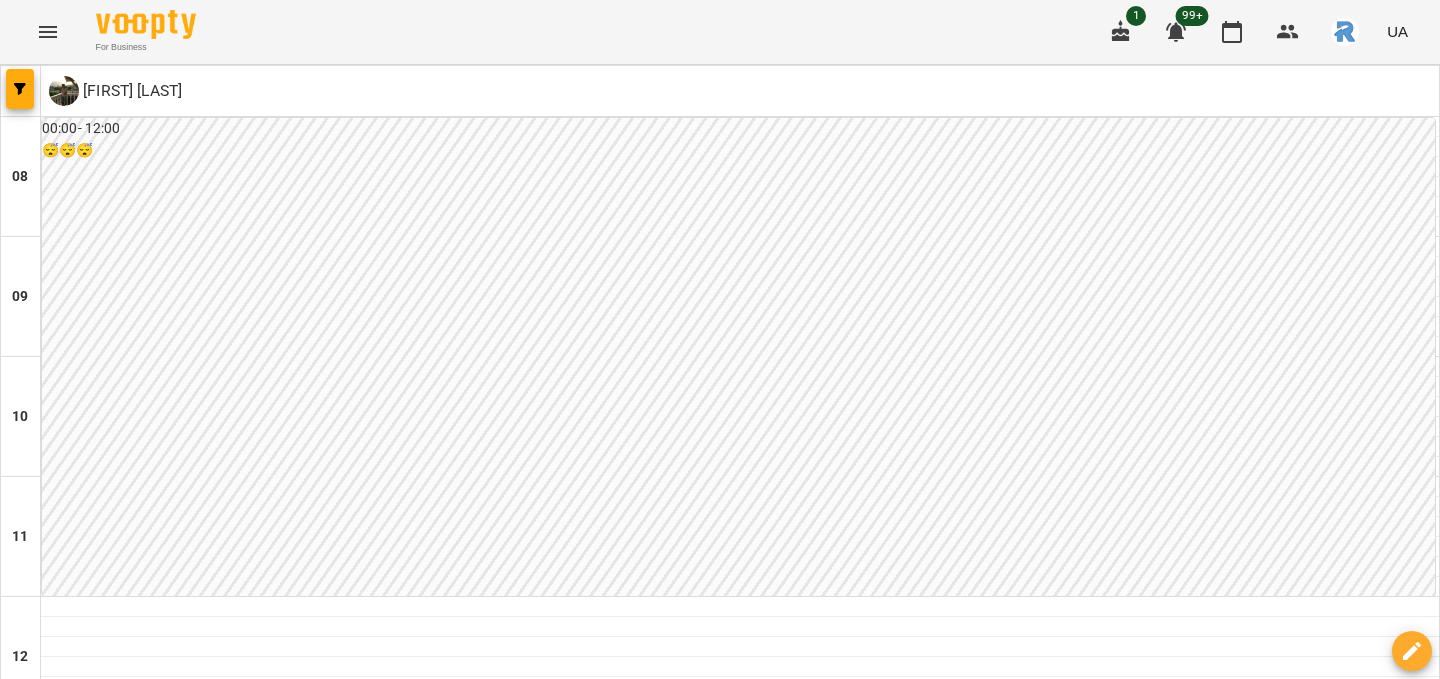 click on "15:00" at bounding box center (740, 985) 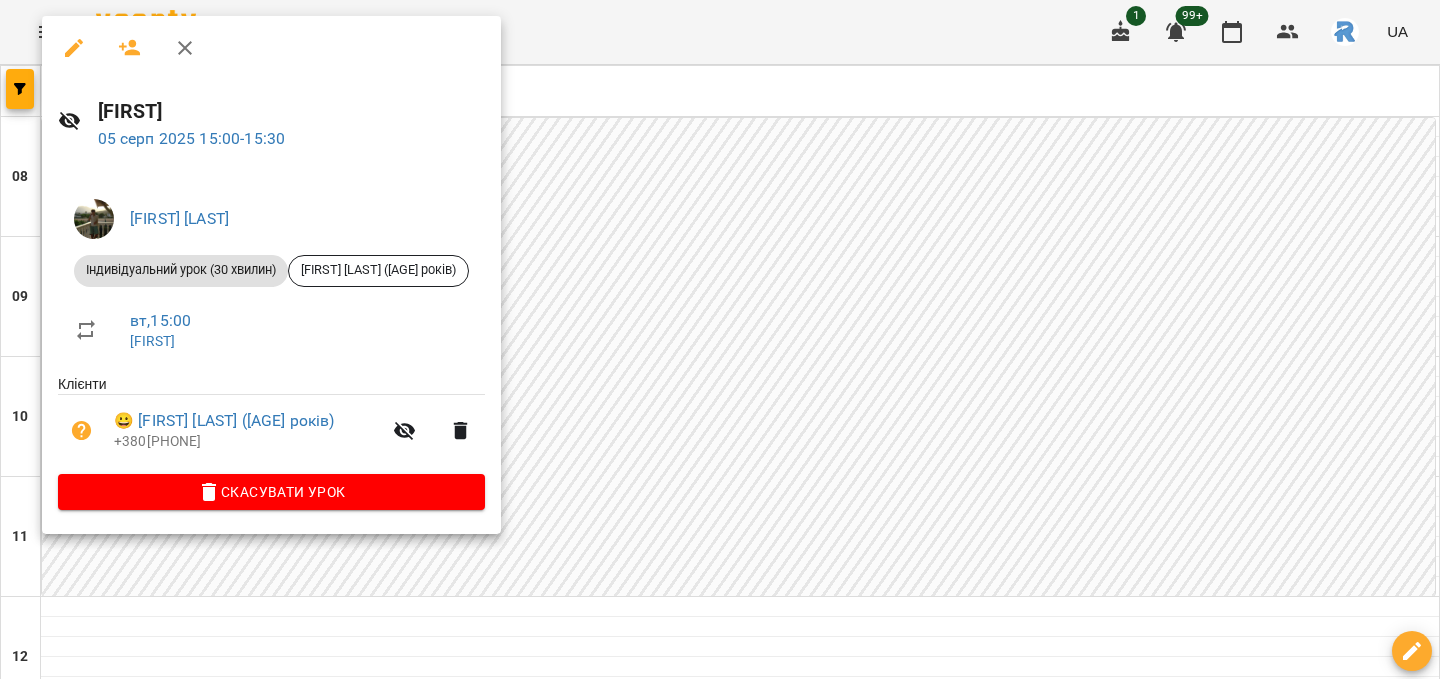 click 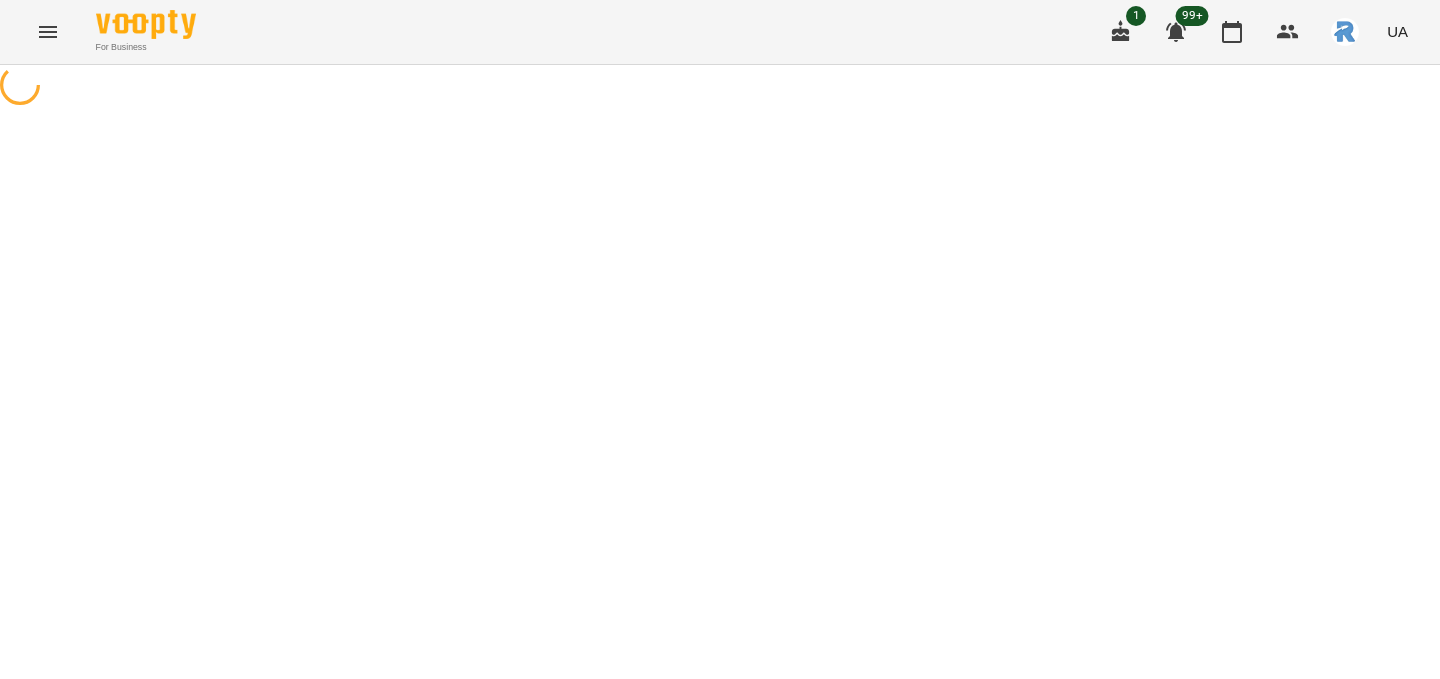 select on "**********" 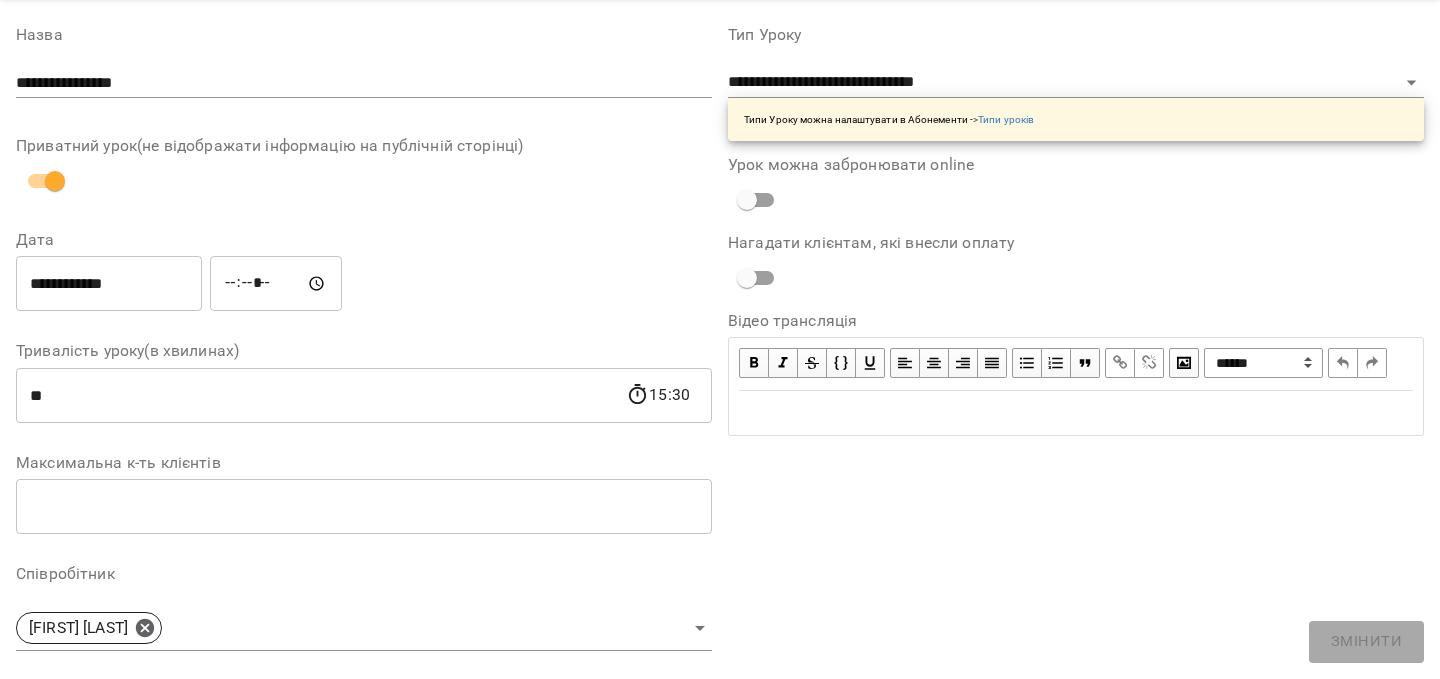 scroll, scrollTop: 93, scrollLeft: 0, axis: vertical 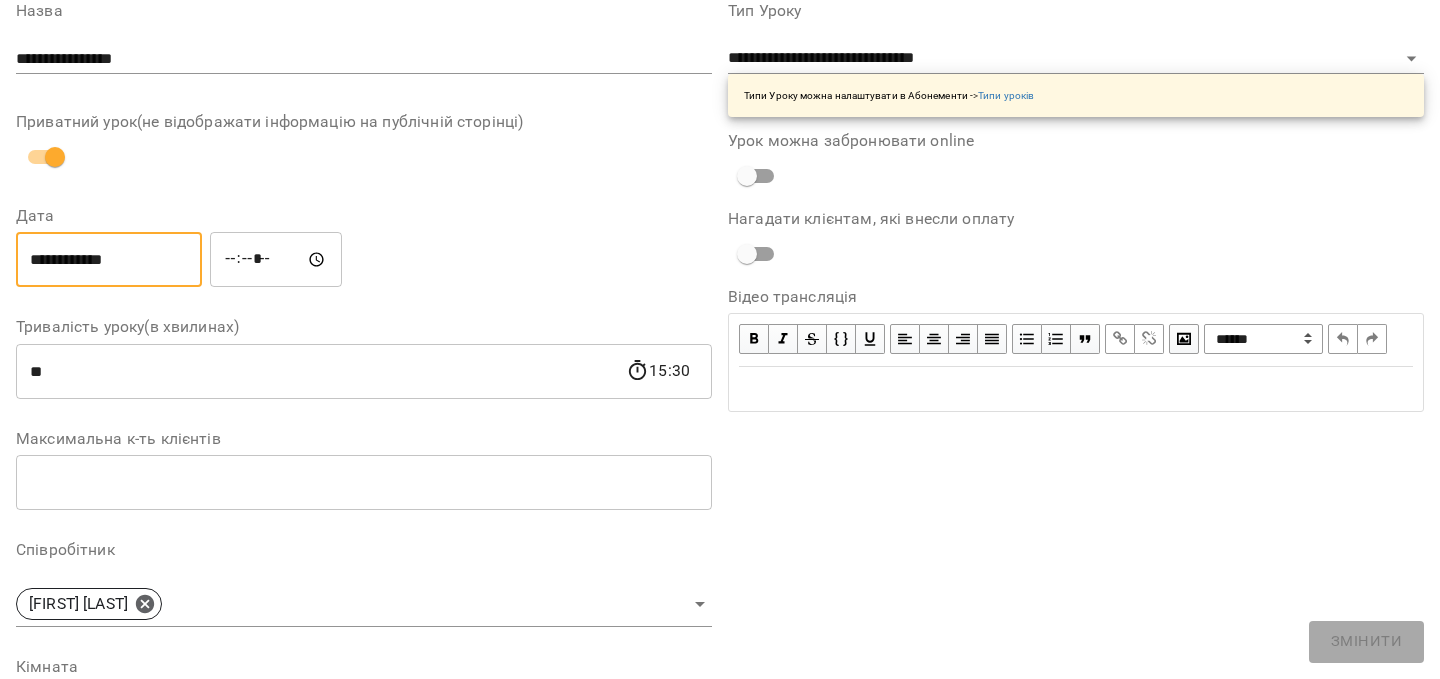 click on "**********" at bounding box center [109, 260] 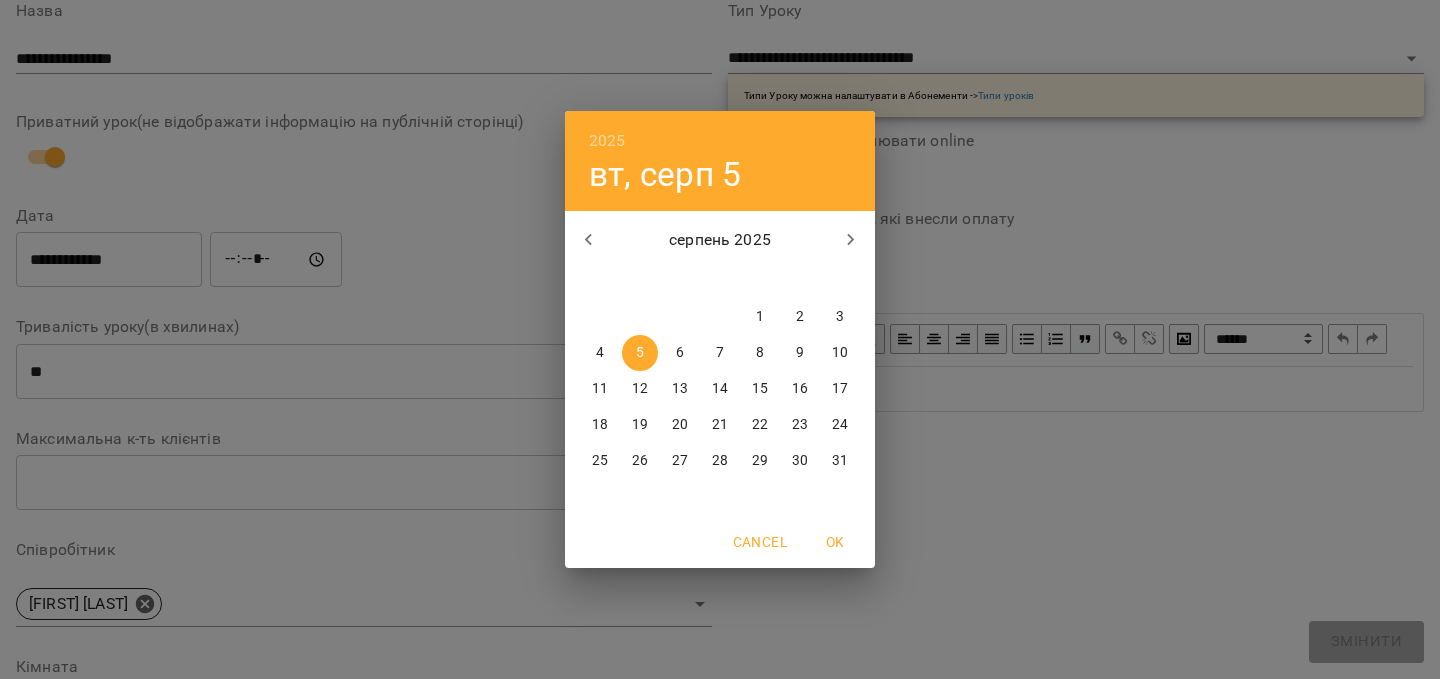 click on "6" at bounding box center (680, 353) 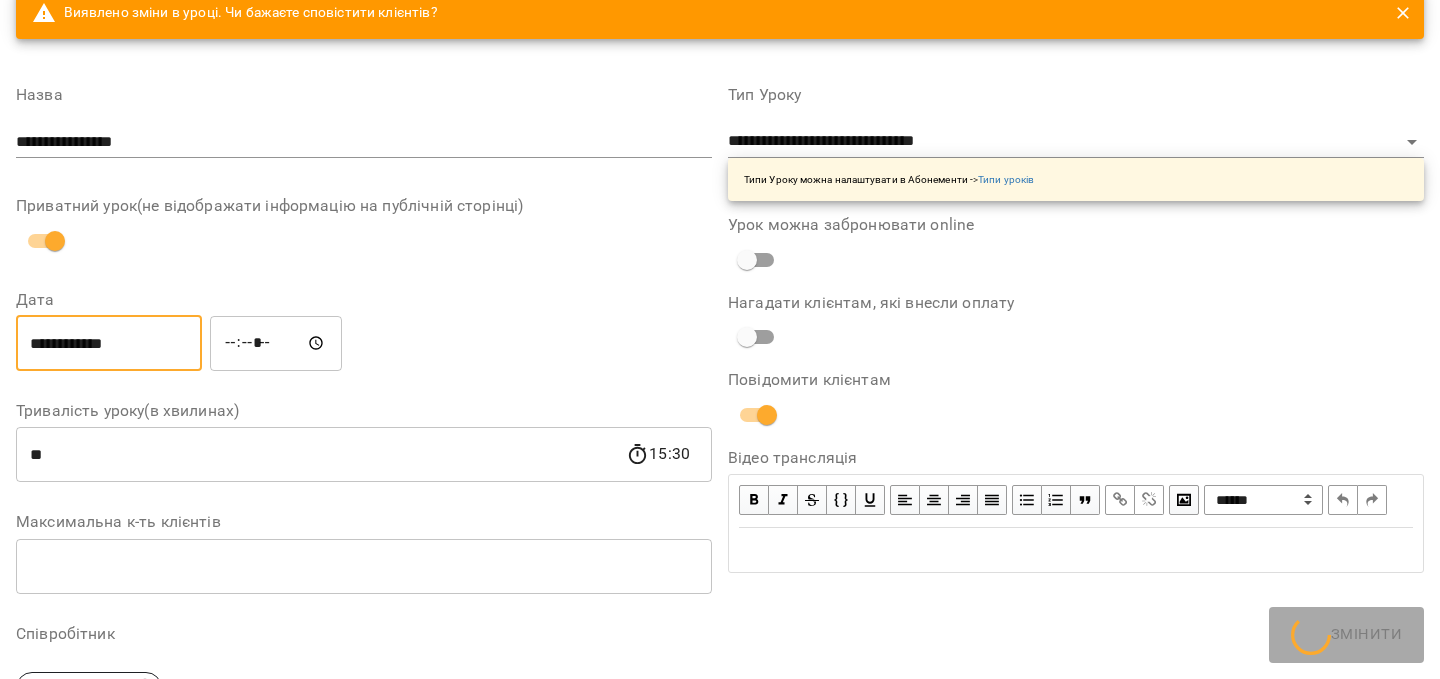 scroll, scrollTop: 177, scrollLeft: 0, axis: vertical 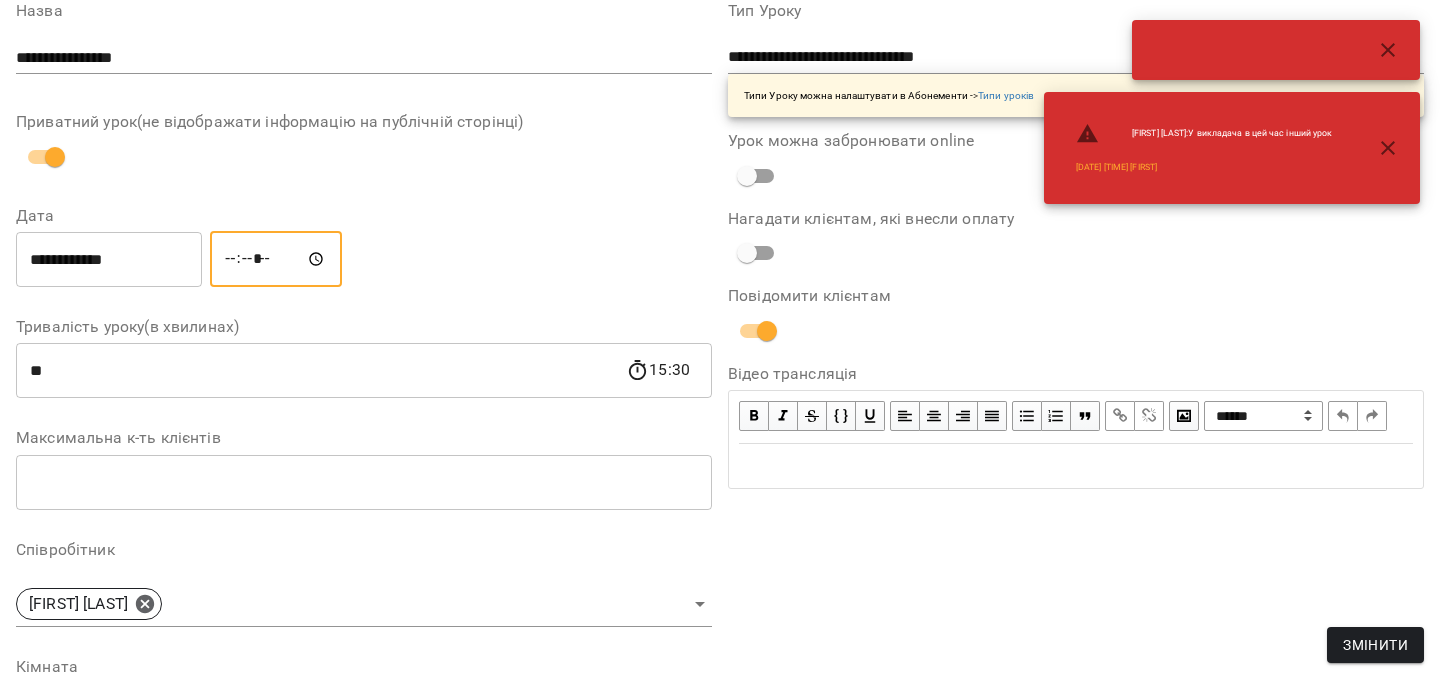 click on "*****" at bounding box center [276, 259] 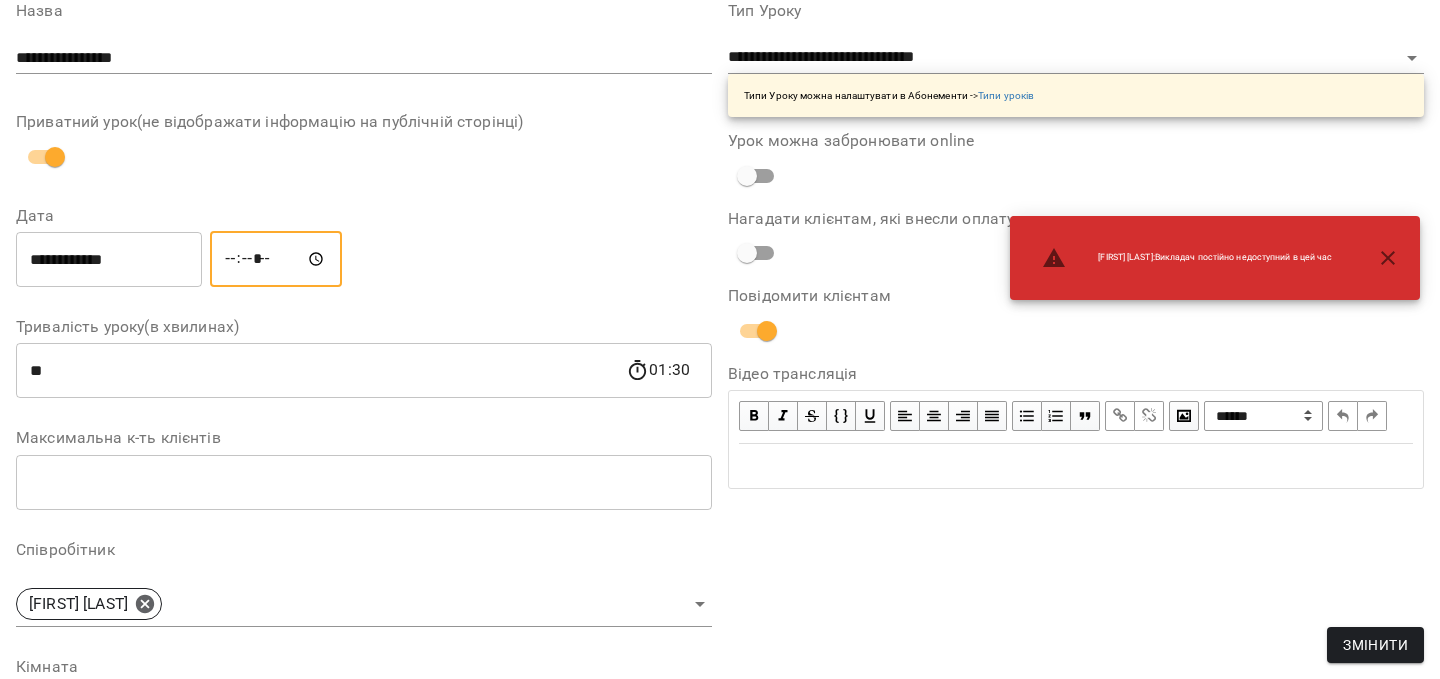type on "*****" 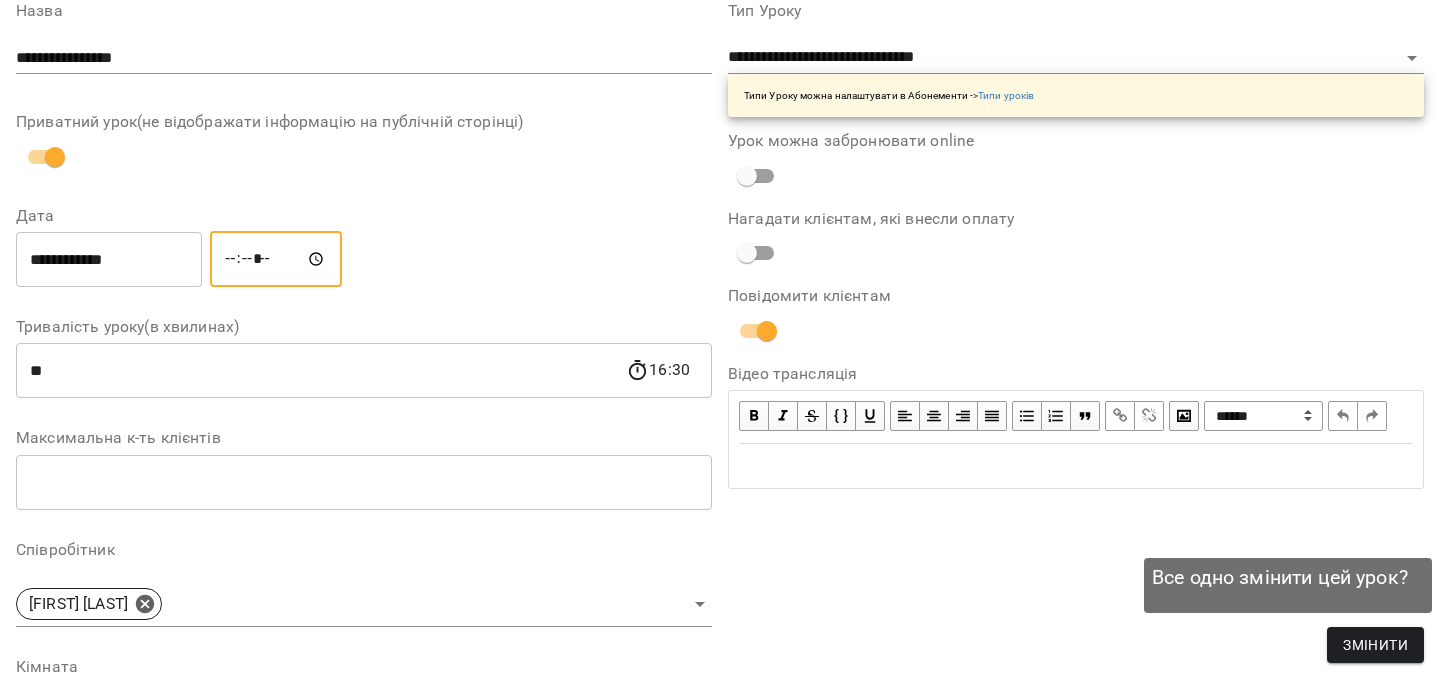click on "Змінити" at bounding box center [1375, 645] 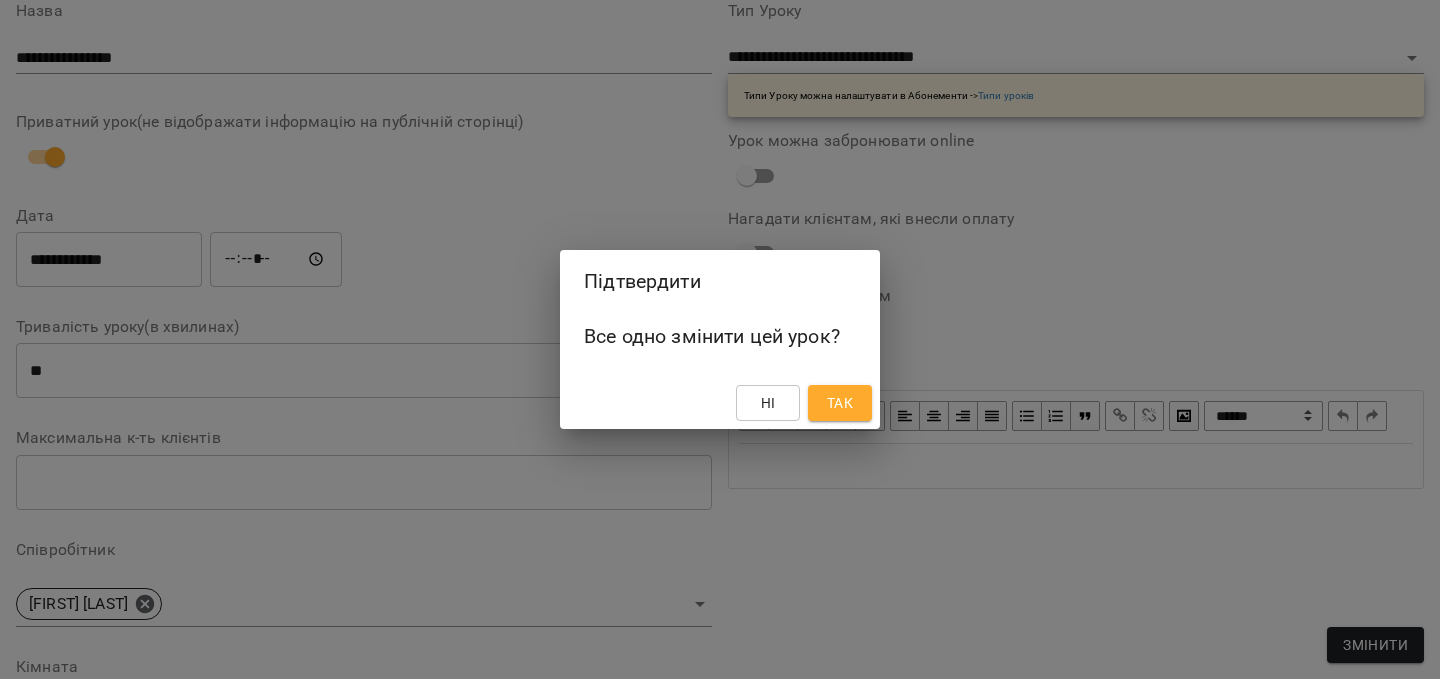 click on "Так" at bounding box center [840, 403] 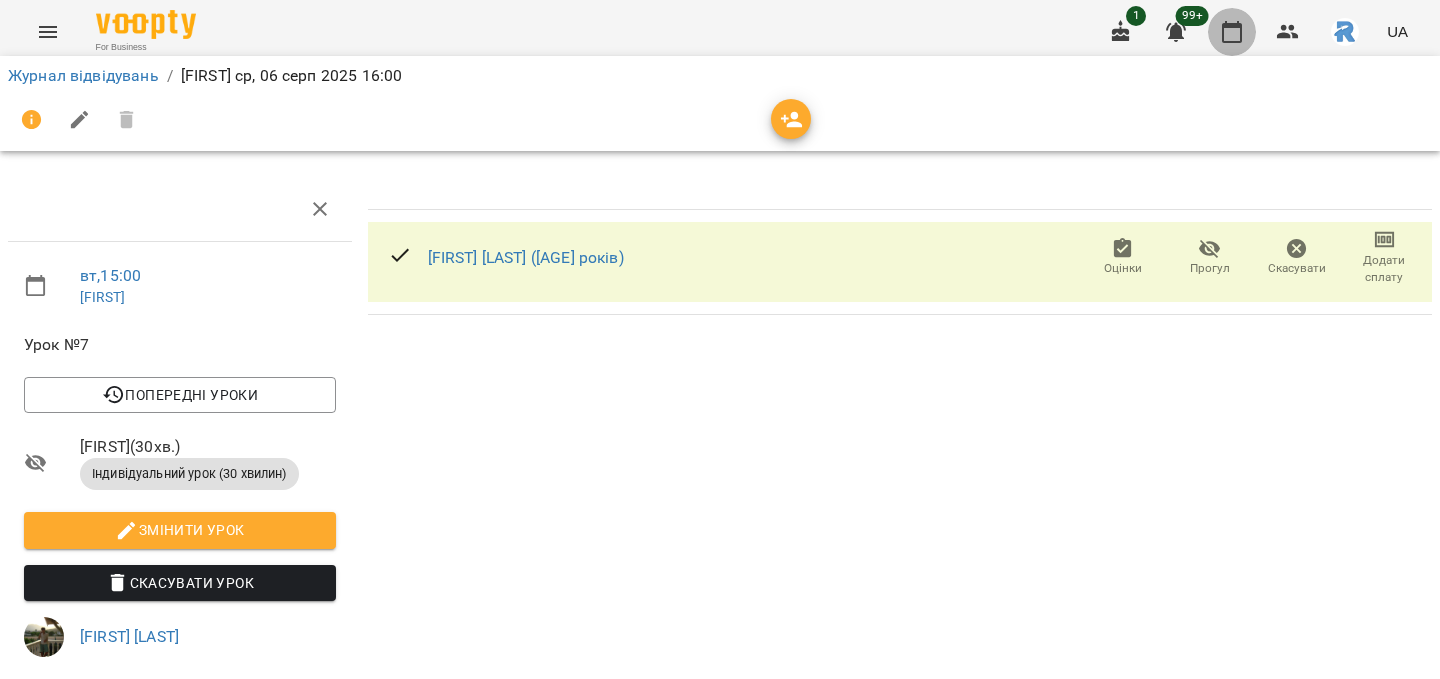 click 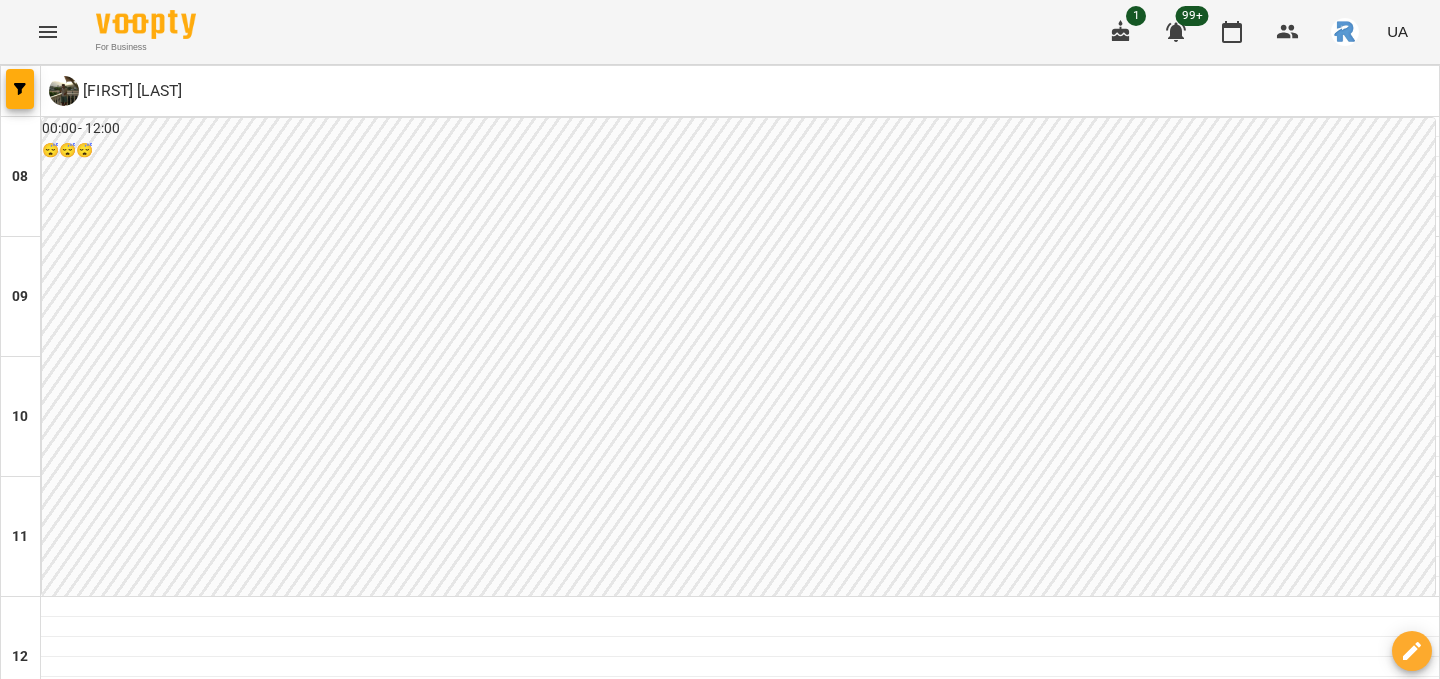 scroll, scrollTop: 583, scrollLeft: 0, axis: vertical 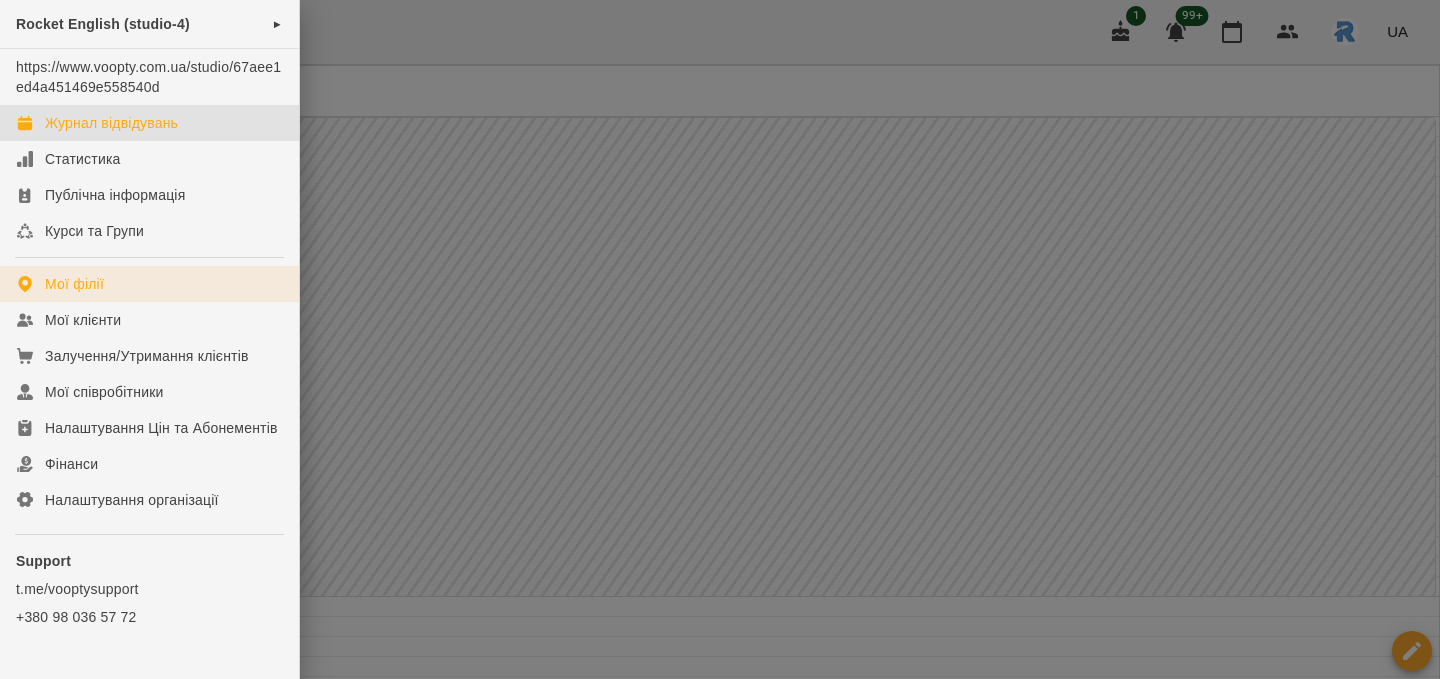 click on "Мої філії" at bounding box center [149, 284] 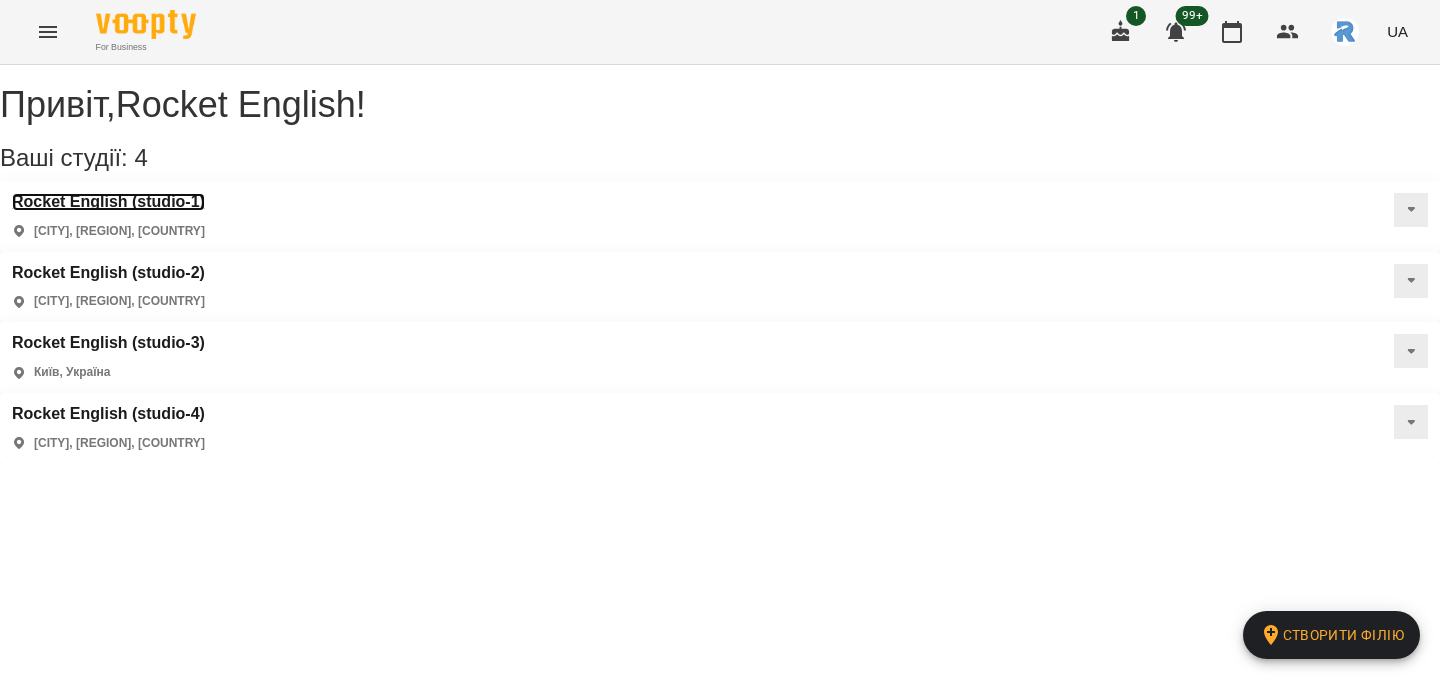 click on "Rocket English (studio-1)" at bounding box center [108, 202] 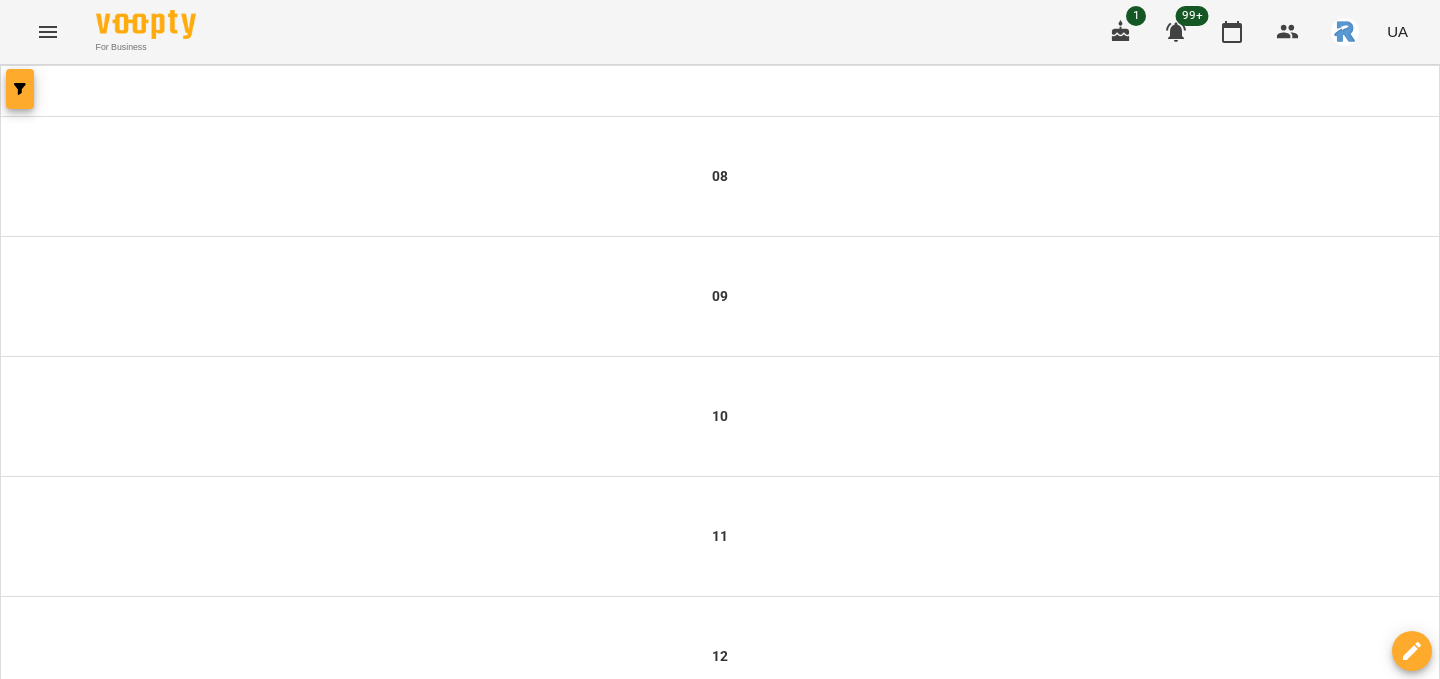 click 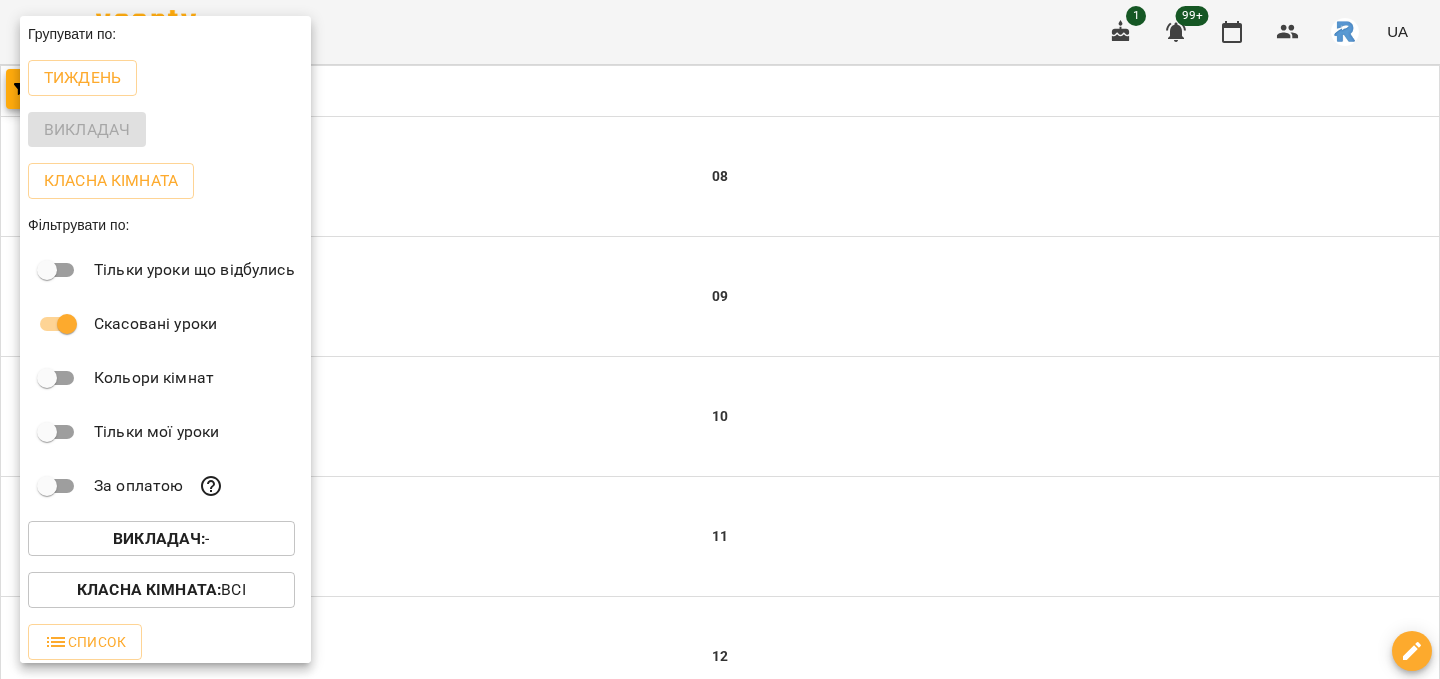 click on "Викладач :  -" at bounding box center (161, 539) 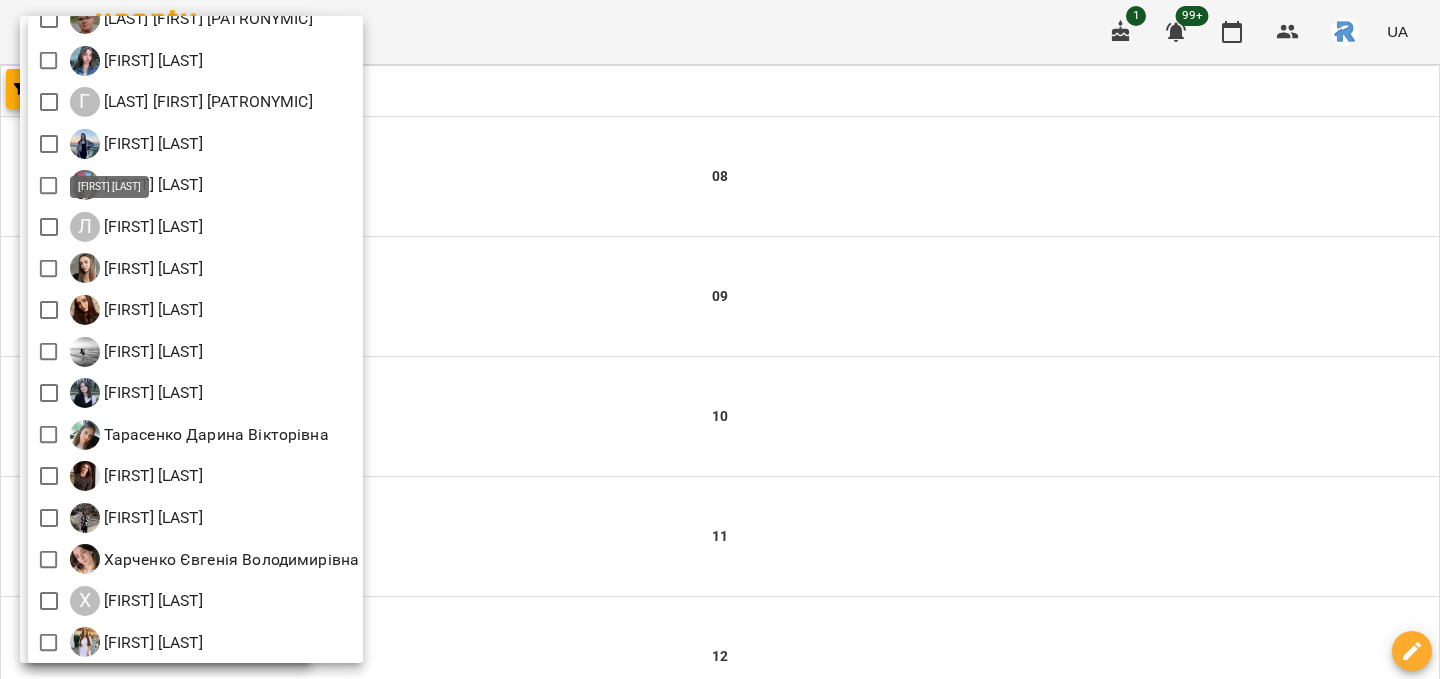 scroll, scrollTop: 0, scrollLeft: 0, axis: both 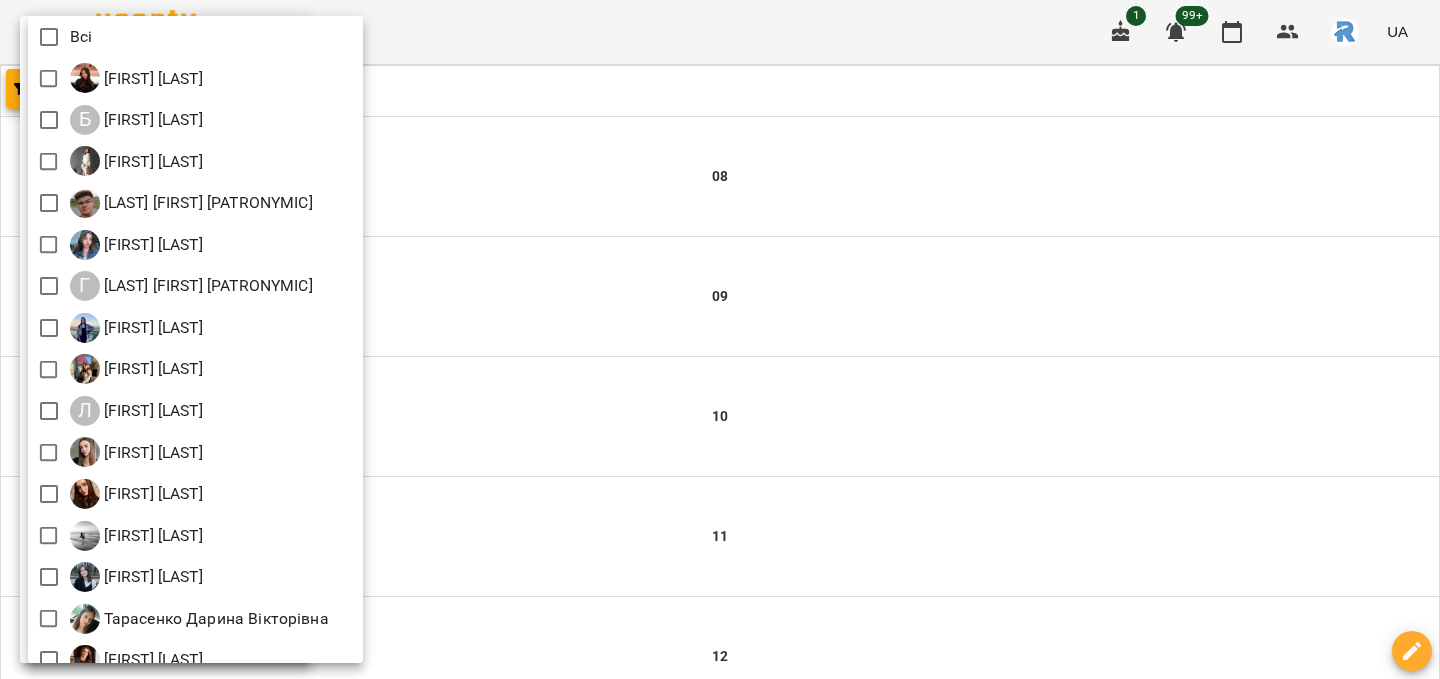 click at bounding box center (720, 339) 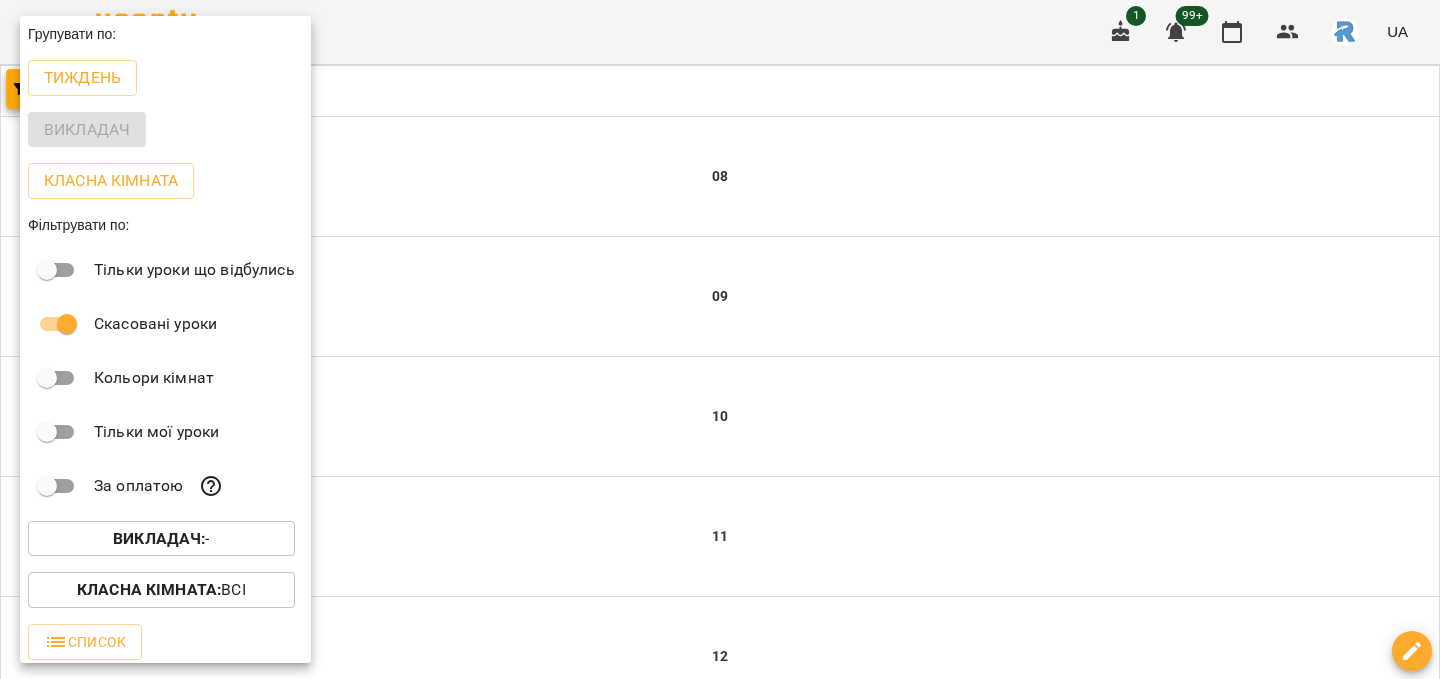 click at bounding box center (720, 339) 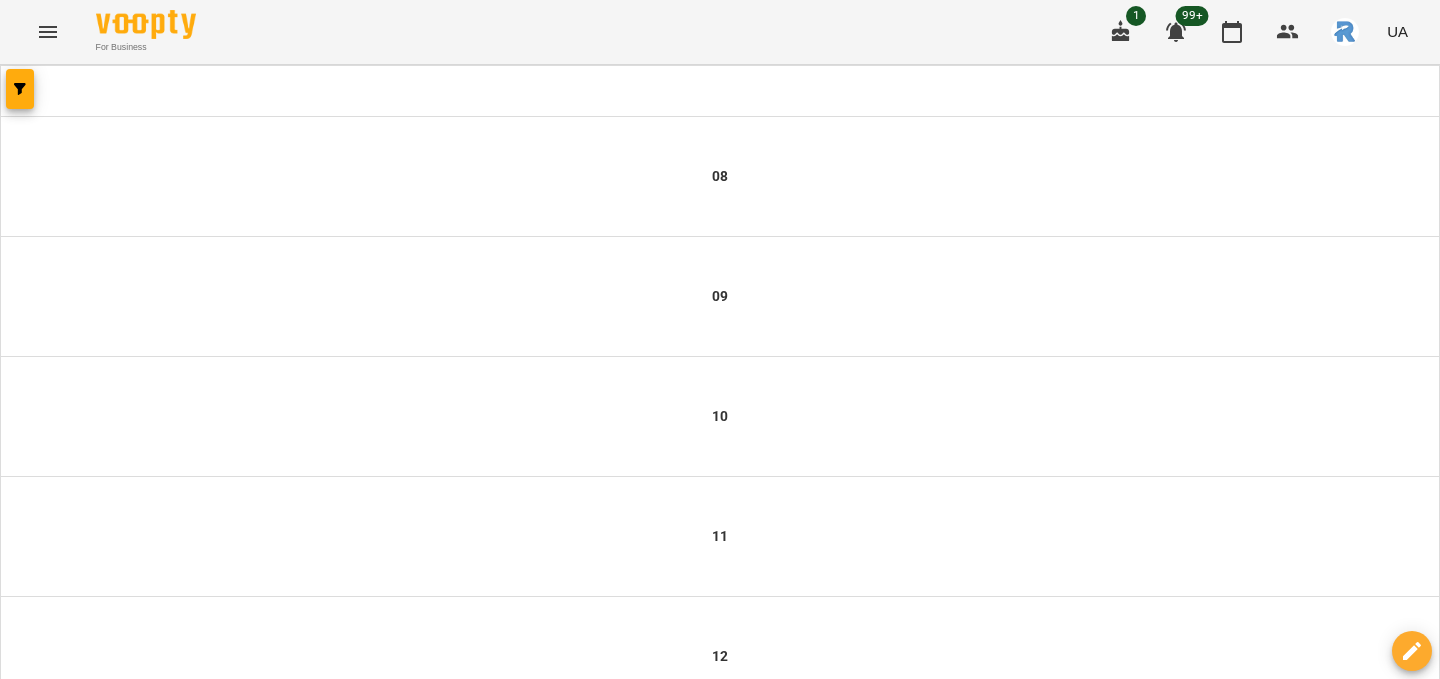 click 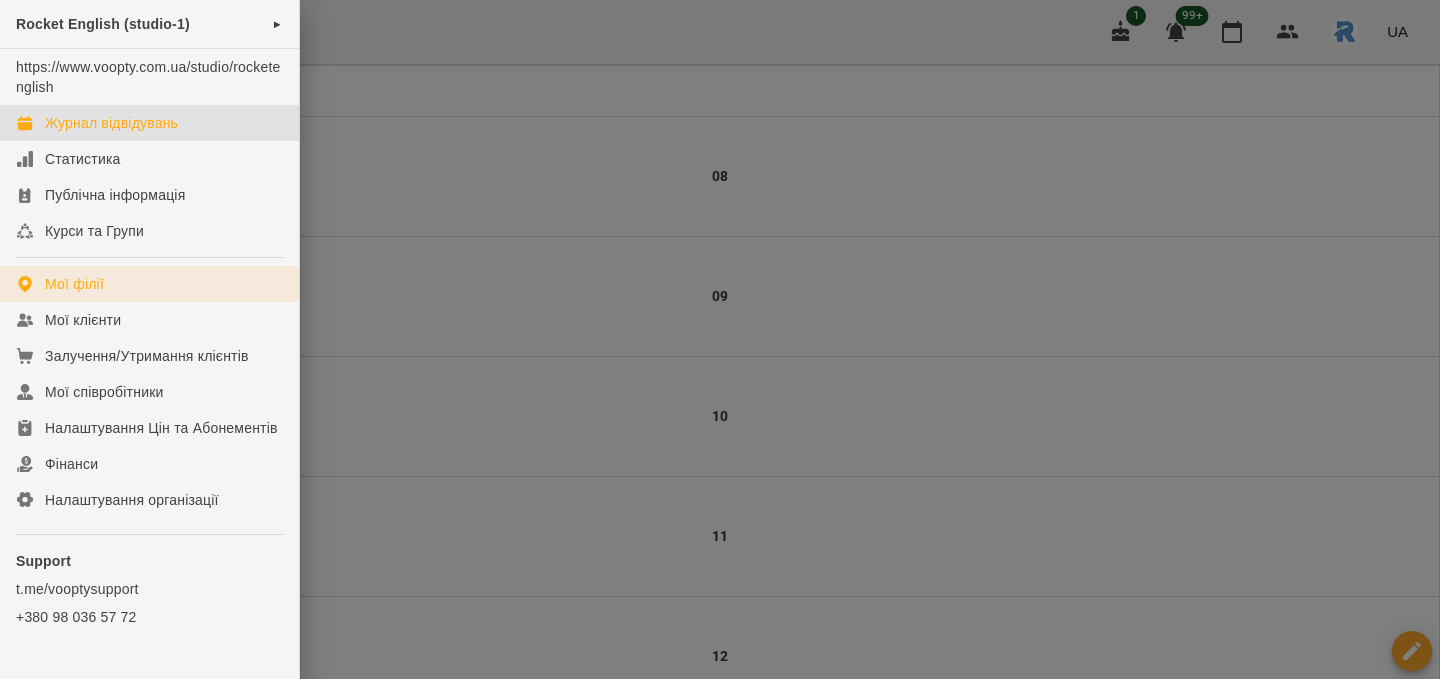 click on "Мої філії" at bounding box center (149, 284) 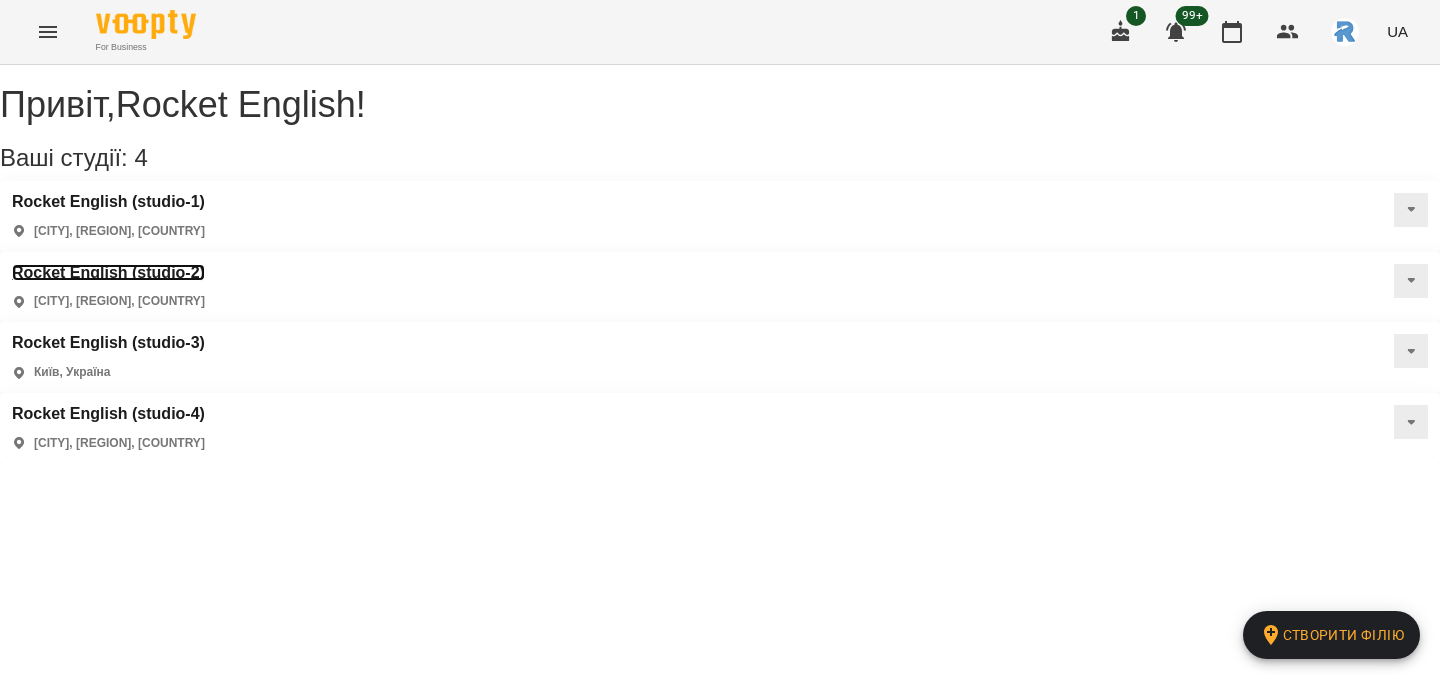 click on "Rocket English (studio-2)" at bounding box center (108, 273) 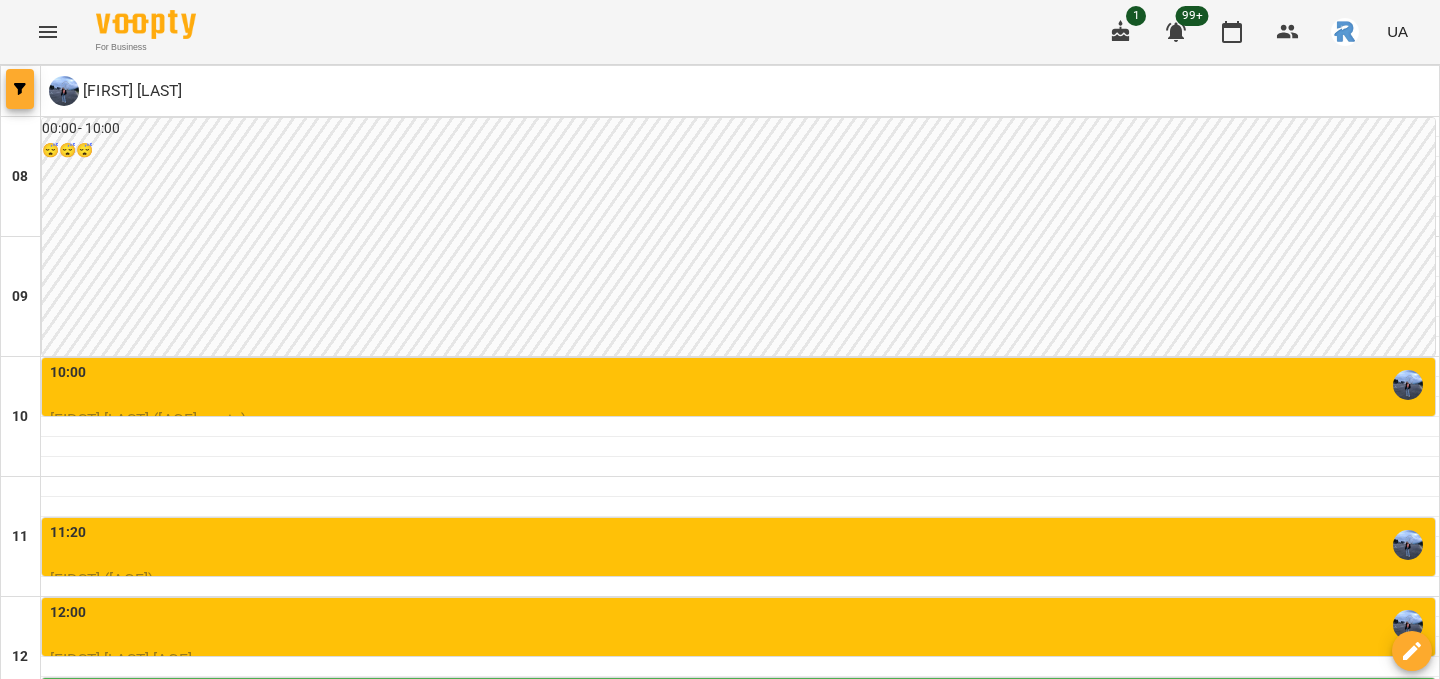 click at bounding box center (20, 89) 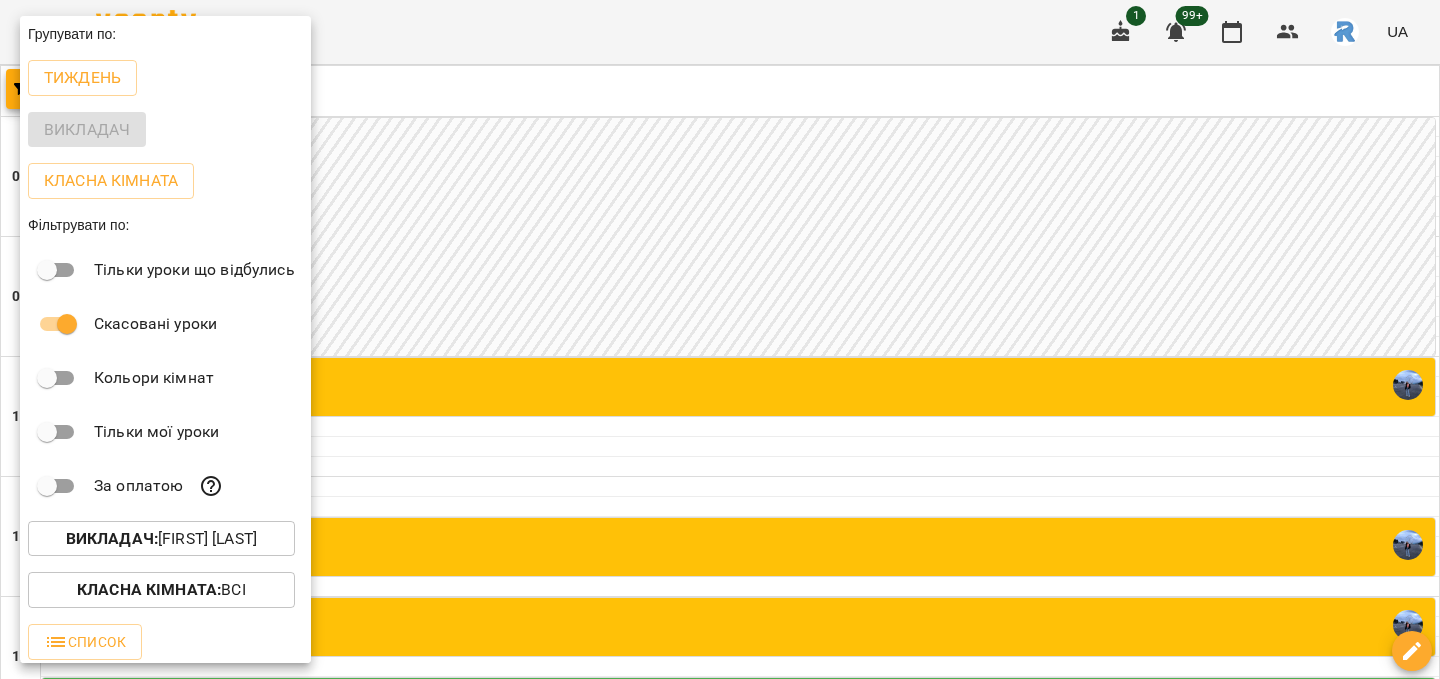 click on "Викладач : [FIRST] [LAST]" at bounding box center [161, 539] 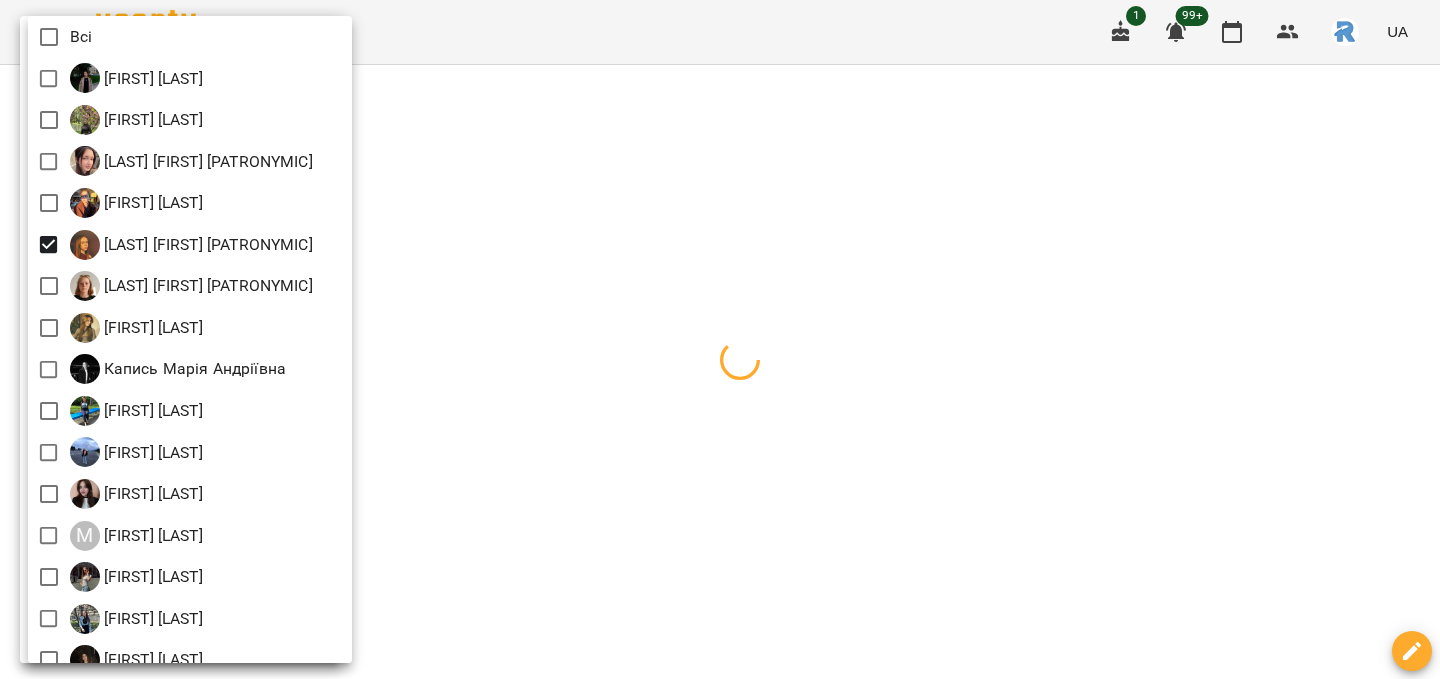 click at bounding box center (720, 339) 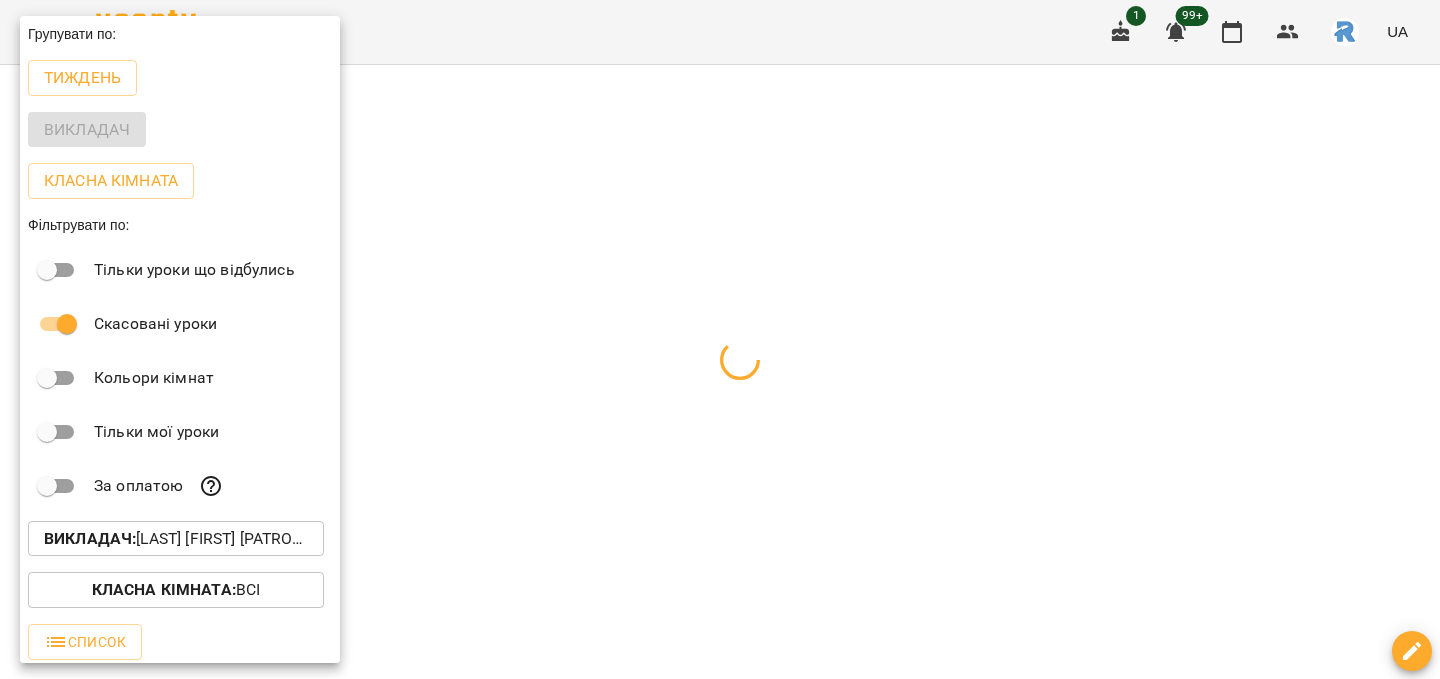 click at bounding box center (720, 339) 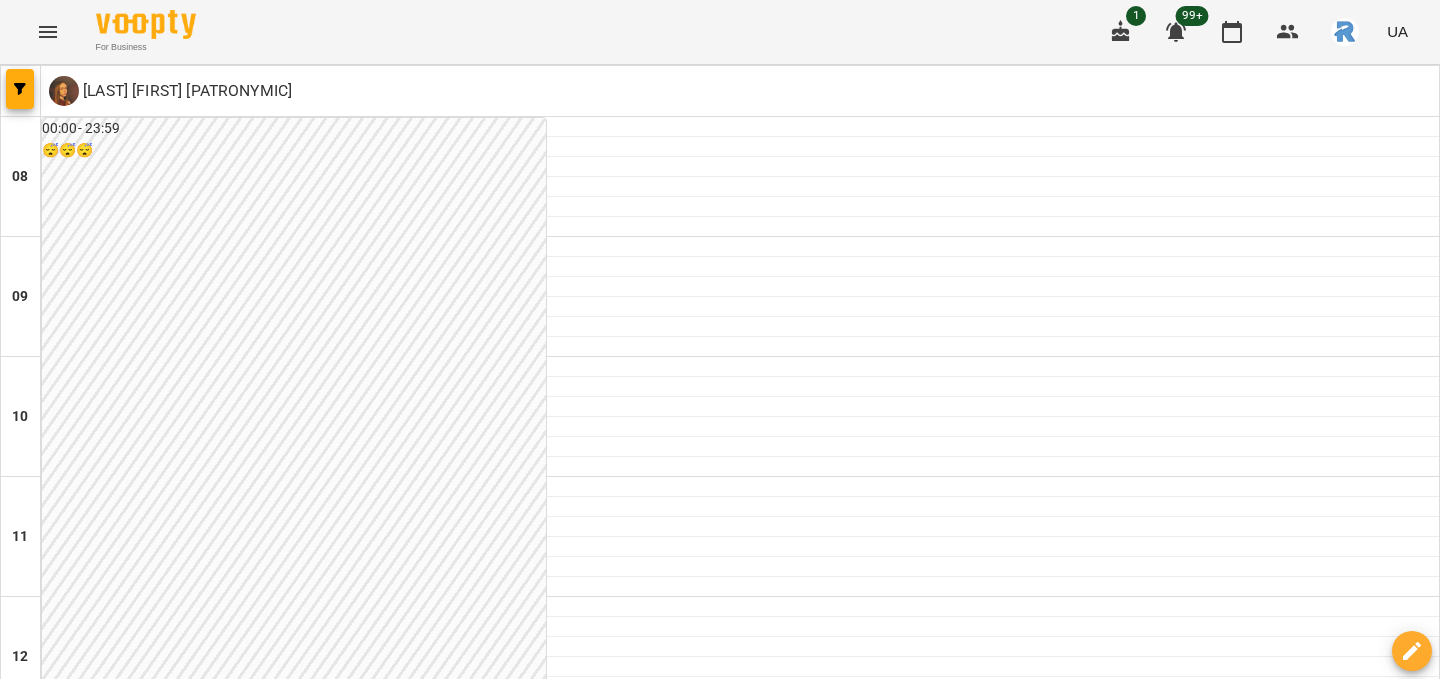 scroll, scrollTop: 649, scrollLeft: 0, axis: vertical 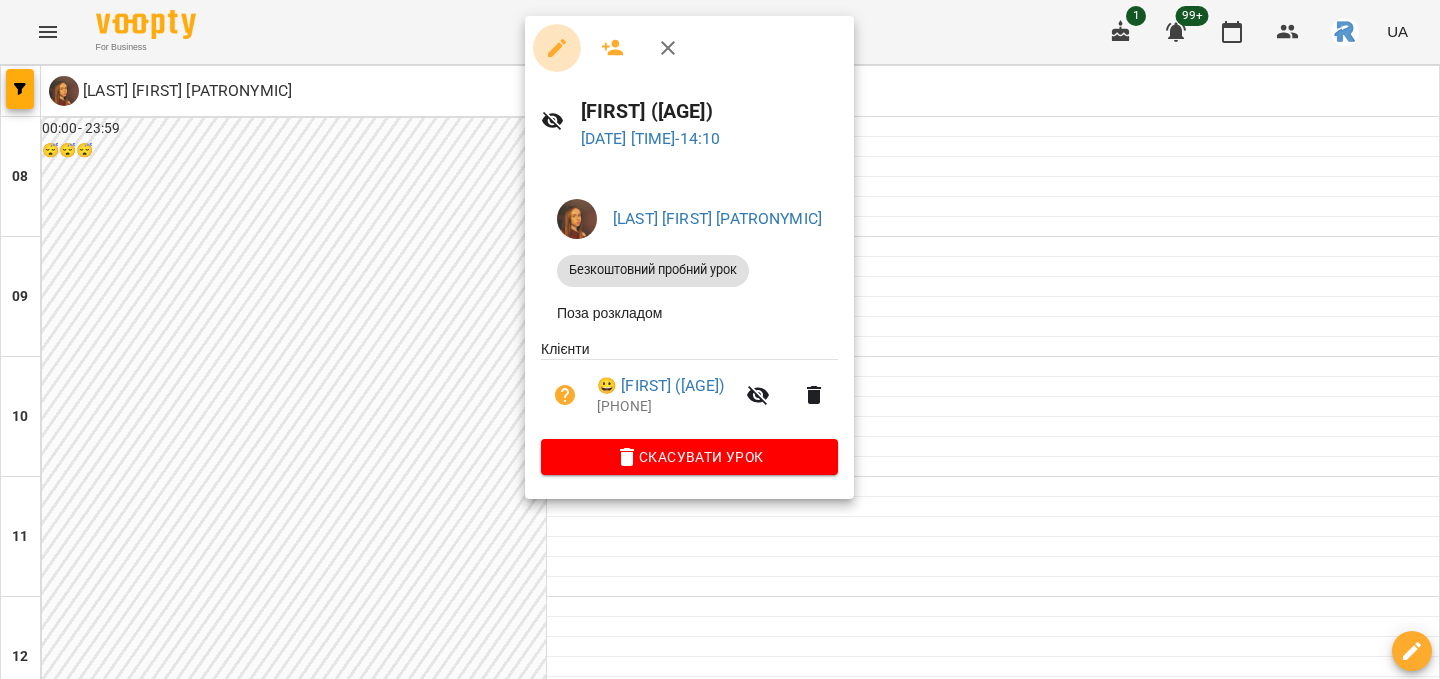 click 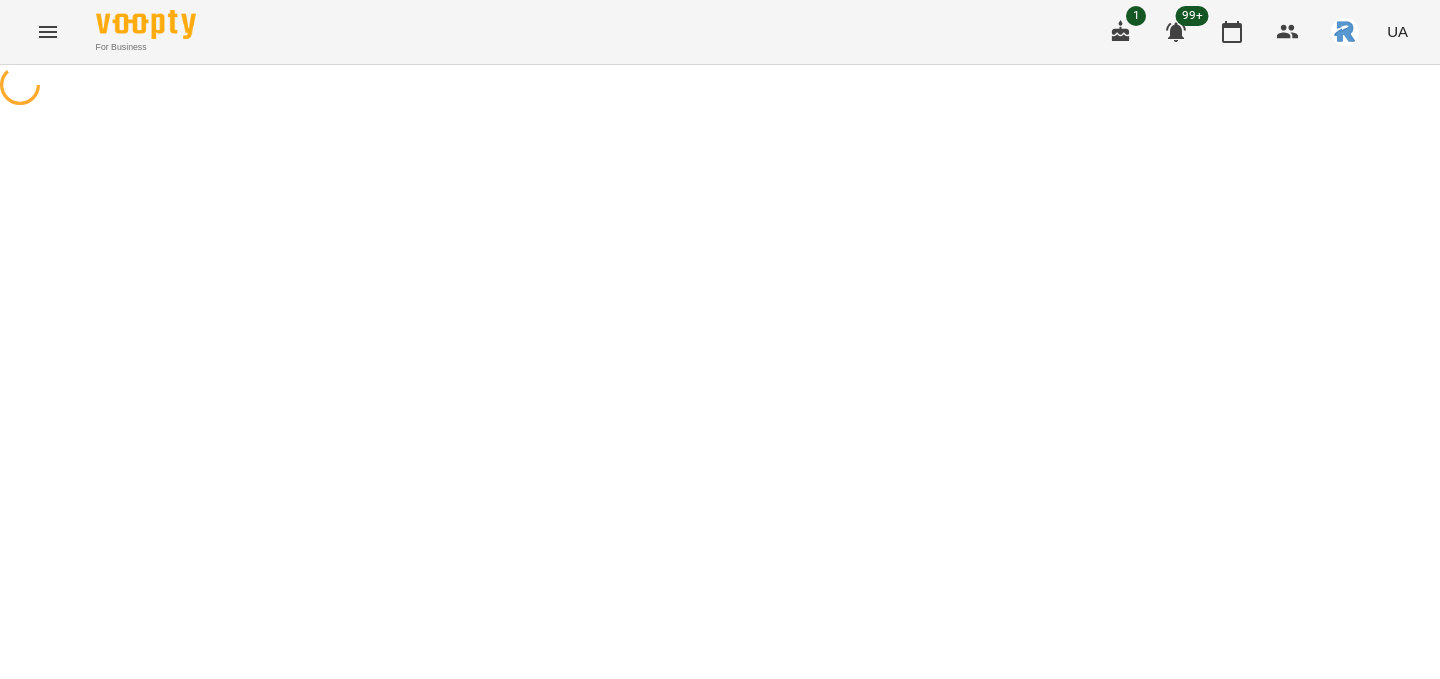 select on "**********" 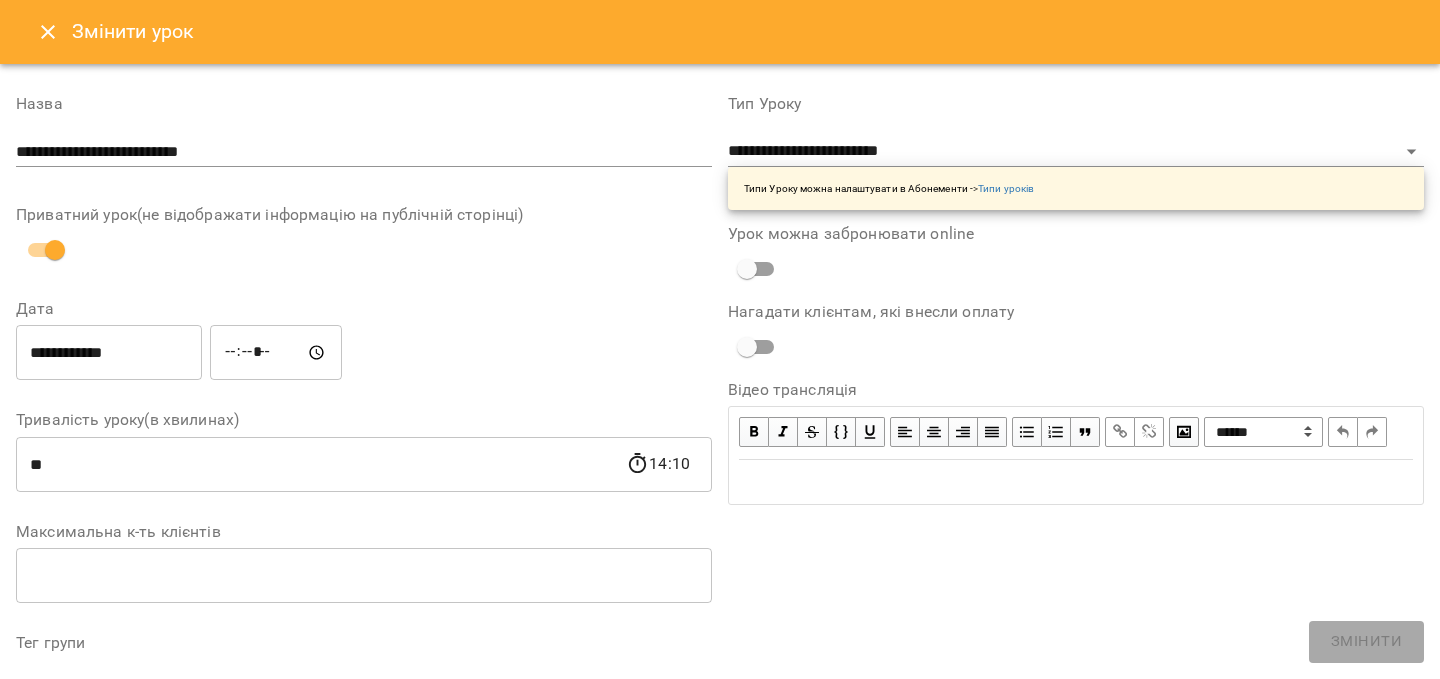 click on "*****" at bounding box center (276, 353) 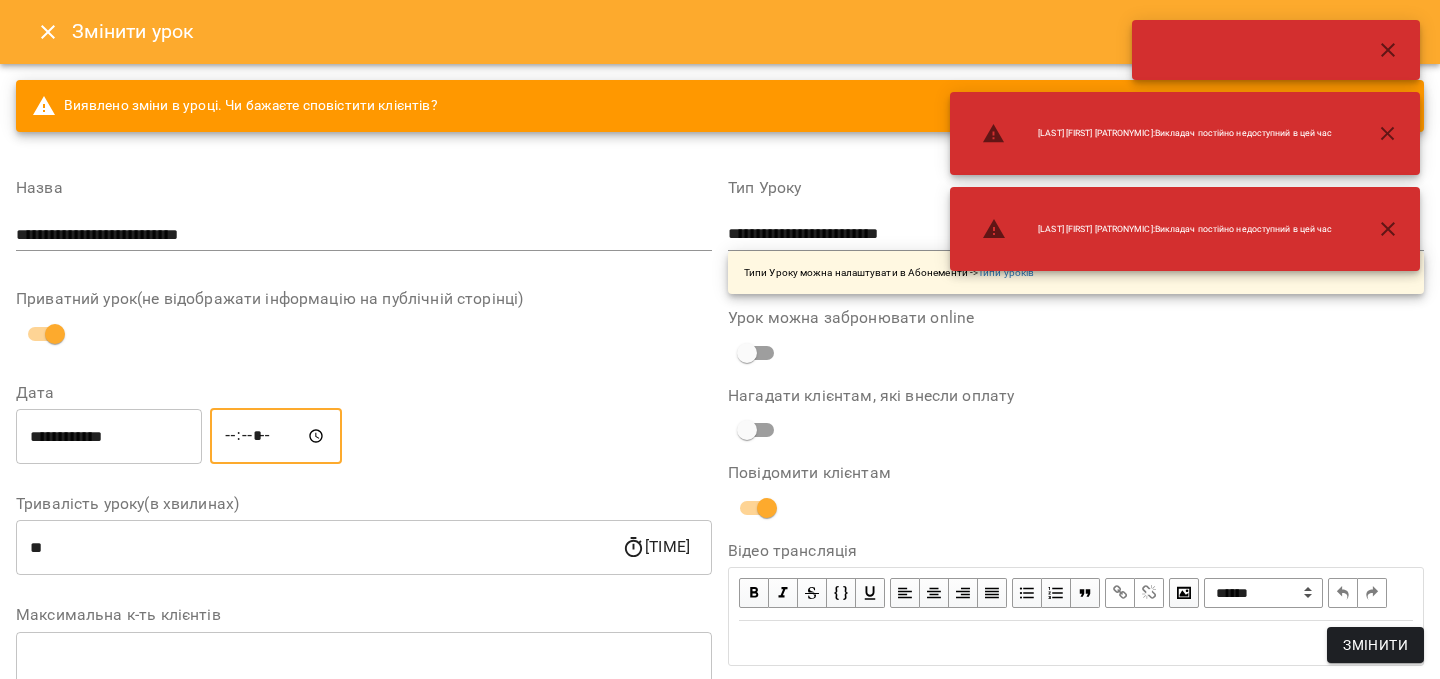 type on "*****" 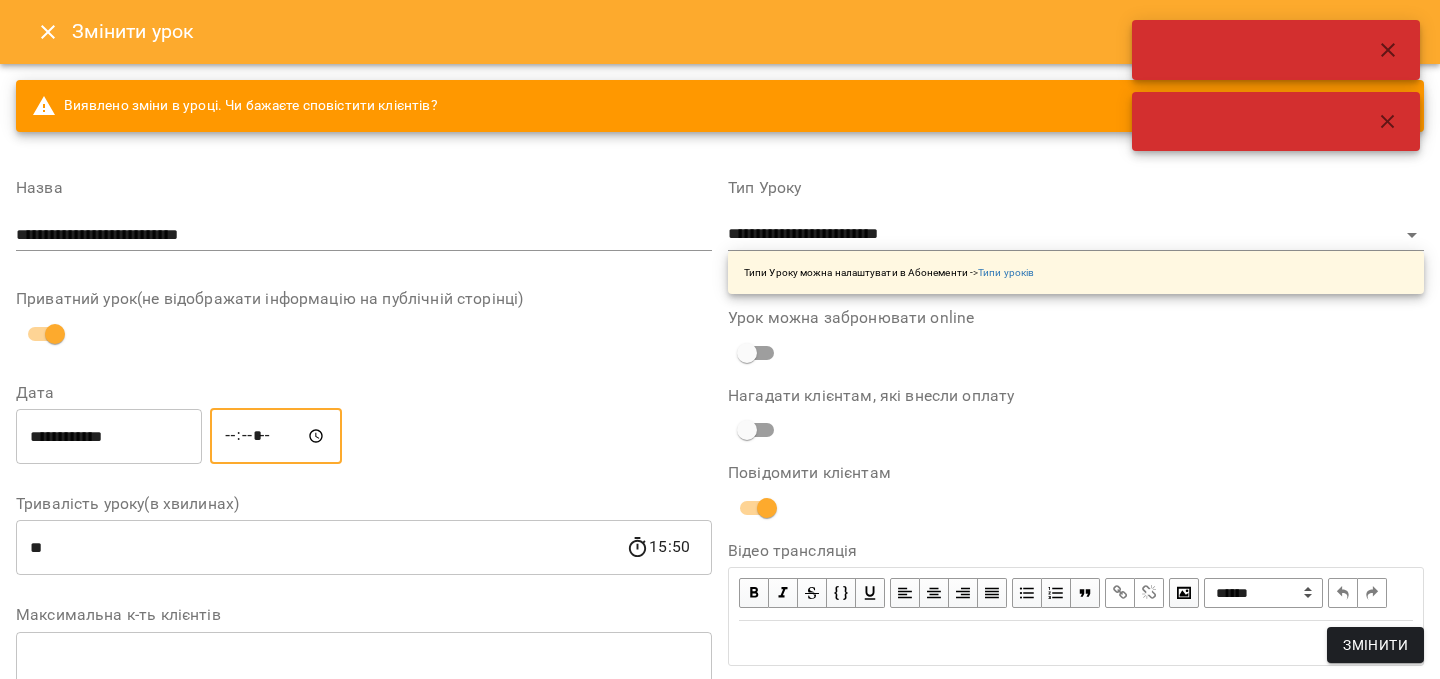 click on "Змінити" at bounding box center [1375, 645] 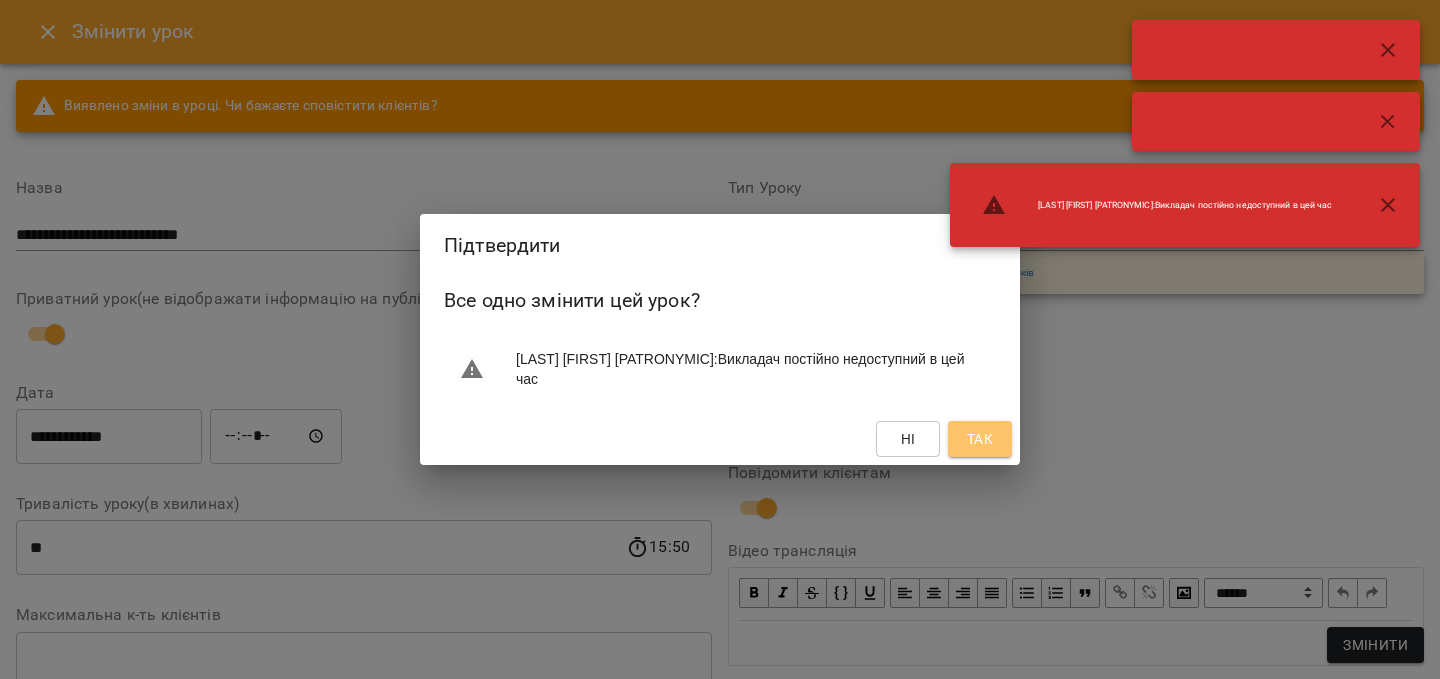 click on "Так" at bounding box center (980, 439) 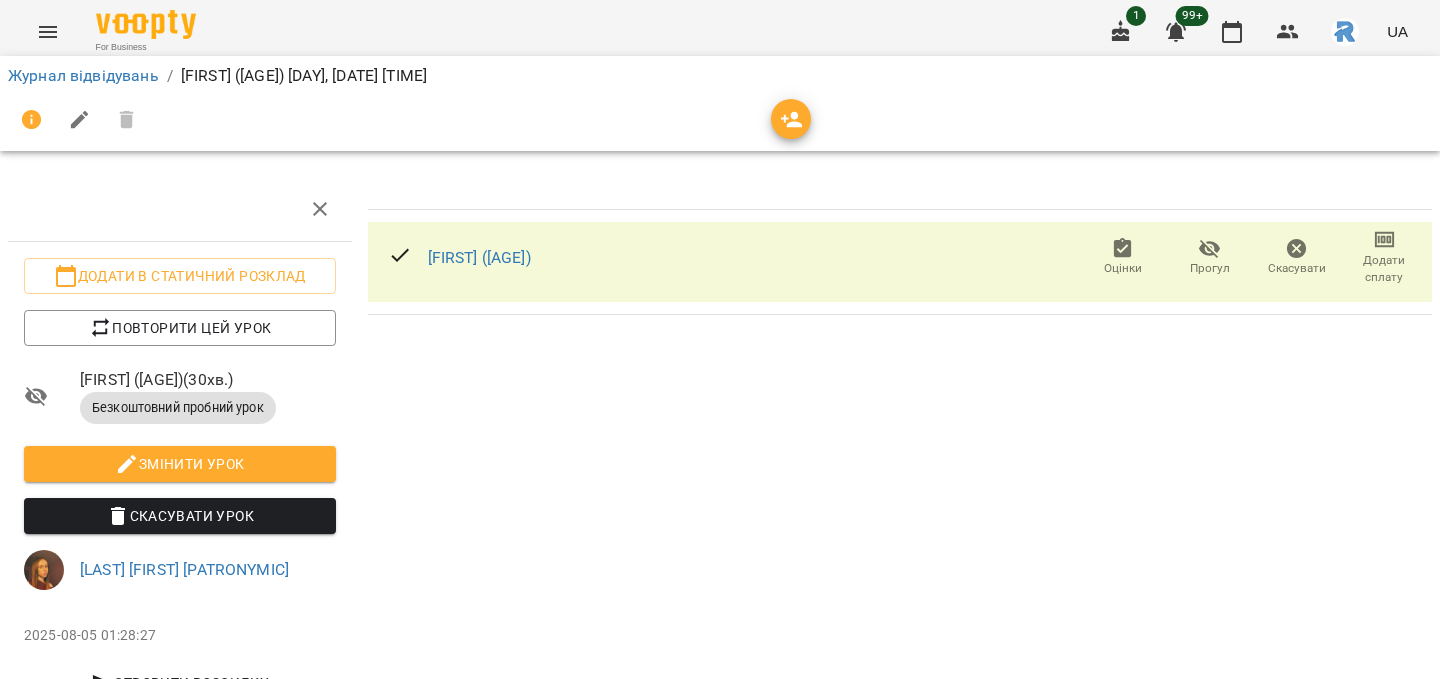 click 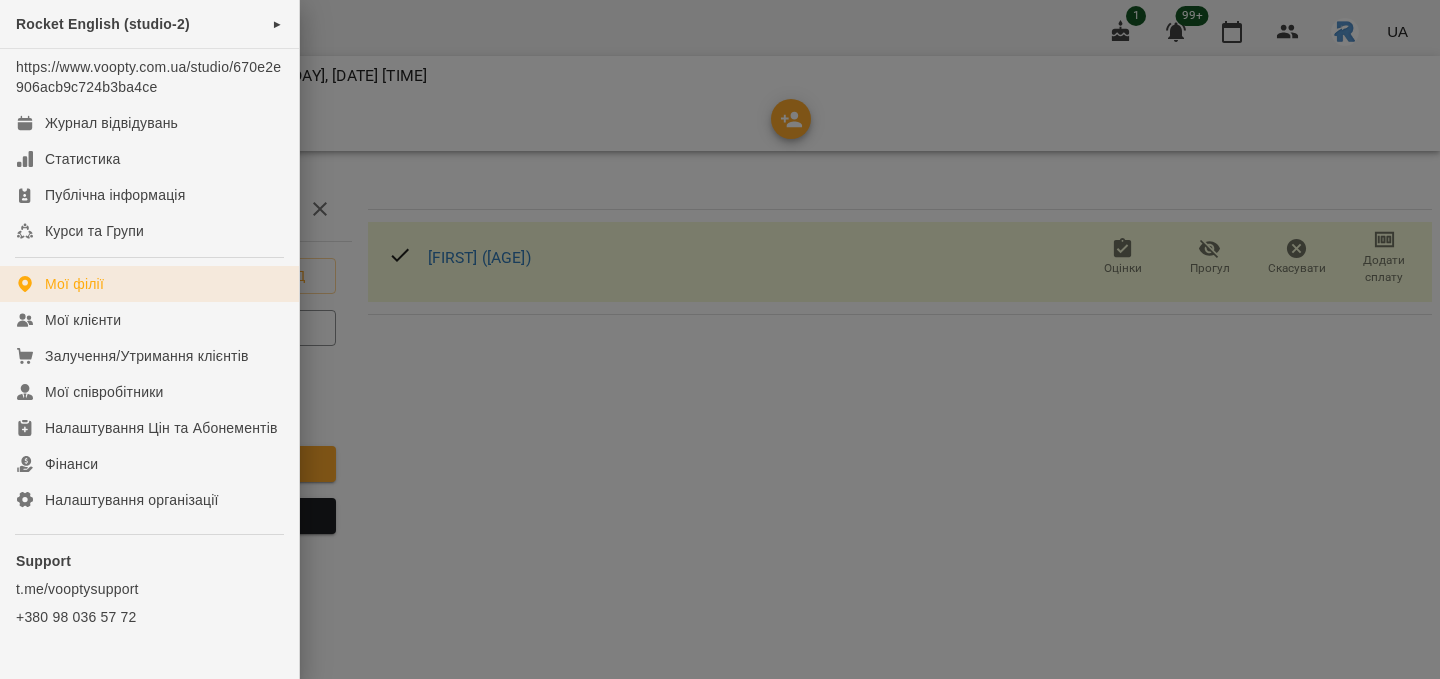 click on "Мої філії" at bounding box center (74, 284) 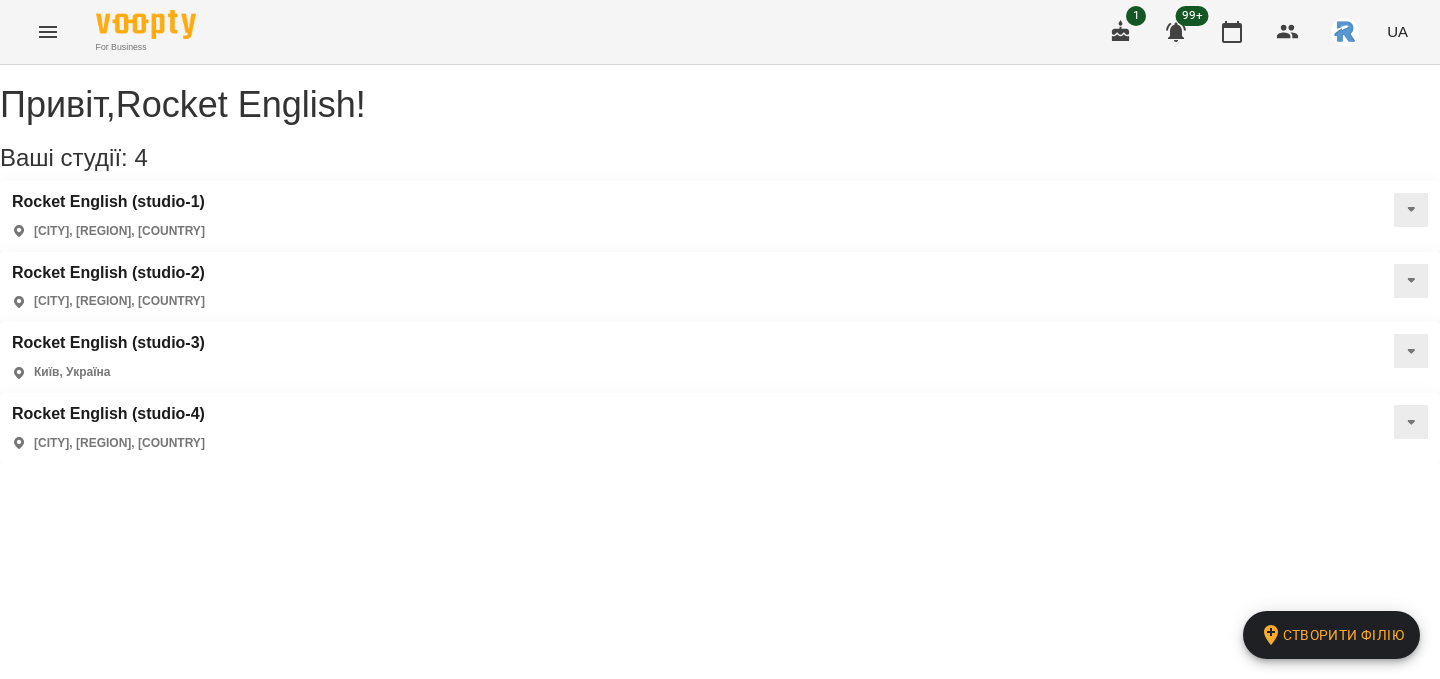 click on "Rocket English (studio-4) [CITY], [REGION], [COUNTRY]" at bounding box center (720, 428) 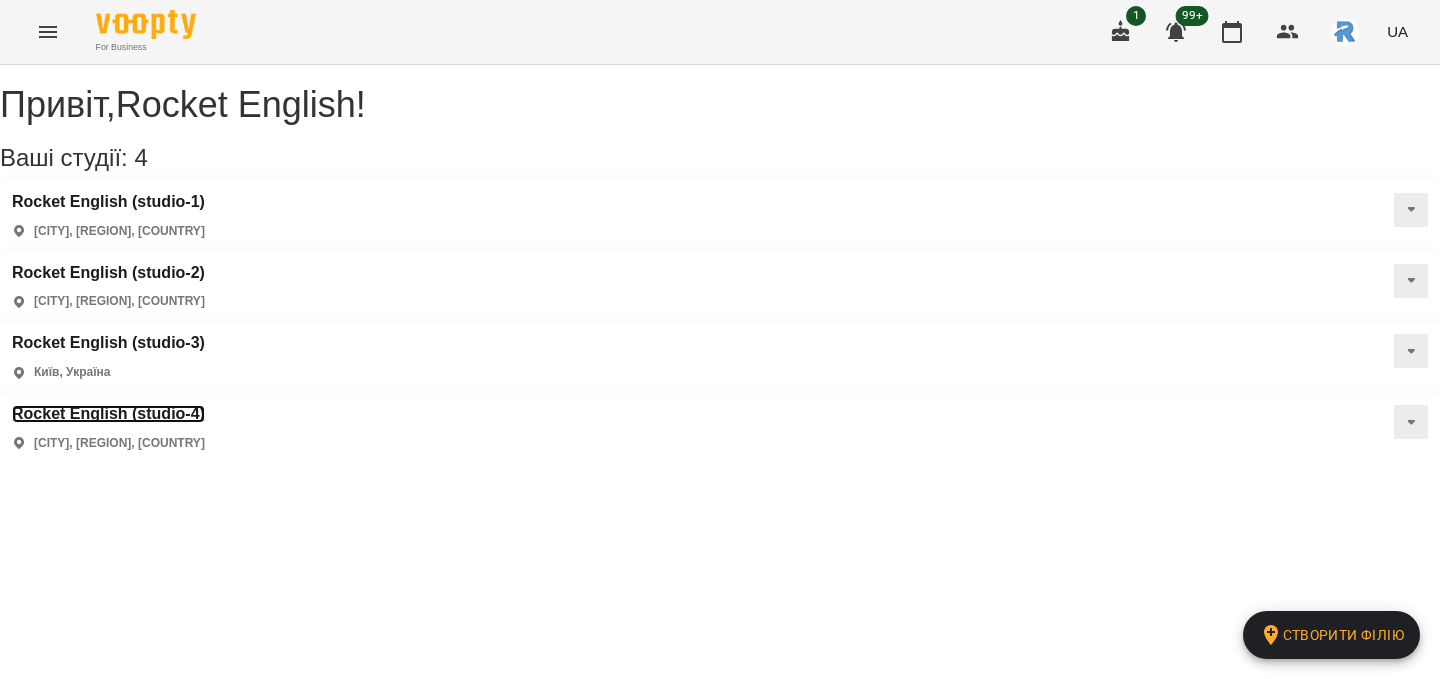 click on "Rocket English (studio-4)" at bounding box center (108, 414) 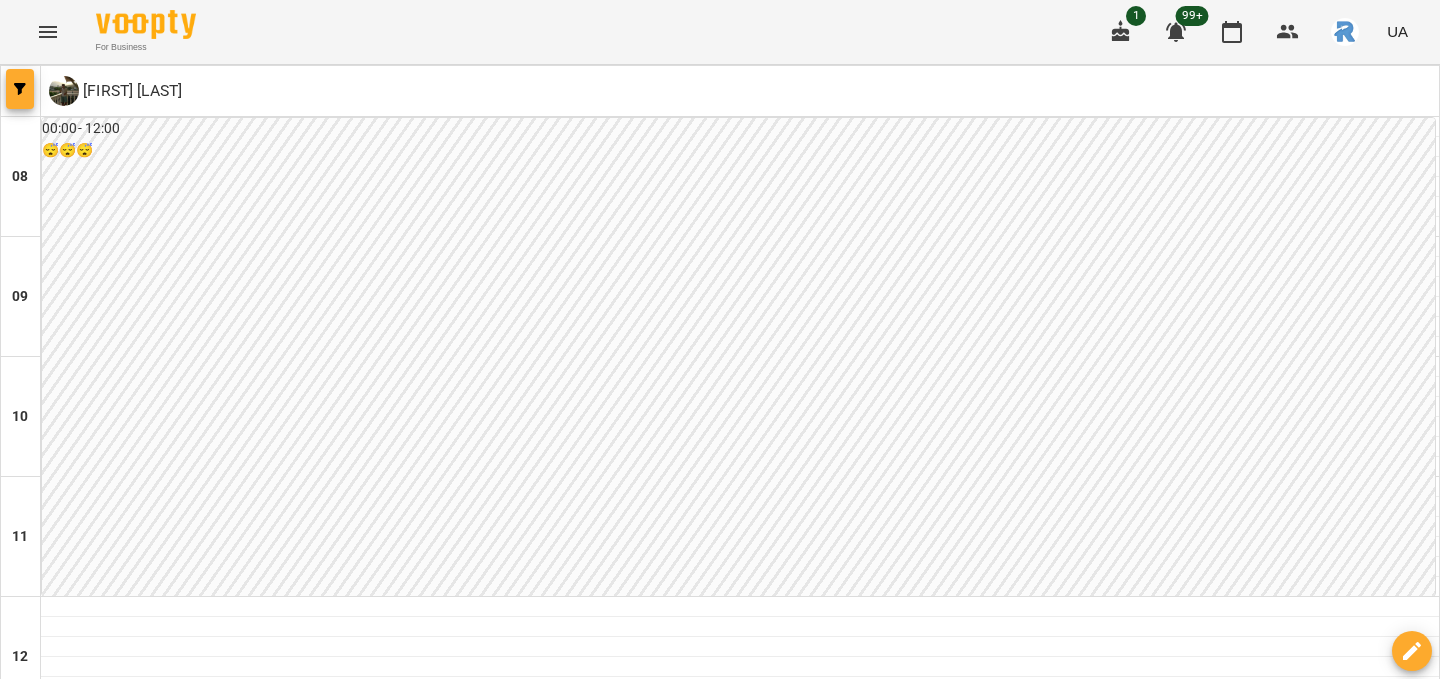 click at bounding box center [20, 89] 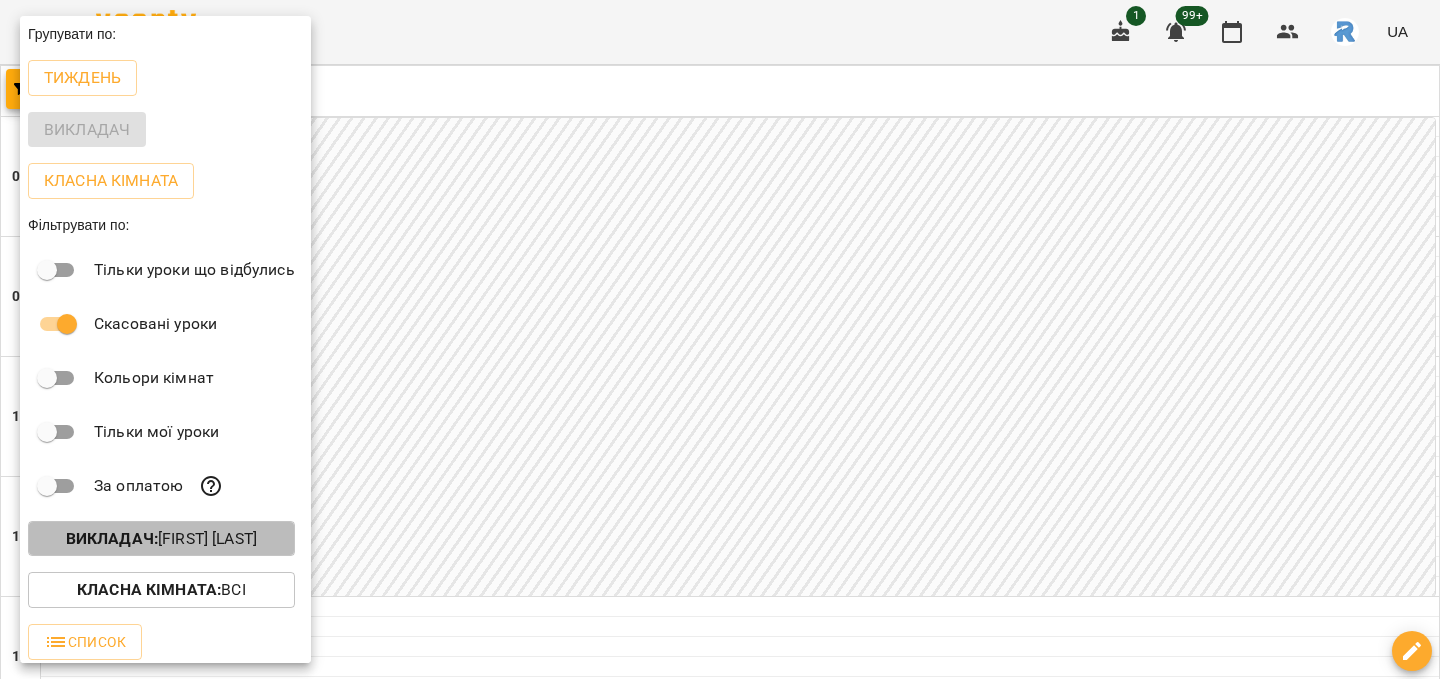 click on "Викладач :  [FIRST] [LAST]" at bounding box center [161, 539] 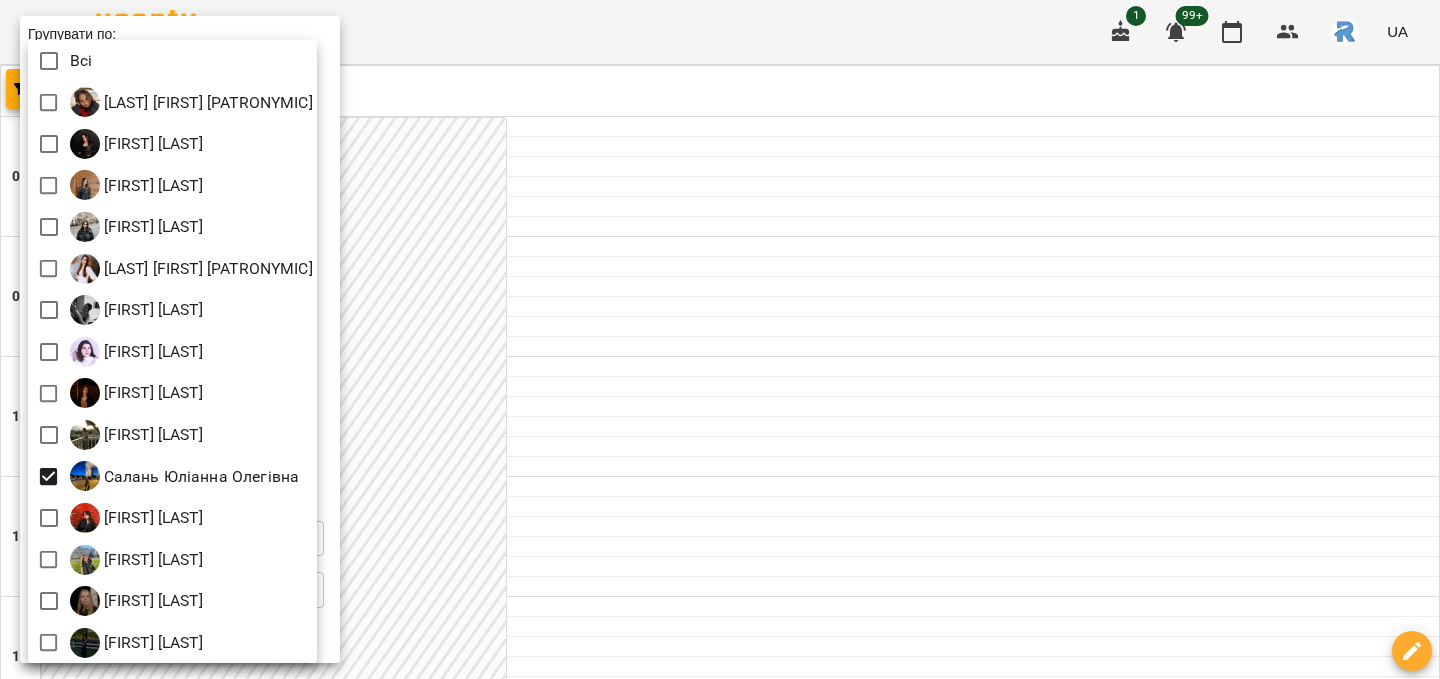 click at bounding box center [720, 339] 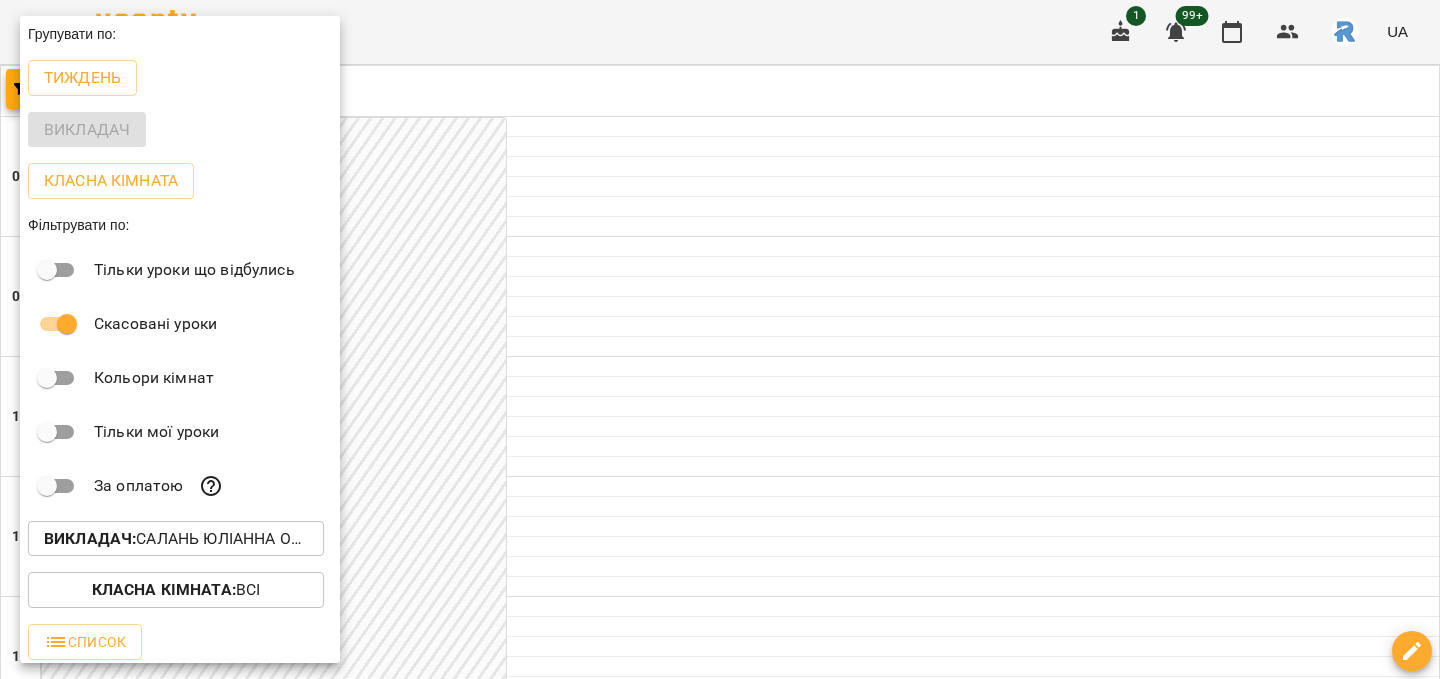 click at bounding box center [720, 339] 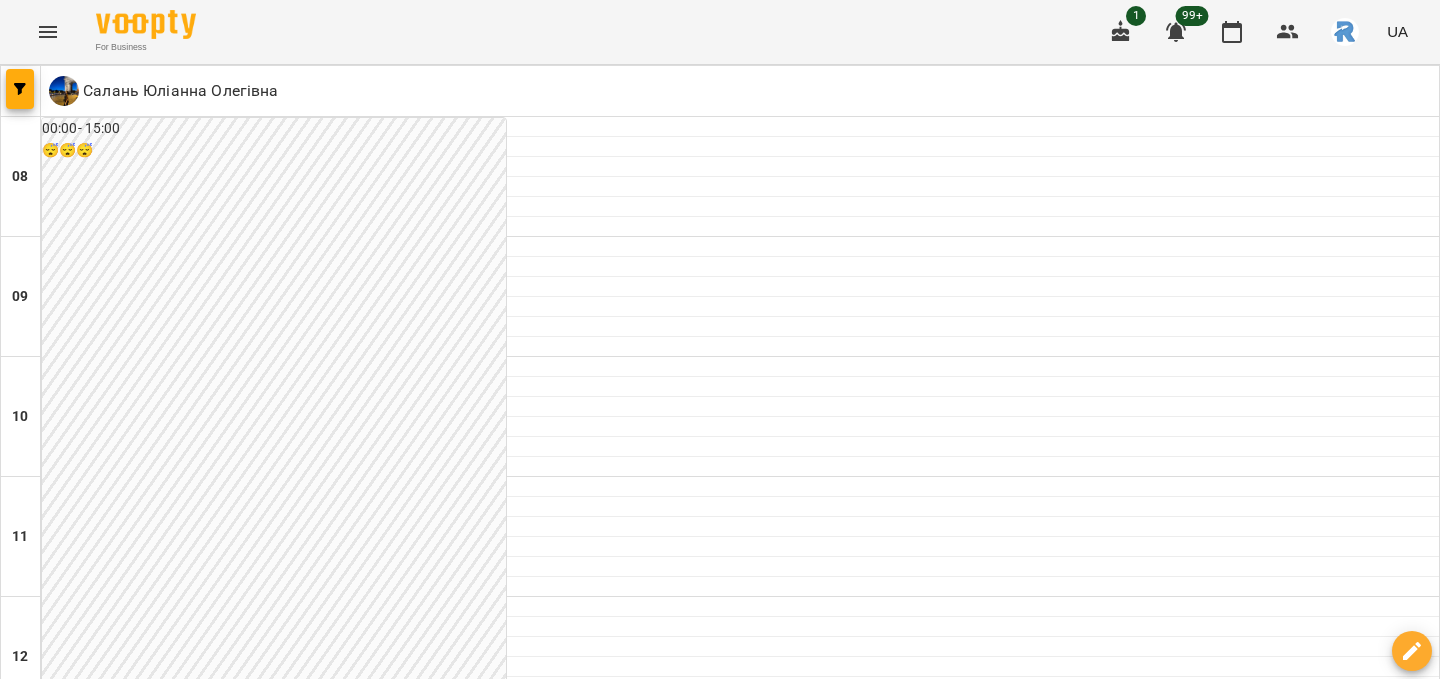scroll, scrollTop: 620, scrollLeft: 0, axis: vertical 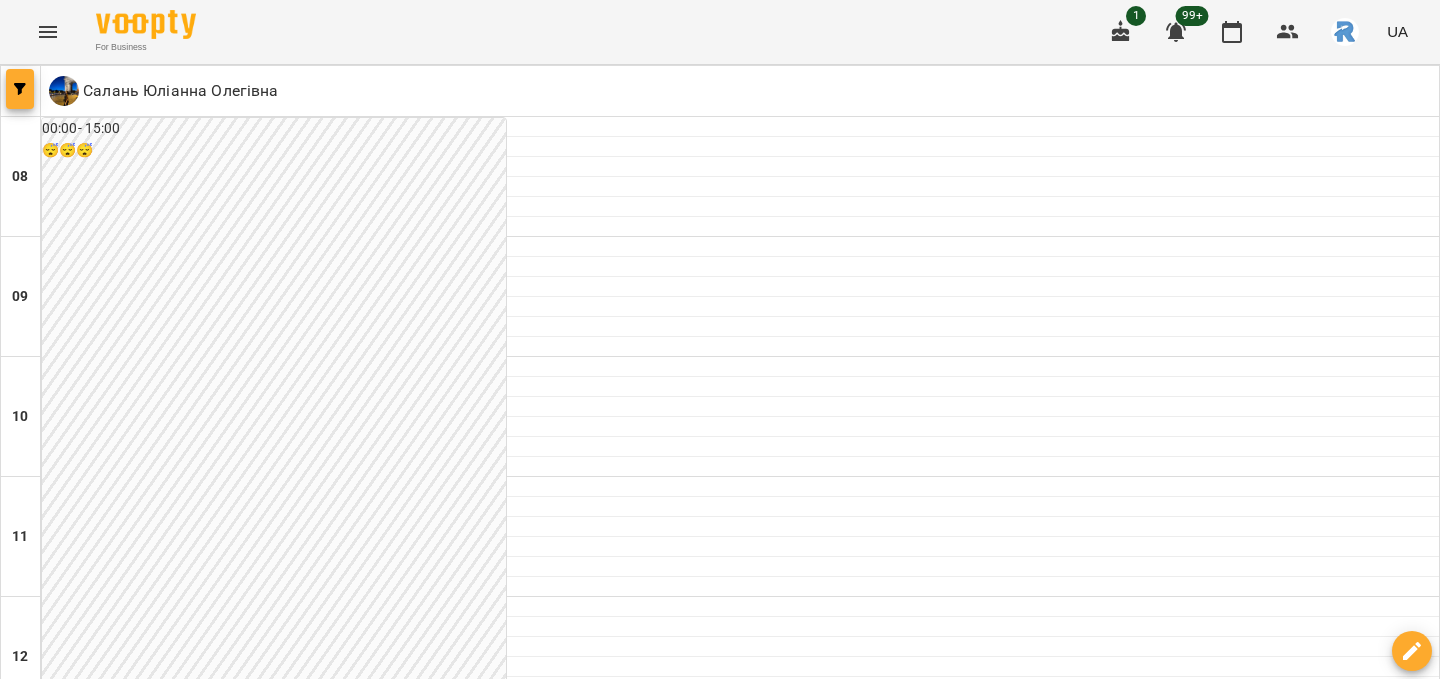 click at bounding box center (20, 89) 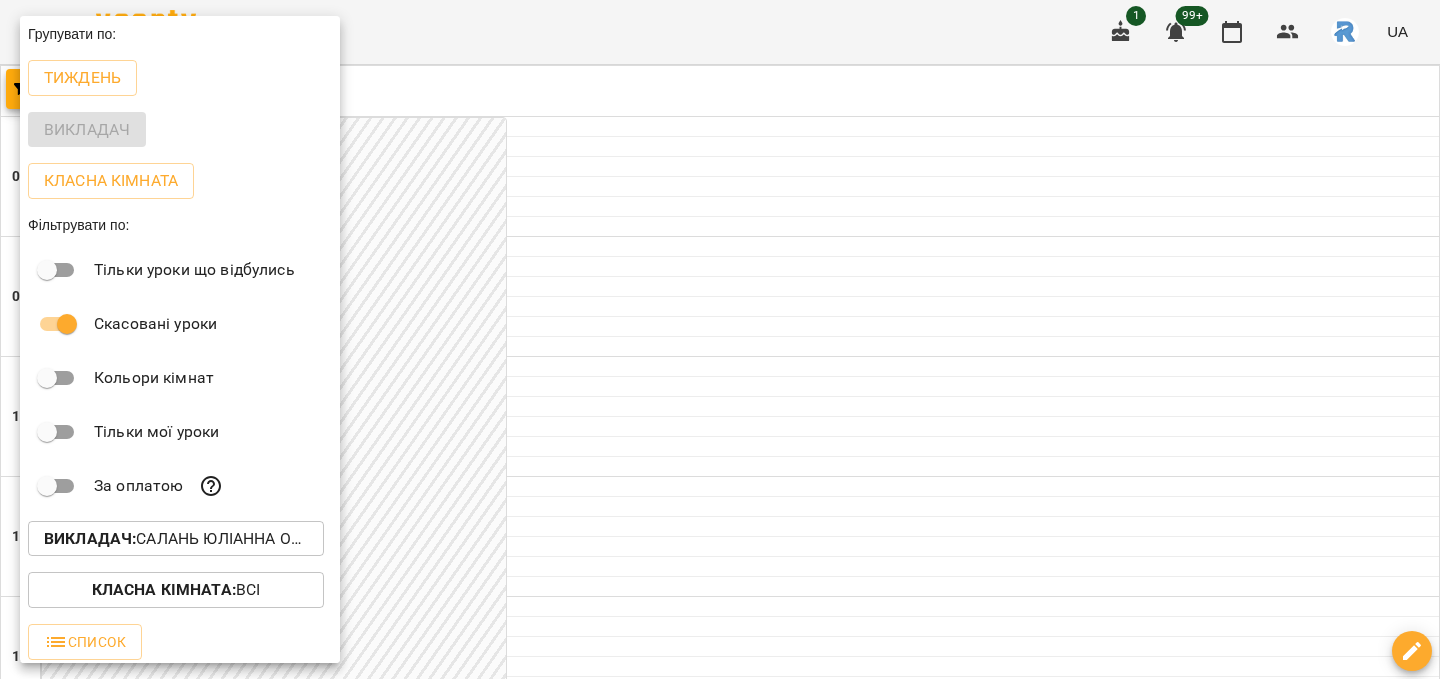 click on "Тиждень" at bounding box center [82, 78] 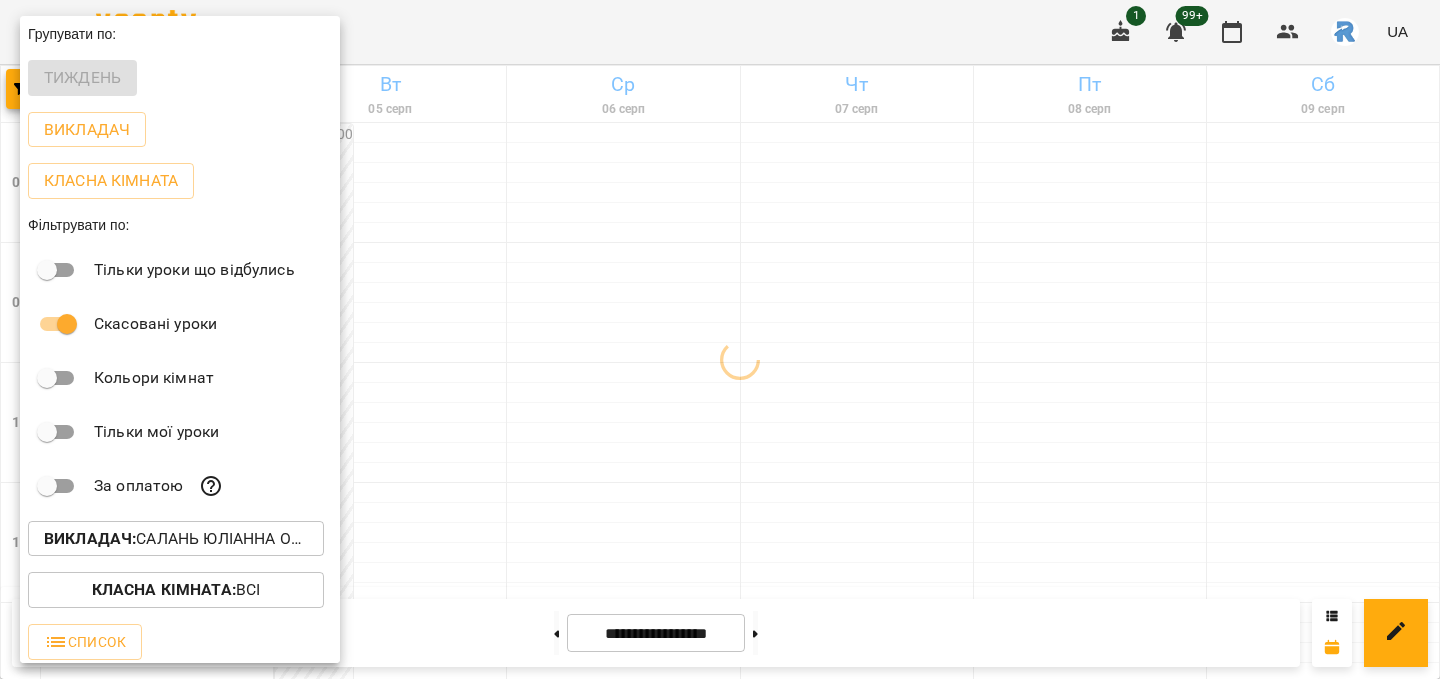 click at bounding box center (720, 339) 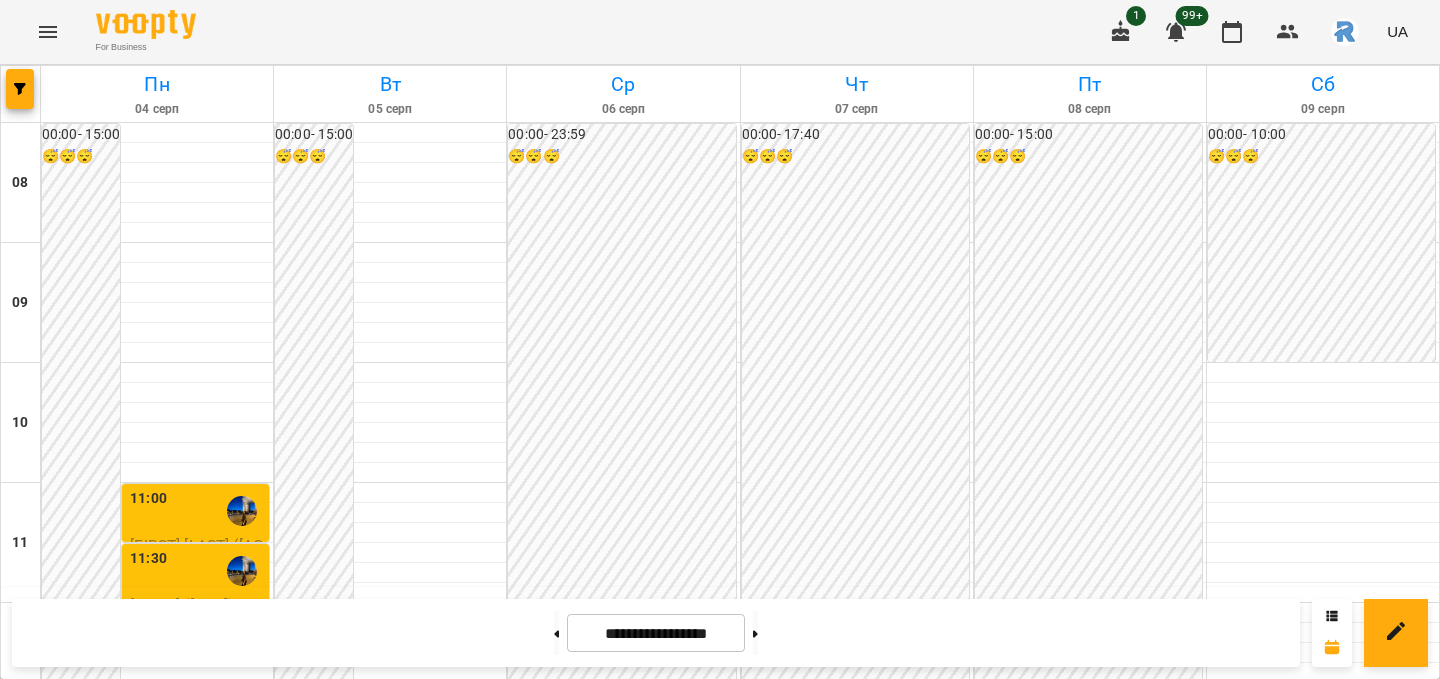 scroll, scrollTop: 457, scrollLeft: 0, axis: vertical 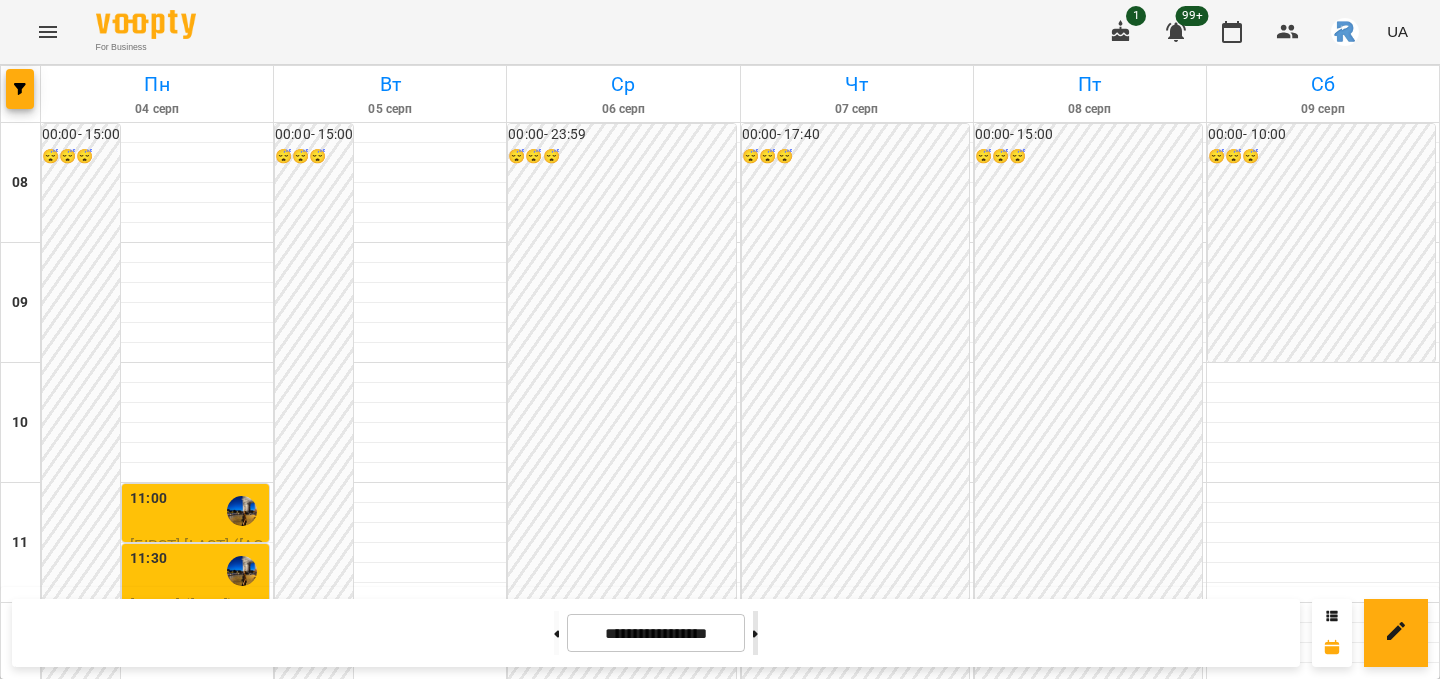 click at bounding box center [755, 633] 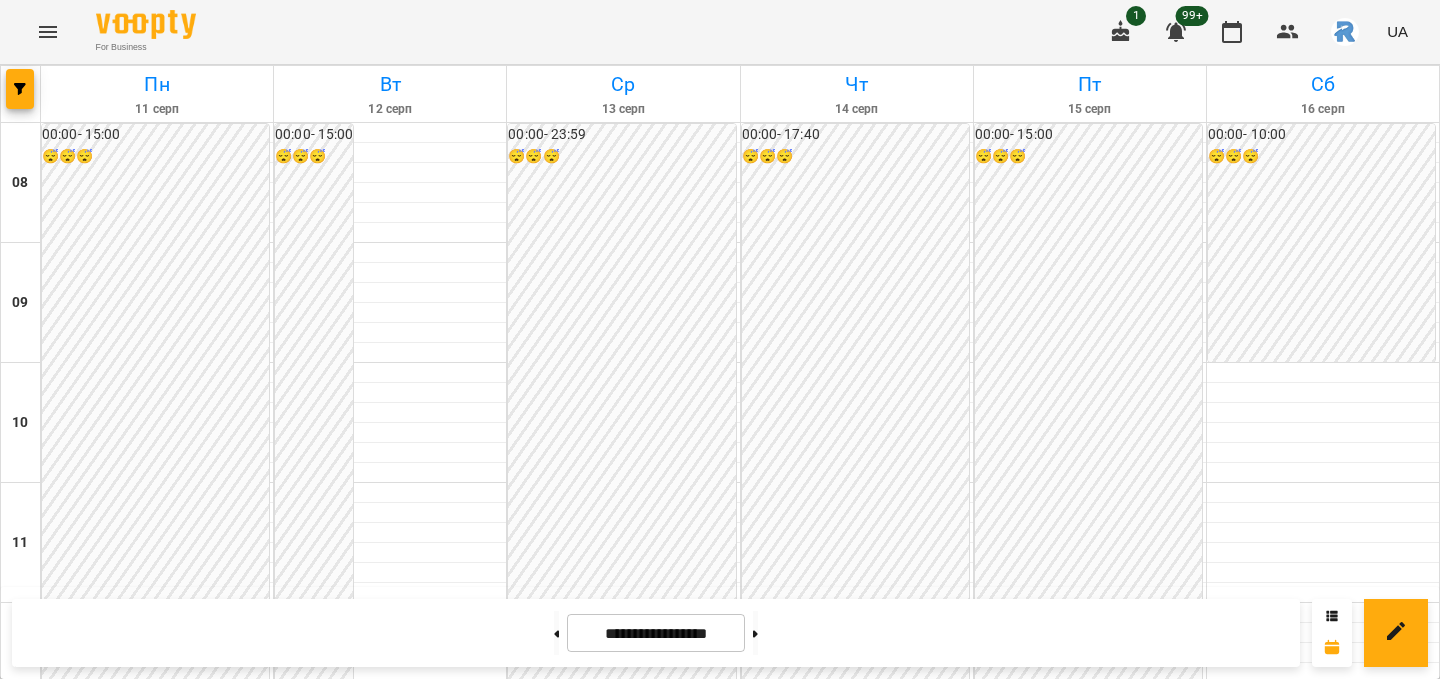 click on "14:20" at bounding box center (430, 911) 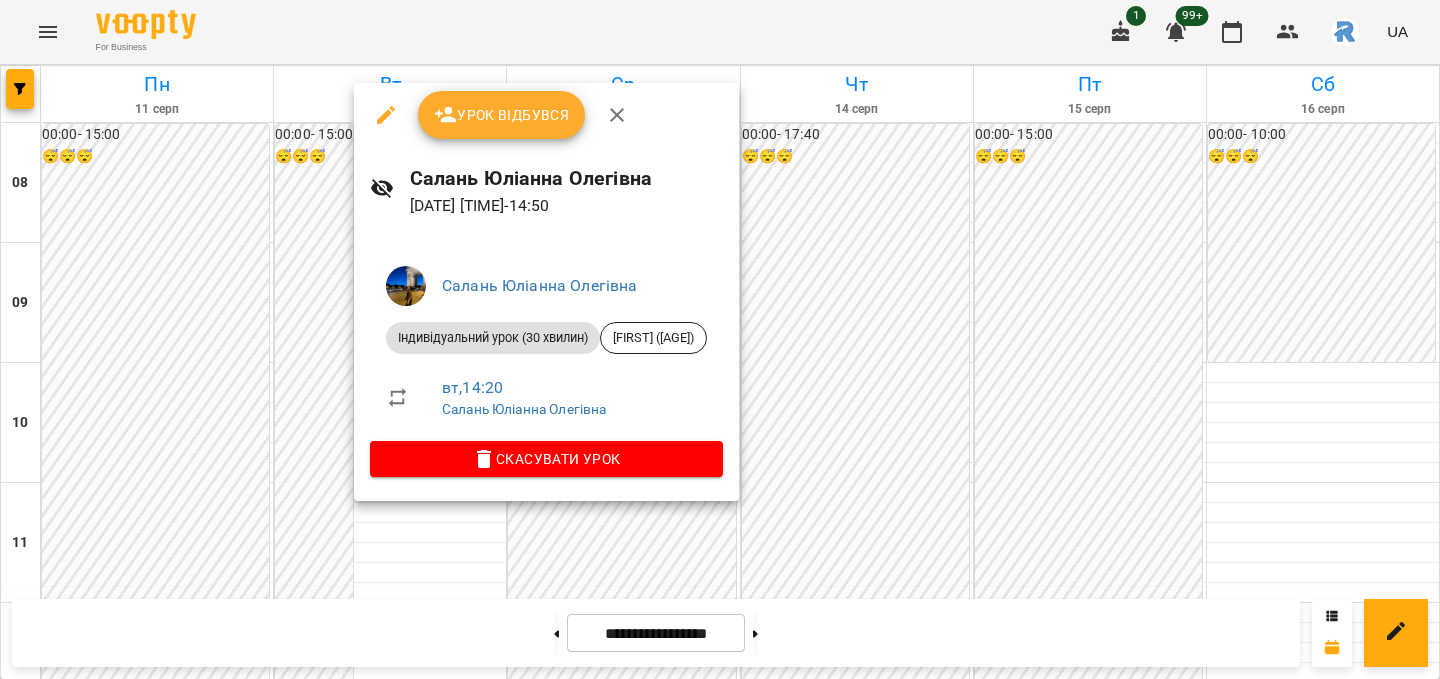 click at bounding box center [720, 339] 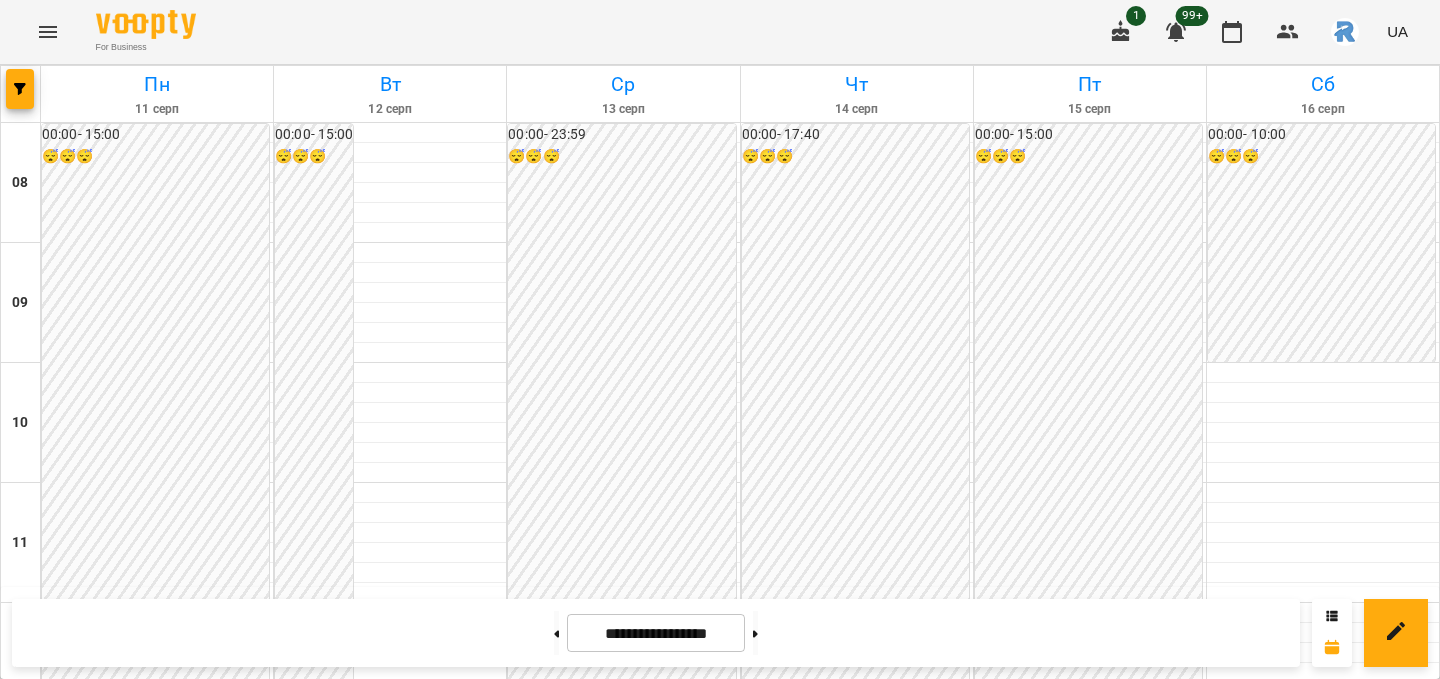scroll, scrollTop: 802, scrollLeft: 0, axis: vertical 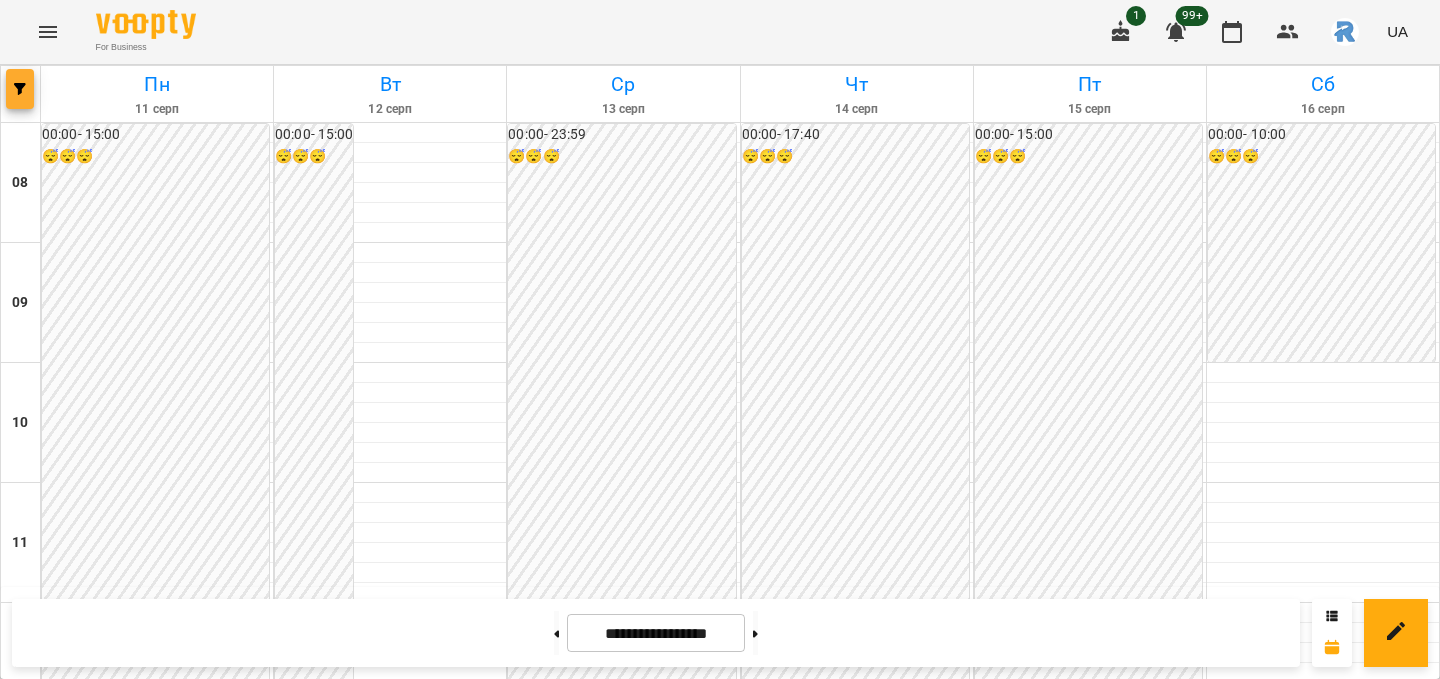 click at bounding box center (20, 89) 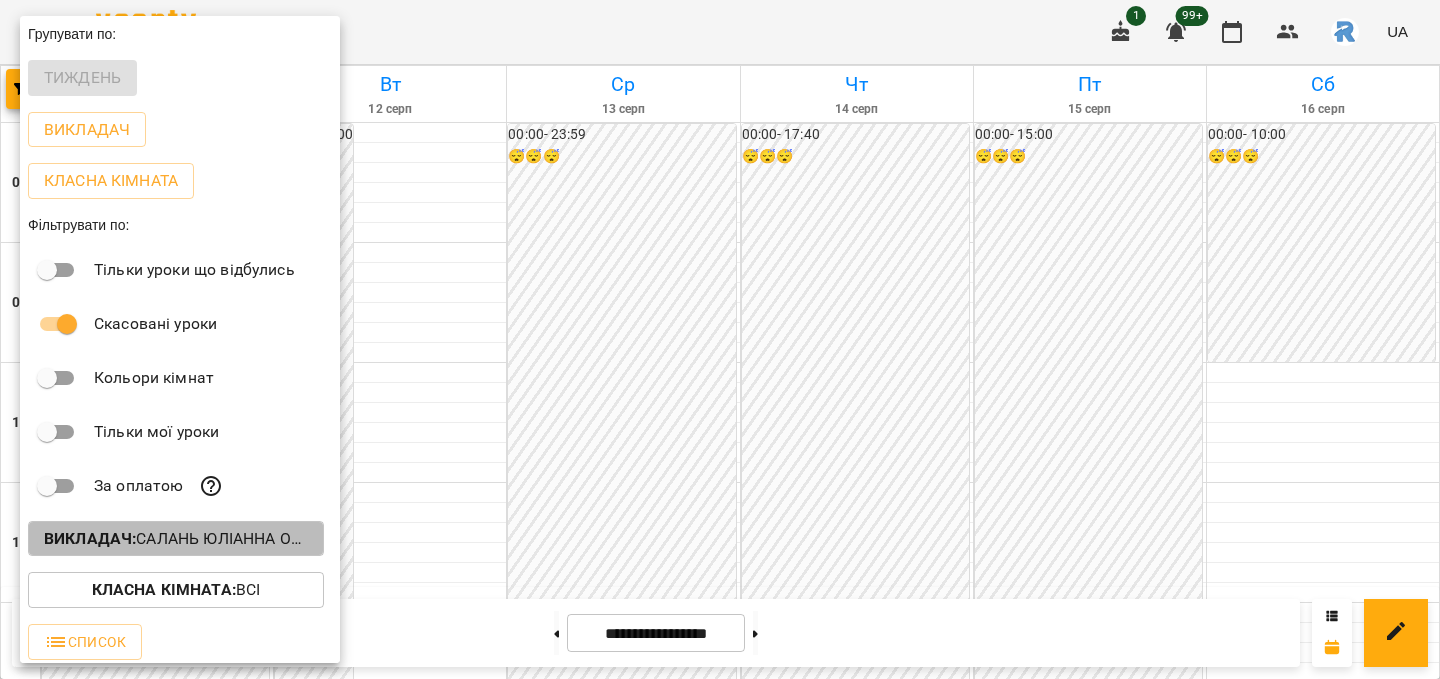 click on "Викладач :  Салань Юліанна Олегівна" at bounding box center (176, 539) 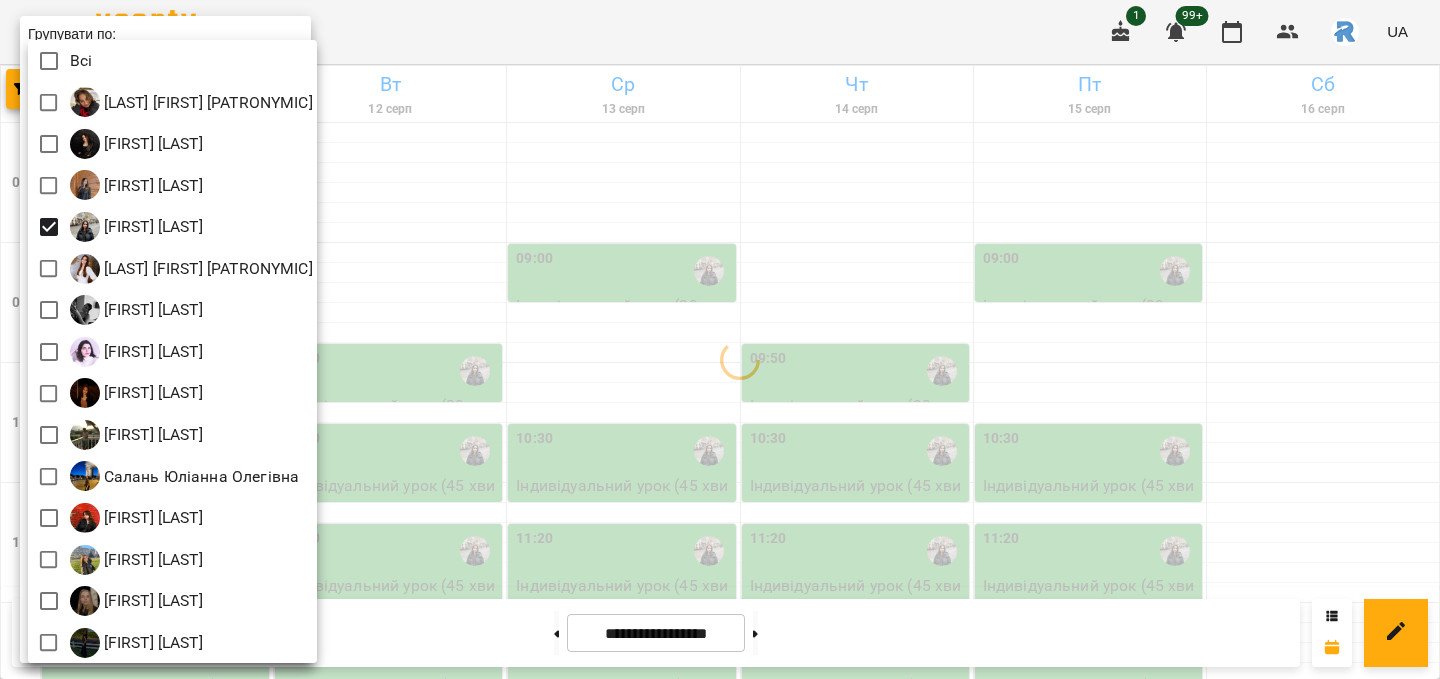 click at bounding box center [720, 339] 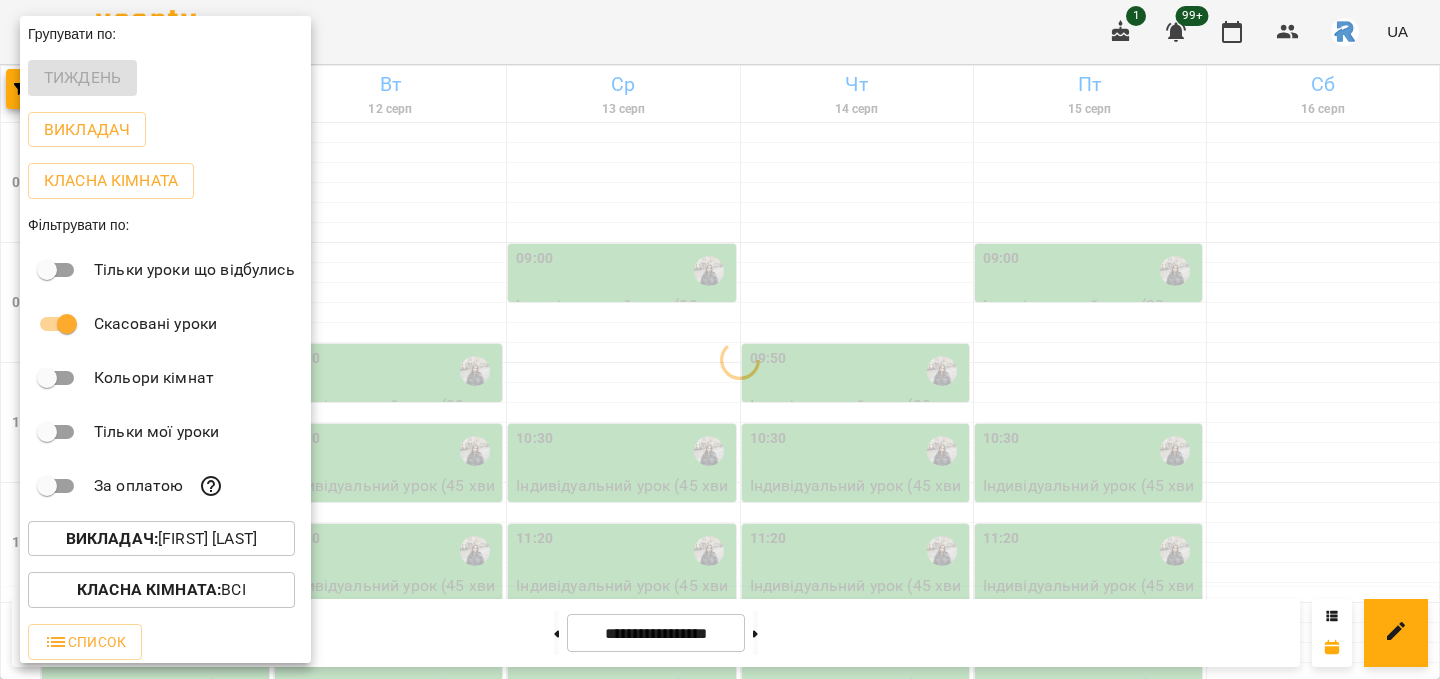 click at bounding box center (720, 339) 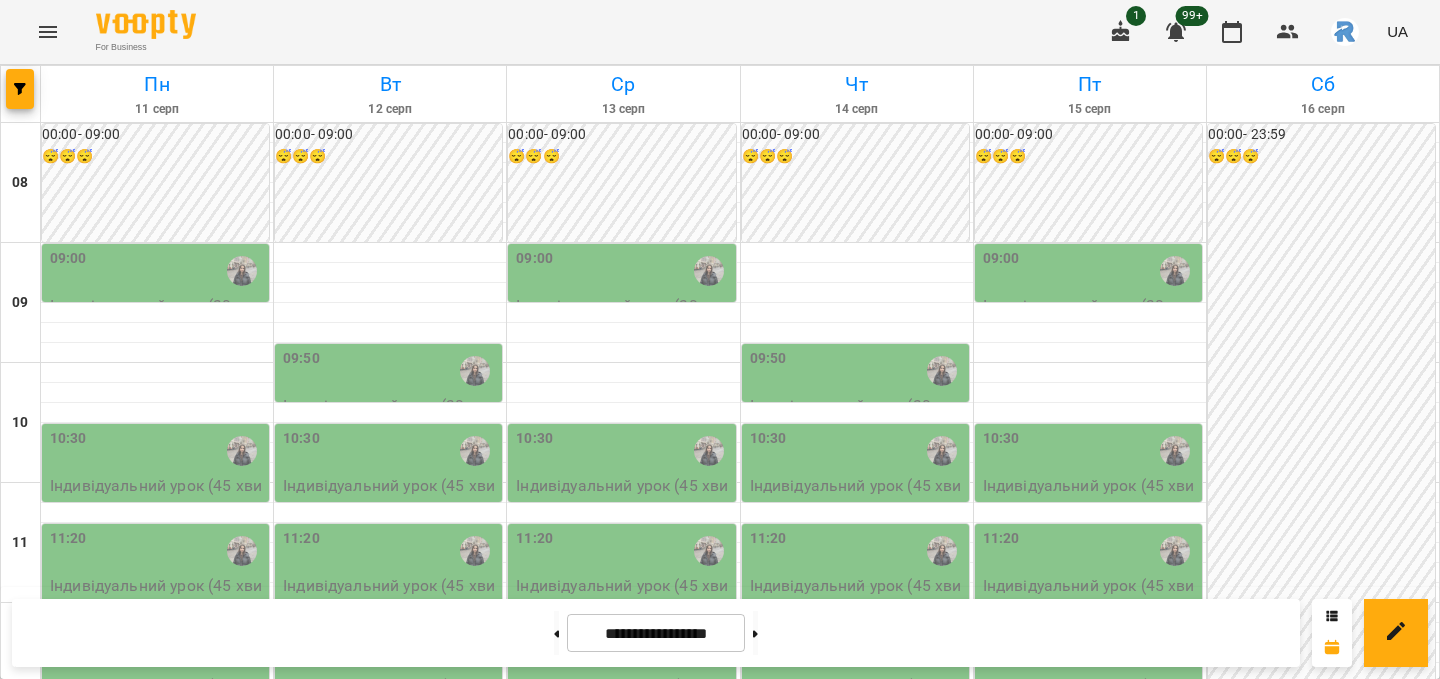 scroll, scrollTop: 328, scrollLeft: 0, axis: vertical 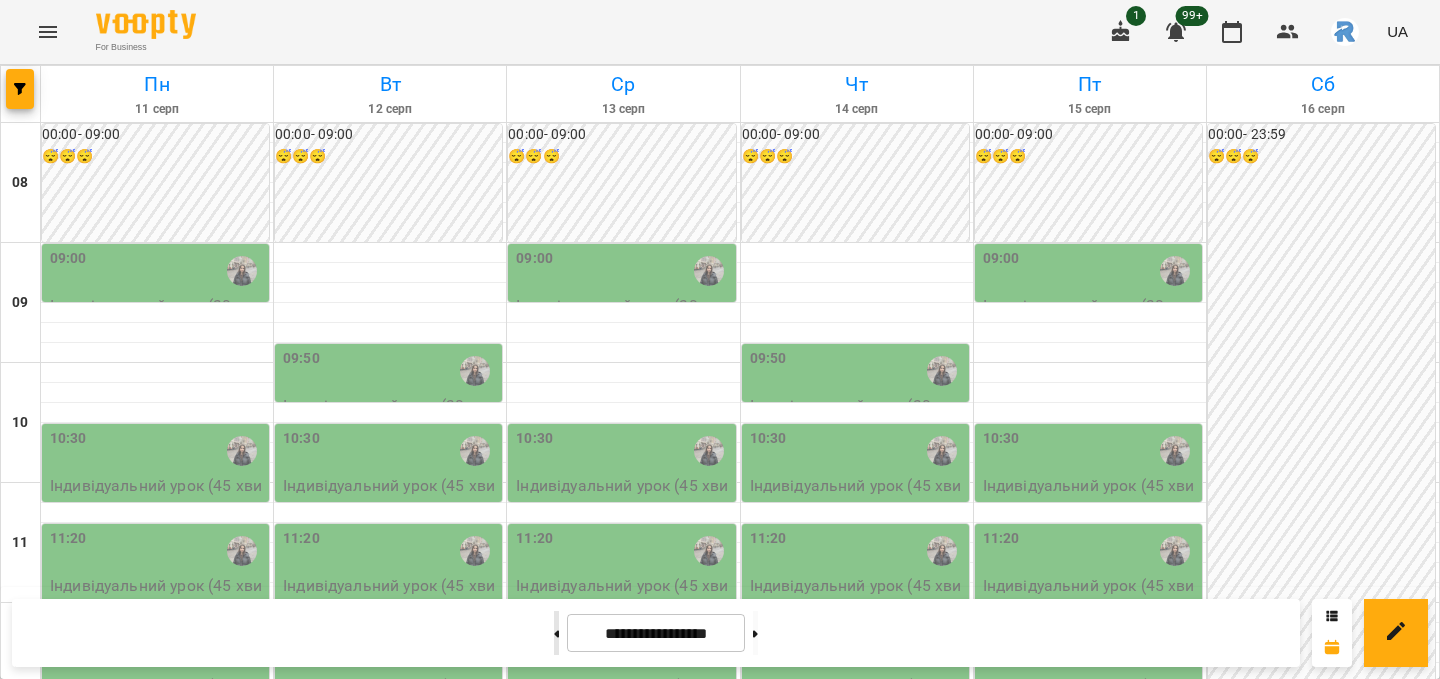 click at bounding box center [556, 633] 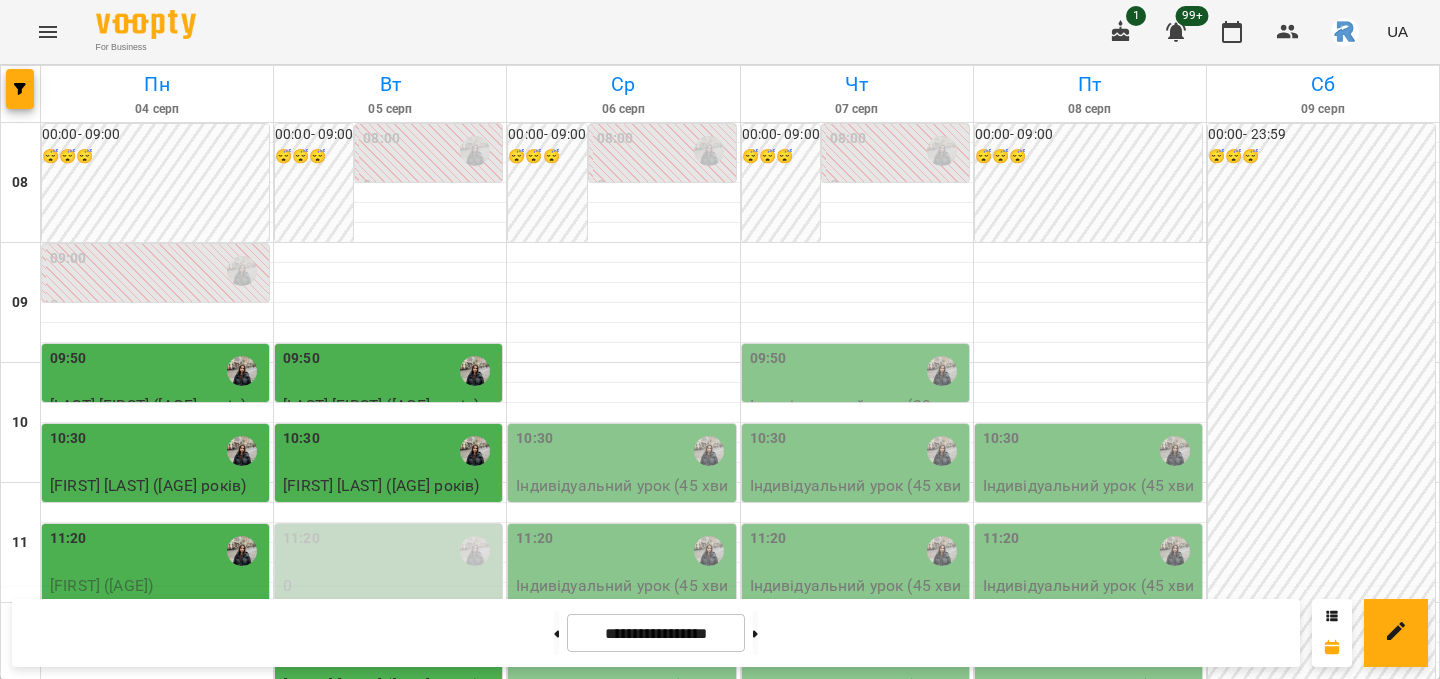 click on "11:20" at bounding box center [390, 551] 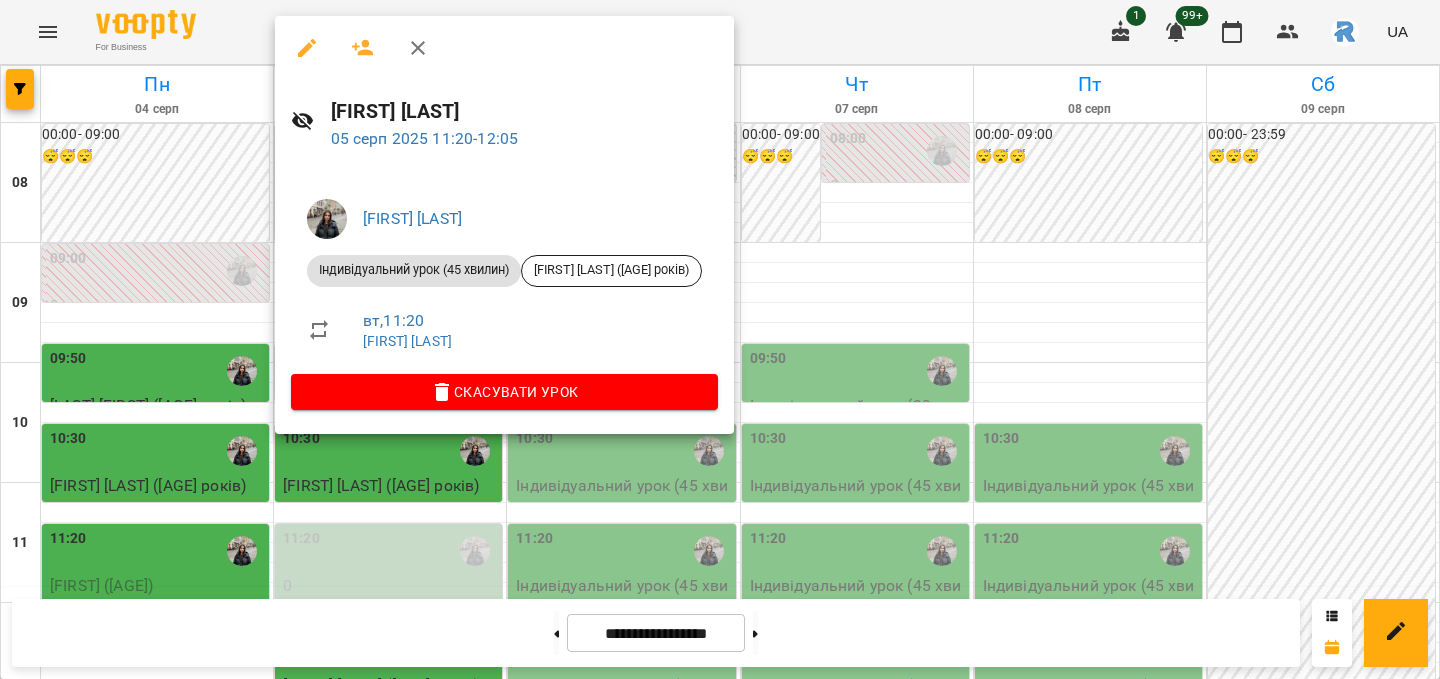 click at bounding box center (720, 339) 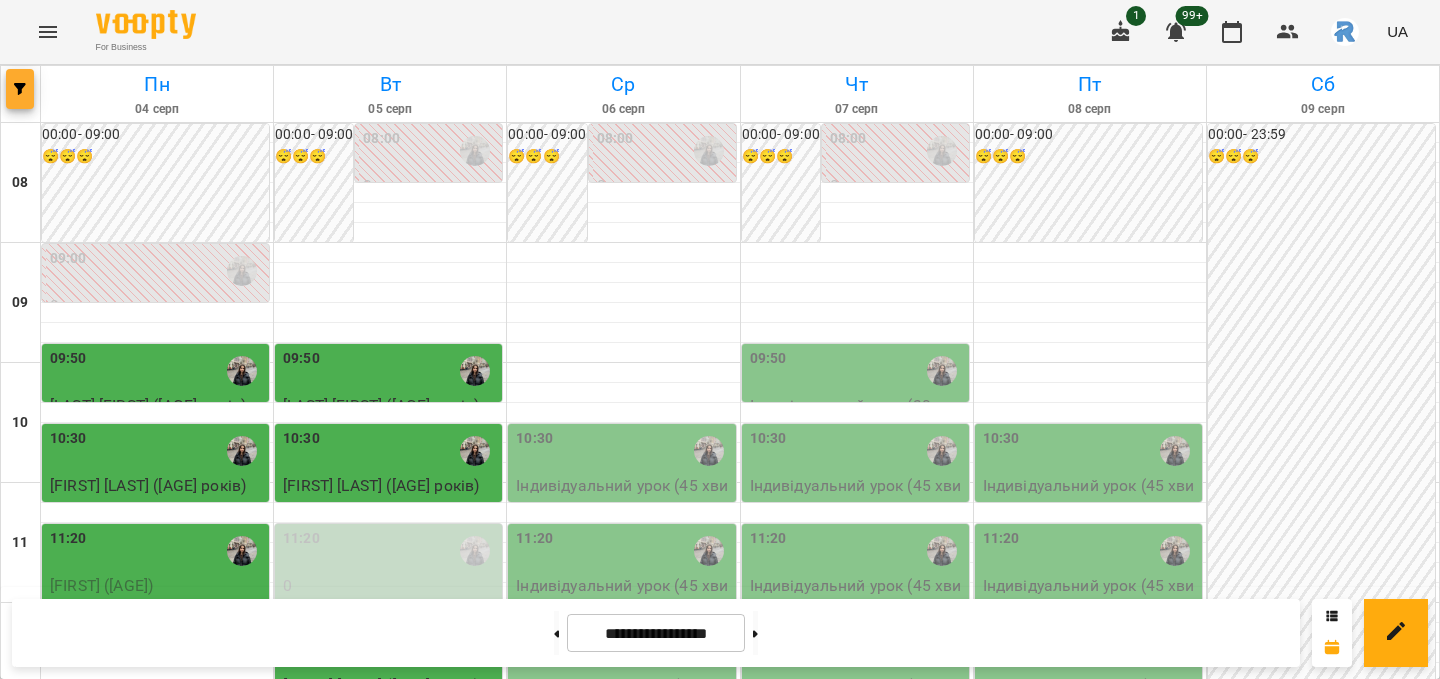 click at bounding box center [20, 89] 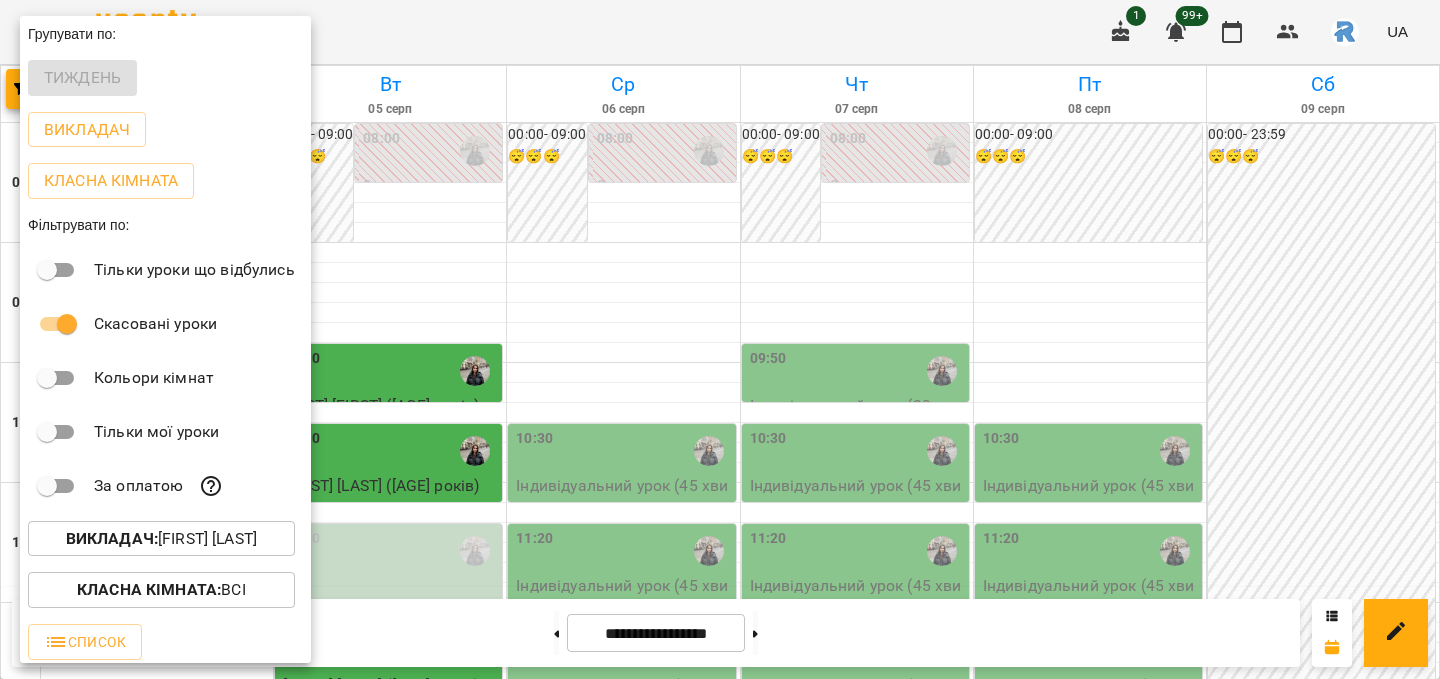 click on "Викладач : [FIRST] [LAST]" at bounding box center (161, 539) 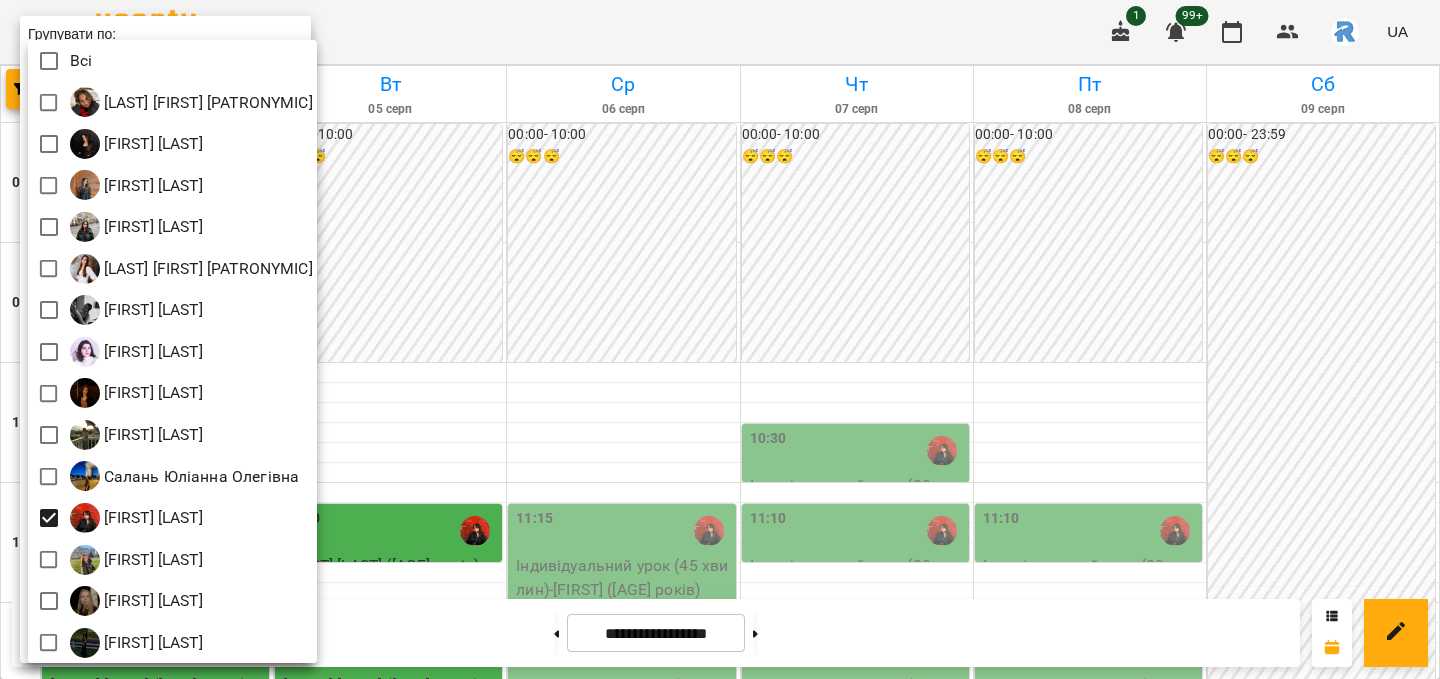 click at bounding box center [720, 339] 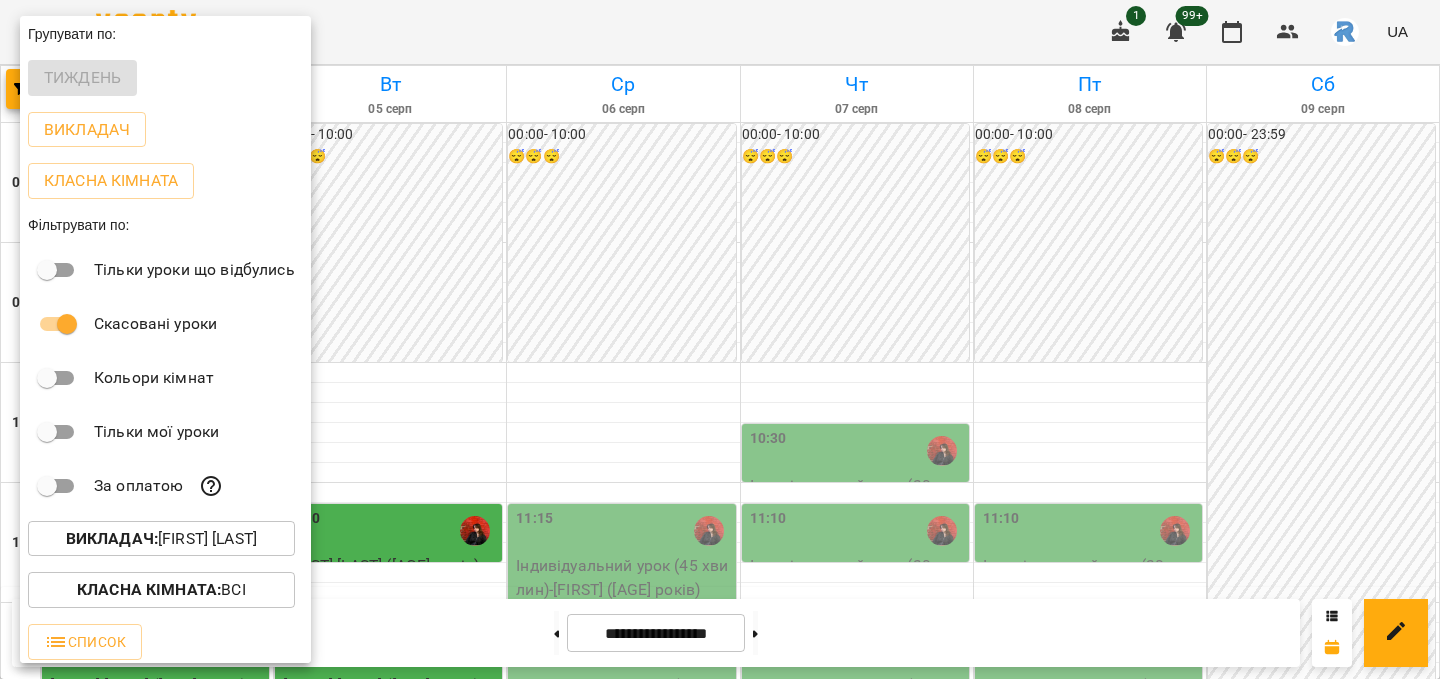 click at bounding box center (720, 339) 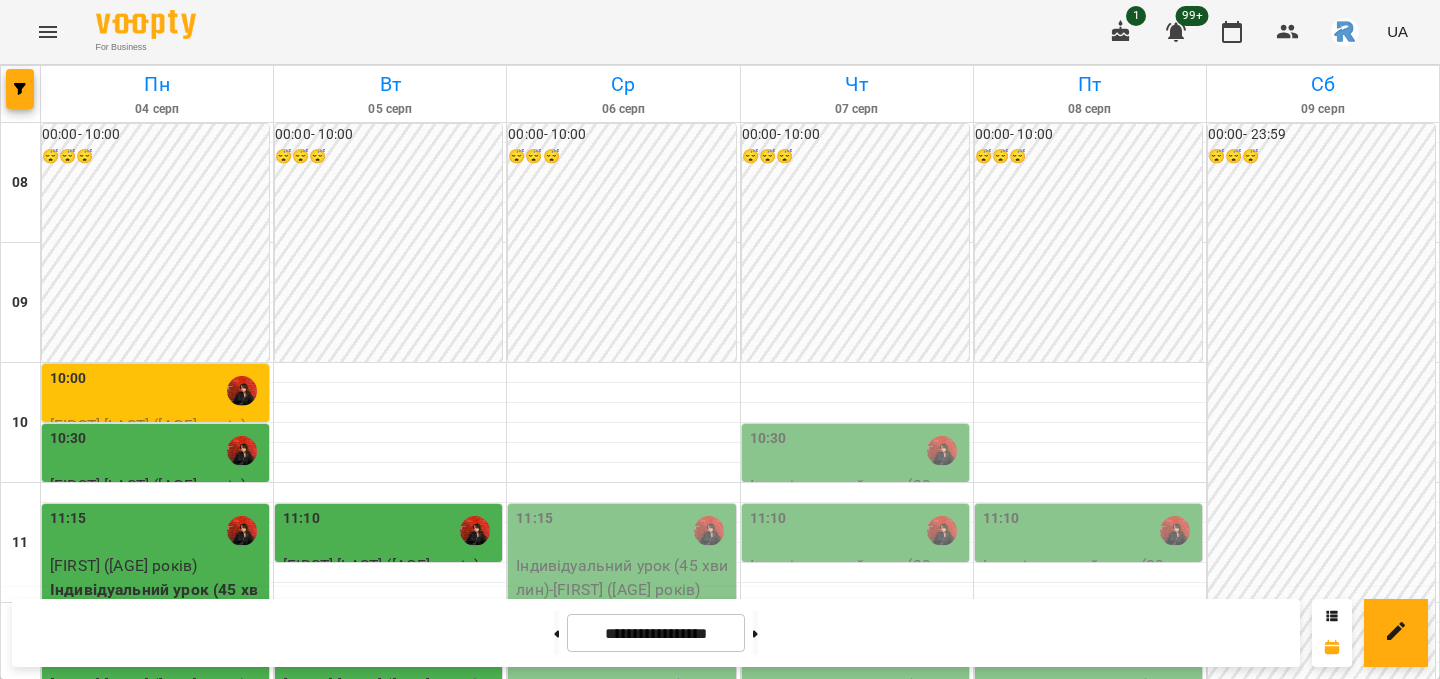 click on "11:10" at bounding box center [390, 531] 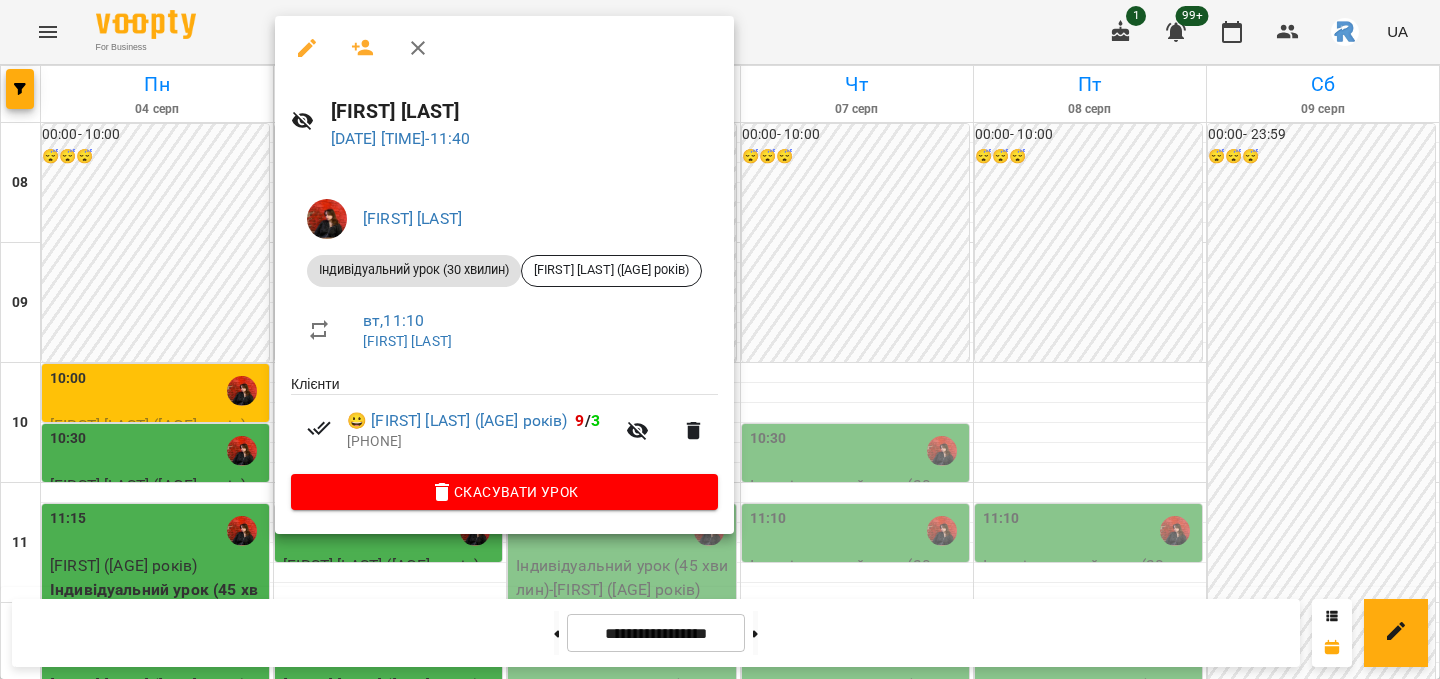 click at bounding box center (720, 339) 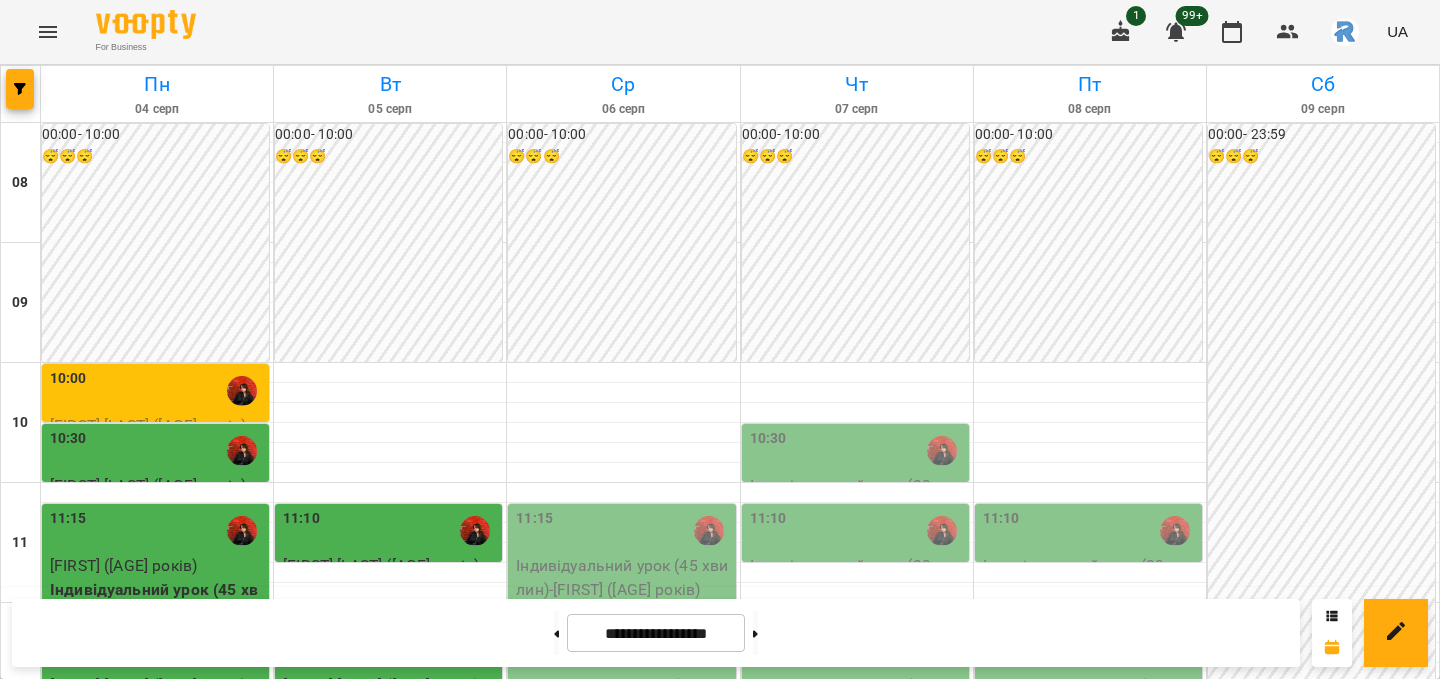 click on "11:10" at bounding box center [390, 531] 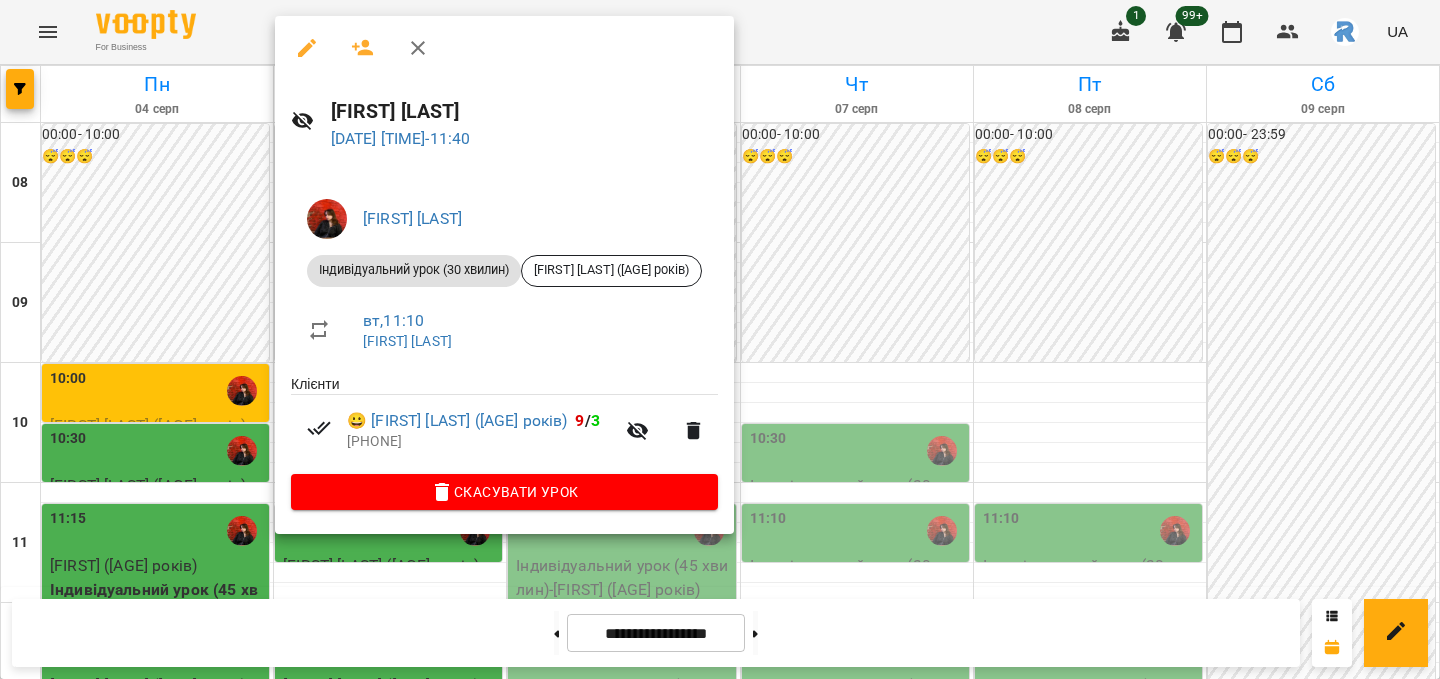 click at bounding box center [720, 339] 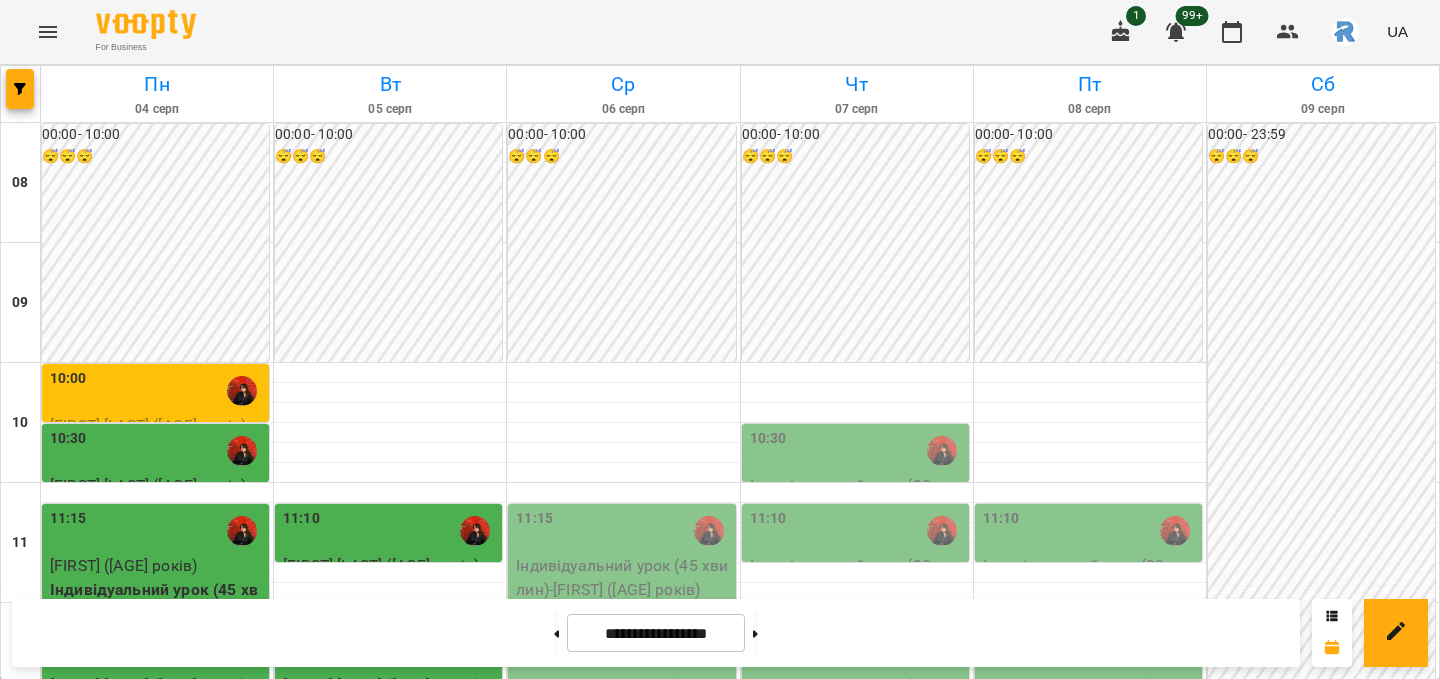 scroll, scrollTop: 340, scrollLeft: 0, axis: vertical 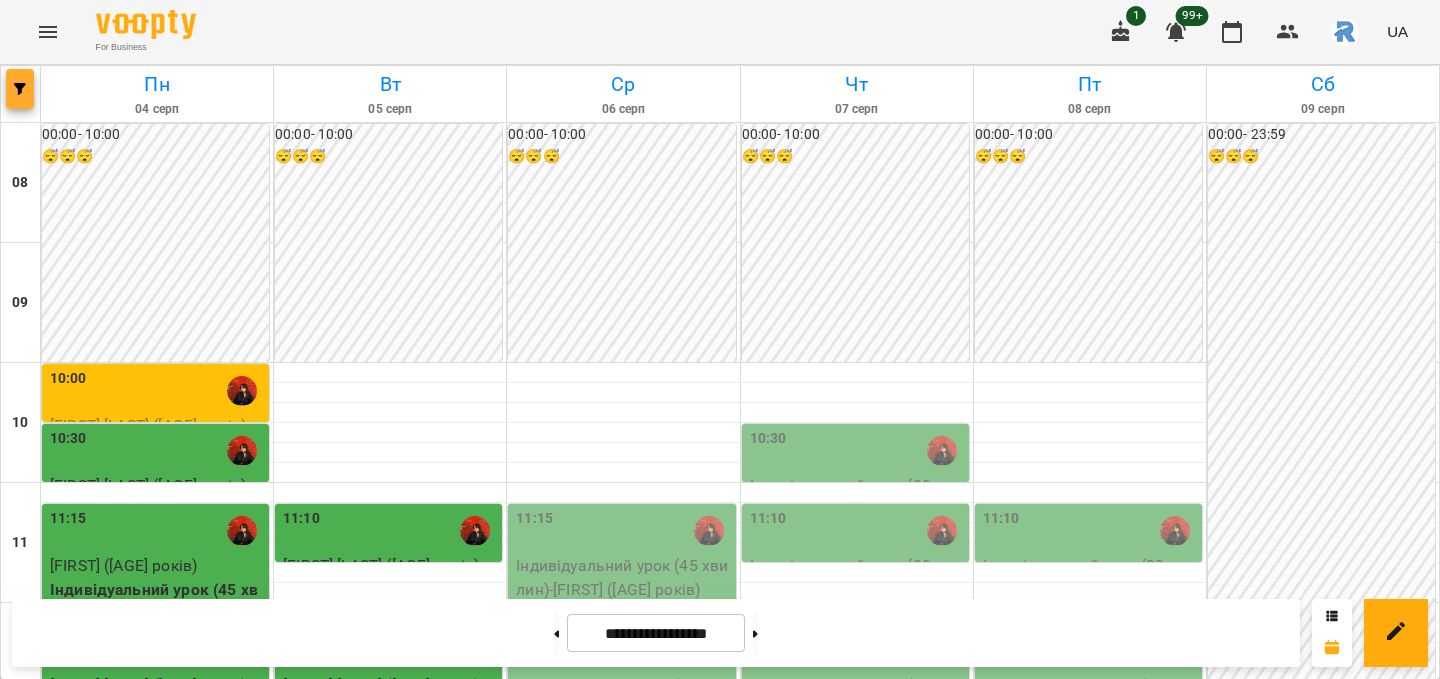 click at bounding box center (20, 89) 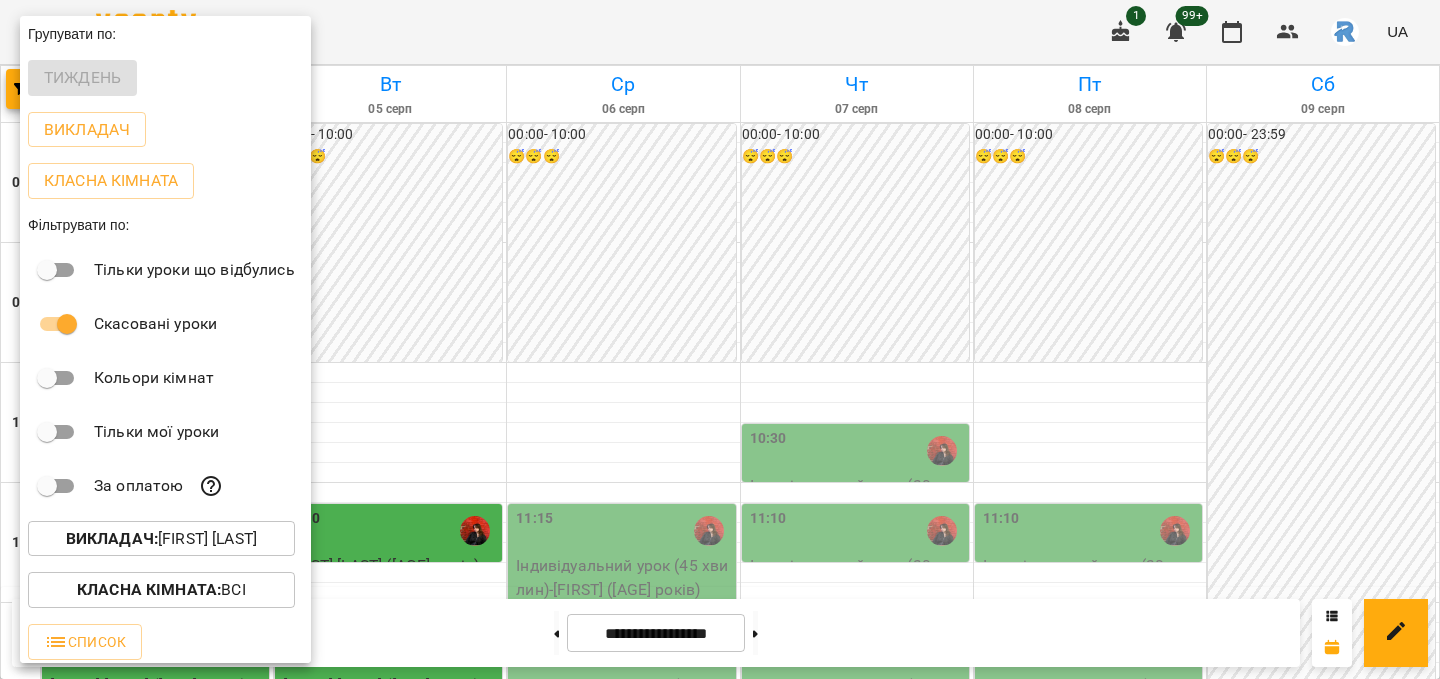 click on "Викладач : [FIRST] [LAST]" at bounding box center [161, 539] 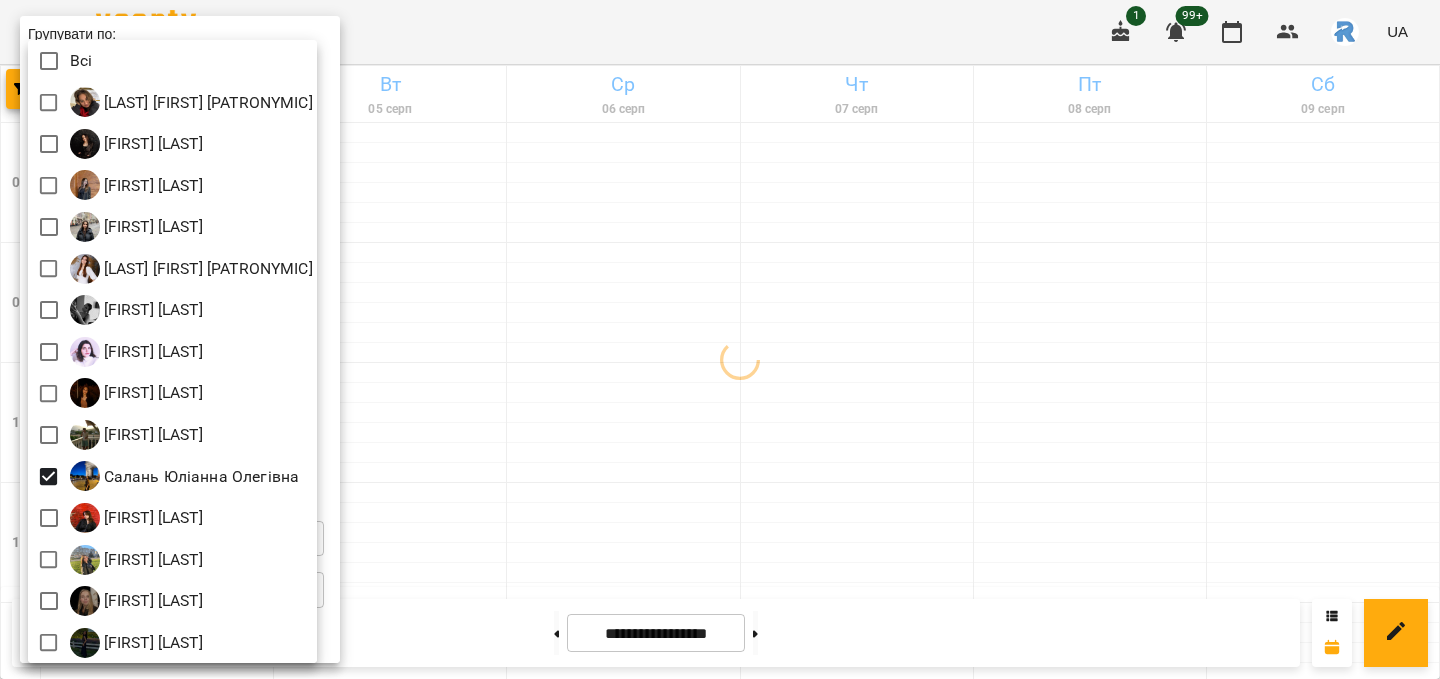 click at bounding box center (720, 339) 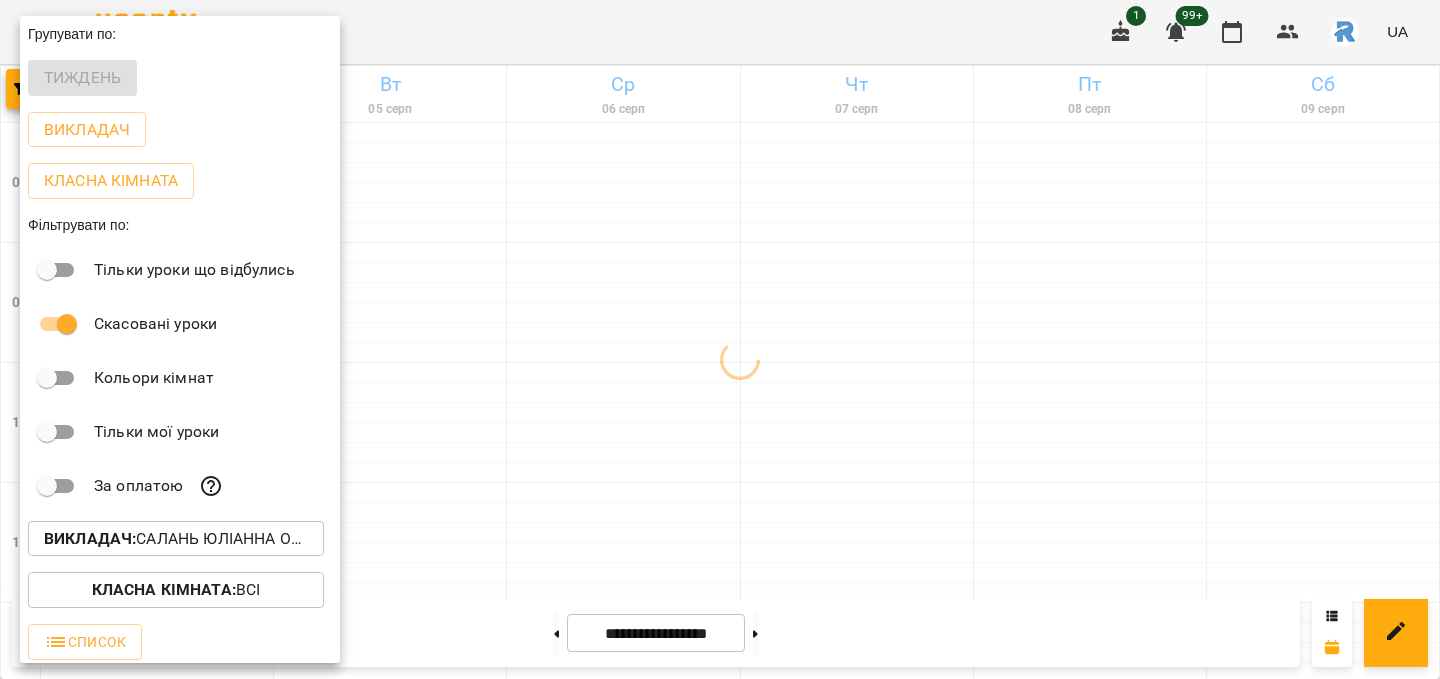click at bounding box center [720, 339] 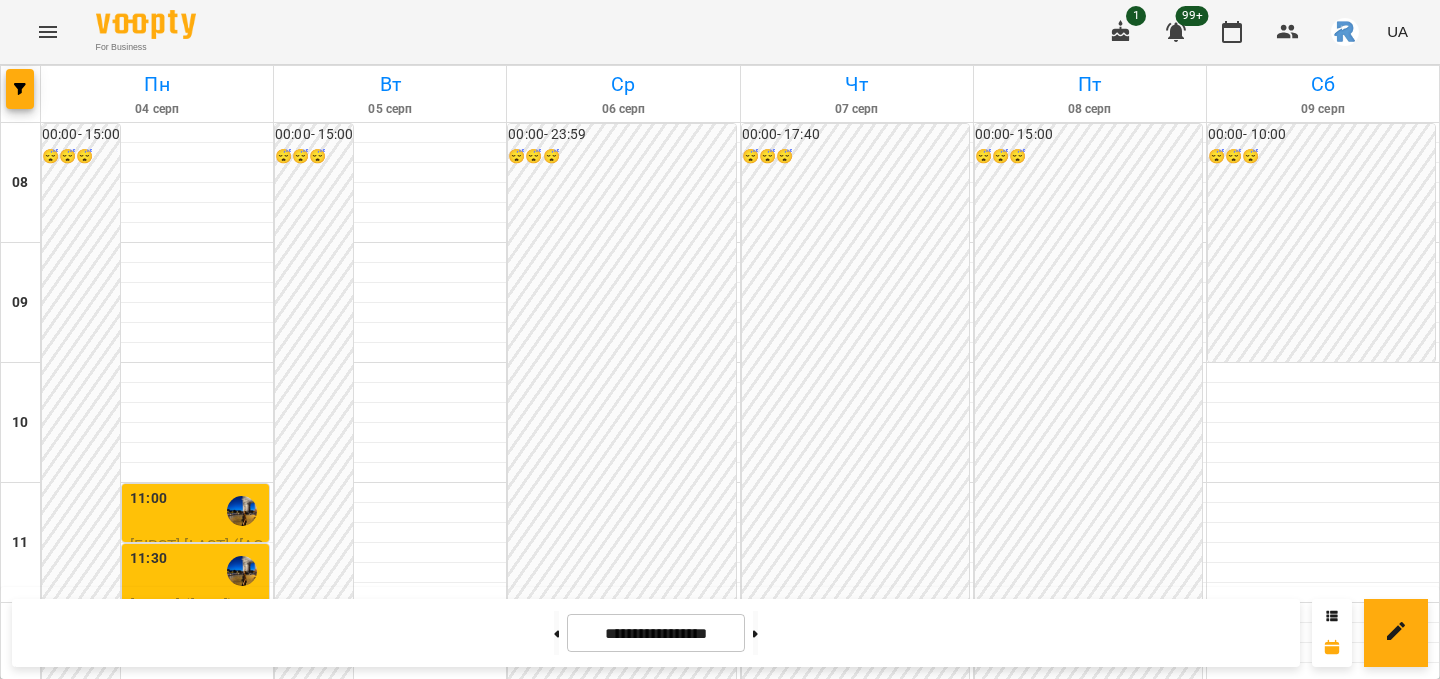 scroll, scrollTop: 676, scrollLeft: 0, axis: vertical 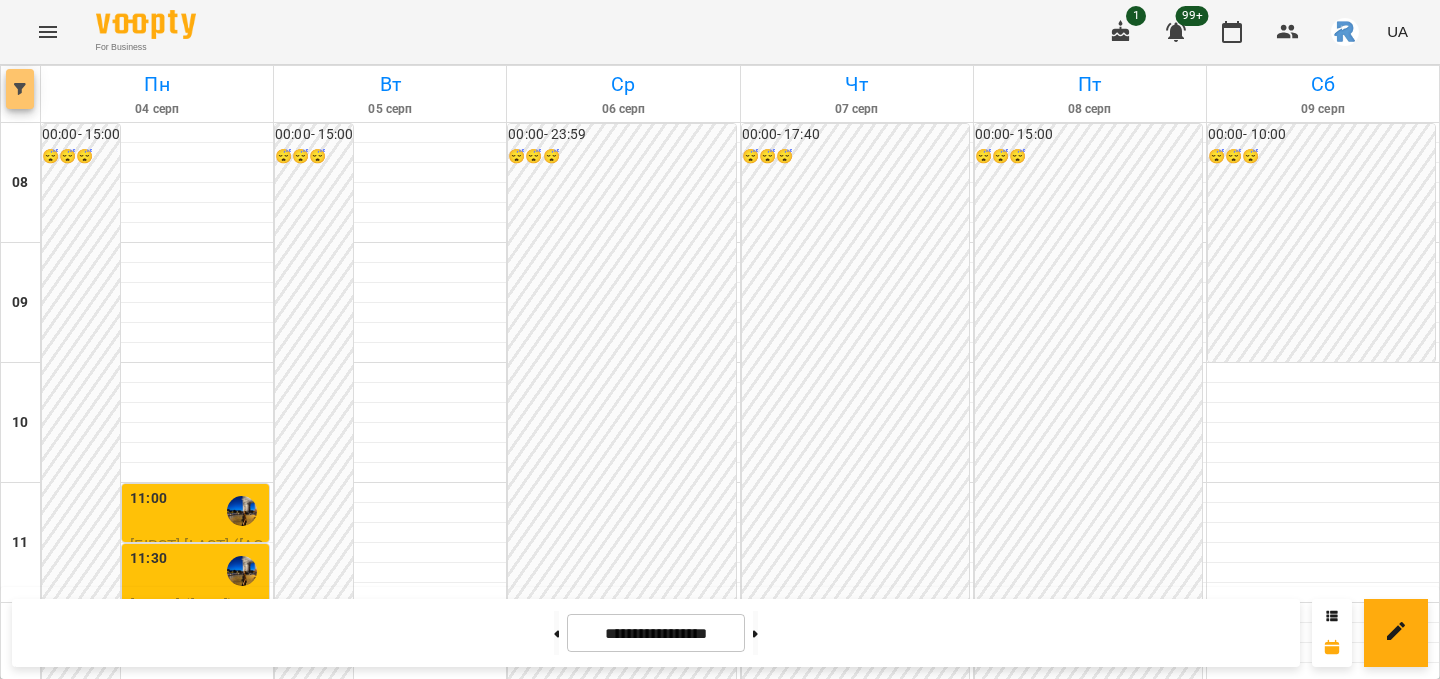 click 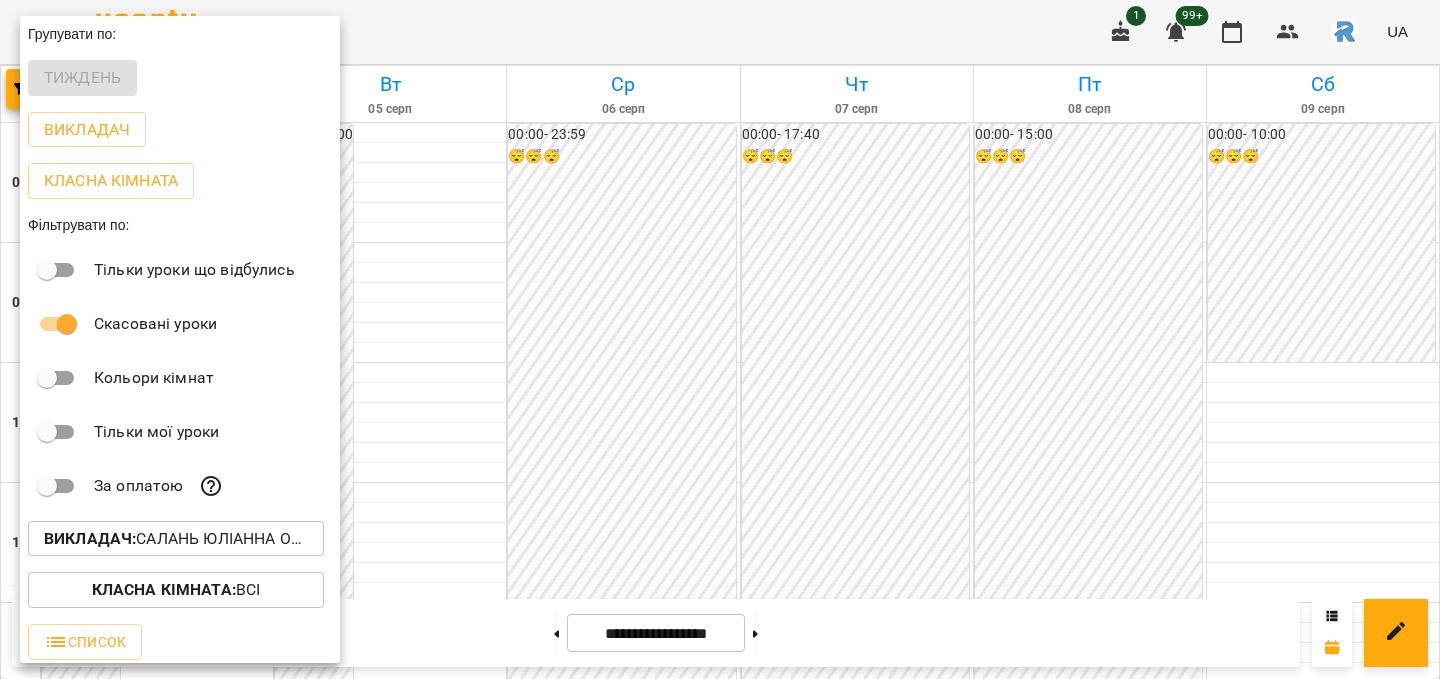click on "Викладач :  Салань Юліанна Олегівна" at bounding box center [176, 539] 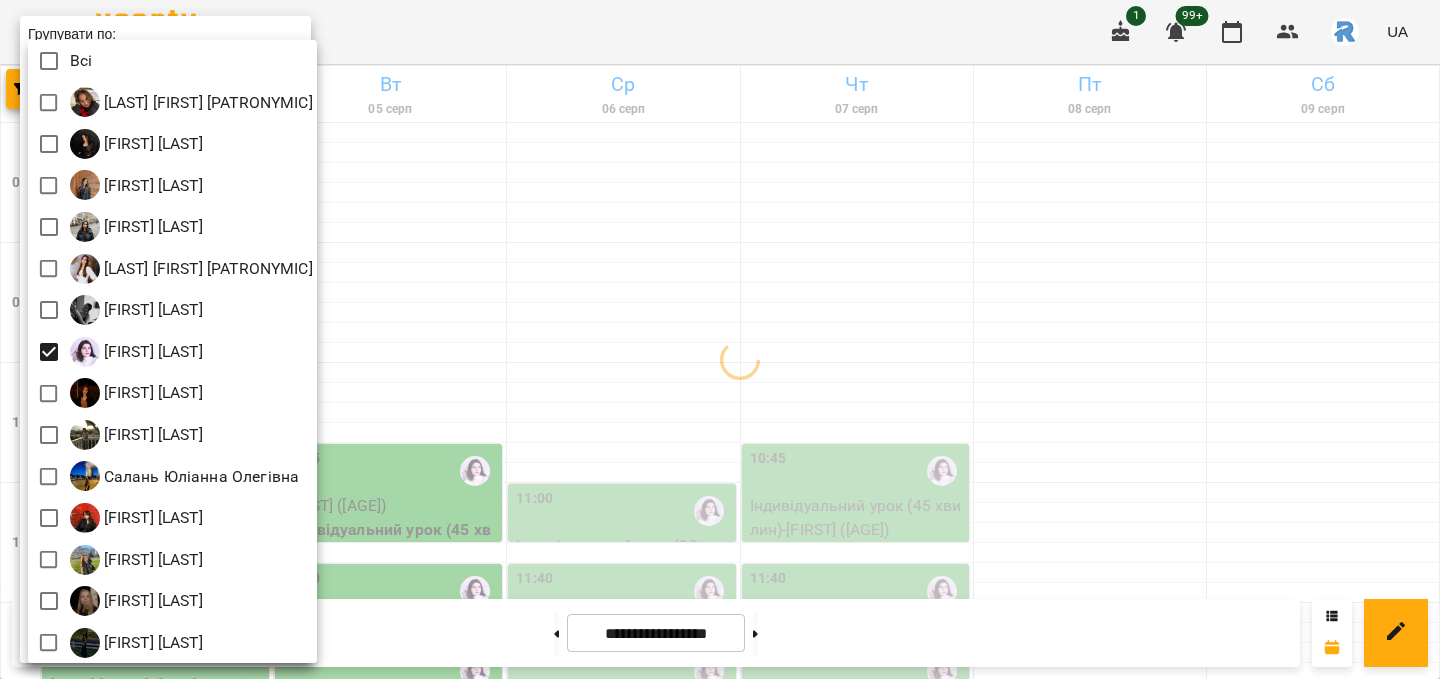 click at bounding box center (720, 339) 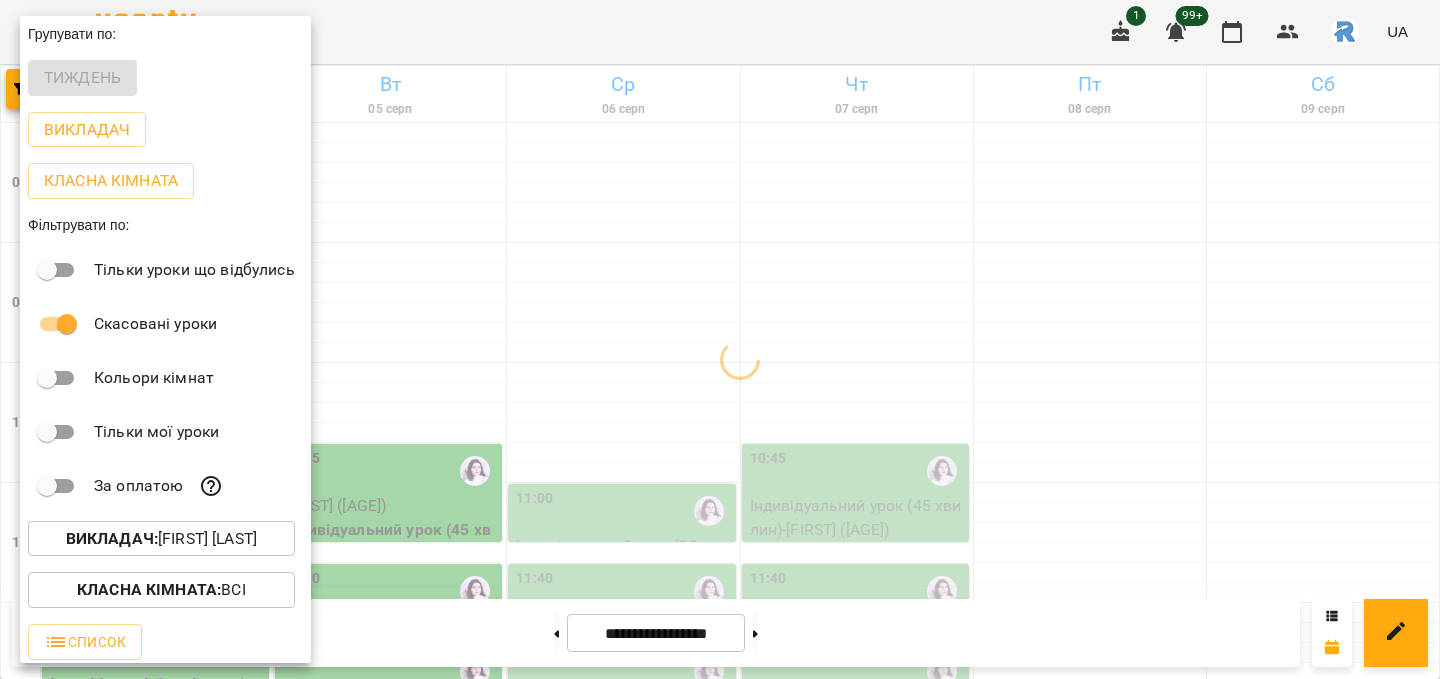 click at bounding box center (720, 339) 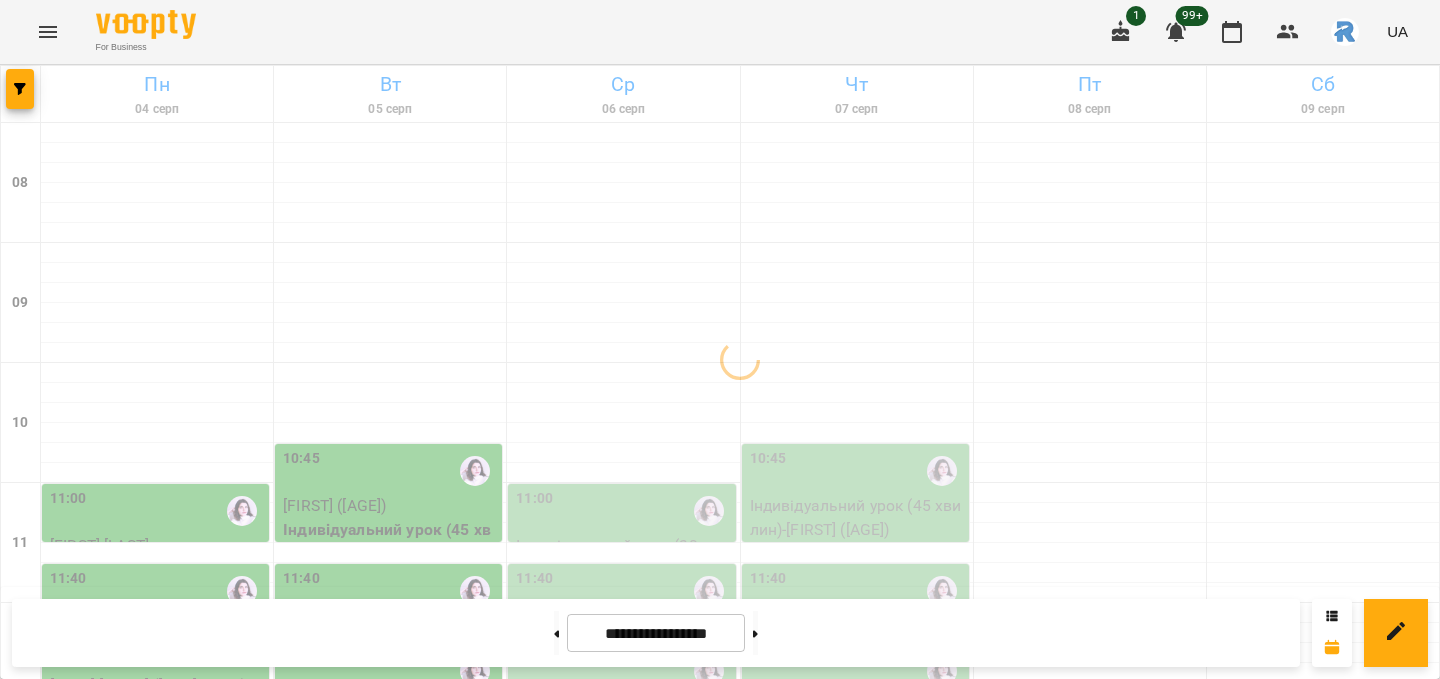 scroll, scrollTop: 419, scrollLeft: 0, axis: vertical 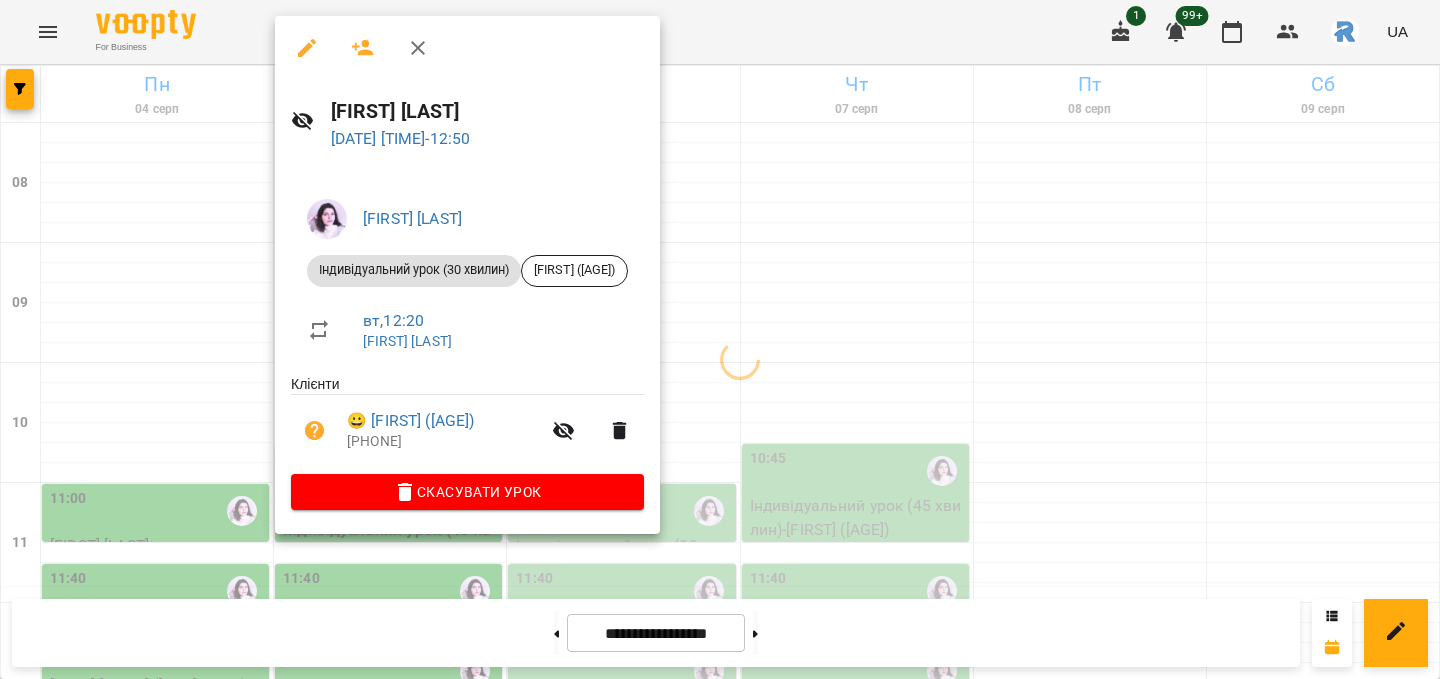click at bounding box center (720, 339) 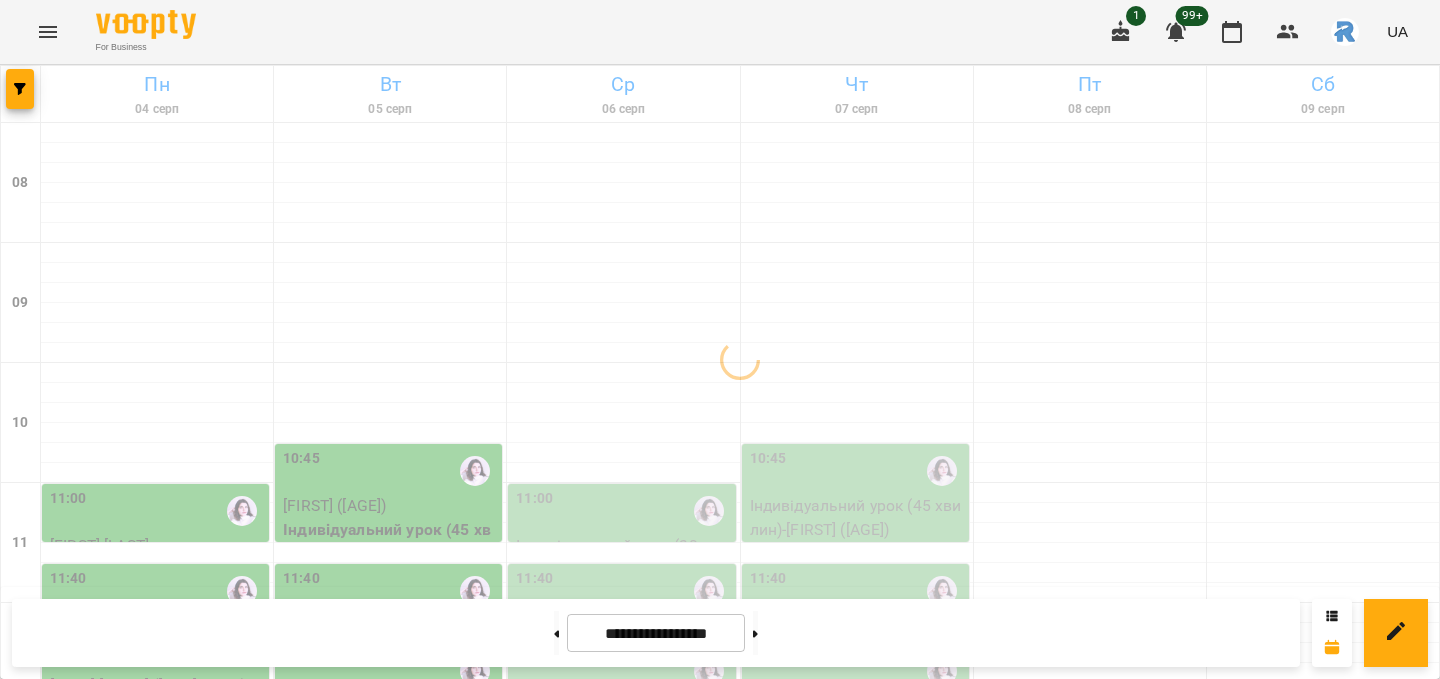 click on "13:40" at bounding box center (390, 831) 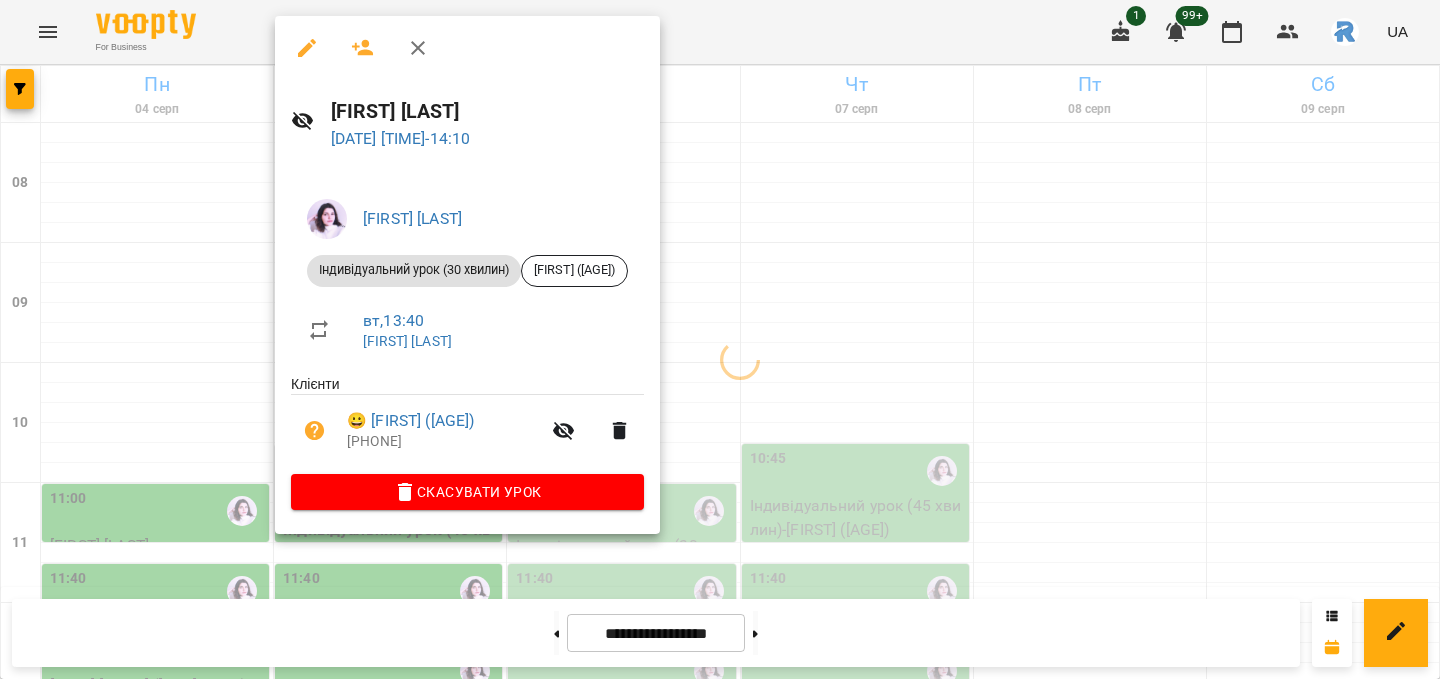 click at bounding box center (720, 339) 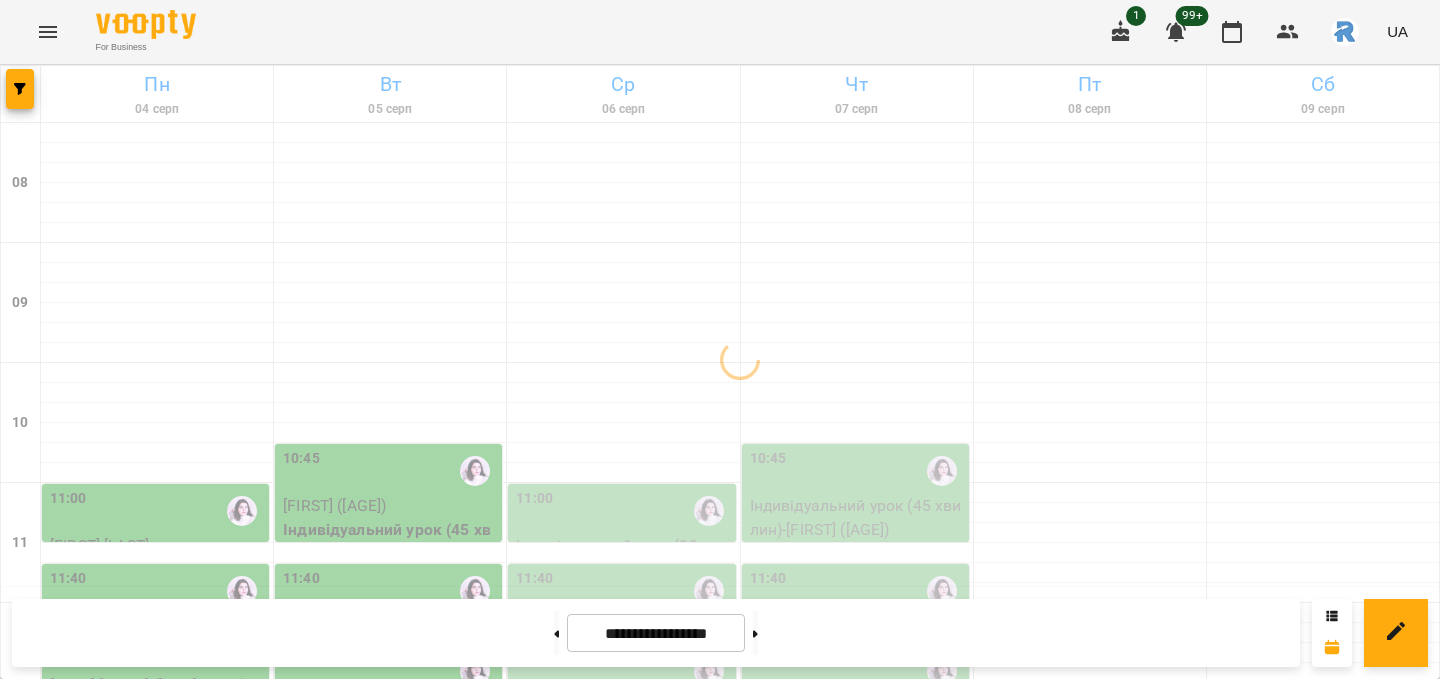click on "14:20" at bounding box center [301, 911] 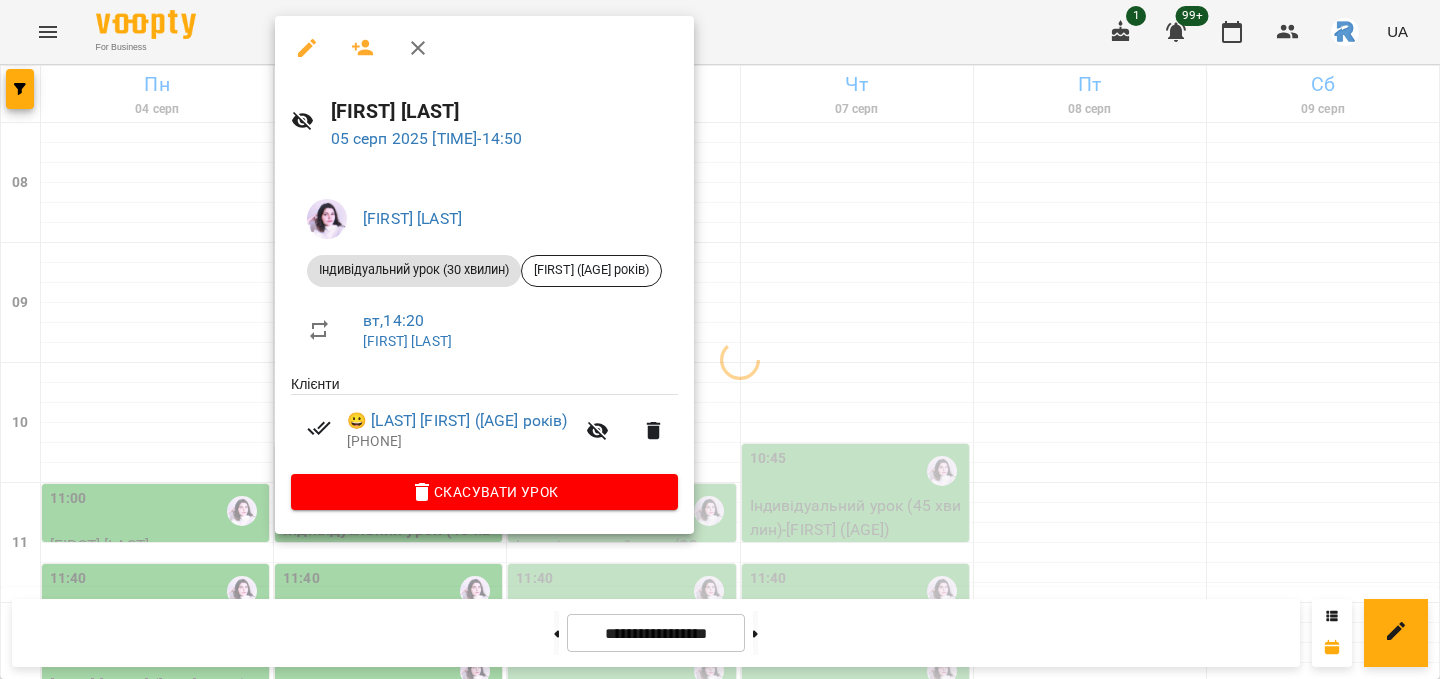 click at bounding box center [720, 339] 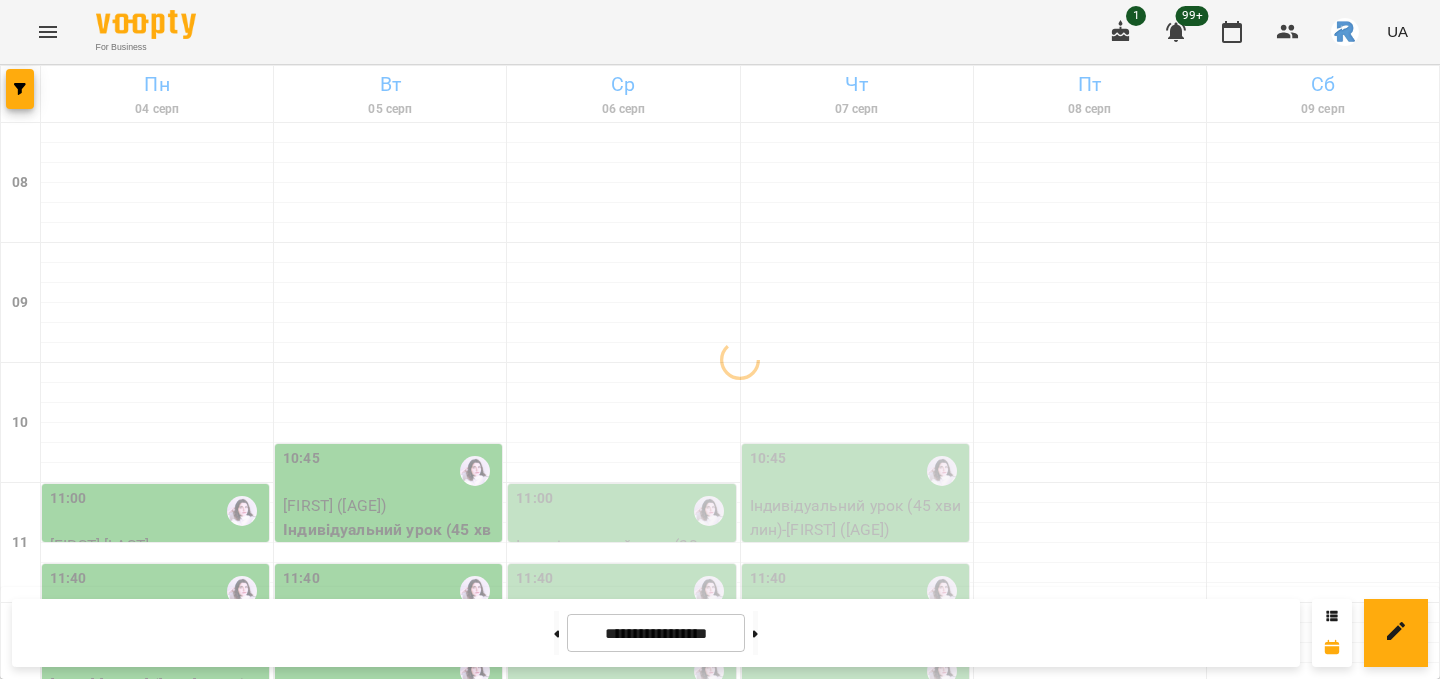 click on "11:40" at bounding box center [390, 591] 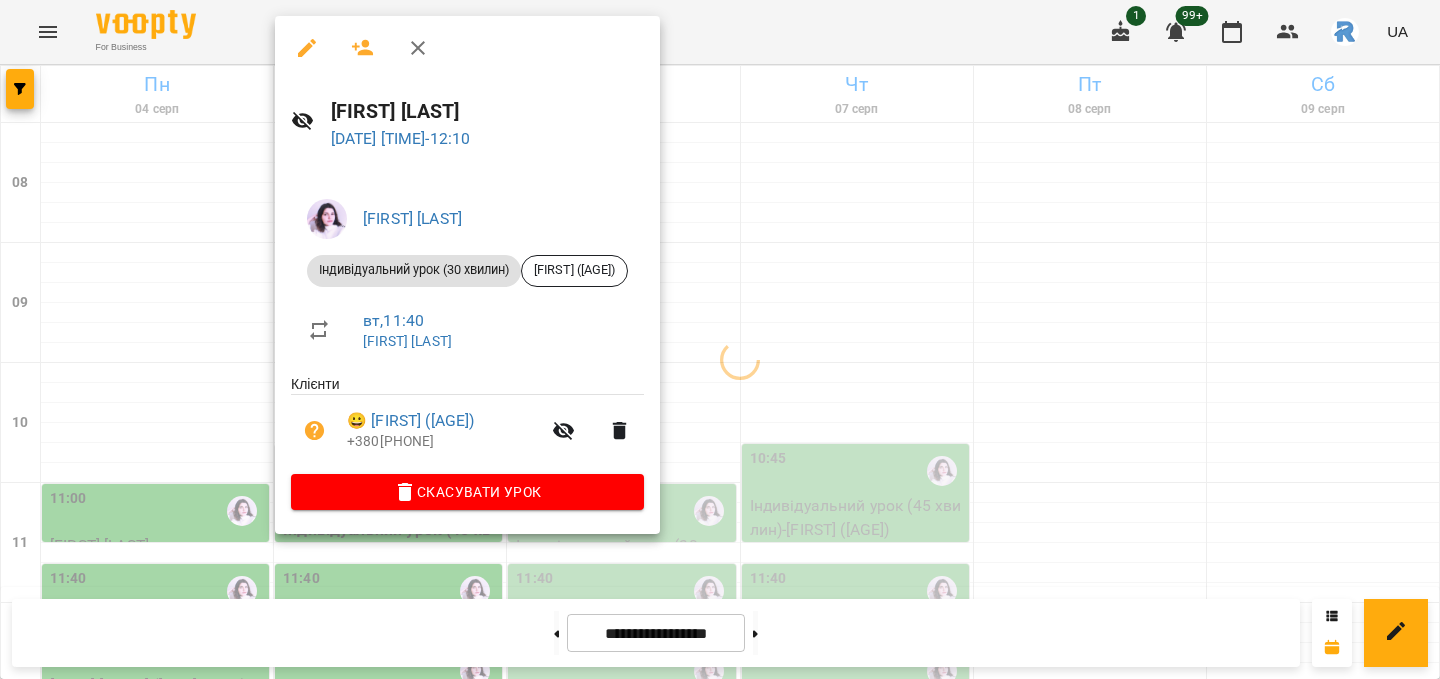 click at bounding box center [720, 339] 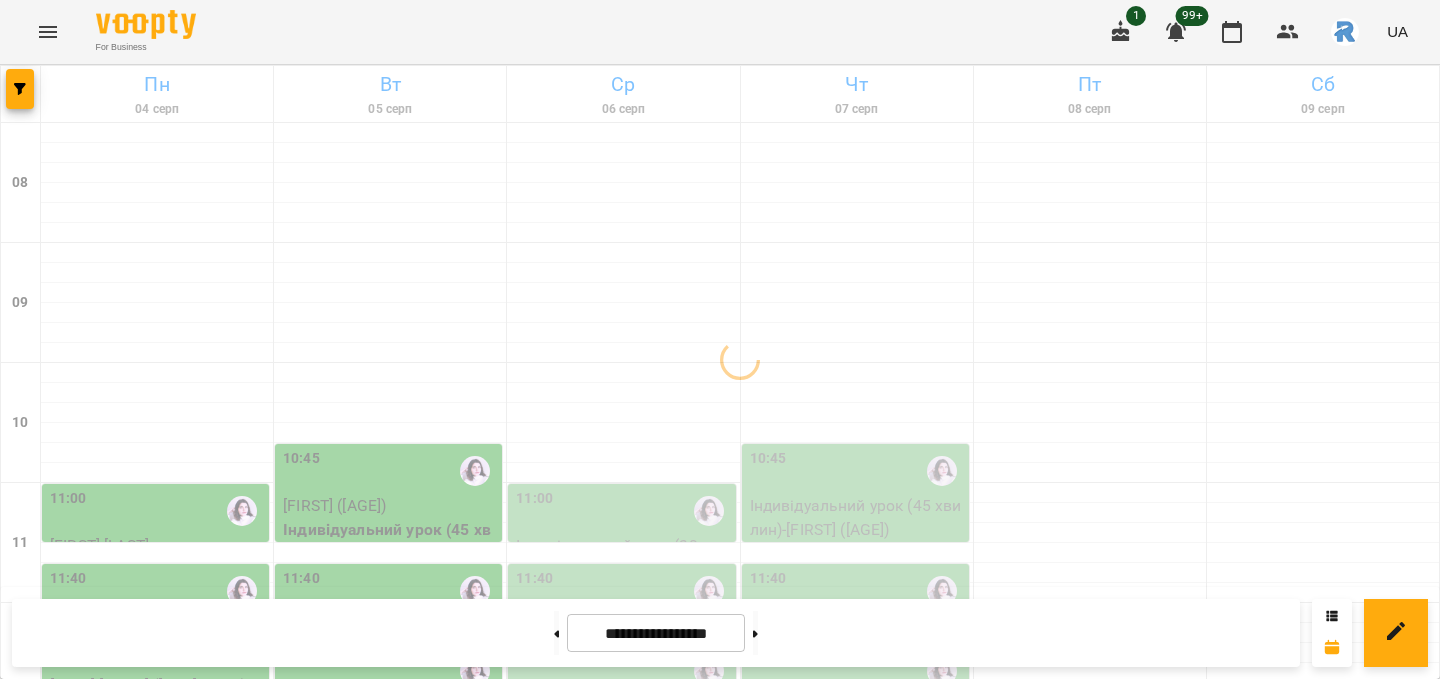 scroll, scrollTop: 265, scrollLeft: 0, axis: vertical 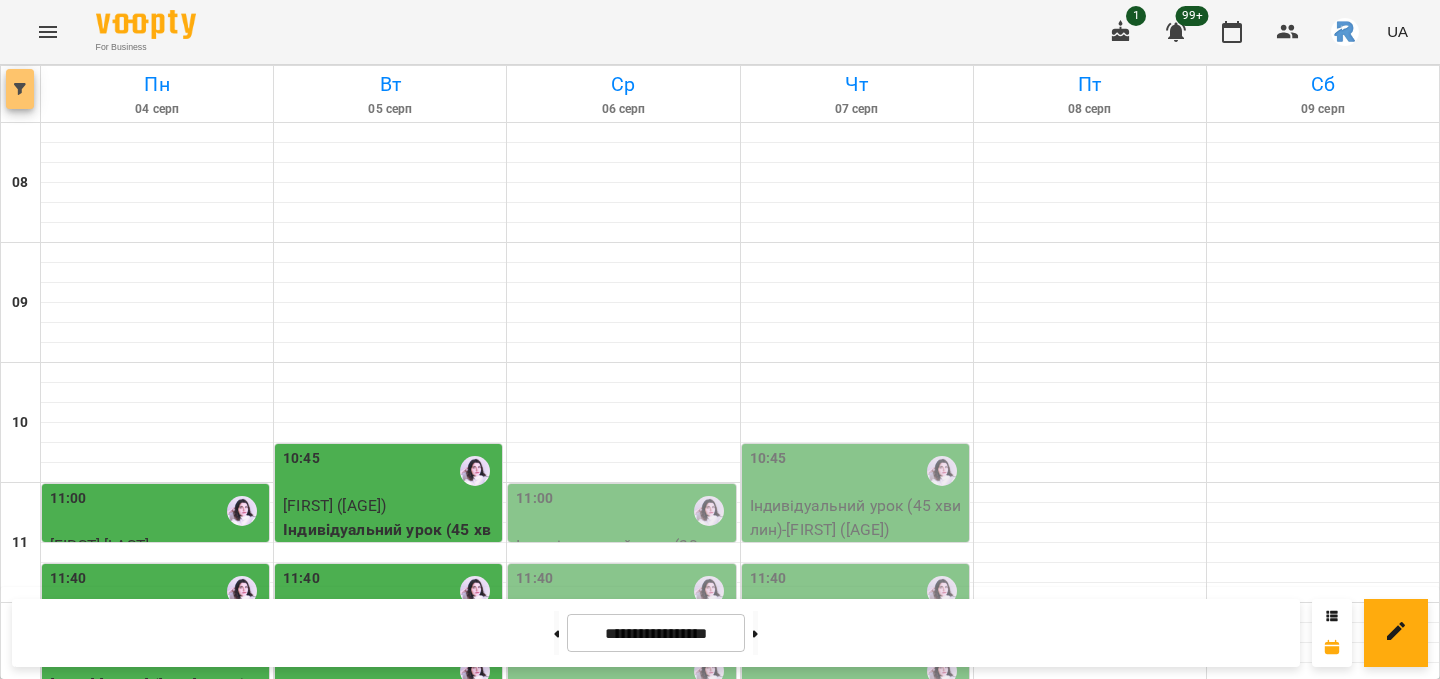 click at bounding box center [20, 89] 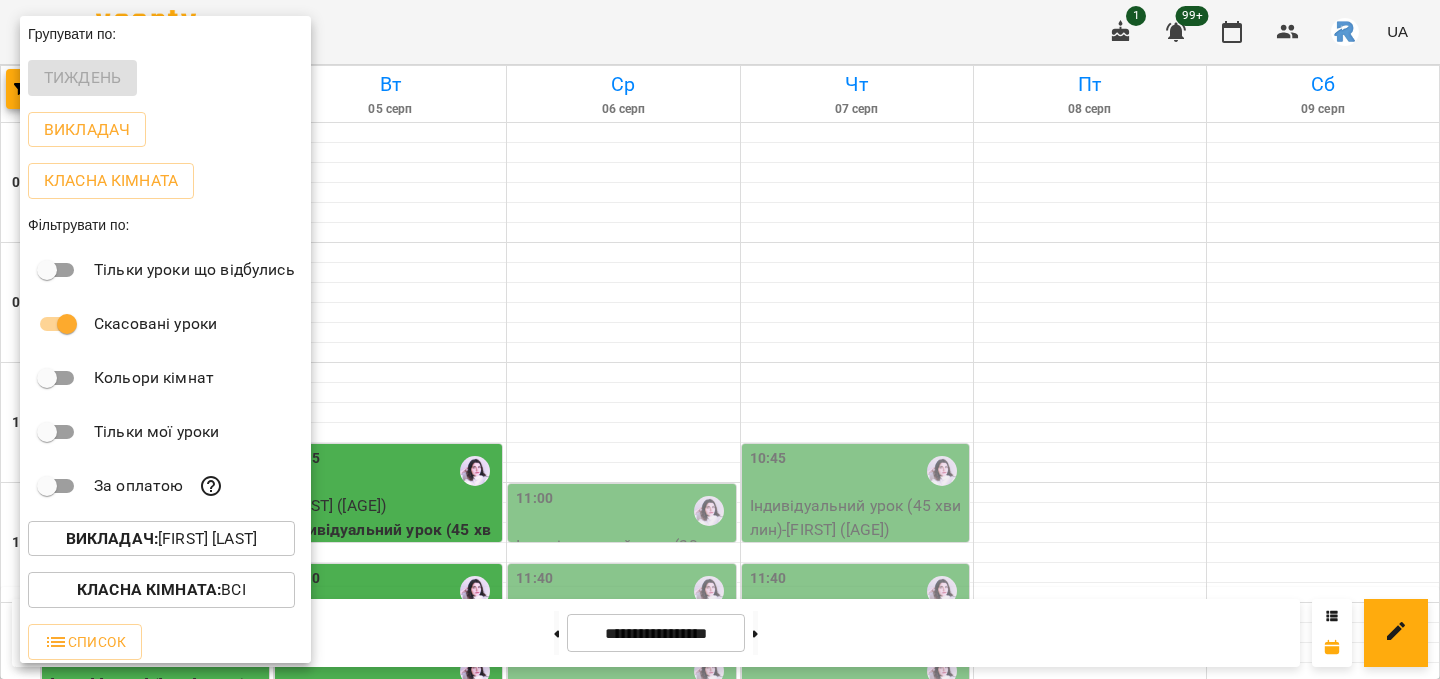 click on "Викладач : [FIRST] [LAST]" at bounding box center [161, 539] 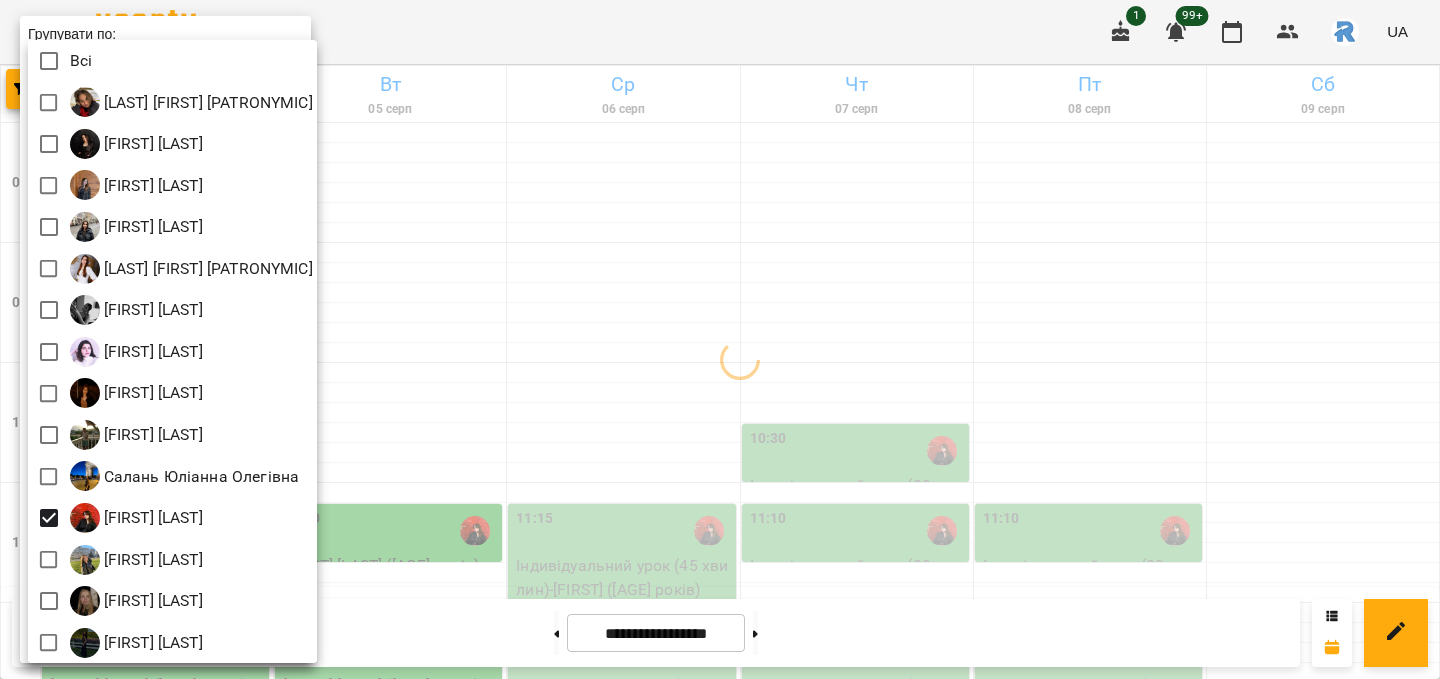 click at bounding box center [720, 339] 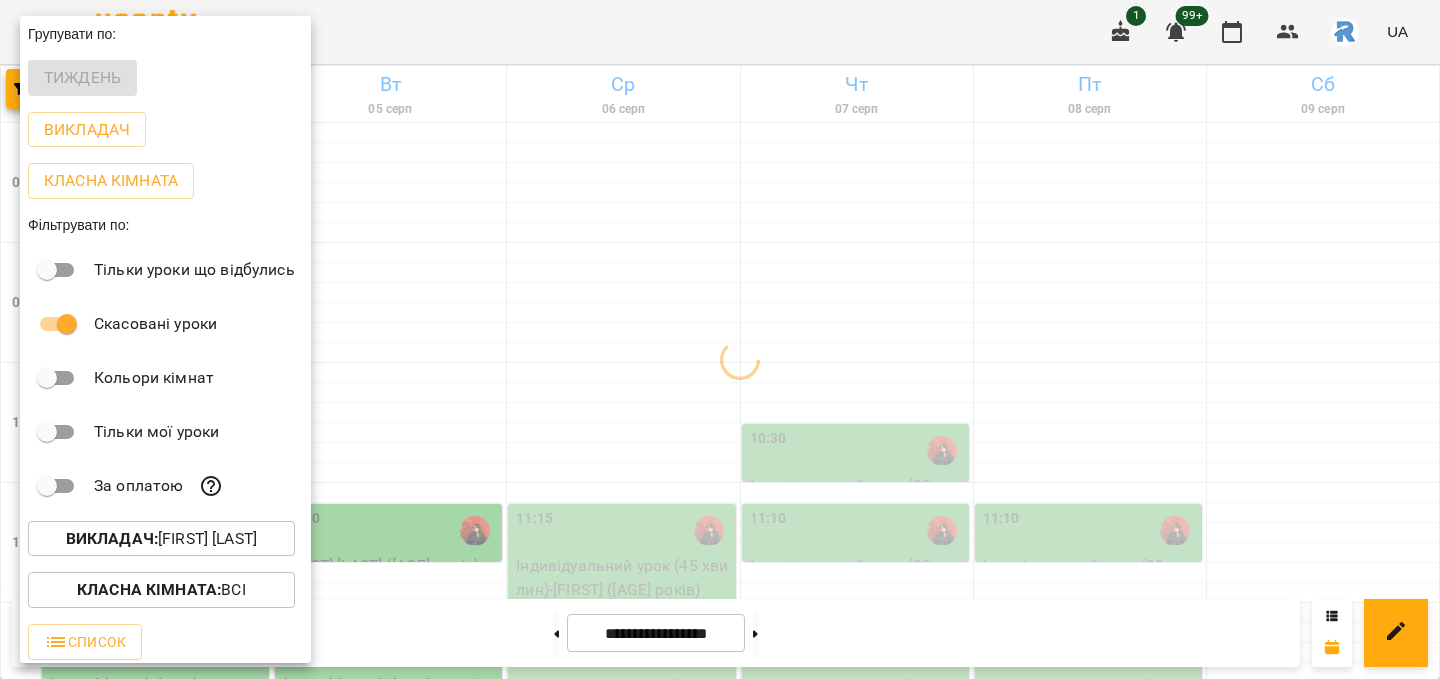 click at bounding box center (720, 339) 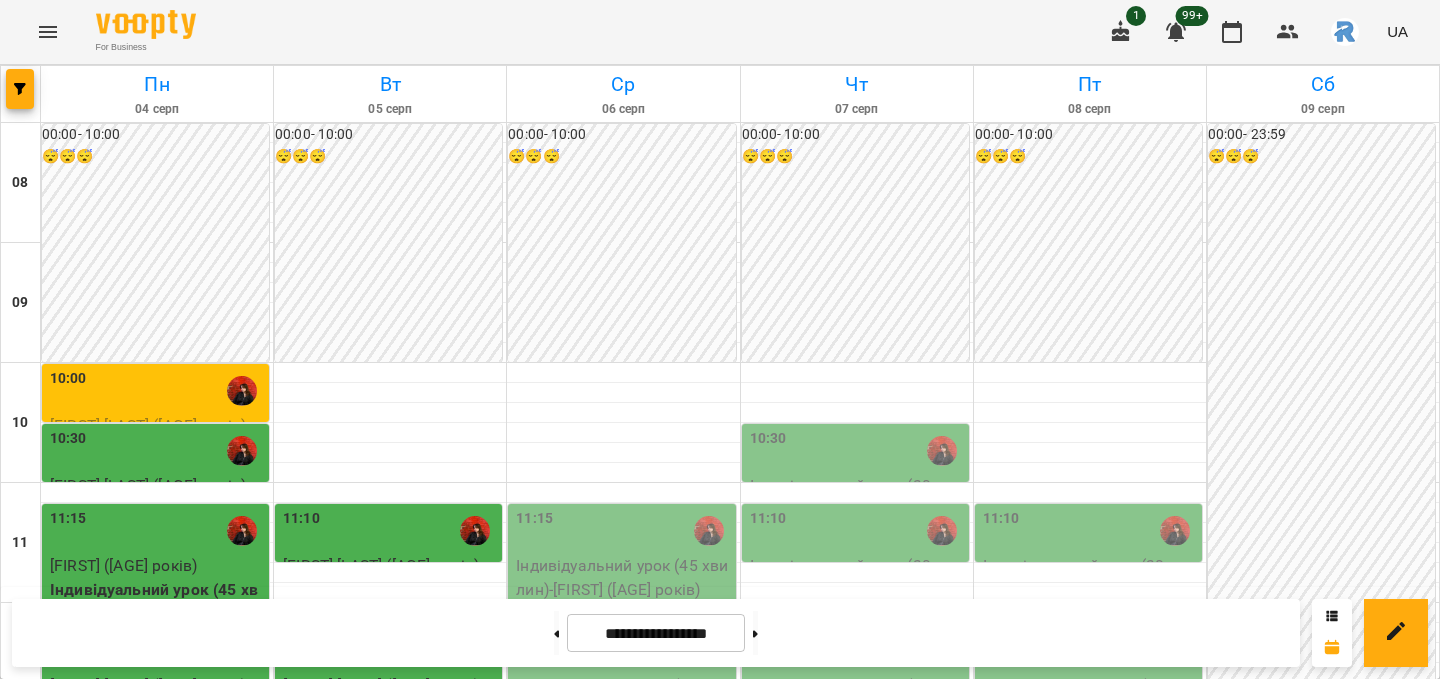 scroll, scrollTop: 246, scrollLeft: 0, axis: vertical 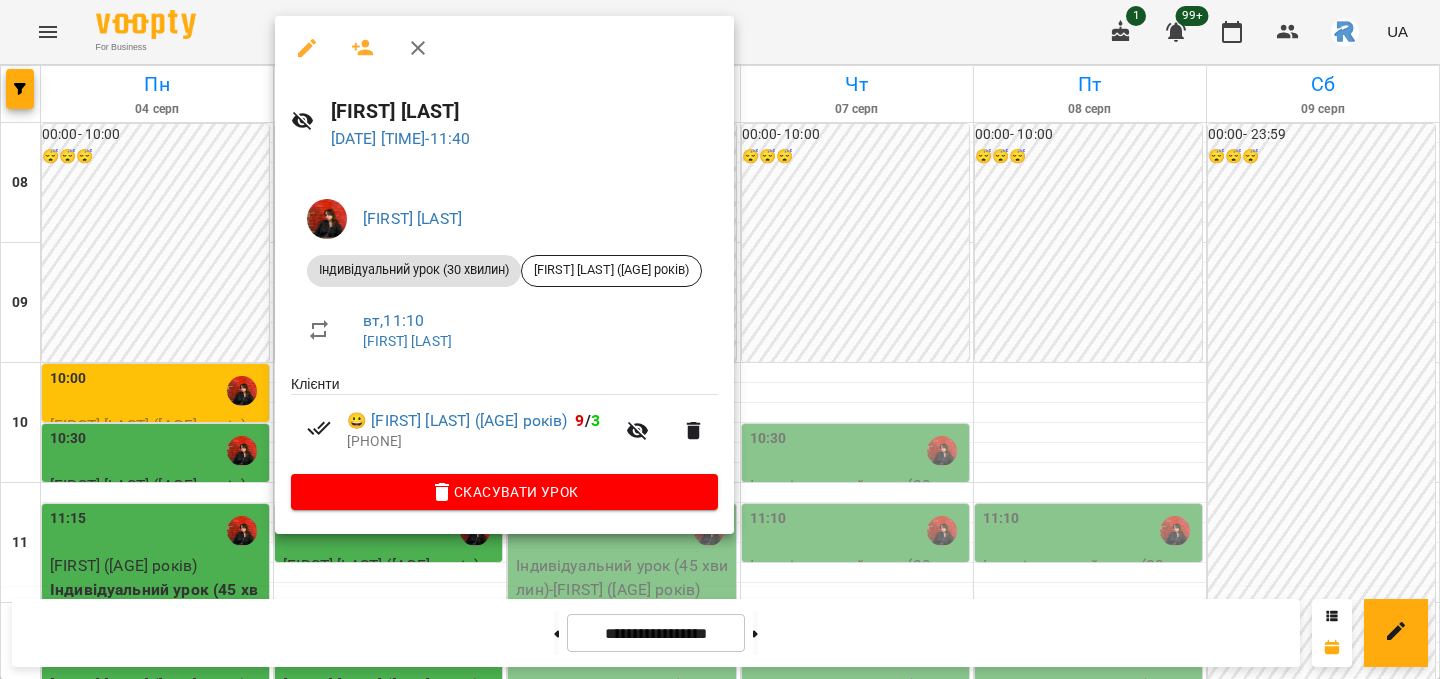 click at bounding box center (720, 339) 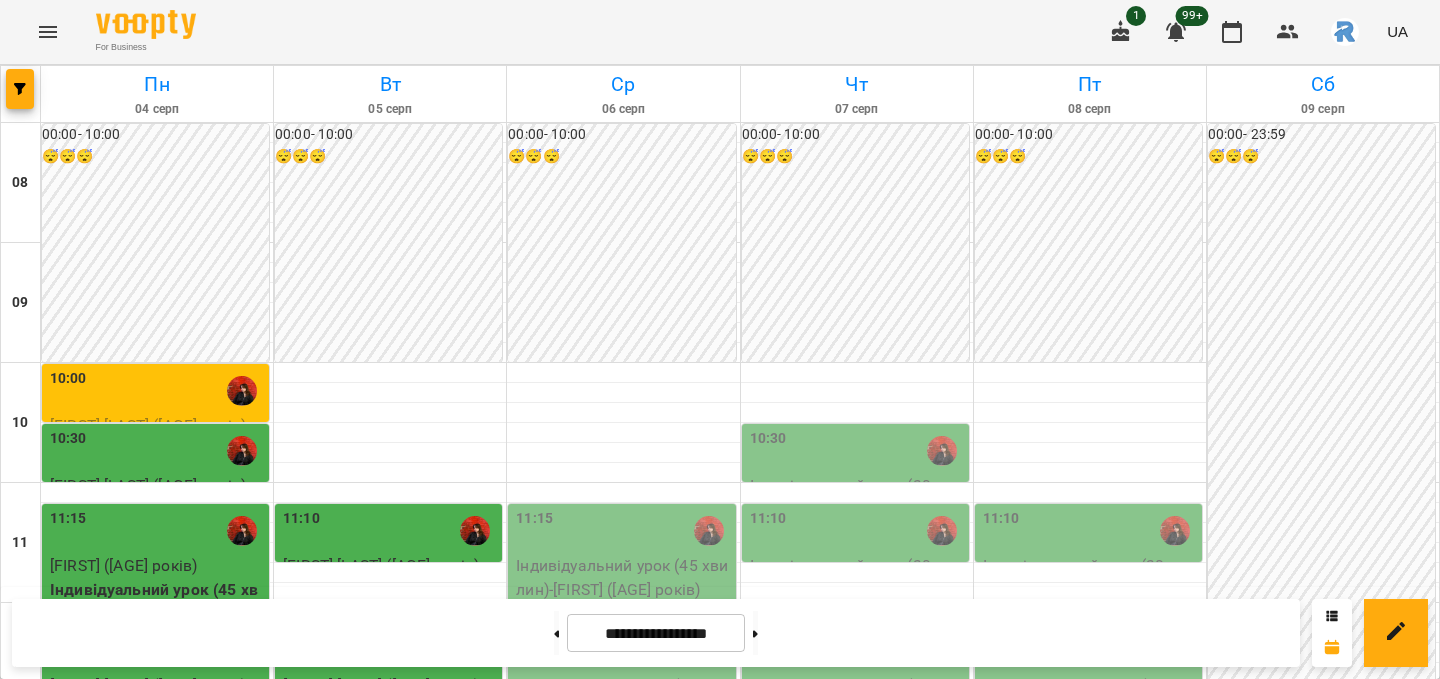 click on "12:10" at bounding box center (390, 651) 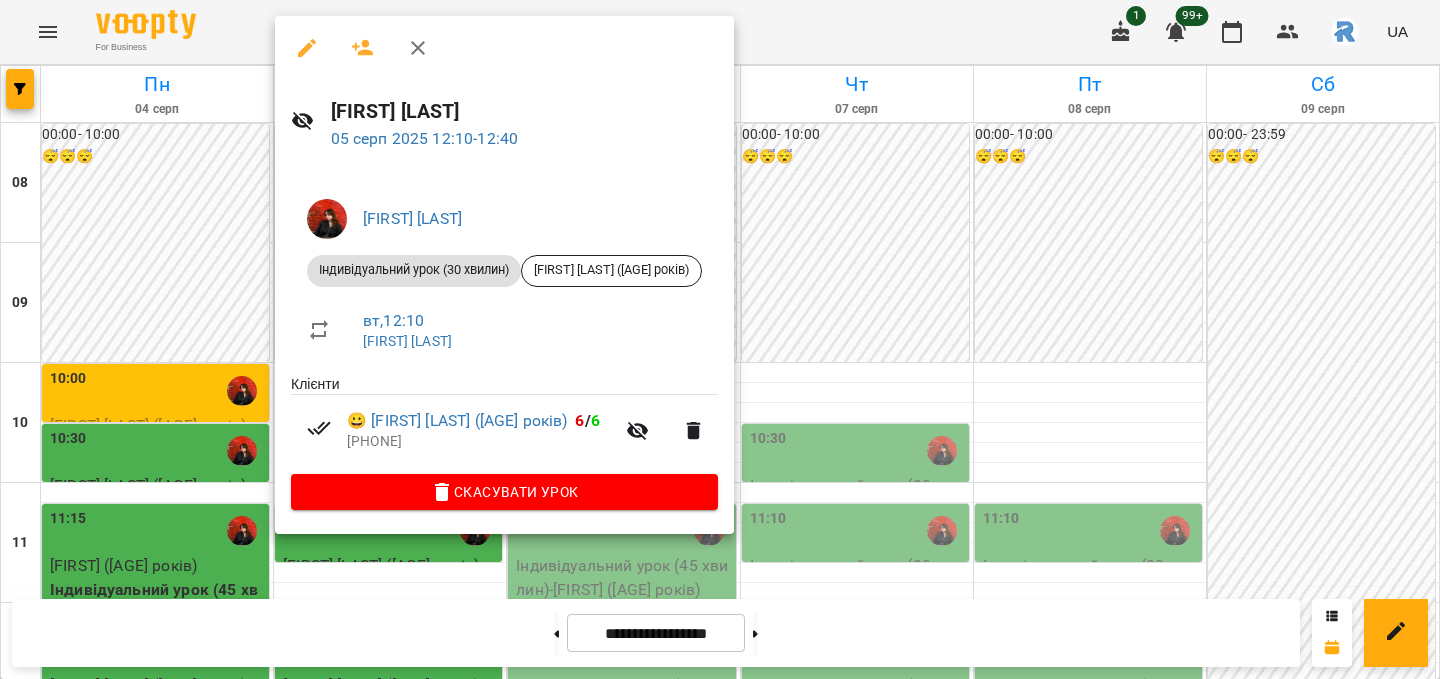 click at bounding box center (720, 339) 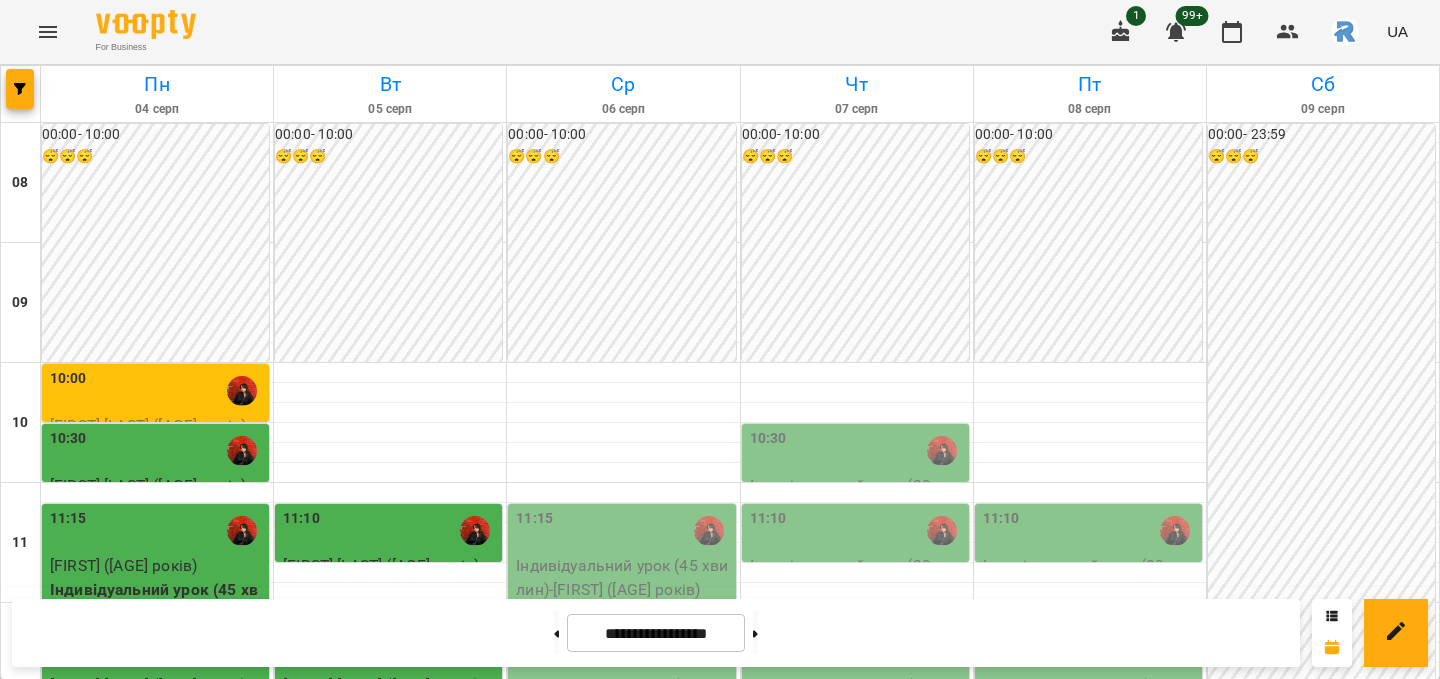 scroll, scrollTop: 401, scrollLeft: 0, axis: vertical 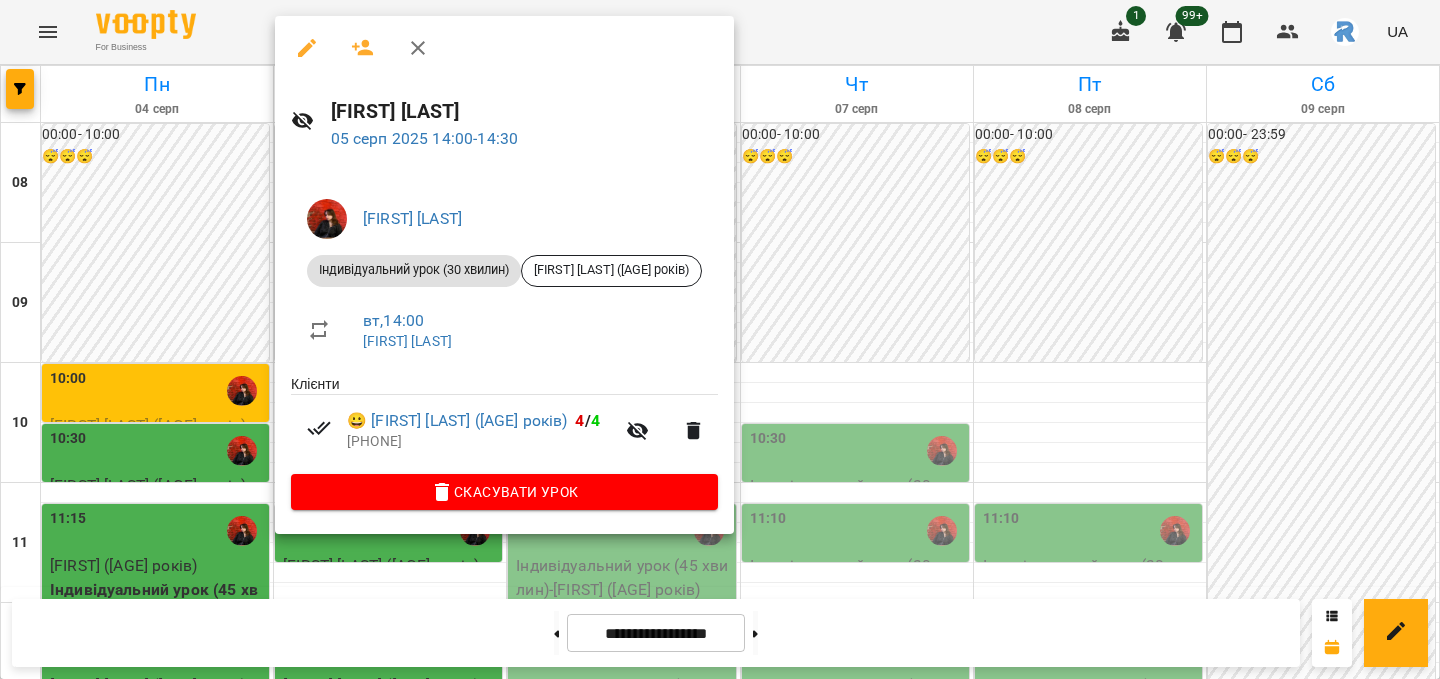 click at bounding box center (720, 339) 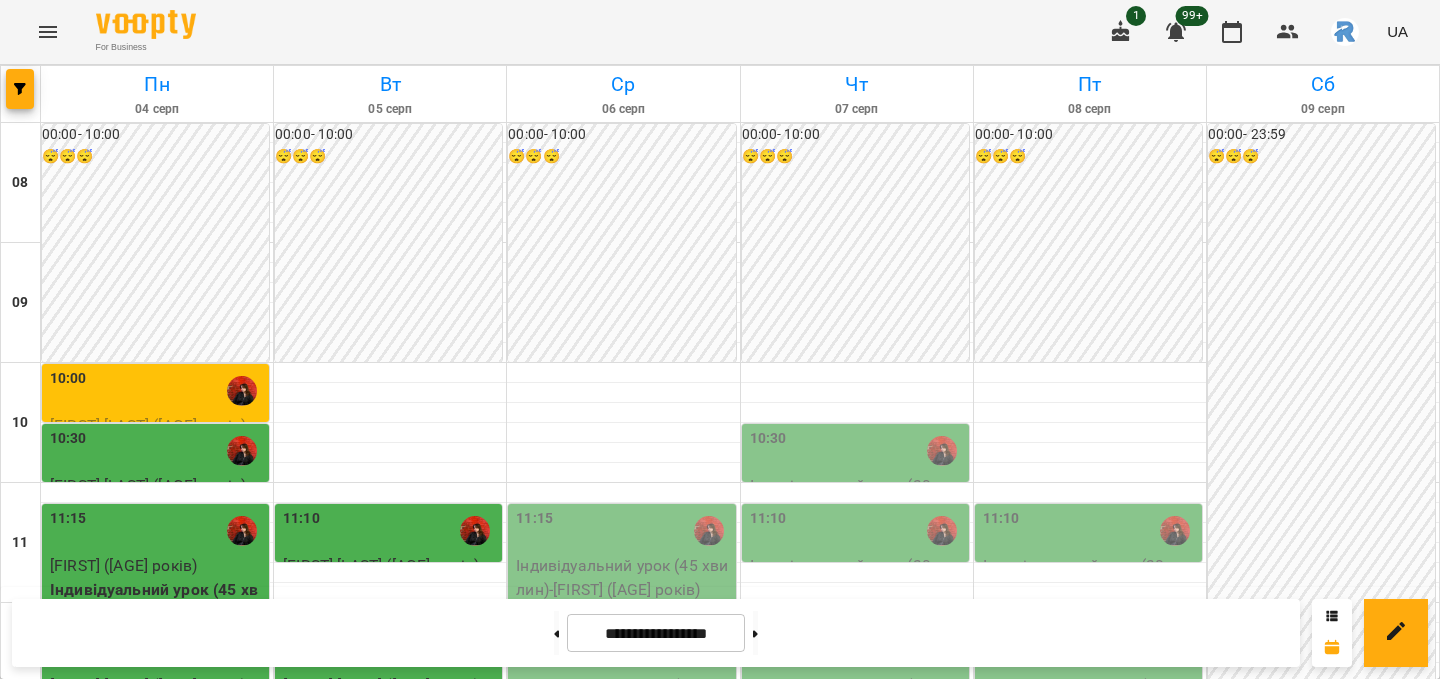 scroll, scrollTop: 236, scrollLeft: 0, axis: vertical 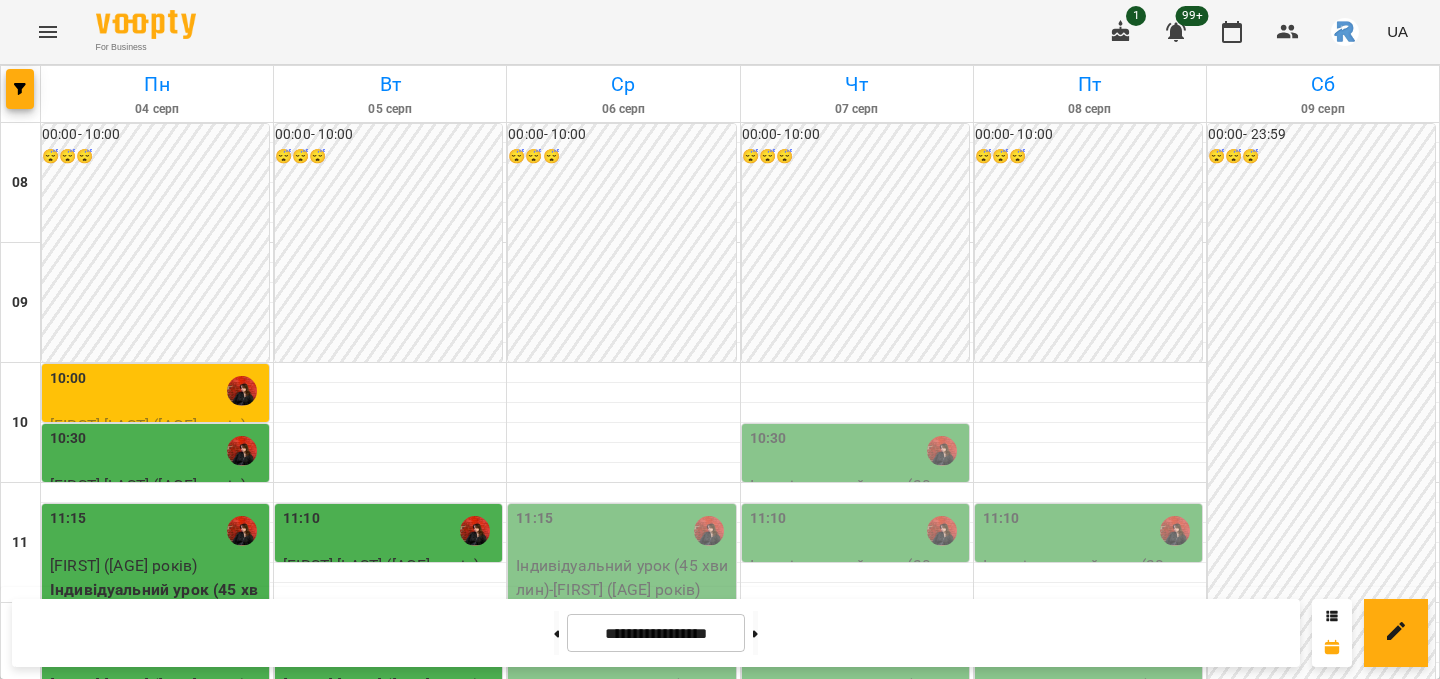 click on "11:10" at bounding box center [857, 531] 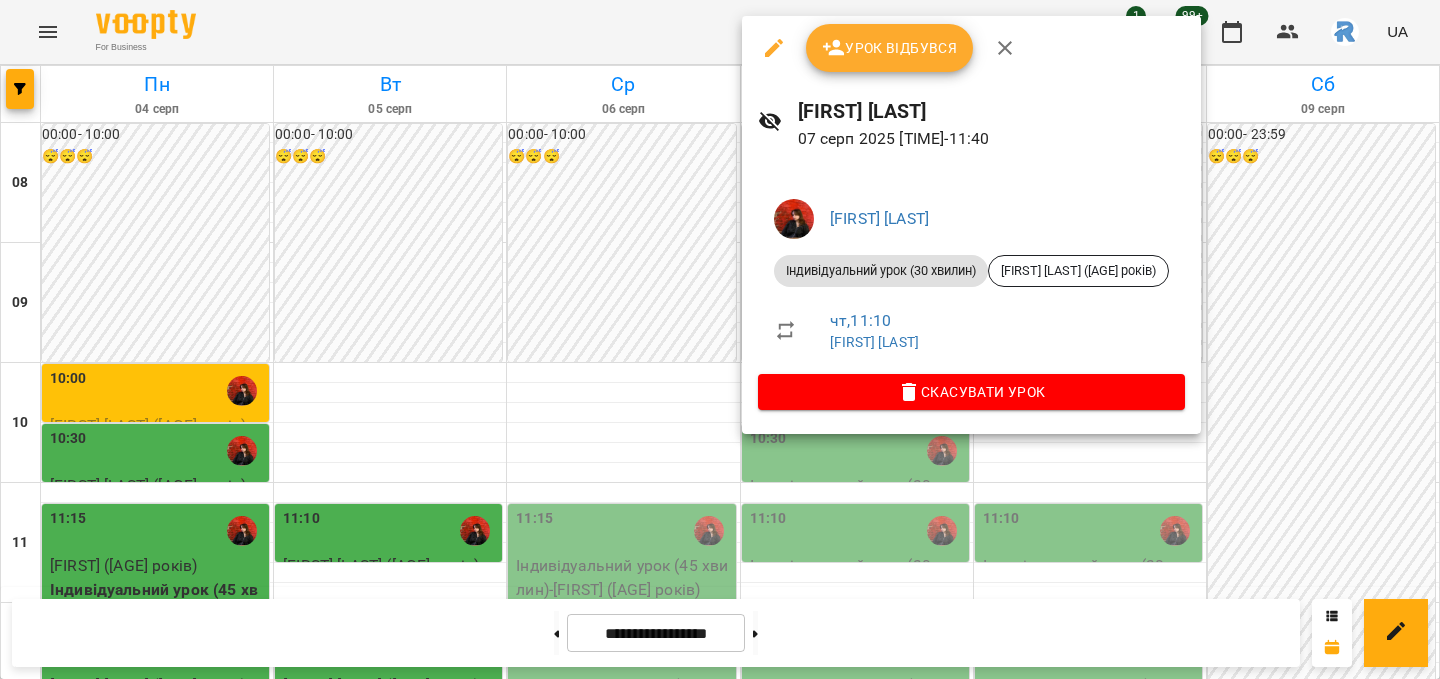 click at bounding box center (720, 339) 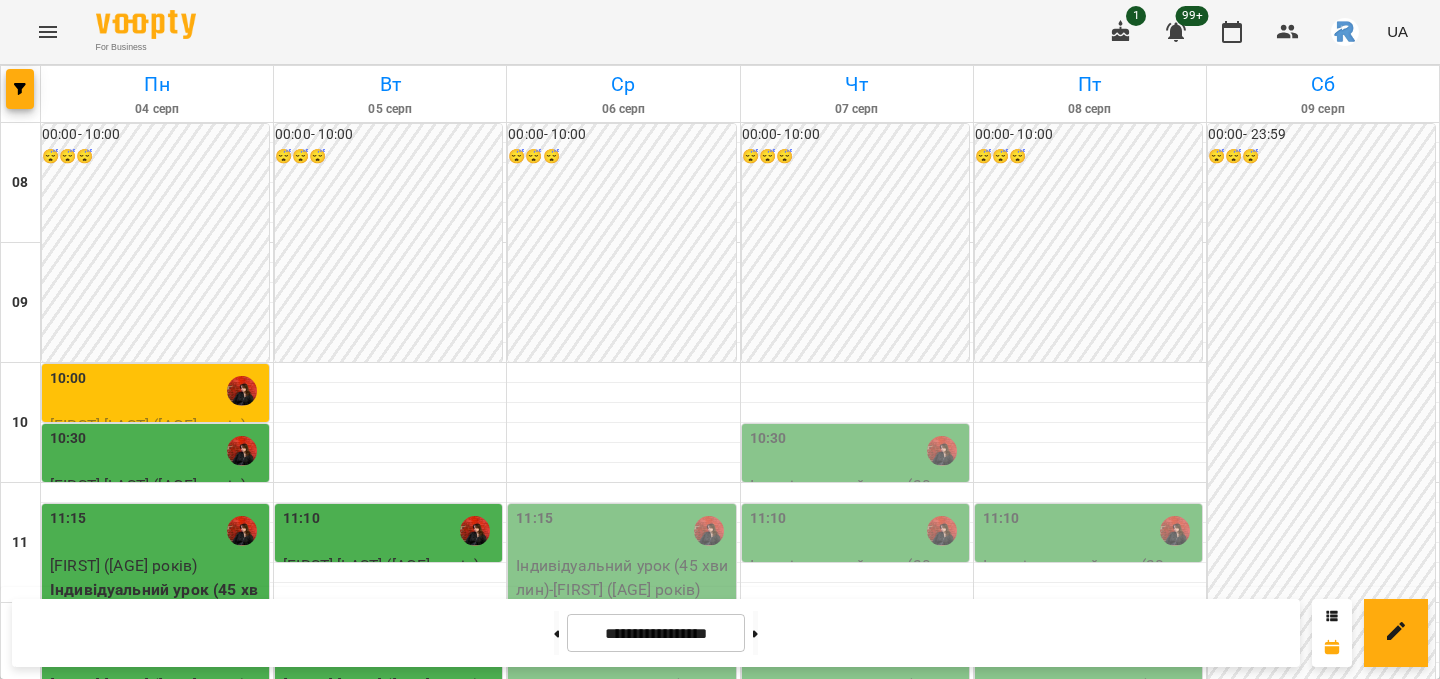 click on "10:30" at bounding box center [768, 439] 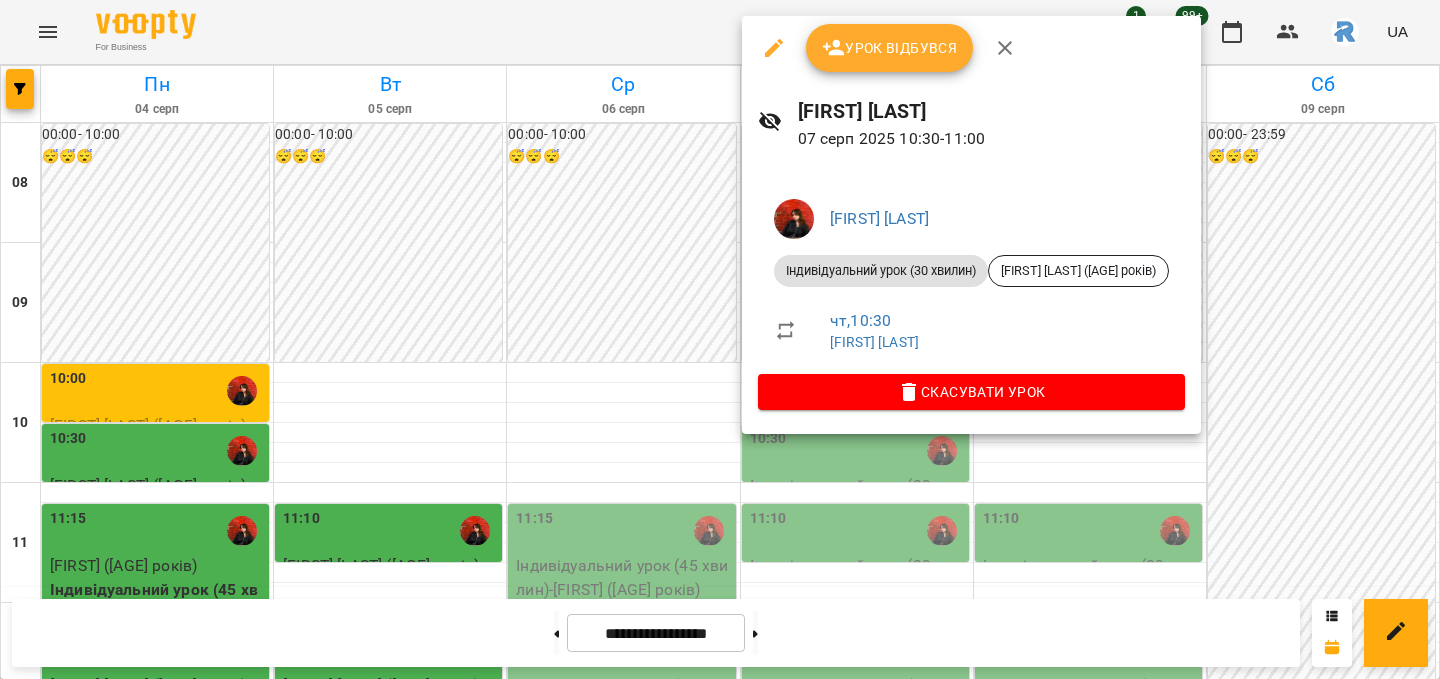 click at bounding box center [720, 339] 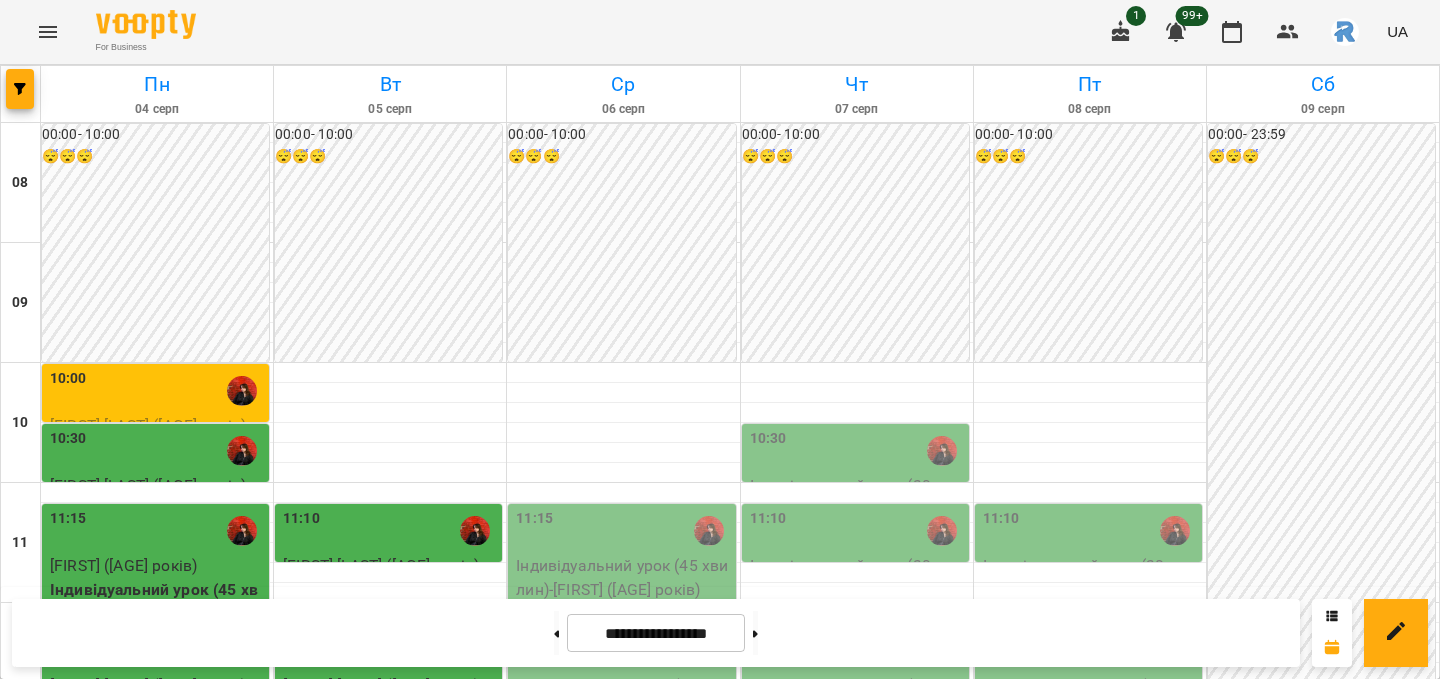scroll, scrollTop: 205, scrollLeft: 0, axis: vertical 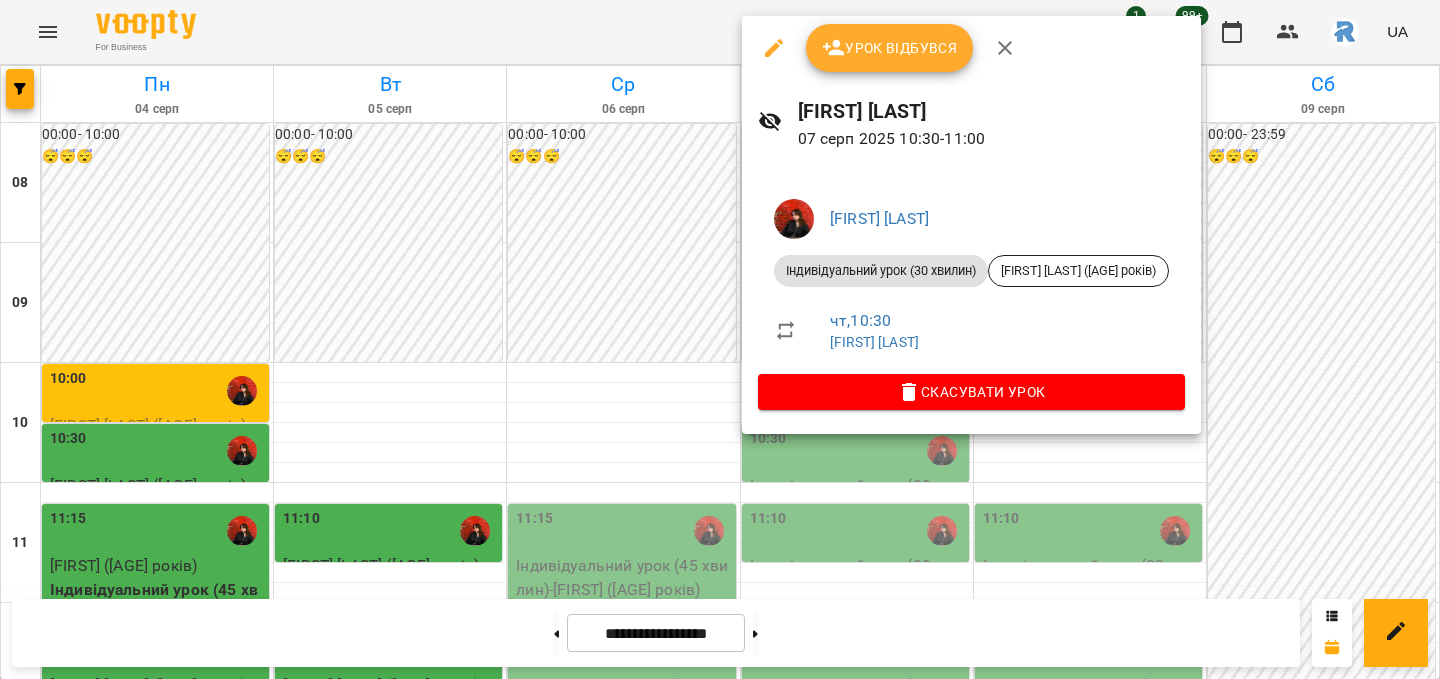 click at bounding box center (720, 339) 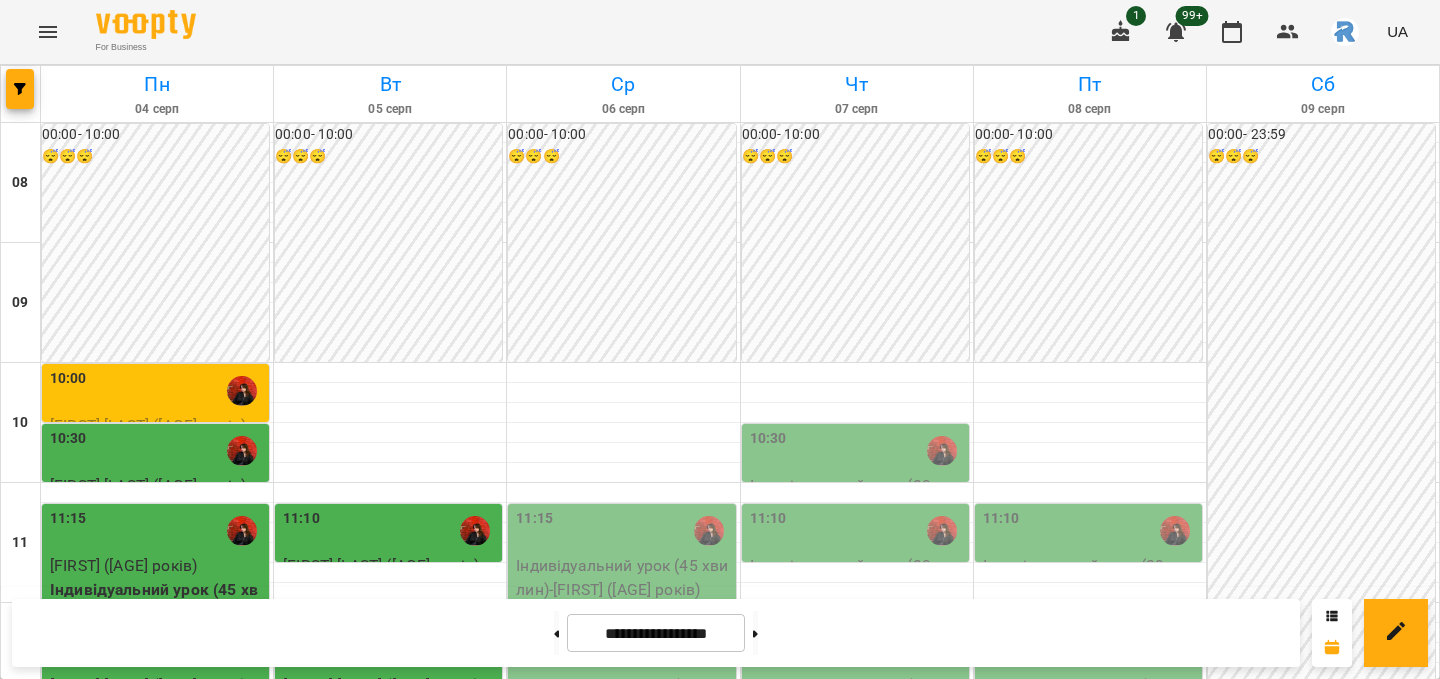 scroll, scrollTop: 332, scrollLeft: 0, axis: vertical 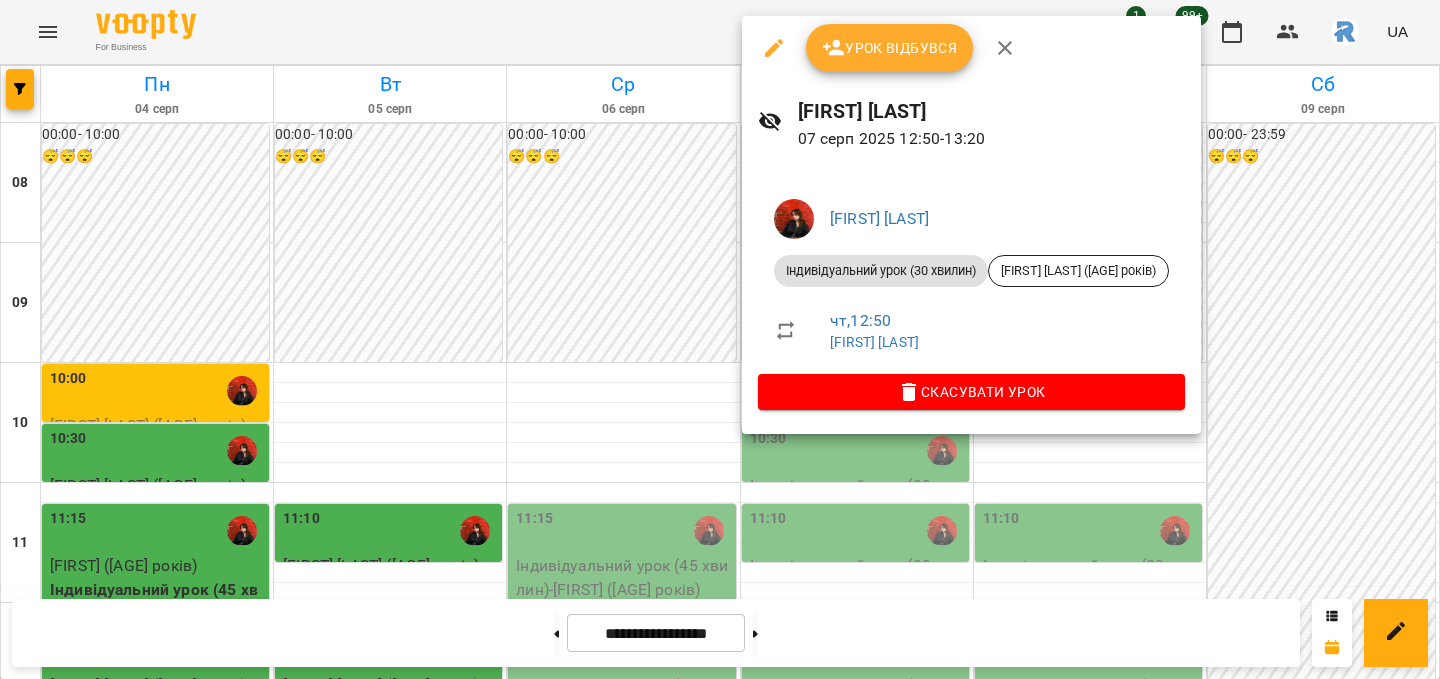 click at bounding box center (720, 339) 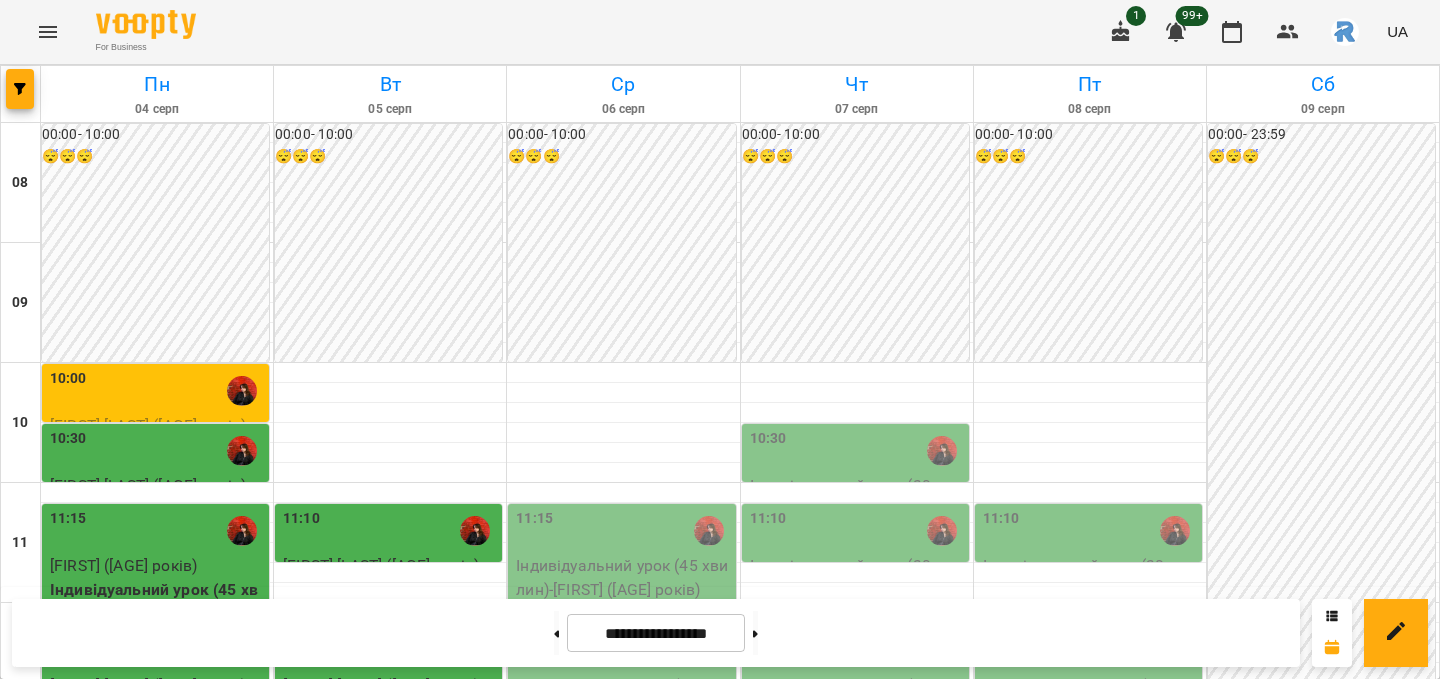 click on "11:10" at bounding box center [857, 531] 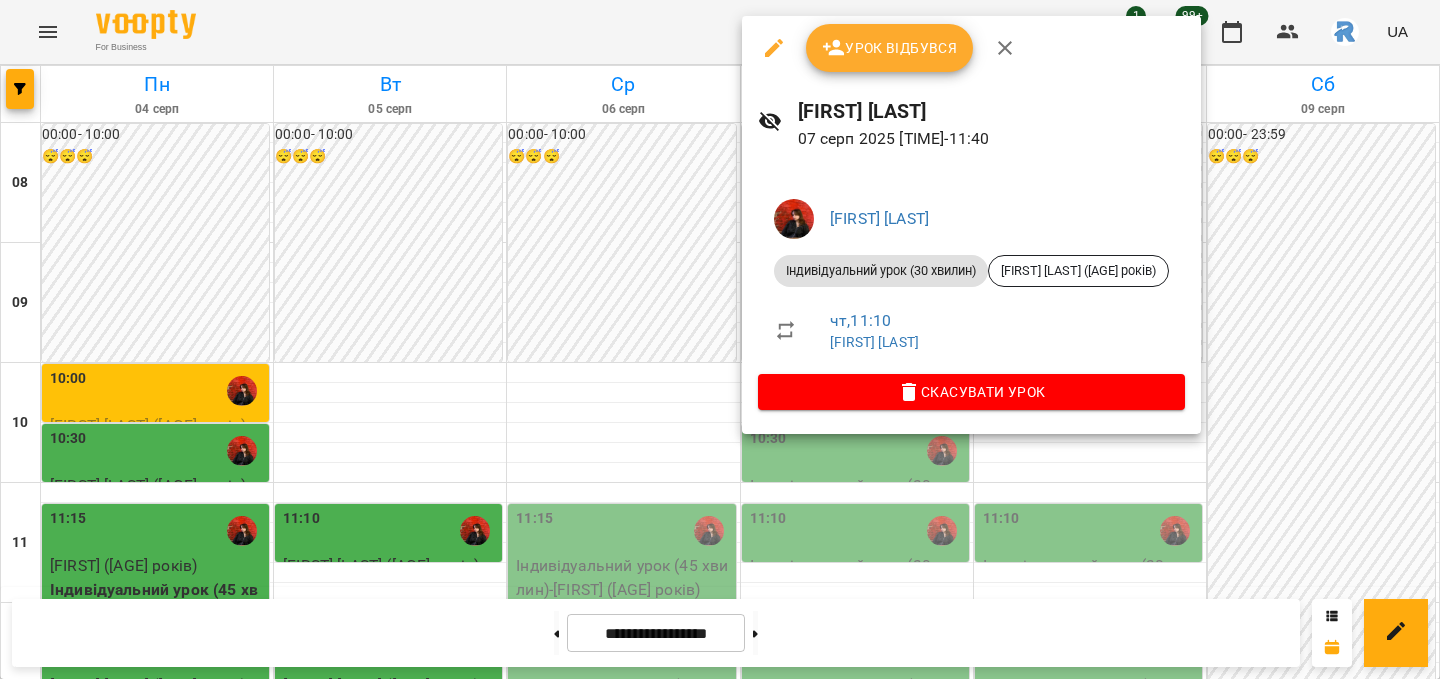 click at bounding box center (720, 339) 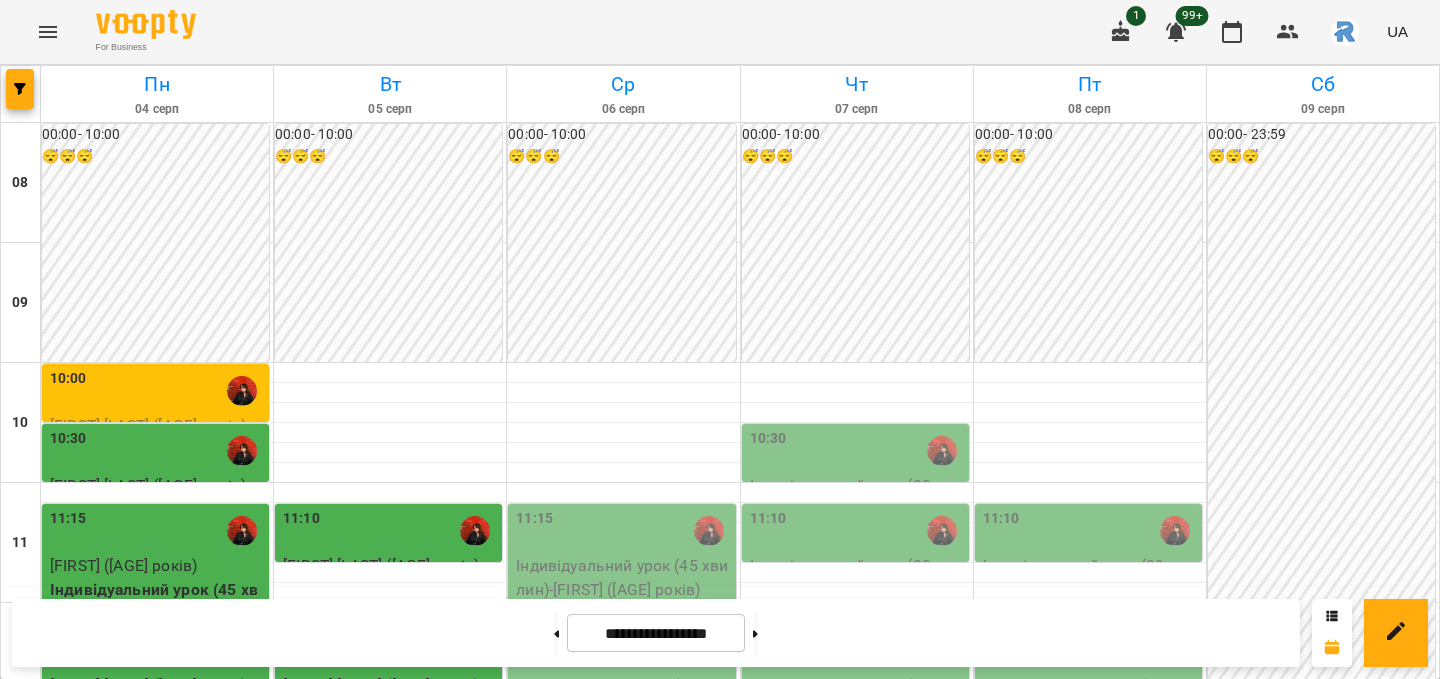 scroll, scrollTop: 298, scrollLeft: 0, axis: vertical 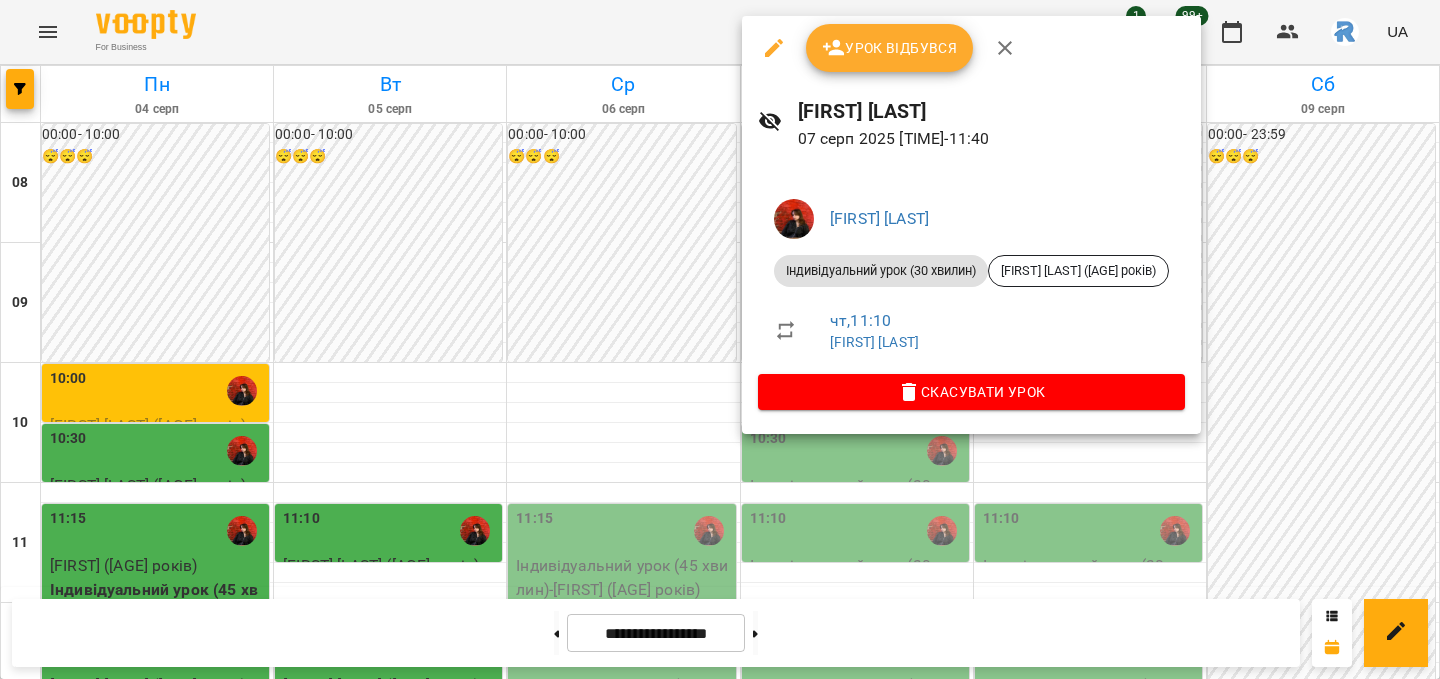 click at bounding box center [720, 339] 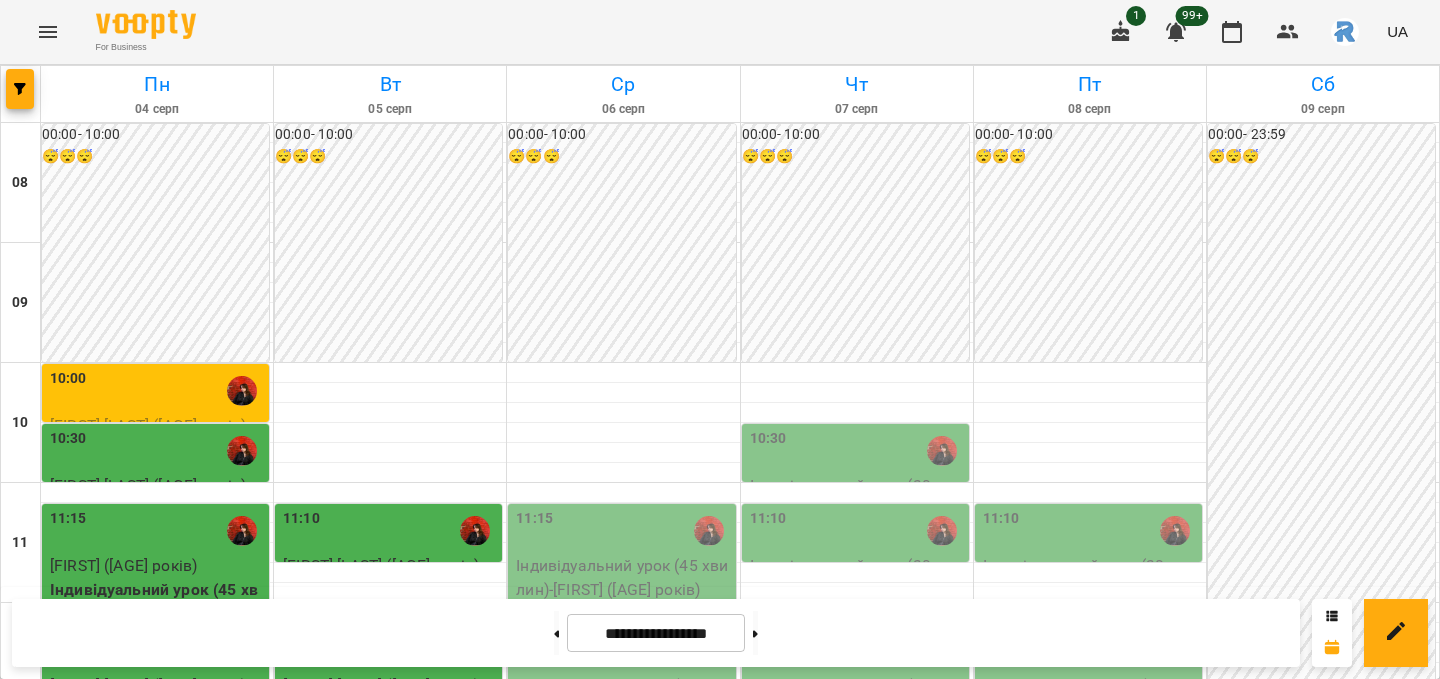 scroll, scrollTop: 458, scrollLeft: 0, axis: vertical 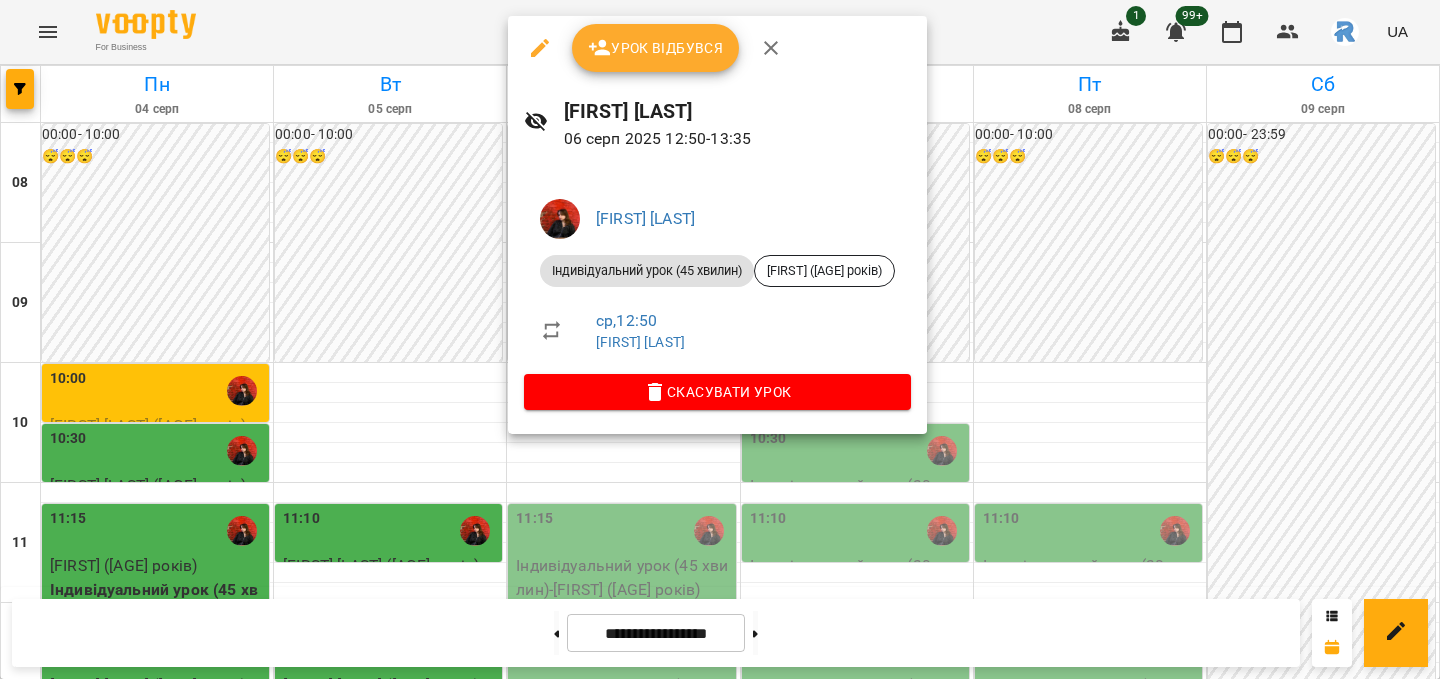 click at bounding box center [720, 339] 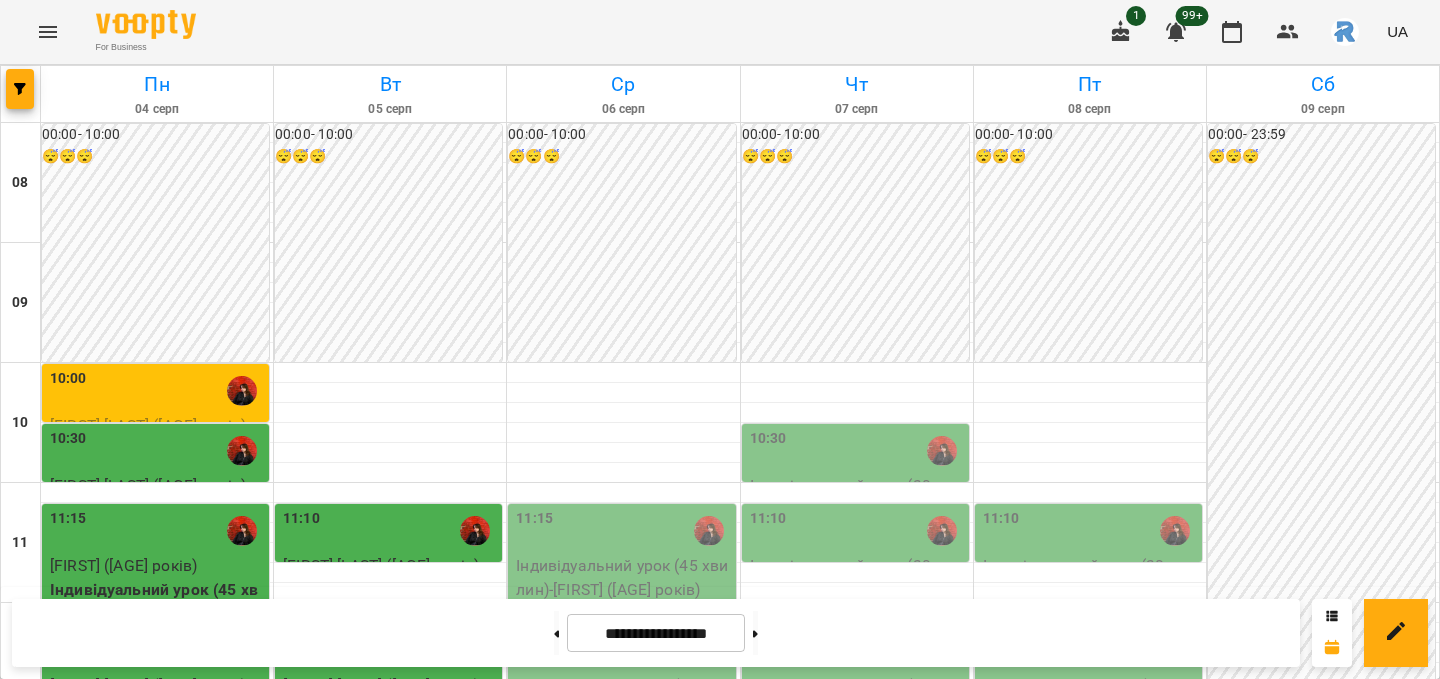 scroll, scrollTop: 134, scrollLeft: 0, axis: vertical 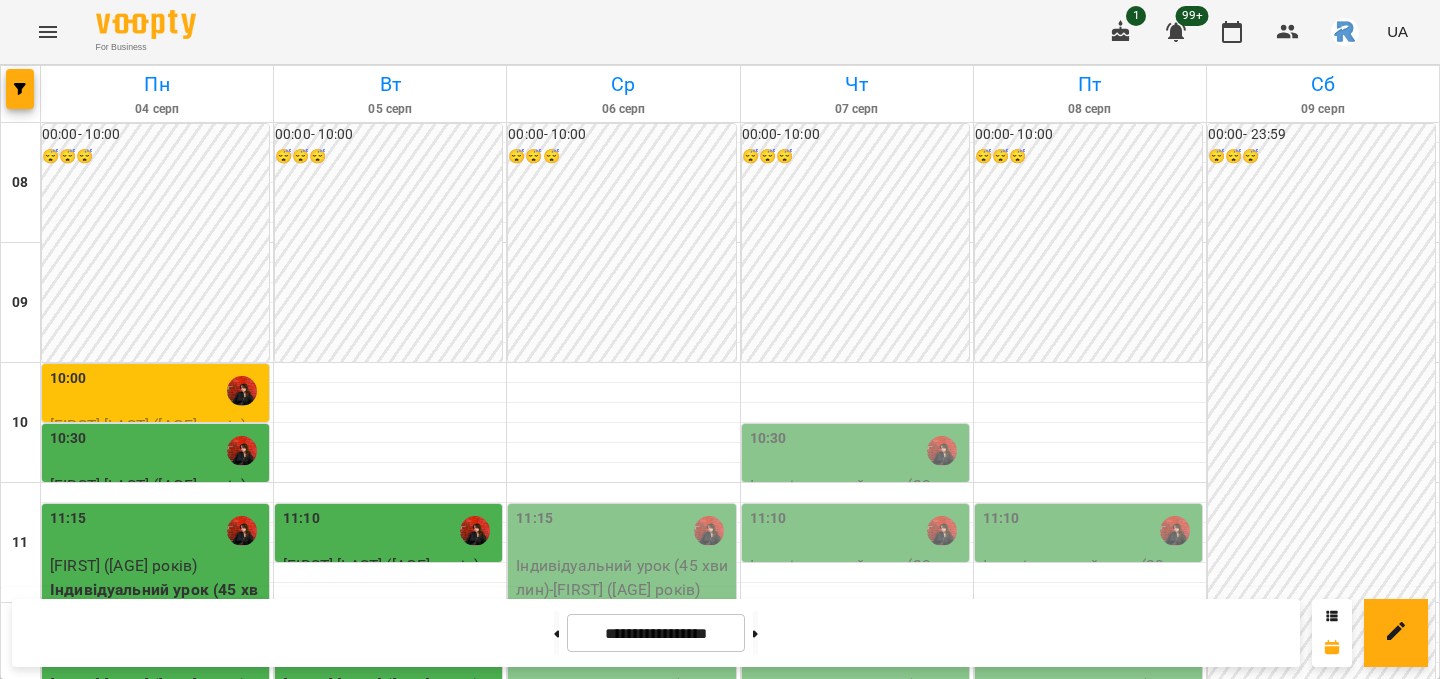 click on "10:30" at bounding box center (857, 451) 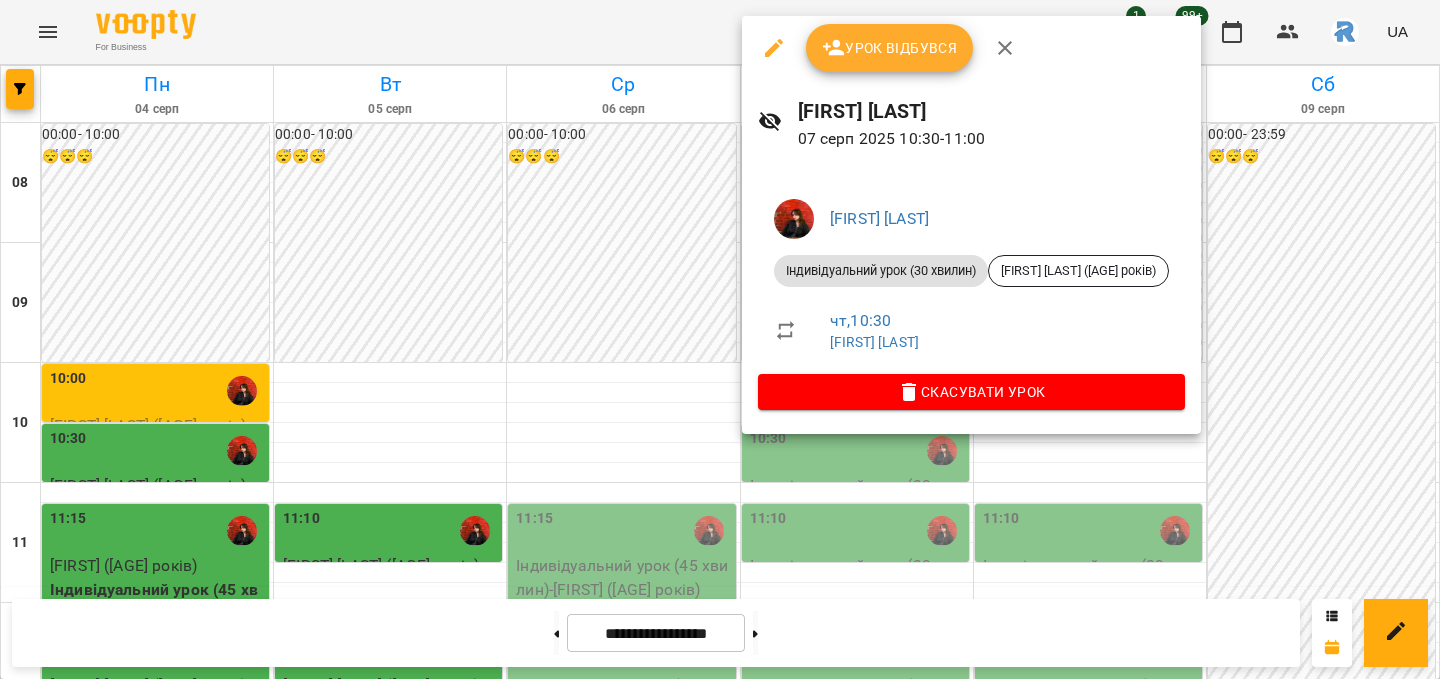 click at bounding box center [720, 339] 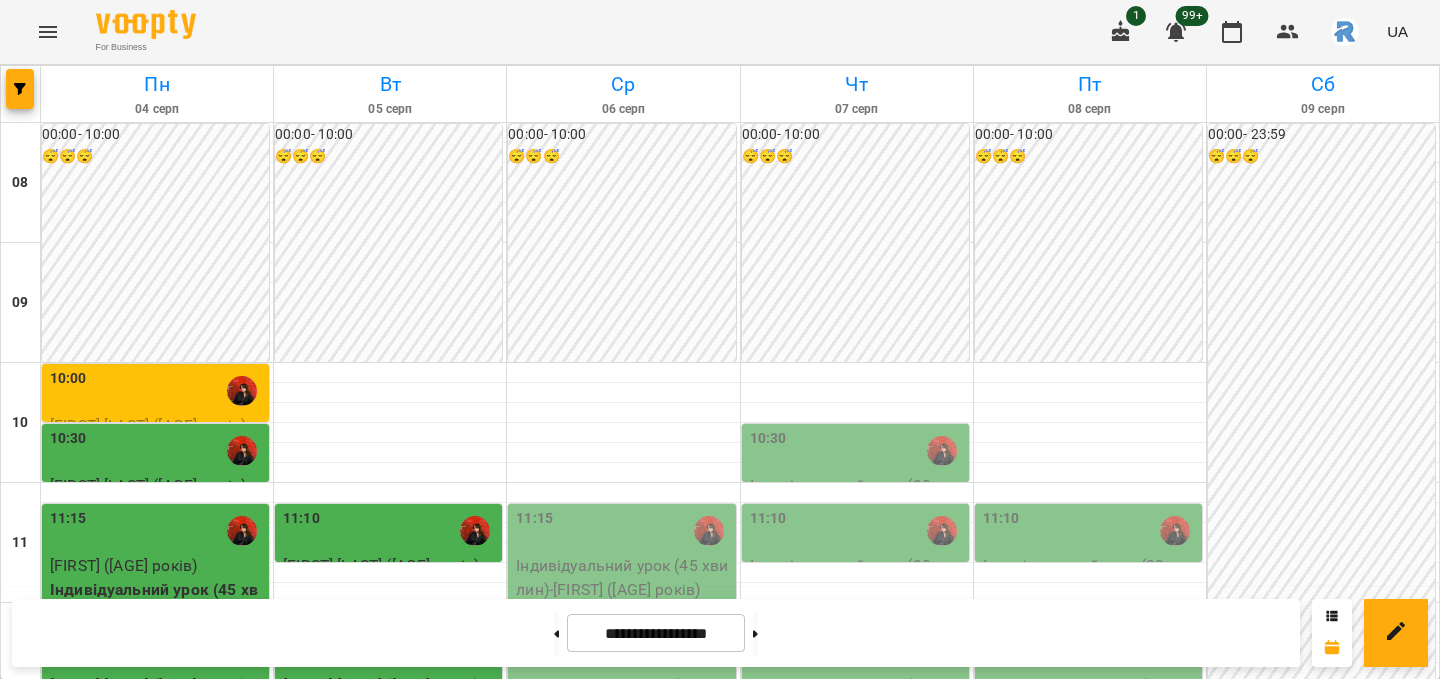 scroll, scrollTop: 428, scrollLeft: 0, axis: vertical 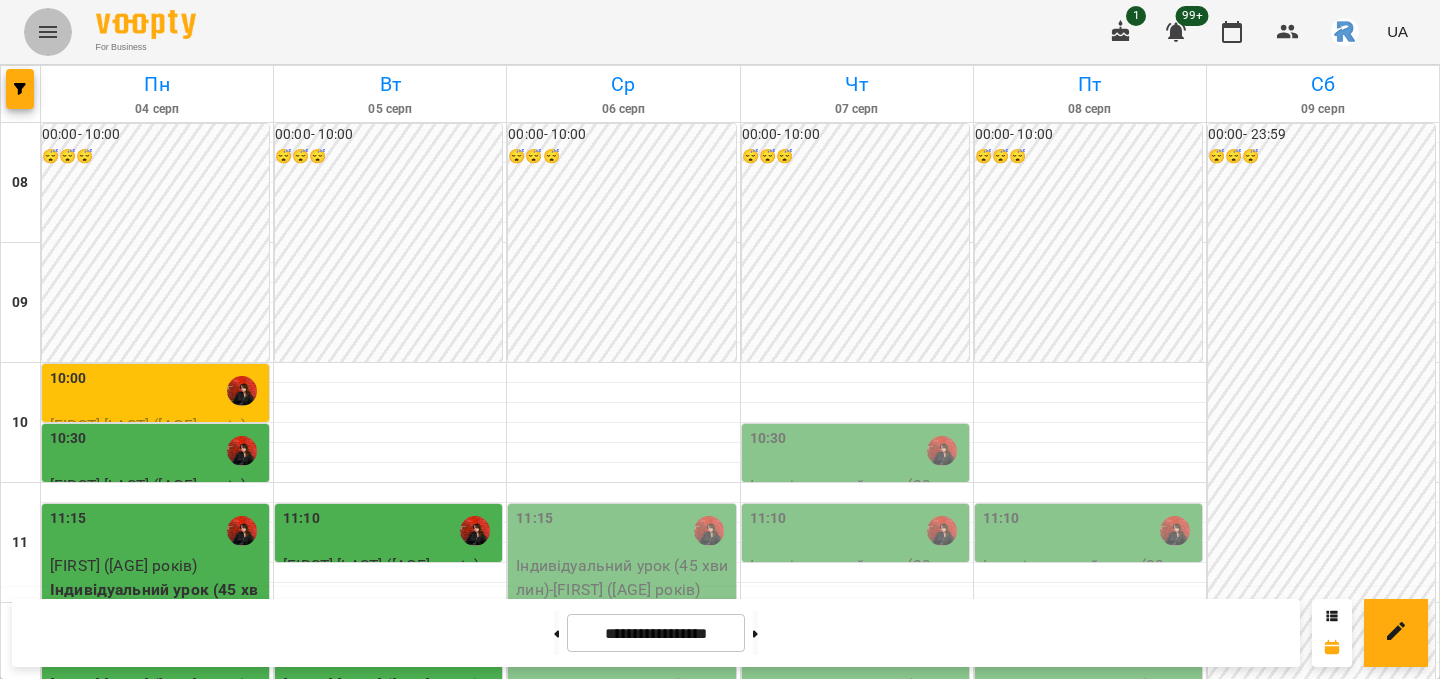 click at bounding box center (48, 32) 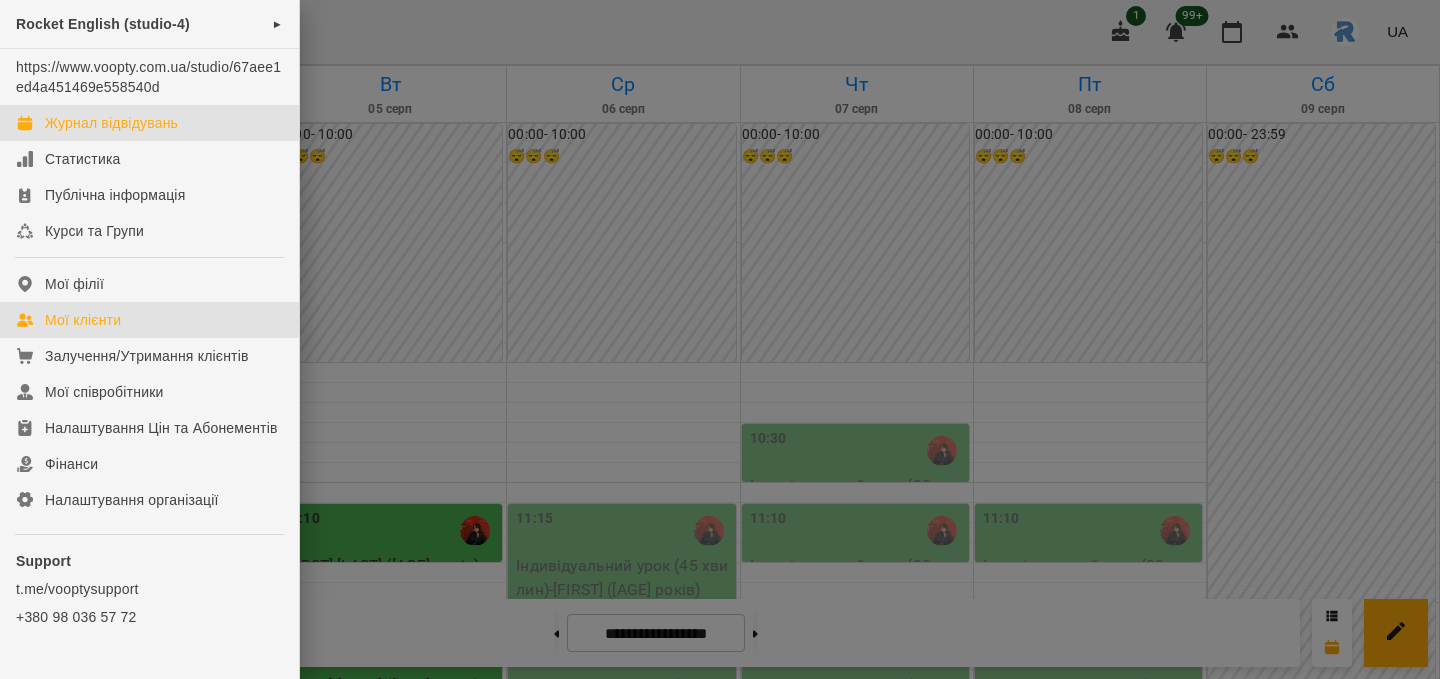 click on "Мої клієнти" at bounding box center (149, 320) 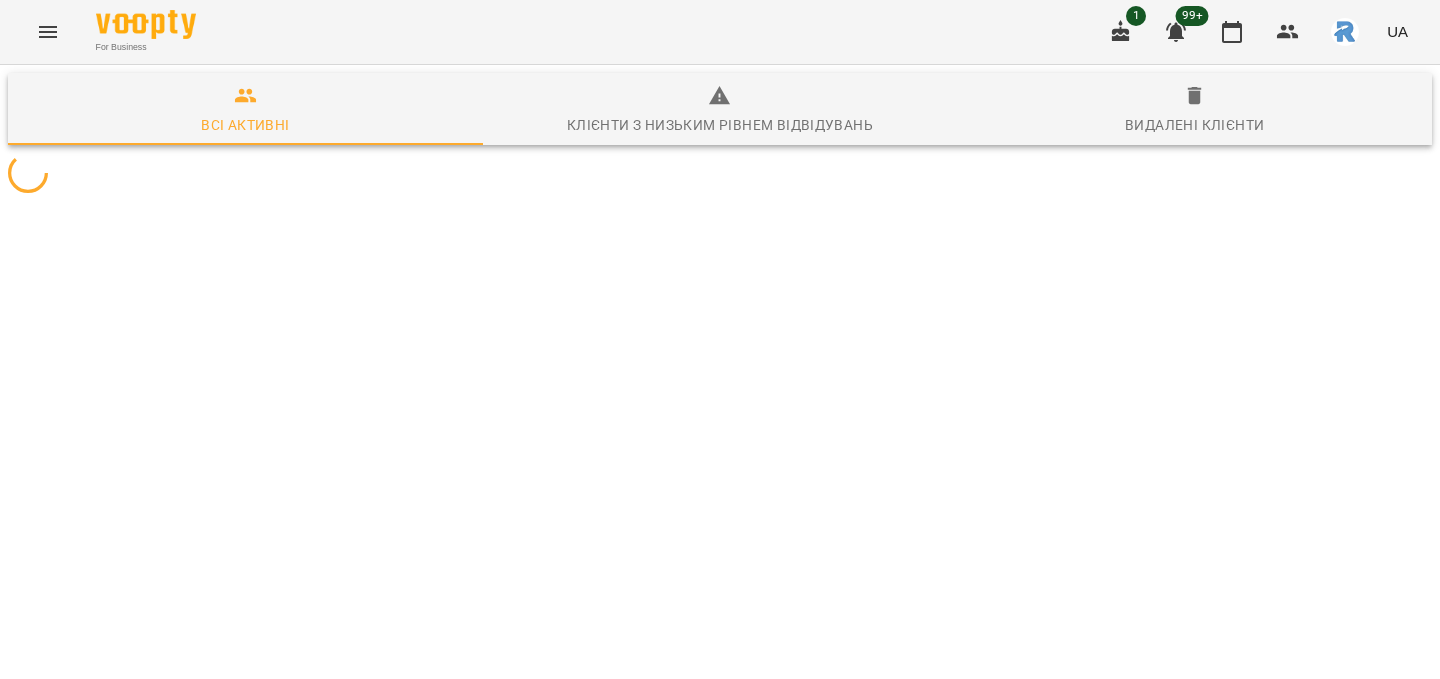 scroll, scrollTop: 0, scrollLeft: 0, axis: both 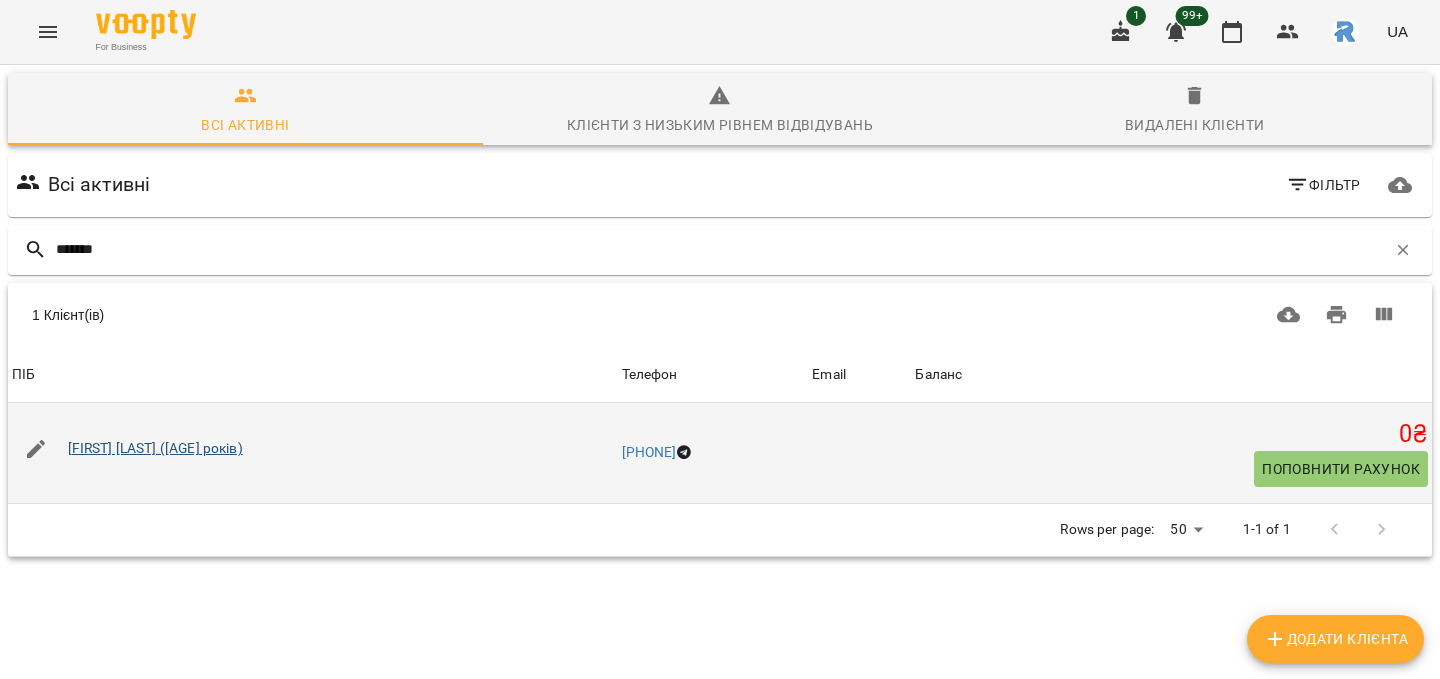 type on "*******" 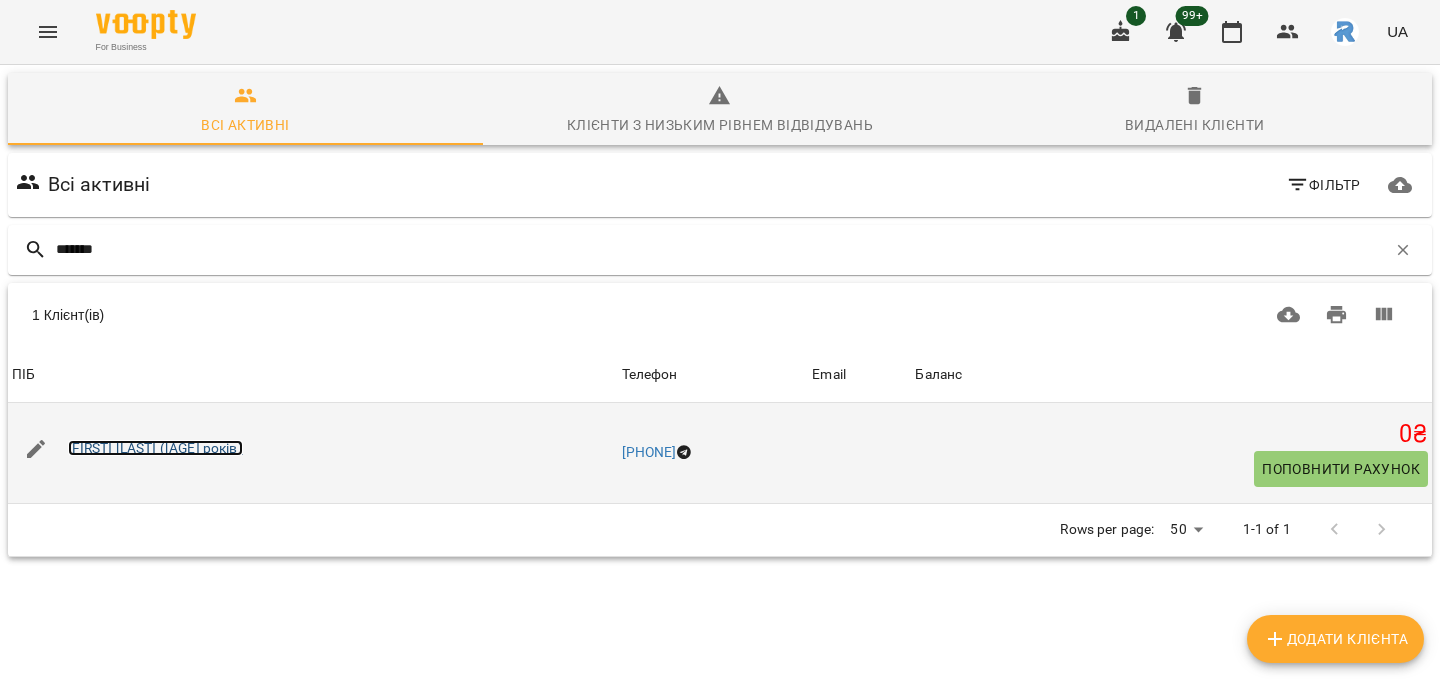 click on "[FIRST] [LAST] ([AGE] років)" at bounding box center (155, 448) 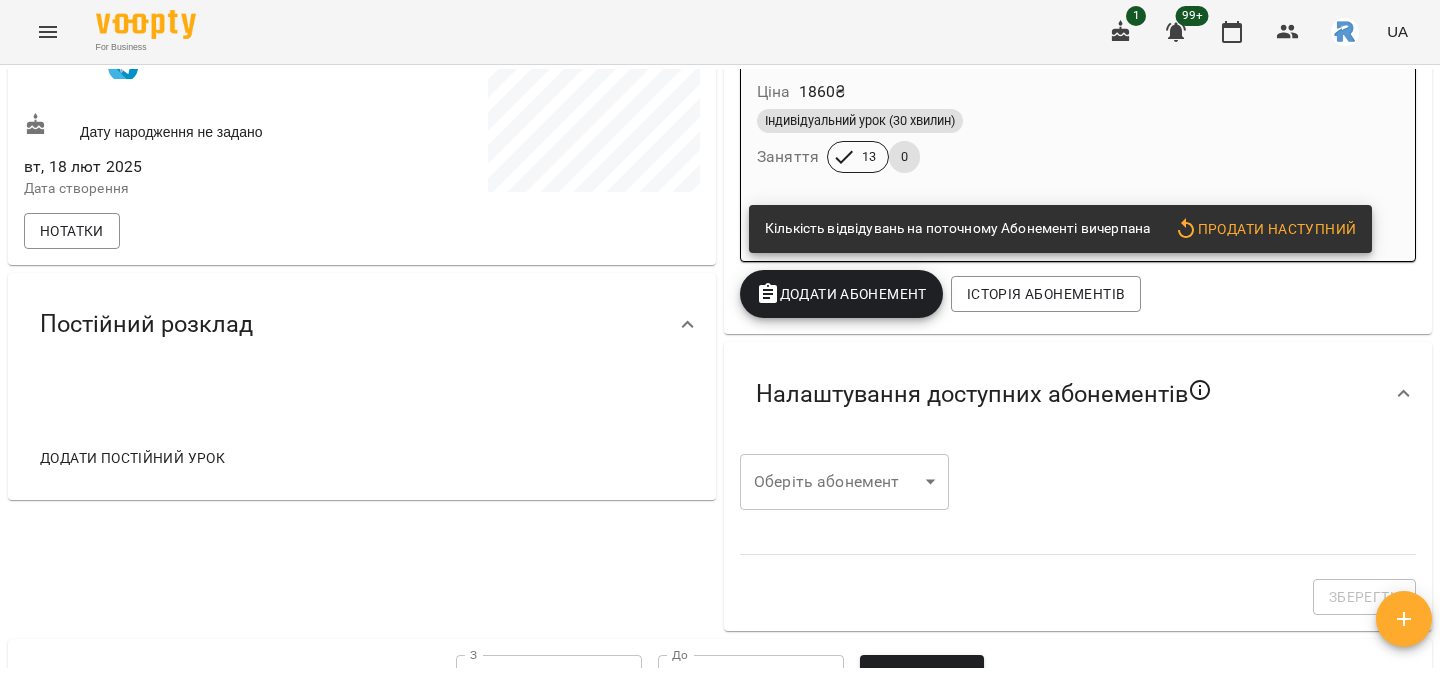 scroll, scrollTop: 408, scrollLeft: 0, axis: vertical 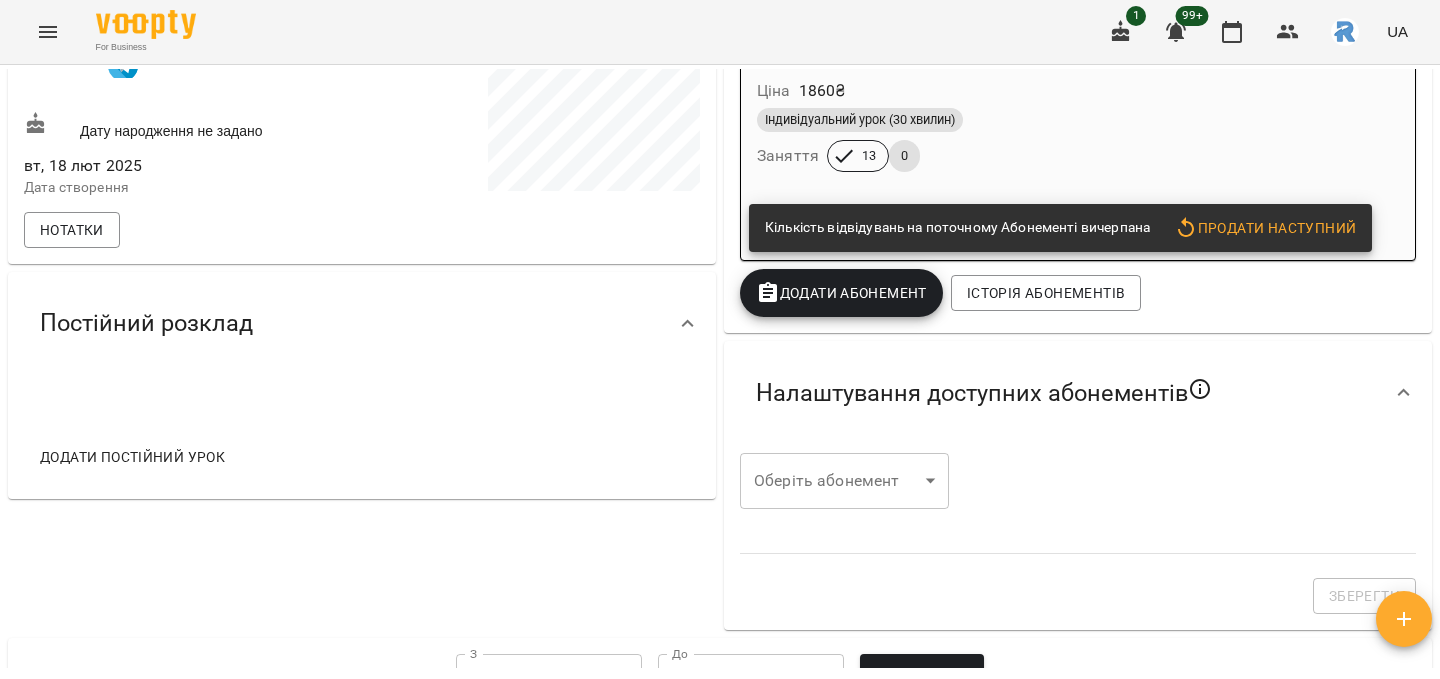 click on "Додати постійний урок" at bounding box center [132, 457] 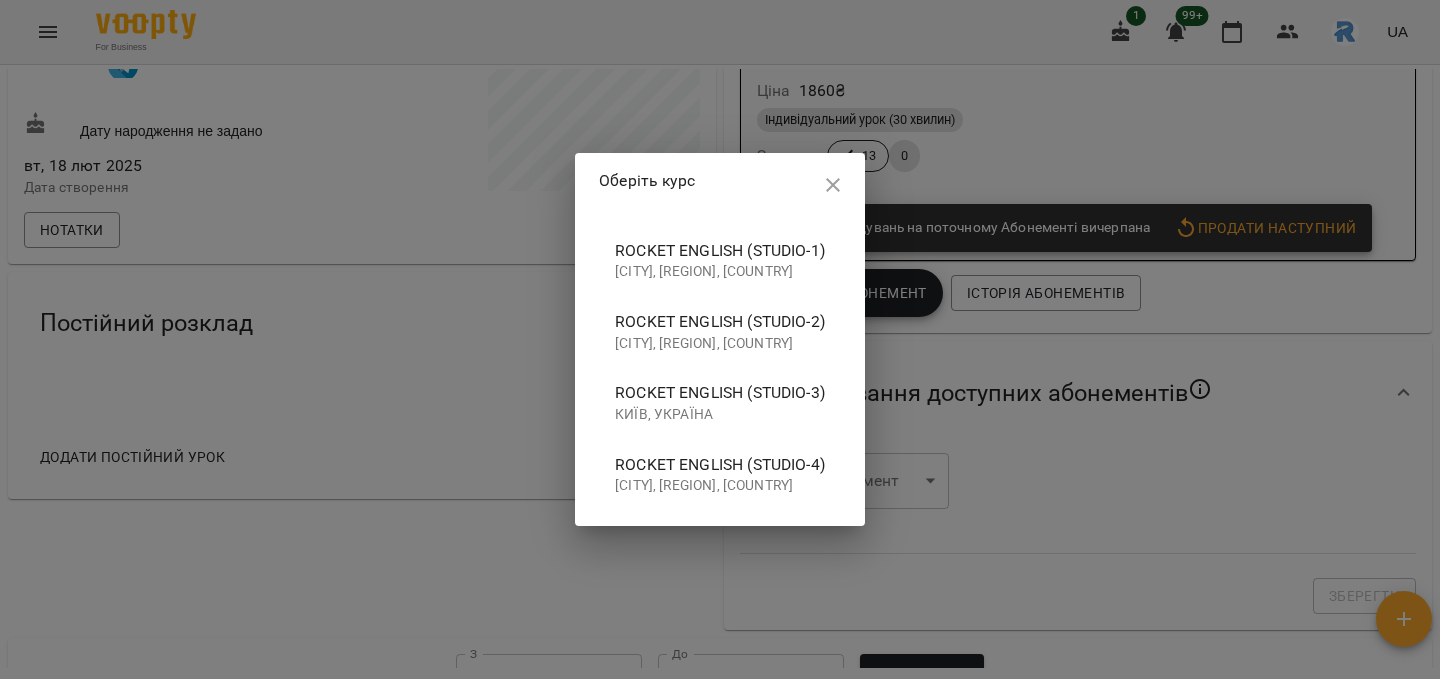 click on "Rocket English (studio-4)" at bounding box center (720, 465) 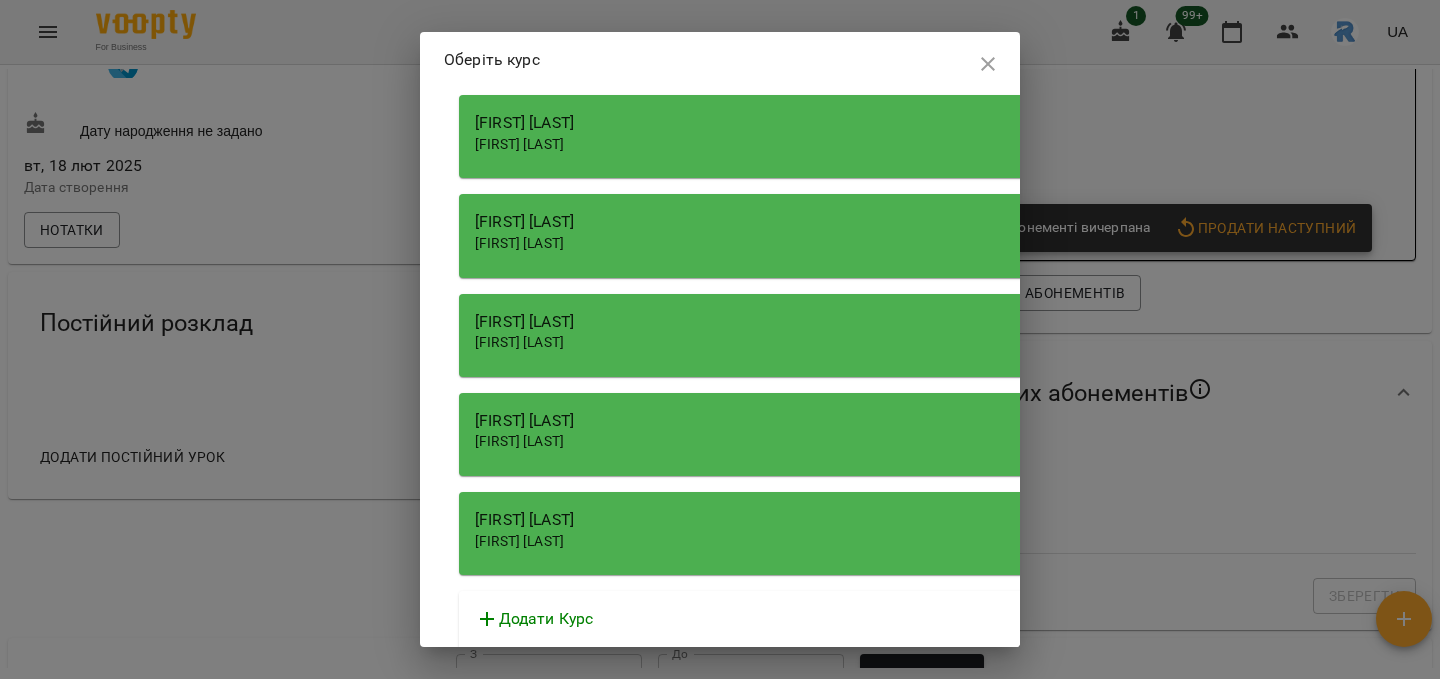 scroll, scrollTop: 0, scrollLeft: 0, axis: both 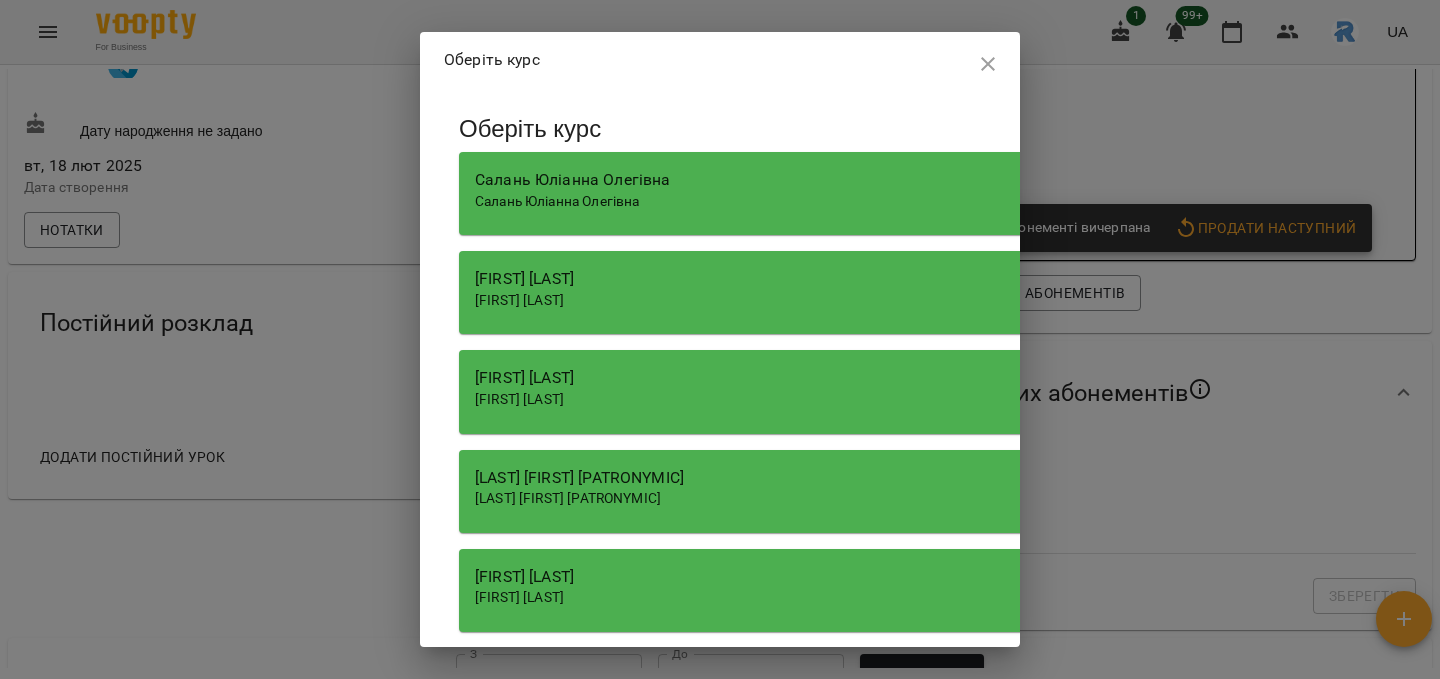 click on "[FIRST] [LAST]" at bounding box center [1029, 378] 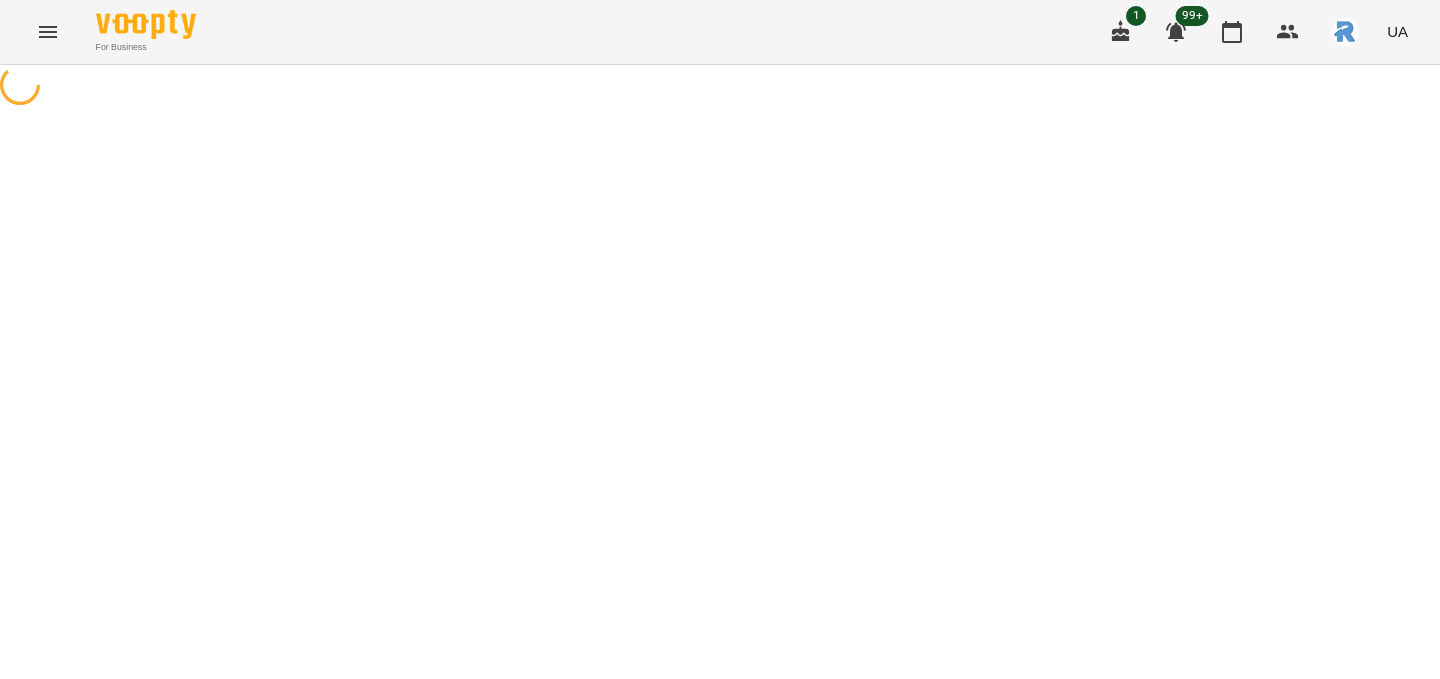 select on "**********" 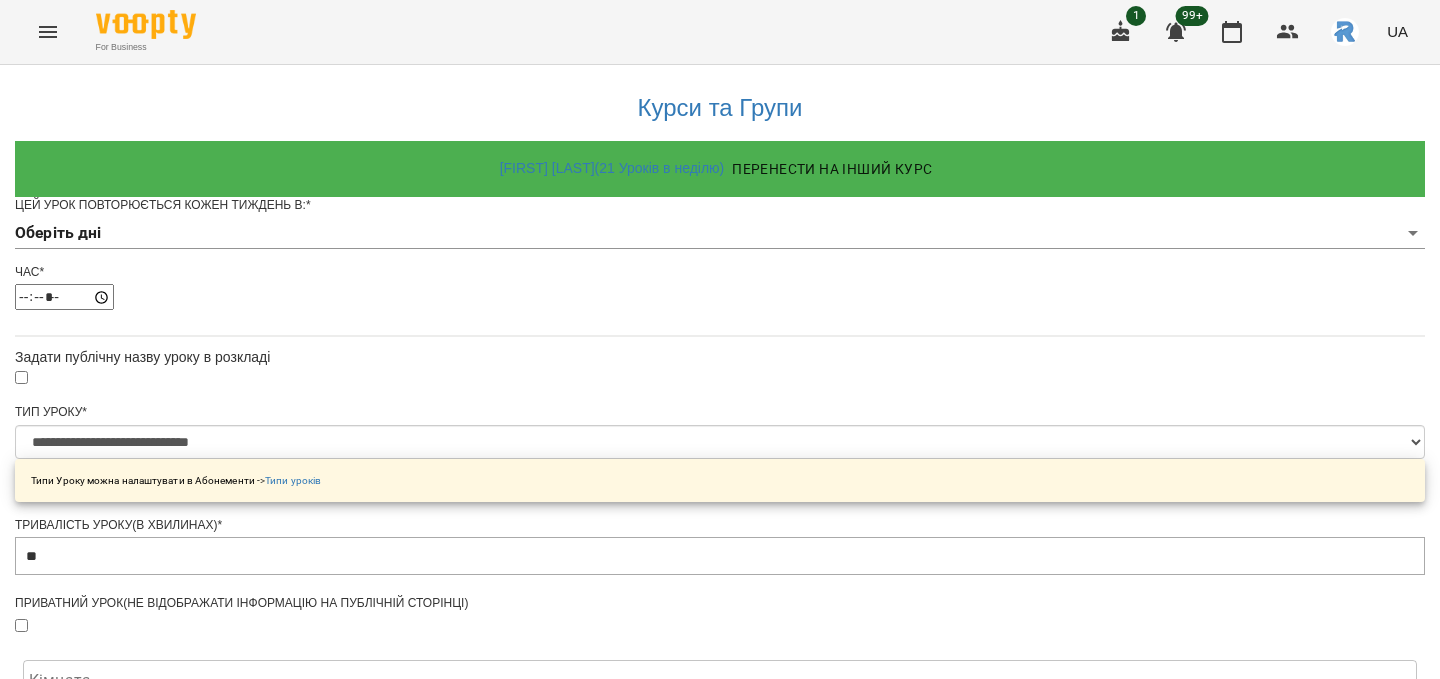 click on "**********" at bounding box center (720, 638) 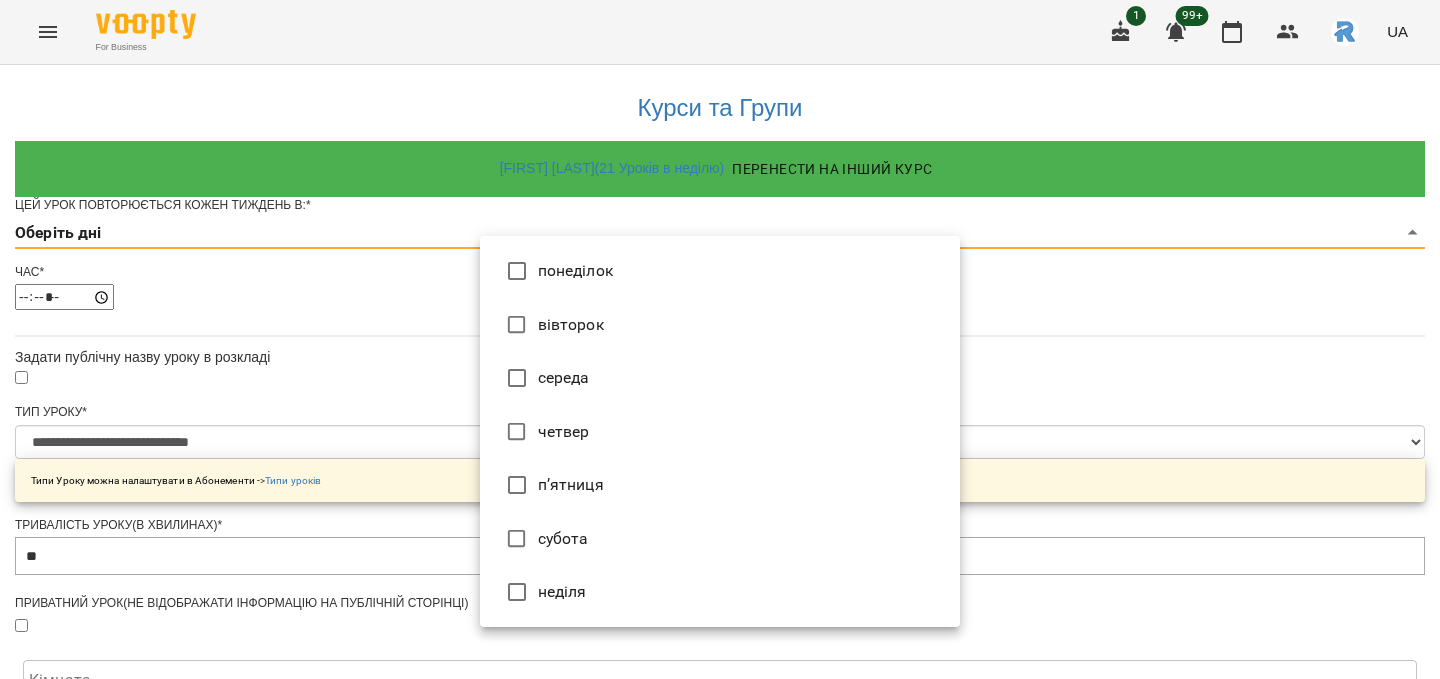 click on "понеділок" at bounding box center [720, 271] 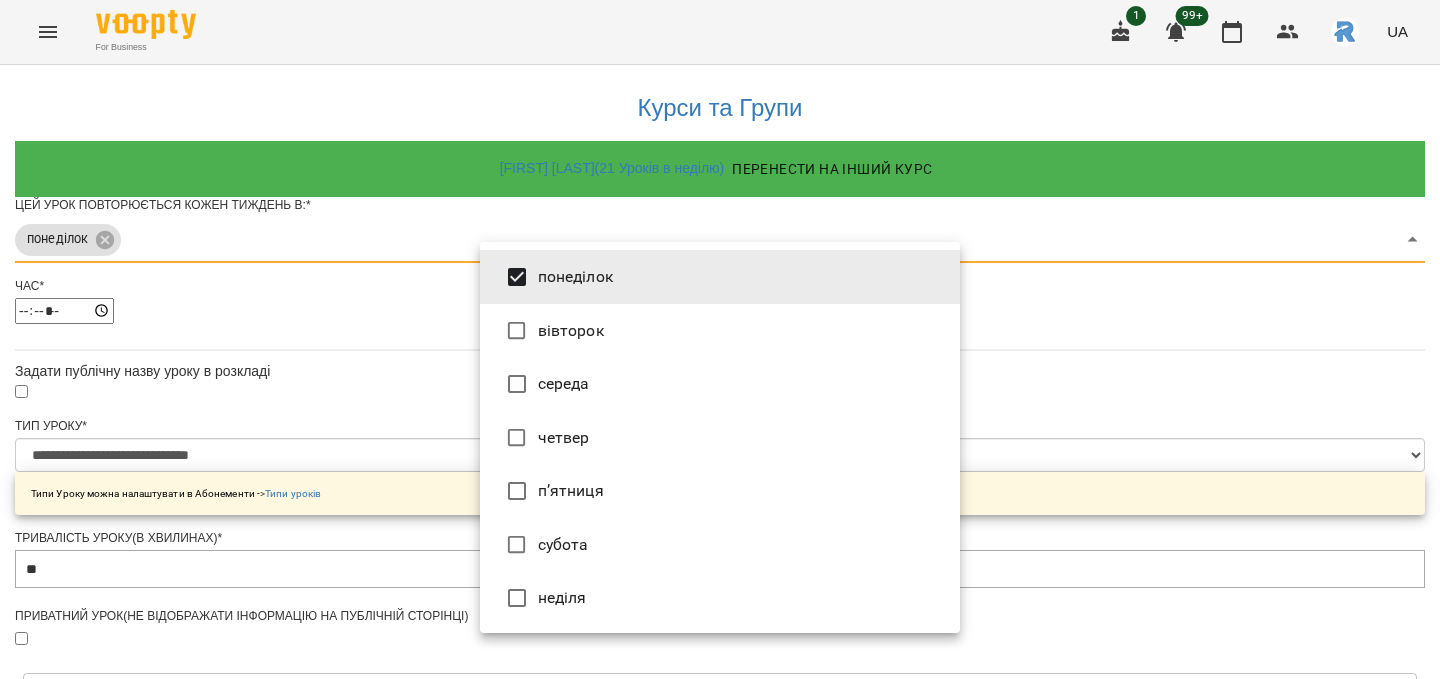 click at bounding box center [720, 339] 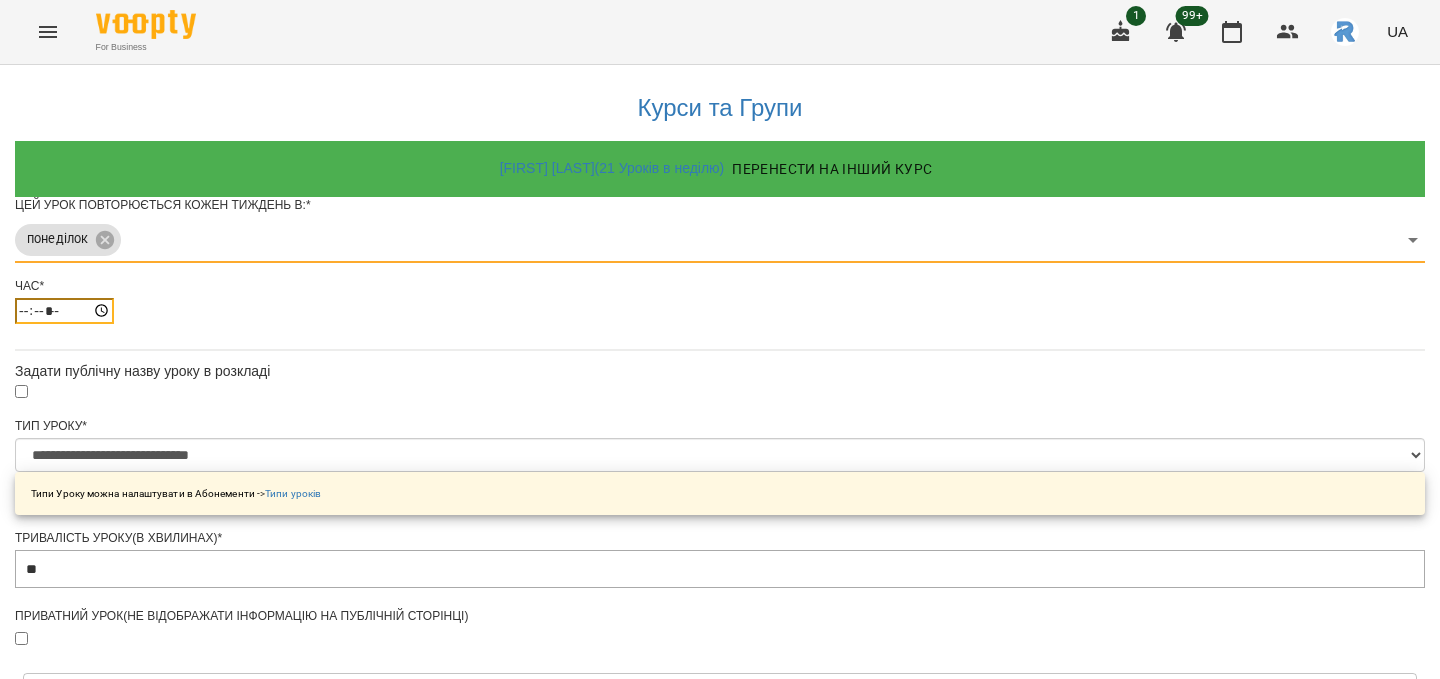 click on "*****" at bounding box center (64, 311) 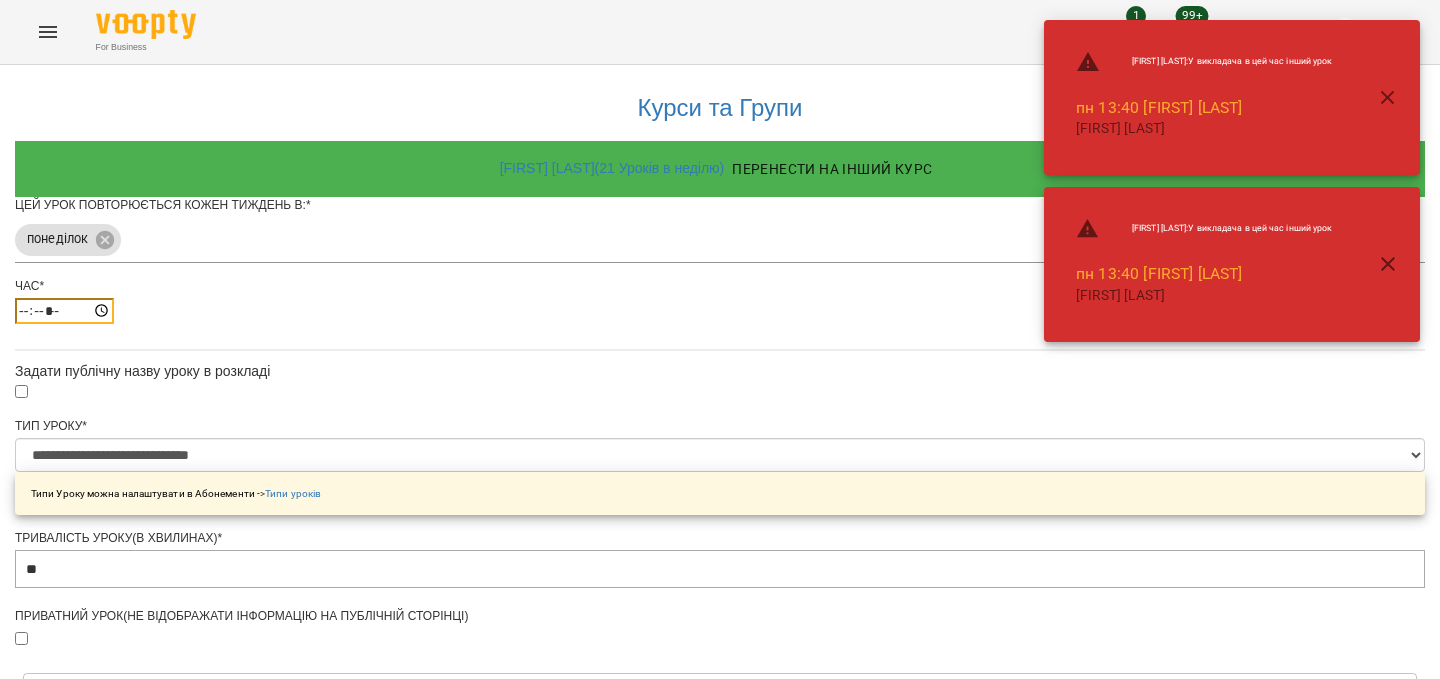 type on "*****" 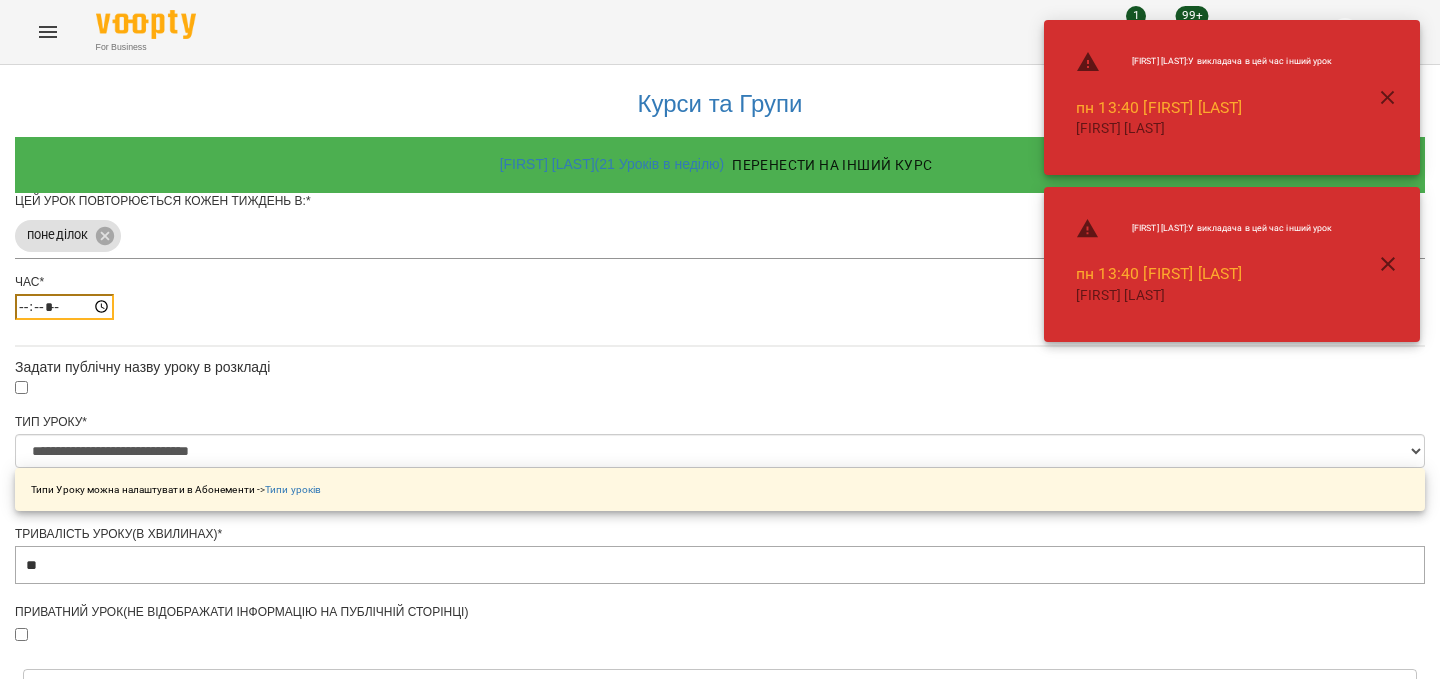 scroll, scrollTop: 756, scrollLeft: 0, axis: vertical 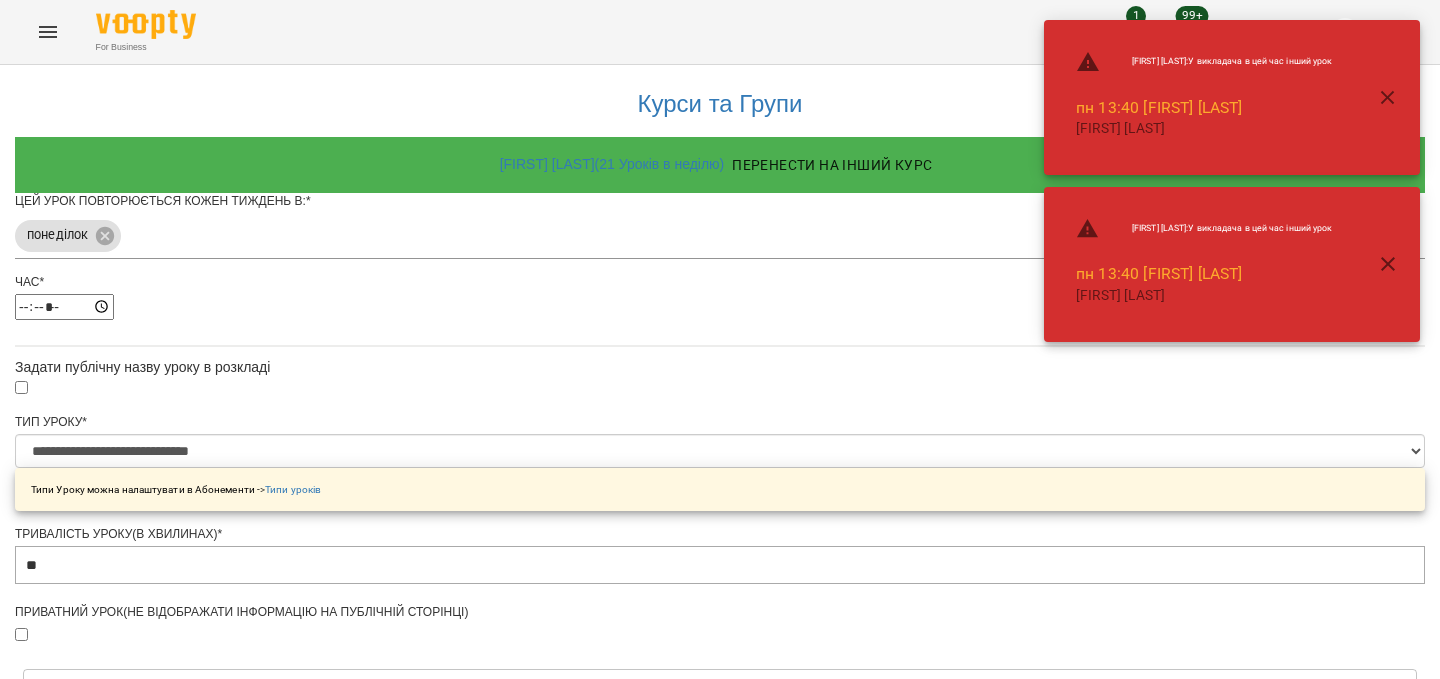 click on "Зберегти" at bounding box center [720, 1314] 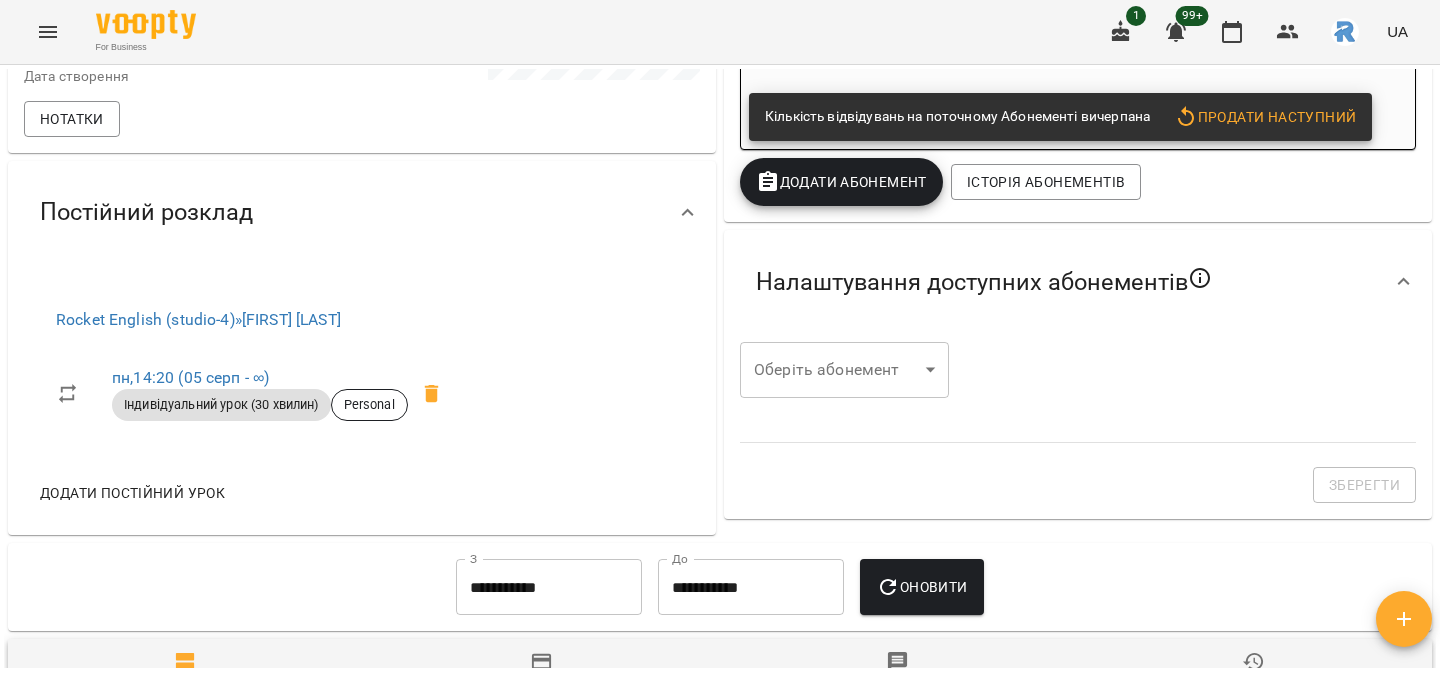scroll, scrollTop: 546, scrollLeft: 0, axis: vertical 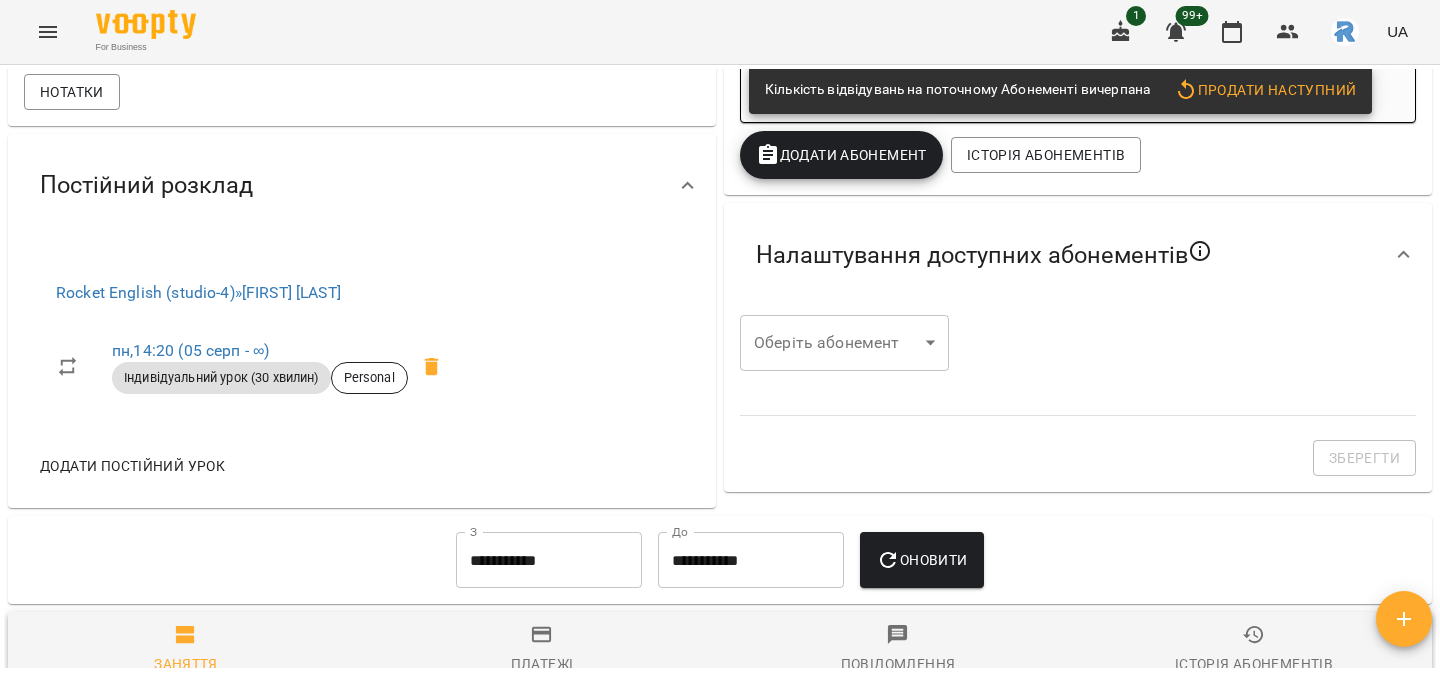 click on "Додати постійний урок" at bounding box center (132, 466) 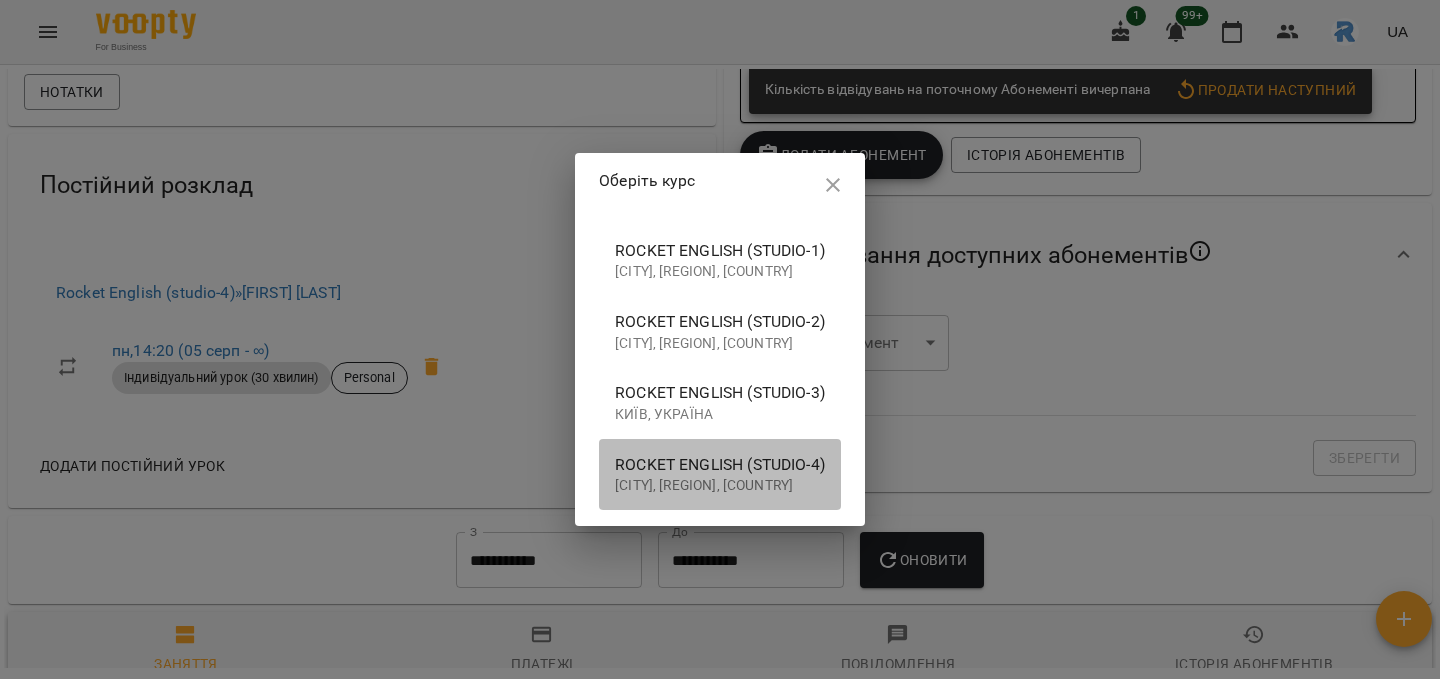 click on "Rocket English (studio-4)" at bounding box center [720, 465] 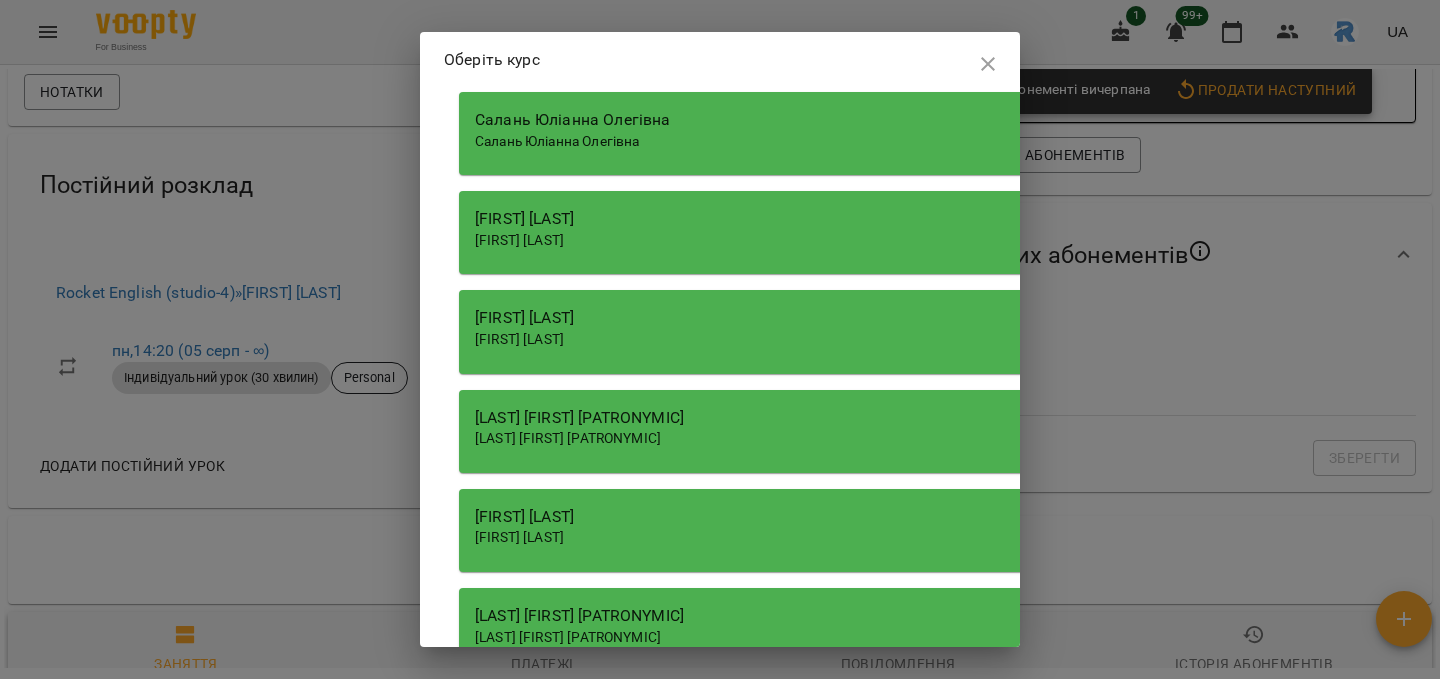 scroll, scrollTop: 73, scrollLeft: 0, axis: vertical 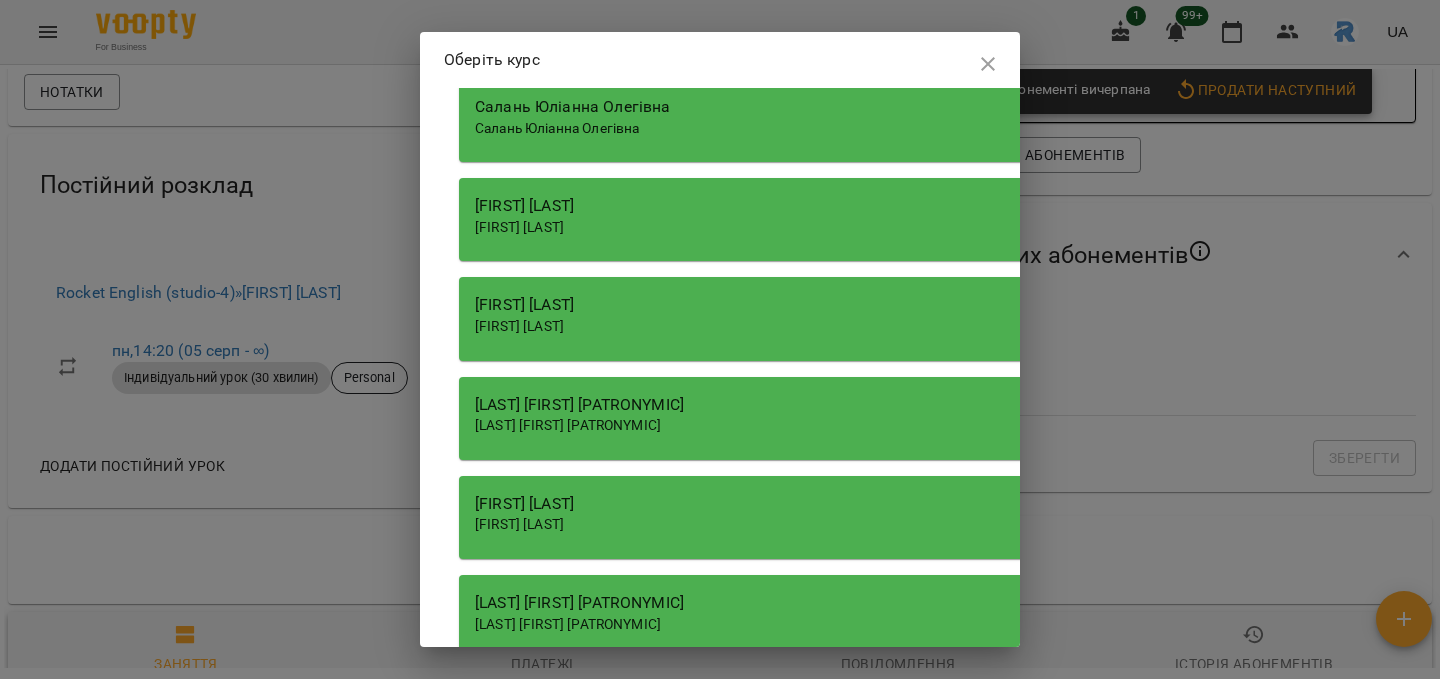click on "[FIRST] [LAST]" at bounding box center (1029, 305) 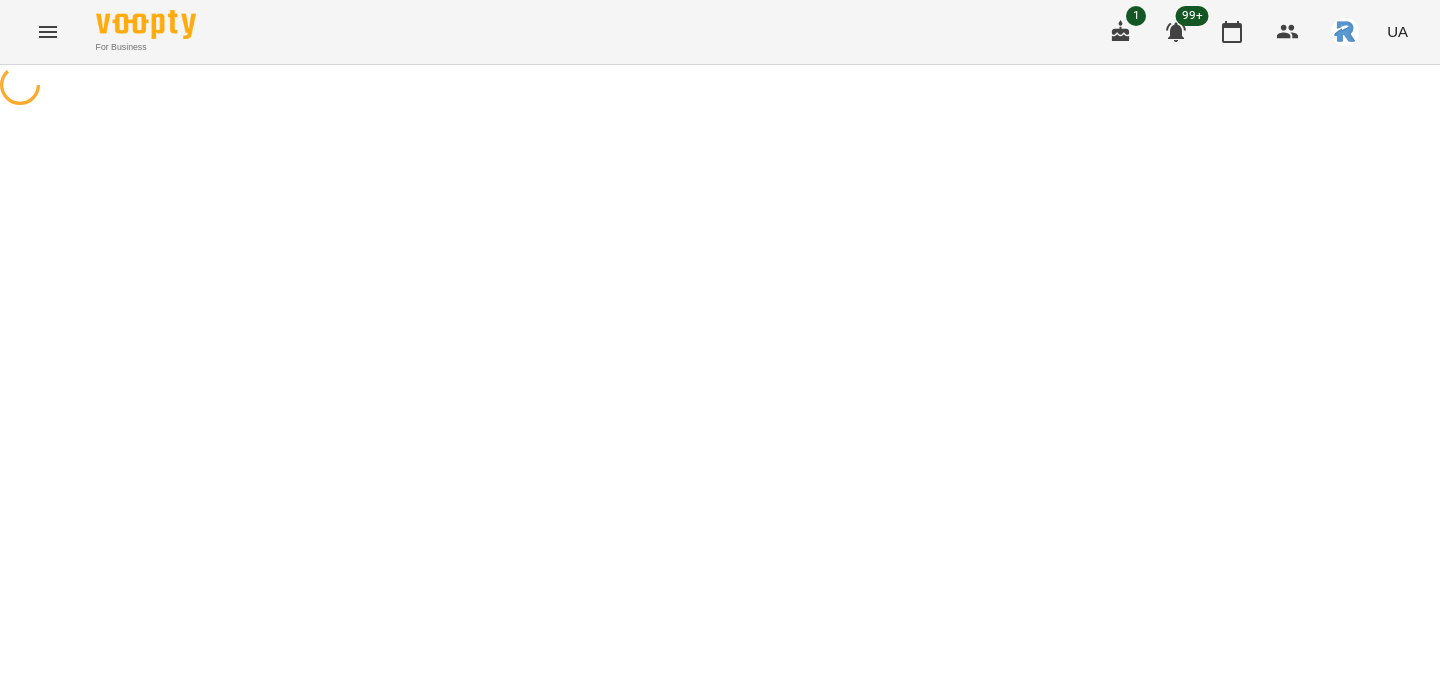 scroll, scrollTop: 0, scrollLeft: 0, axis: both 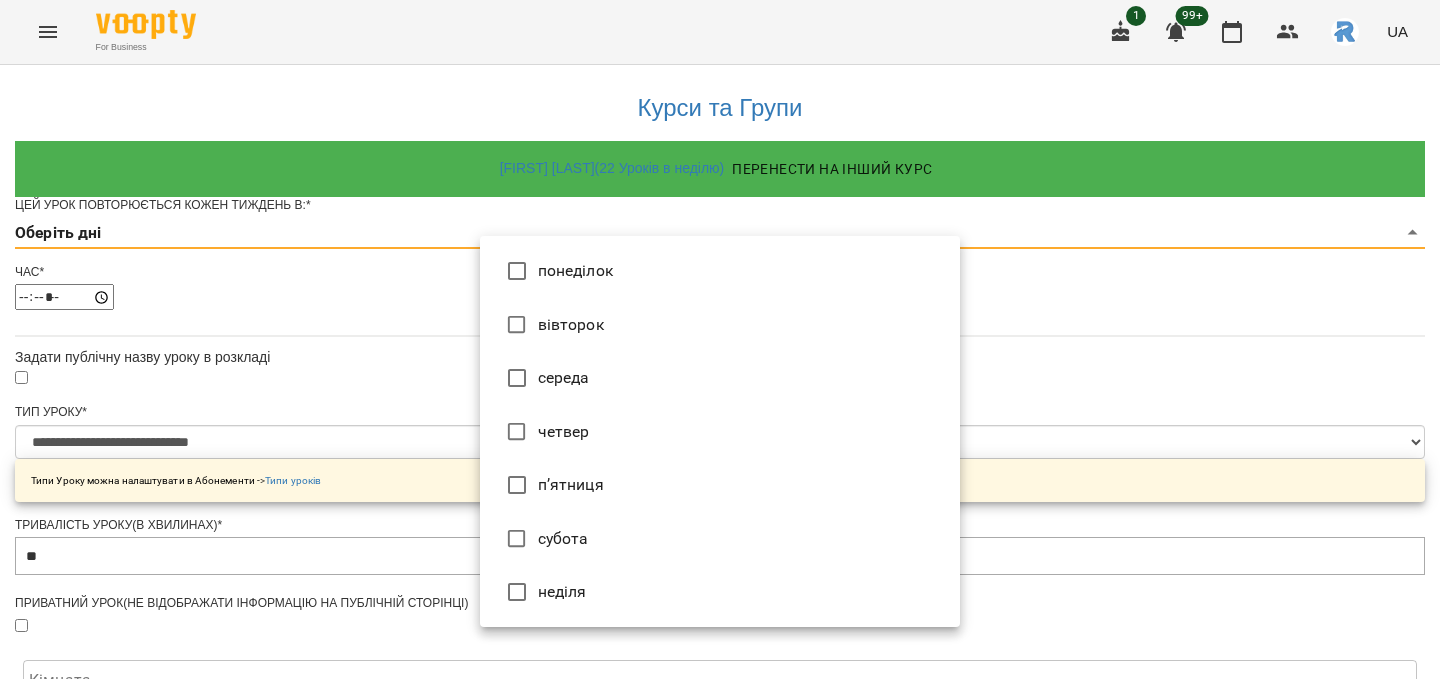 click on "Ковальчук Юлія Олександрівна ( [AGE] Уроків в неділю )" at bounding box center (720, 638) 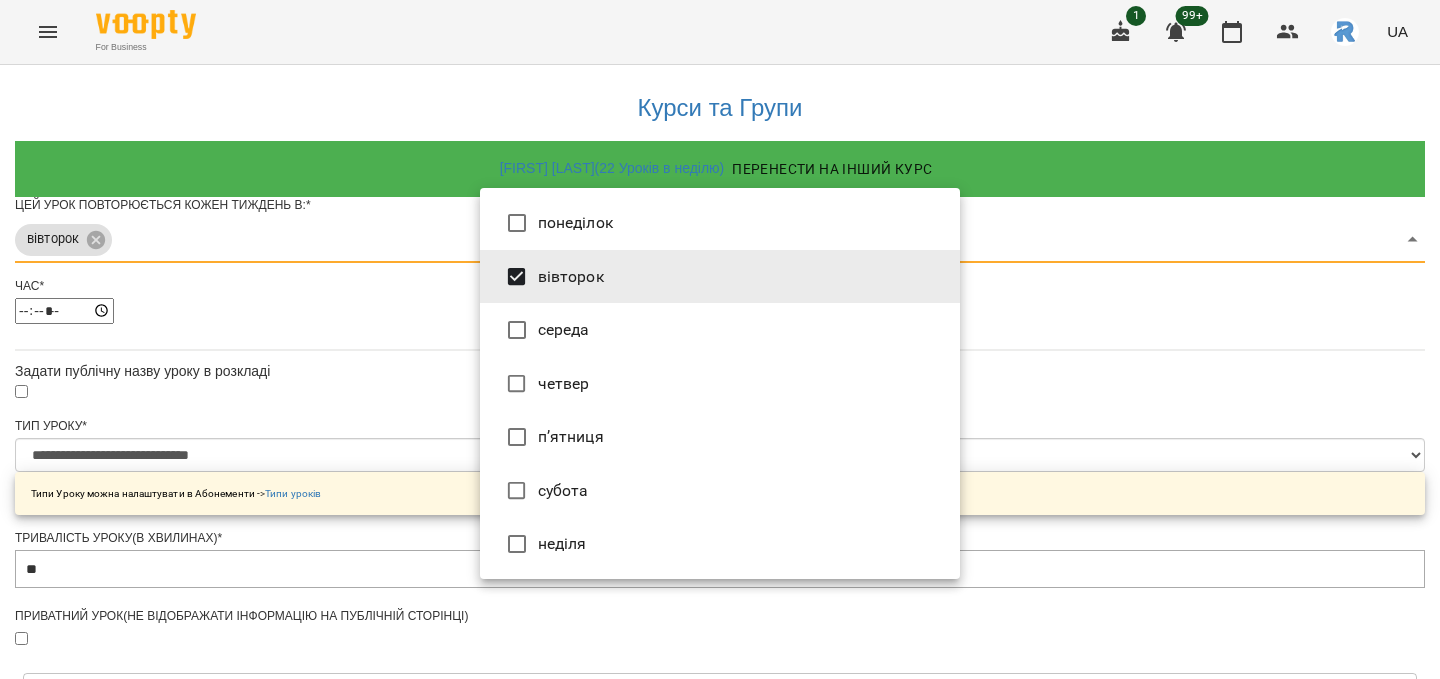 click at bounding box center (720, 339) 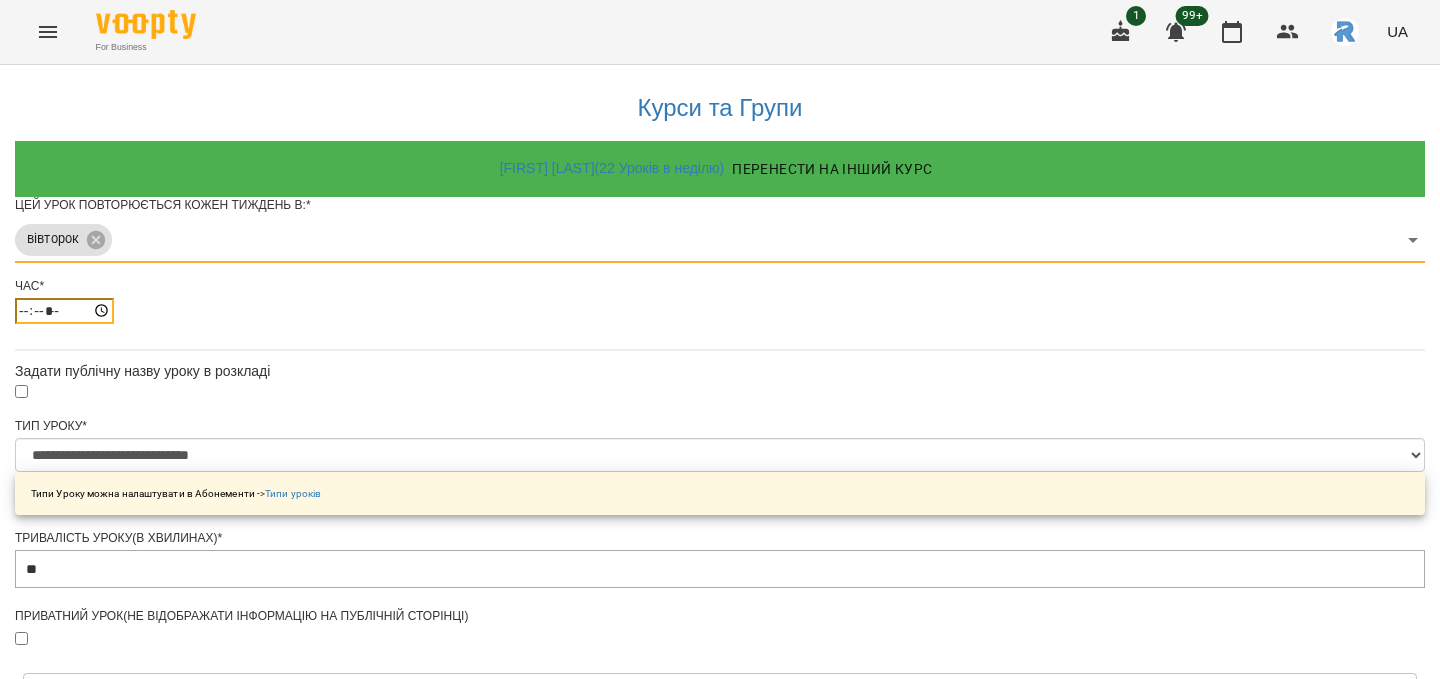 click on "*****" at bounding box center (64, 311) 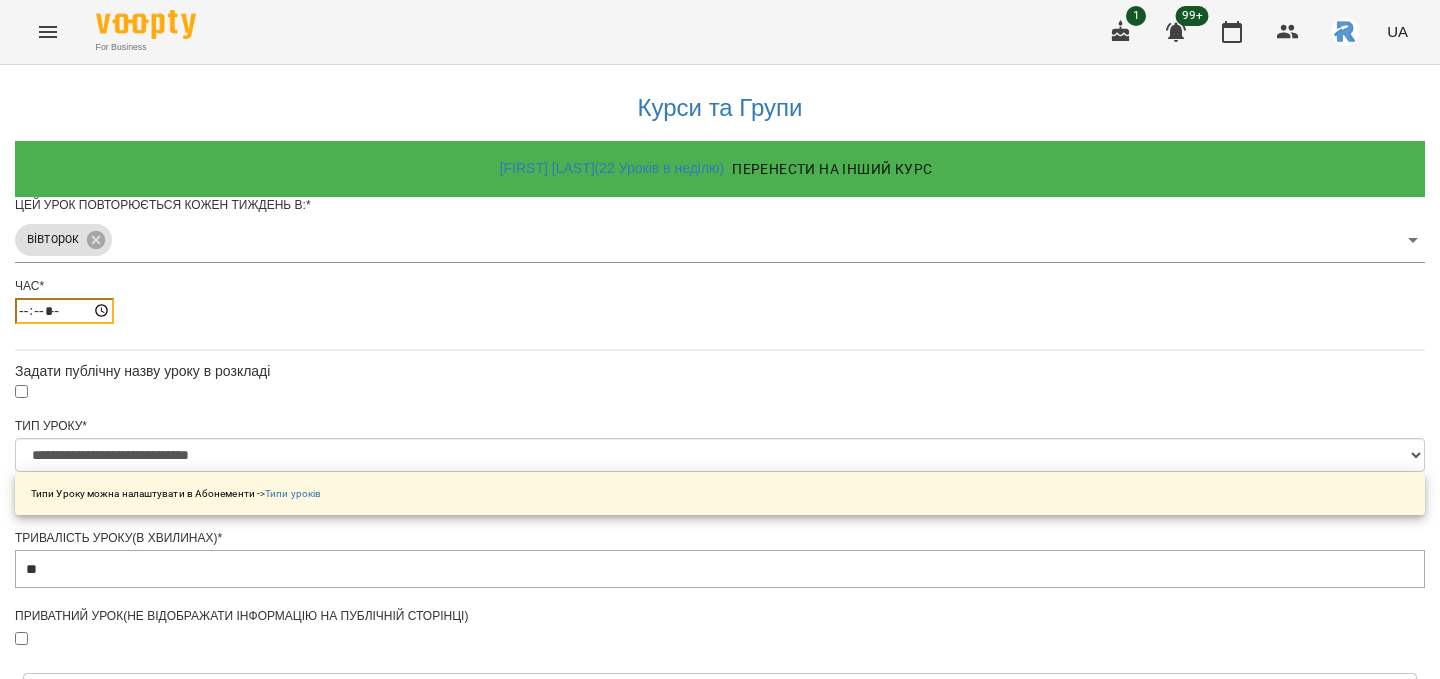 type on "*****" 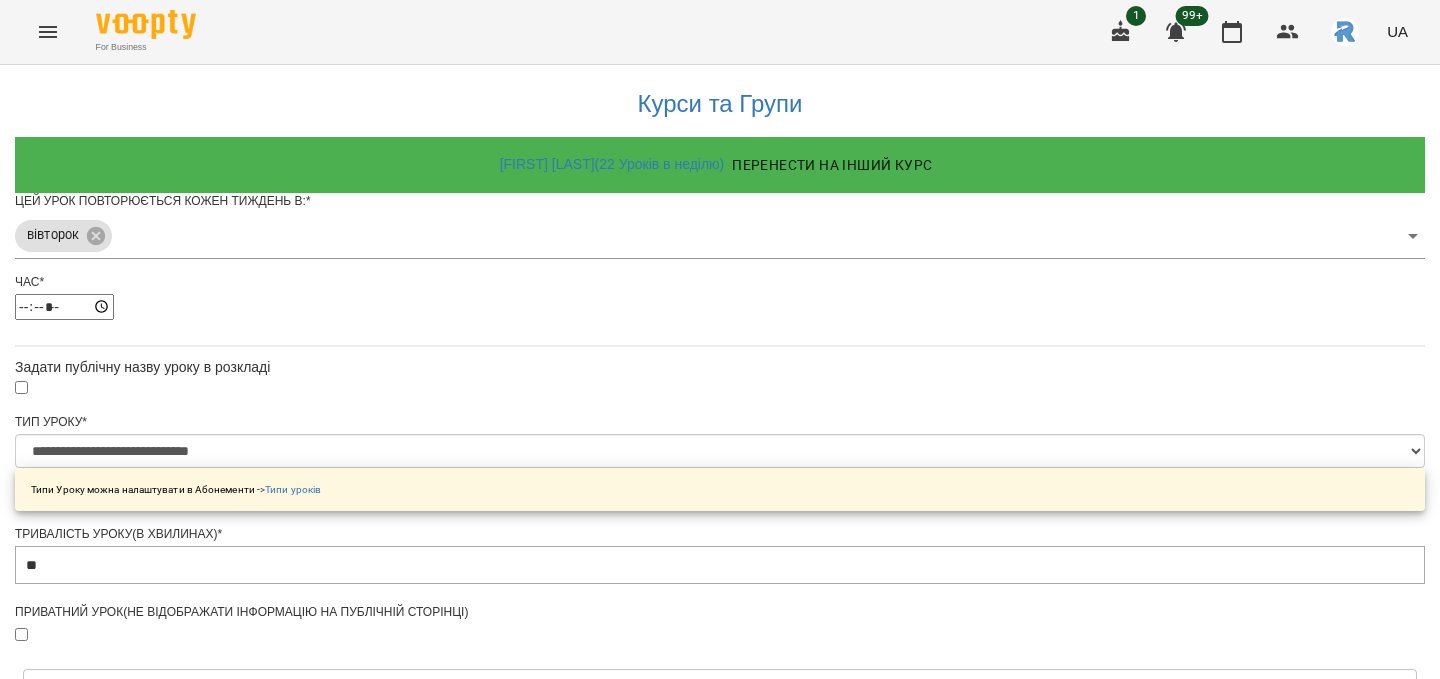 click on "Зберегти" at bounding box center [720, 1314] 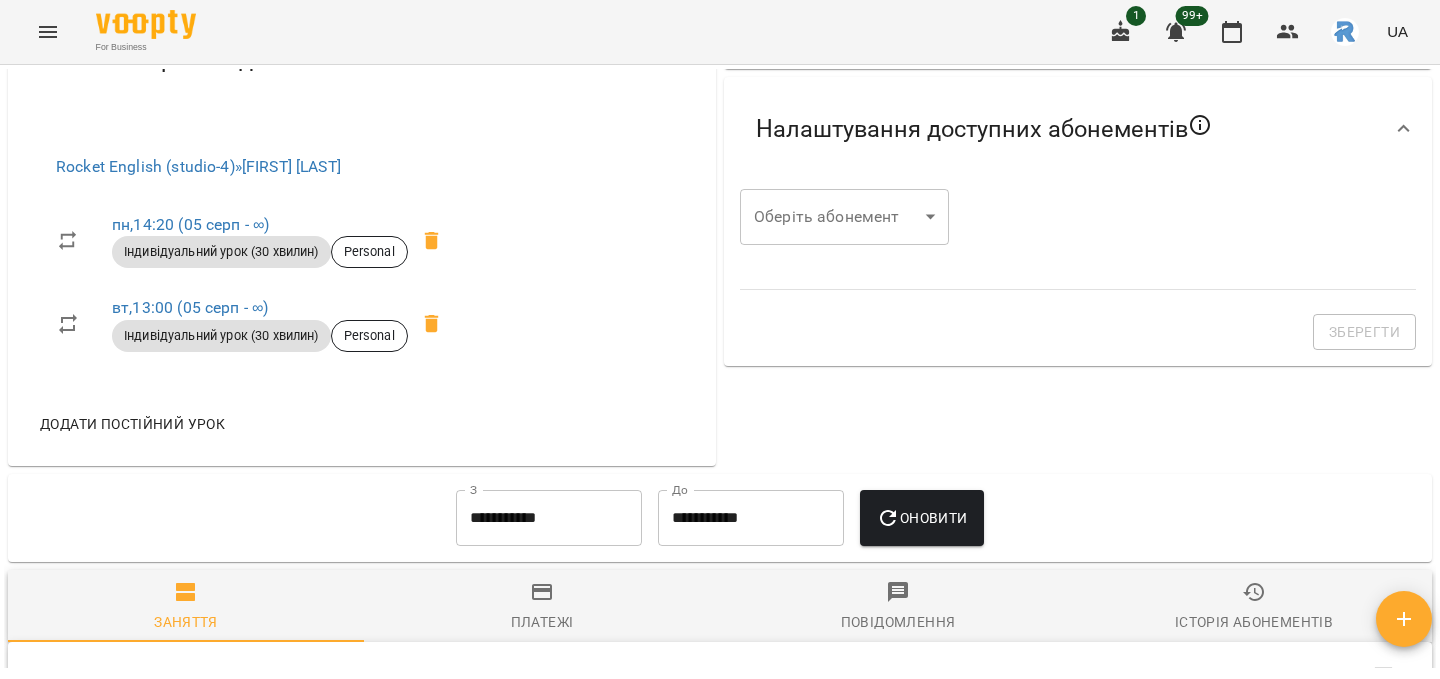 scroll, scrollTop: 673, scrollLeft: 0, axis: vertical 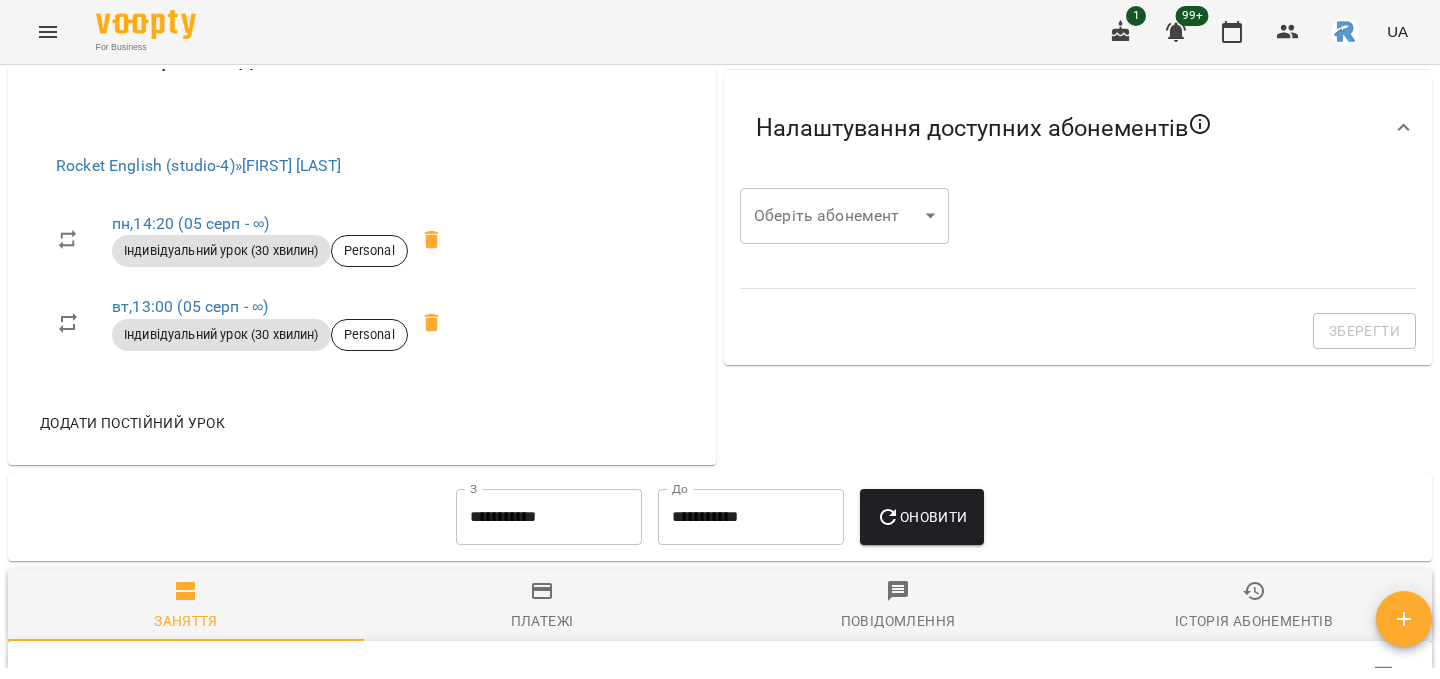 click on "Додати постійний урок" at bounding box center [132, 423] 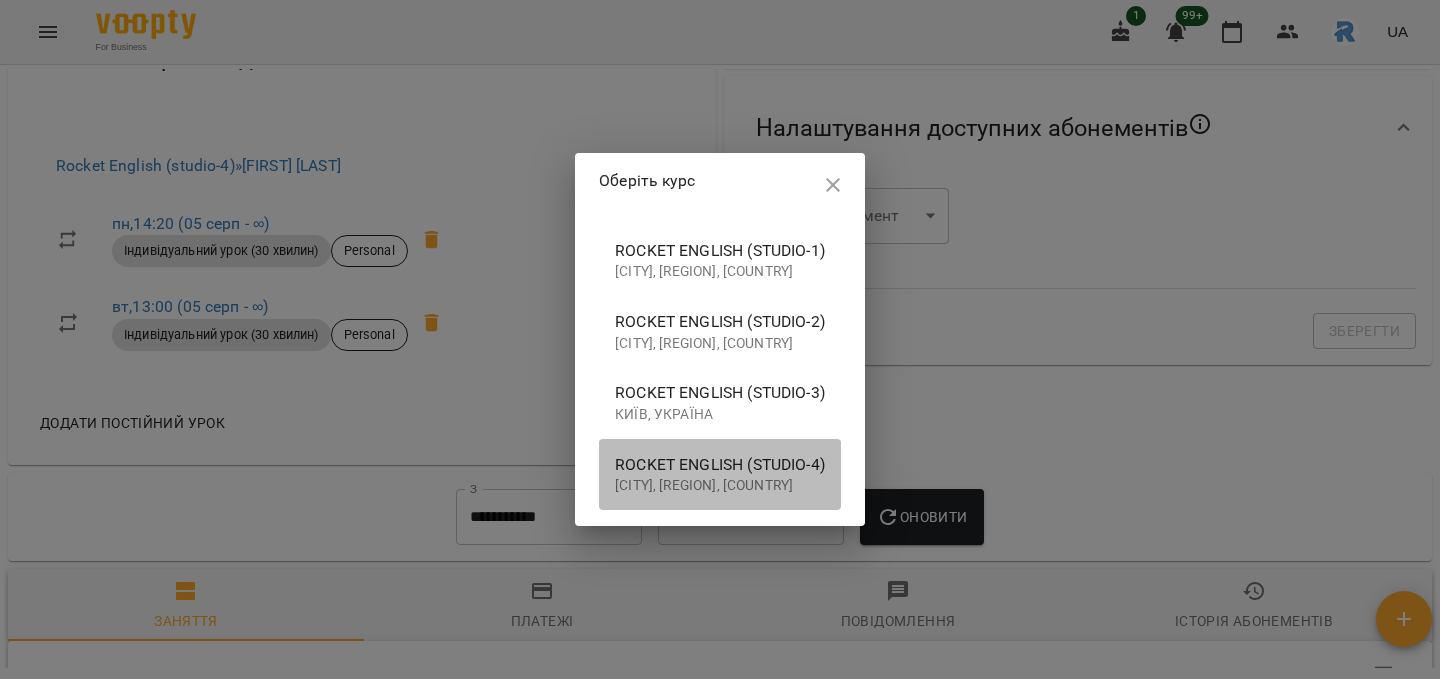 click on "Rocket English (studio-4)" at bounding box center [720, 465] 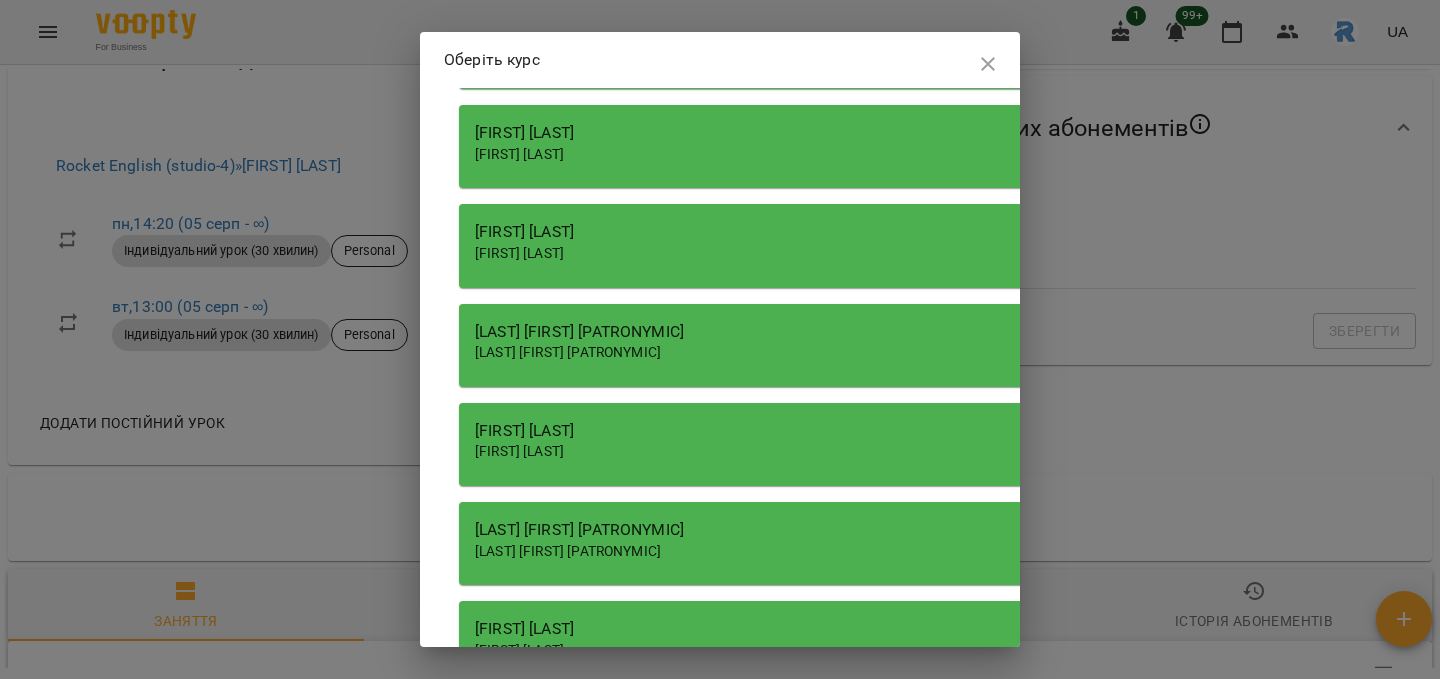 scroll, scrollTop: 160, scrollLeft: 0, axis: vertical 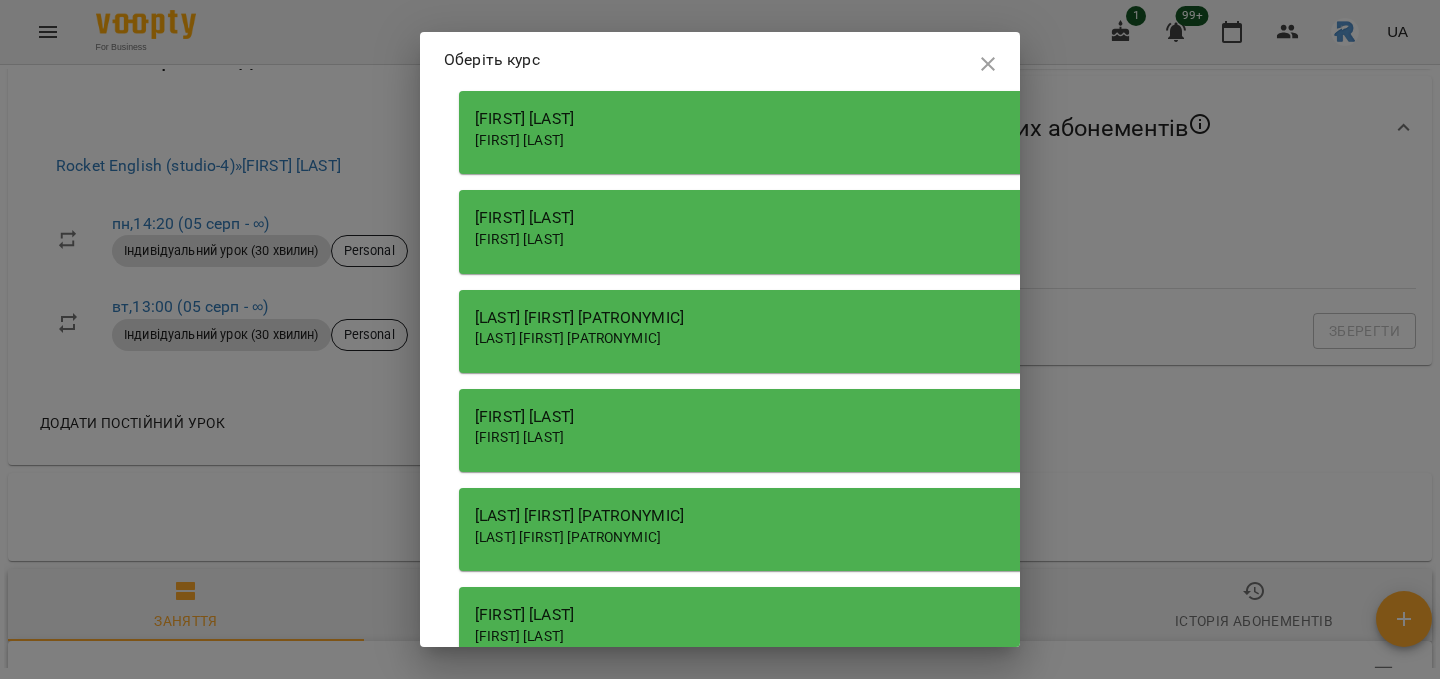click on "[FIRST] [LAST]" at bounding box center [519, 239] 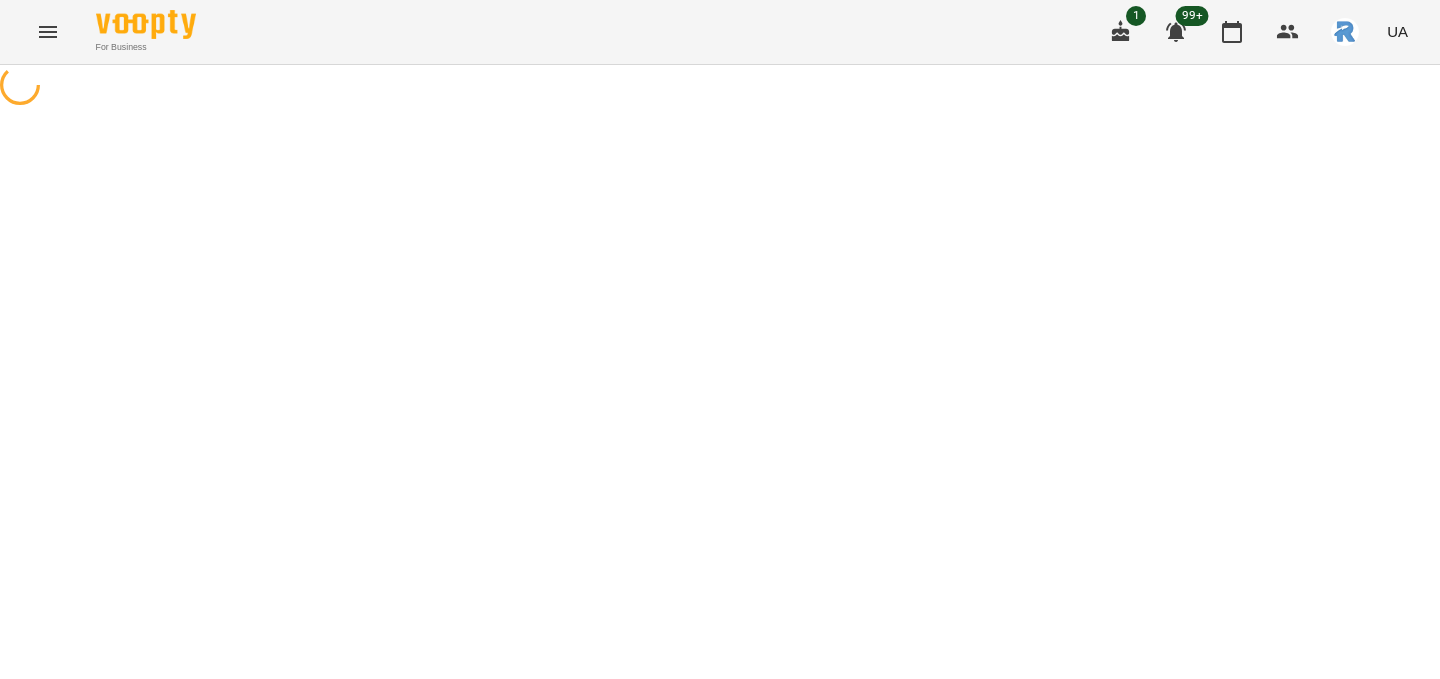 scroll, scrollTop: 0, scrollLeft: 0, axis: both 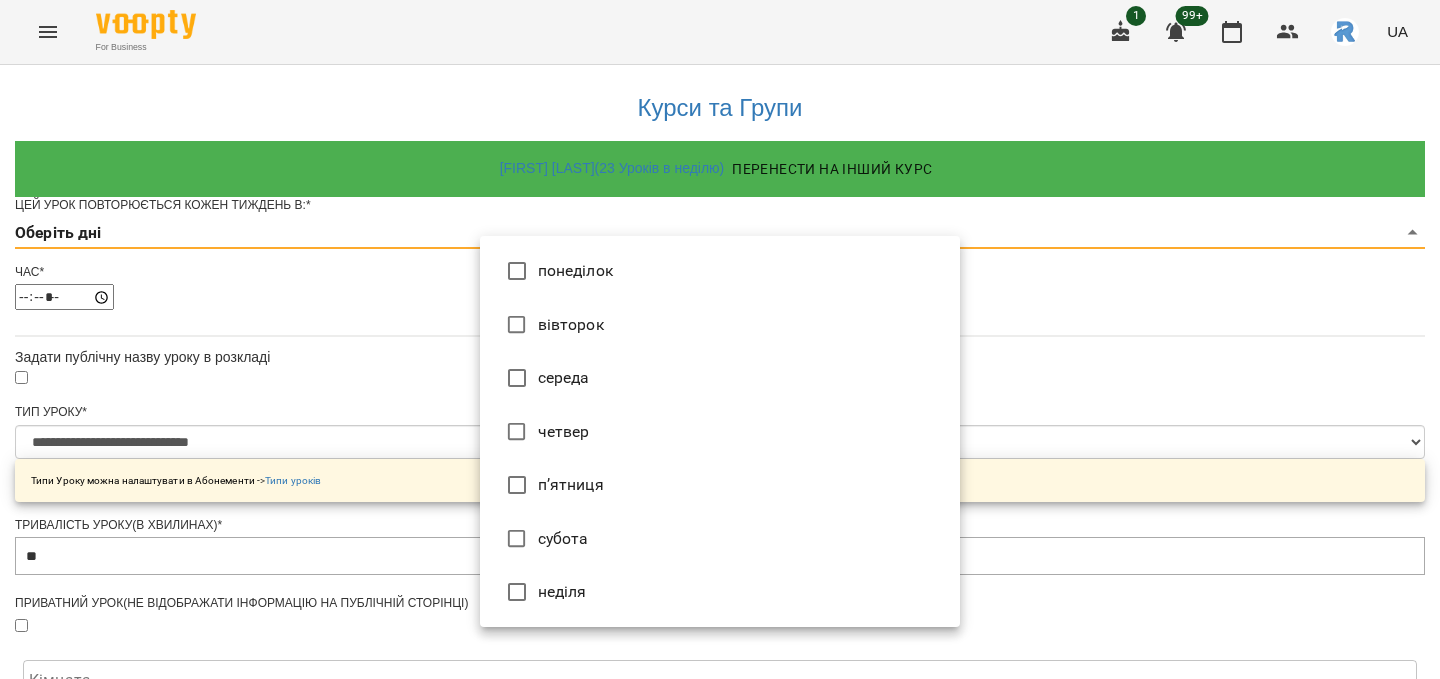 click on "Ковальчук Юлія Олександрівна ( [AGE] Уроків в неділю )" at bounding box center [720, 638] 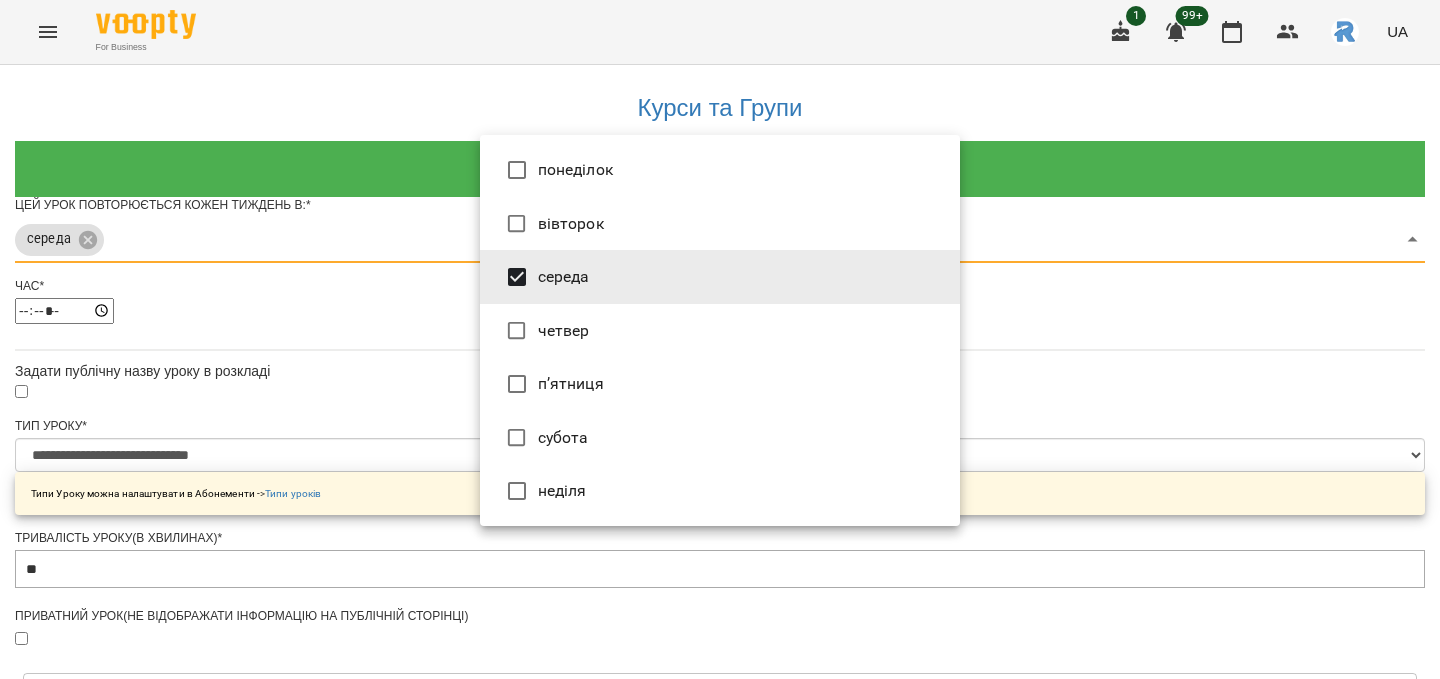 click at bounding box center (720, 339) 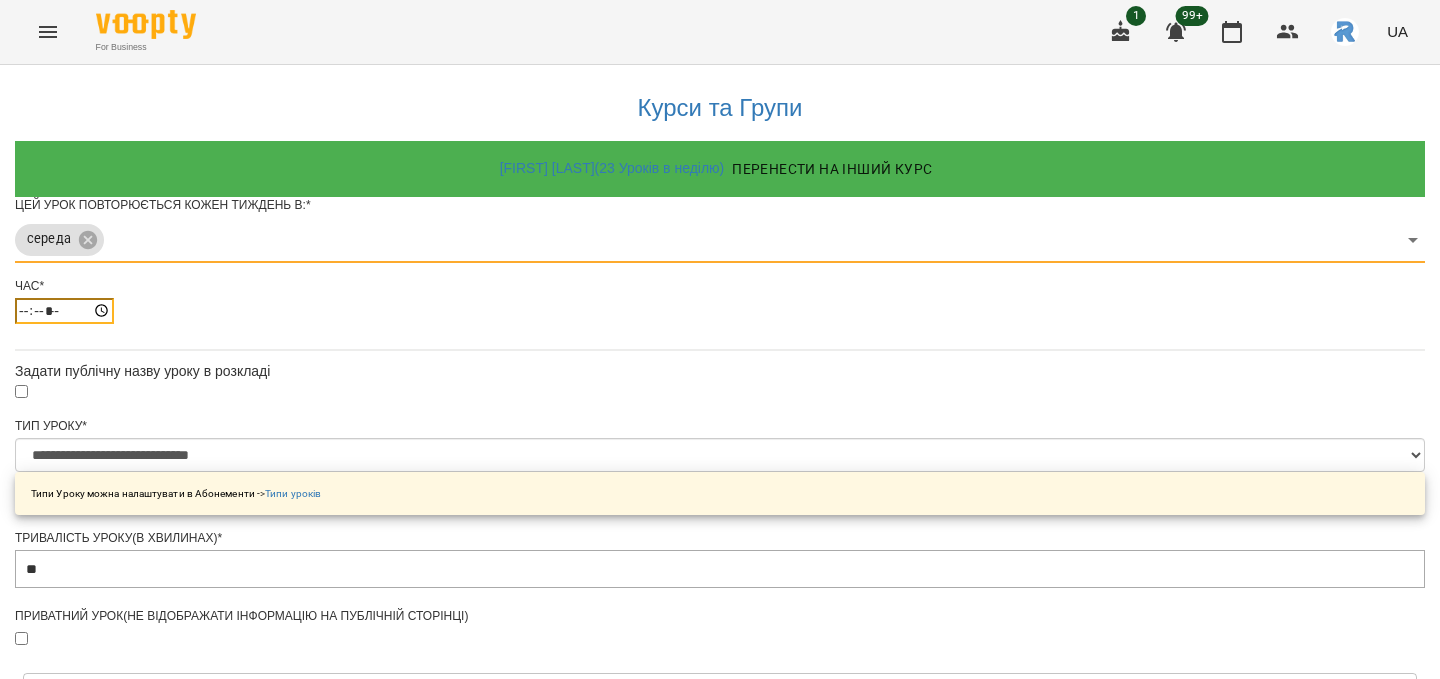 click on "*****" at bounding box center [64, 311] 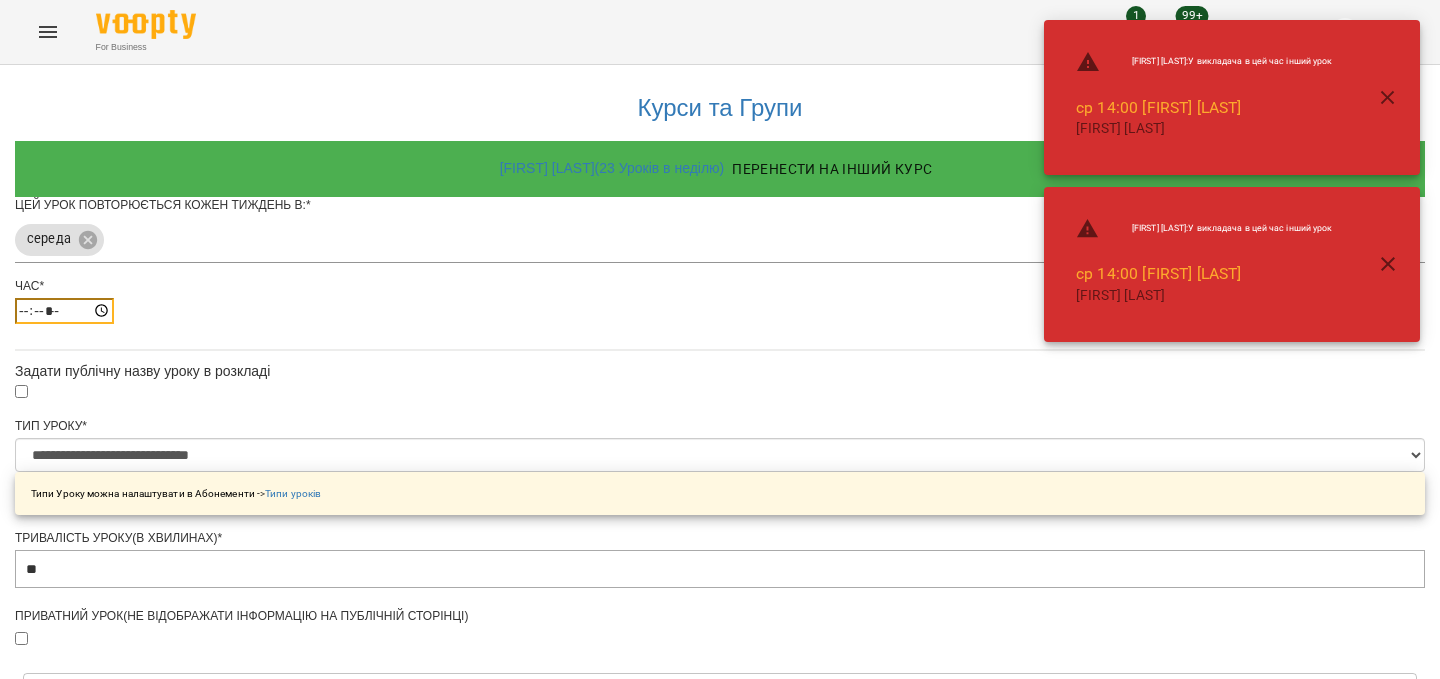 type on "*****" 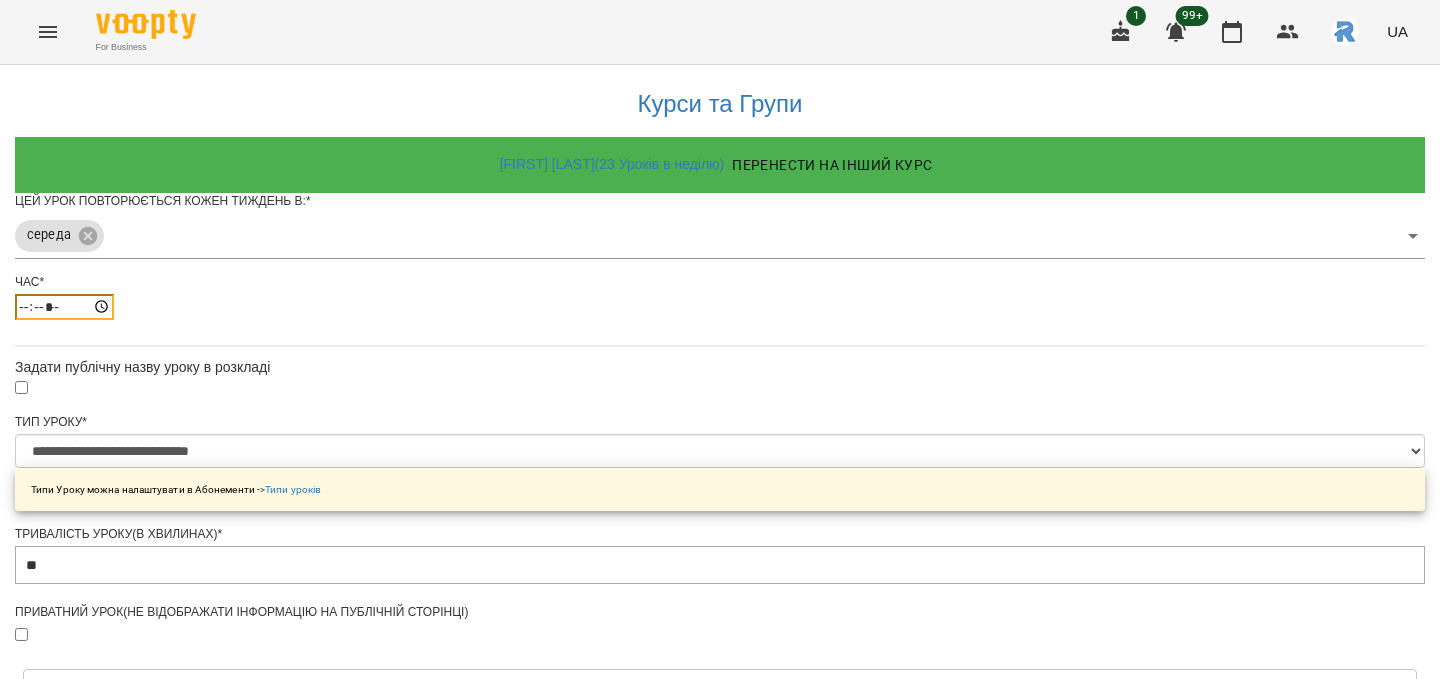 scroll, scrollTop: 756, scrollLeft: 0, axis: vertical 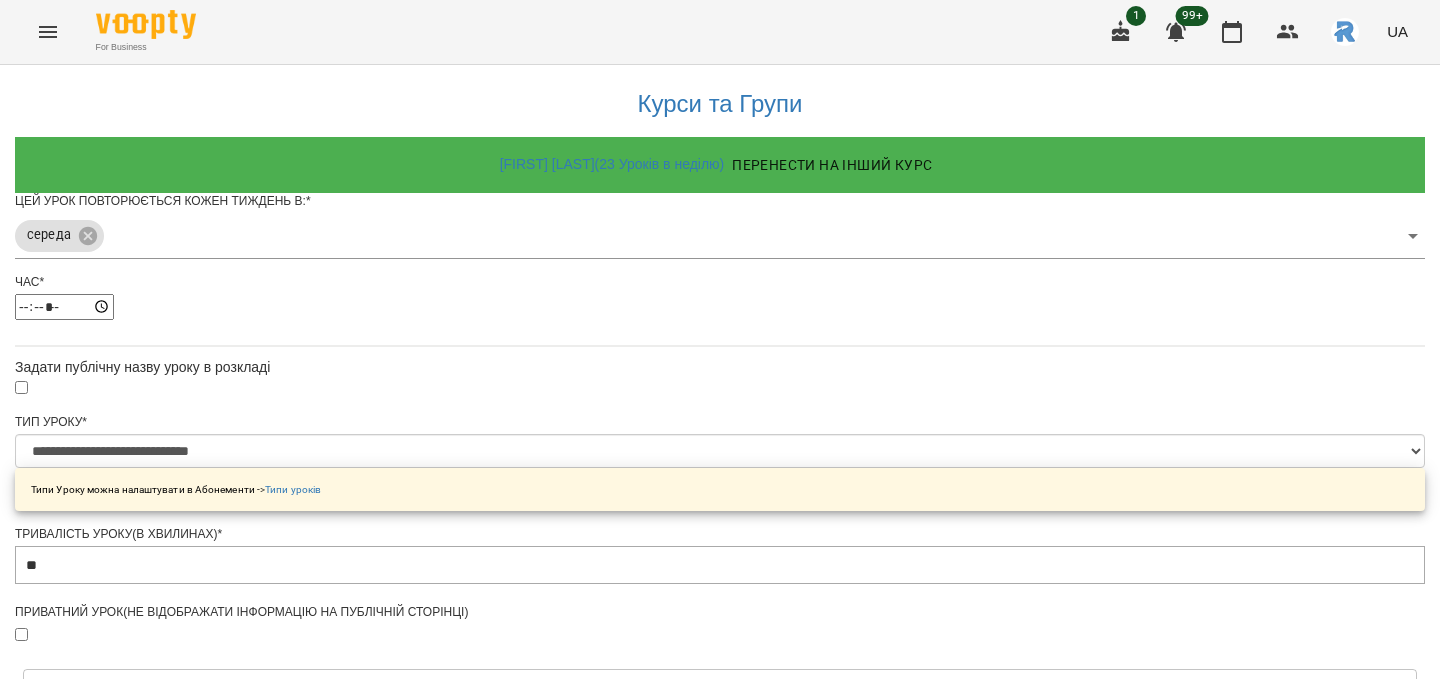 click on "Зберегти" at bounding box center [720, 1314] 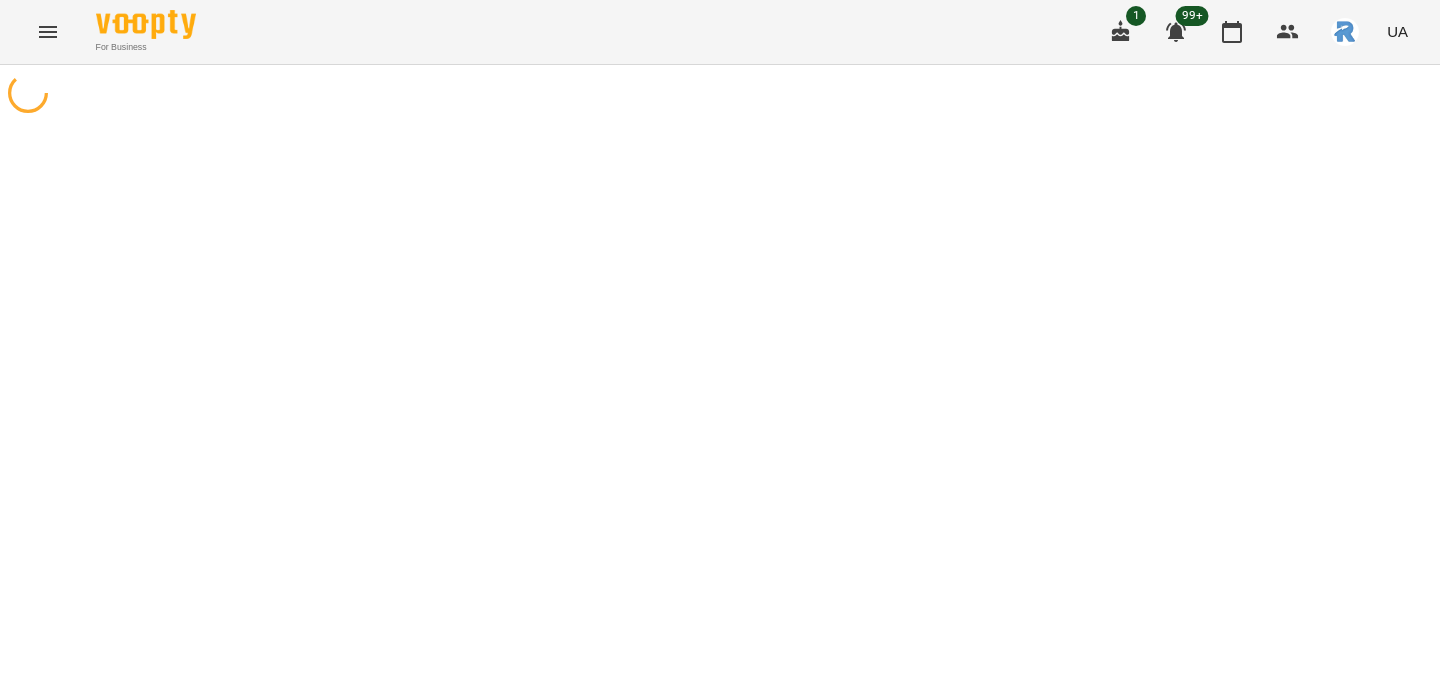 click 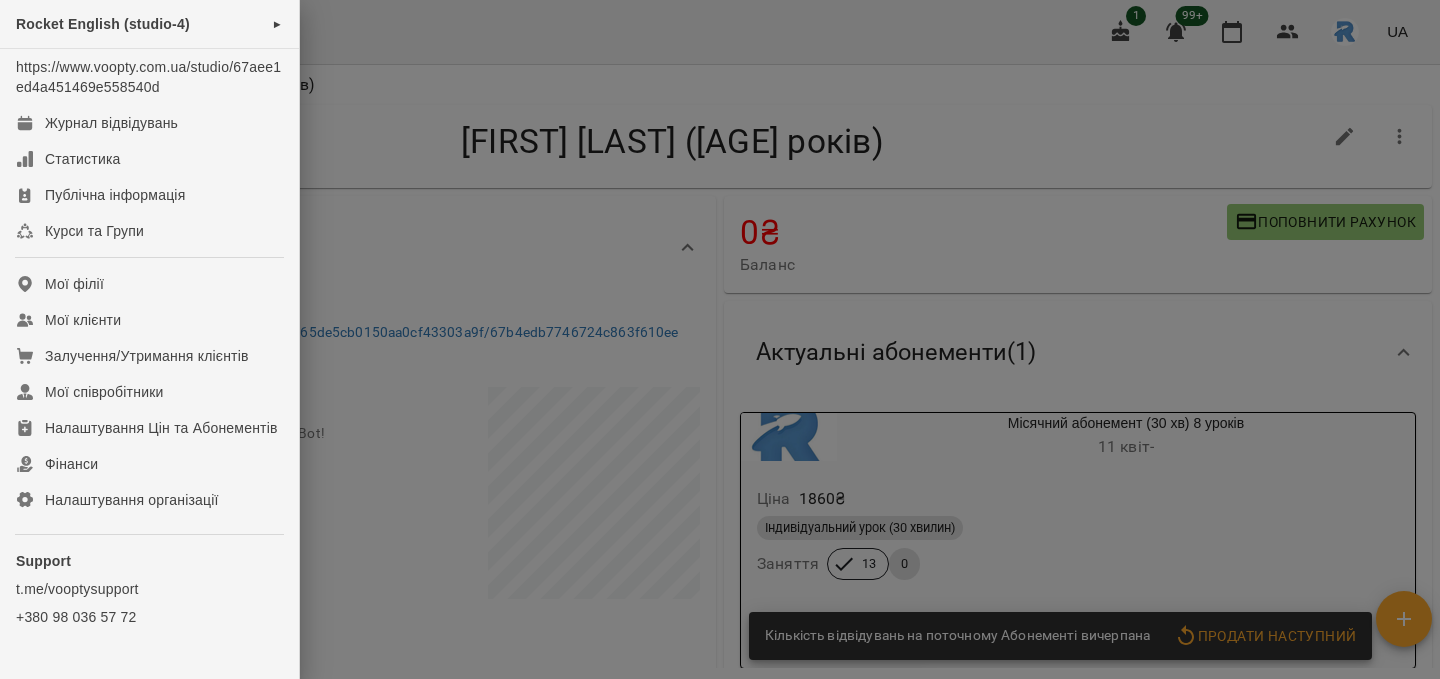click on "Rocket English (studio-4) ► https://www.voopty.com.ua/studio/67aee1ed4a451469e558540d Журнал відвідувань Статистика Публічна інформація Курси та Групи Мої філії Мої клієнти Залучення/Утримання клієнтів Мої співробітники Налаштування Цін та Абонементів Фінанси Налаштування організації Support t.me/vooptysupport [PHONE]" at bounding box center [149, 361] 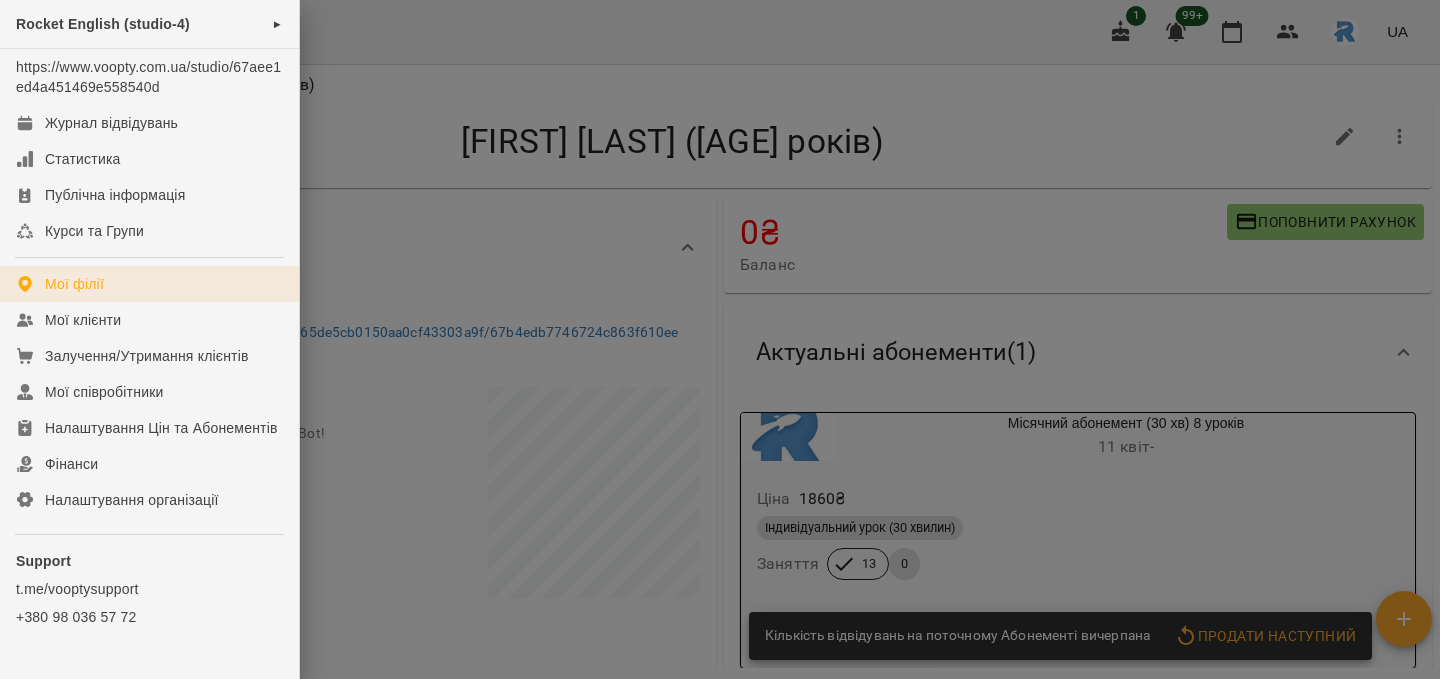 click on "Мої філії" at bounding box center [149, 284] 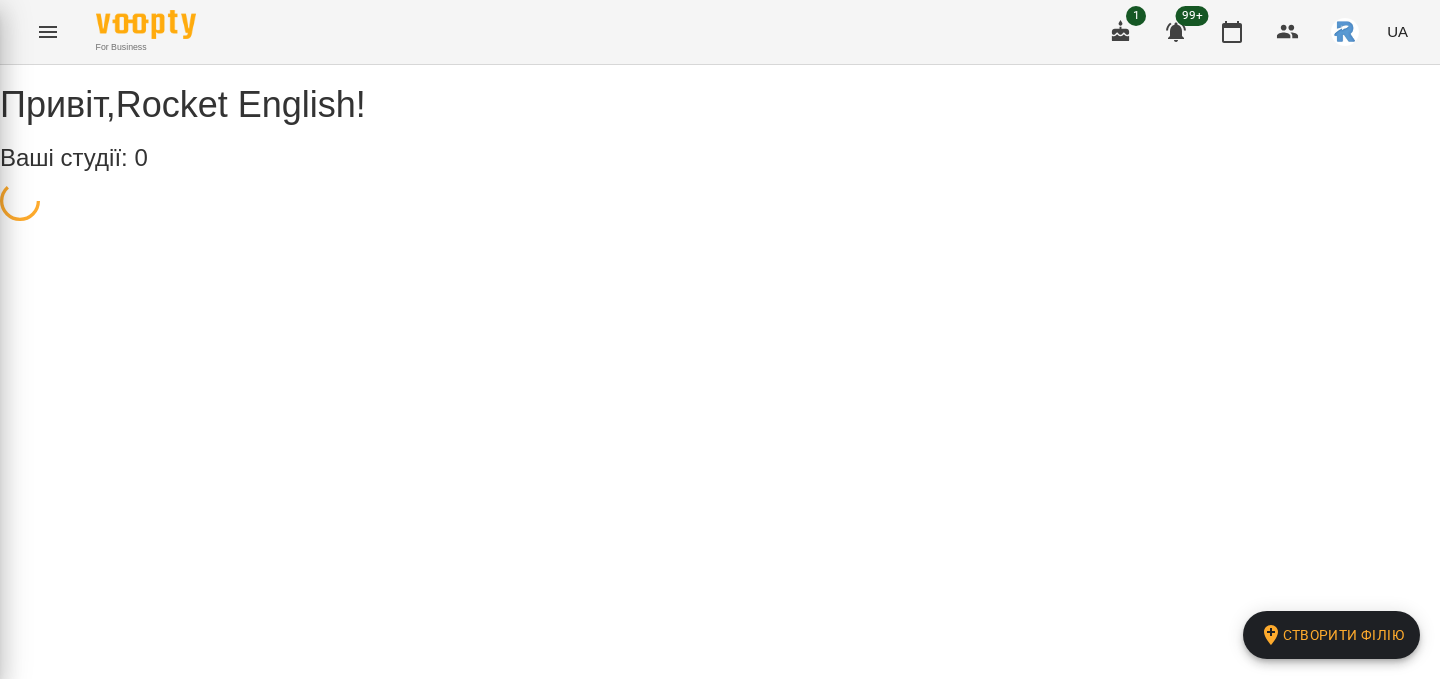 scroll, scrollTop: 0, scrollLeft: 0, axis: both 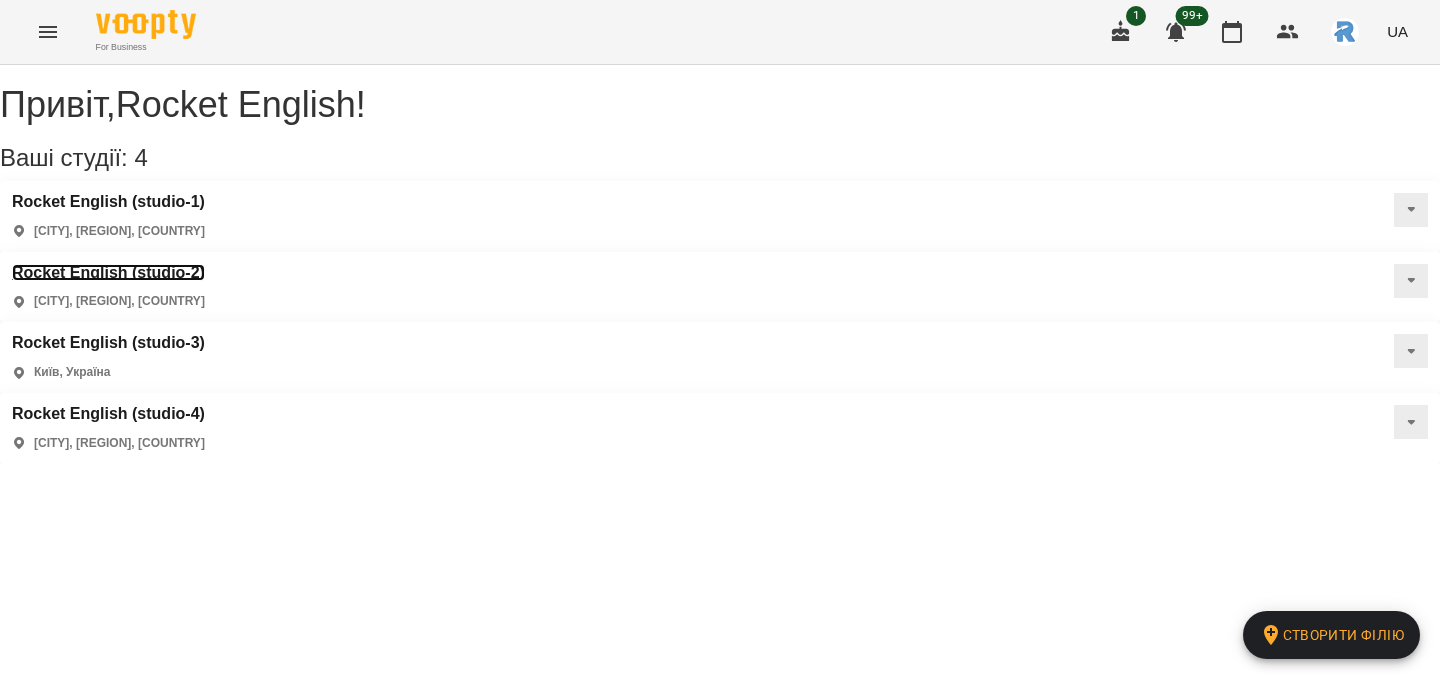 click on "Rocket English (studio-2)" at bounding box center [108, 273] 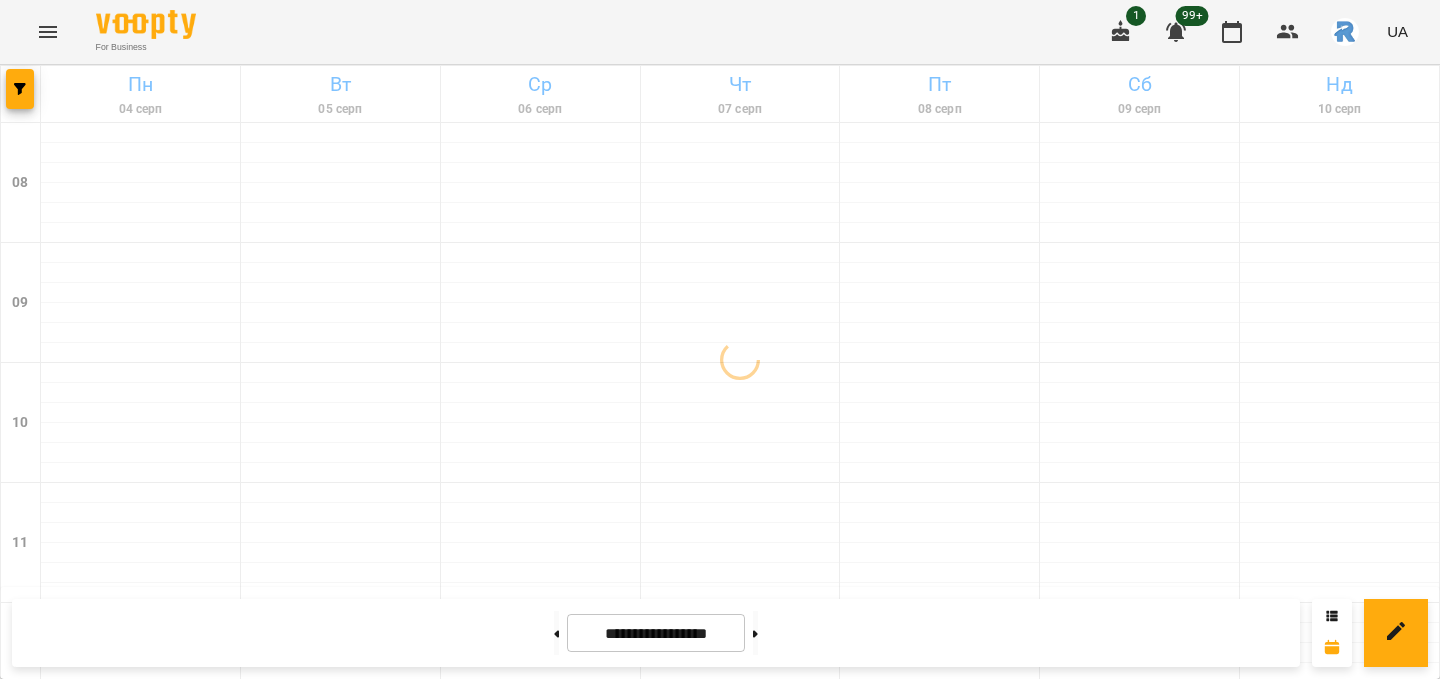 click 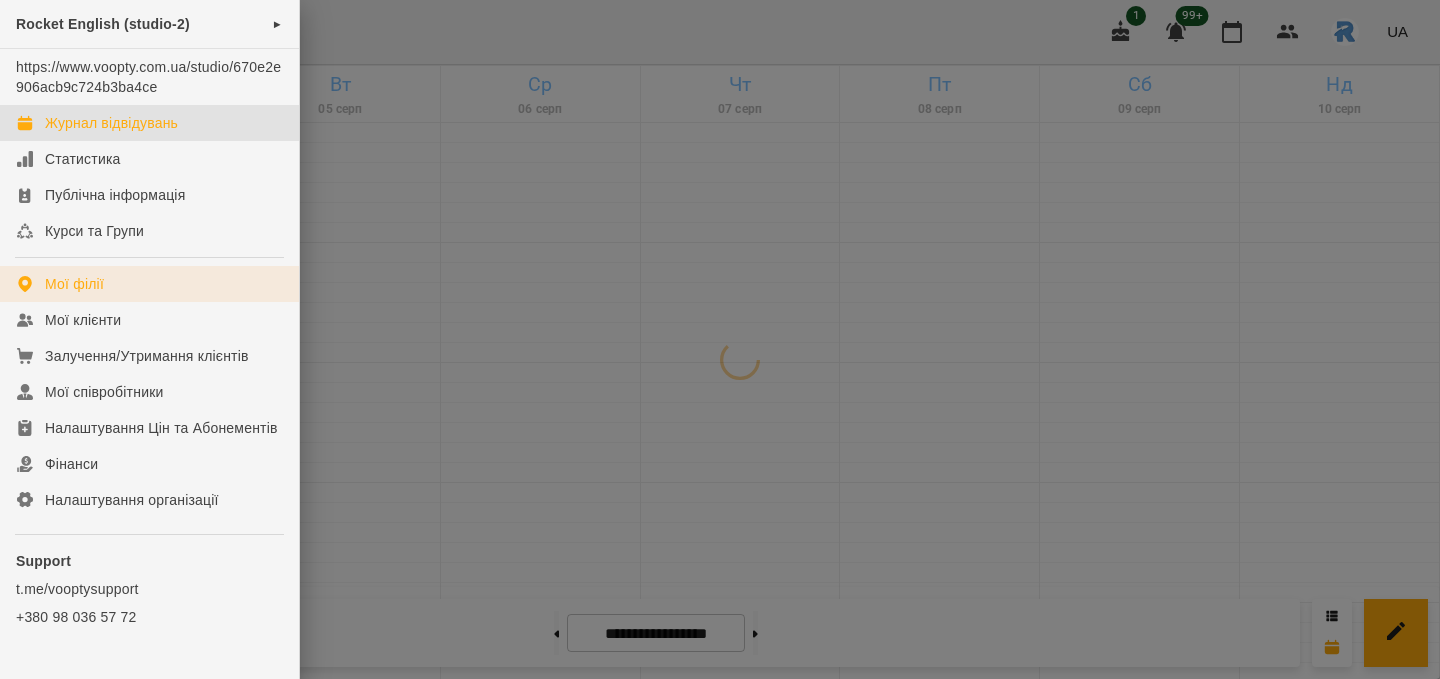click on "Мої філії" at bounding box center (149, 284) 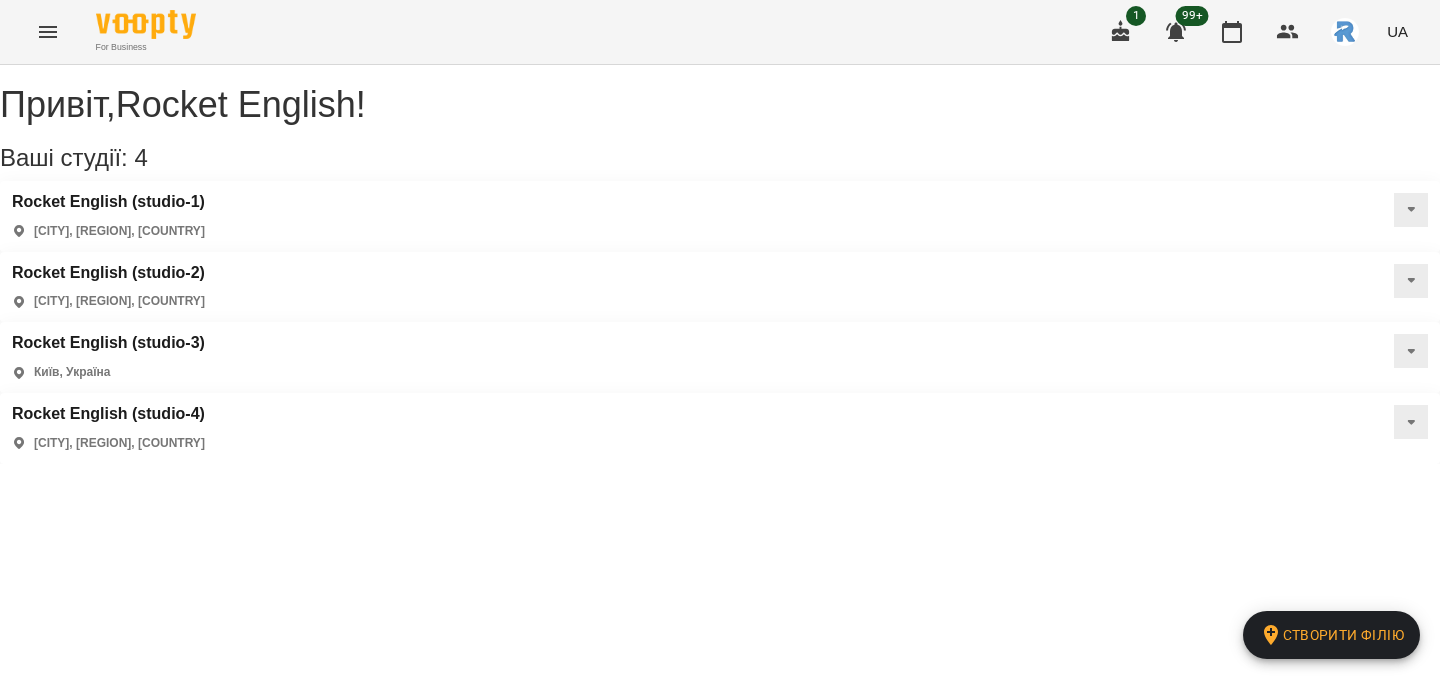 click on "Rocket English (studio-4) [CITY], [REGION], [COUNTRY]" at bounding box center (108, 428) 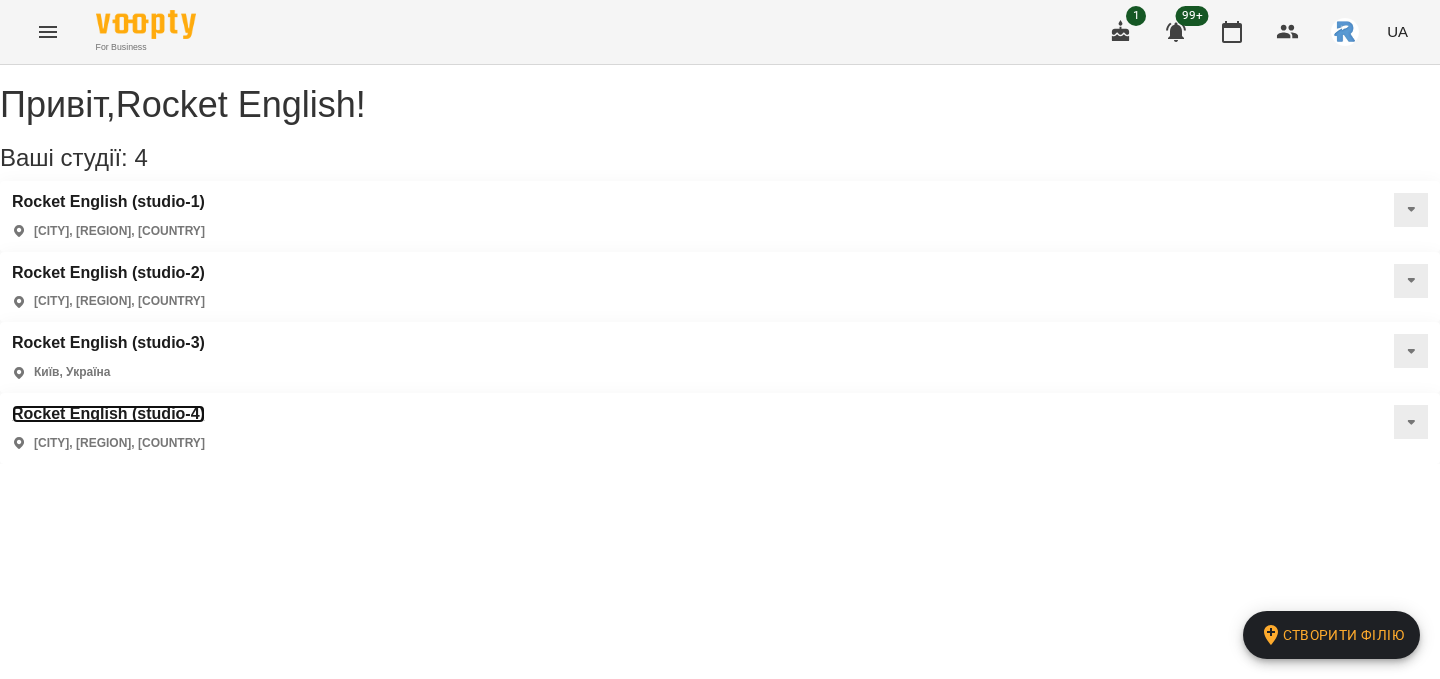 click on "Rocket English (studio-4)" at bounding box center [108, 414] 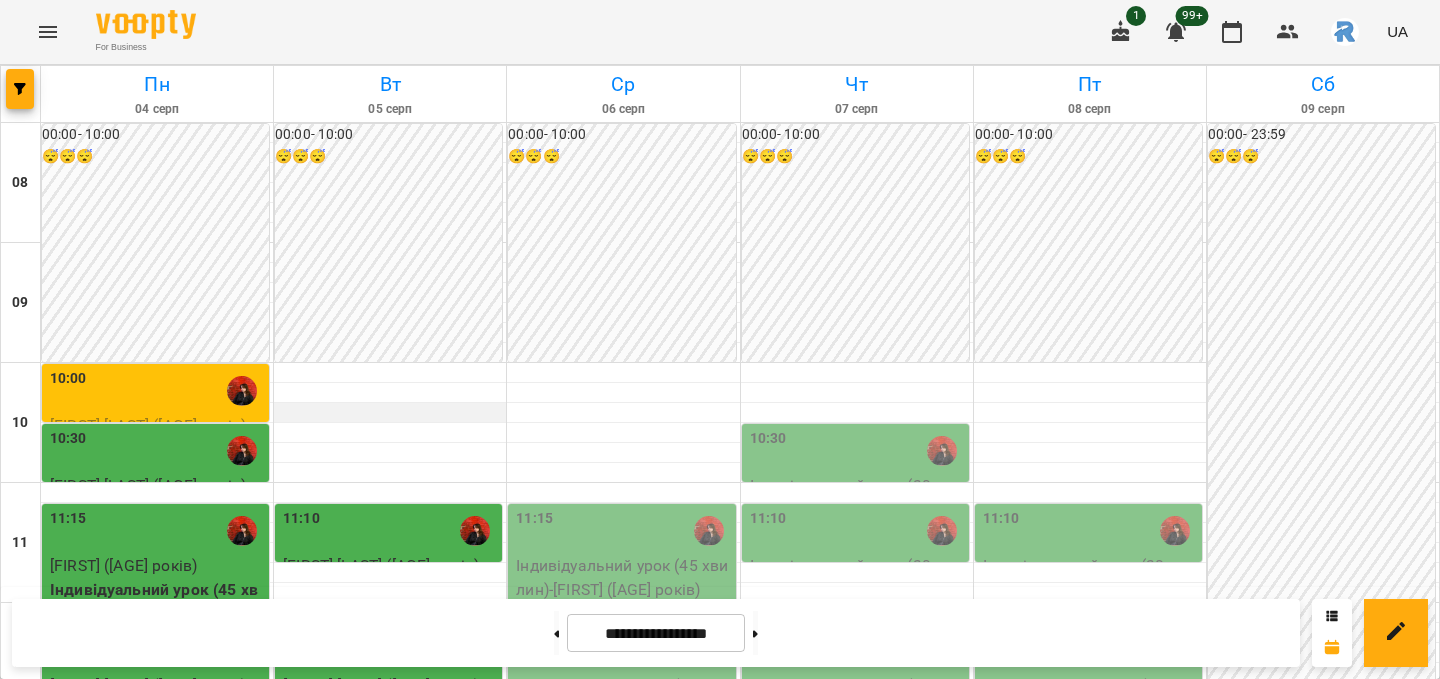 scroll, scrollTop: 377, scrollLeft: 0, axis: vertical 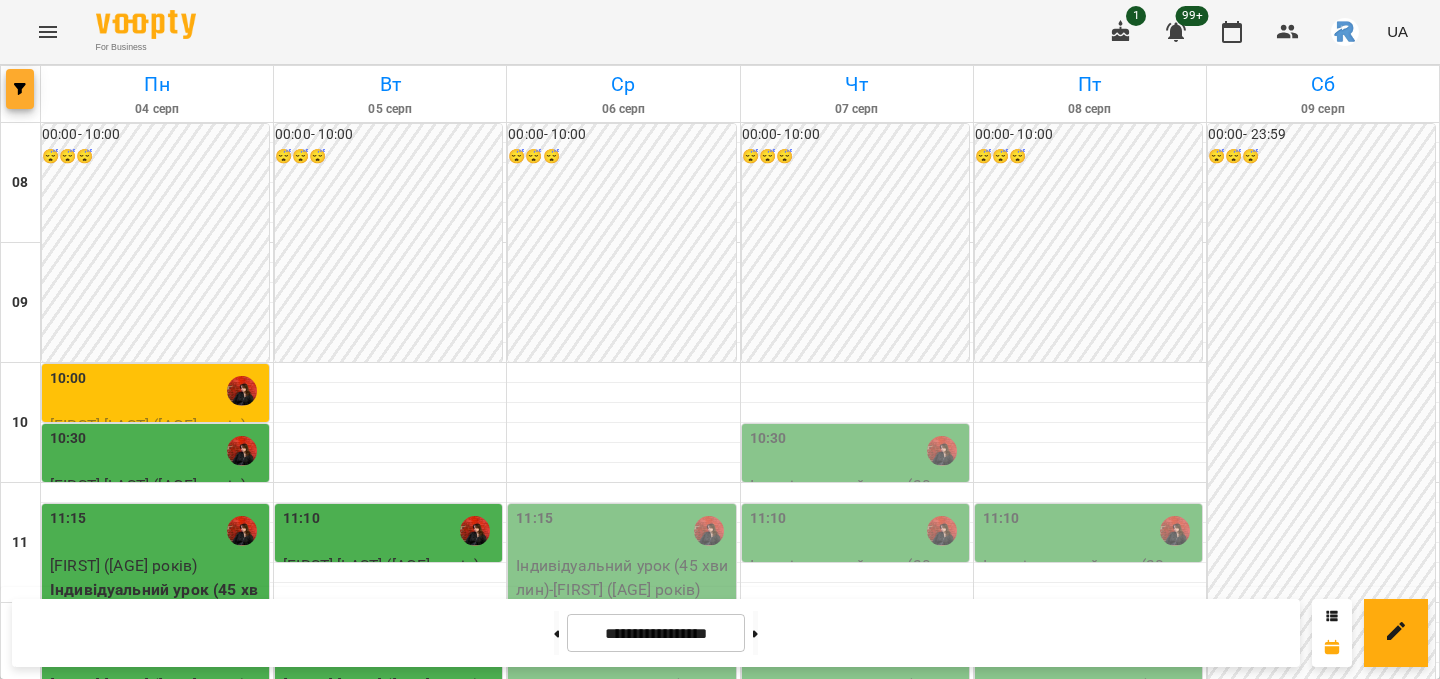 click at bounding box center (20, 89) 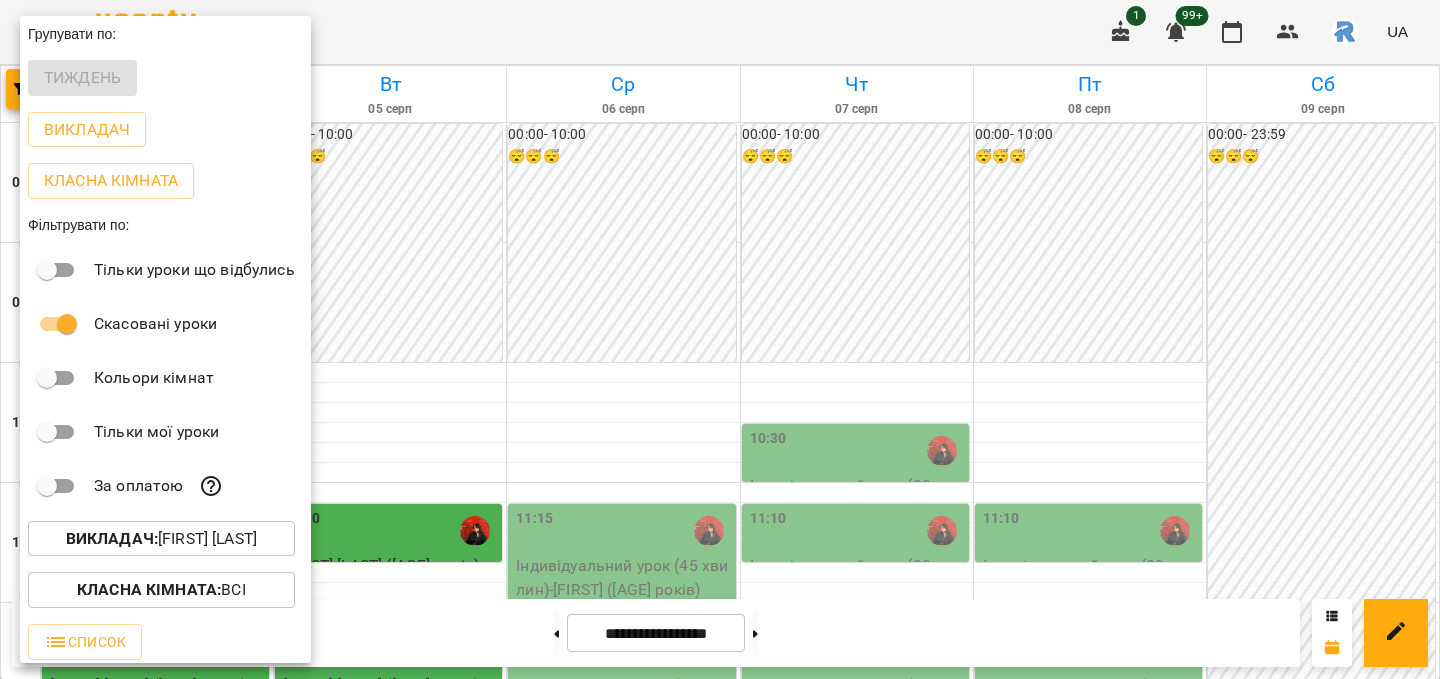 click on "Викладач : [FIRST] [LAST]" at bounding box center [161, 539] 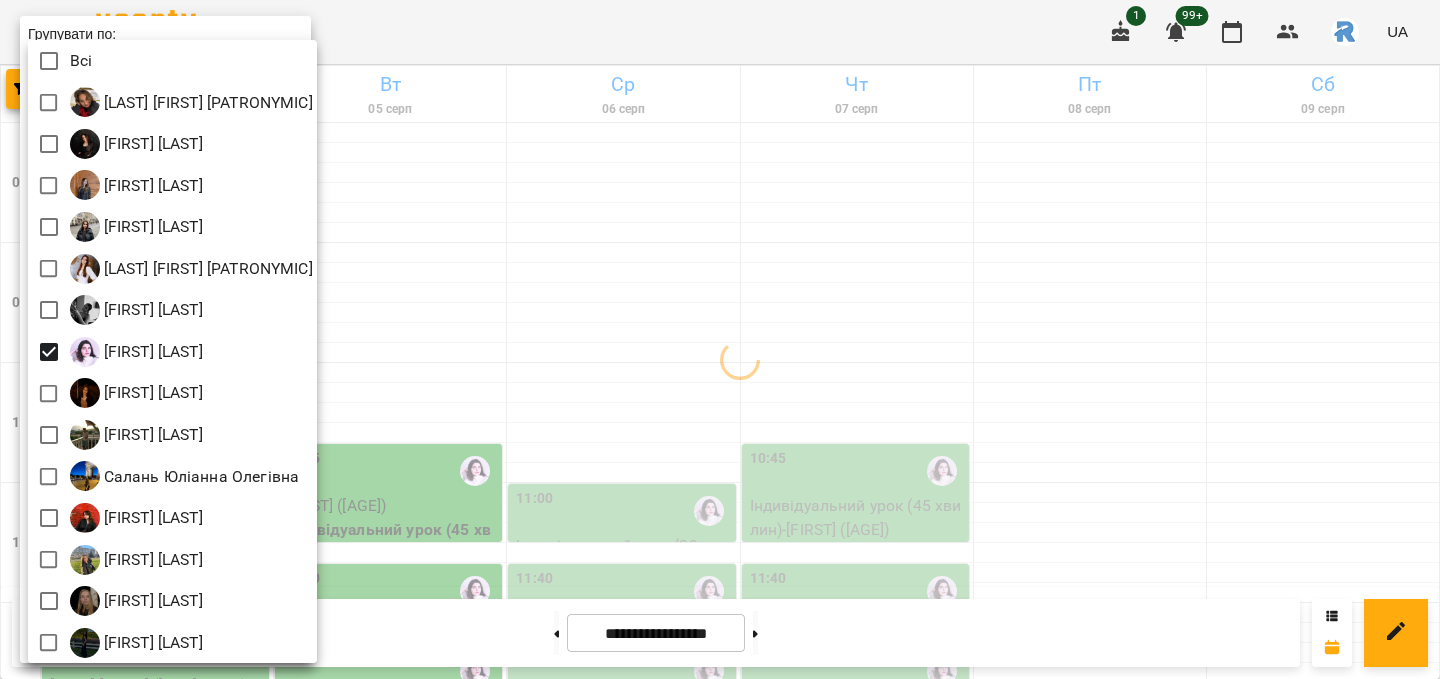 click at bounding box center [720, 339] 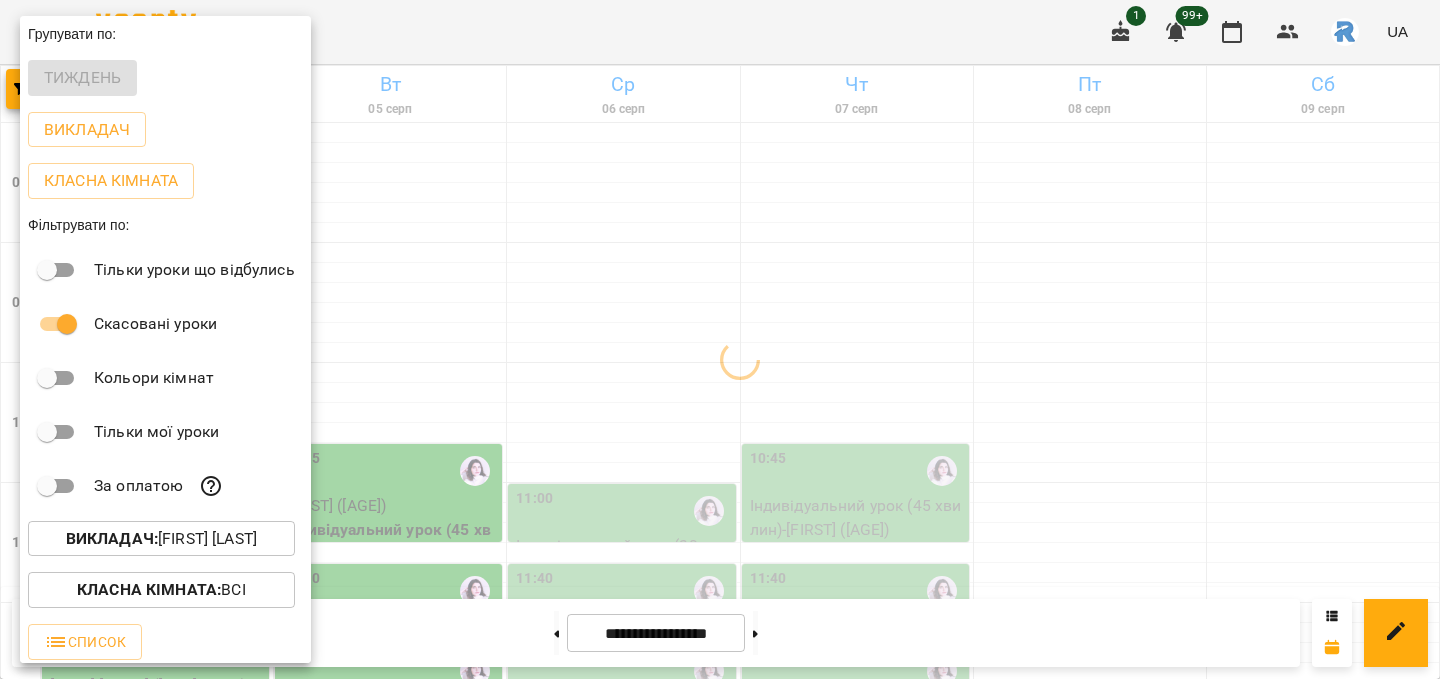click at bounding box center [720, 339] 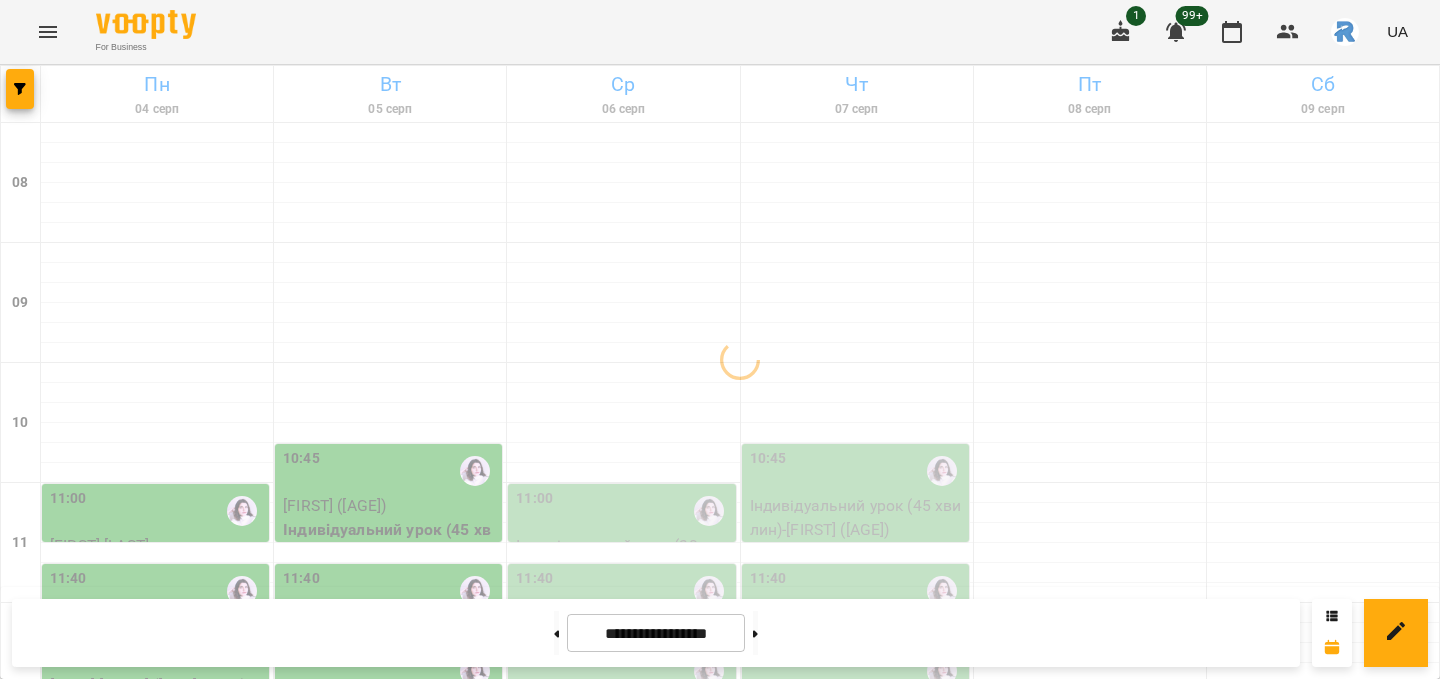 click on "13:00" at bounding box center (390, 751) 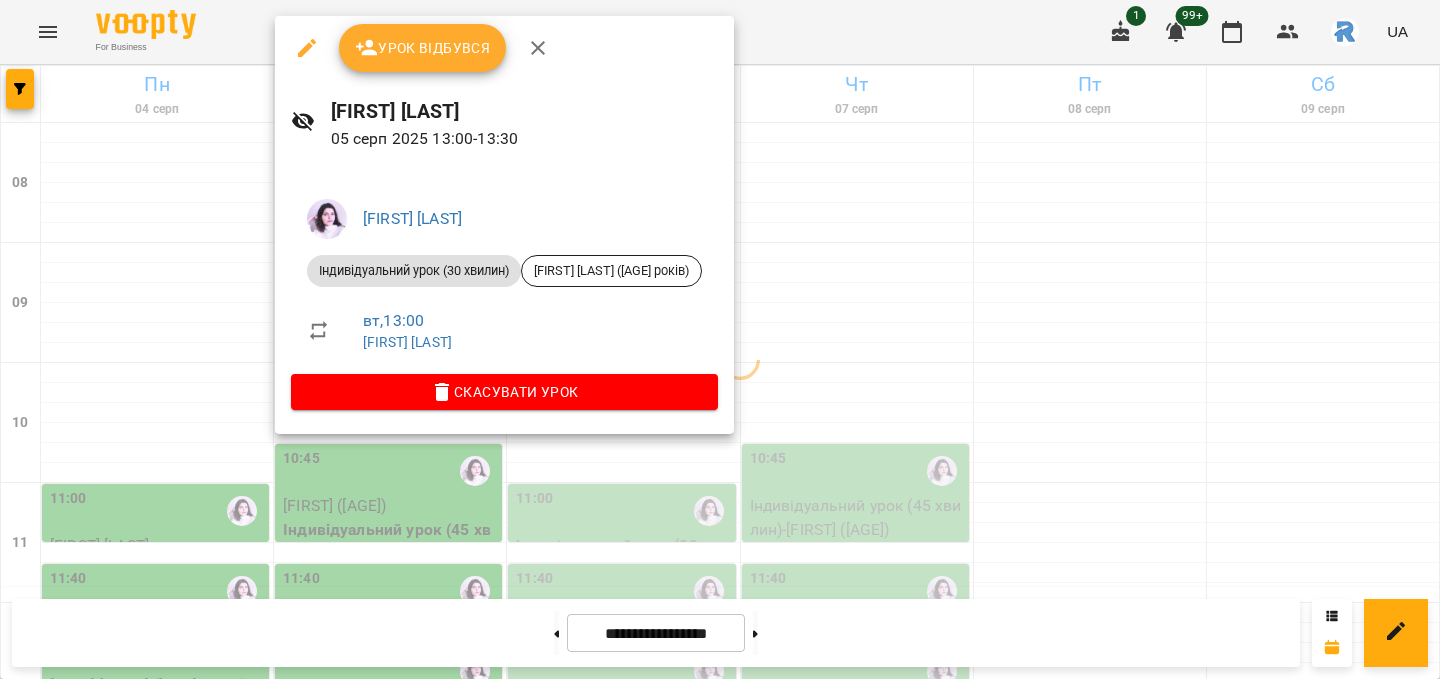 click at bounding box center (720, 339) 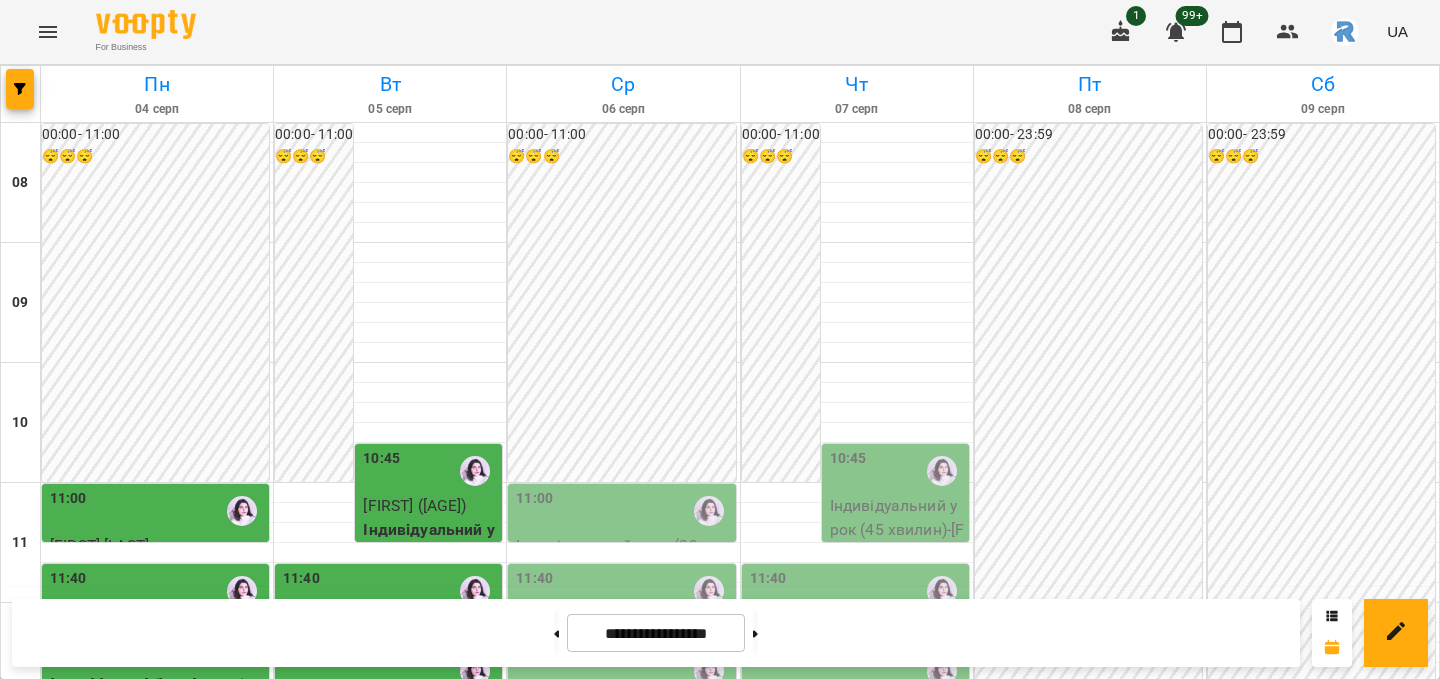 scroll, scrollTop: 207, scrollLeft: 0, axis: vertical 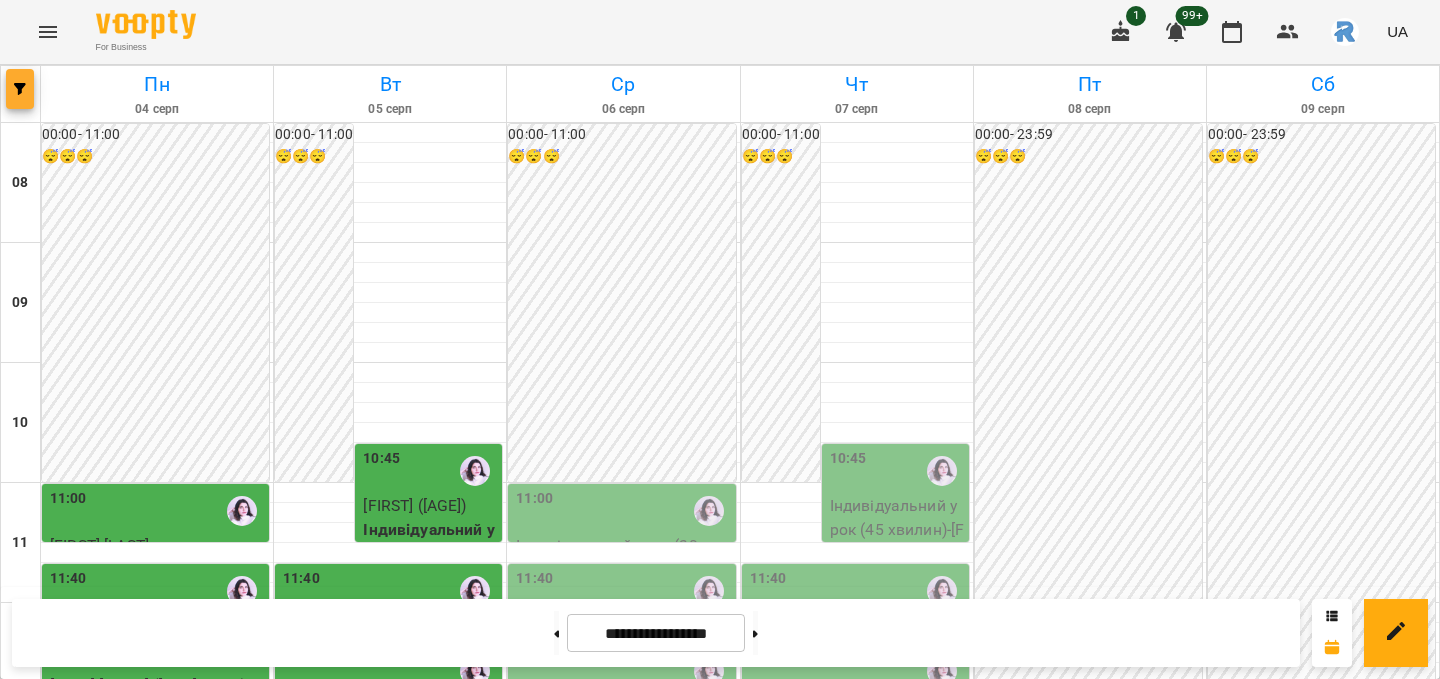 click at bounding box center [20, 89] 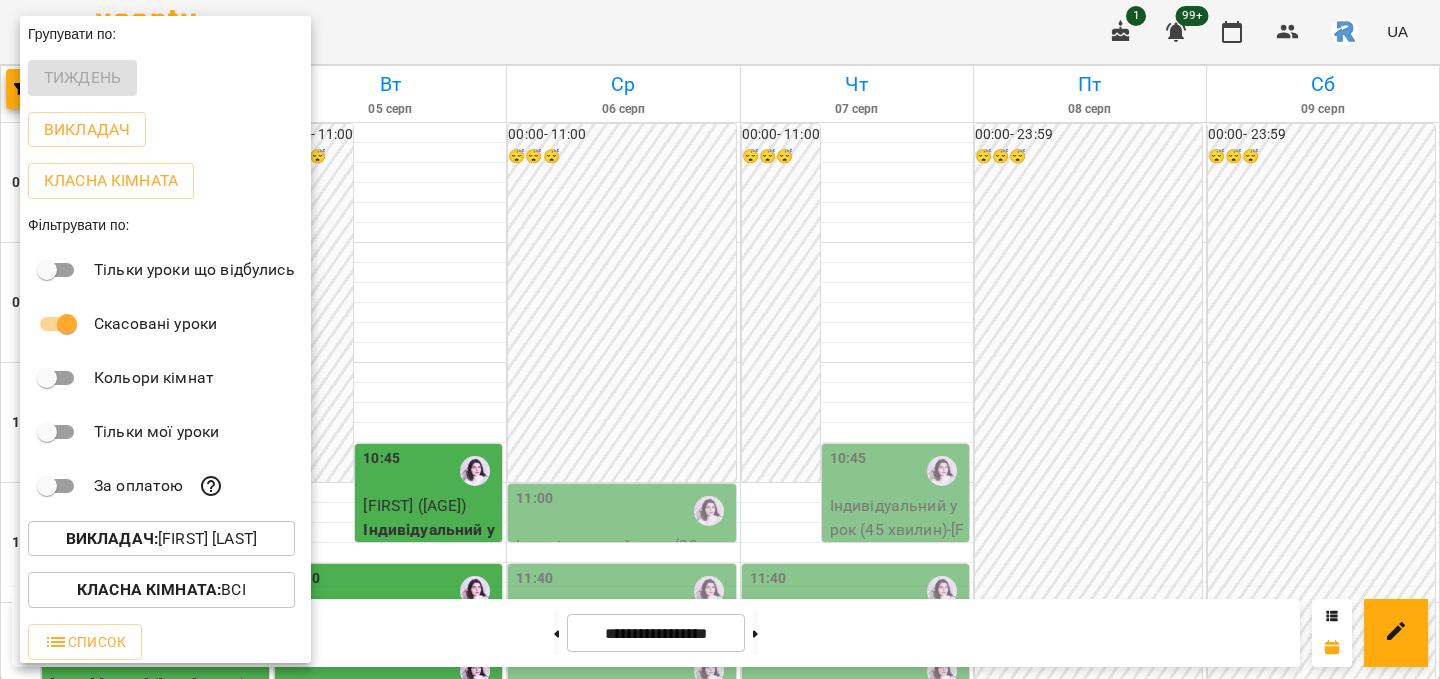click on "Викладач : [FIRST] [LAST]" at bounding box center (161, 539) 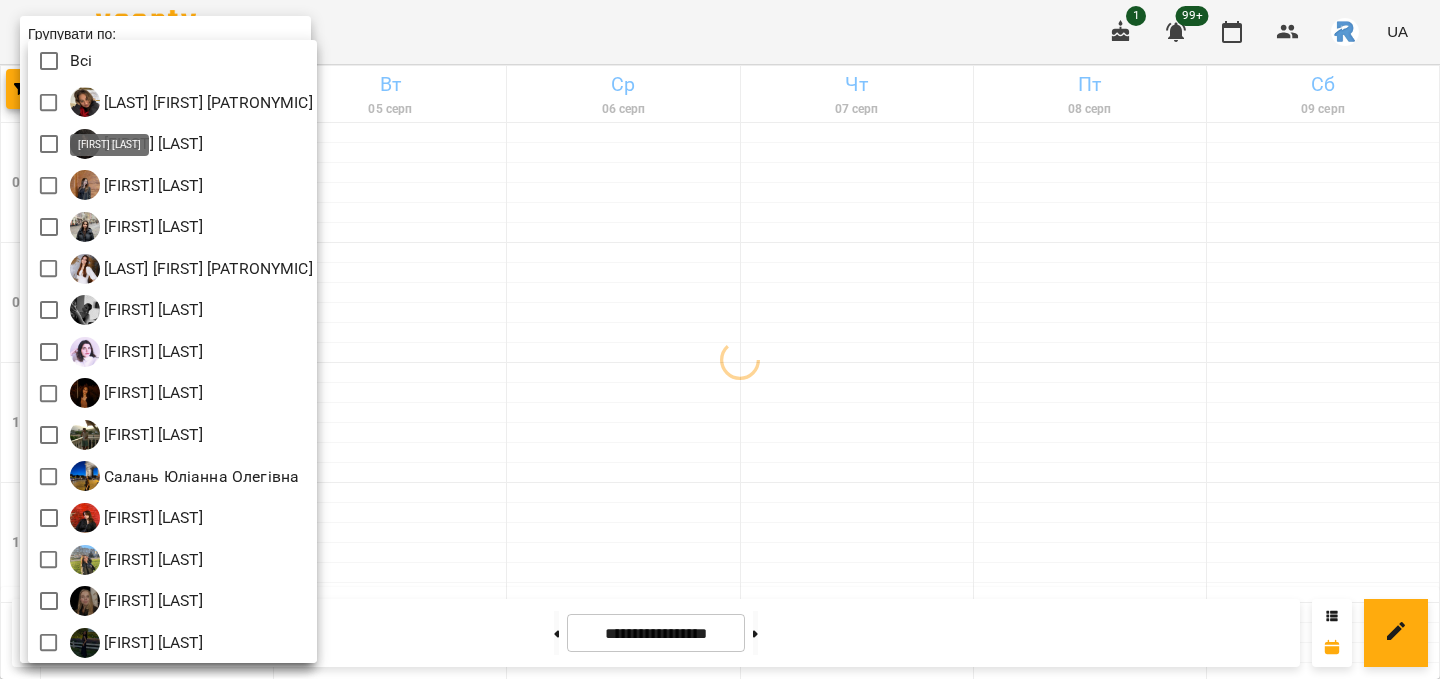 click at bounding box center [720, 339] 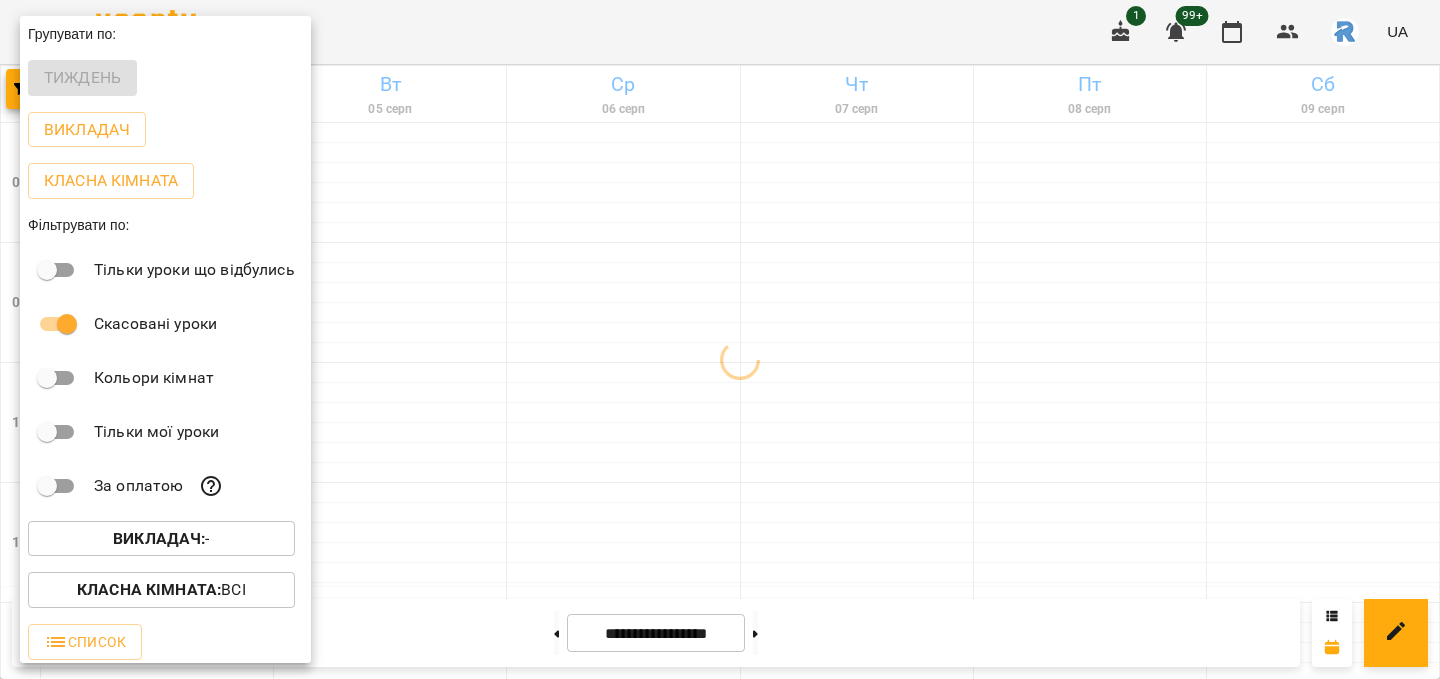 click at bounding box center [720, 339] 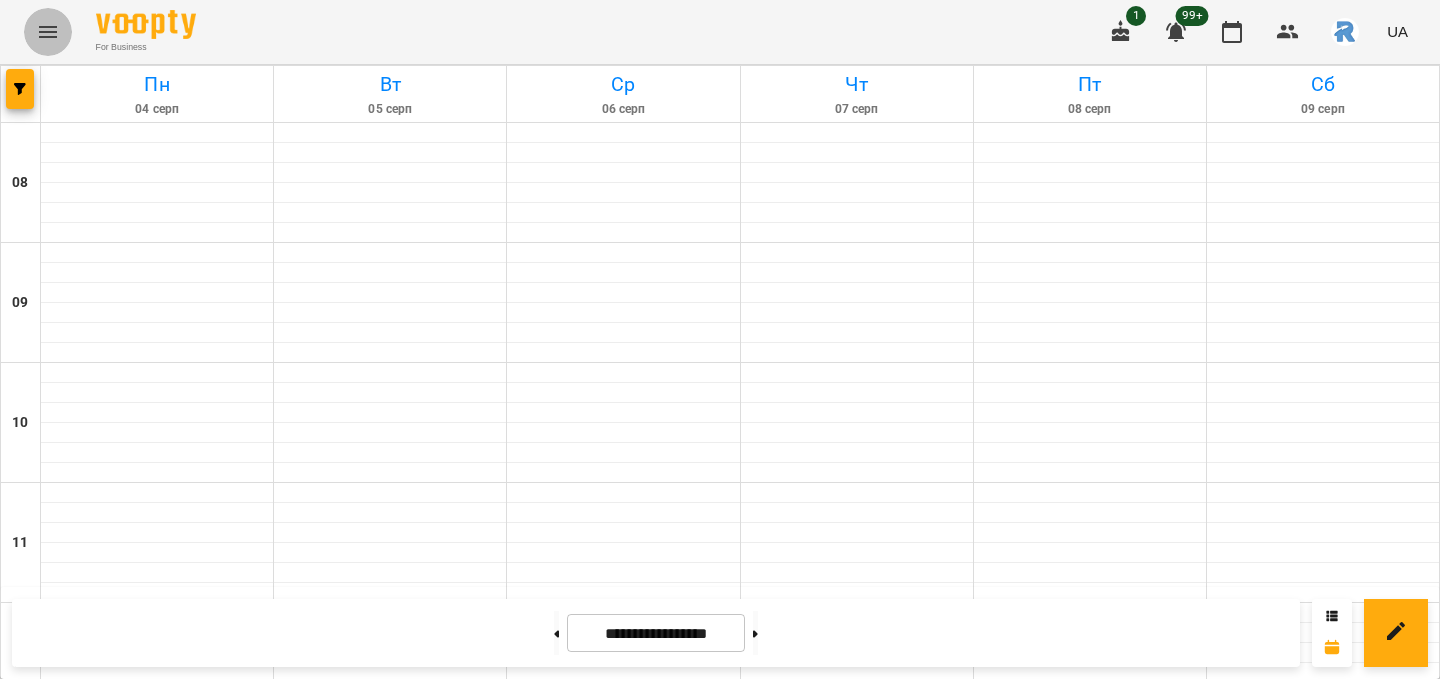click at bounding box center (48, 32) 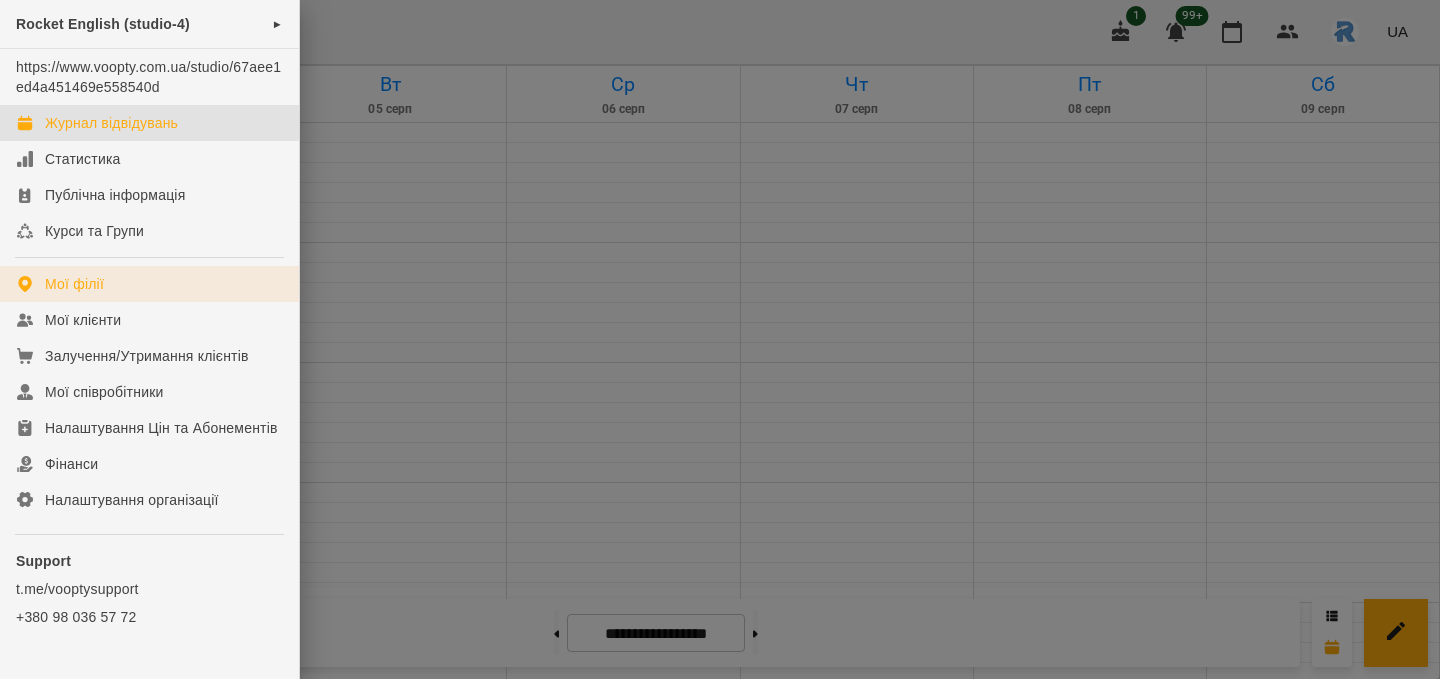 click on "Мої філії" at bounding box center [74, 284] 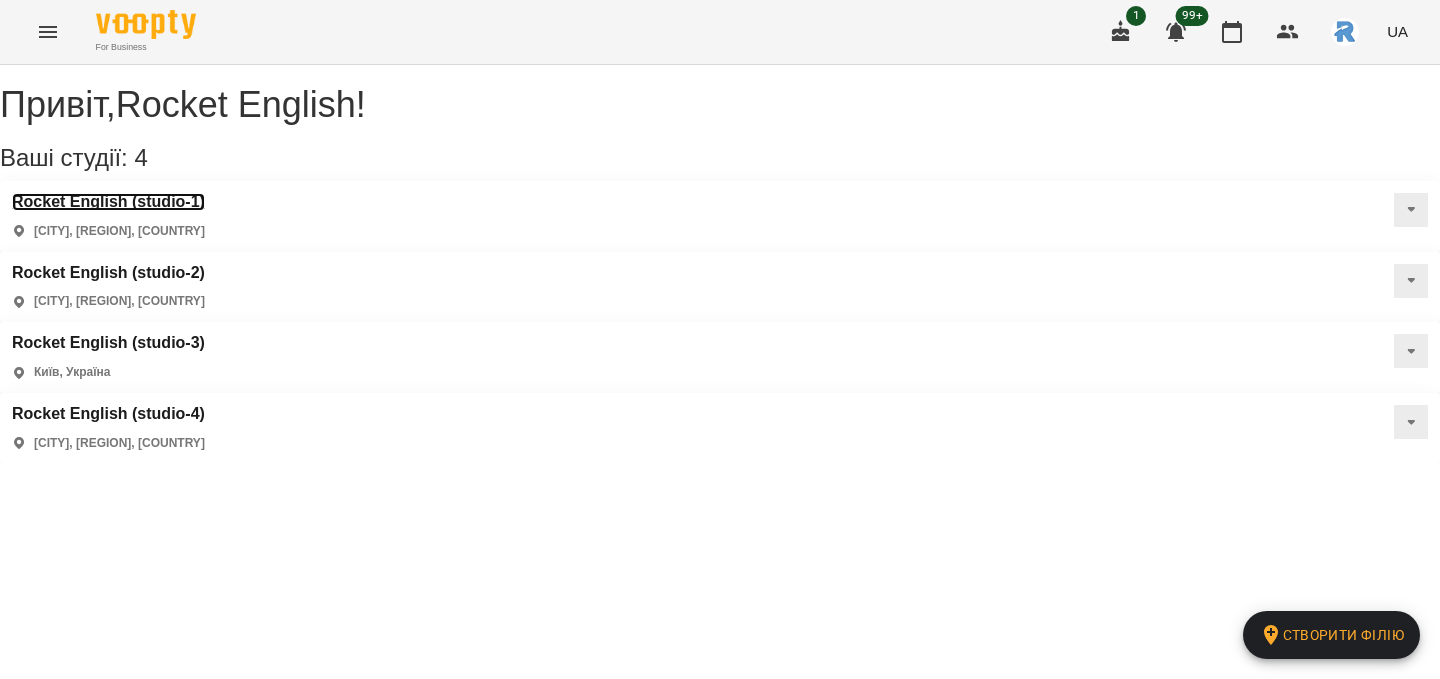 click on "Rocket English (studio-1)" at bounding box center [108, 202] 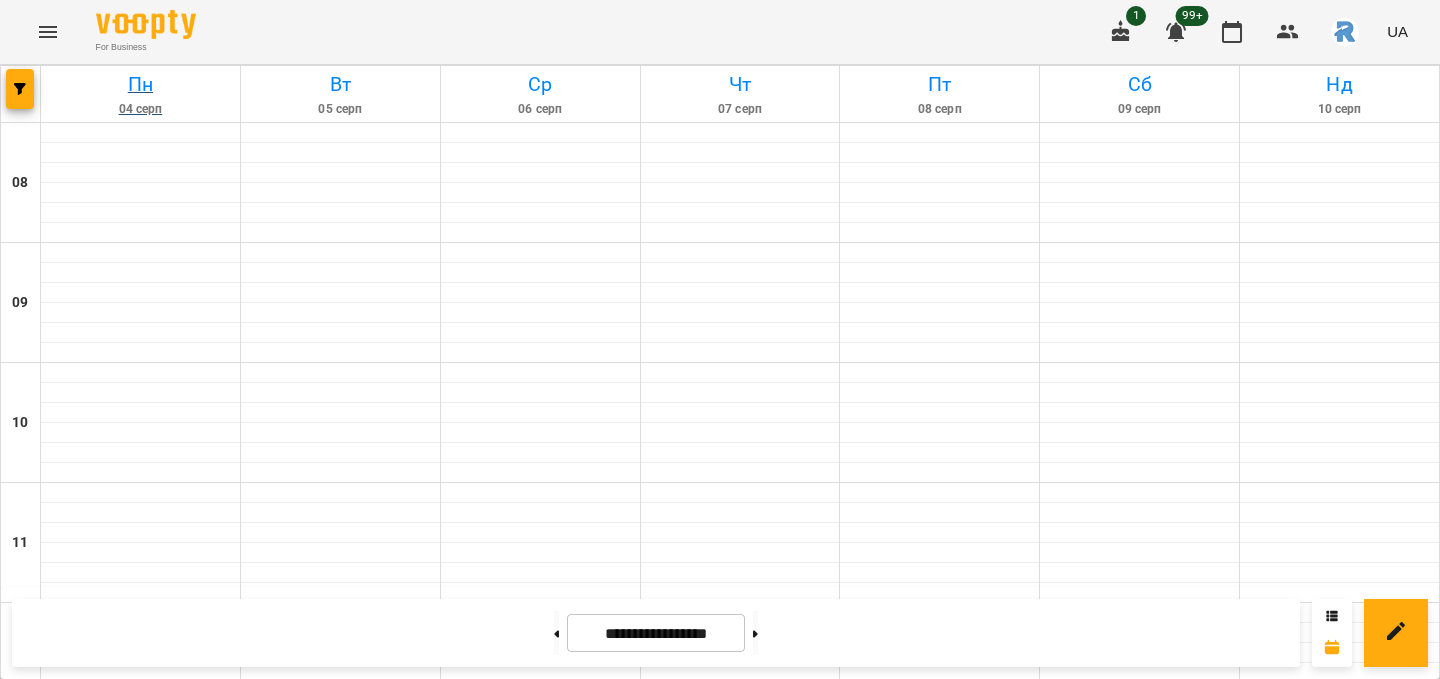 scroll, scrollTop: 459, scrollLeft: 0, axis: vertical 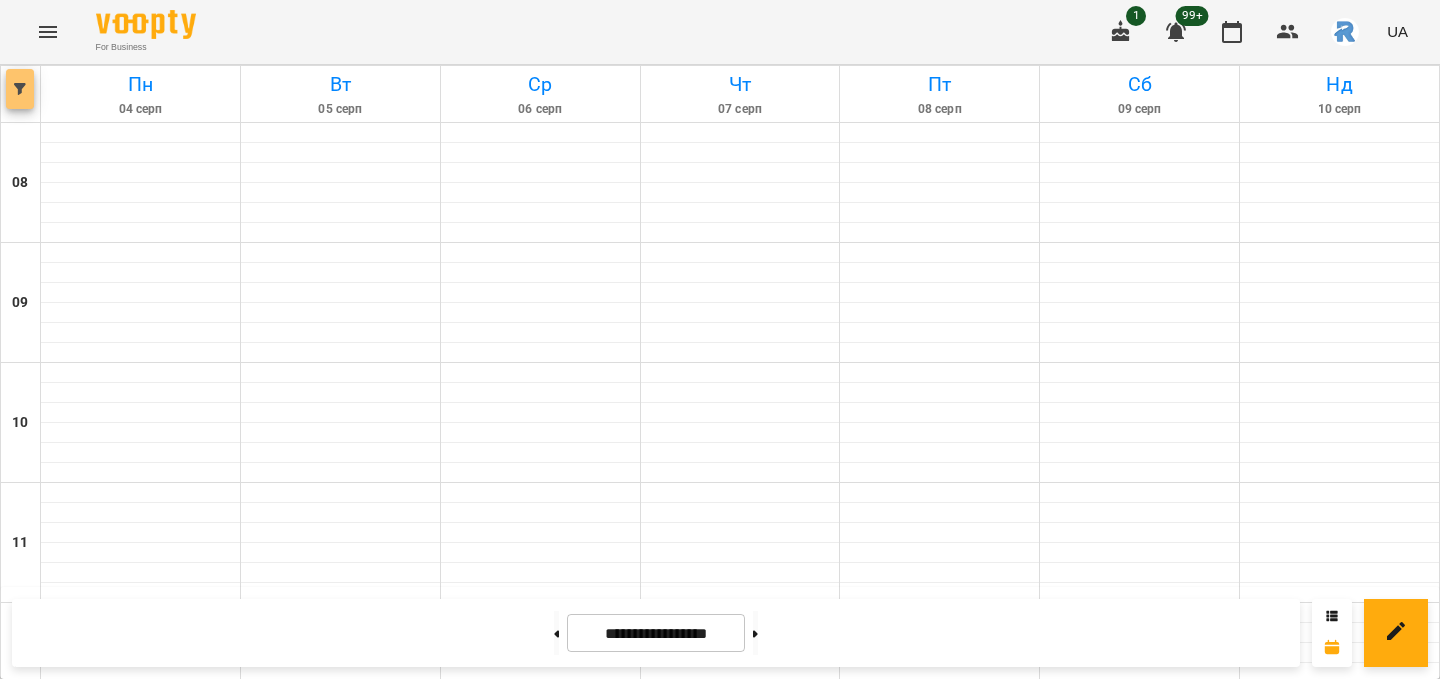 click at bounding box center [20, 89] 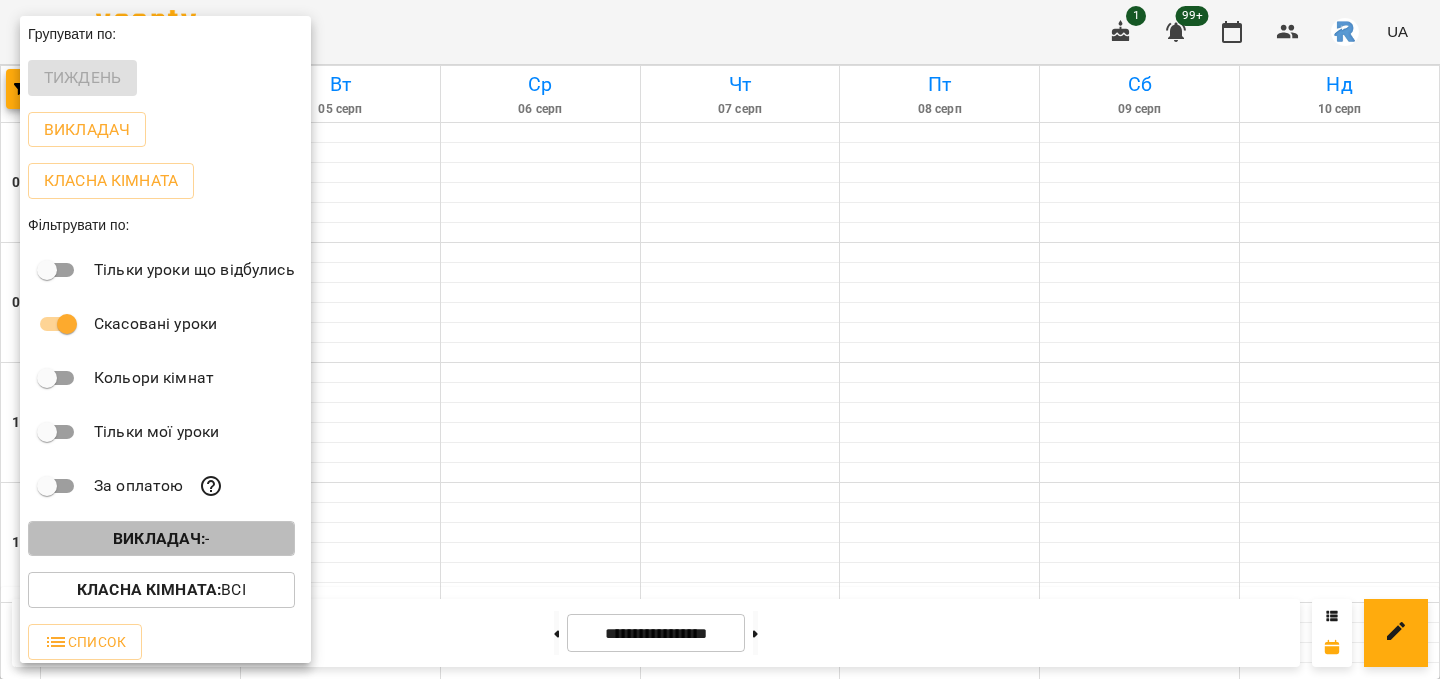 click on "Викладач :  -" at bounding box center [161, 539] 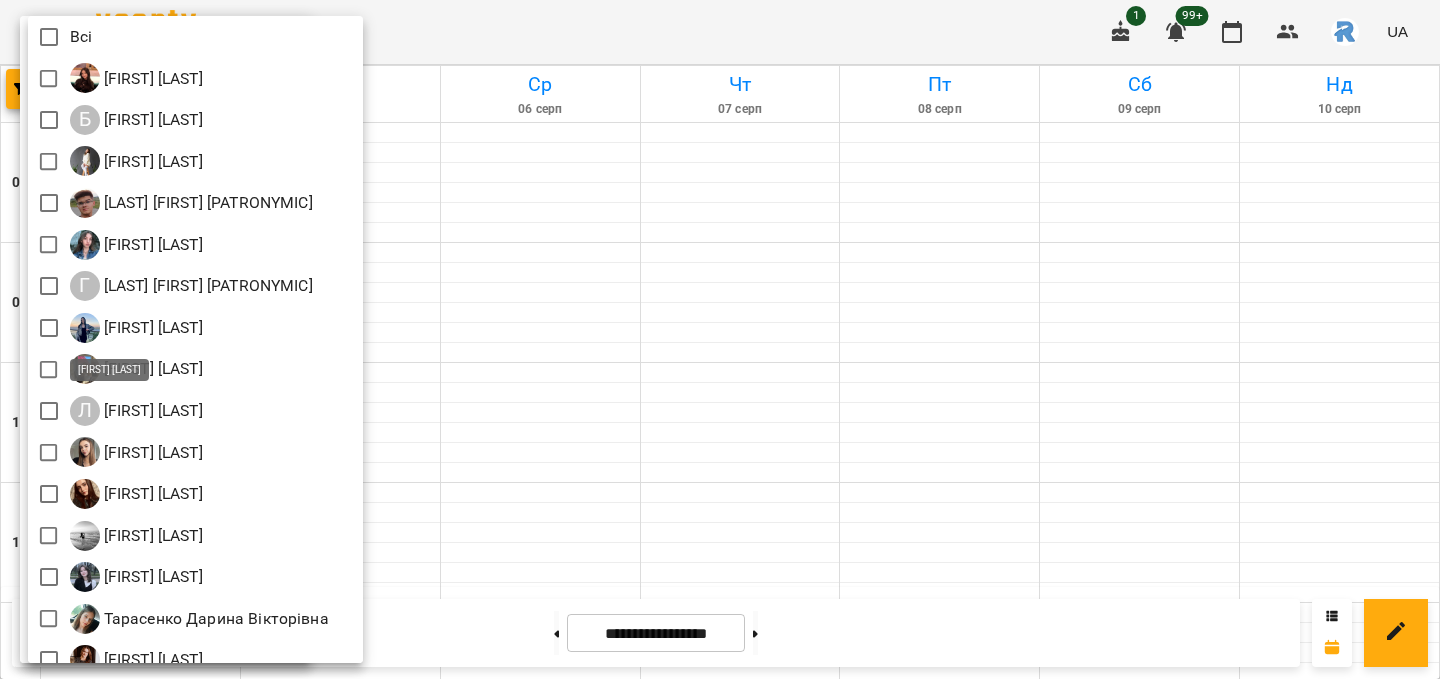 scroll, scrollTop: 33, scrollLeft: 0, axis: vertical 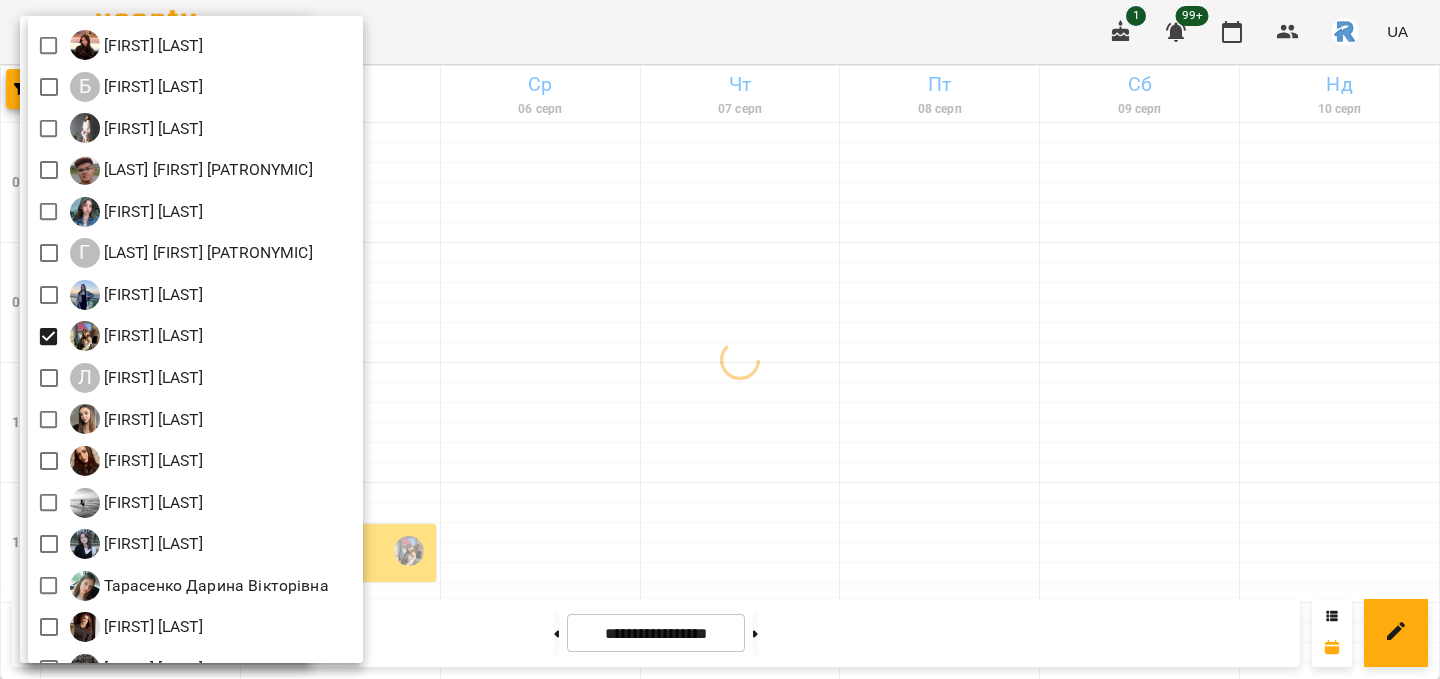 click at bounding box center [720, 339] 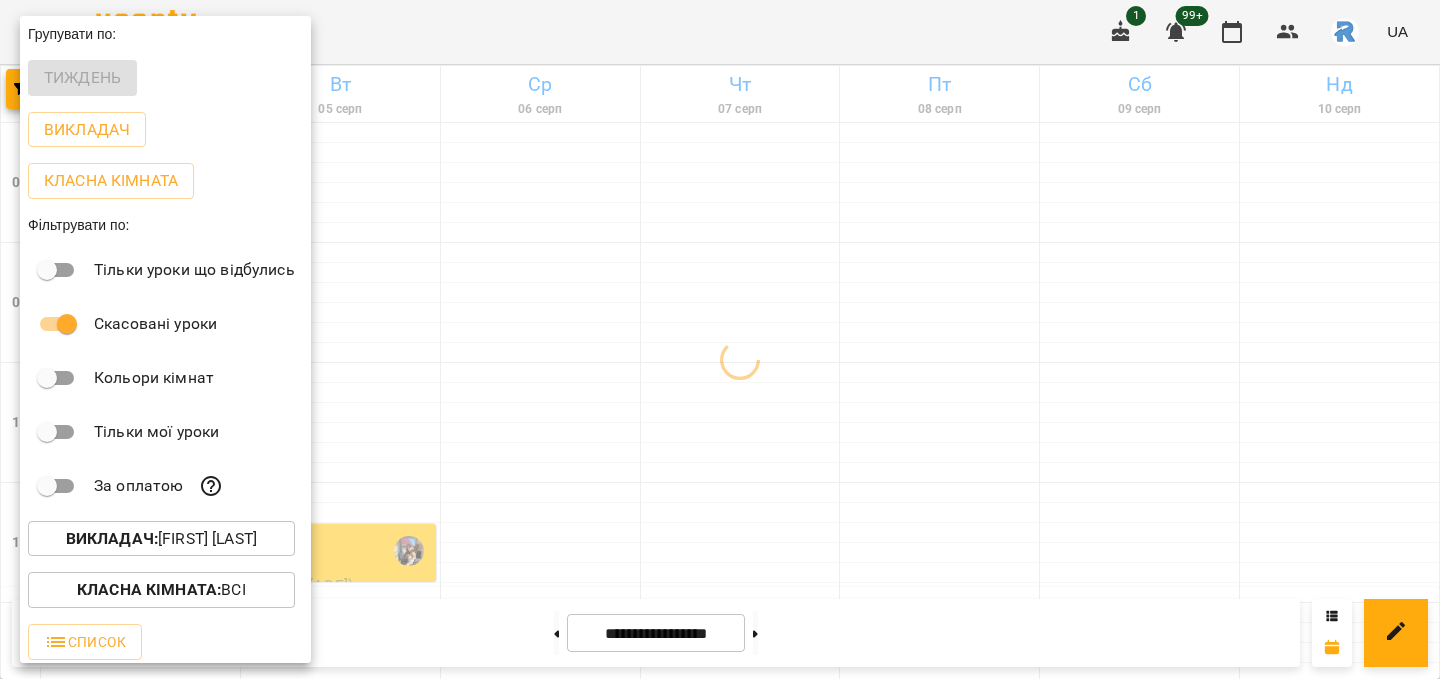 click at bounding box center (720, 339) 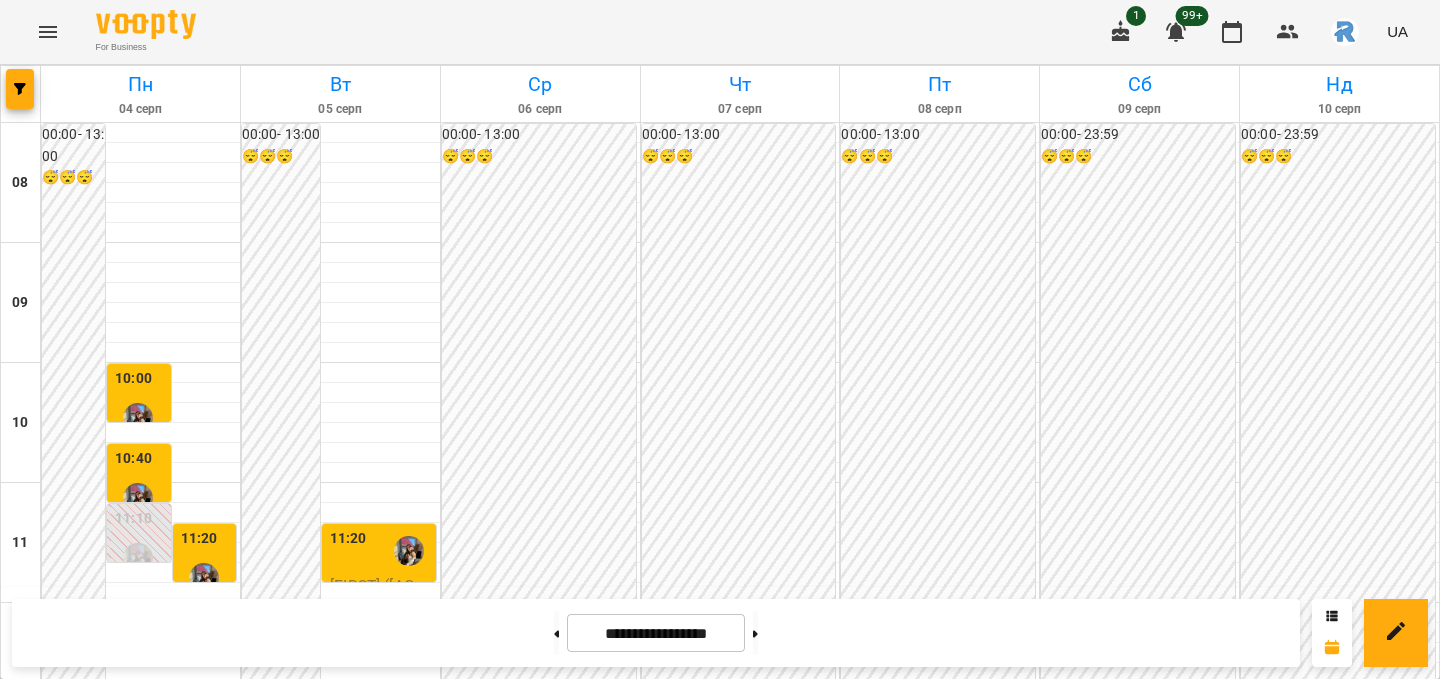 scroll, scrollTop: 384, scrollLeft: 0, axis: vertical 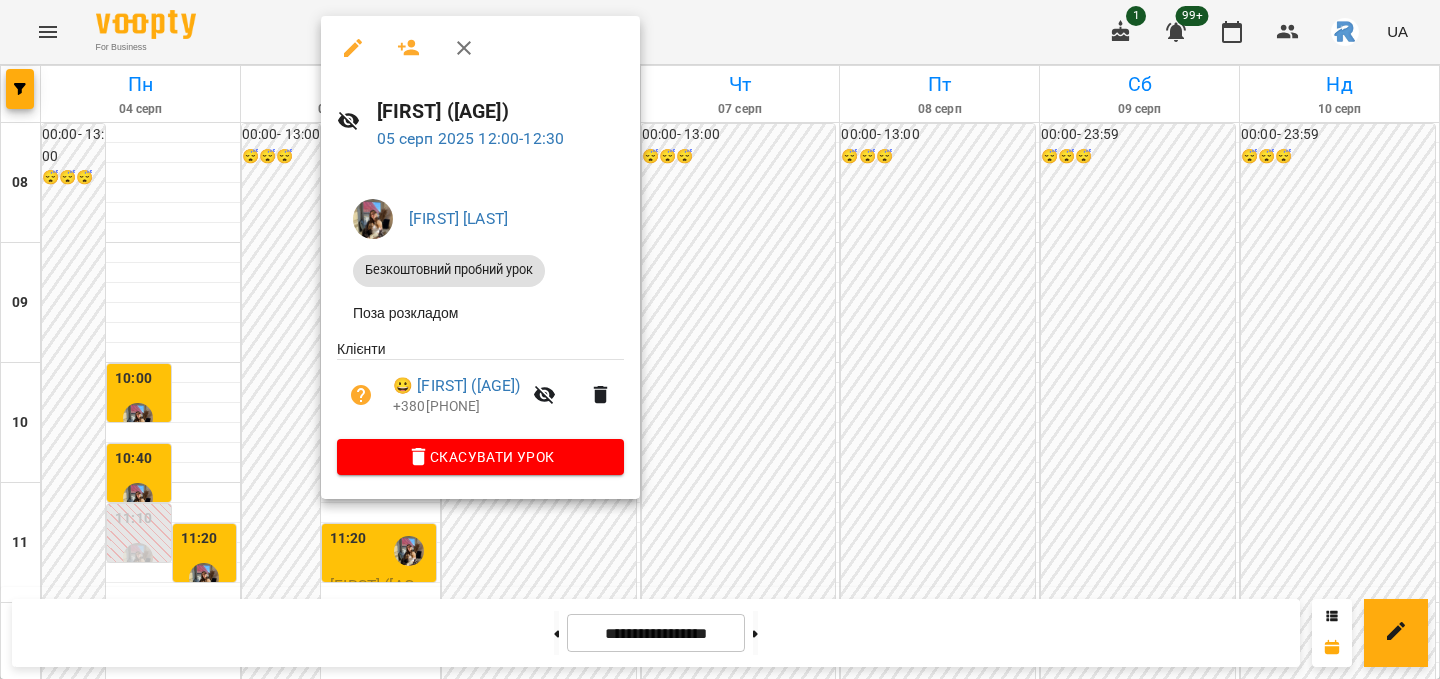 click at bounding box center [720, 339] 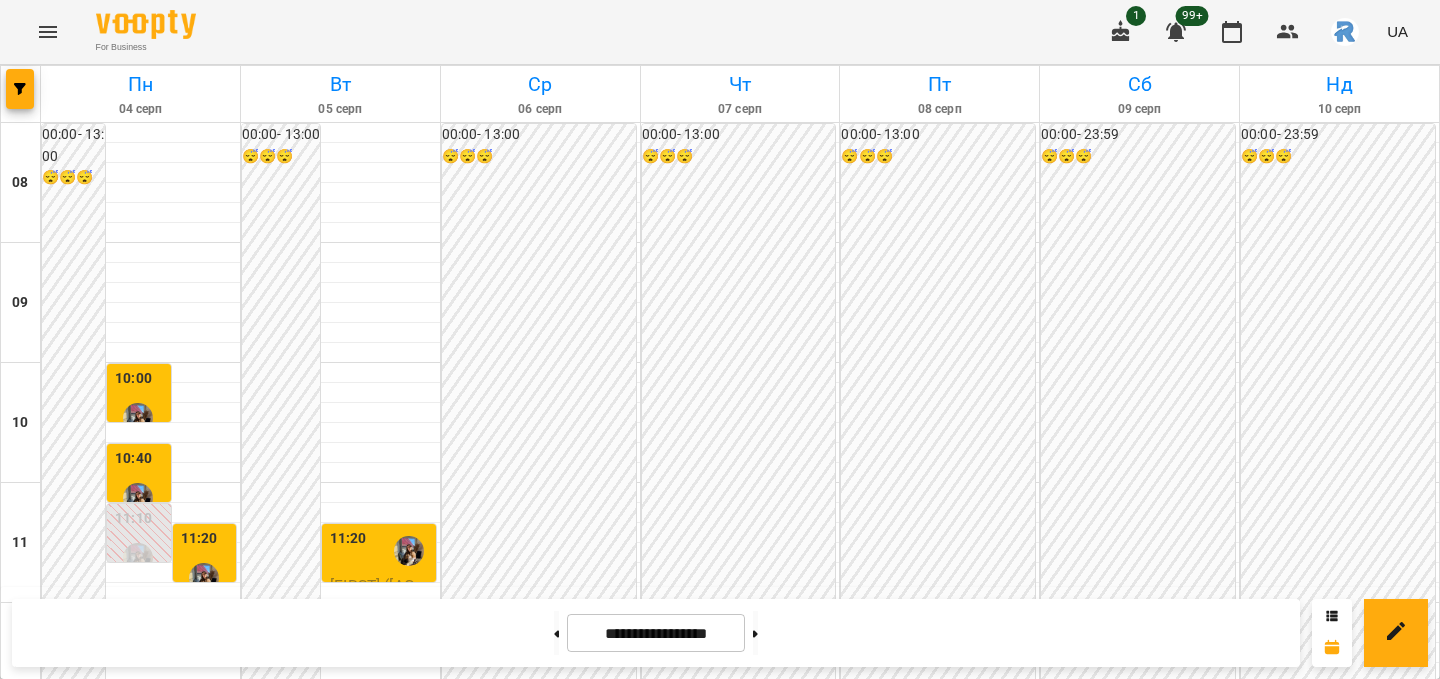 click on "12:40" at bounding box center (381, 711) 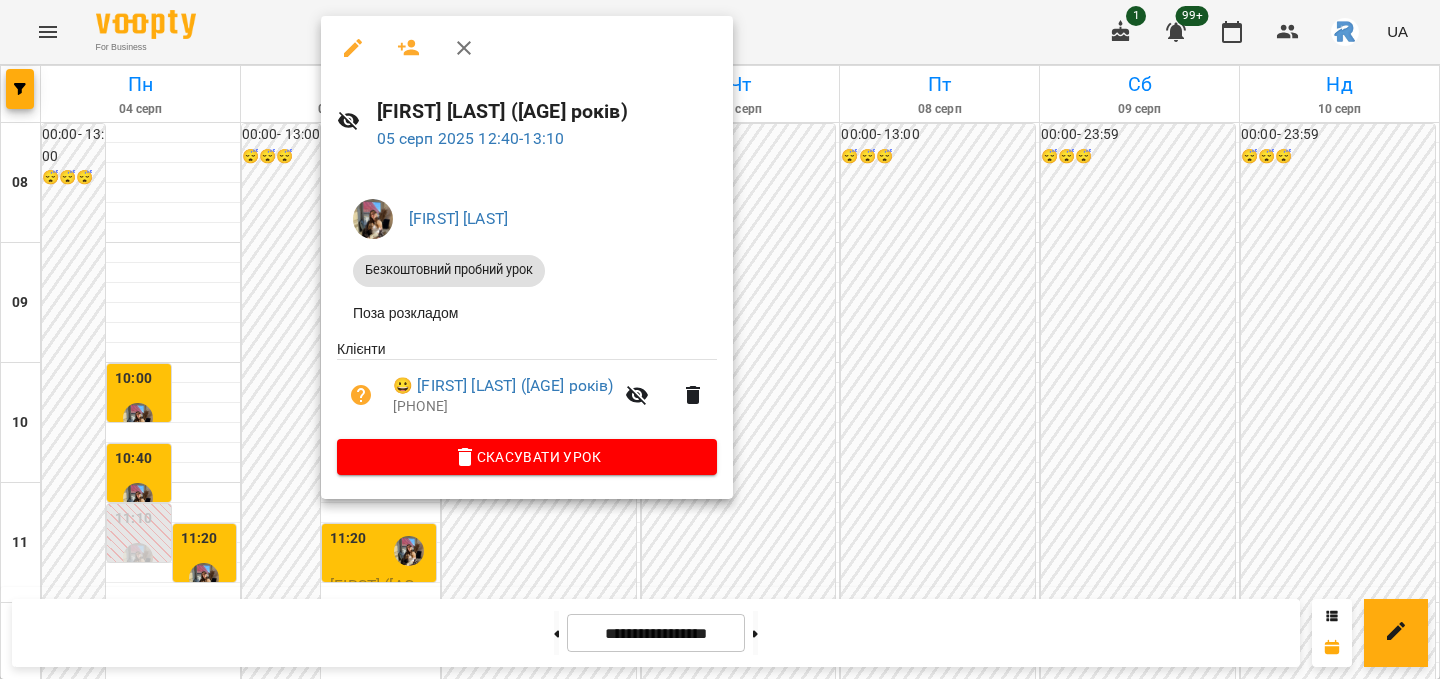 click at bounding box center [720, 339] 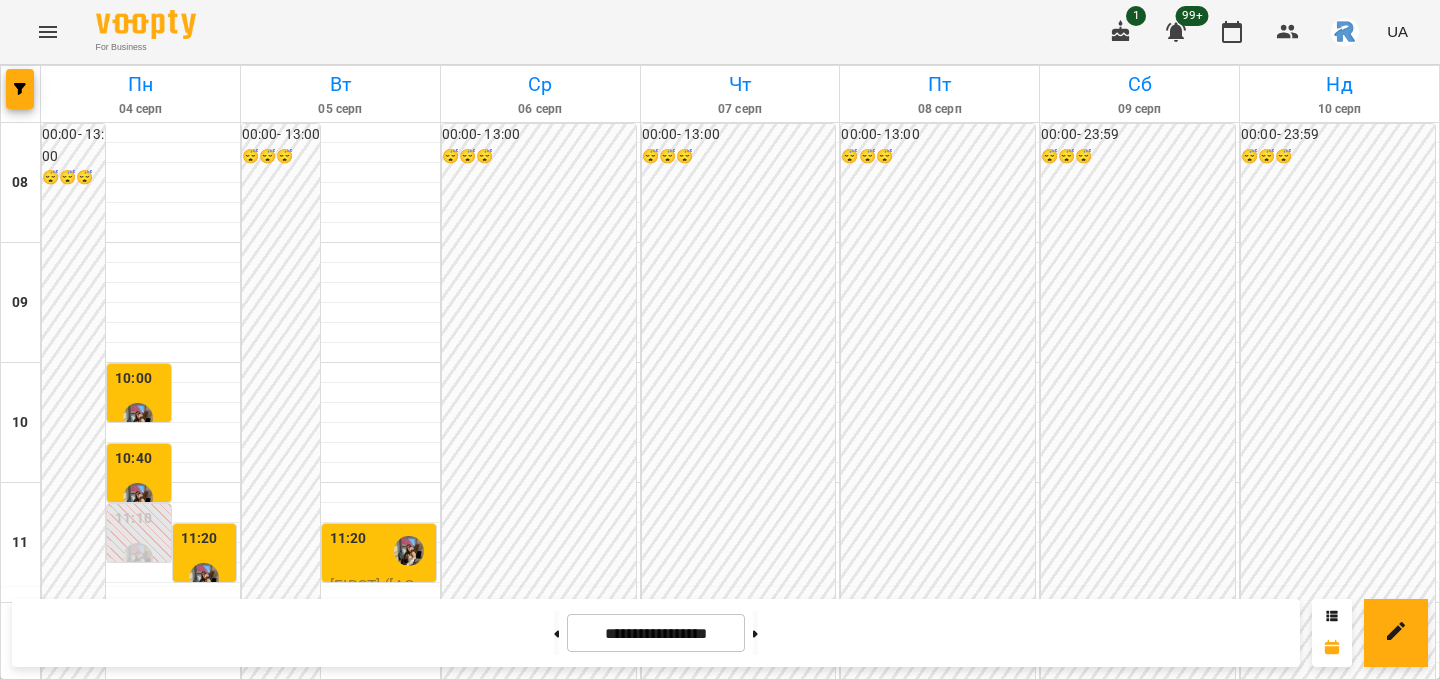 click on "12:40" at bounding box center (381, 711) 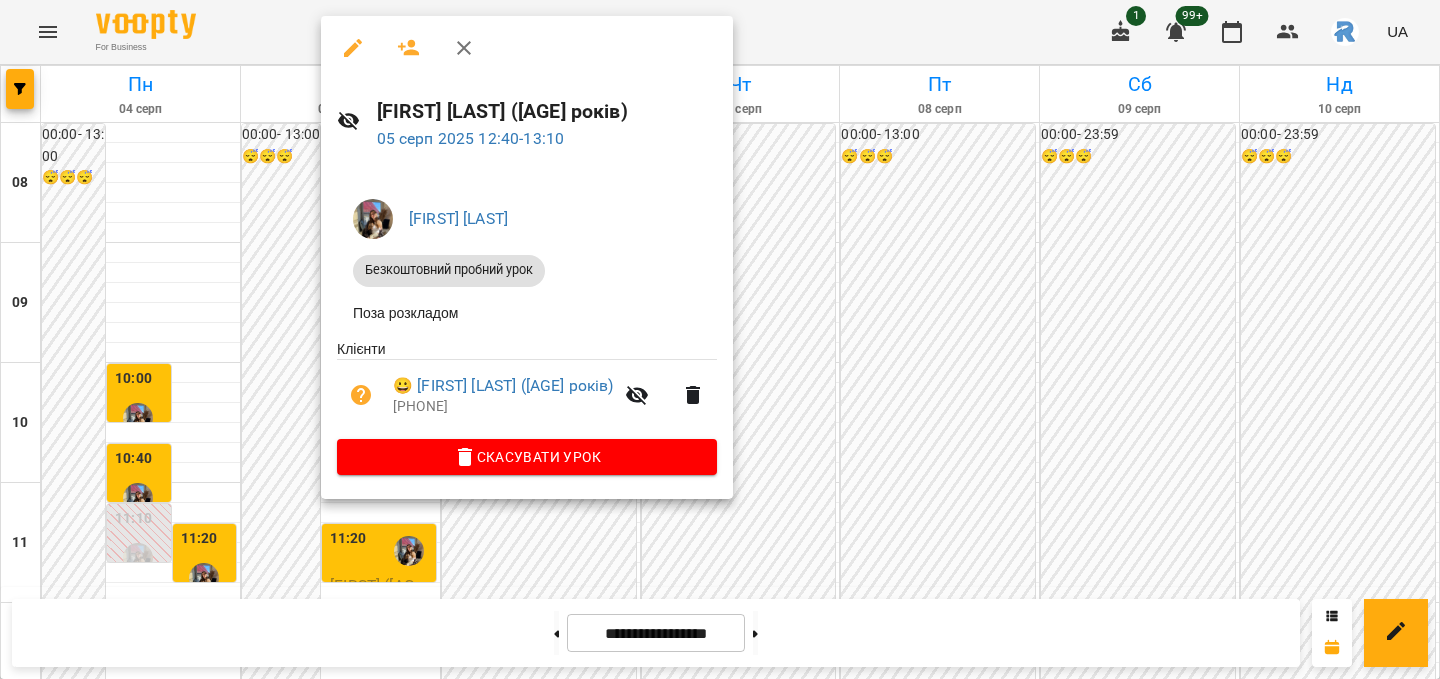 click at bounding box center [720, 339] 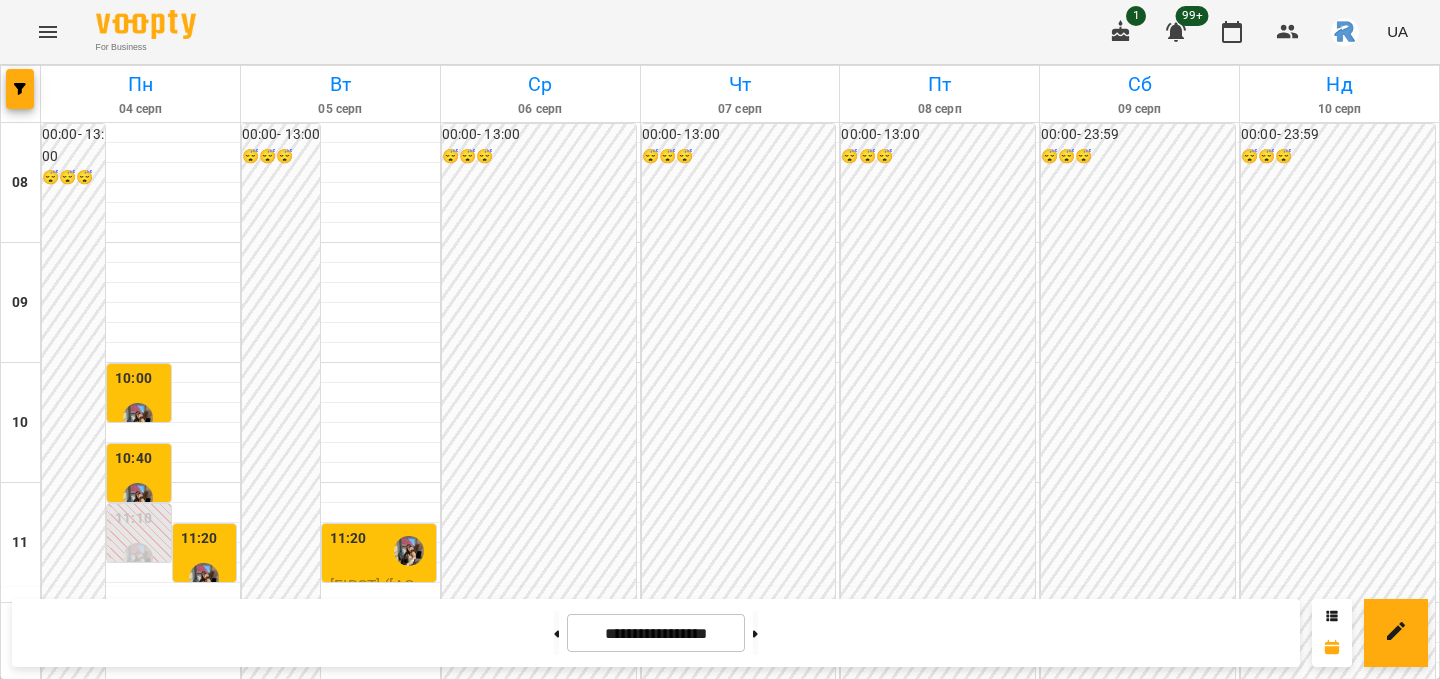 click on "12:00" at bounding box center [348, 631] 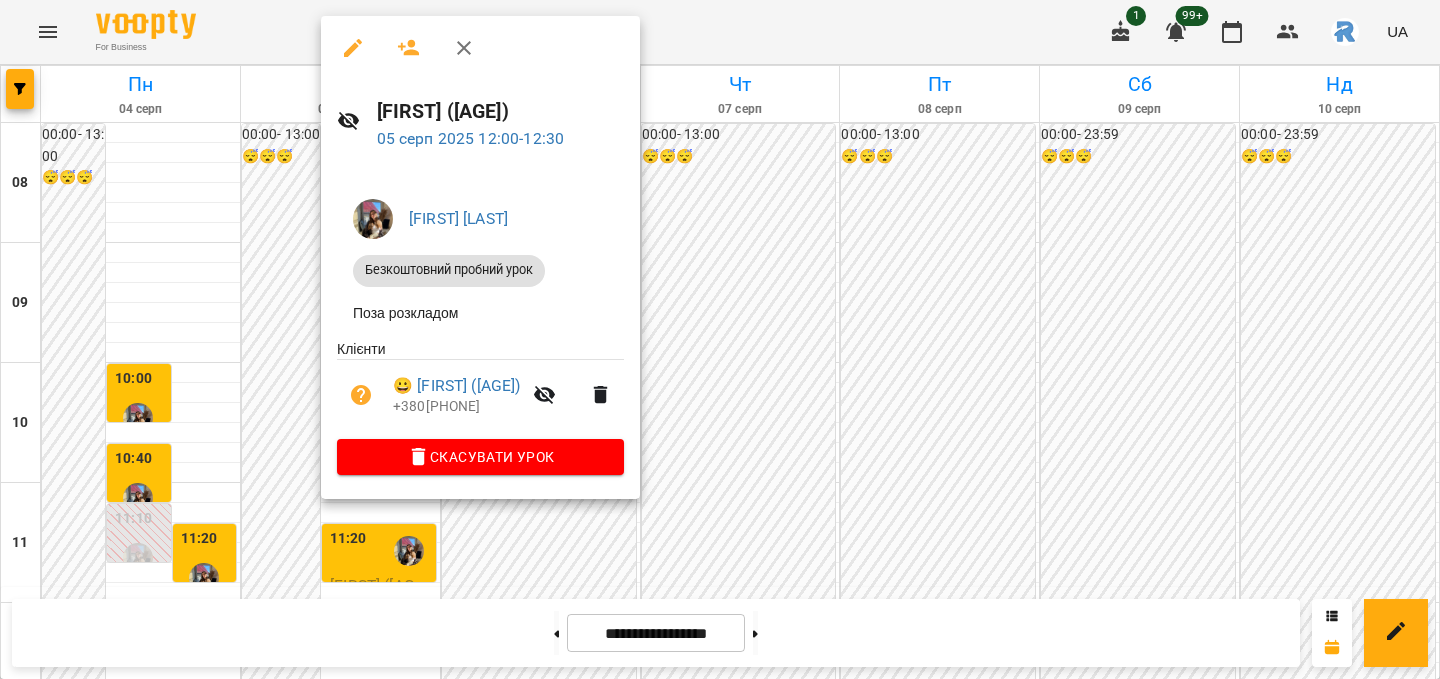 click at bounding box center [720, 339] 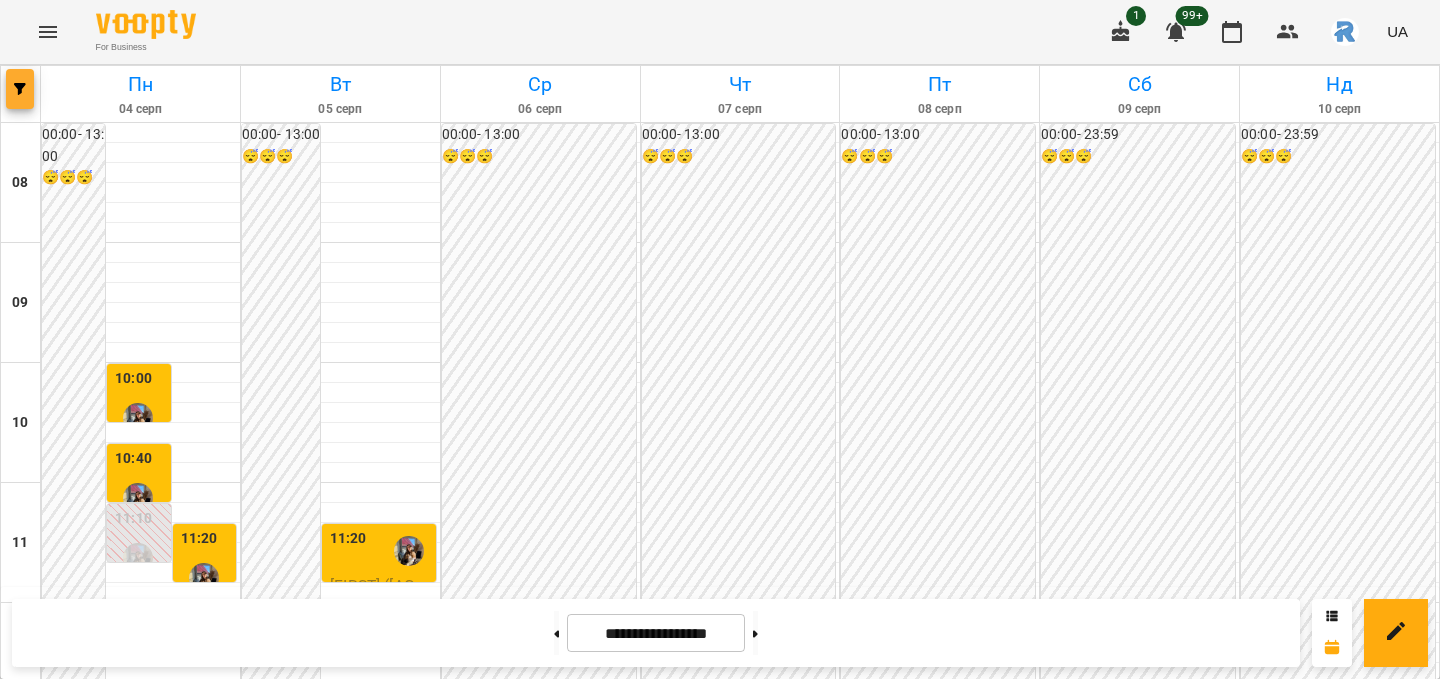 click at bounding box center (20, 89) 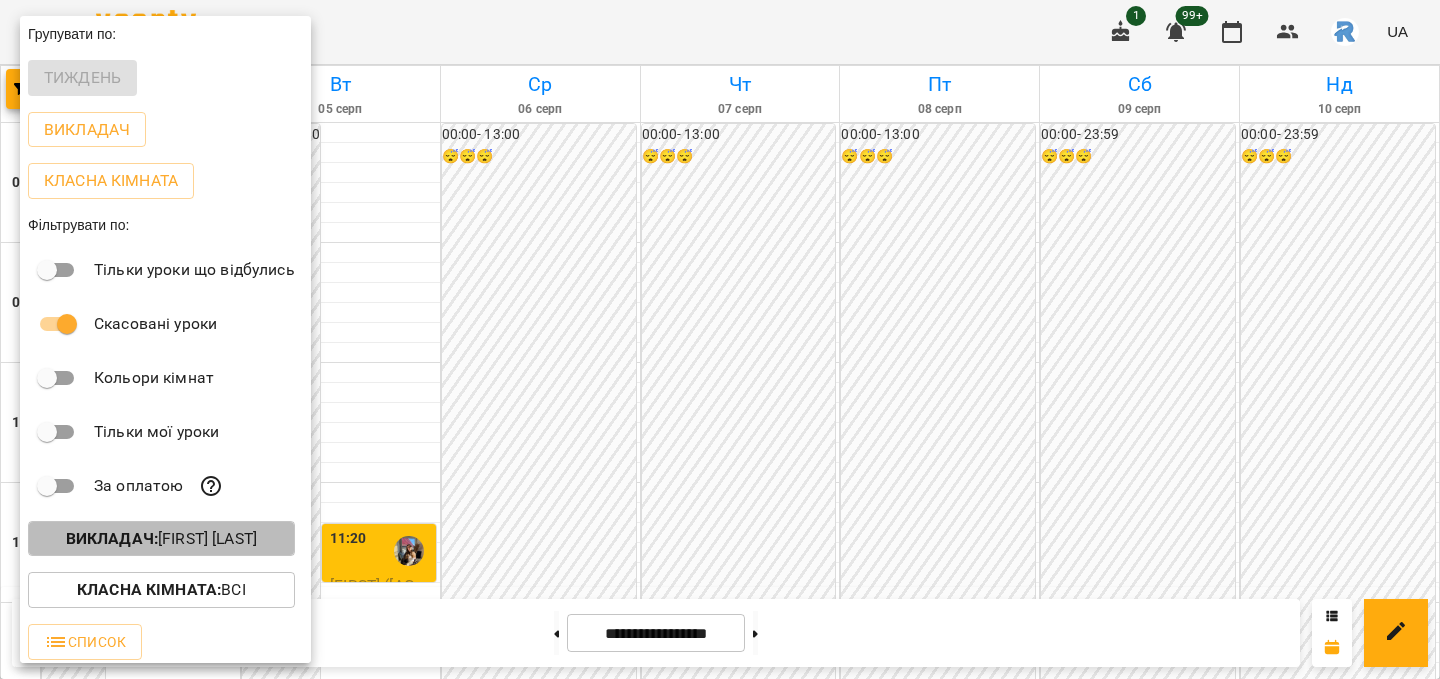 click on "Викладач : [FIRST] [LAST]" at bounding box center (161, 539) 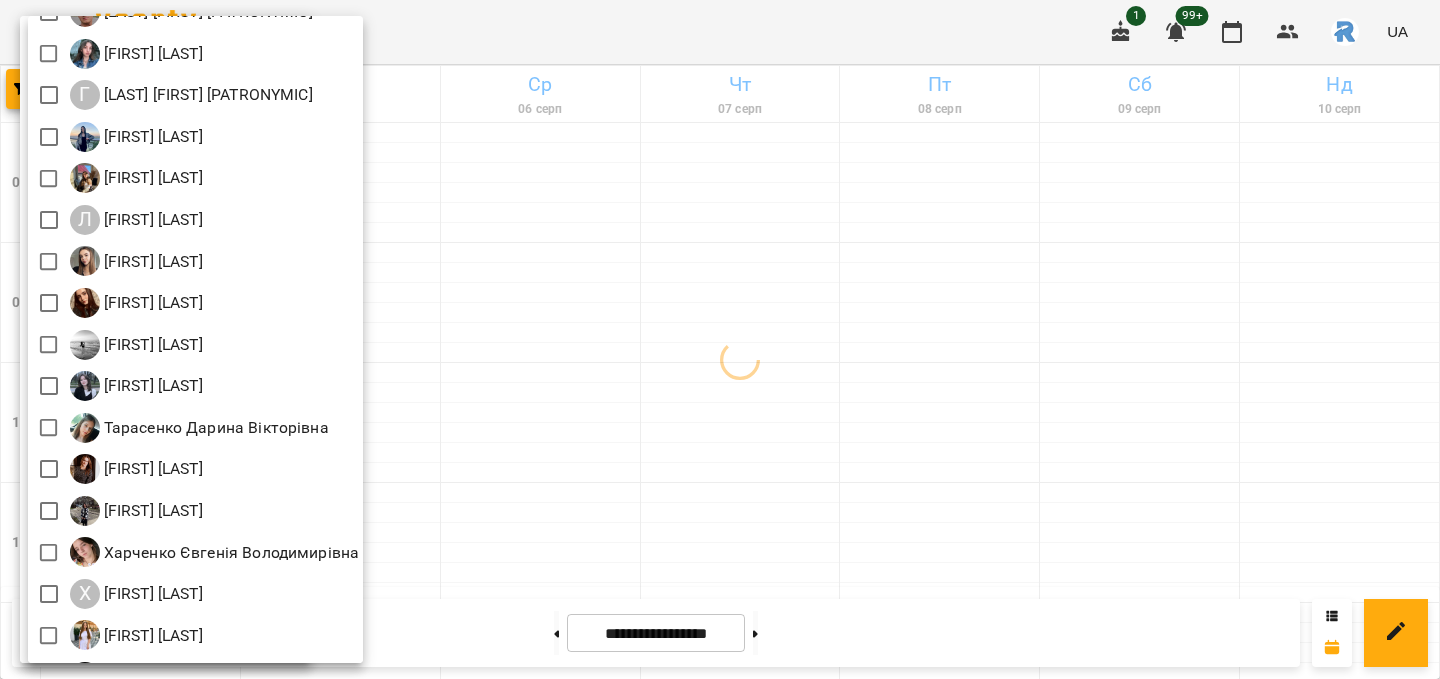 scroll, scrollTop: 230, scrollLeft: 0, axis: vertical 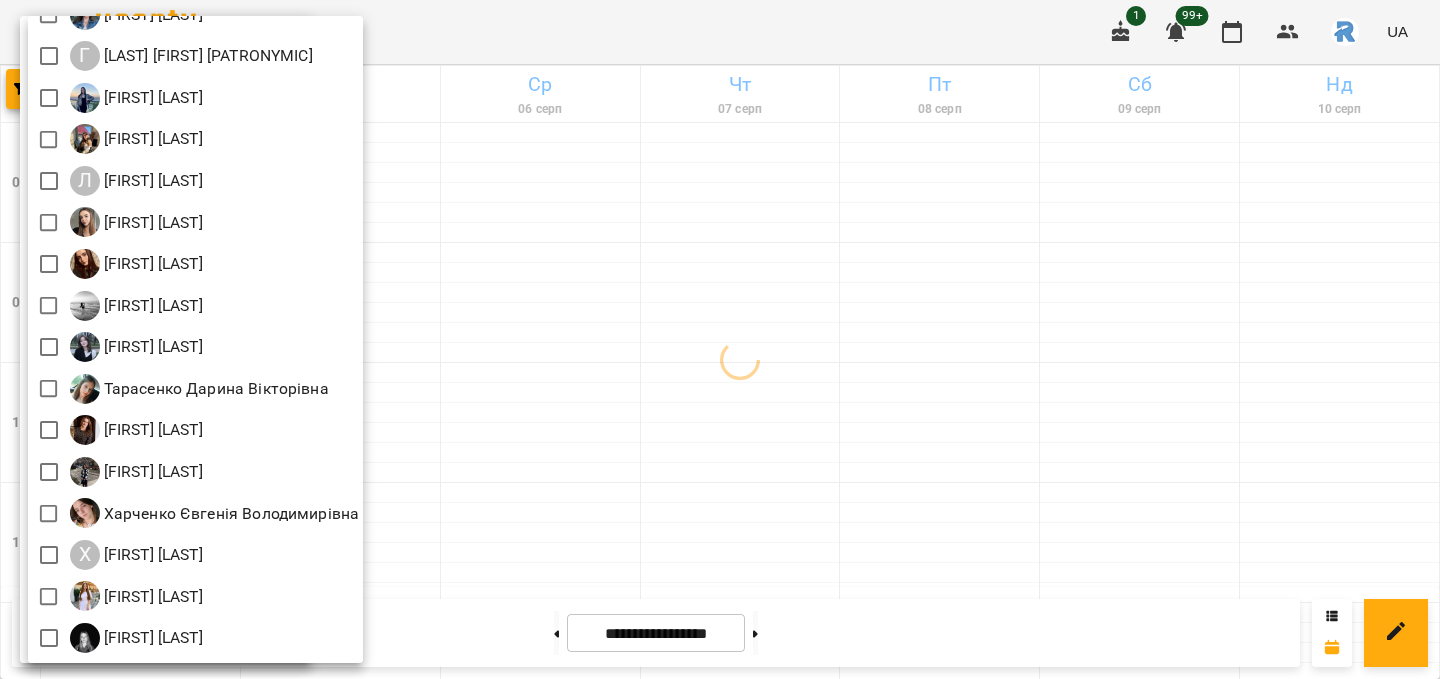 click at bounding box center [720, 339] 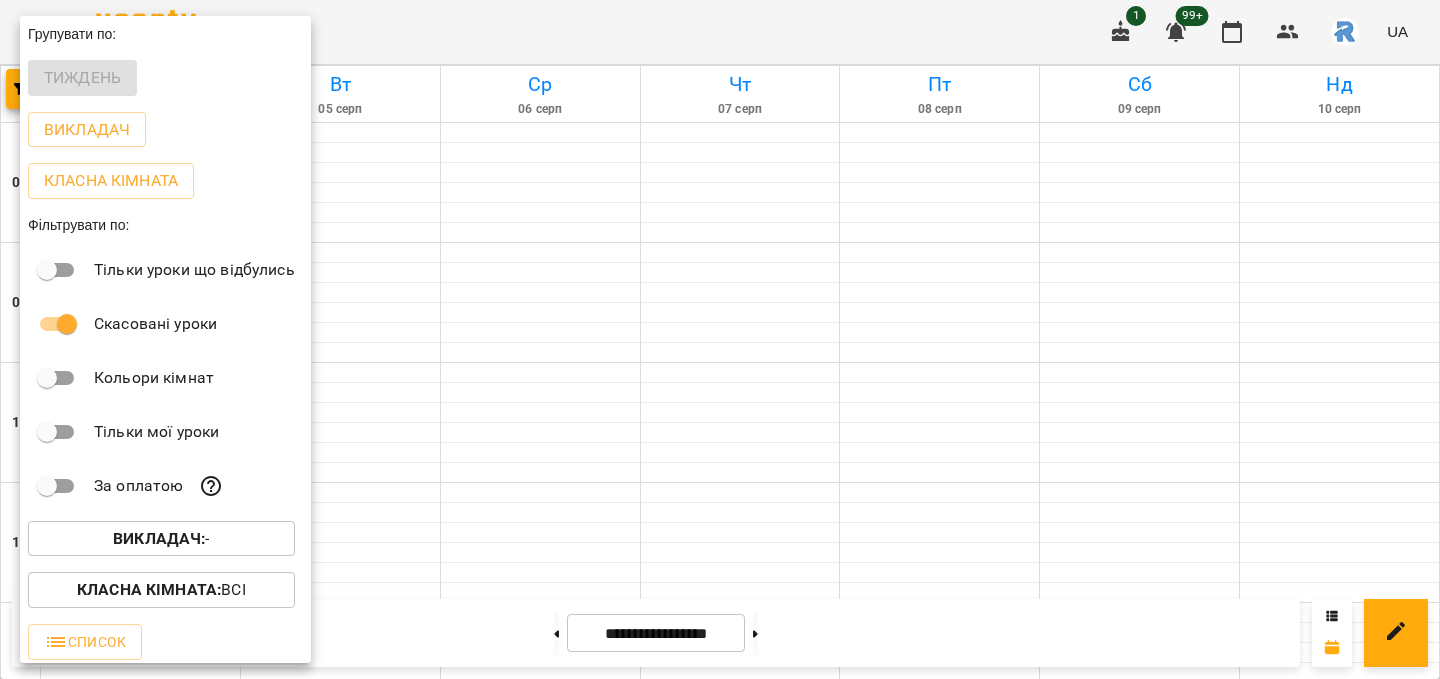 click at bounding box center [720, 339] 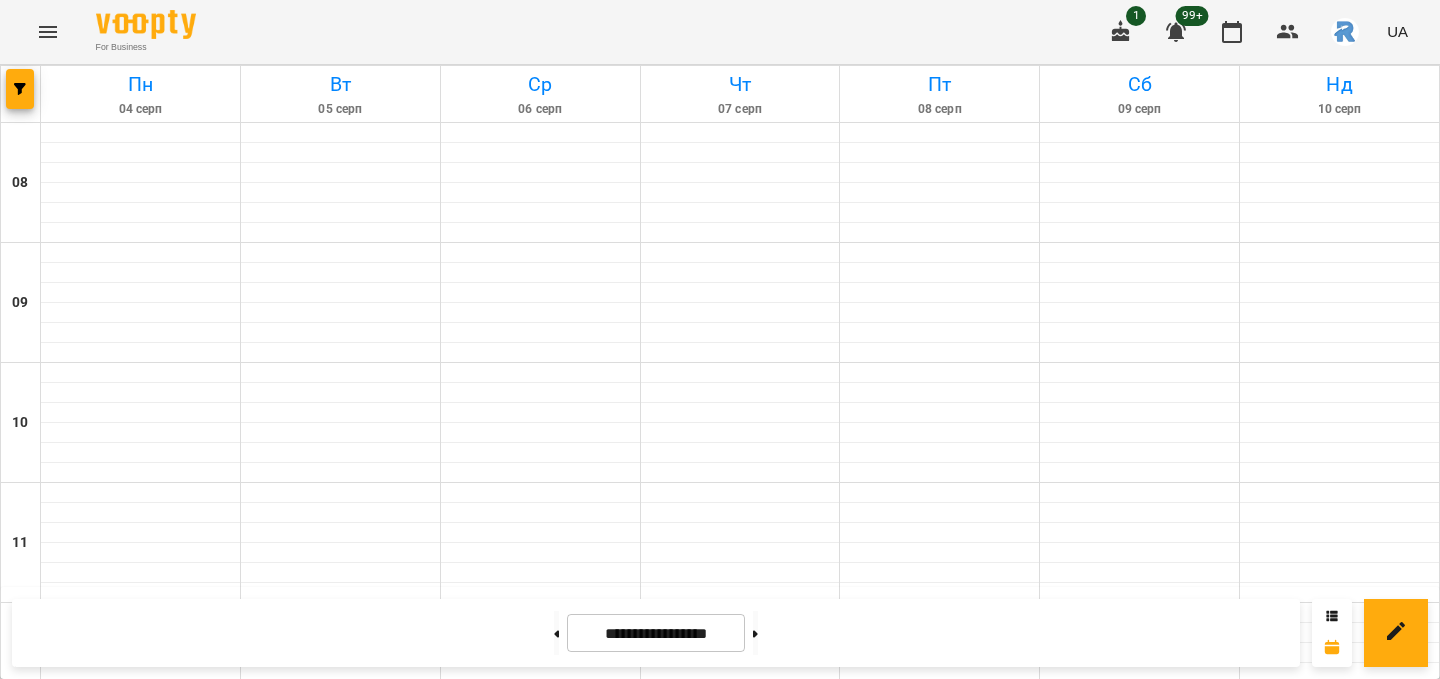 click 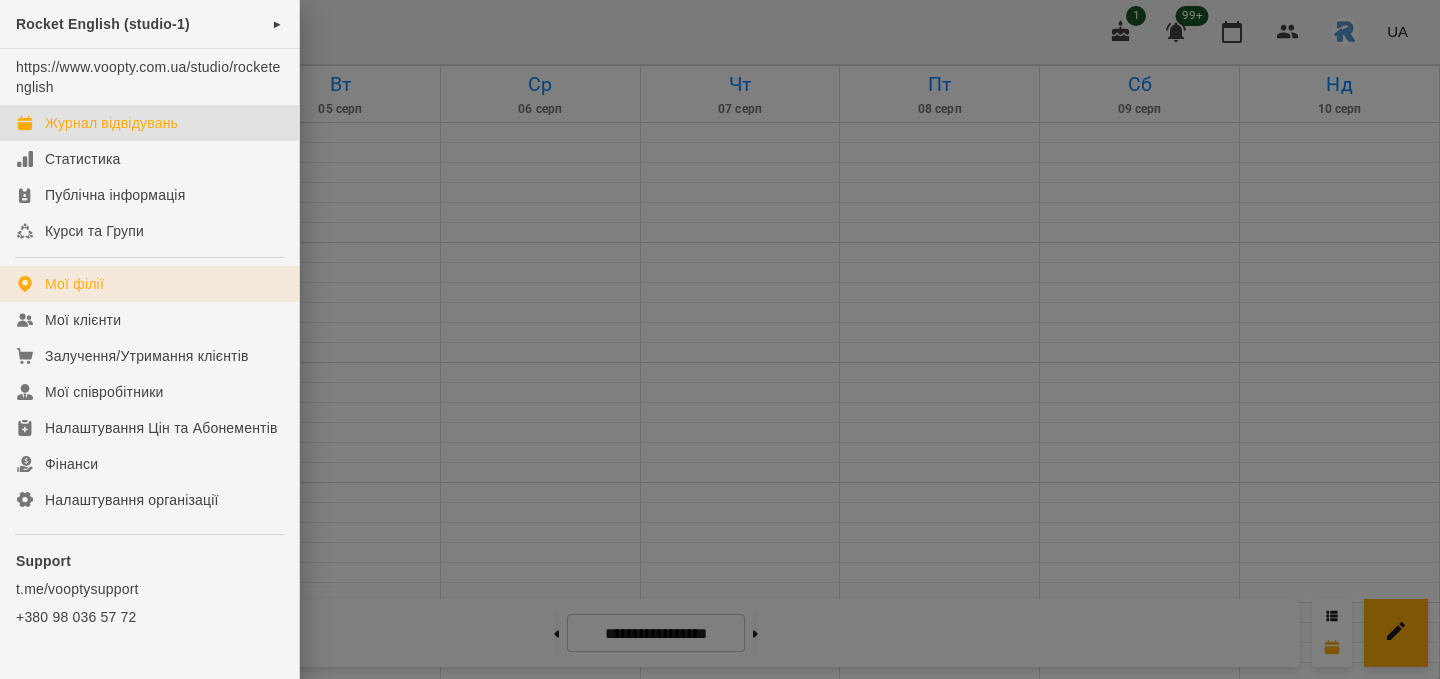 click on "Мої філії" at bounding box center (149, 284) 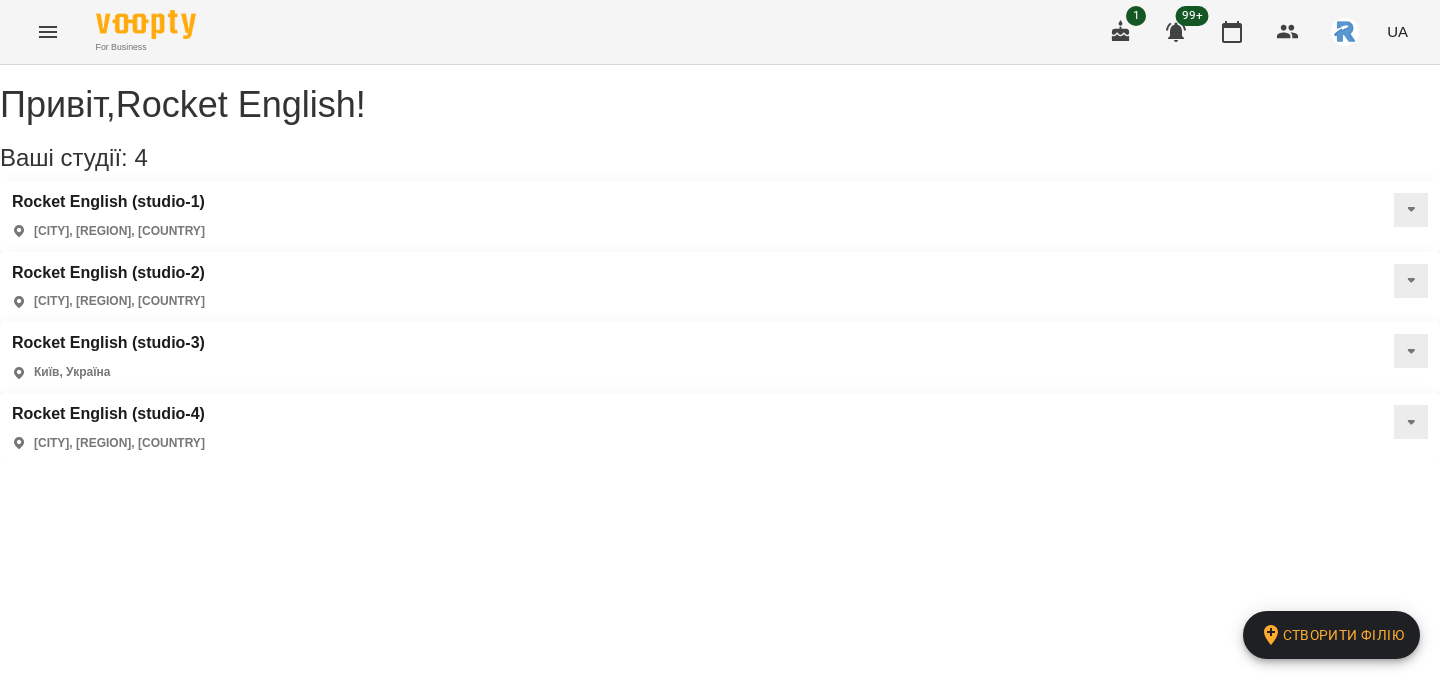 click on "Rocket English (studio-2) [CITY], [REGION], [COUNTRY]" at bounding box center [720, 287] 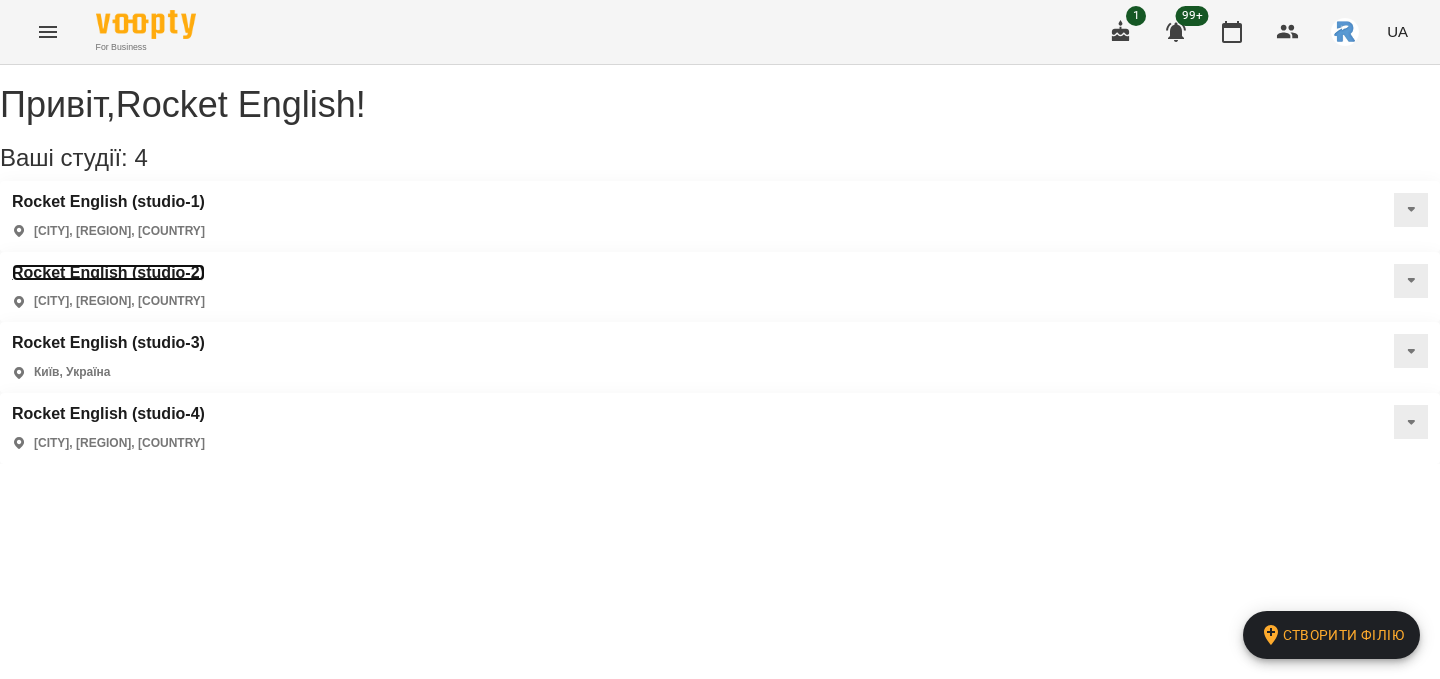 click on "Rocket English (studio-2)" at bounding box center [108, 273] 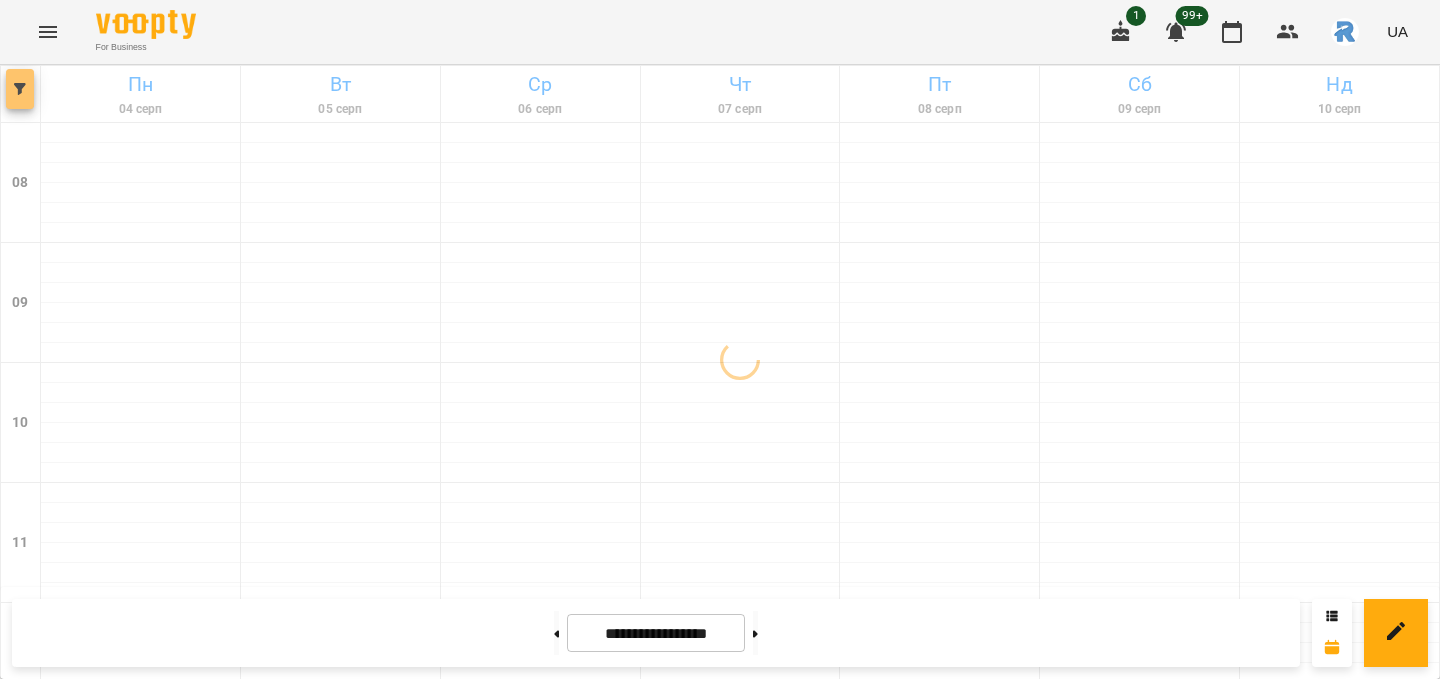 click at bounding box center (20, 89) 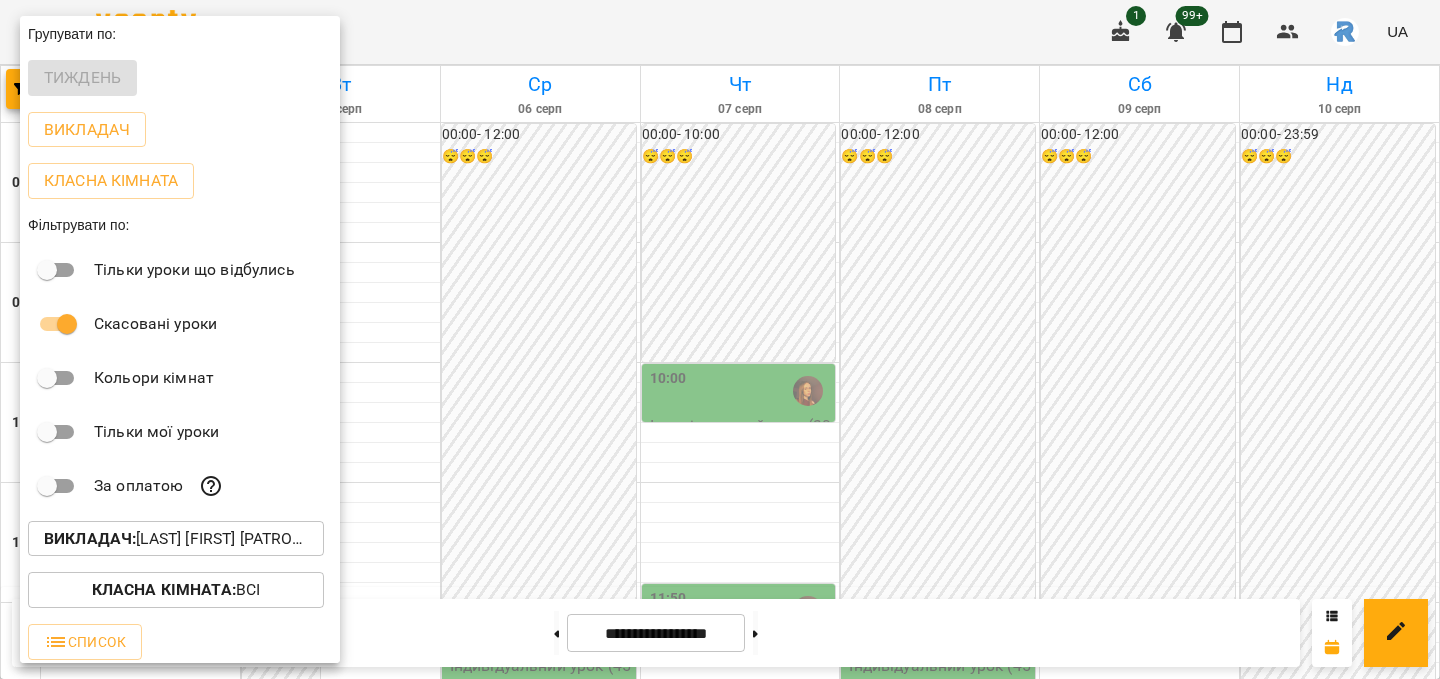 click at bounding box center (720, 339) 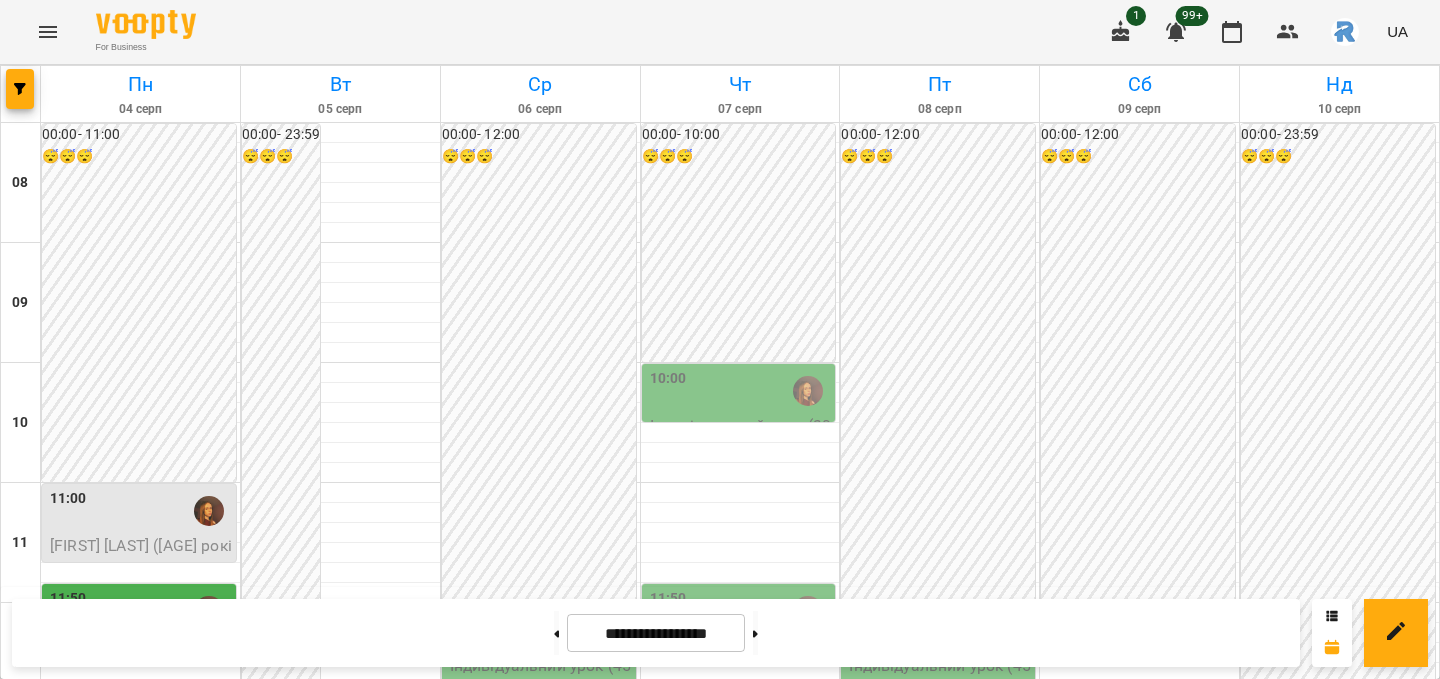 scroll, scrollTop: 572, scrollLeft: 0, axis: vertical 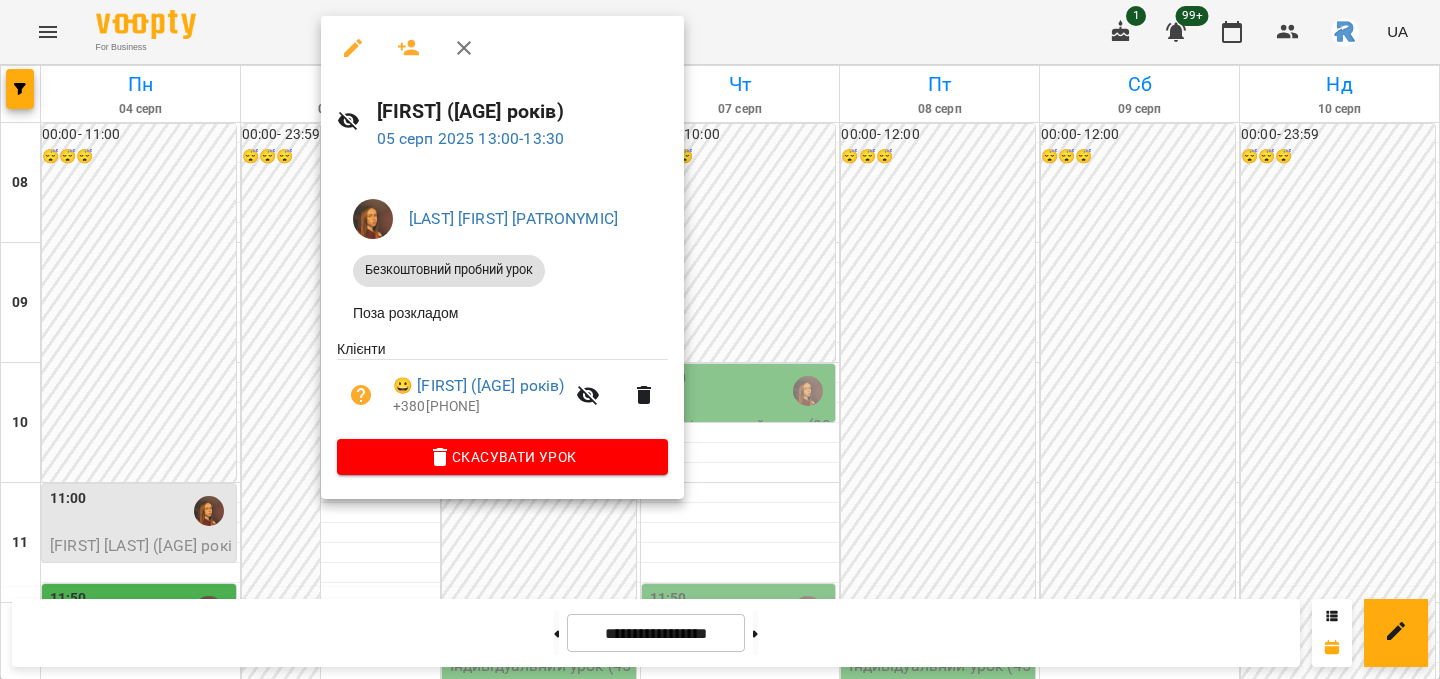click on "Скасувати Урок" at bounding box center [502, 457] 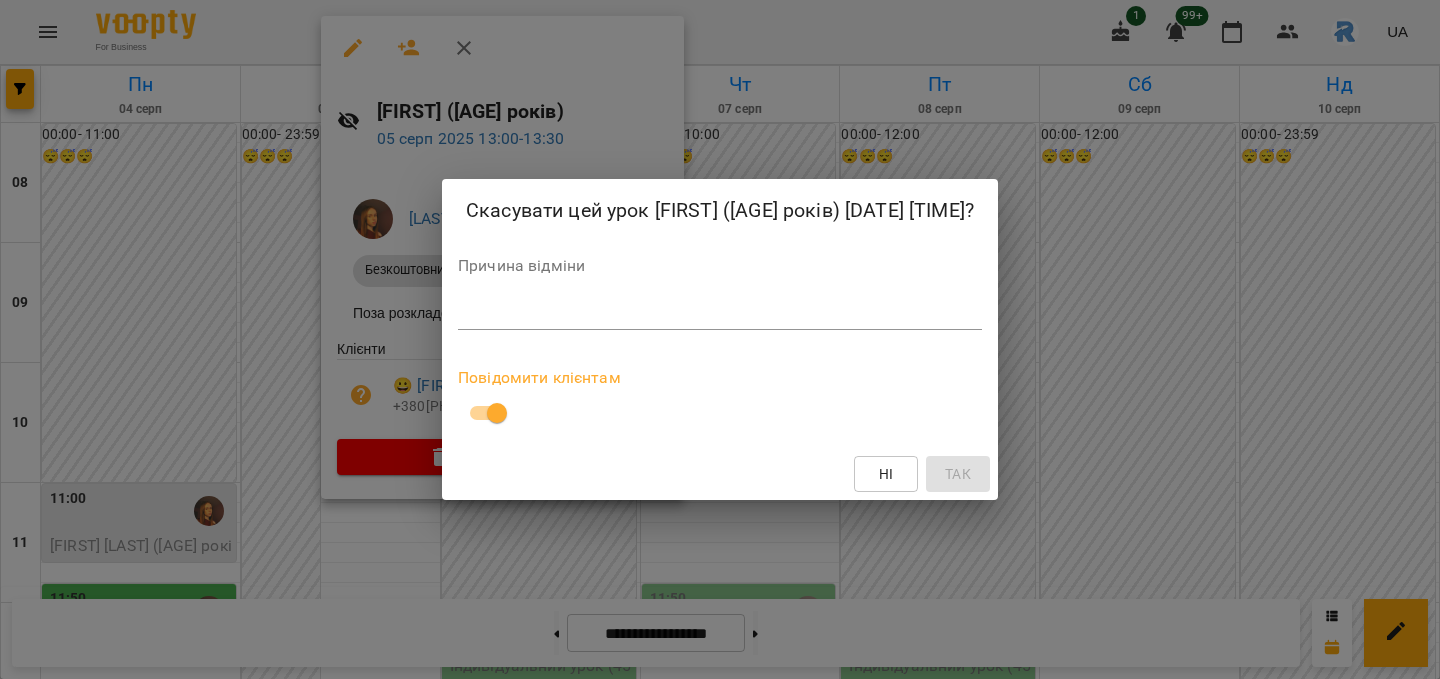 click on "*" at bounding box center [720, 314] 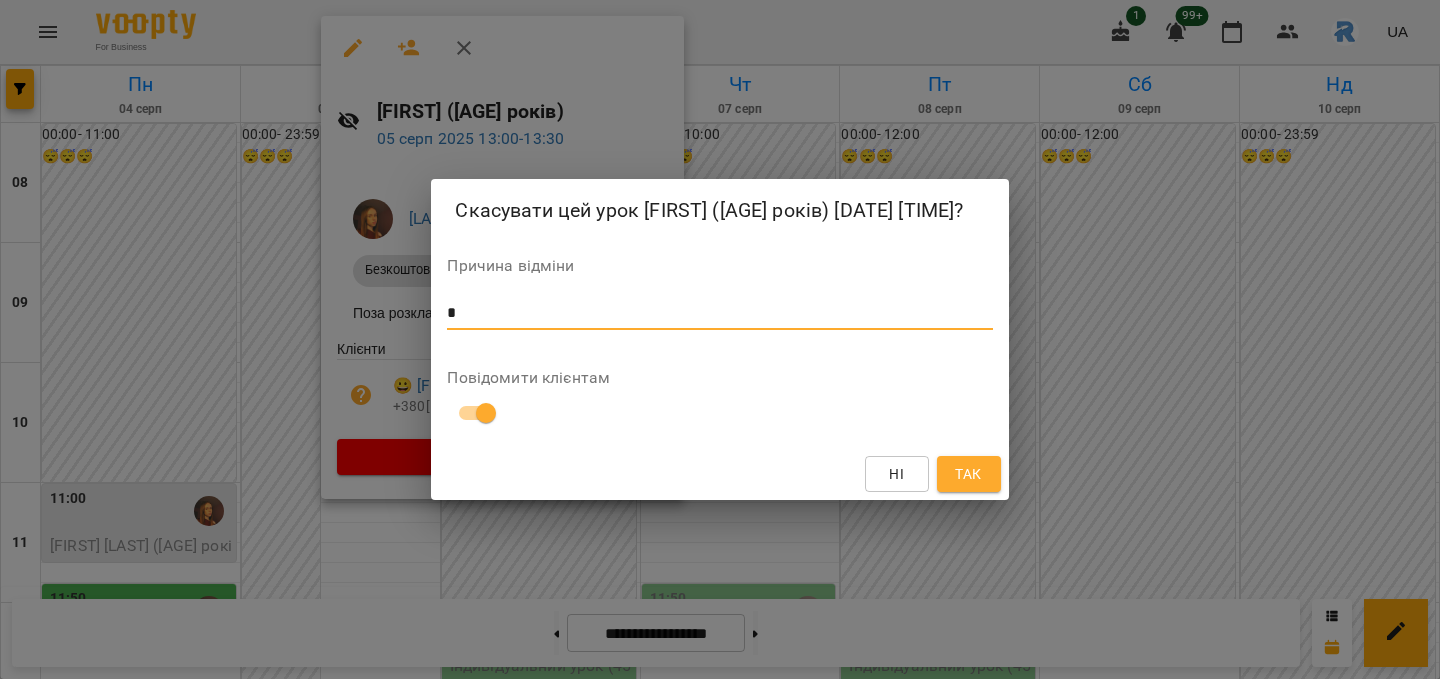 type on "*" 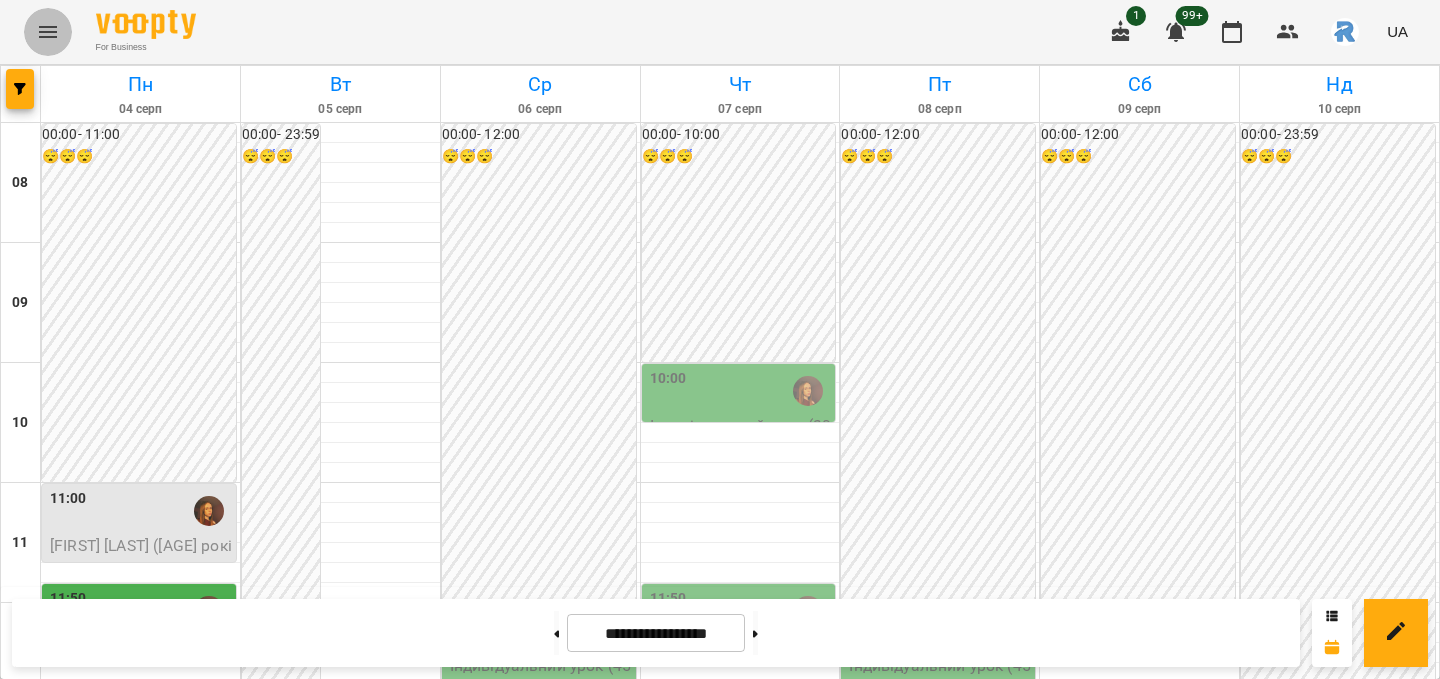 click 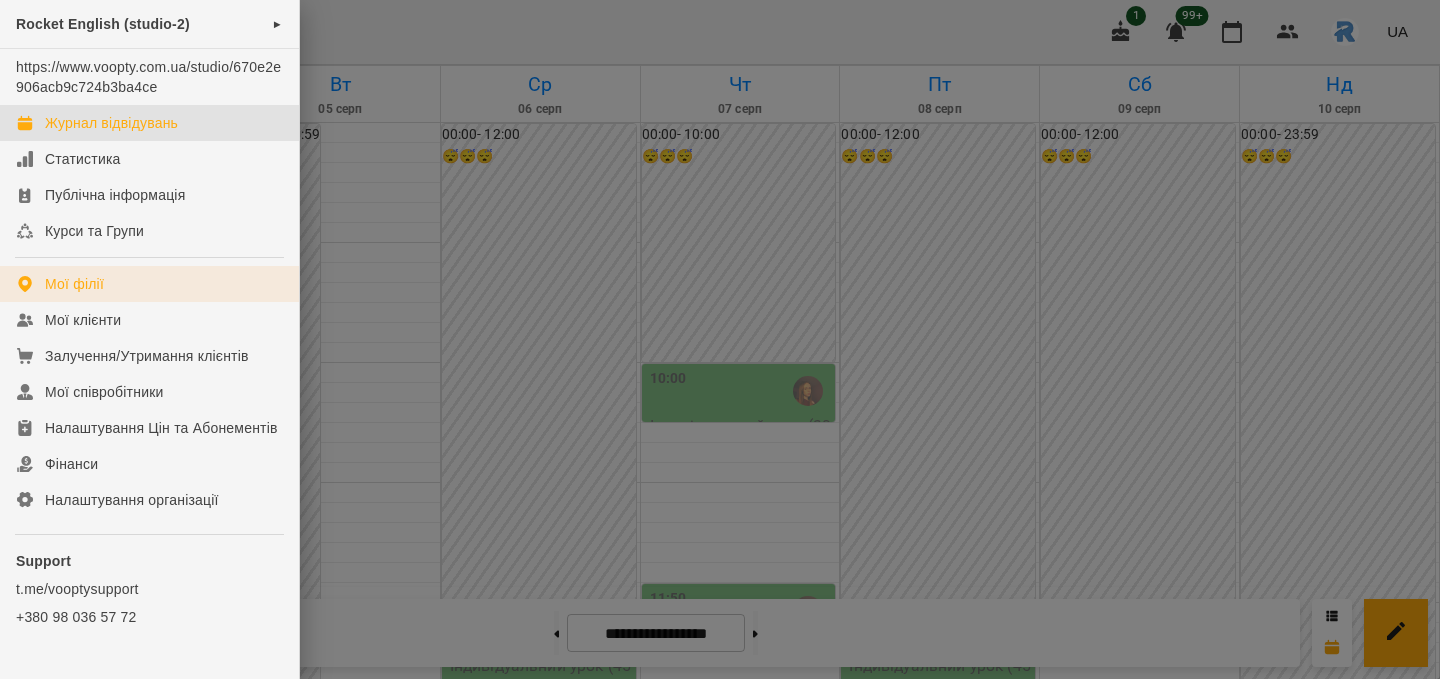 click on "Мої філії" at bounding box center (149, 284) 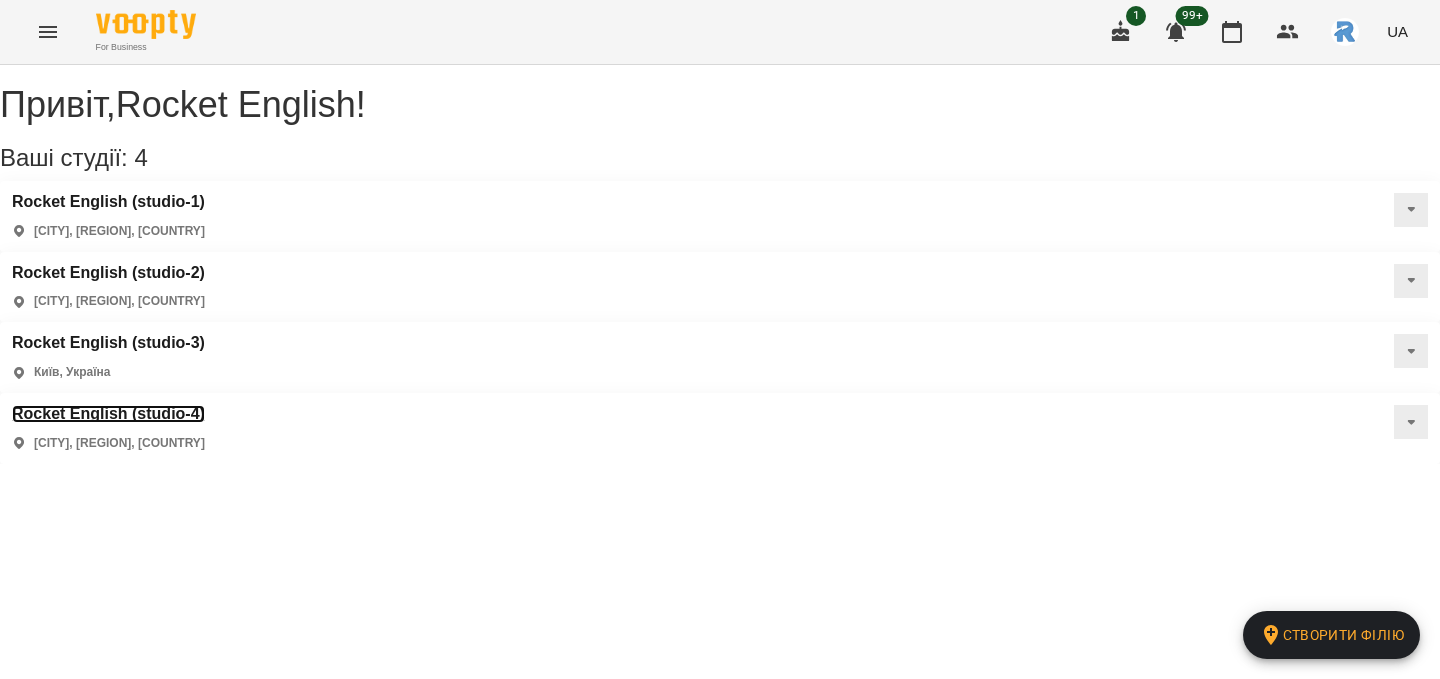click on "Rocket English (studio-4)" at bounding box center (108, 414) 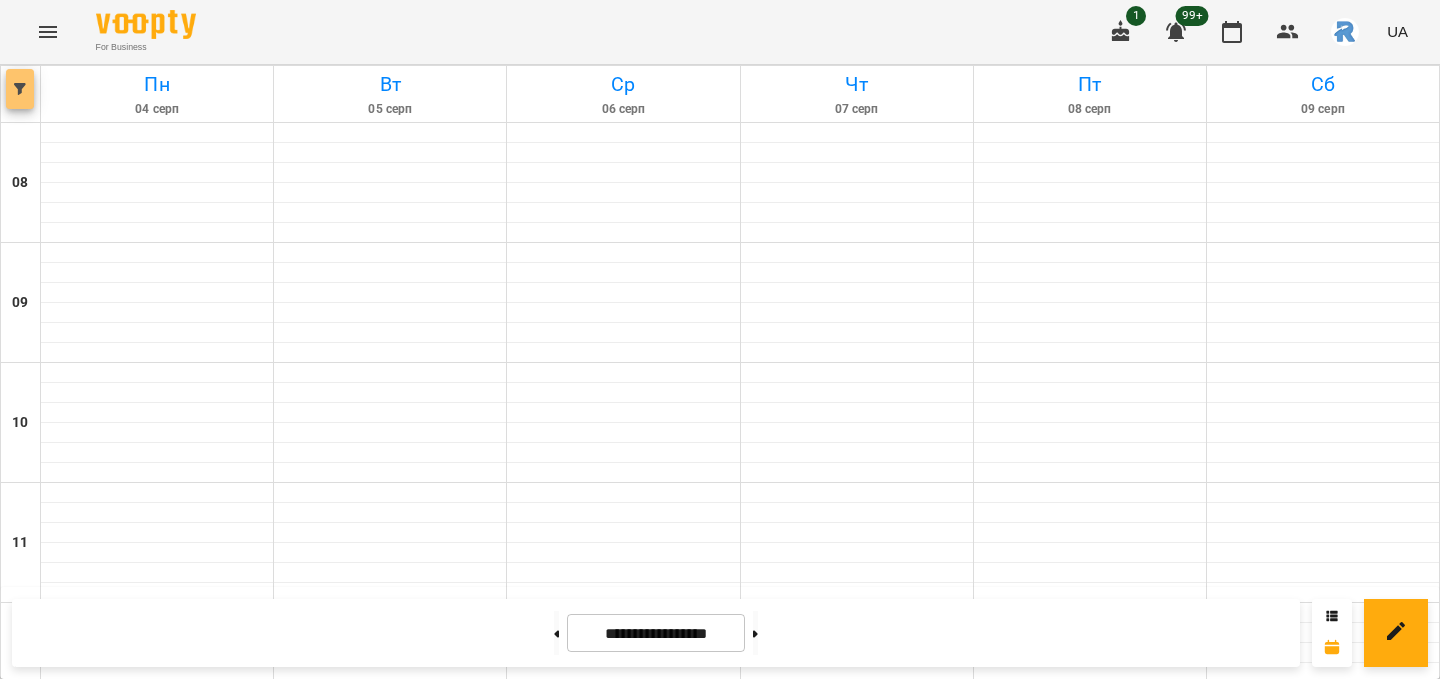 click at bounding box center [20, 89] 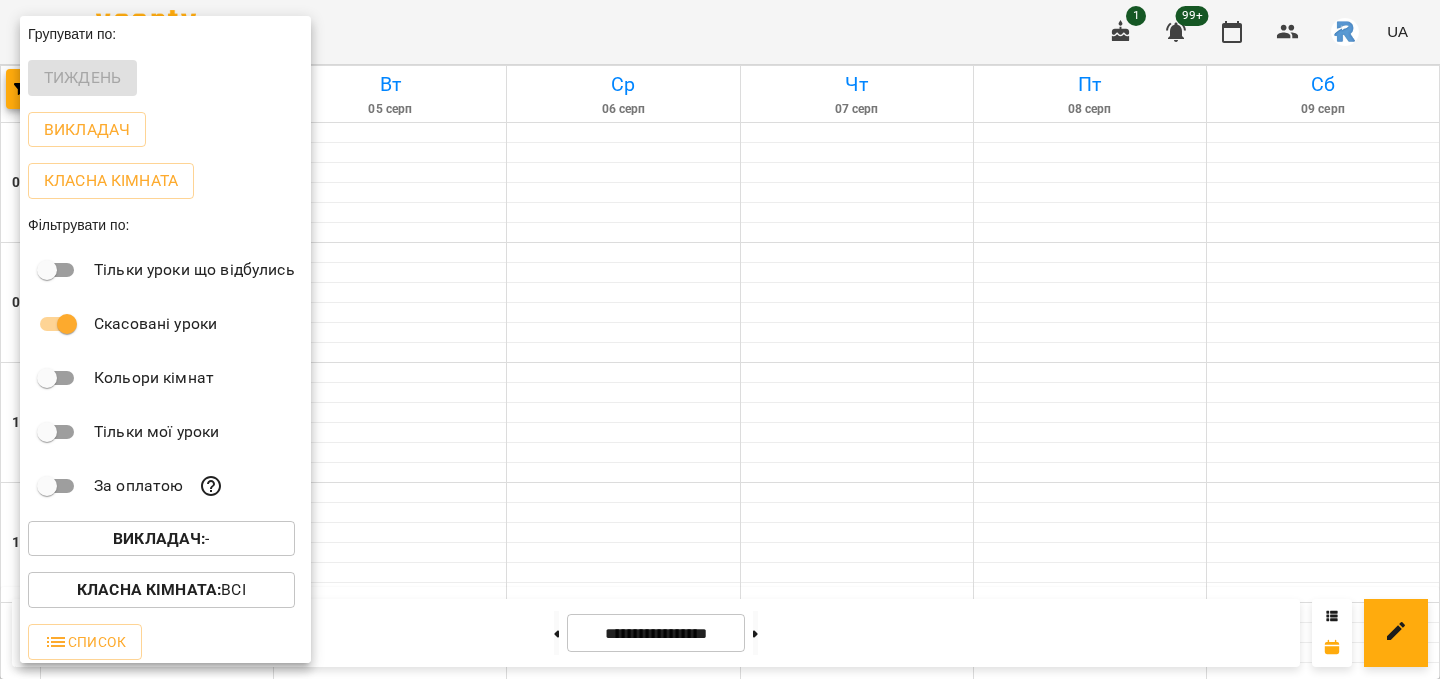 click on "Викладач :" at bounding box center (159, 538) 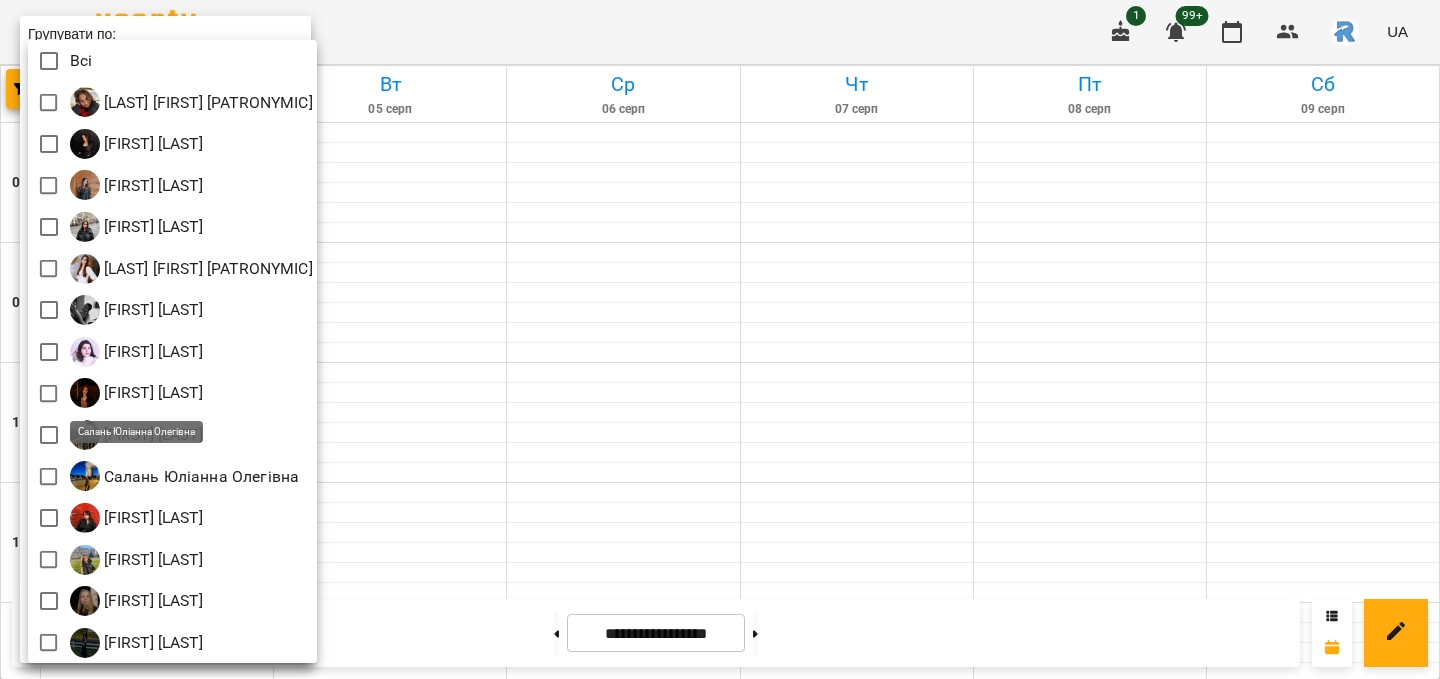 scroll, scrollTop: 4, scrollLeft: 0, axis: vertical 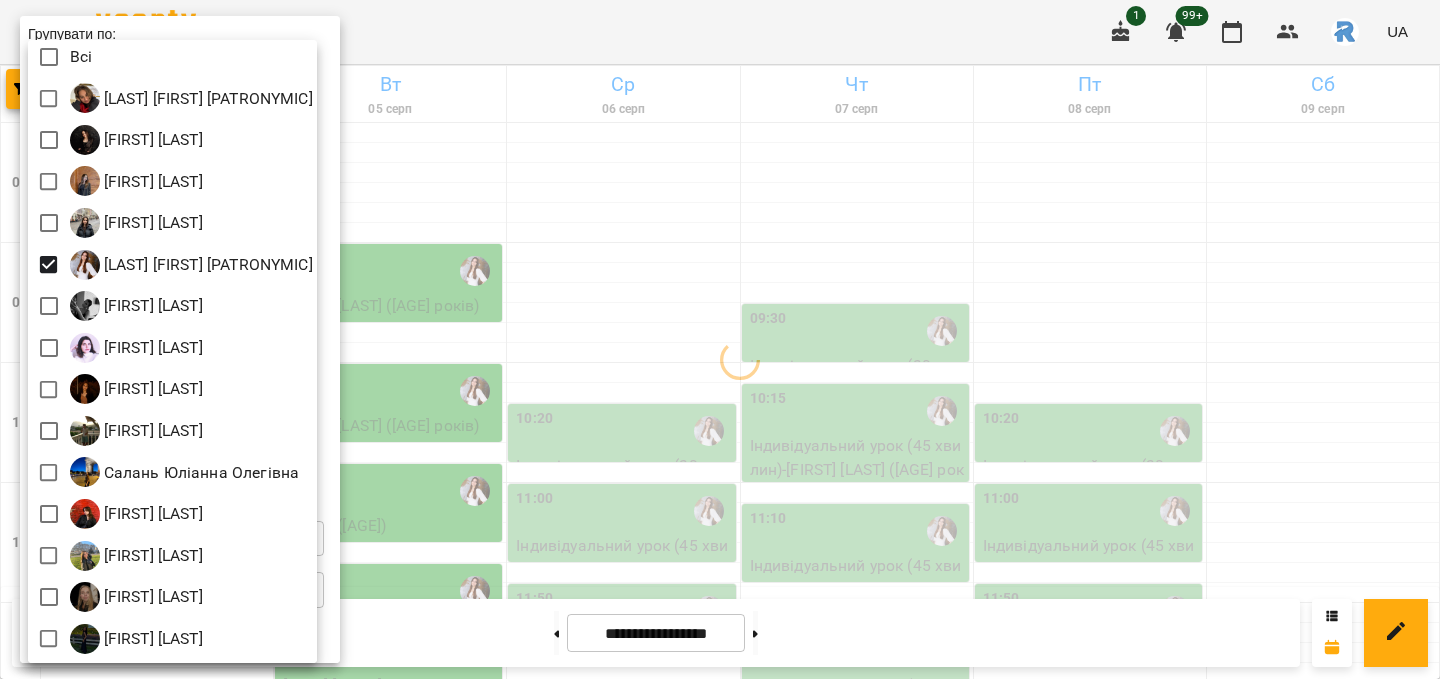click at bounding box center (720, 339) 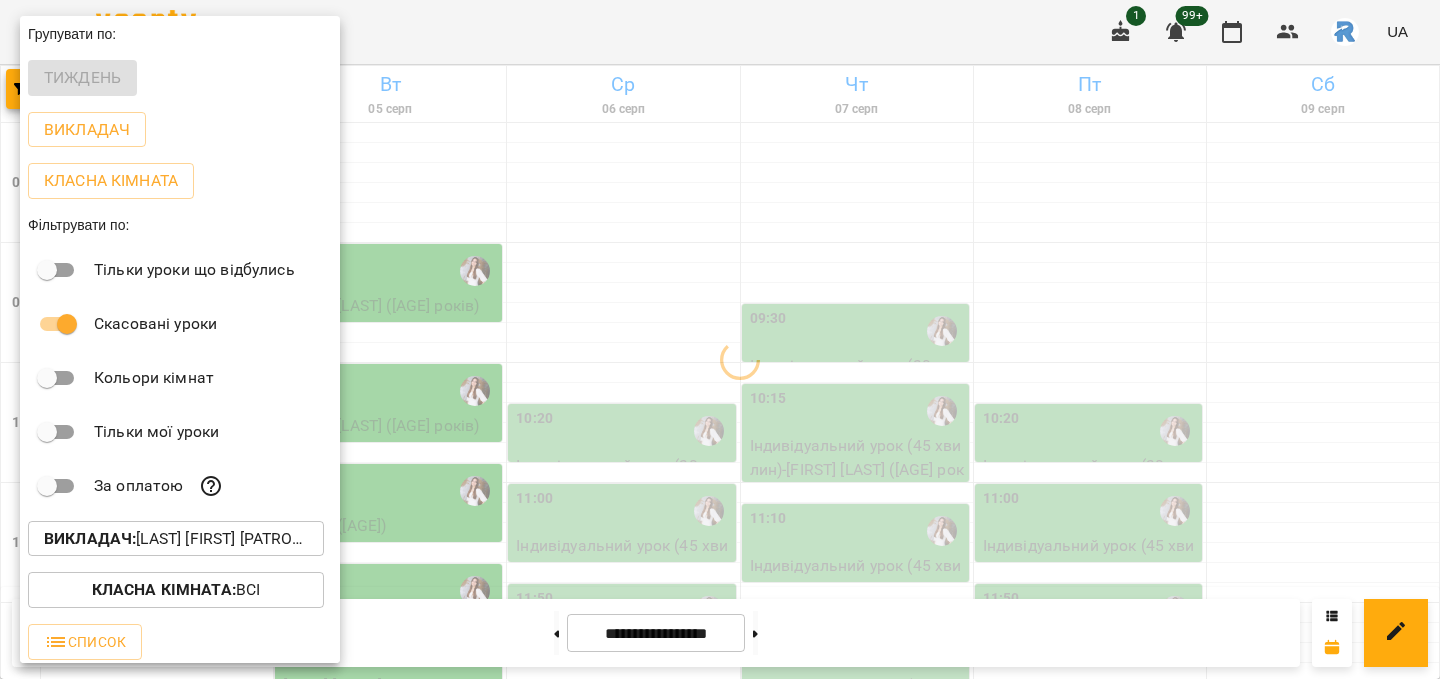 click at bounding box center [720, 339] 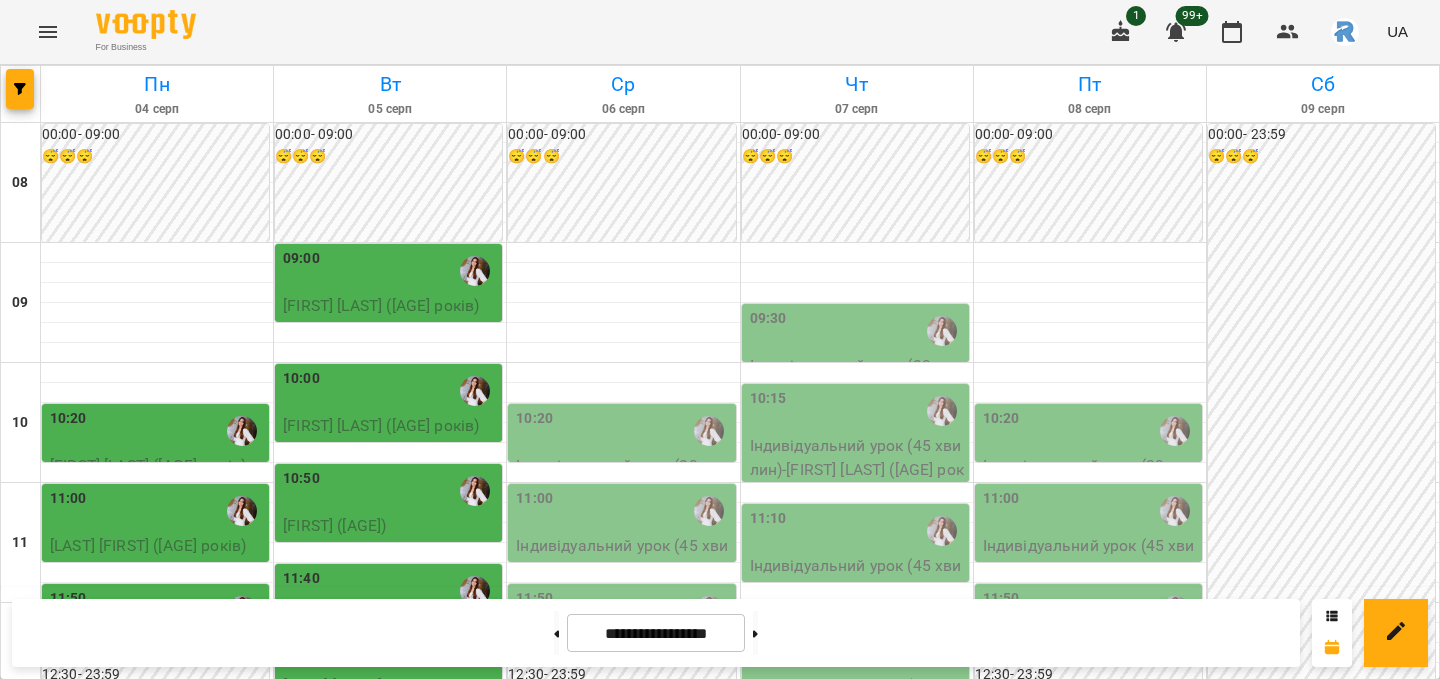 scroll, scrollTop: 273, scrollLeft: 0, axis: vertical 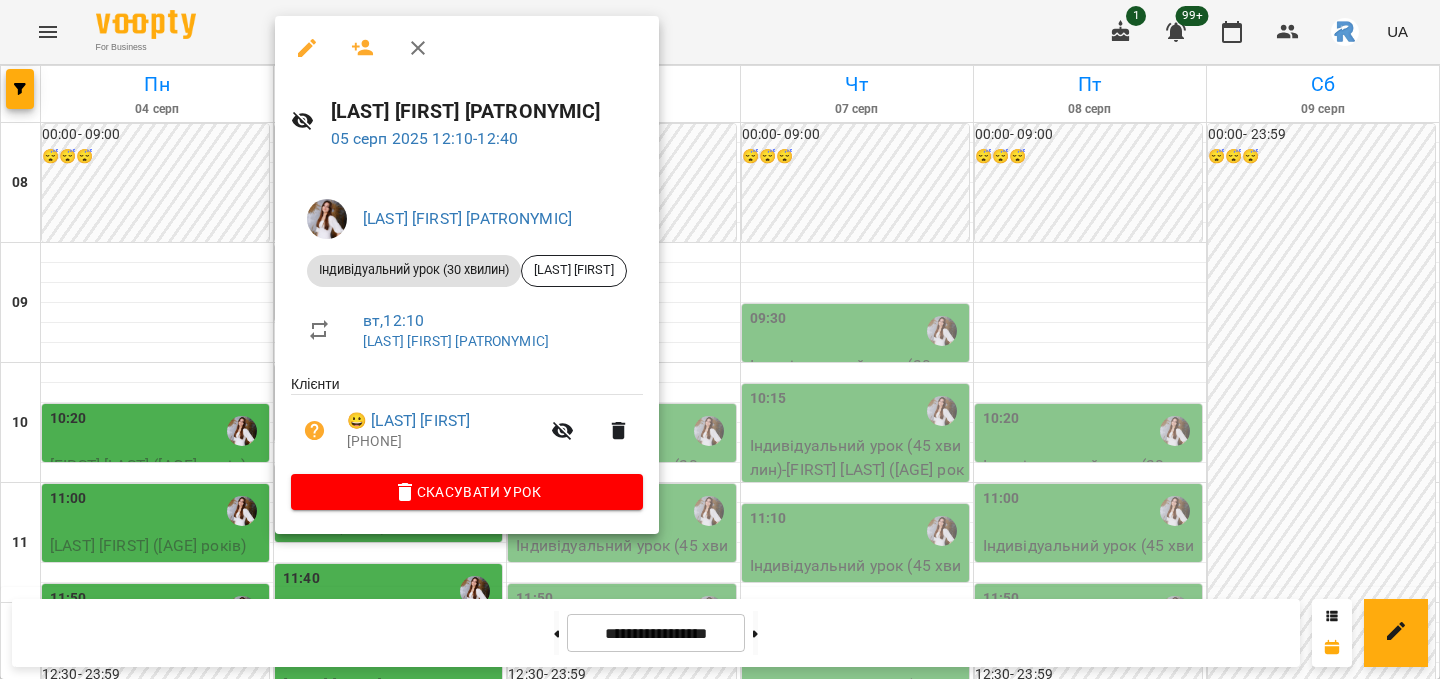 click at bounding box center (720, 339) 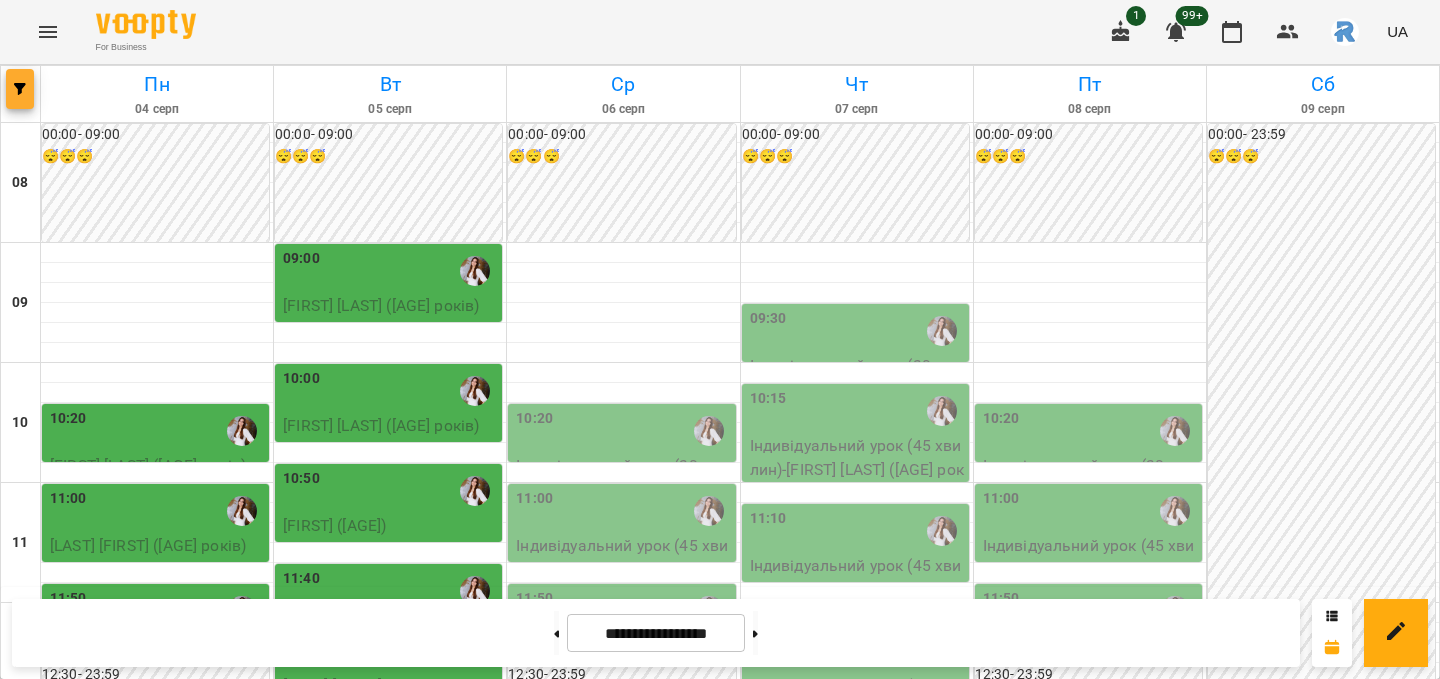 click at bounding box center (20, 89) 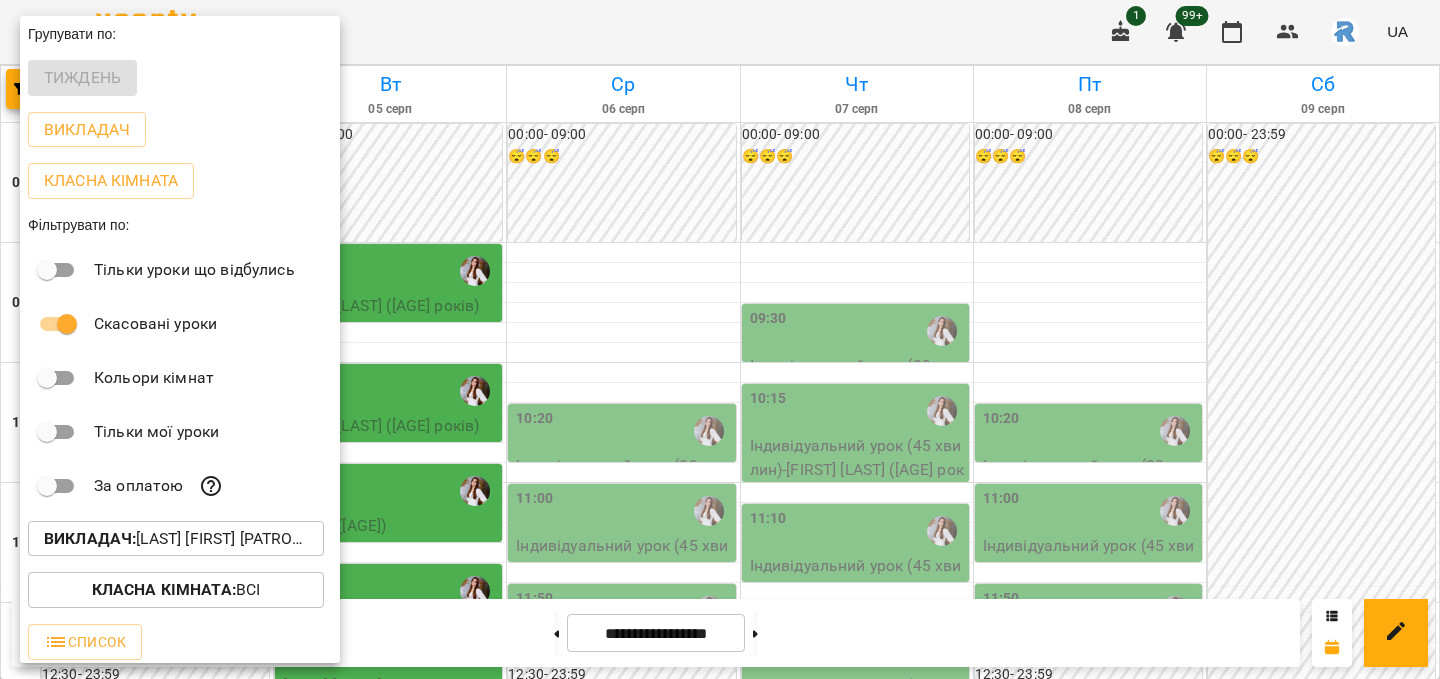 click at bounding box center (720, 339) 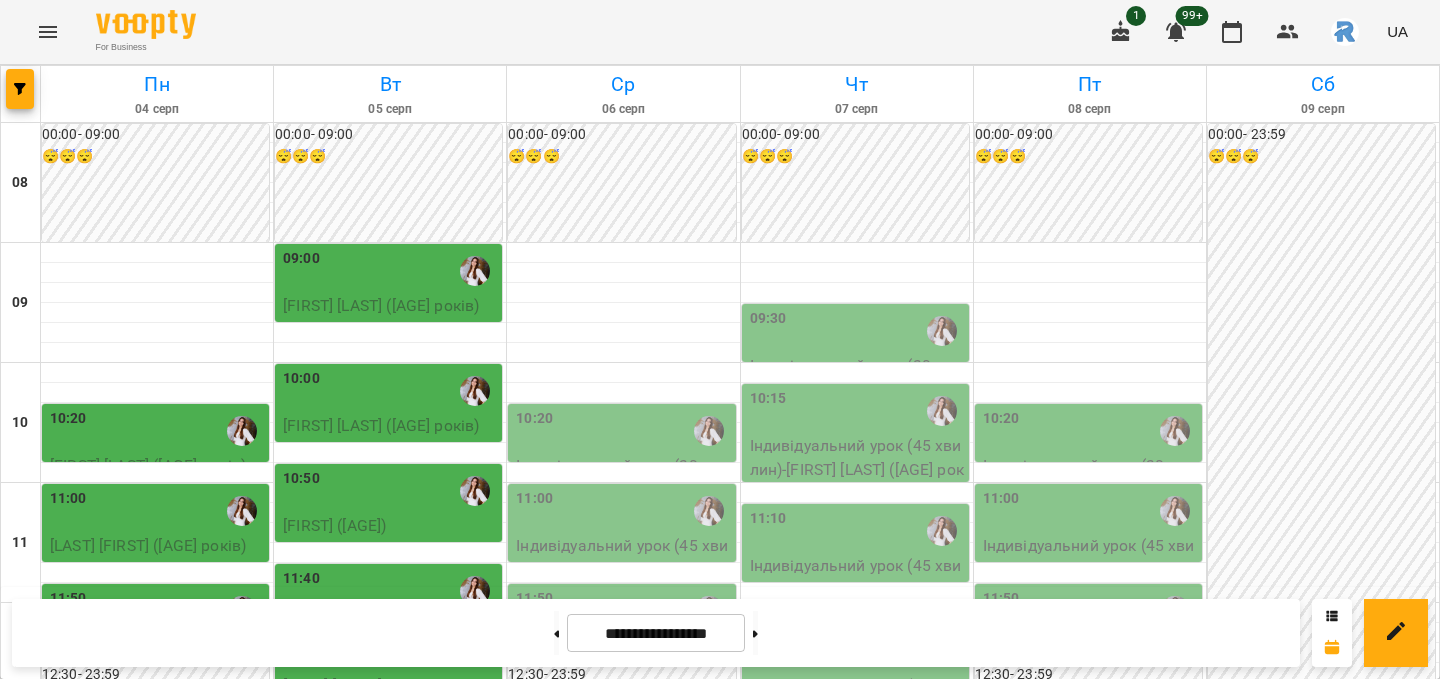 click on "For Business 1 99+ UA" at bounding box center (720, 32) 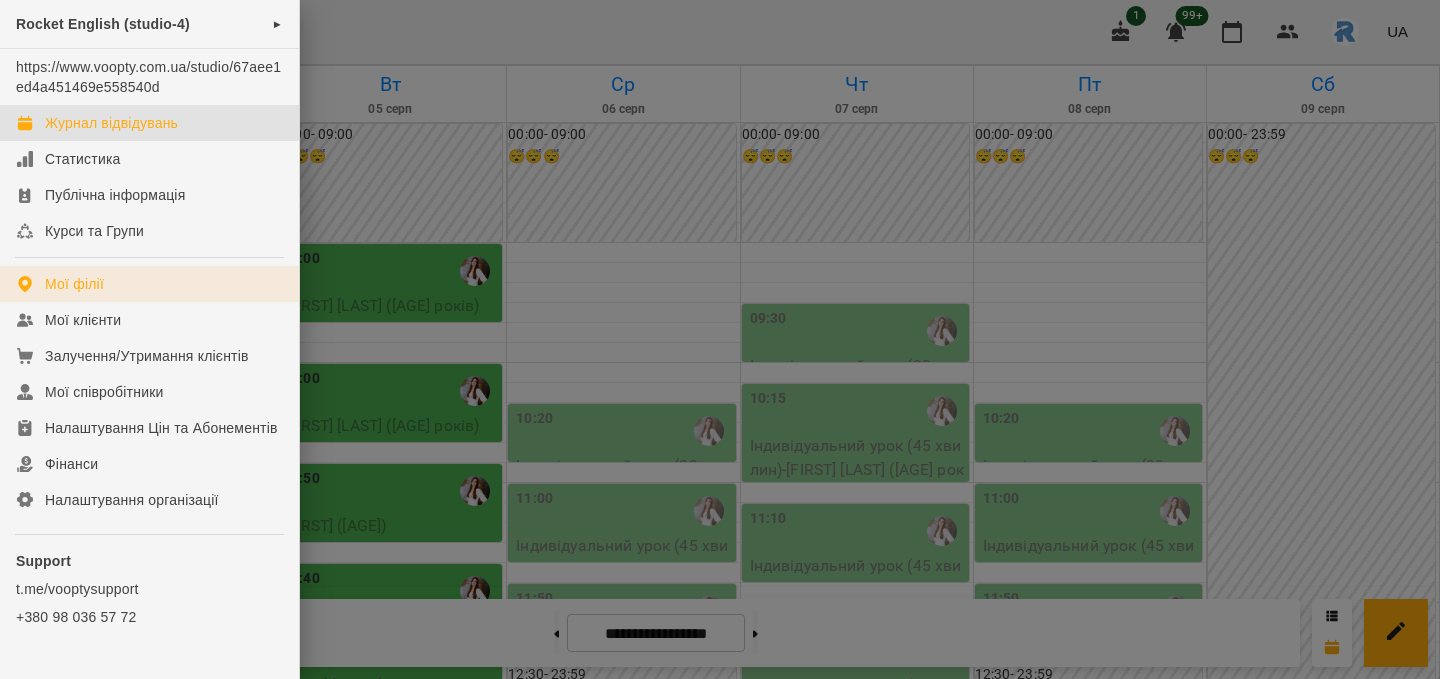 click on "Мої філії" at bounding box center (149, 284) 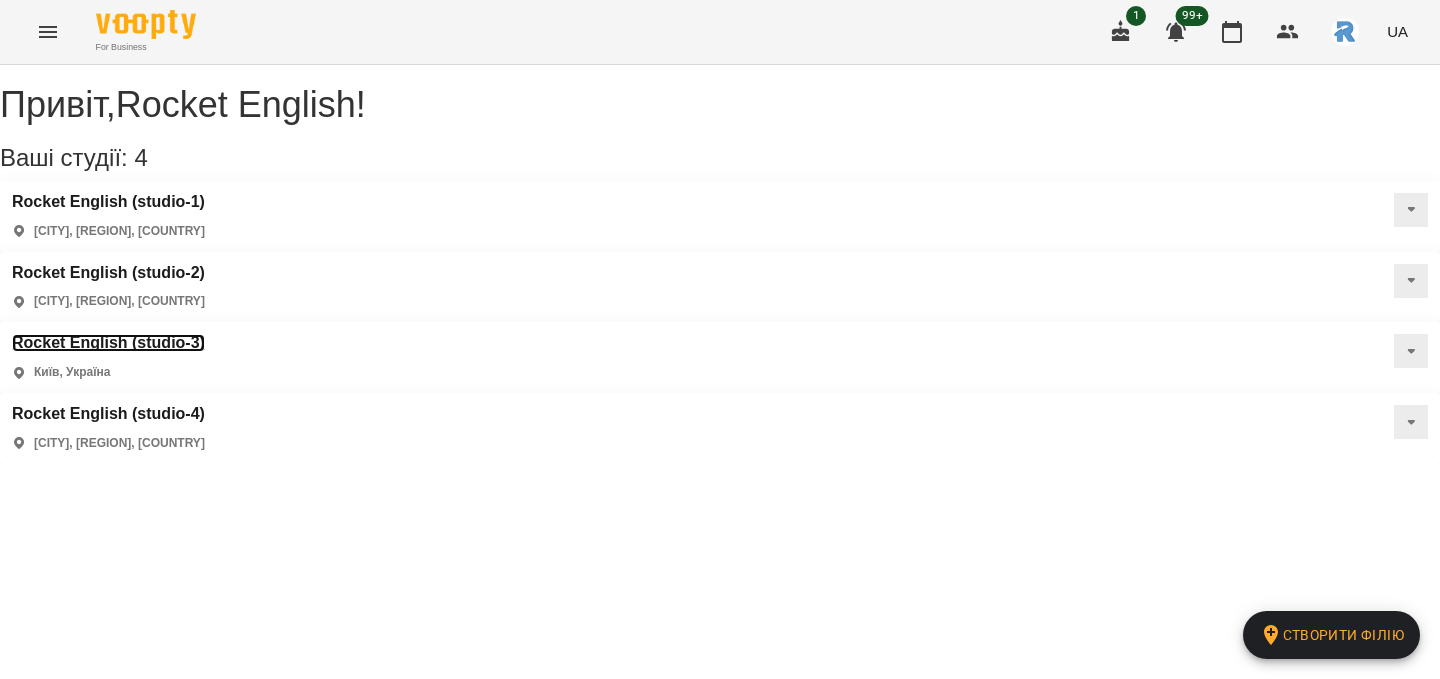 click on "Rocket English (studio-3)" at bounding box center (108, 343) 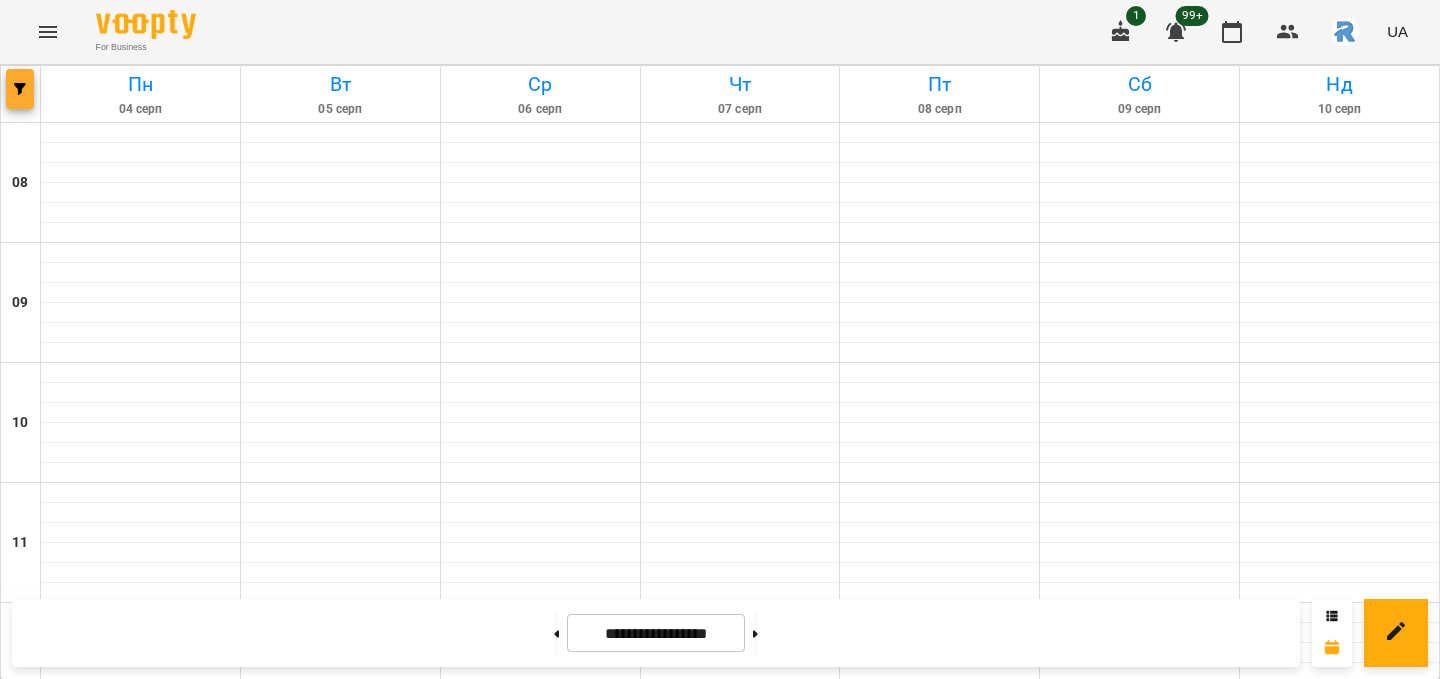 click at bounding box center (20, 89) 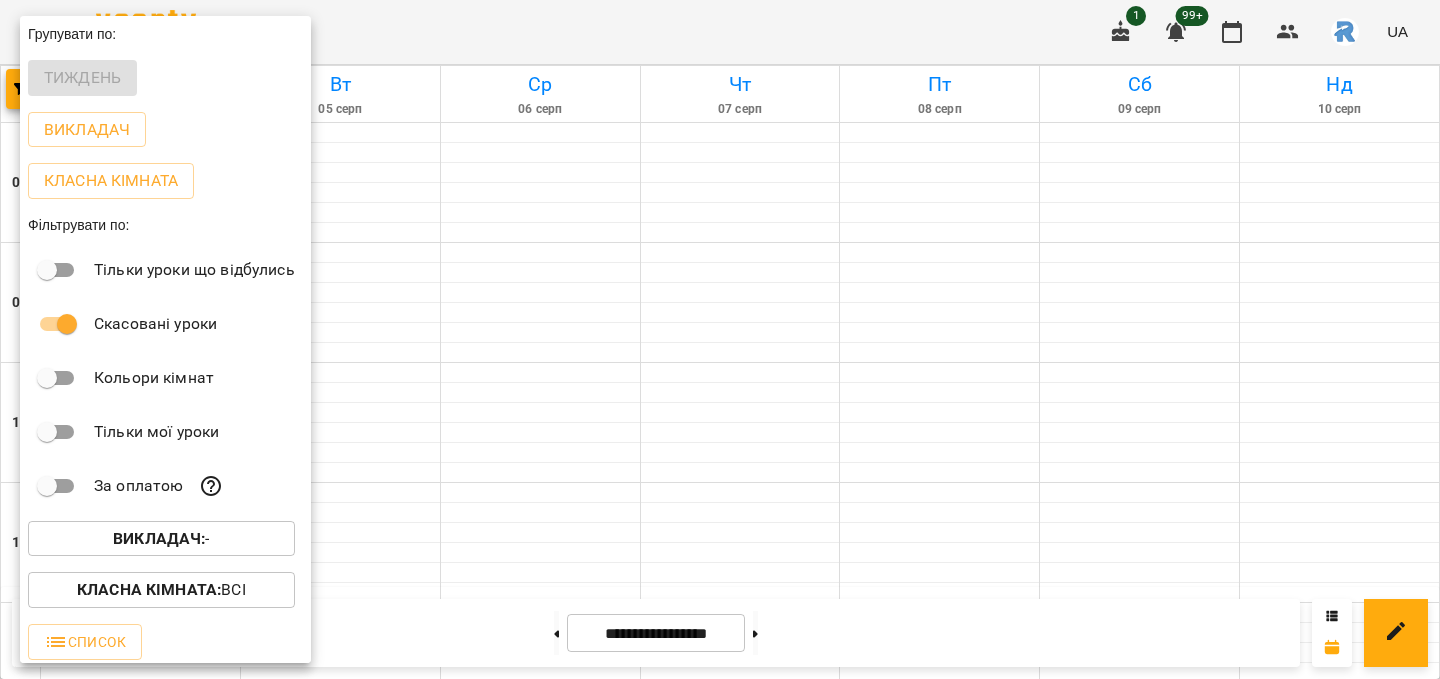 click on "Викладач :" at bounding box center (159, 538) 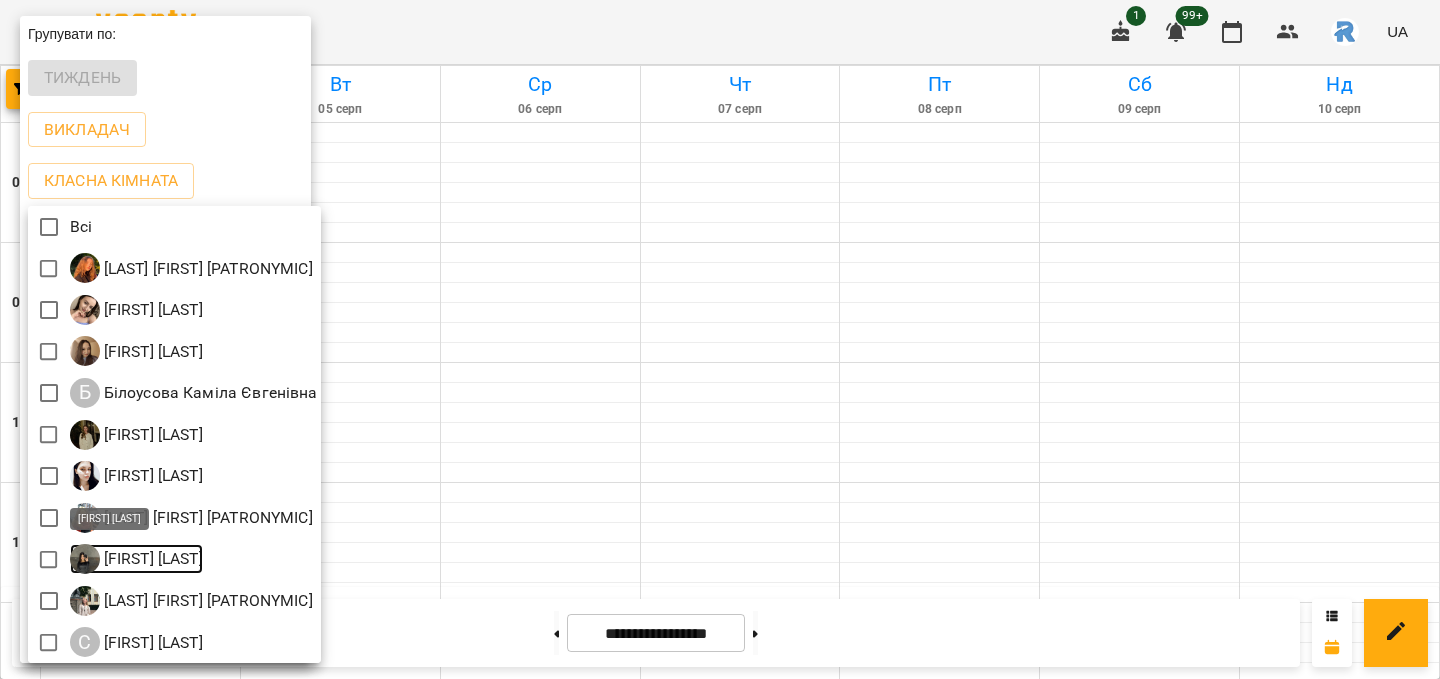 click on "[FIRST] [LAST]" at bounding box center [151, 559] 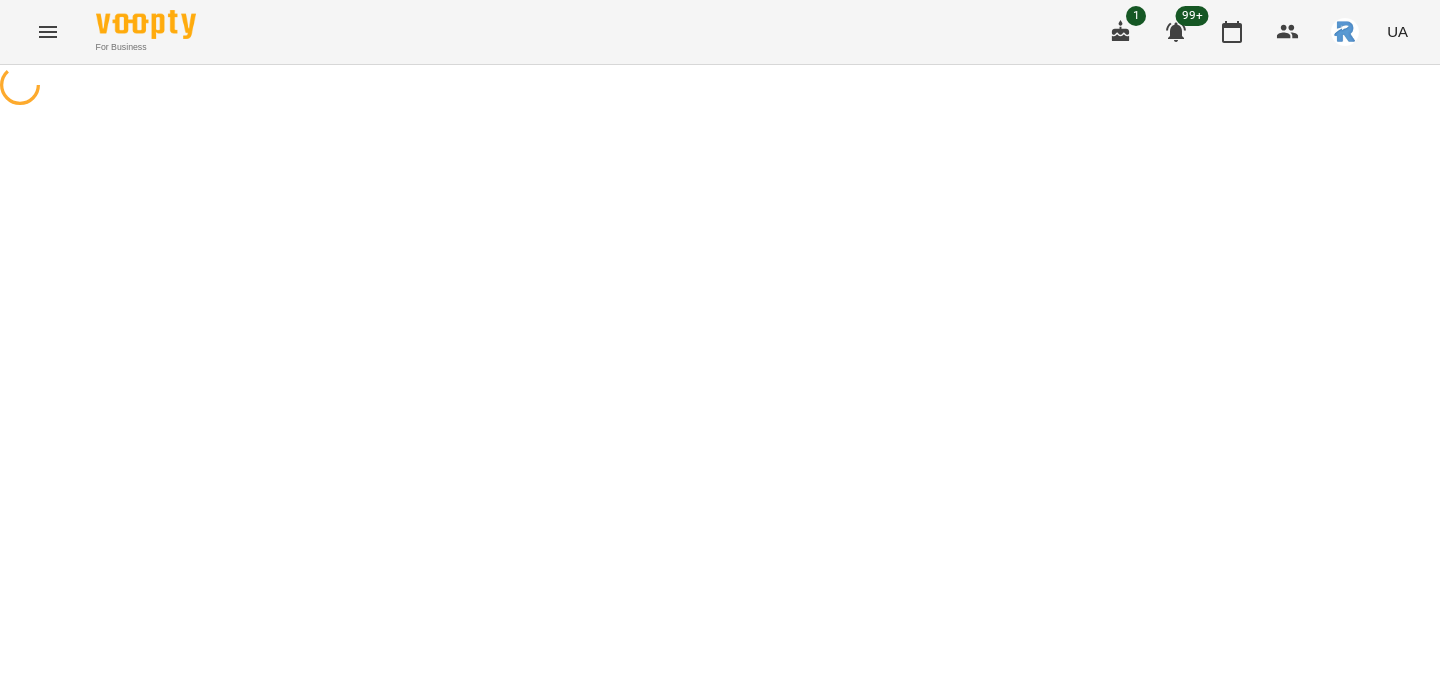 scroll, scrollTop: 0, scrollLeft: 0, axis: both 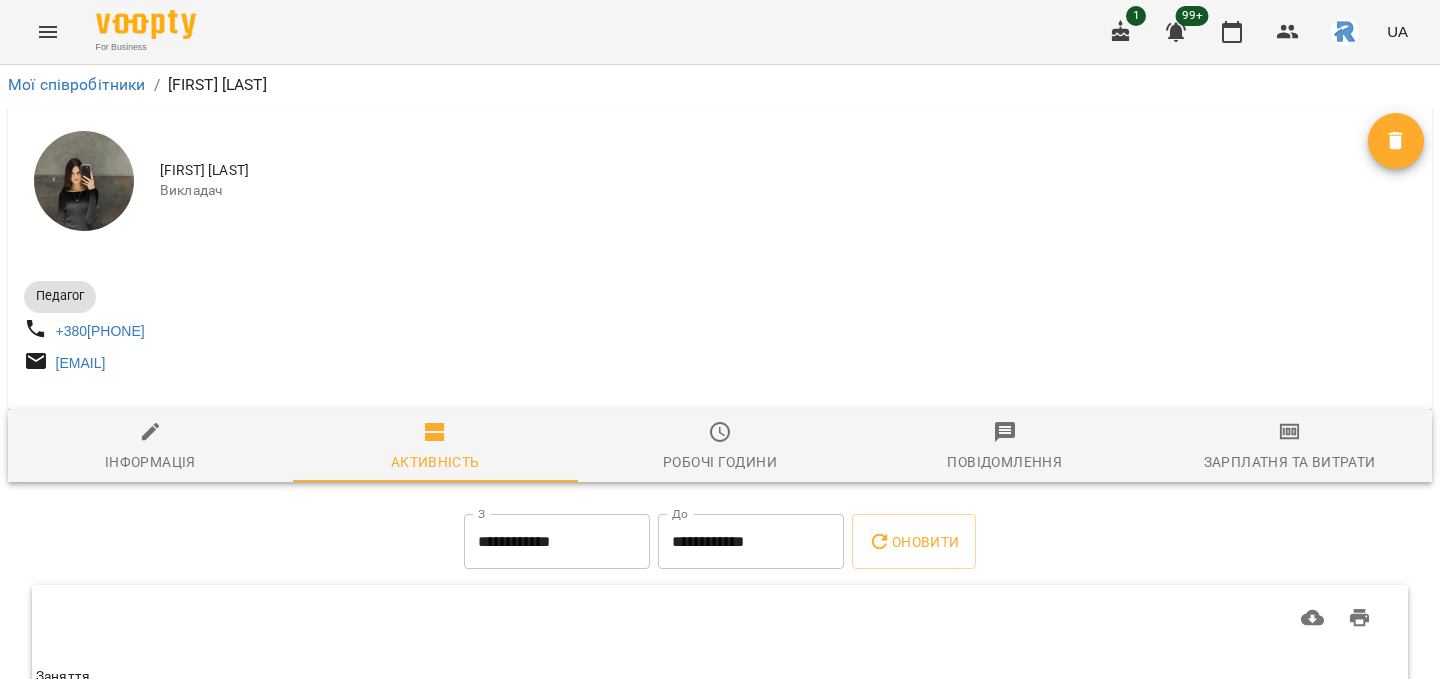 click on "[FIRST] [LAST] Викладач" at bounding box center [720, 181] 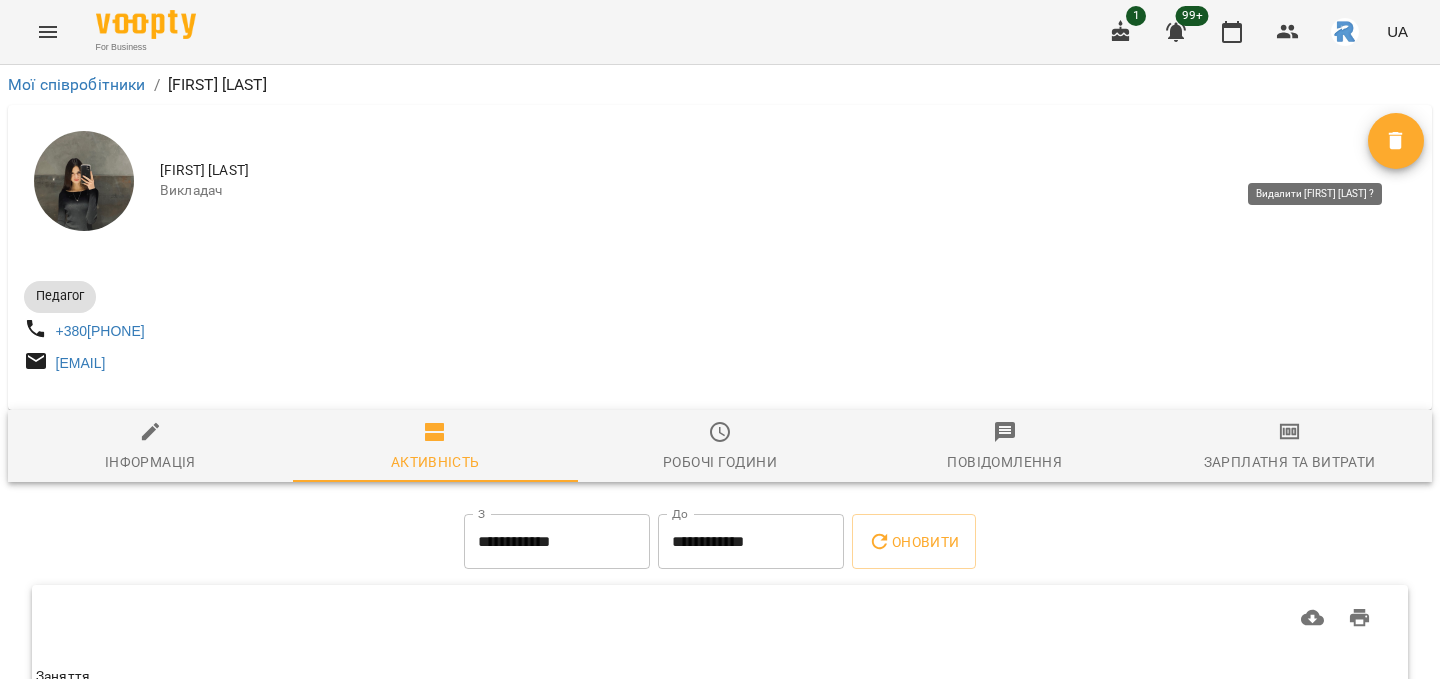 click at bounding box center (1396, 141) 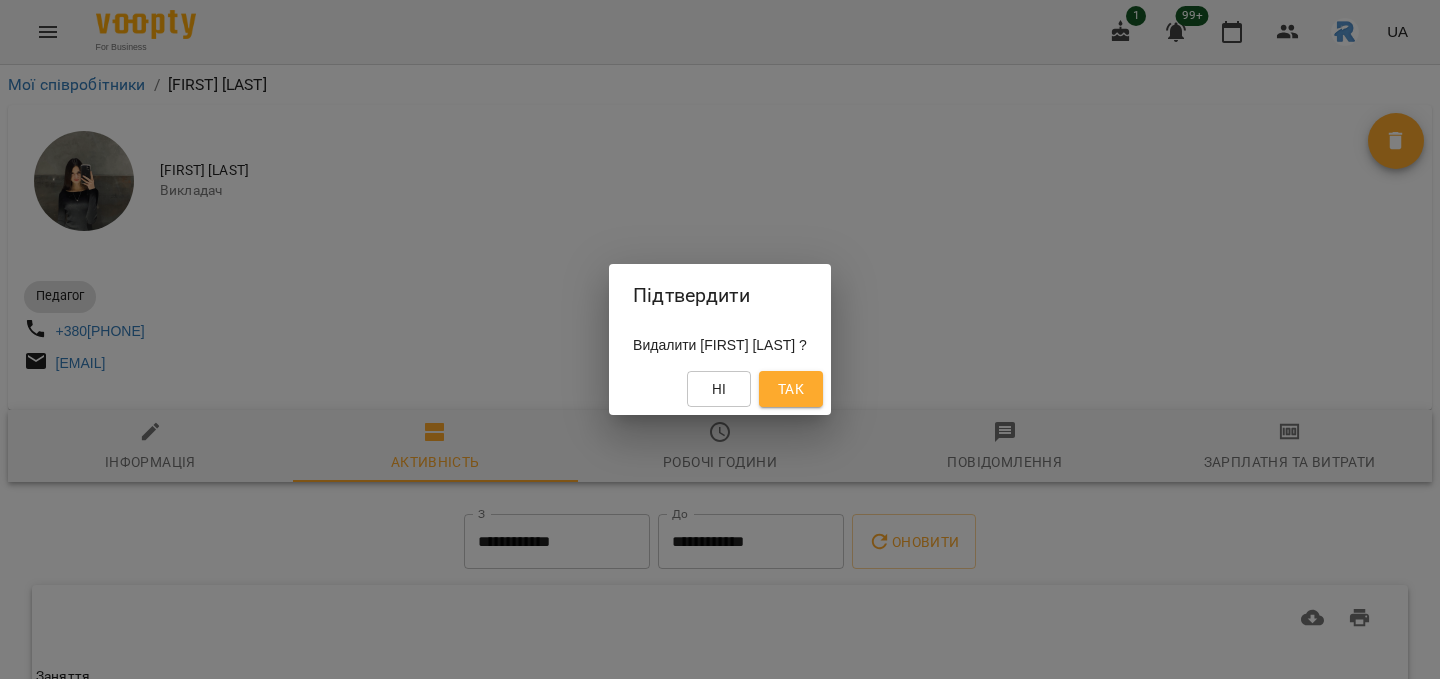 click on "Так" at bounding box center (791, 389) 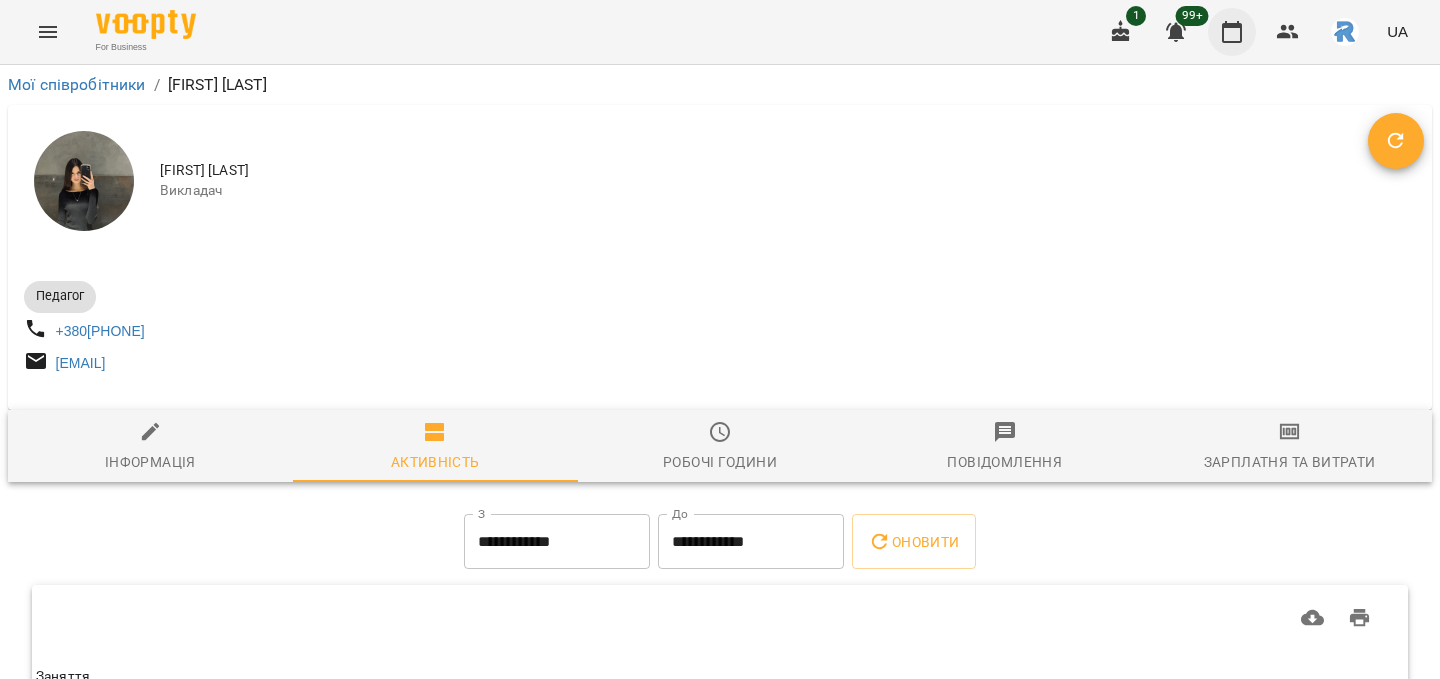 click at bounding box center (1232, 32) 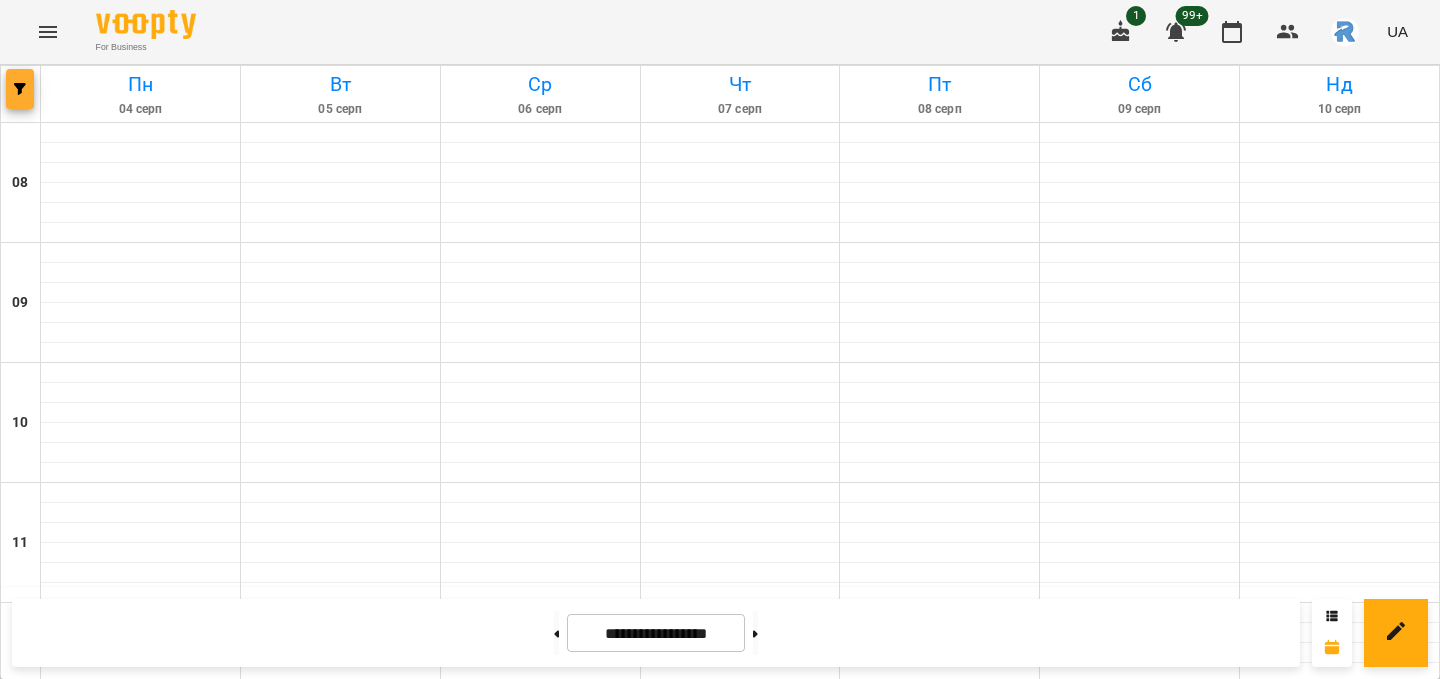 click at bounding box center [20, 89] 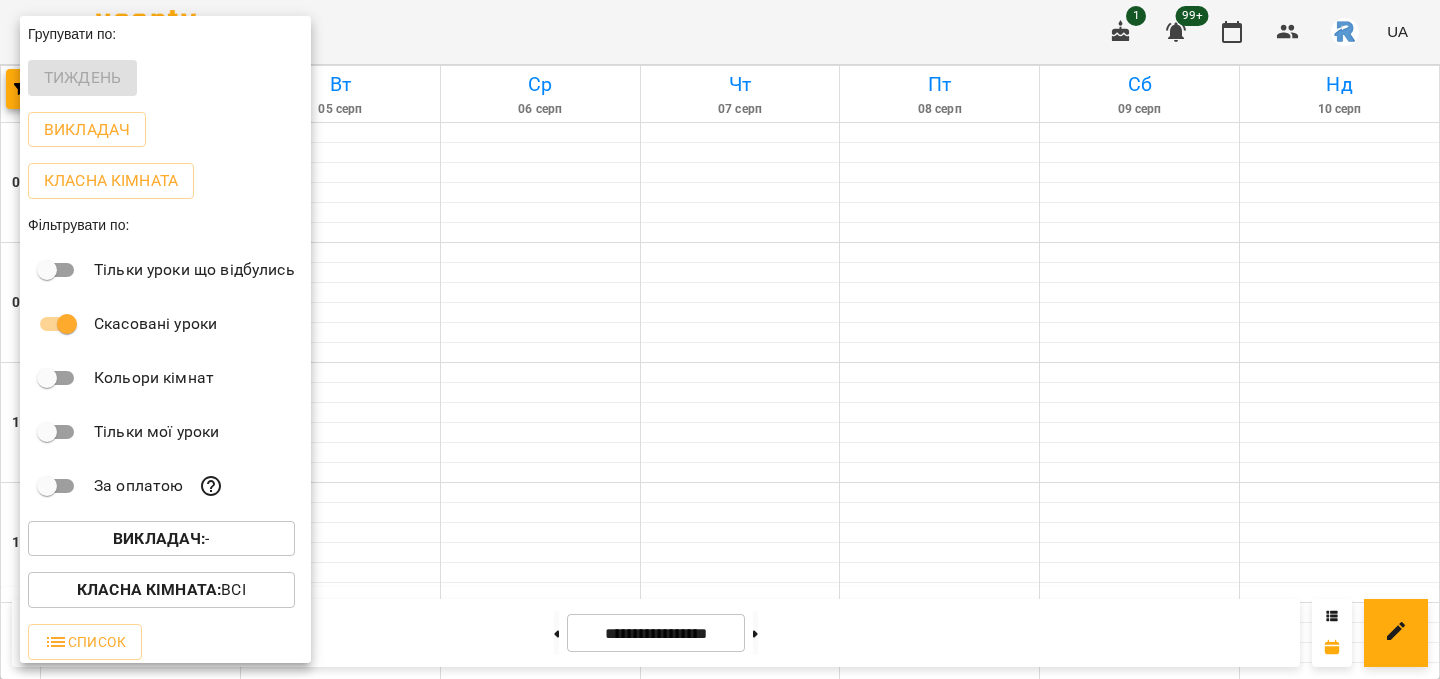 click on "Викладач :" at bounding box center (159, 538) 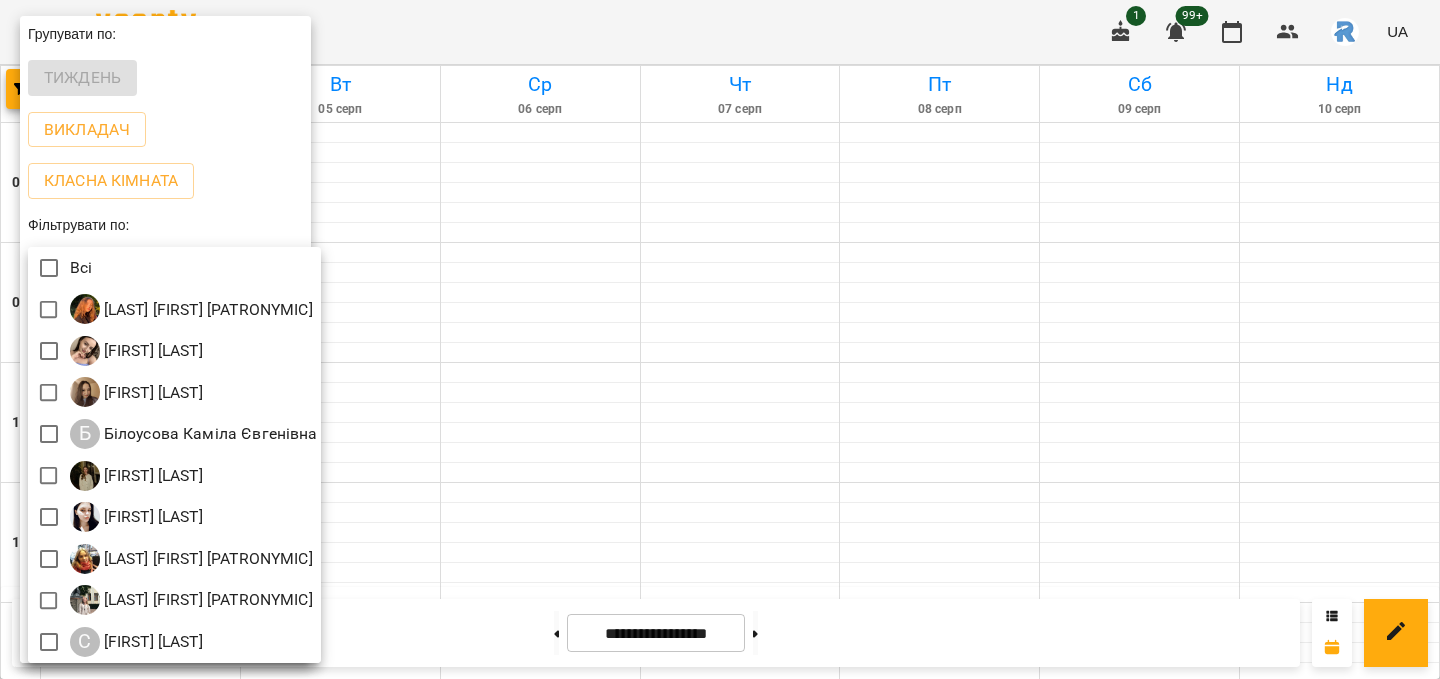click at bounding box center (720, 339) 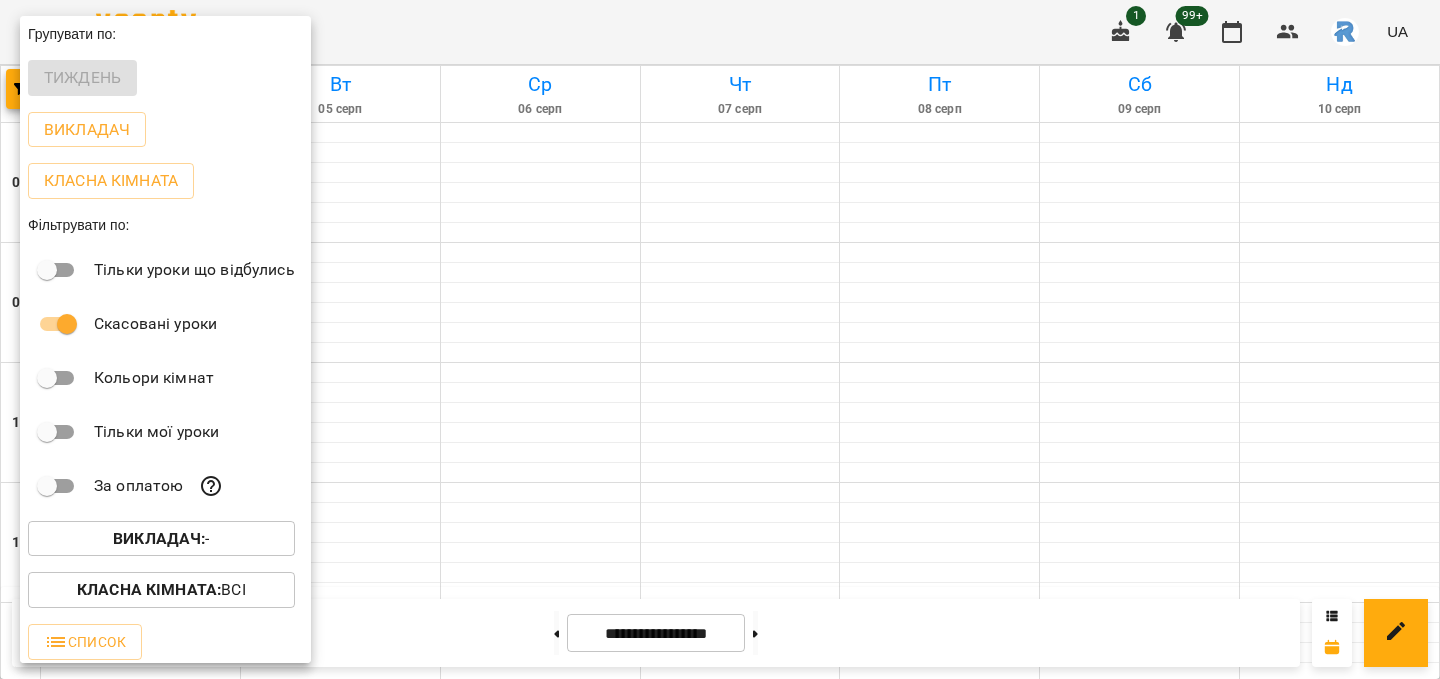 click at bounding box center [720, 339] 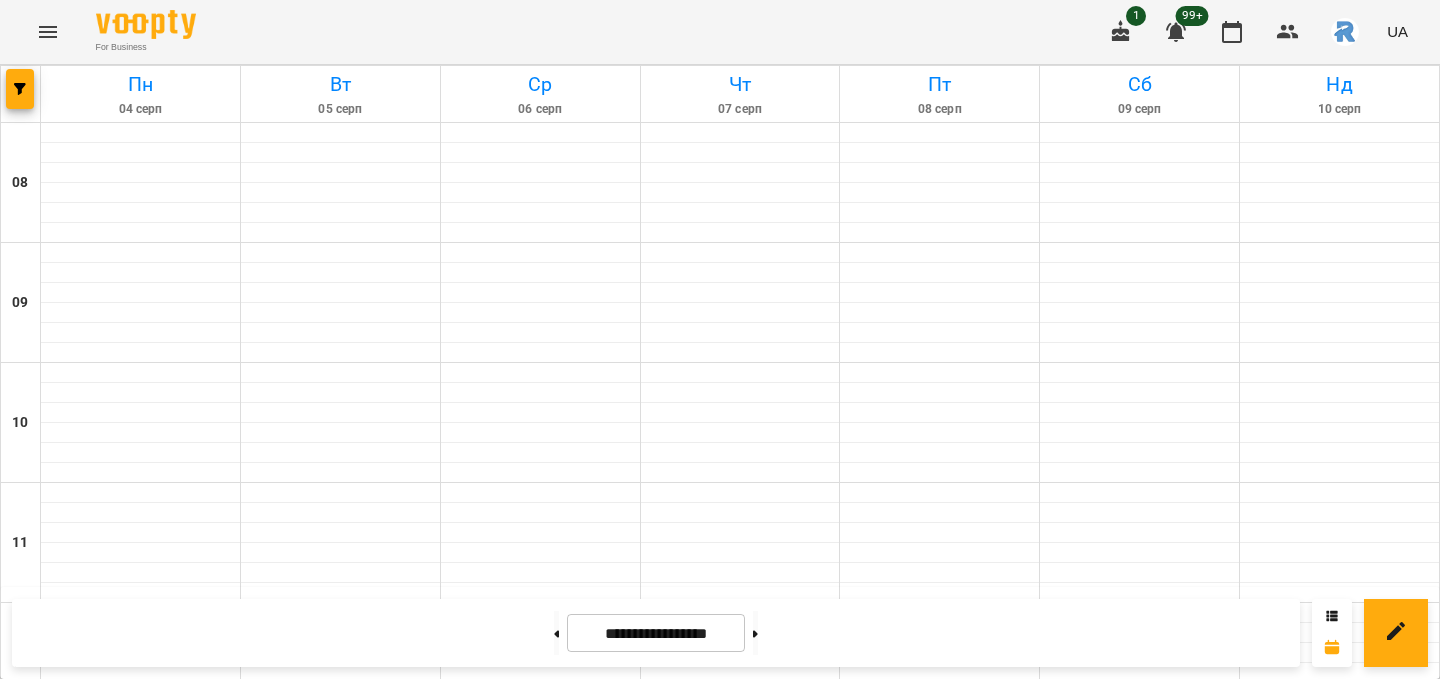 click at bounding box center (48, 32) 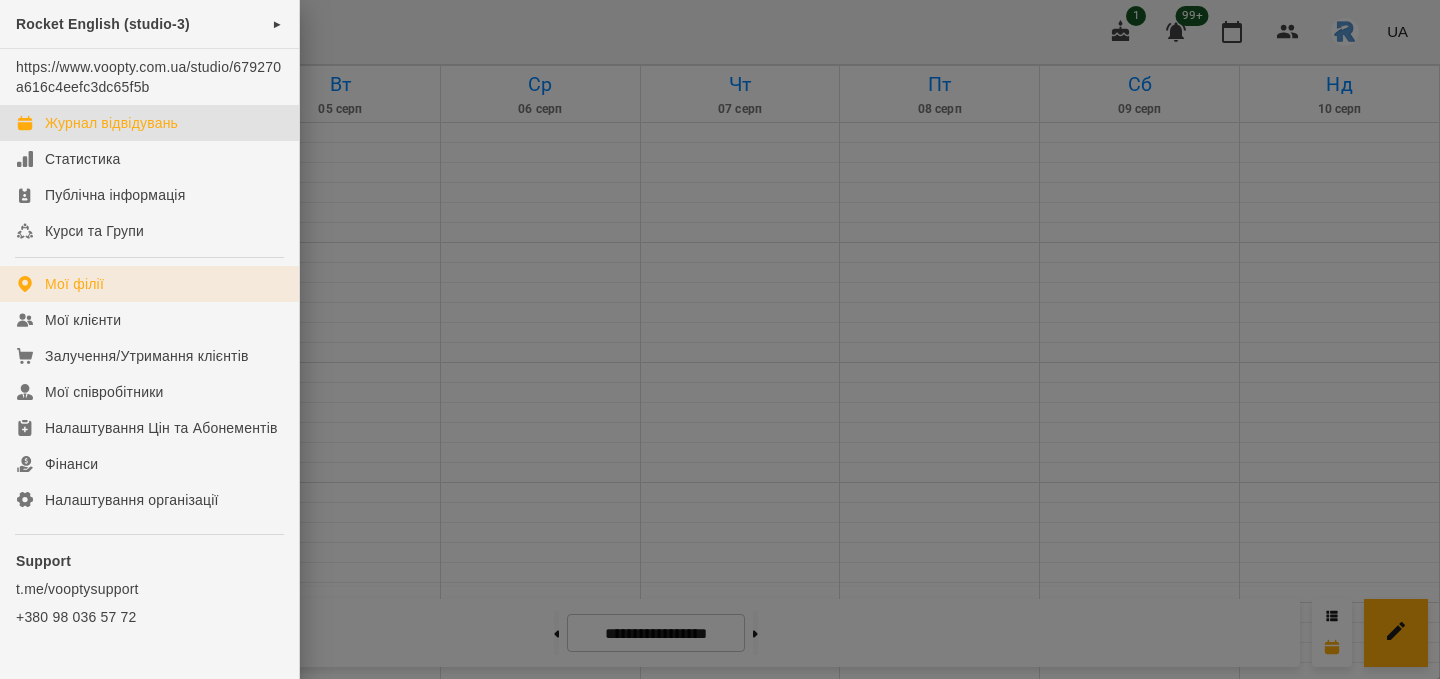 click on "Мої філії" at bounding box center [149, 284] 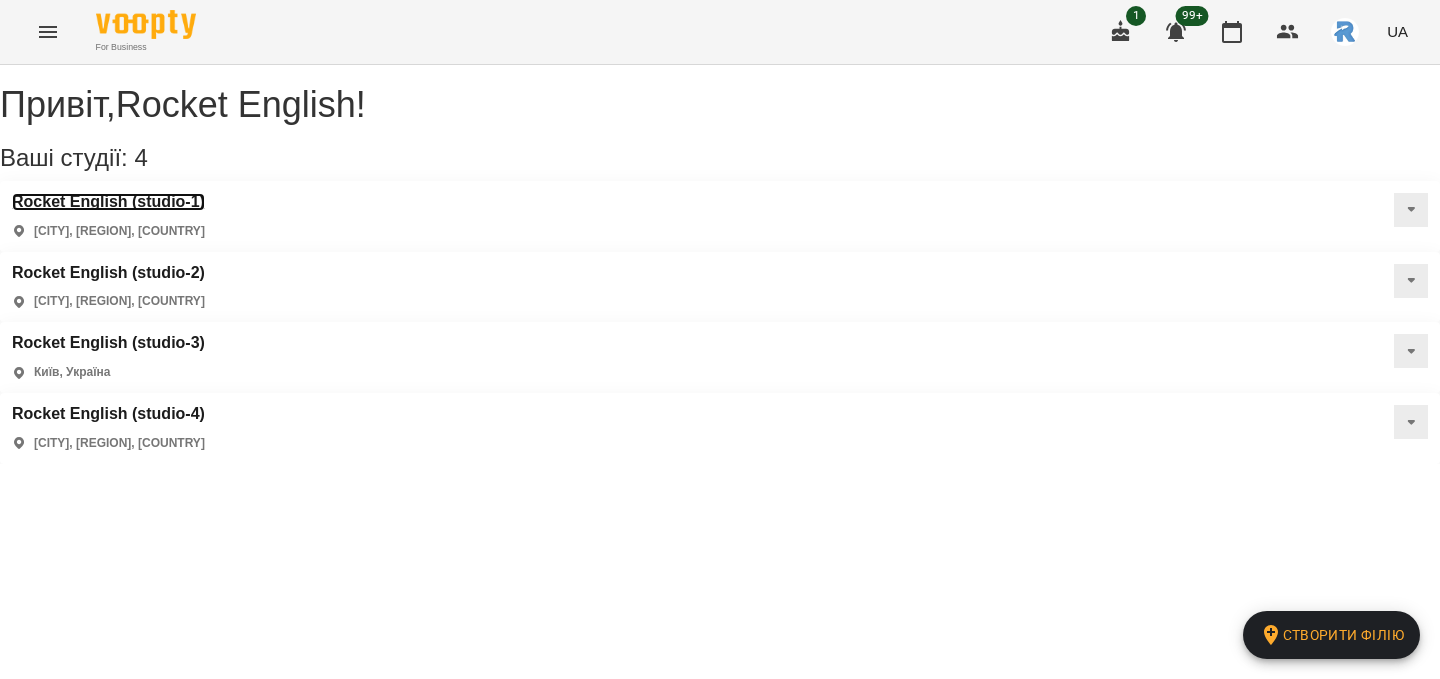 click on "Rocket English (studio-1)" at bounding box center (108, 202) 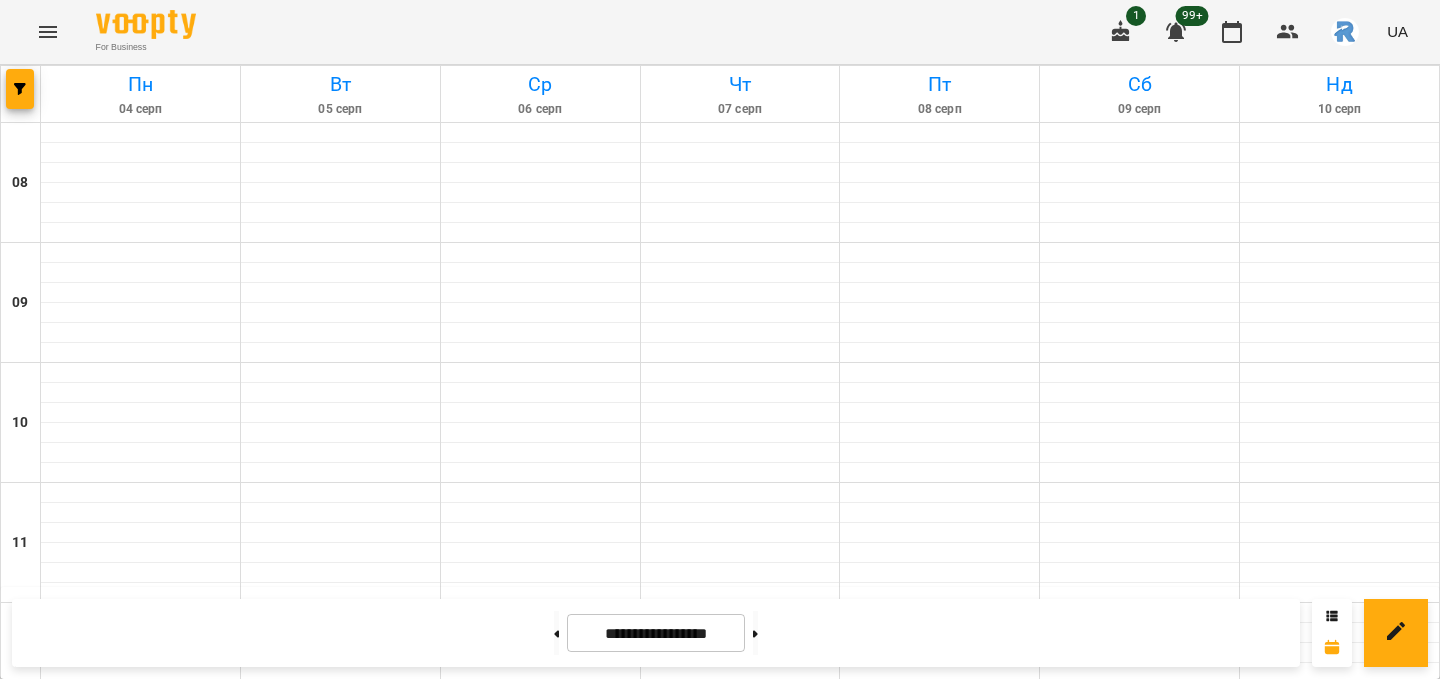 click on "[DAY] [DATE] [DAY] [DATE] [DAY] [DATE] [DAY] [DATE] [DAY] [DATE] [DAY] [DATE] [TIME] [TIME] [TIME] [TIME] [TIME] [TIME] [TIME] [TIME] [TIME] [TIME] [TIME] [TIME]" at bounding box center (720, 979) 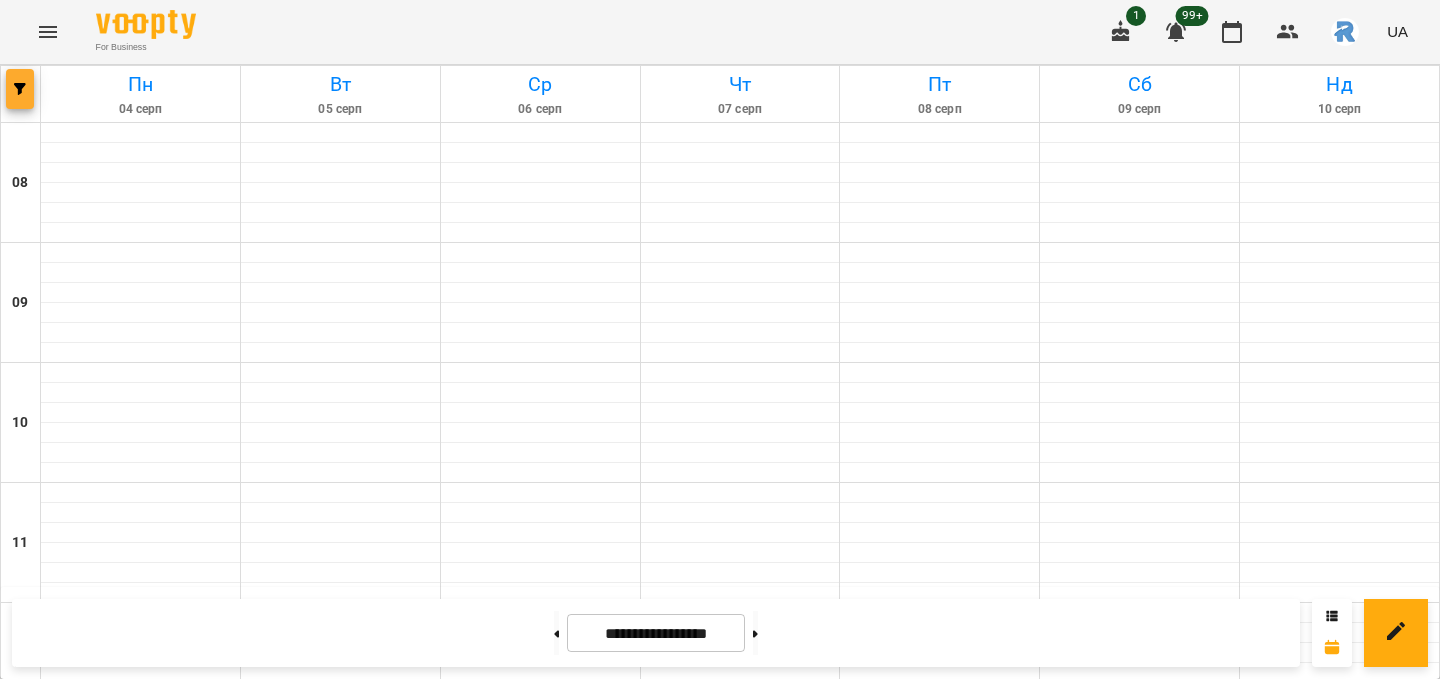 click at bounding box center (20, 89) 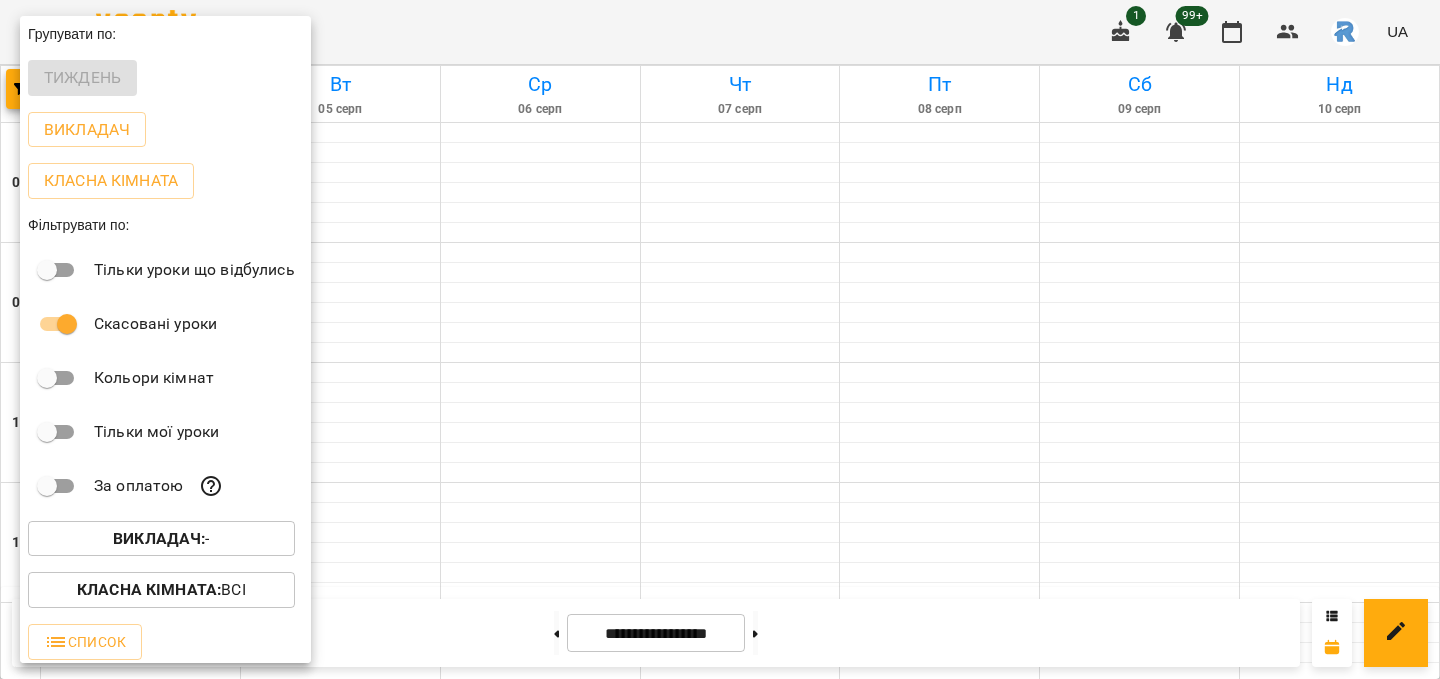 click on "Викладач :" at bounding box center [159, 538] 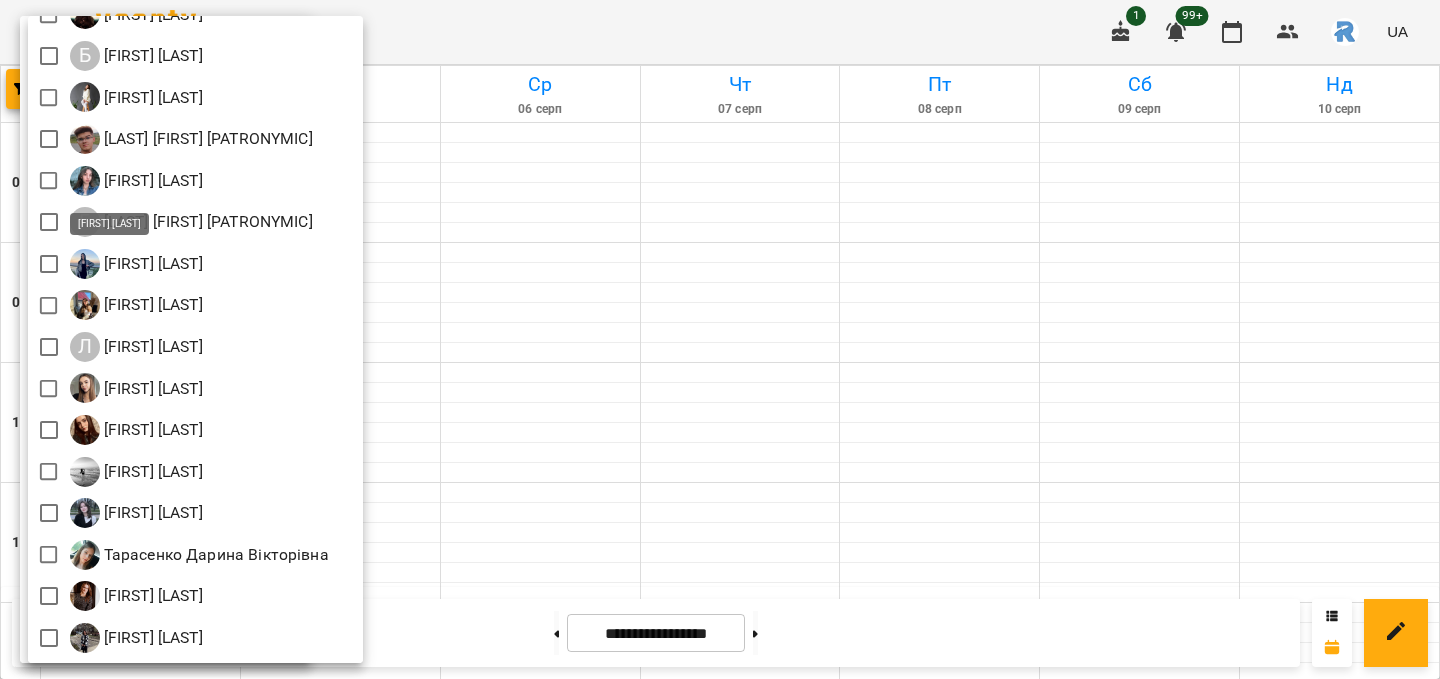 scroll, scrollTop: 0, scrollLeft: 0, axis: both 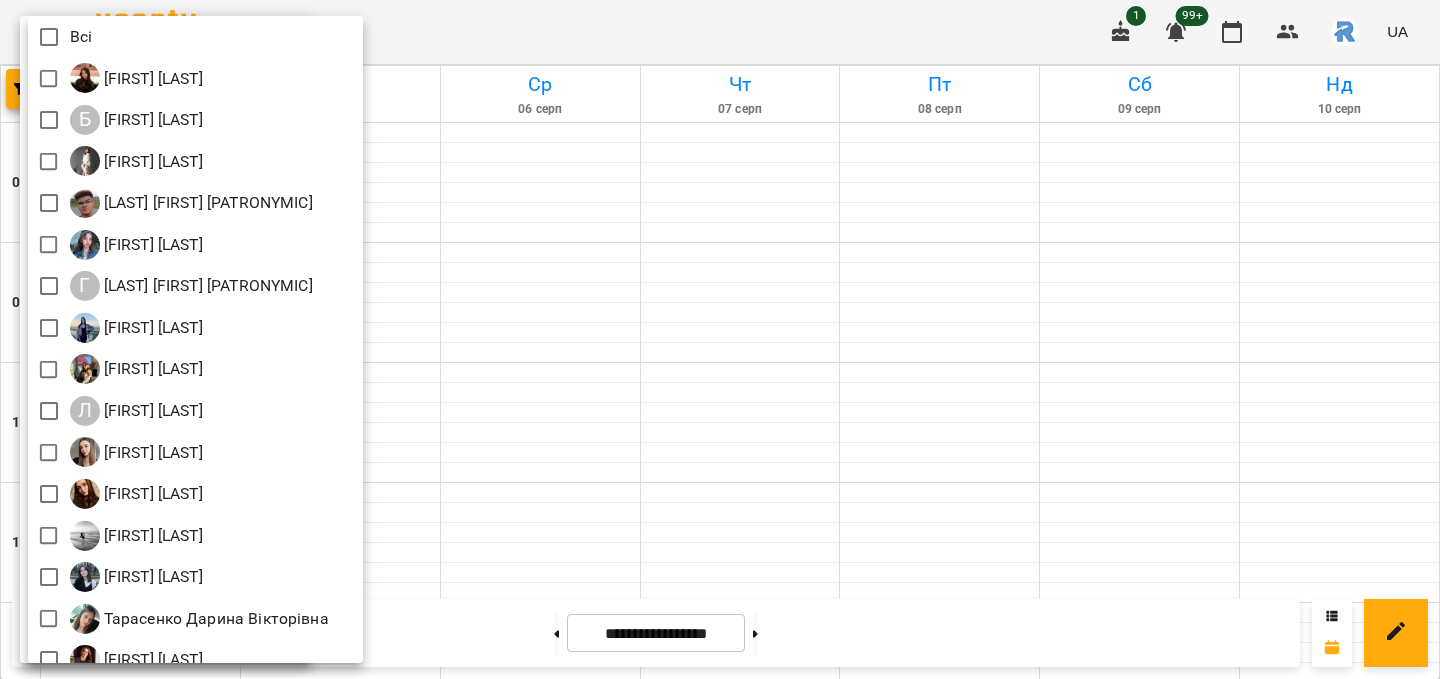 click on "[FIRST] [LAST]" at bounding box center (195, 245) 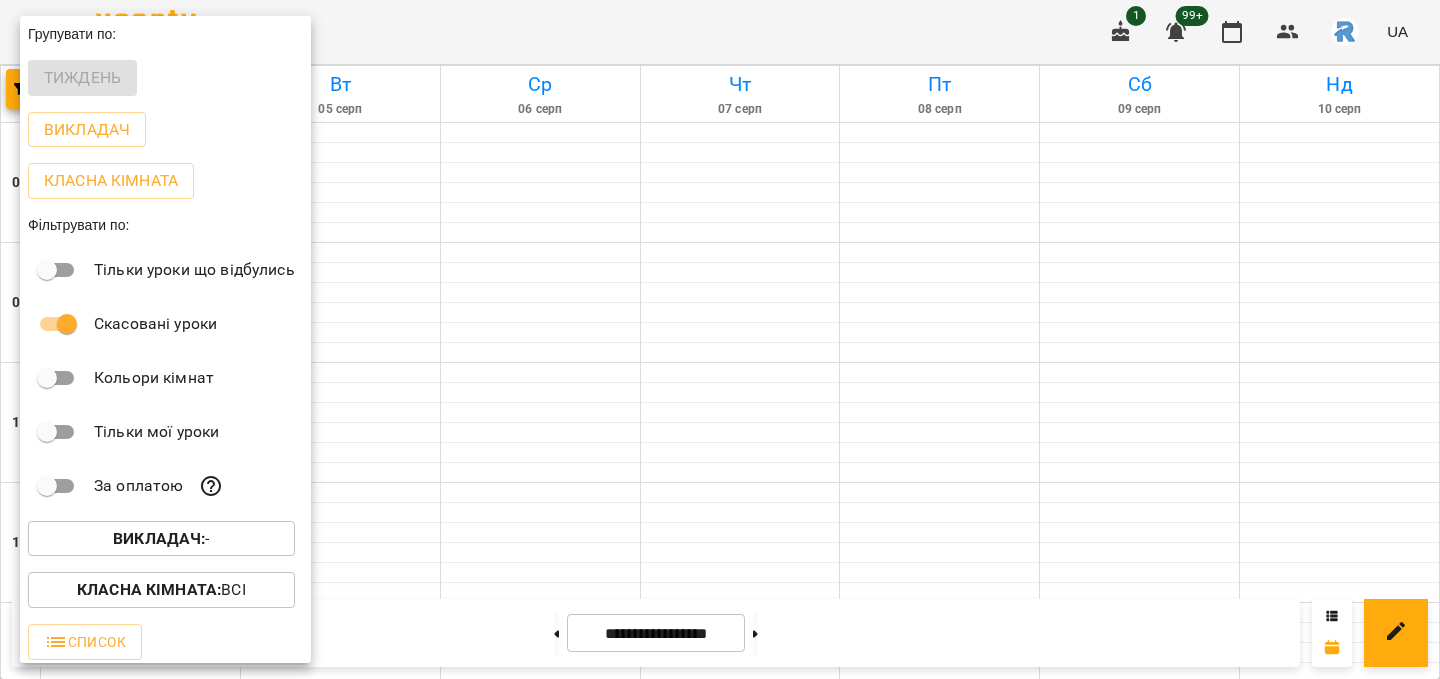 click at bounding box center (720, 339) 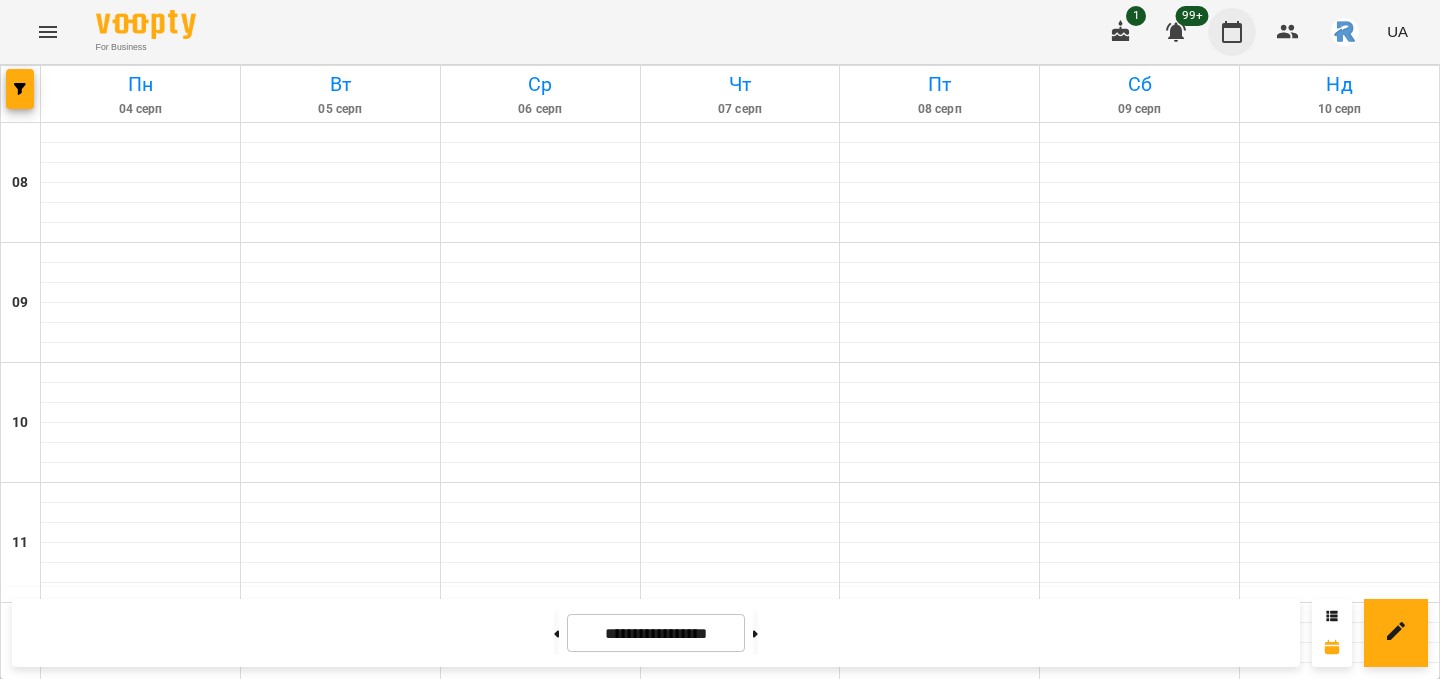 click 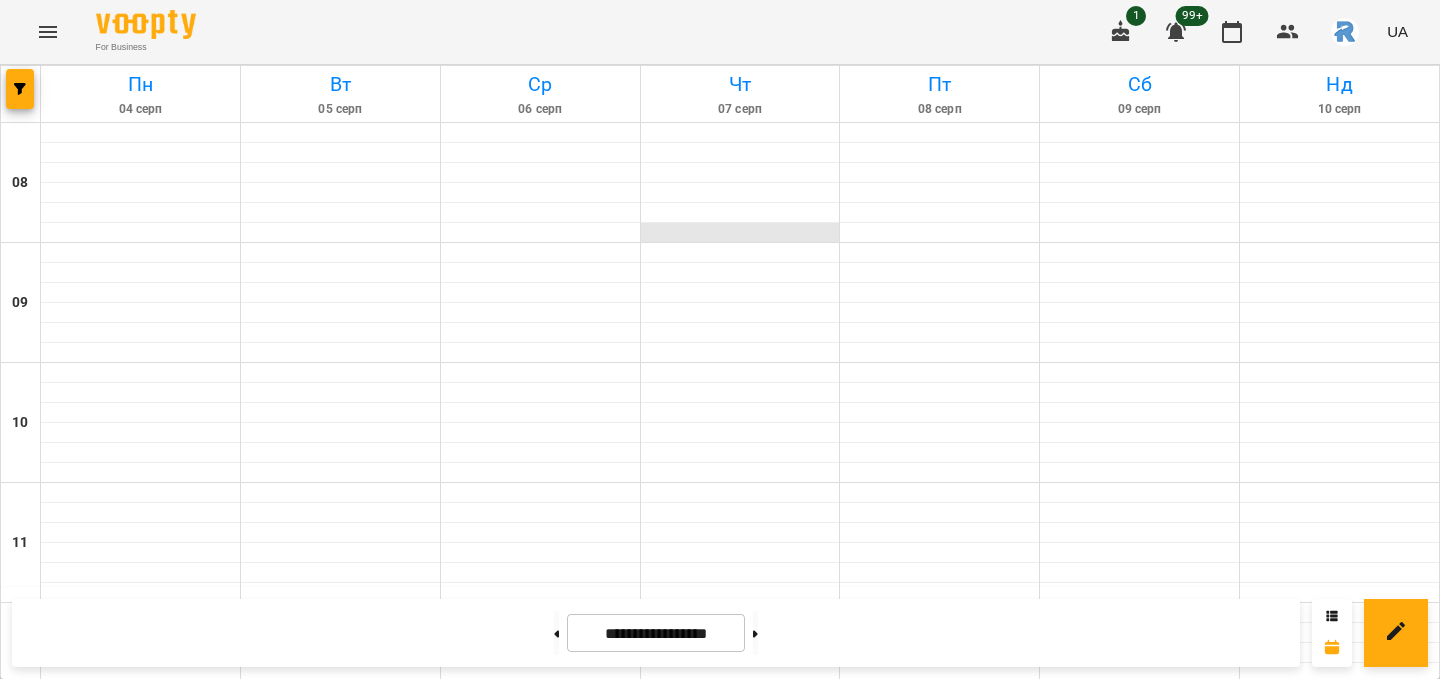scroll, scrollTop: 133, scrollLeft: 0, axis: vertical 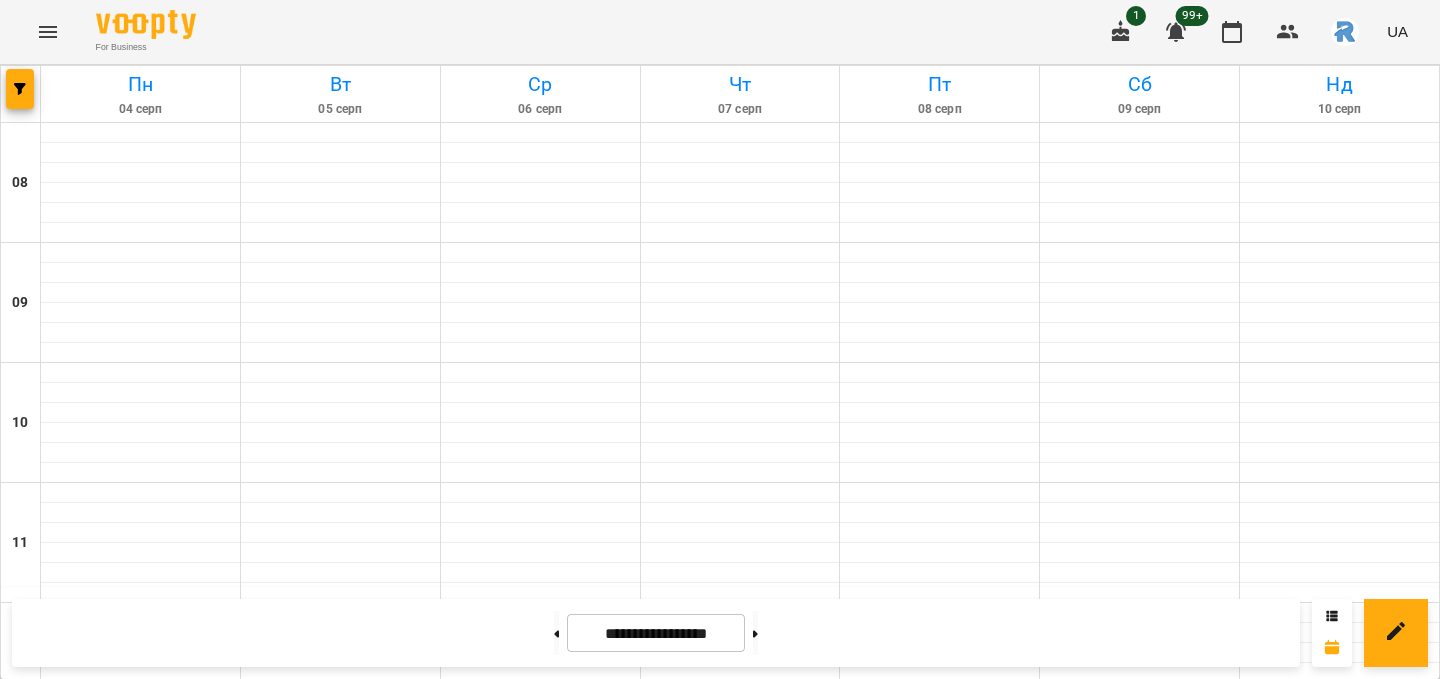 click at bounding box center (21, 94) 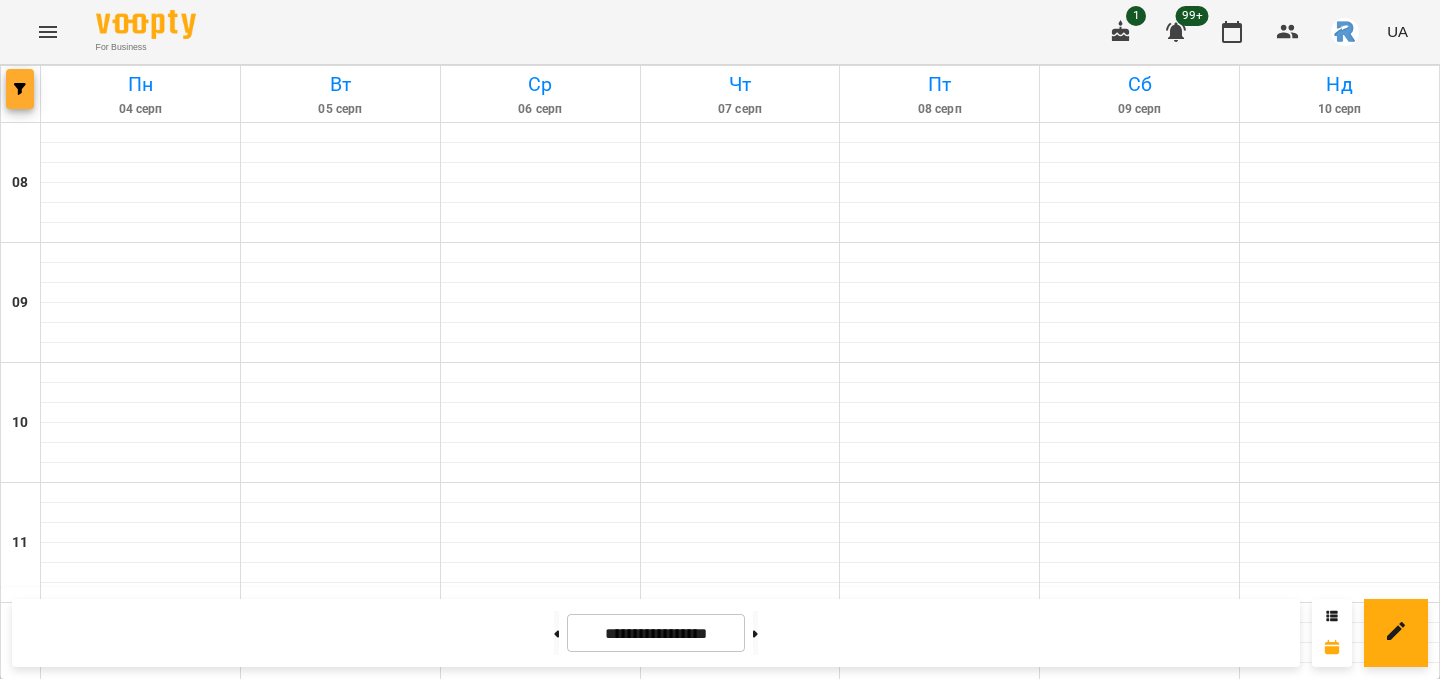 click at bounding box center (20, 89) 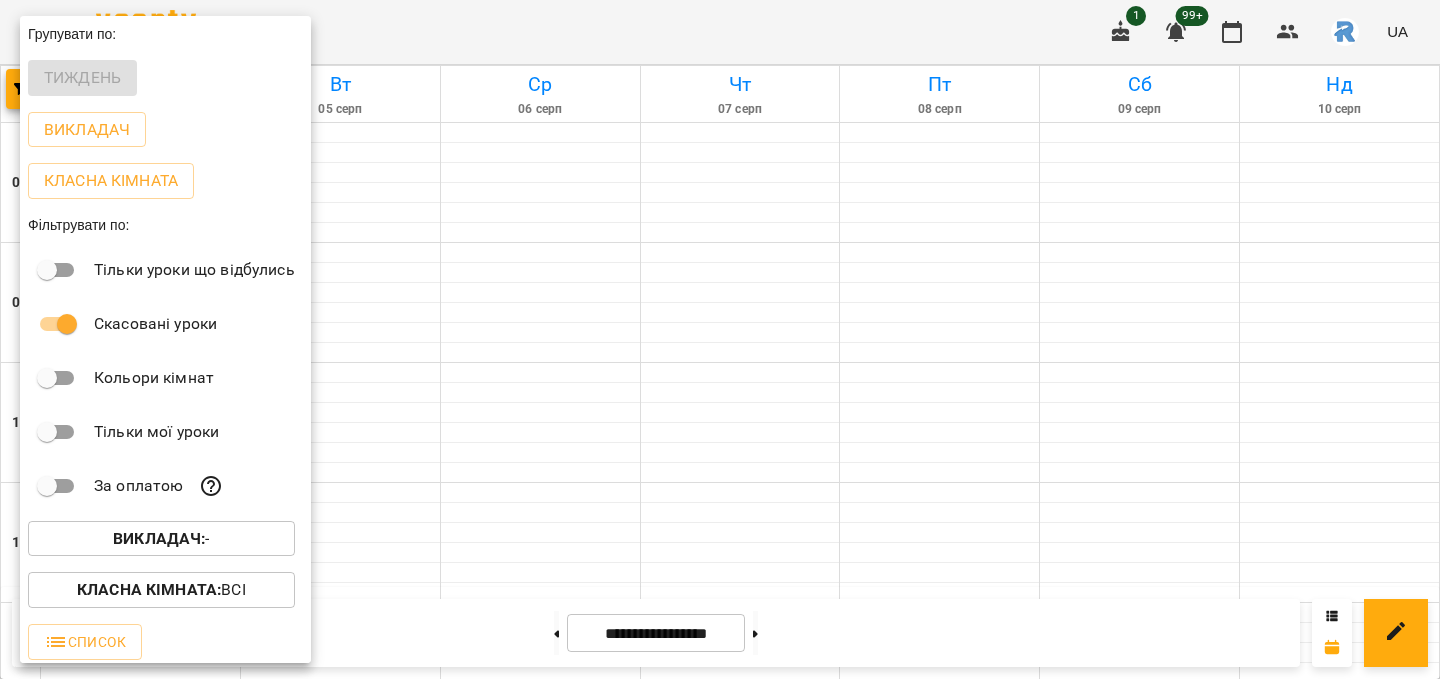 click at bounding box center (720, 339) 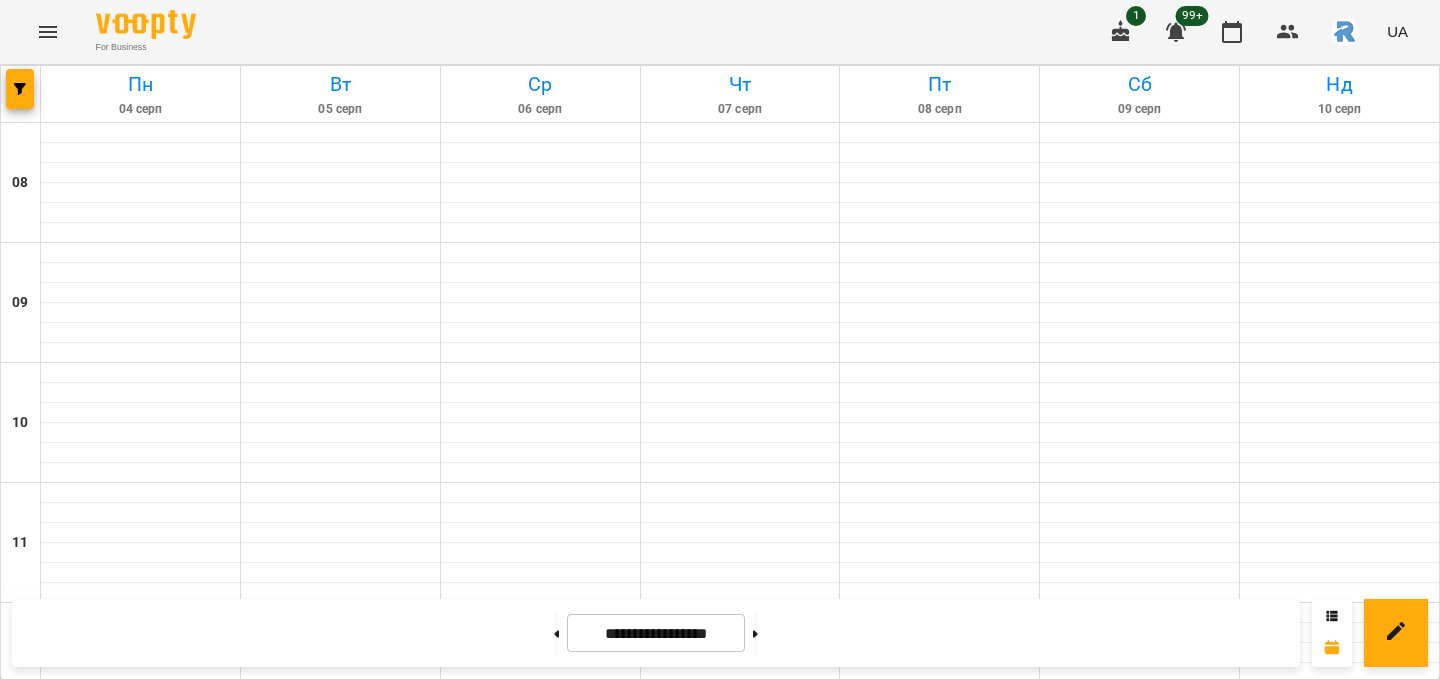 click at bounding box center (48, 32) 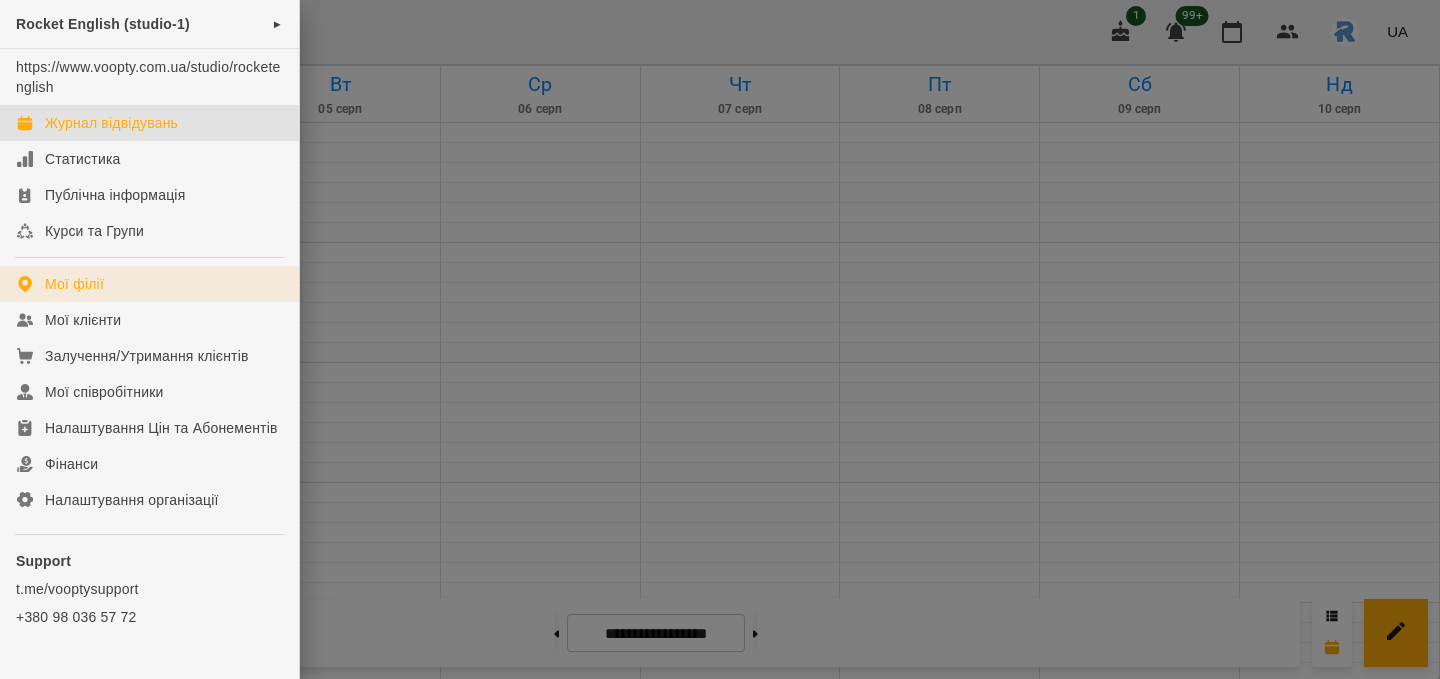 click on "Мої філії" at bounding box center (149, 284) 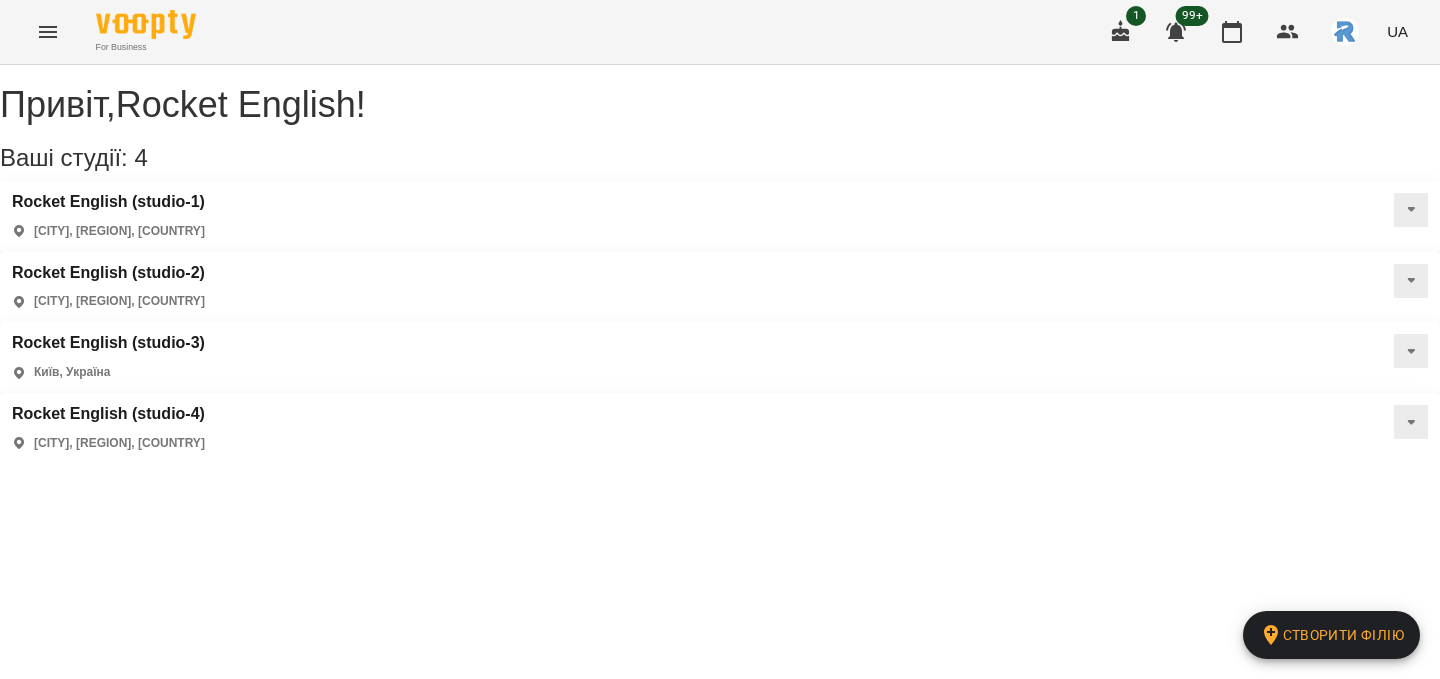 click on "Rocket English (studio-4) [CITY], [REGION], [COUNTRY]" at bounding box center [108, 428] 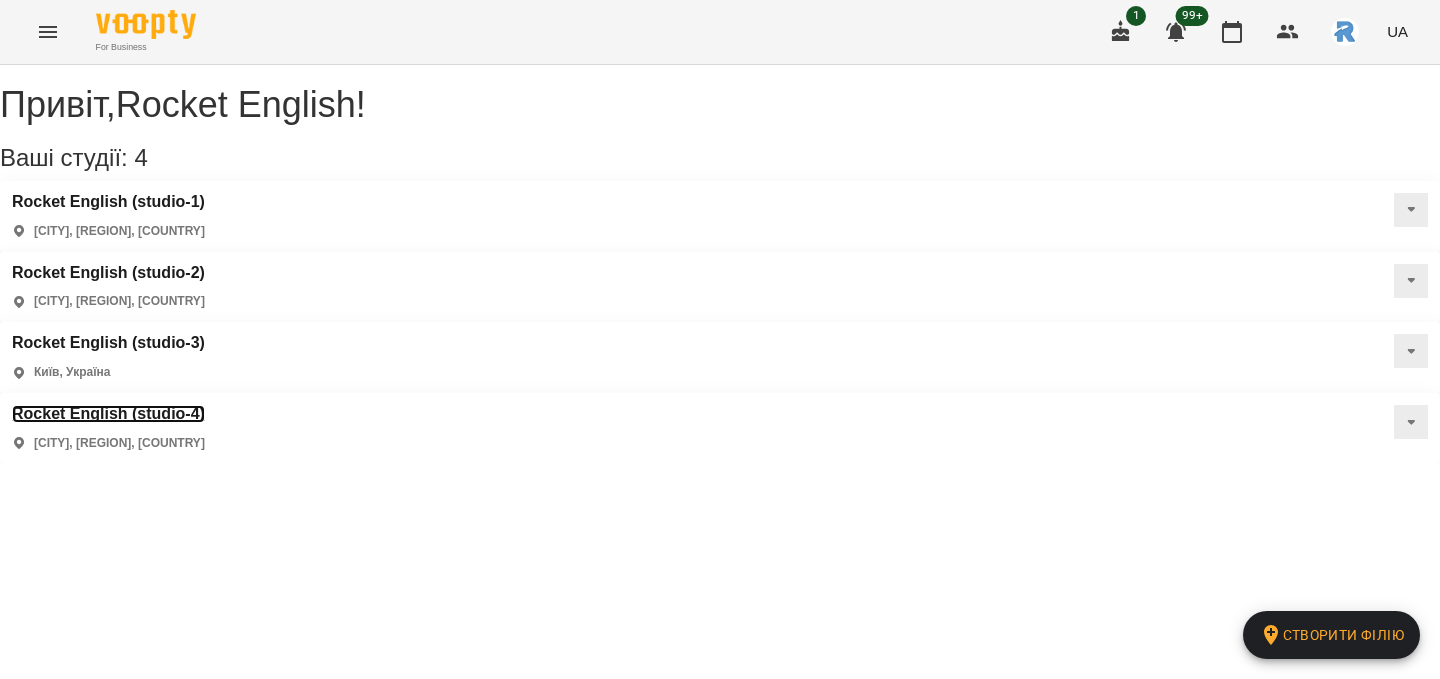 click on "Rocket English (studio-4)" at bounding box center [108, 414] 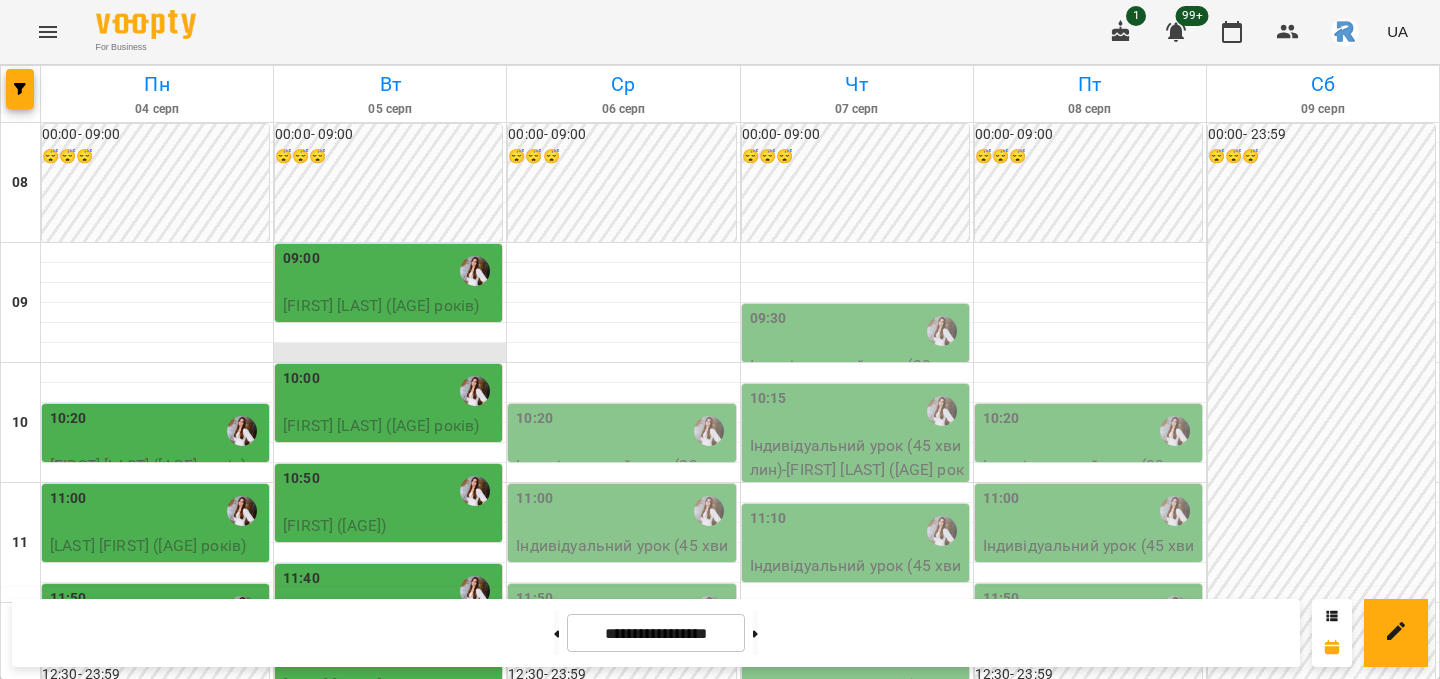 scroll, scrollTop: 146, scrollLeft: 0, axis: vertical 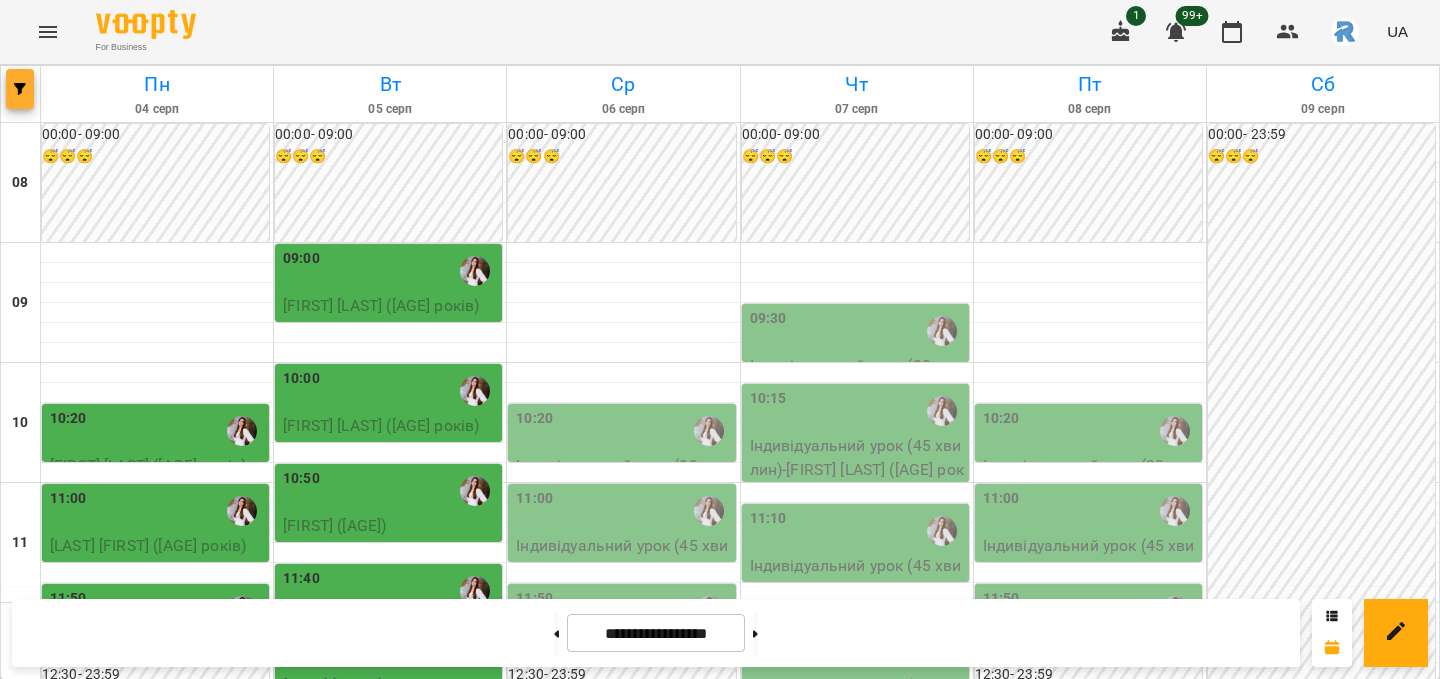 click at bounding box center (20, 89) 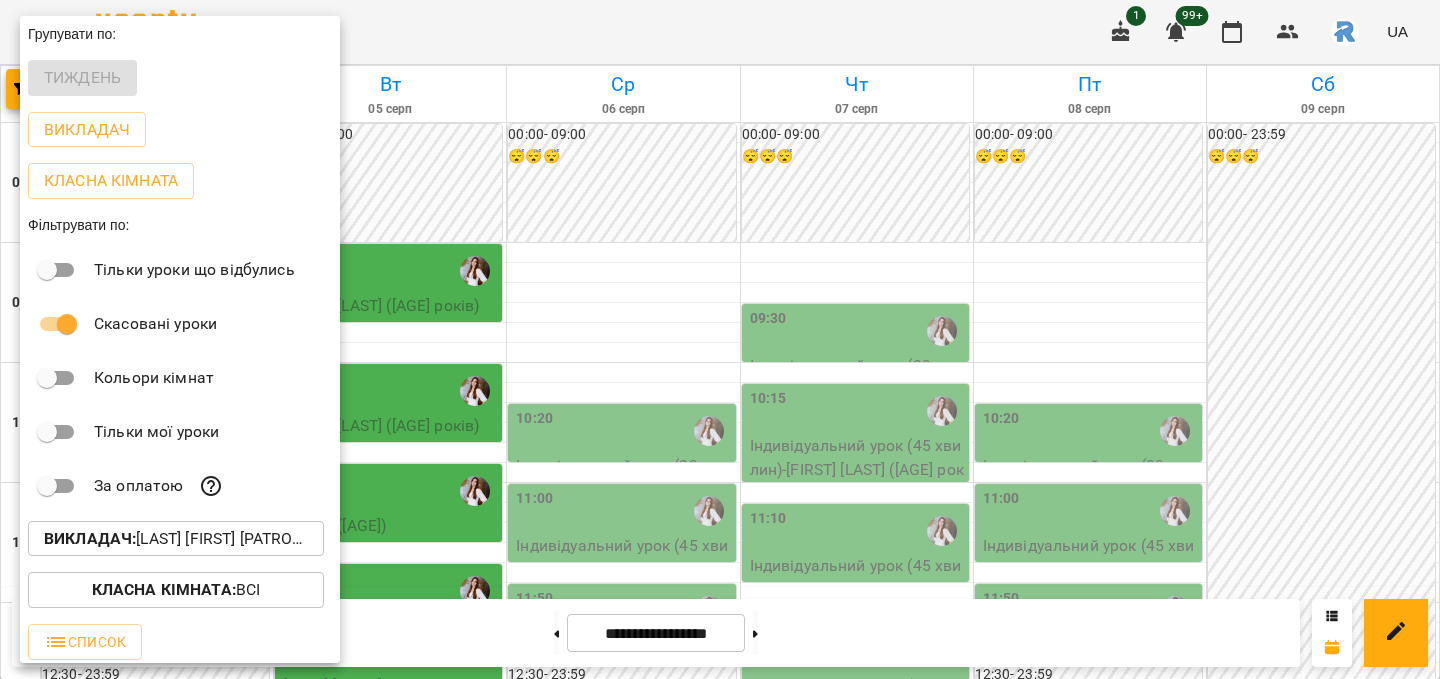click on "Викладач : [LAST] [FIRST] [PATRONYMIC]" at bounding box center [176, 539] 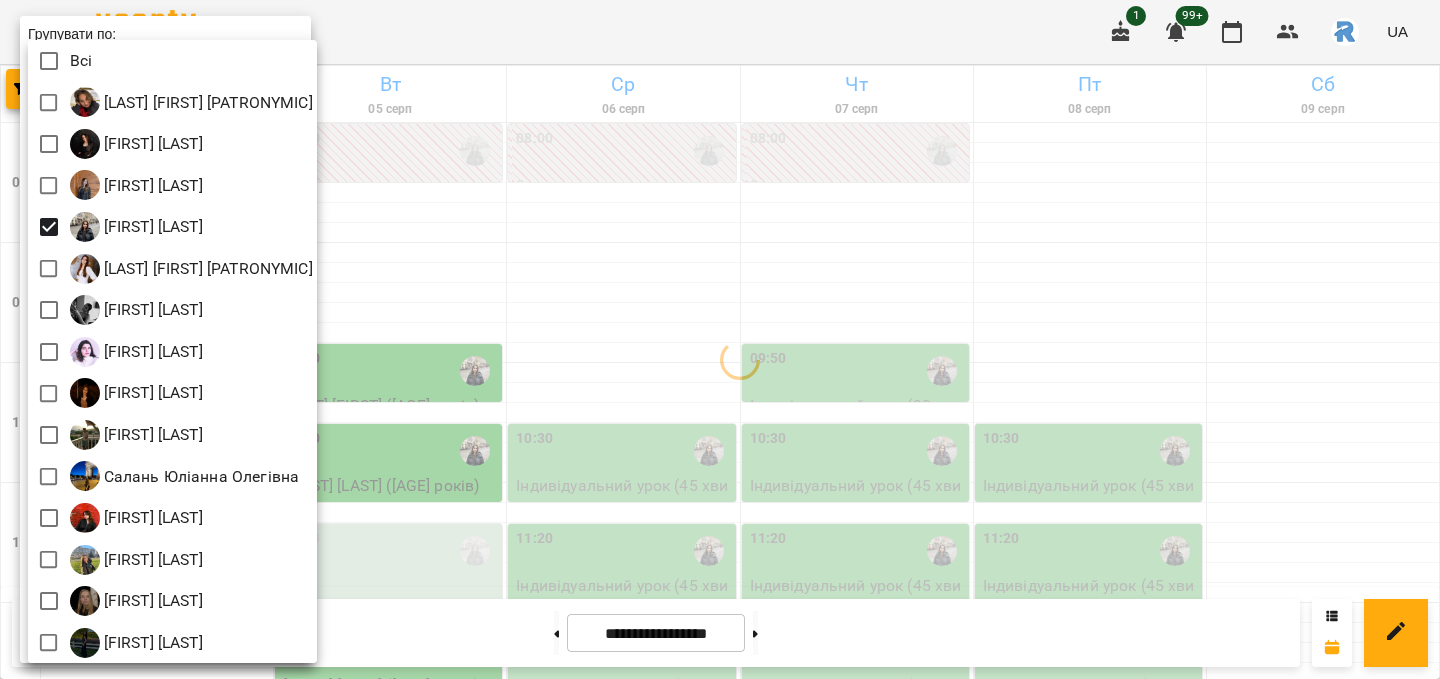 click at bounding box center [720, 339] 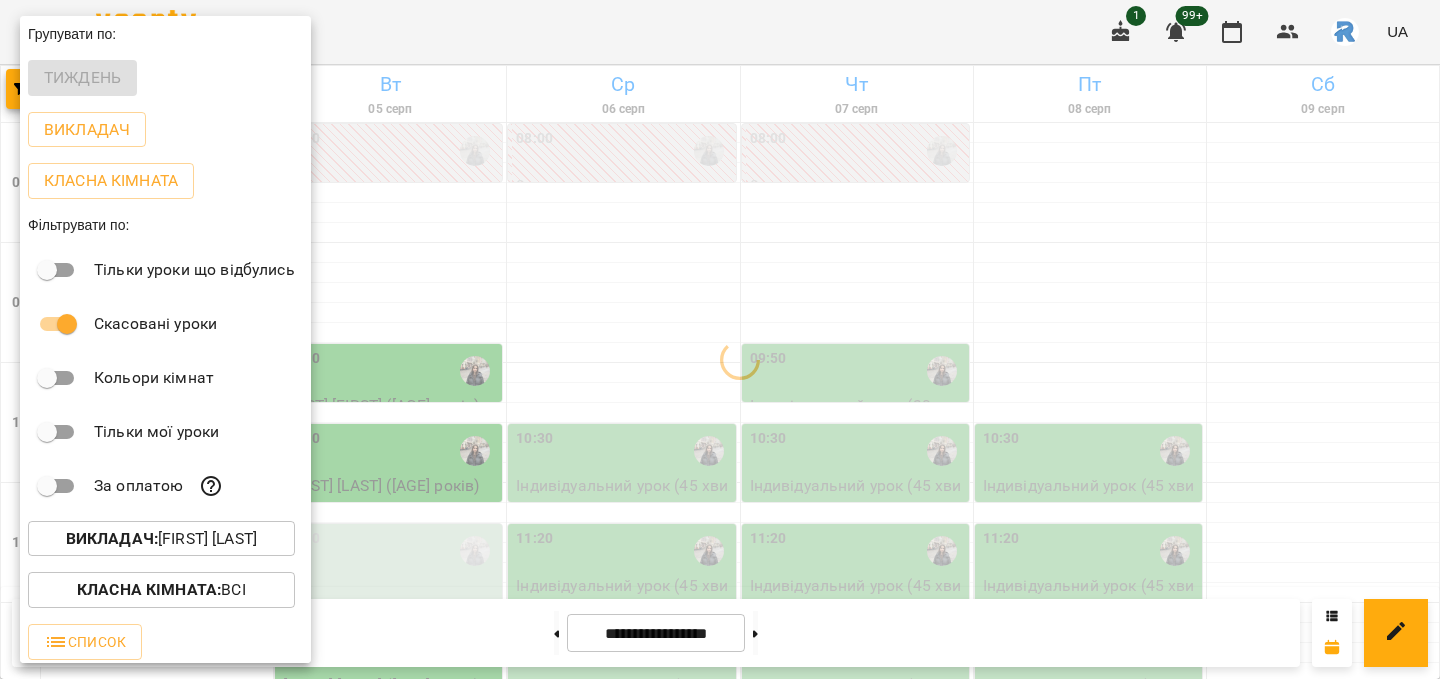 click at bounding box center [720, 339] 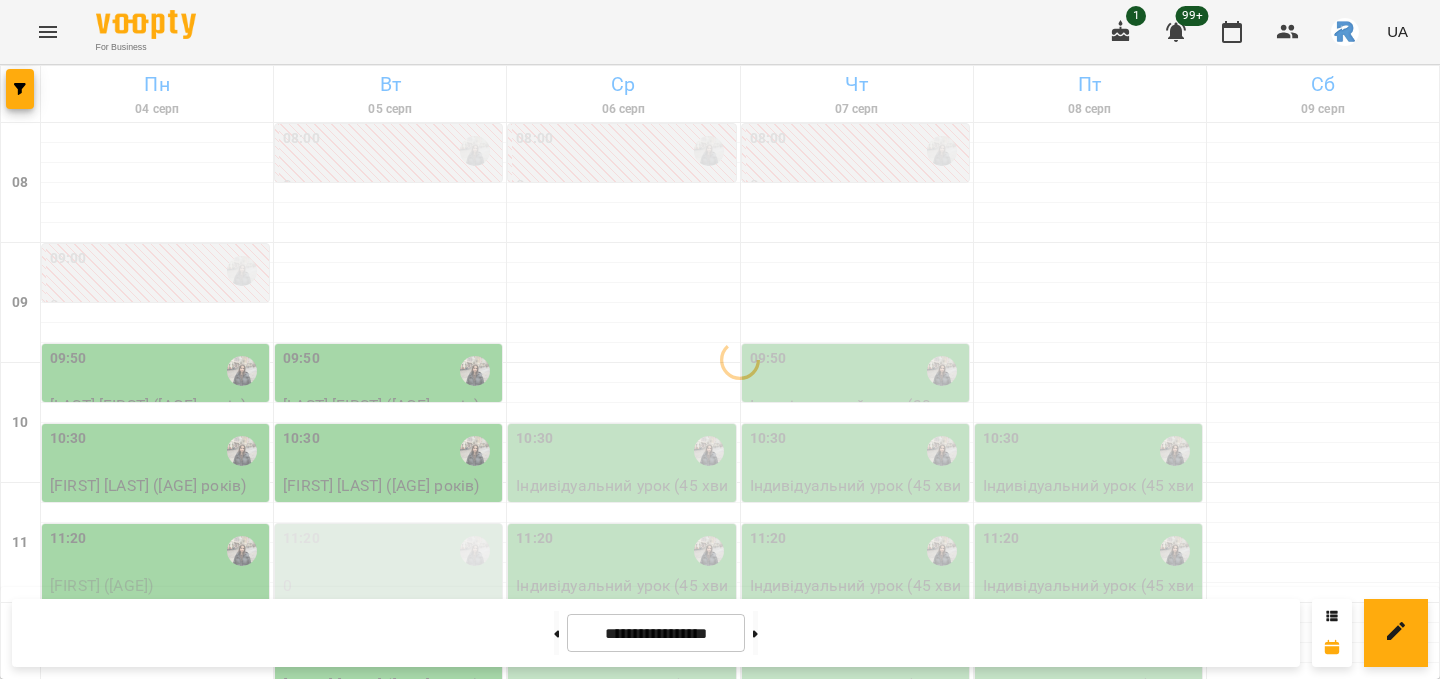 scroll, scrollTop: 411, scrollLeft: 0, axis: vertical 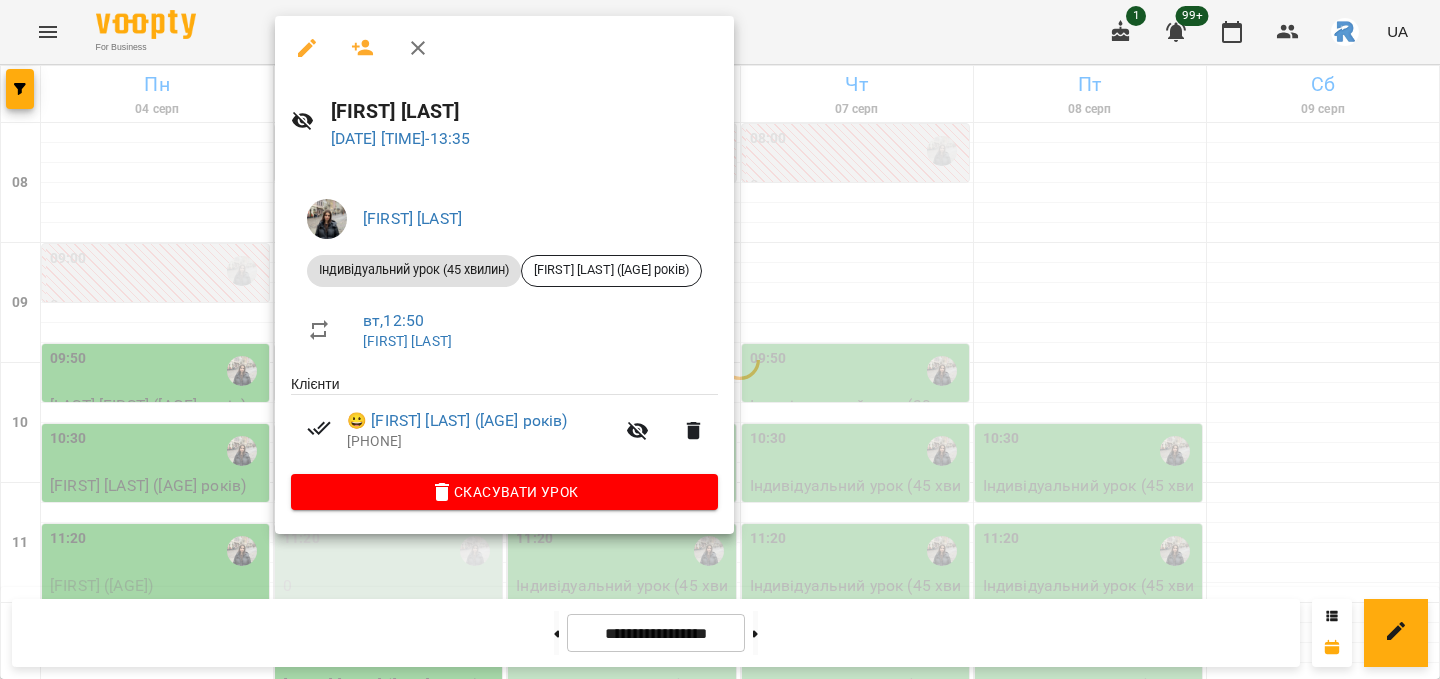 click at bounding box center (720, 339) 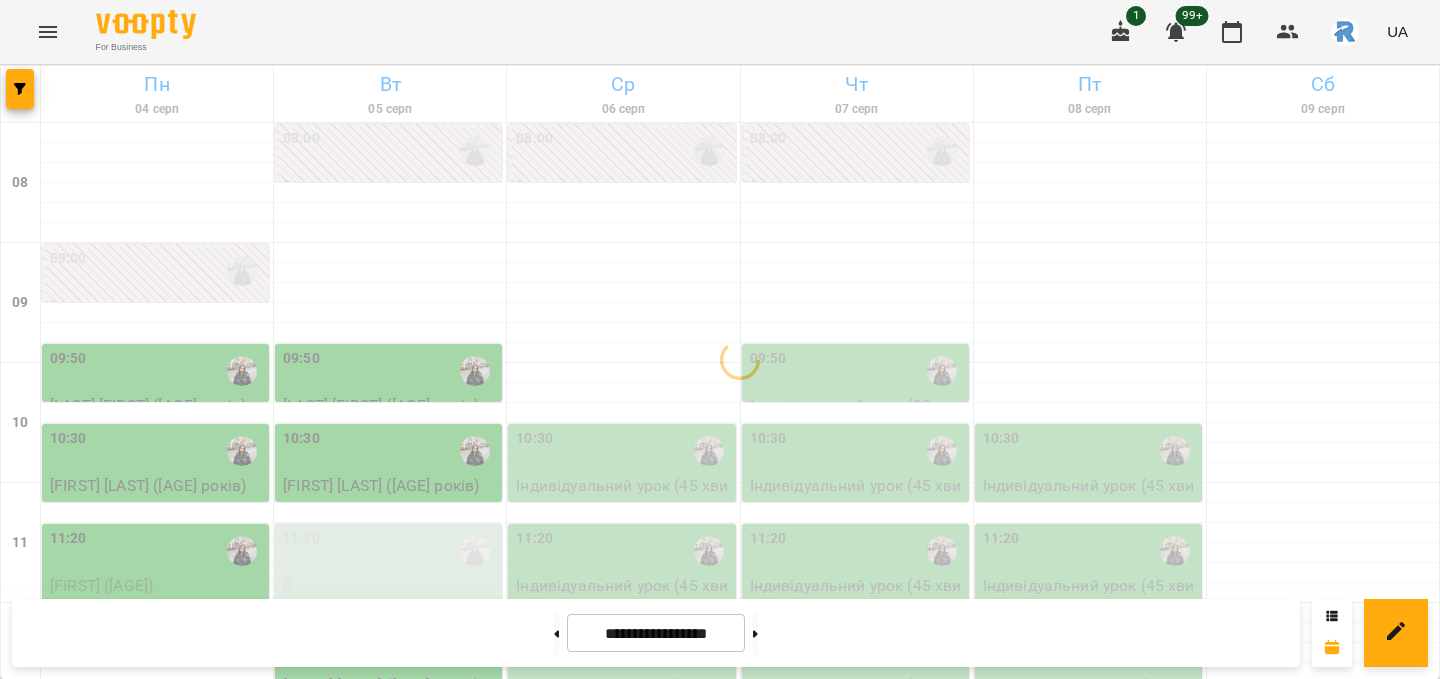 click on "12:50" at bounding box center (390, 731) 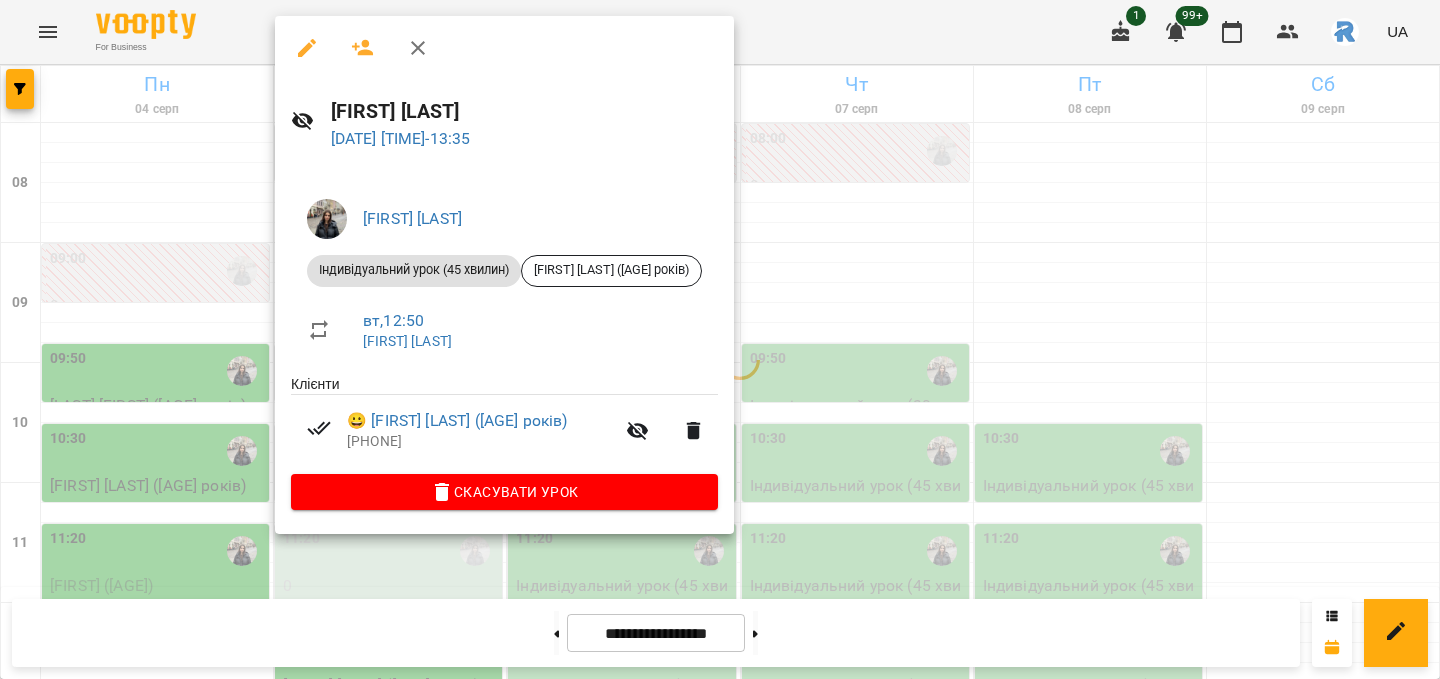 click at bounding box center (720, 339) 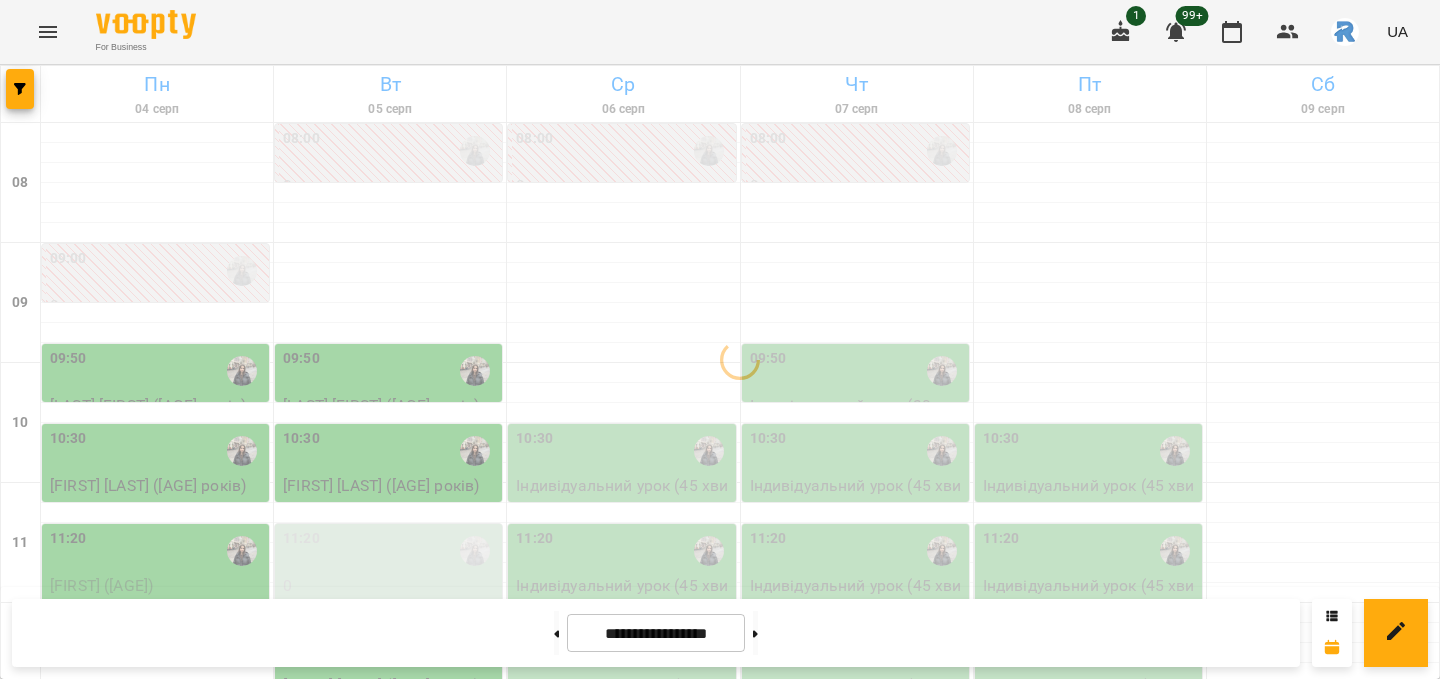 scroll, scrollTop: 398, scrollLeft: 0, axis: vertical 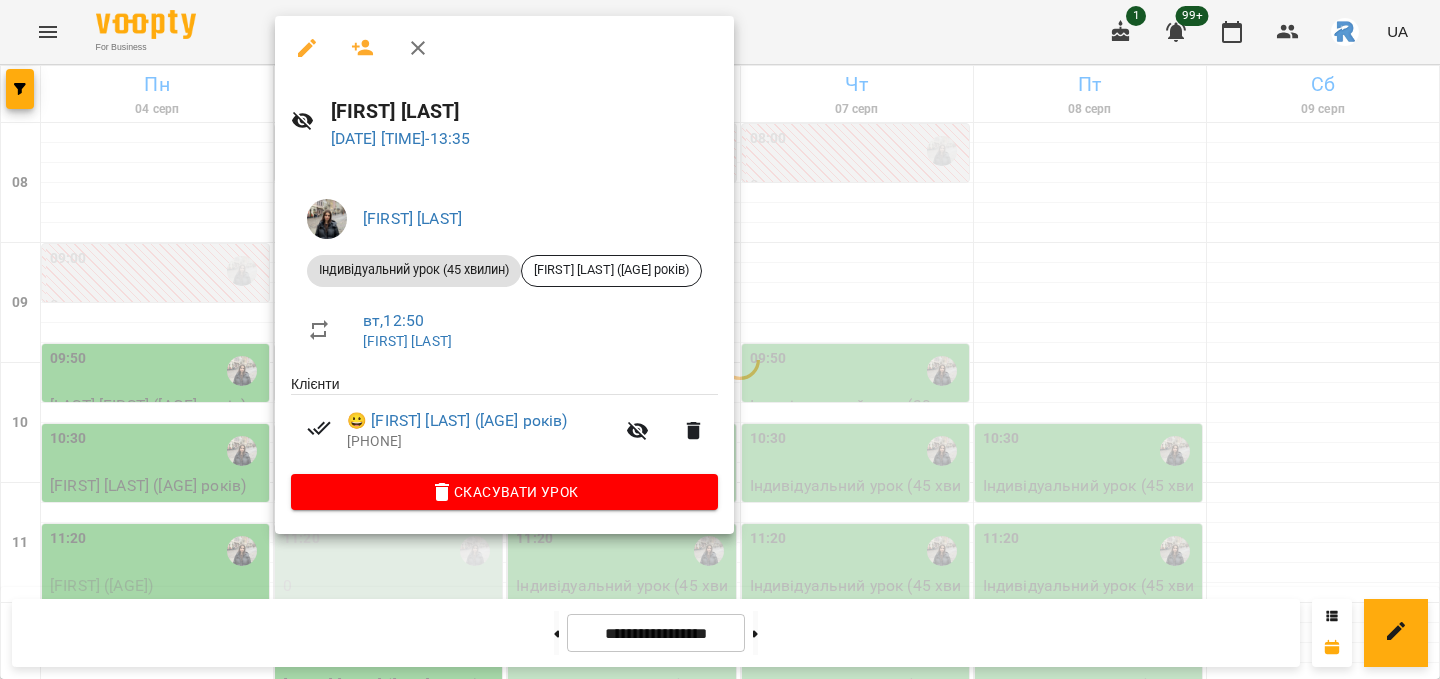 click at bounding box center [720, 339] 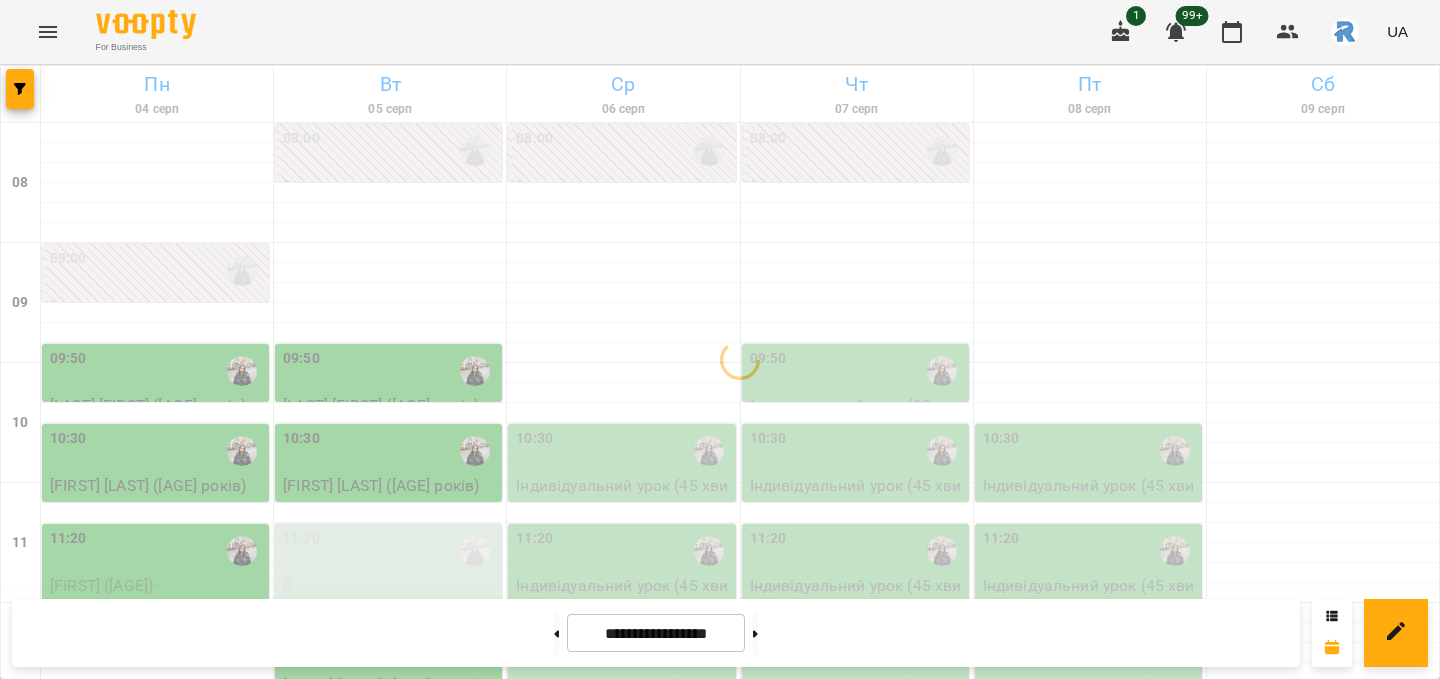 click on "12:50" at bounding box center (390, 731) 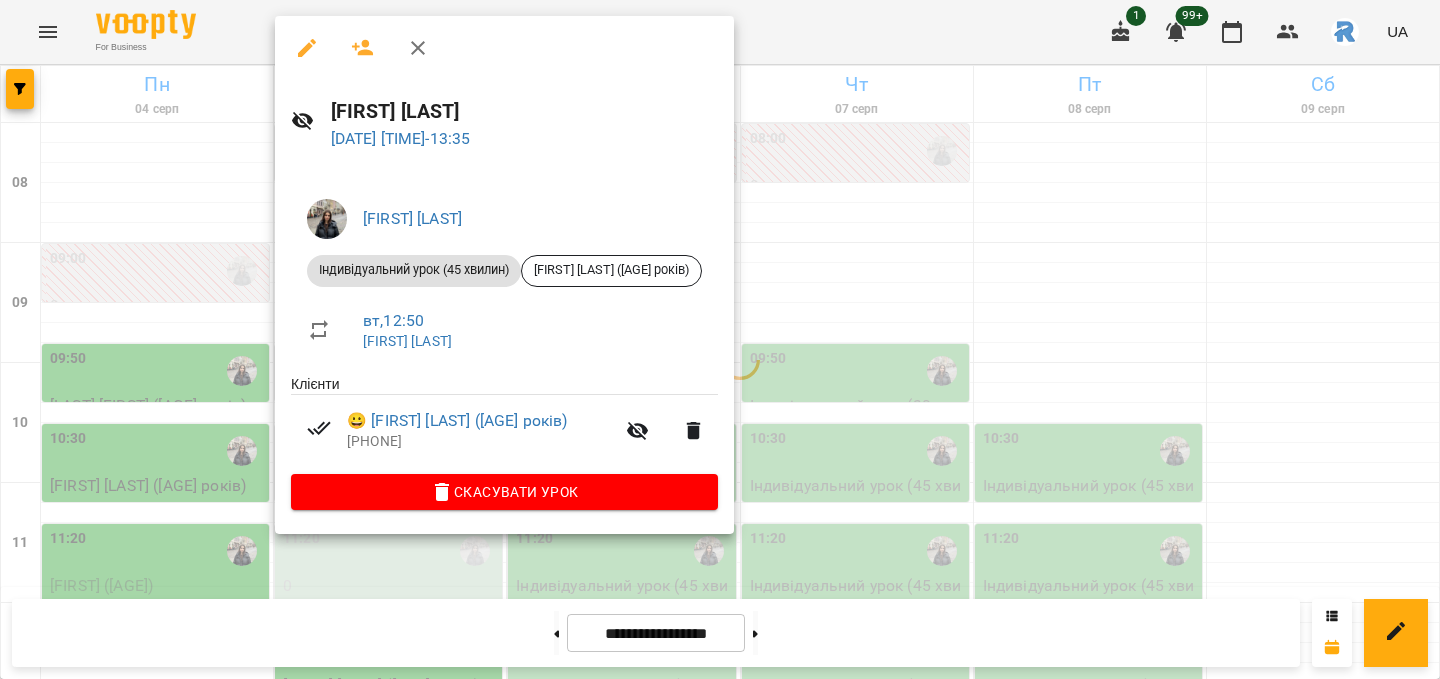 click at bounding box center (720, 339) 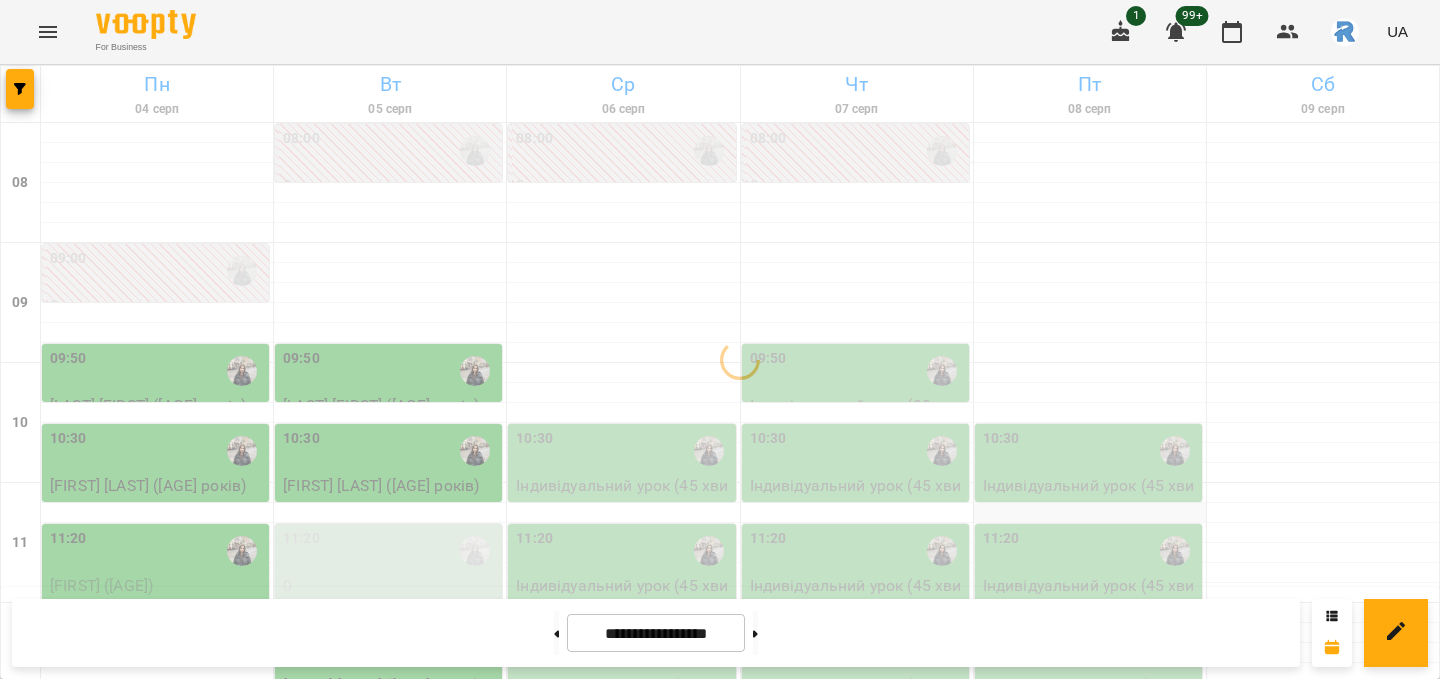scroll, scrollTop: 276, scrollLeft: 0, axis: vertical 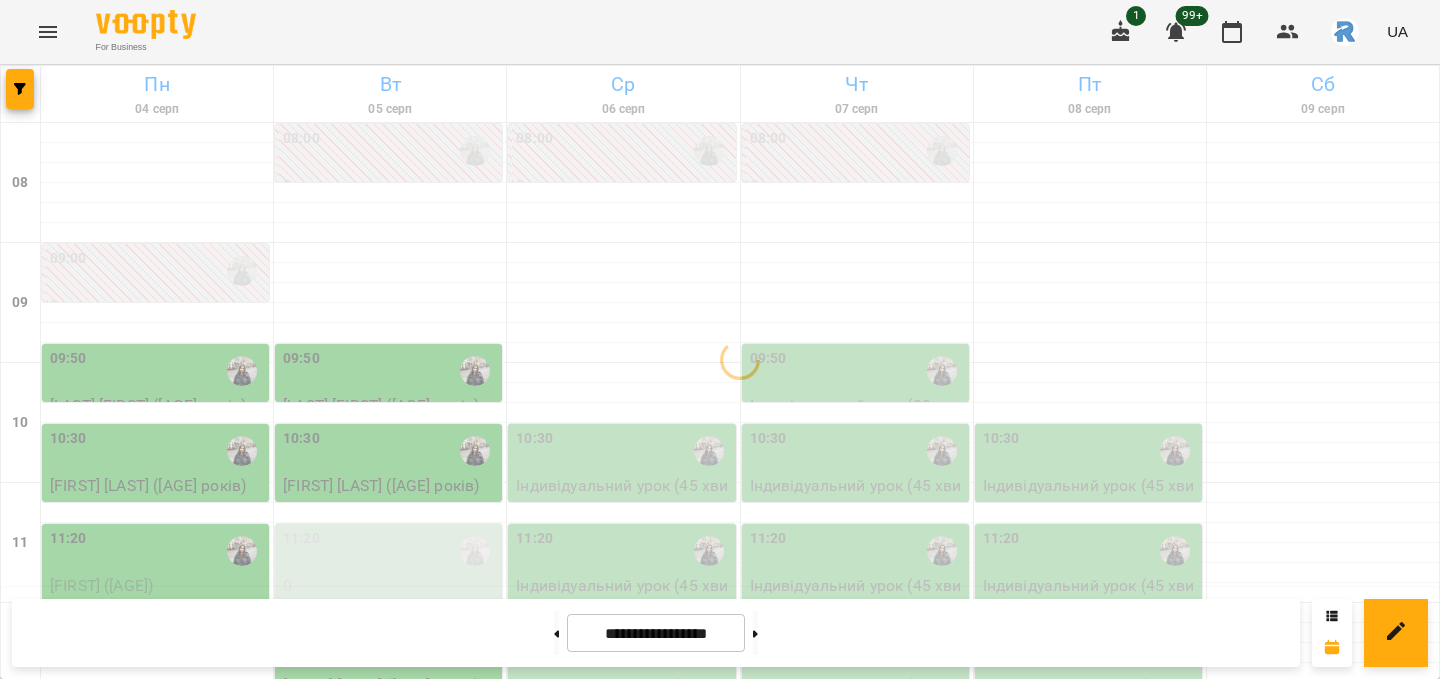 click on "12:50" at bounding box center (857, 731) 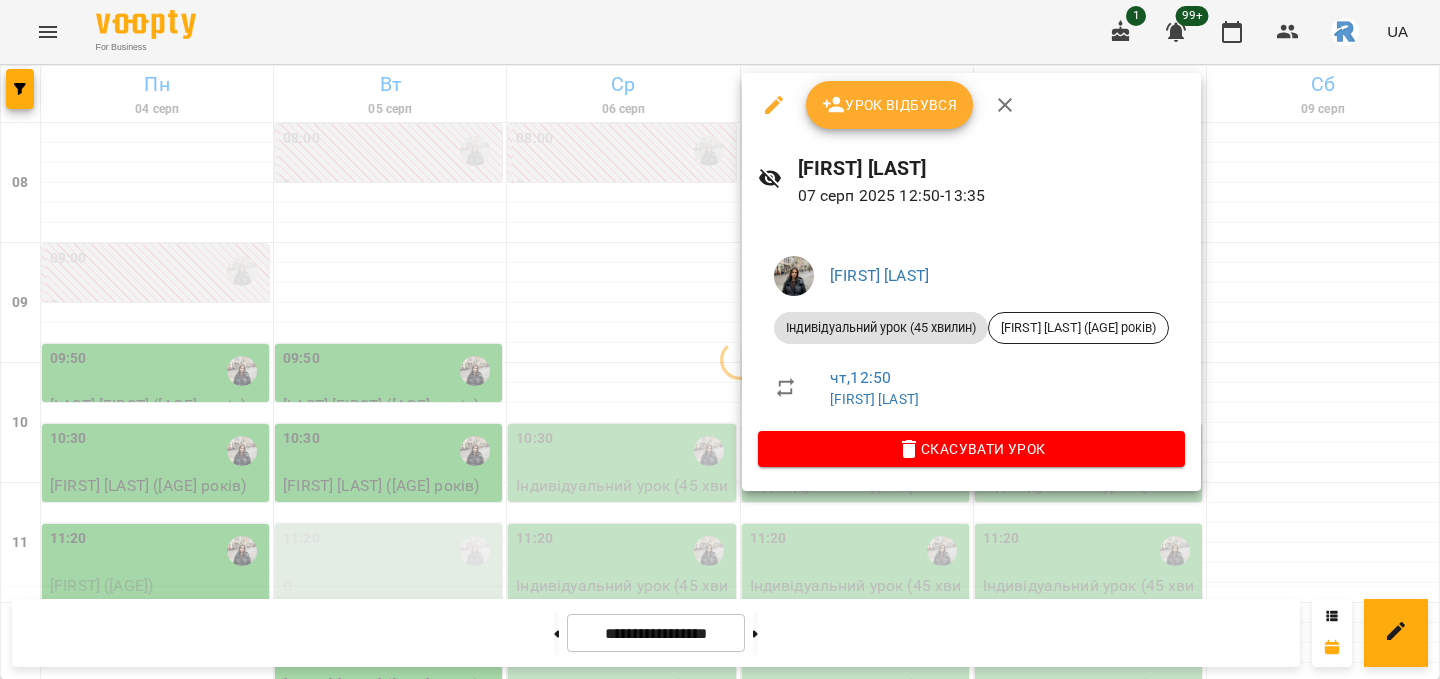 click at bounding box center [720, 339] 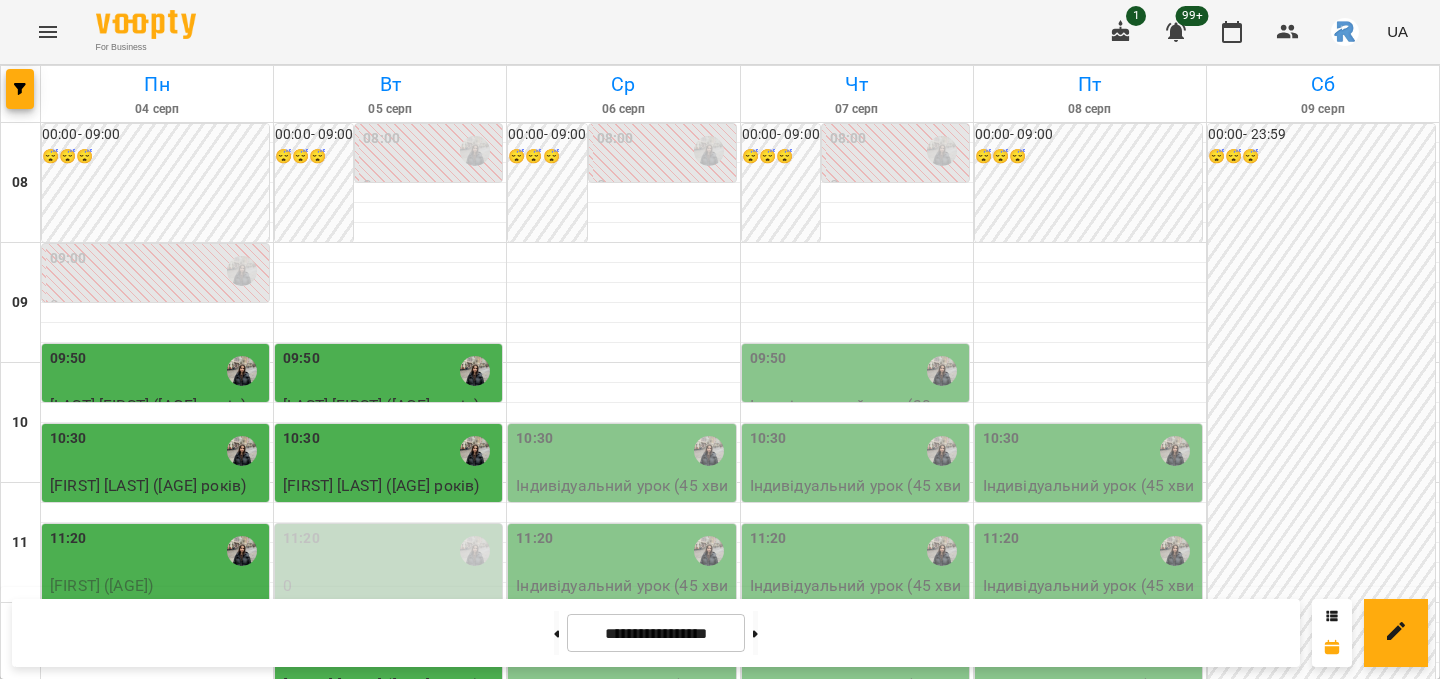 scroll, scrollTop: 388, scrollLeft: 0, axis: vertical 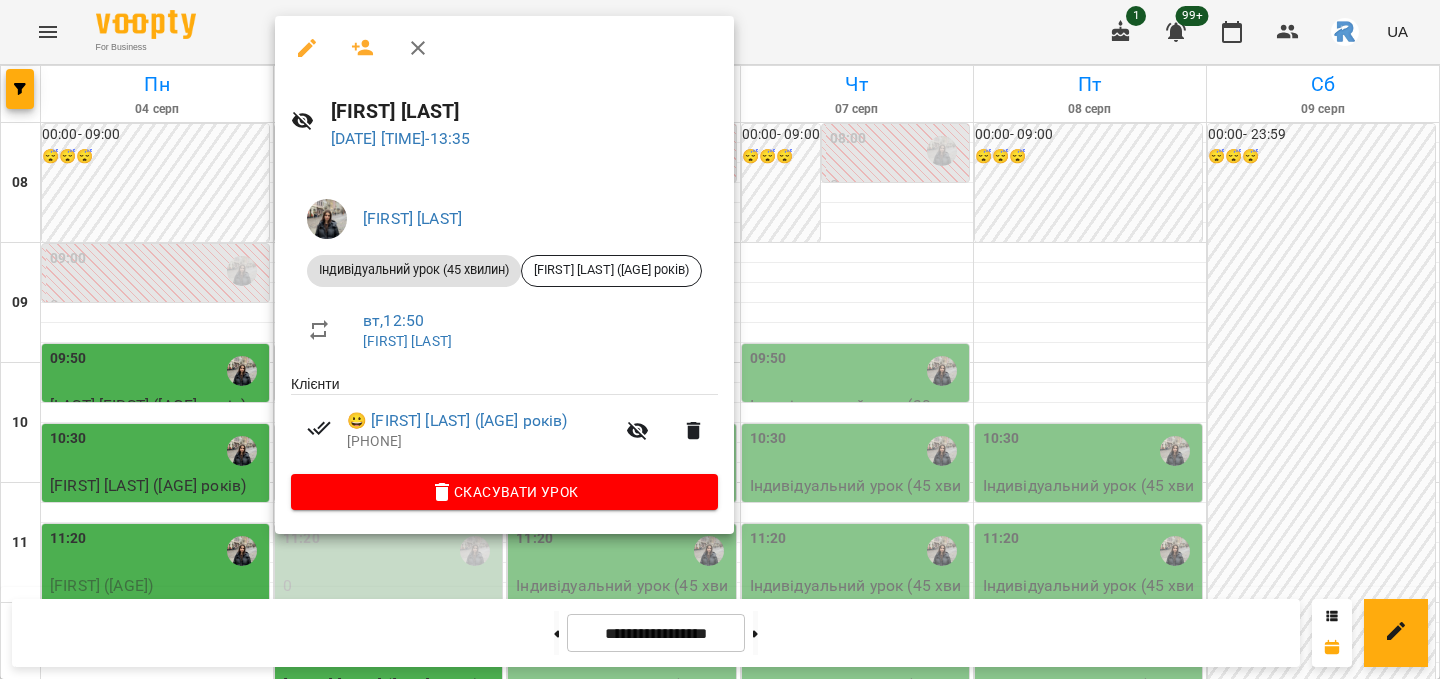 click at bounding box center [720, 339] 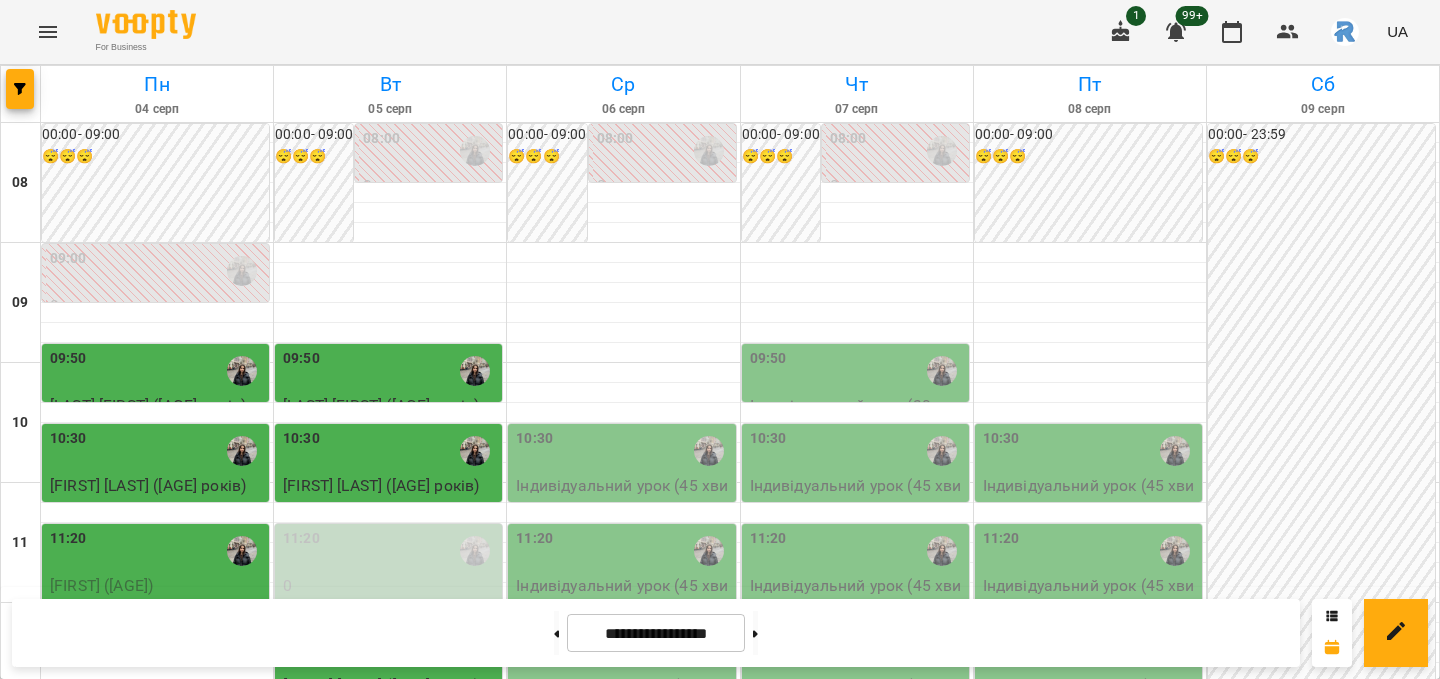 click 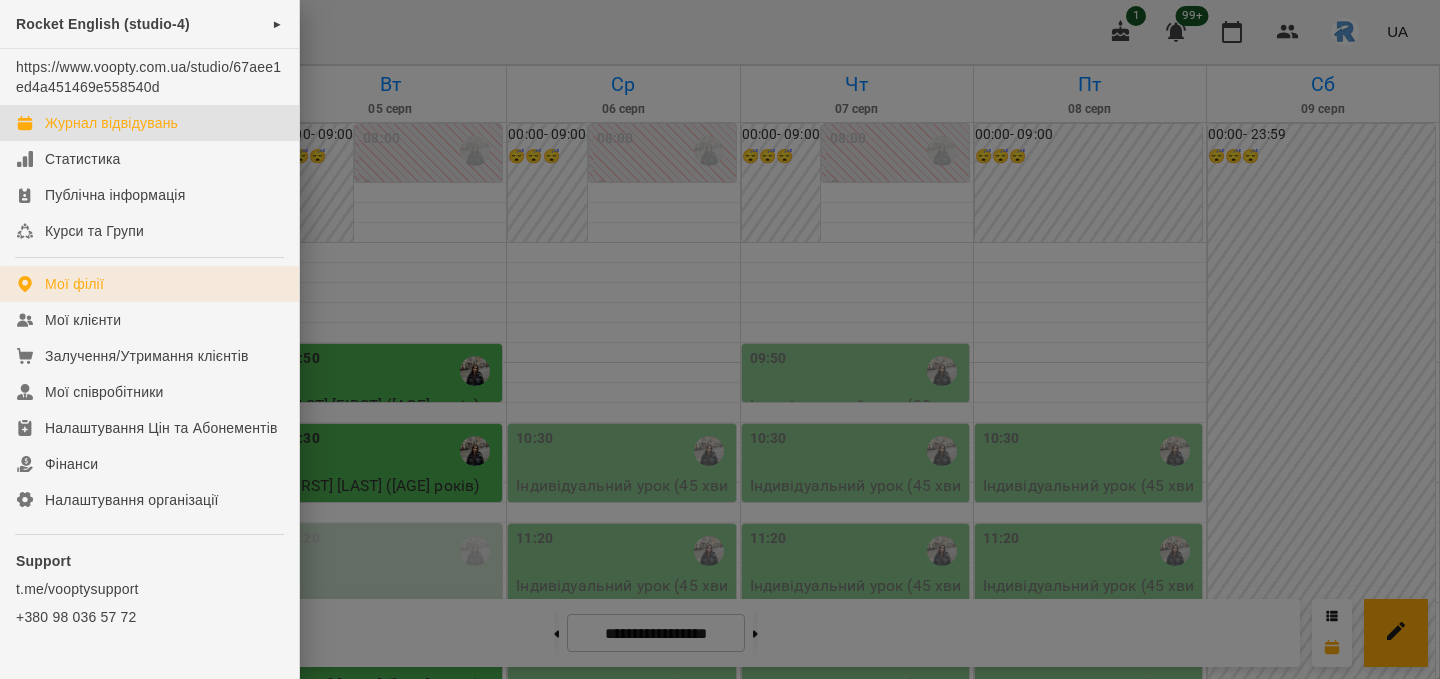 click on "Мої філії" at bounding box center (149, 284) 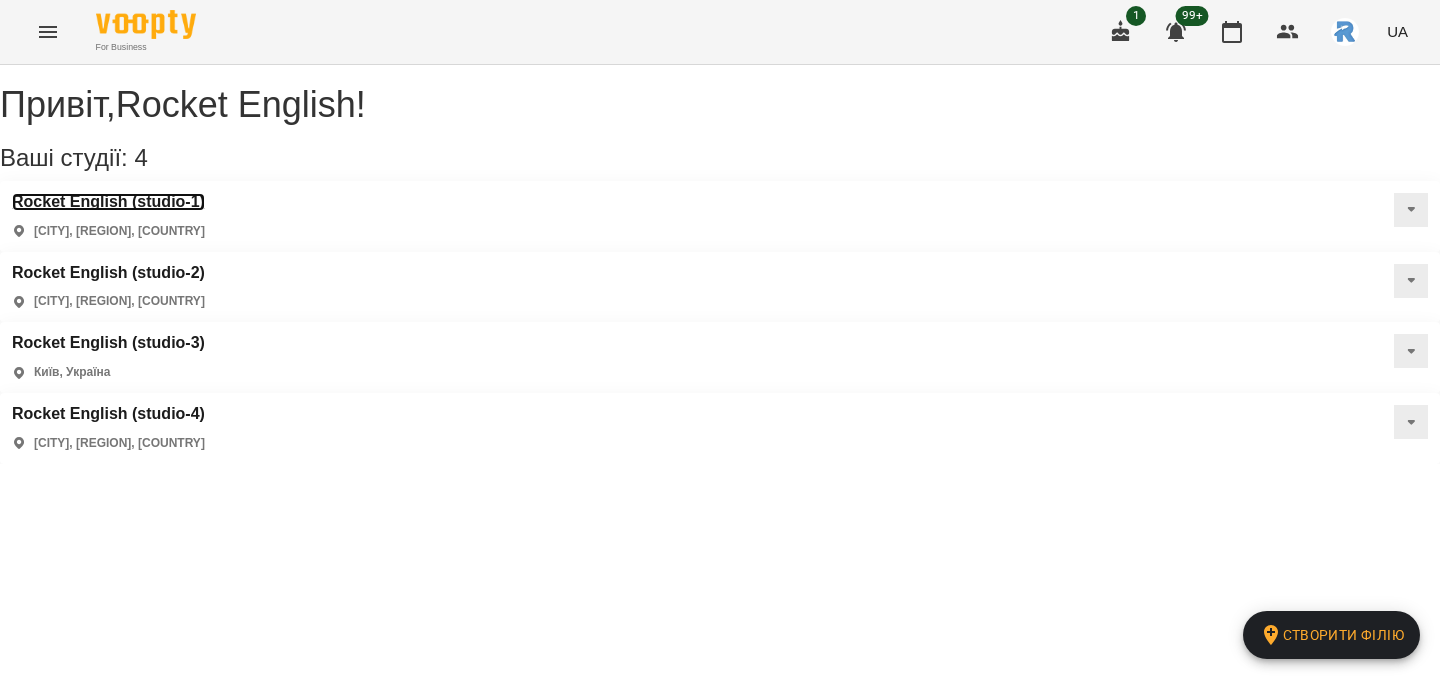 click on "Rocket English (studio-1)" at bounding box center [108, 202] 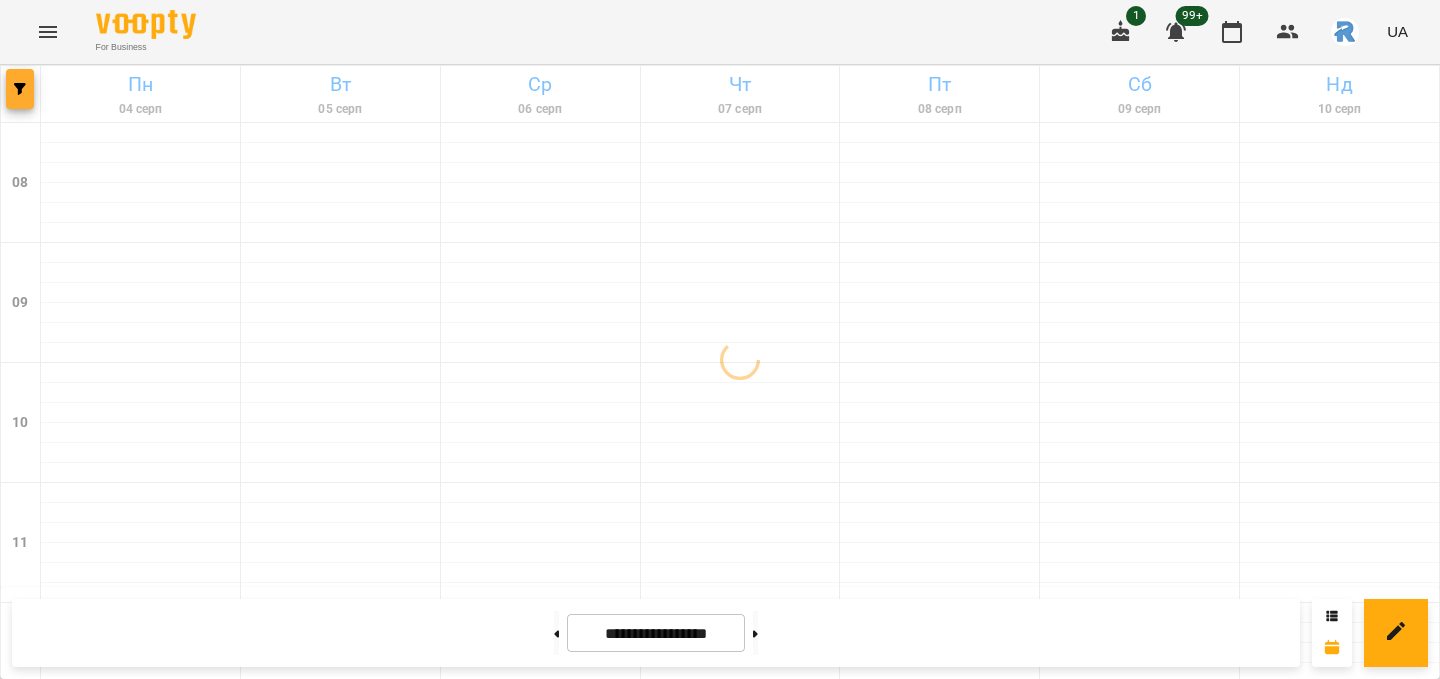 click at bounding box center [20, 89] 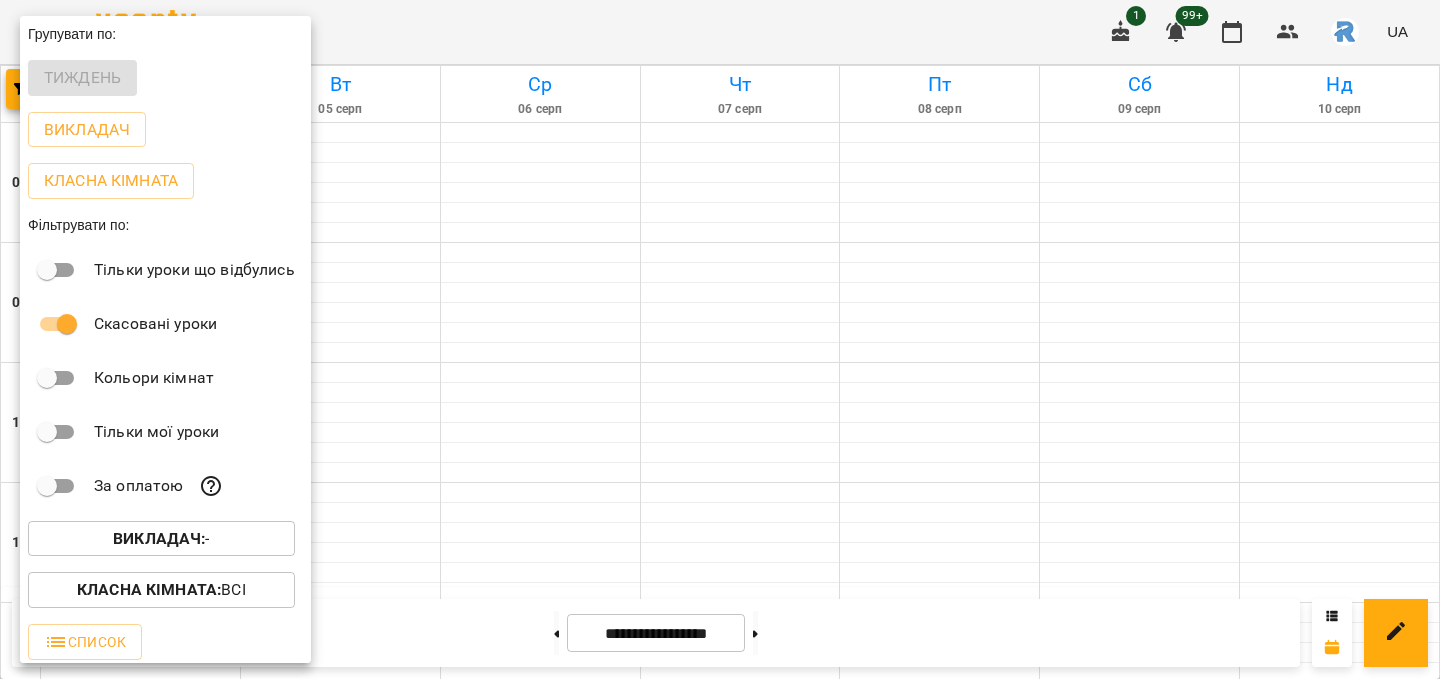 click on "Викладач :  -" at bounding box center (161, 539) 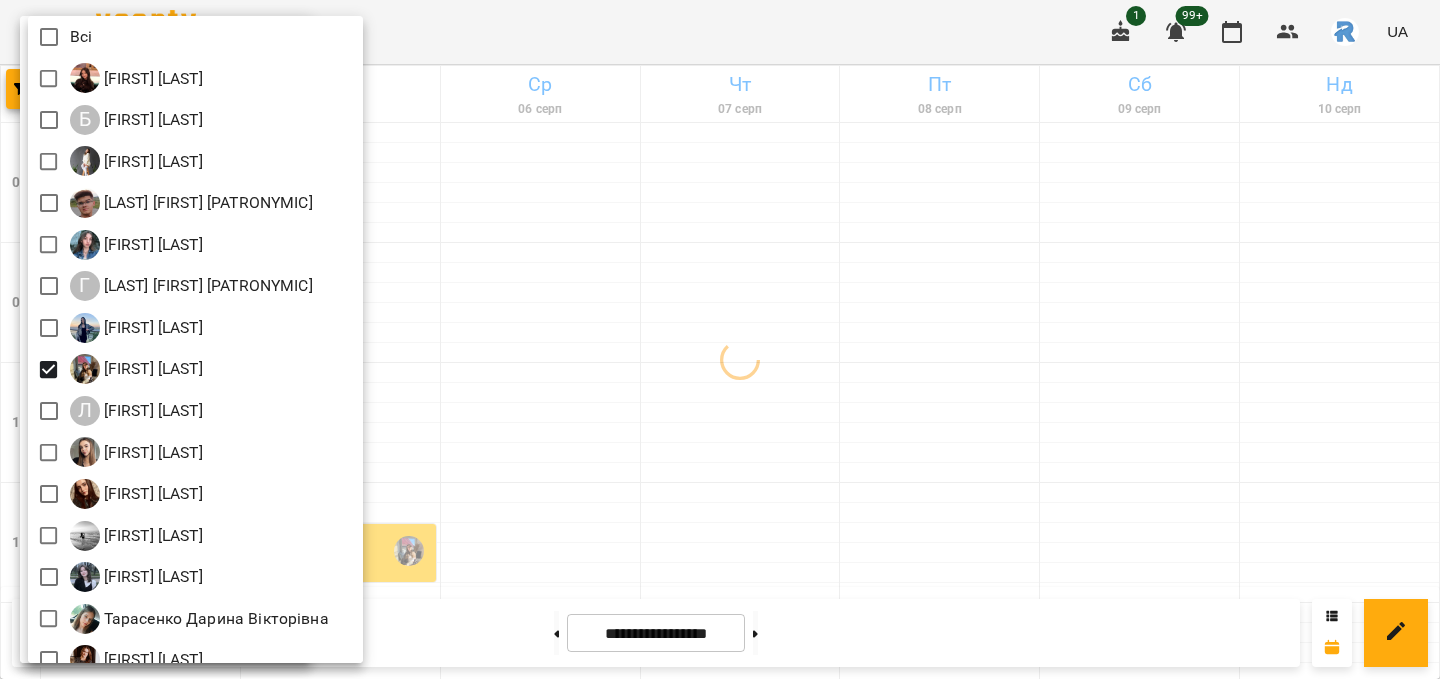 click at bounding box center [720, 339] 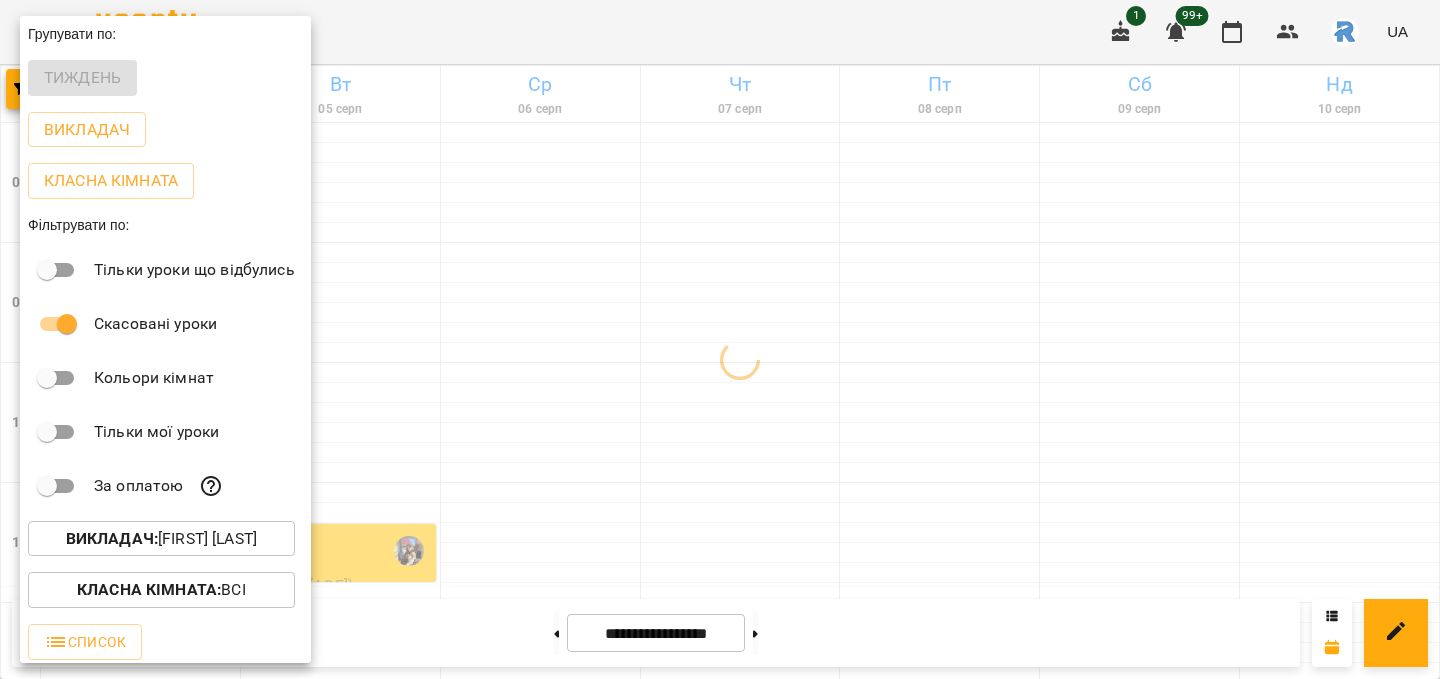 click at bounding box center (720, 339) 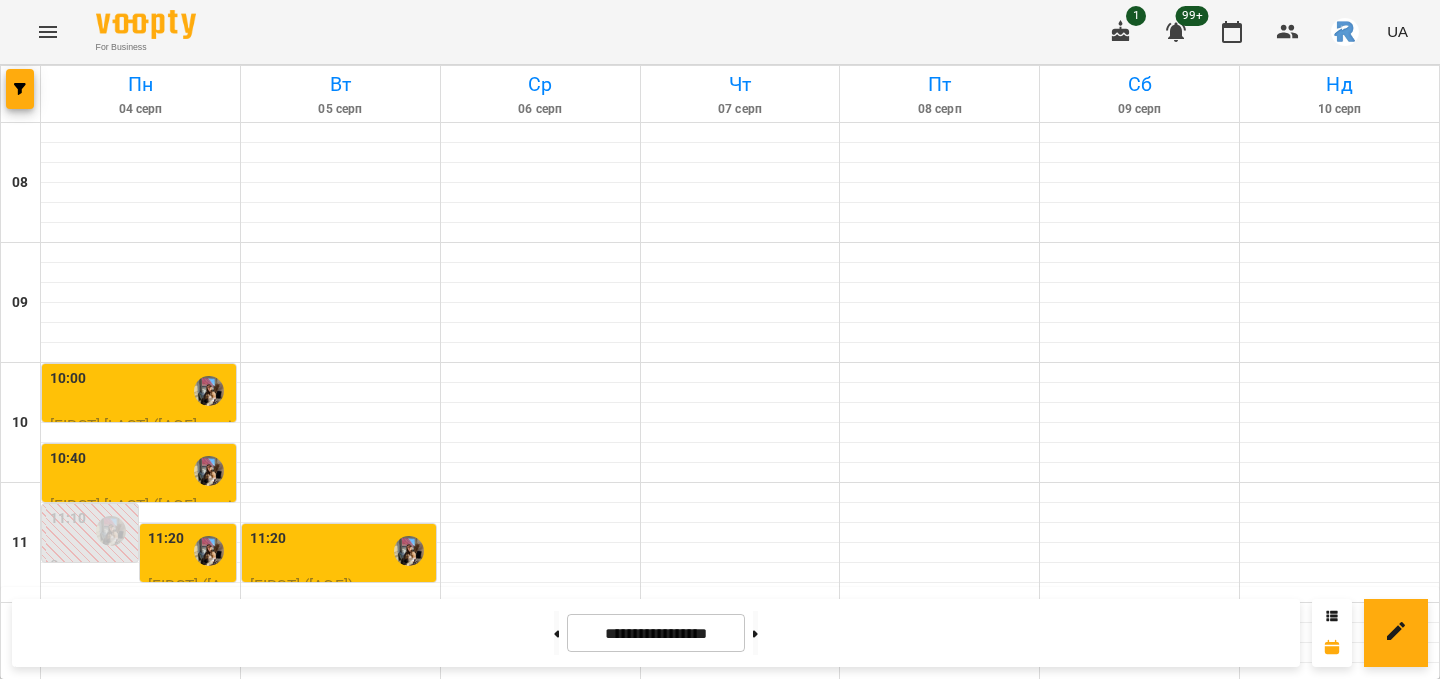 scroll, scrollTop: 356, scrollLeft: 0, axis: vertical 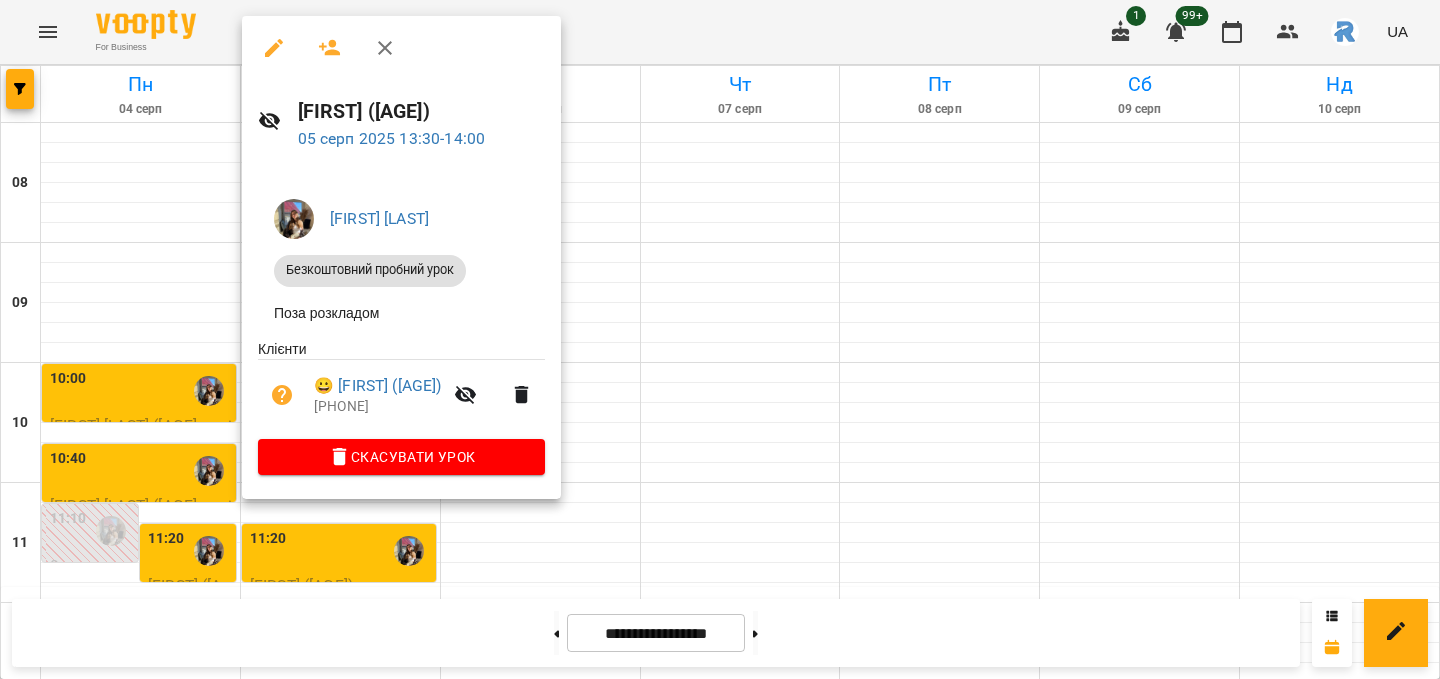 click at bounding box center (720, 339) 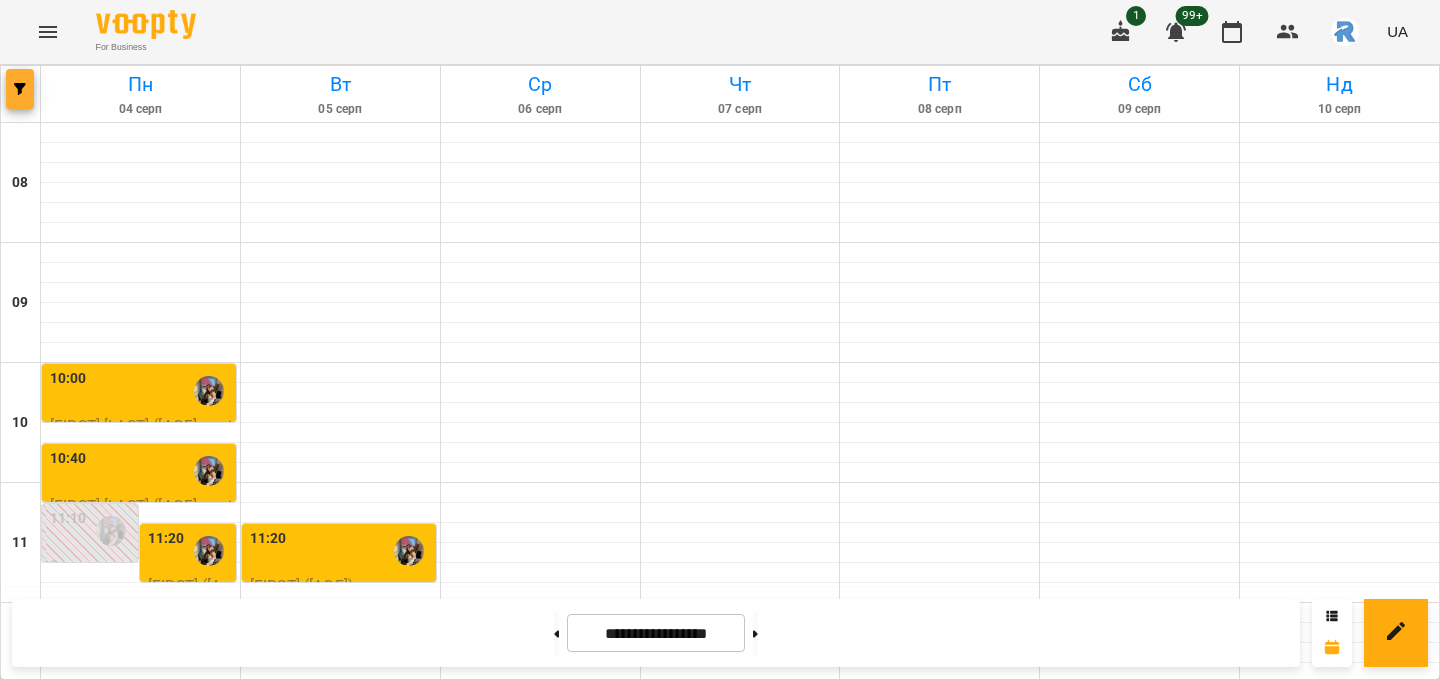 click 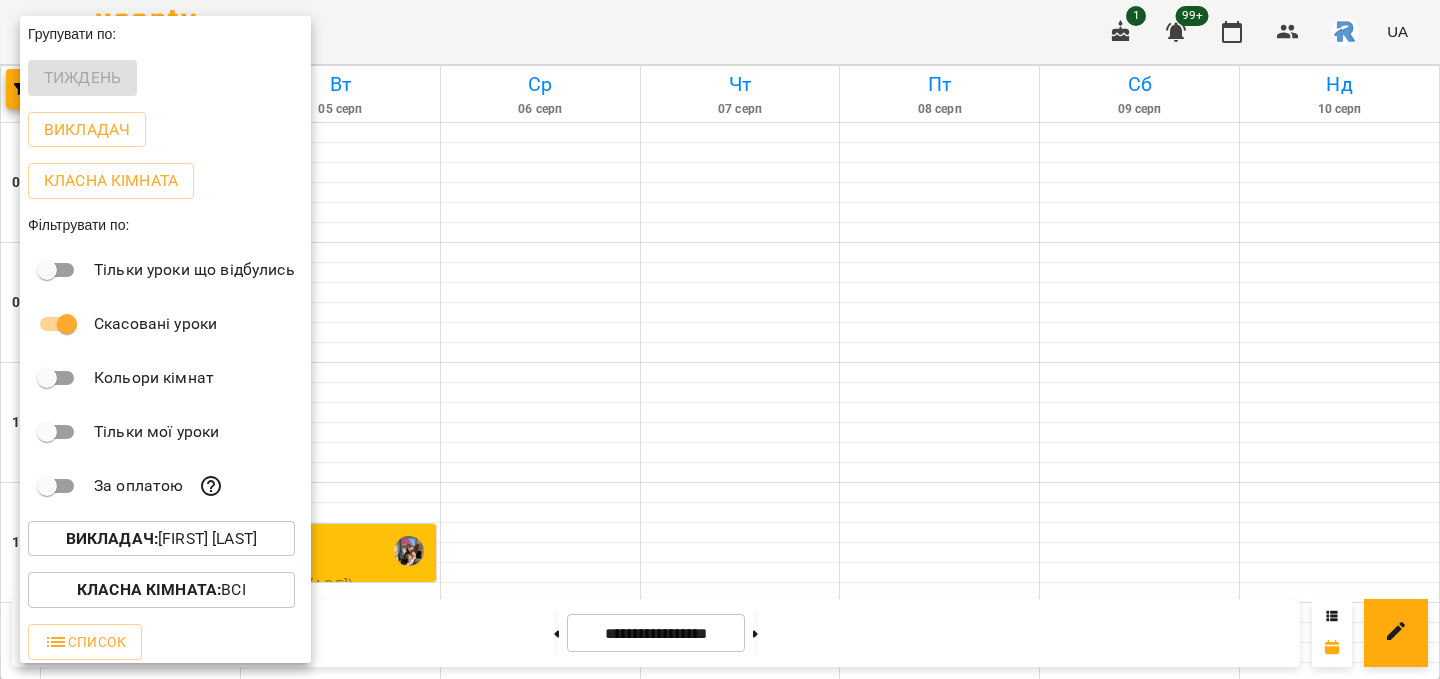 click on "Викладач : [FIRST] [LAST]" at bounding box center [161, 539] 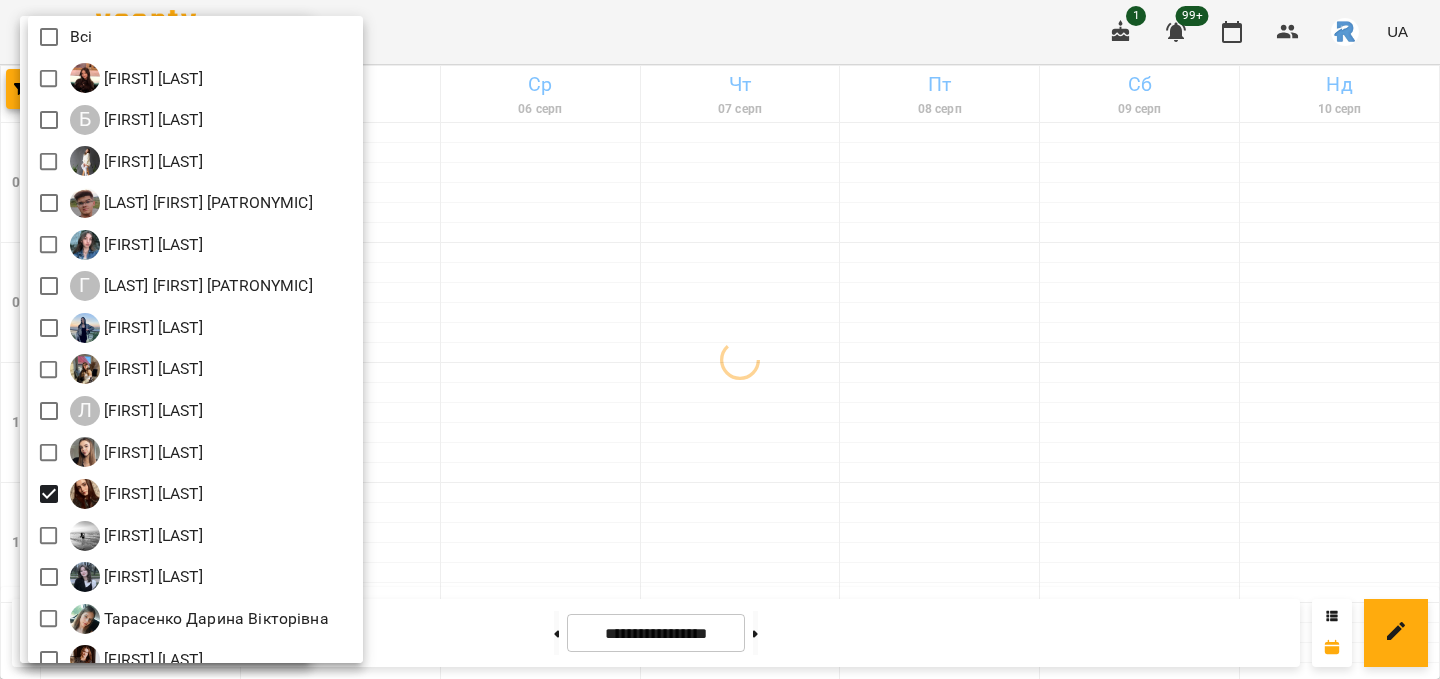 click at bounding box center (720, 339) 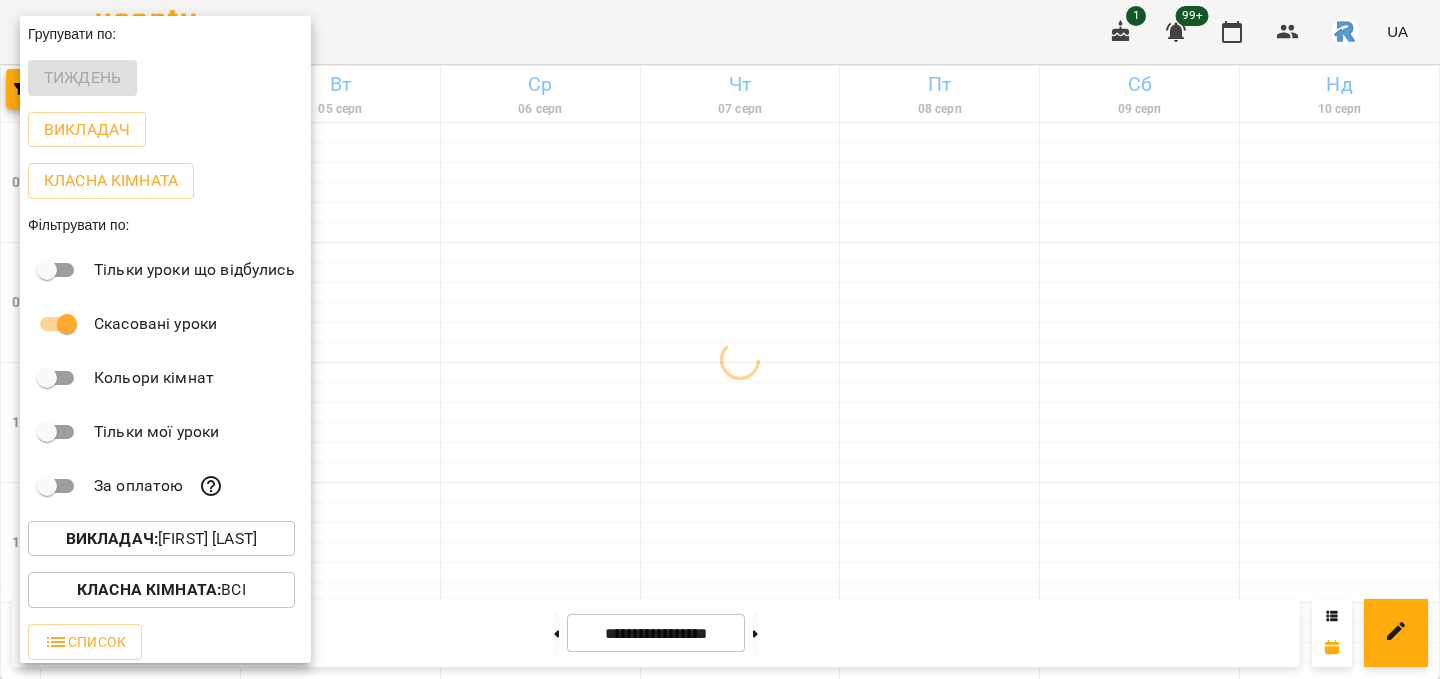 click at bounding box center [720, 339] 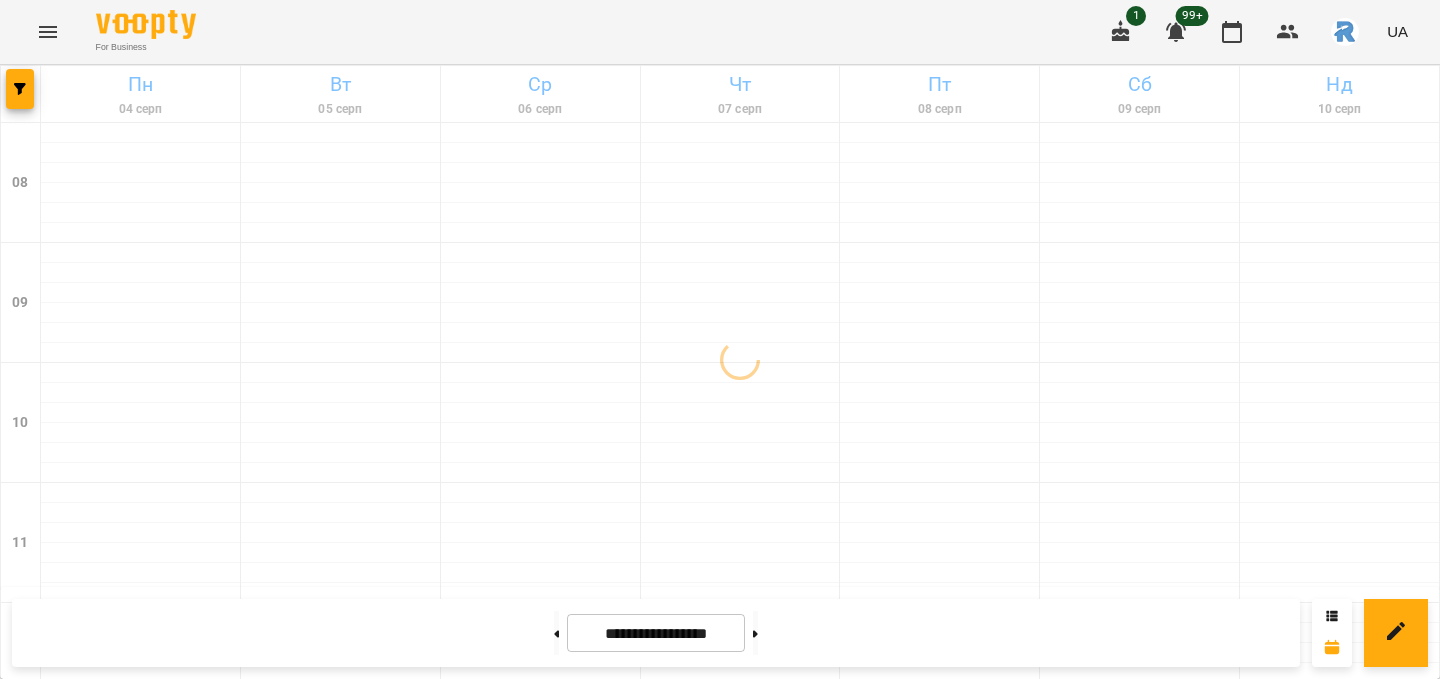 scroll, scrollTop: 675, scrollLeft: 0, axis: vertical 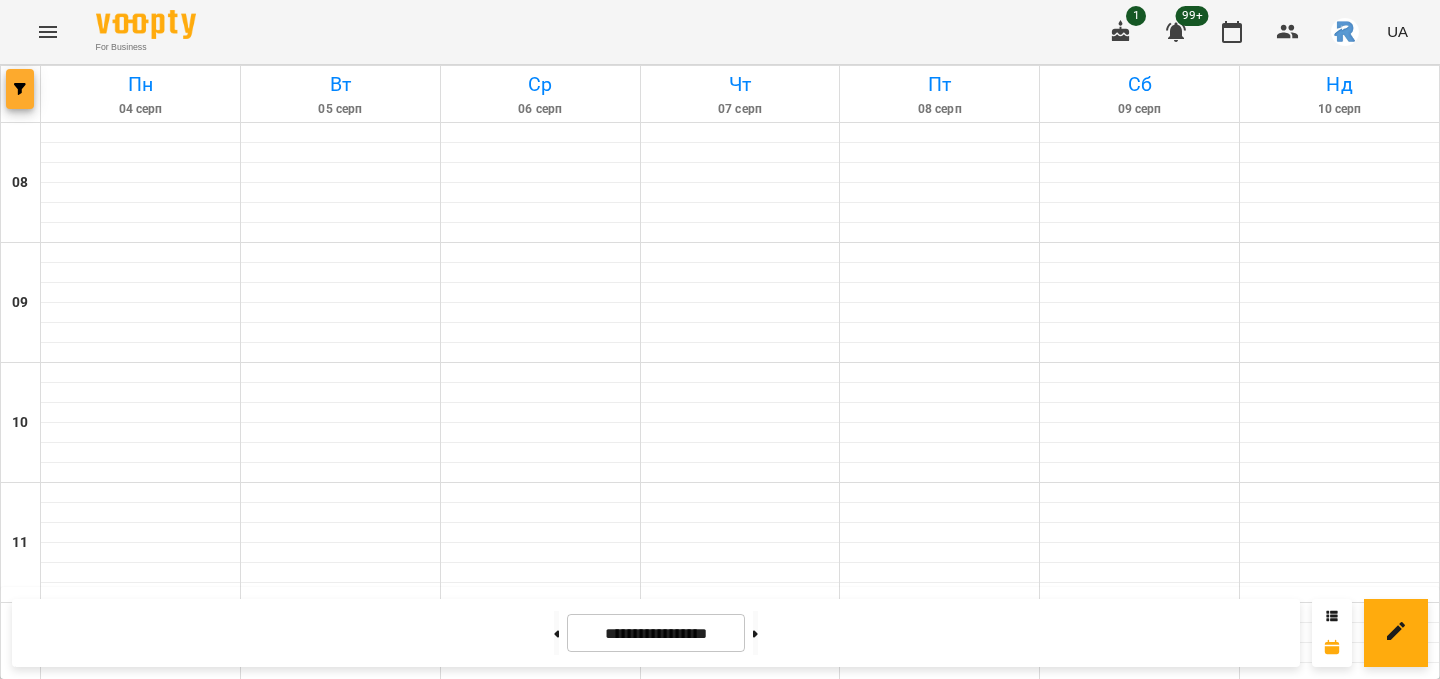 click at bounding box center [20, 89] 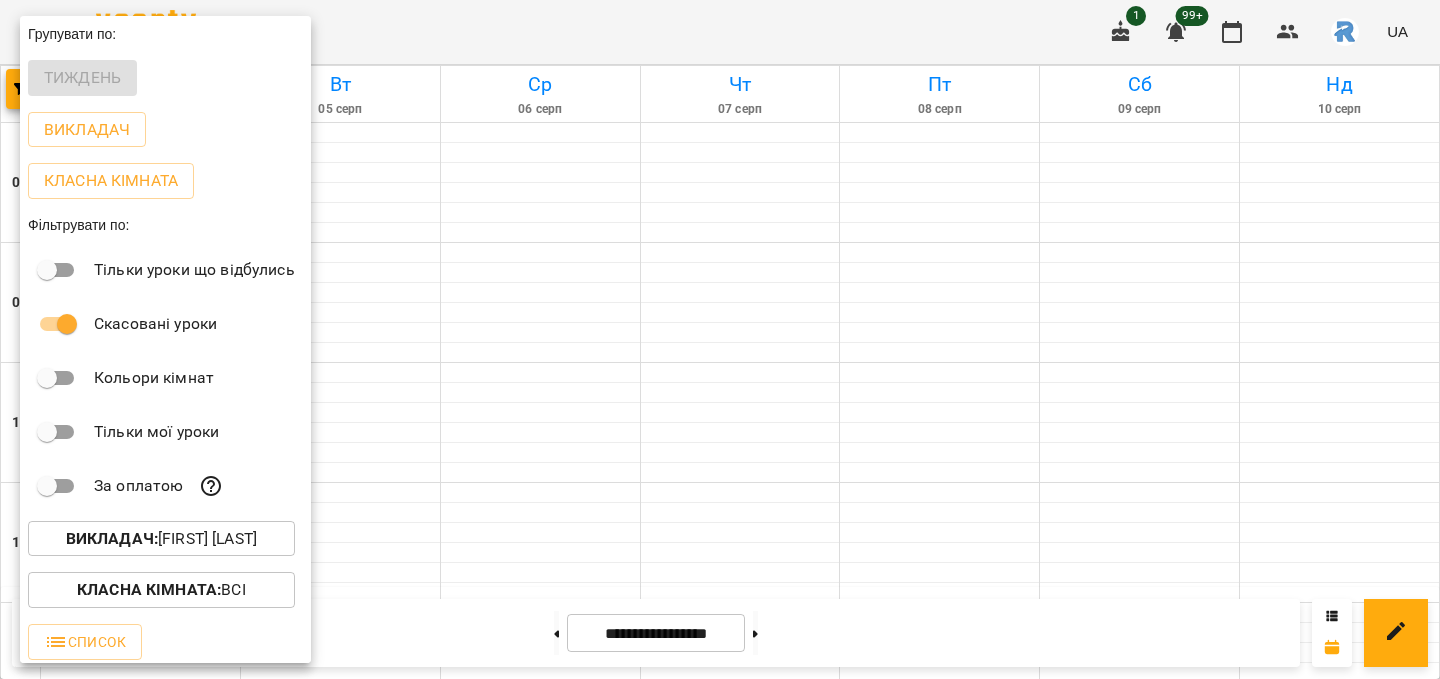 click on "Викладач : [FIRST] [LAST]" at bounding box center [161, 539] 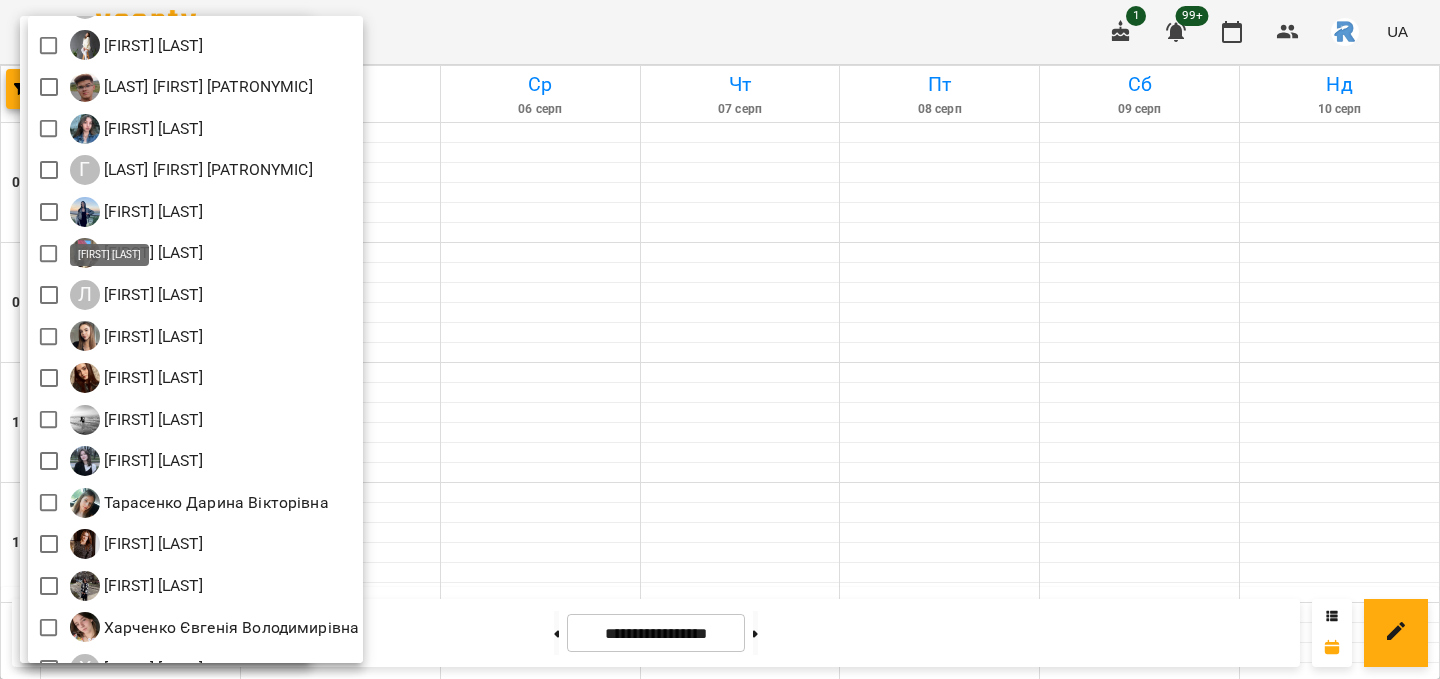 scroll, scrollTop: 0, scrollLeft: 0, axis: both 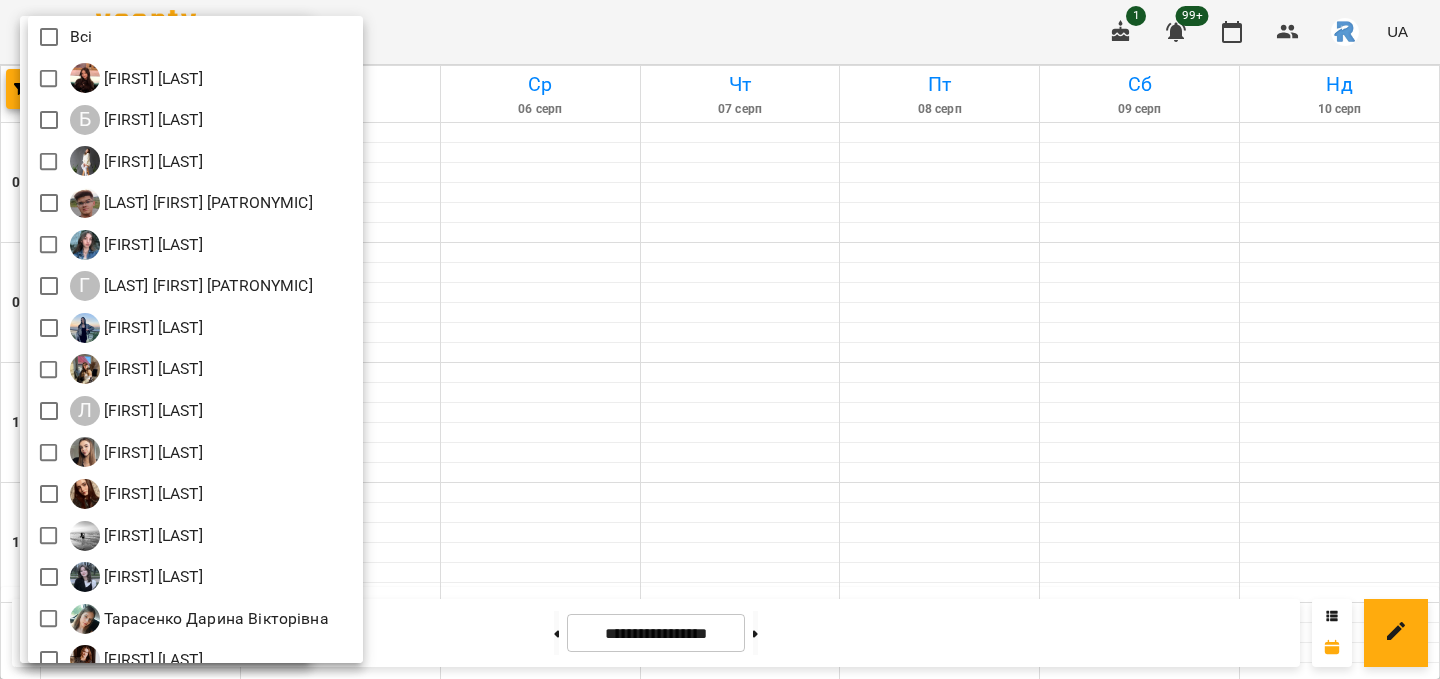 click at bounding box center [720, 339] 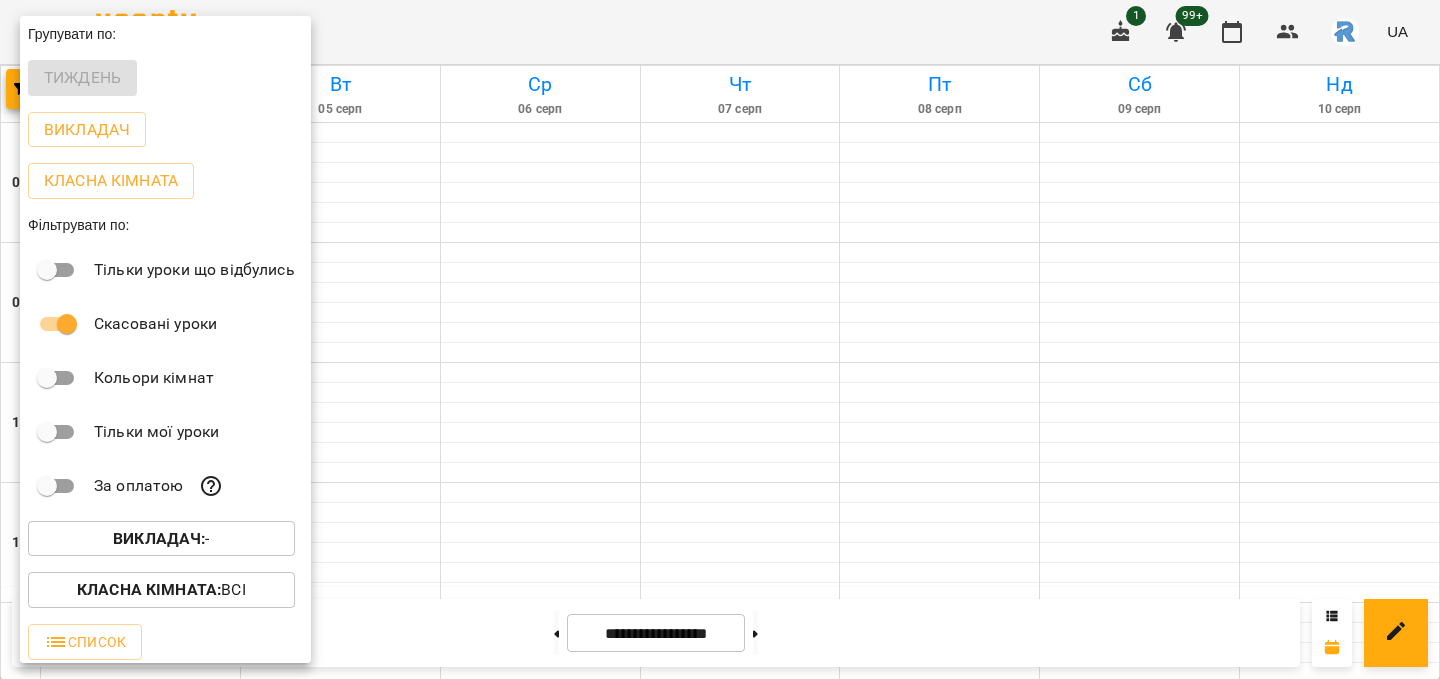 click at bounding box center (720, 339) 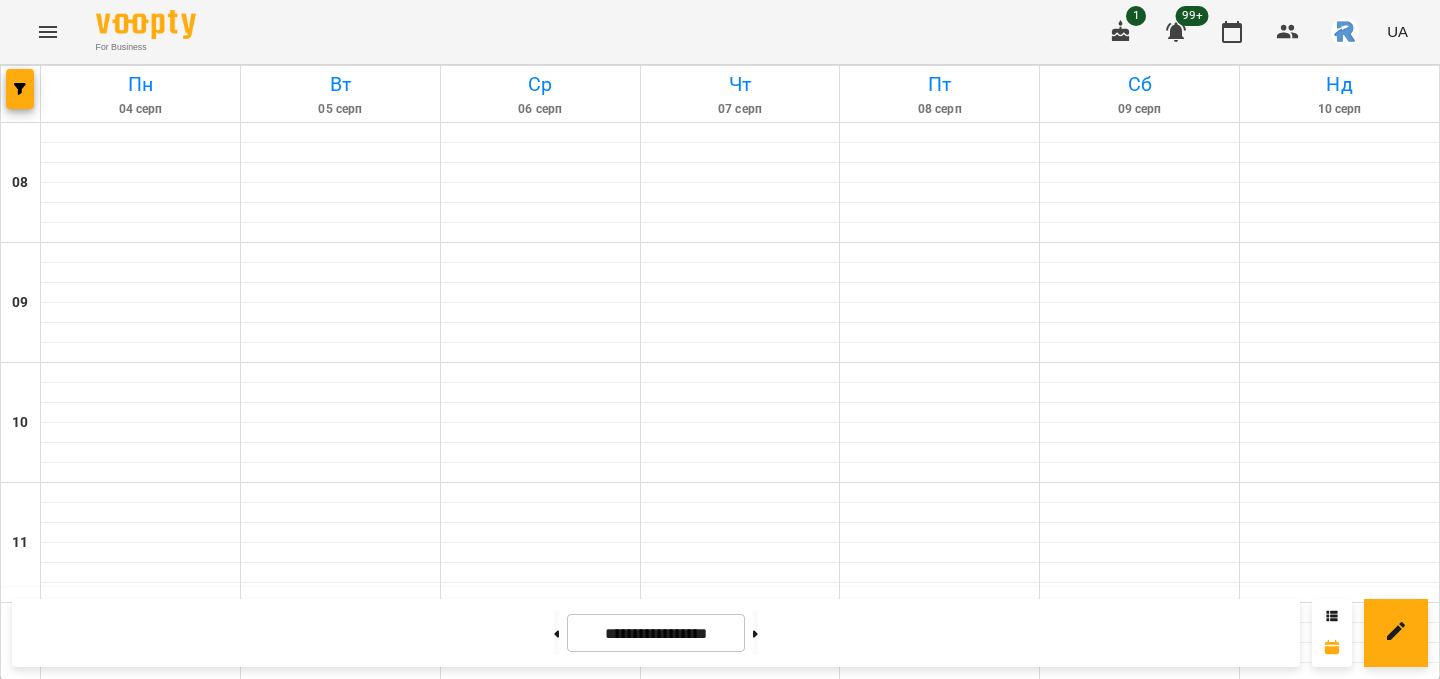 click 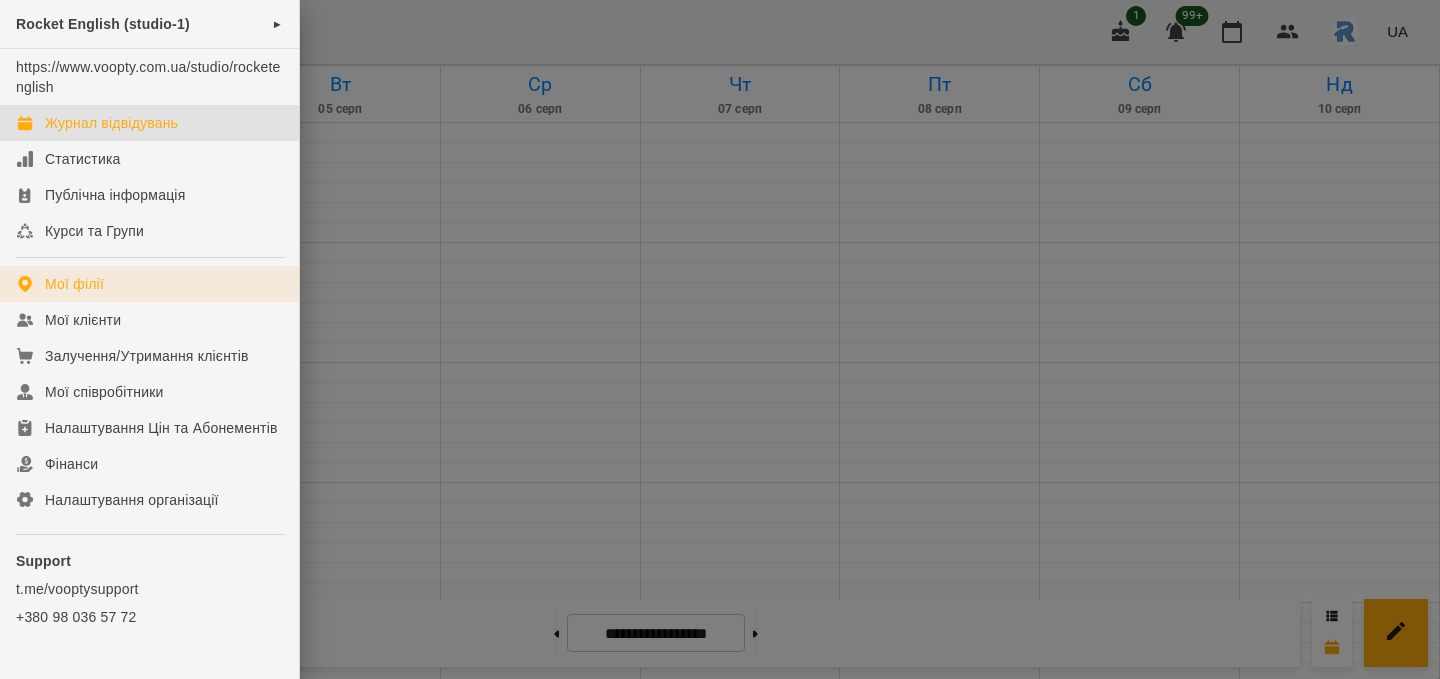 click on "Мої філії" at bounding box center (74, 284) 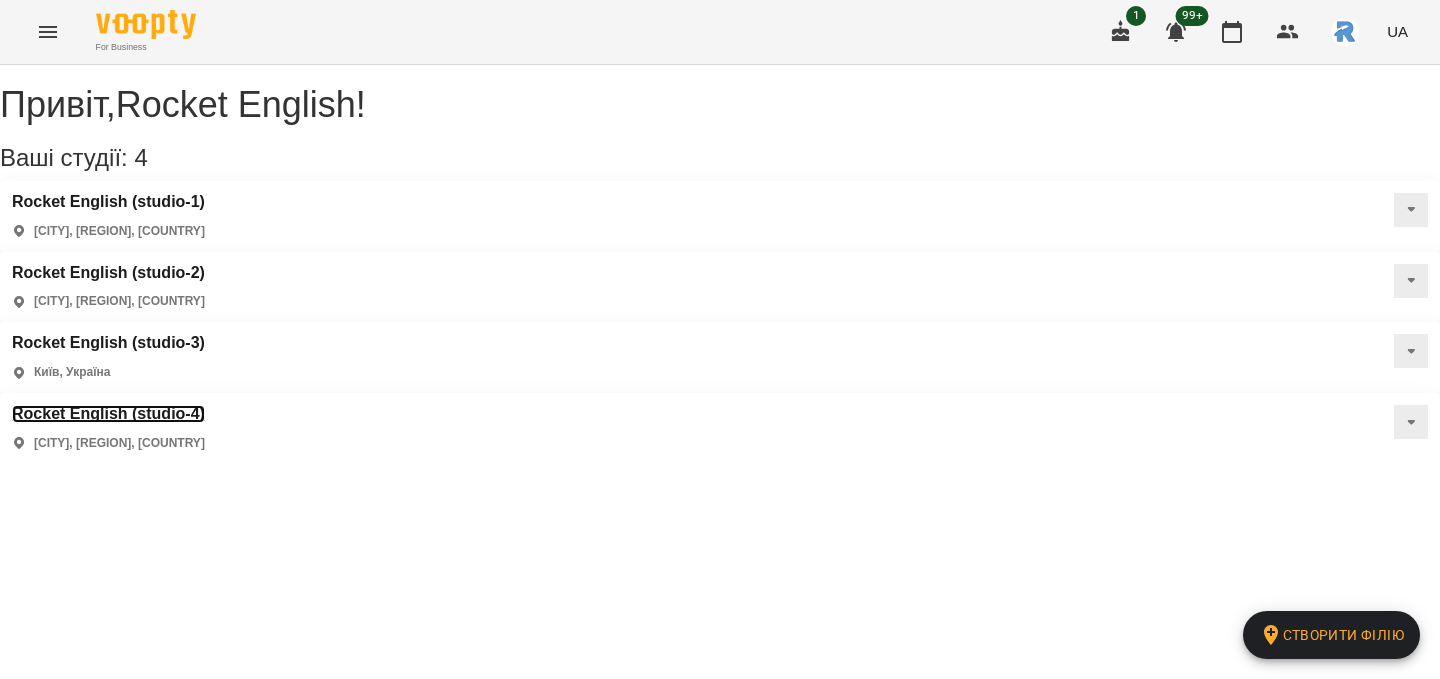 click on "Rocket English (studio-4)" at bounding box center (108, 414) 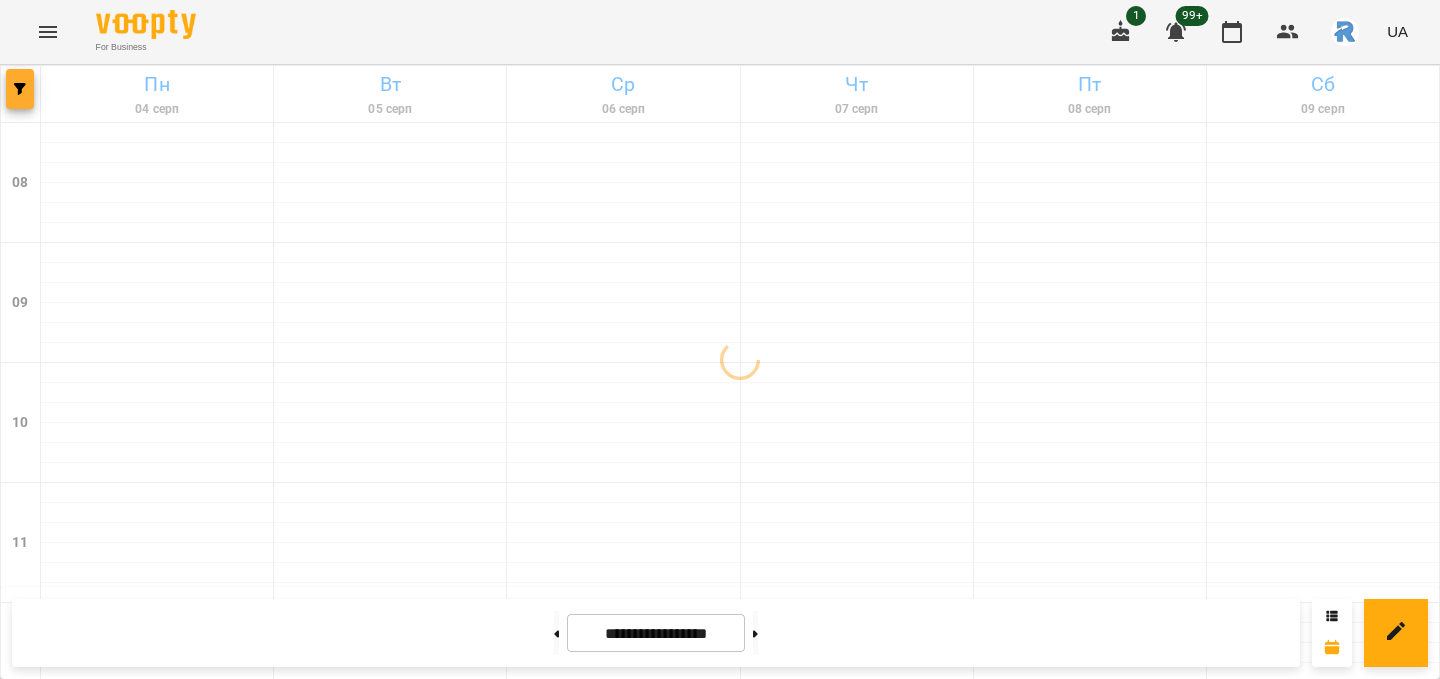 click at bounding box center (20, 89) 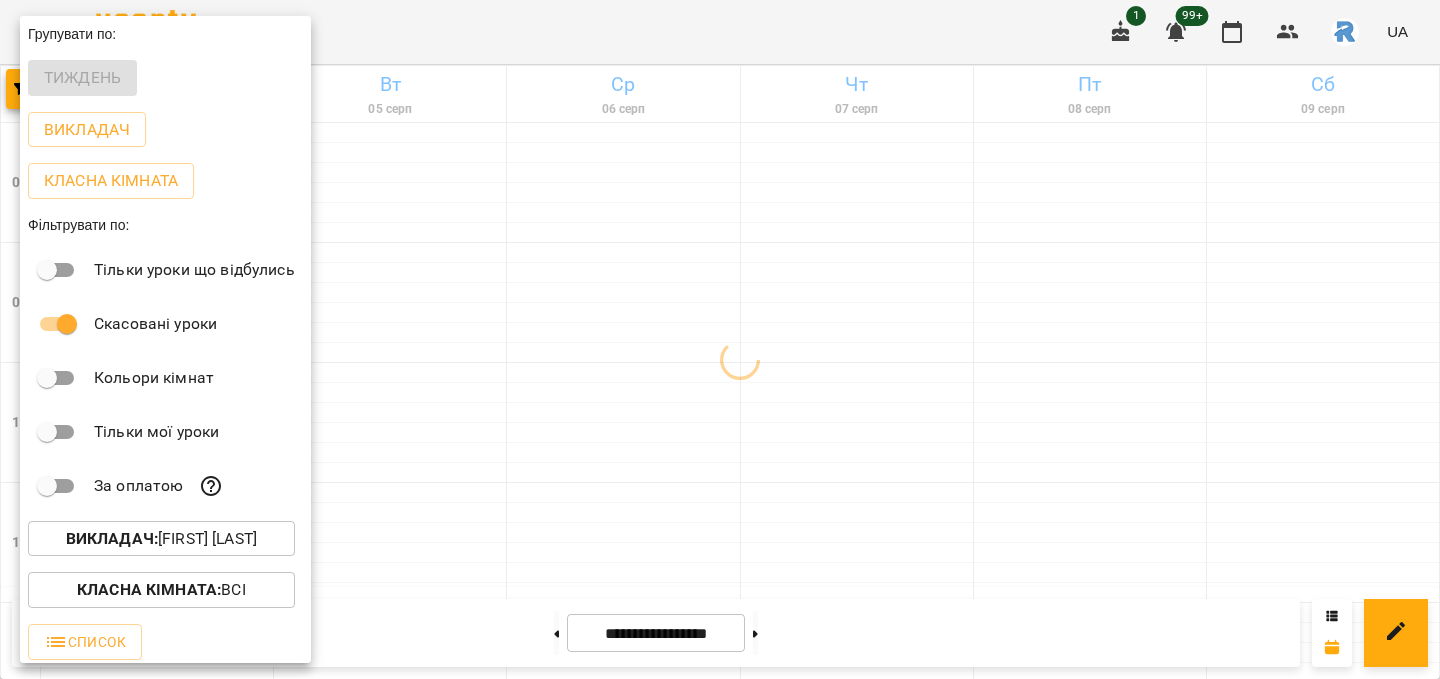 click on "Викладач : [FIRST] [LAST]" at bounding box center [161, 539] 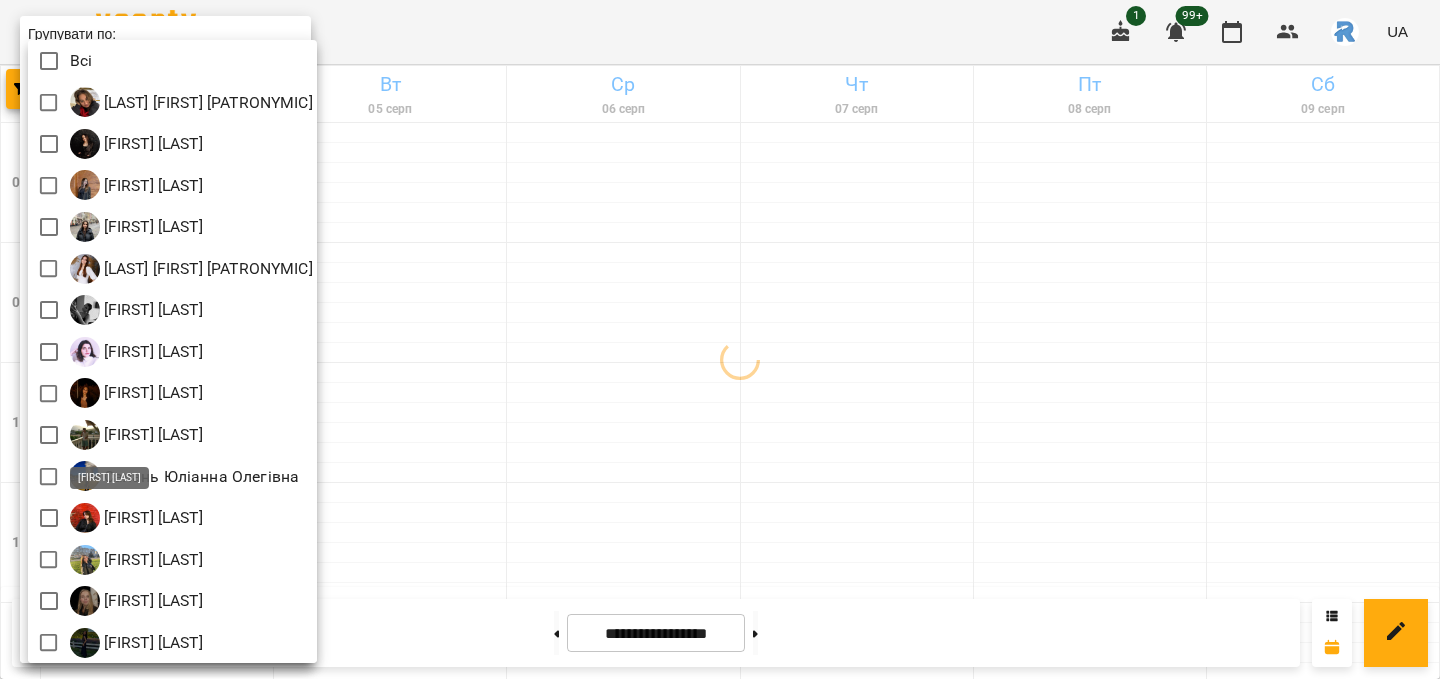 scroll, scrollTop: 4, scrollLeft: 0, axis: vertical 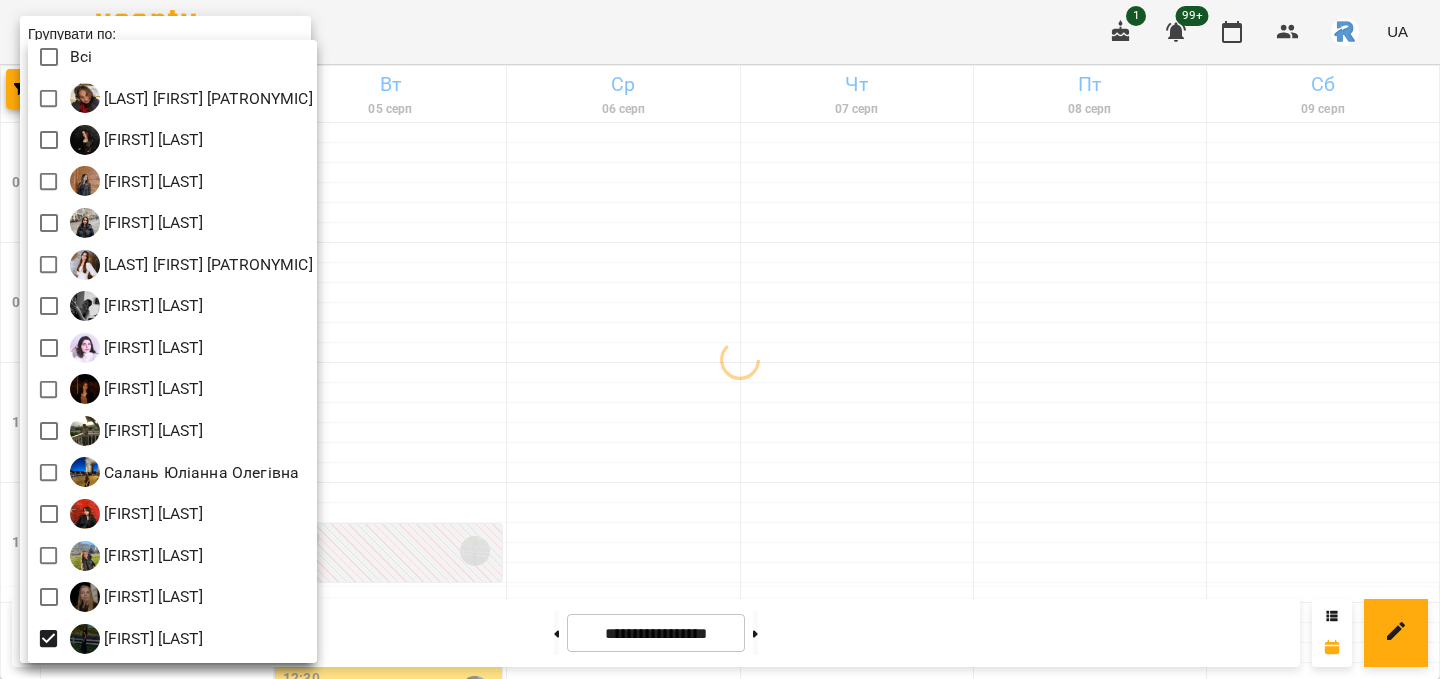click at bounding box center [720, 339] 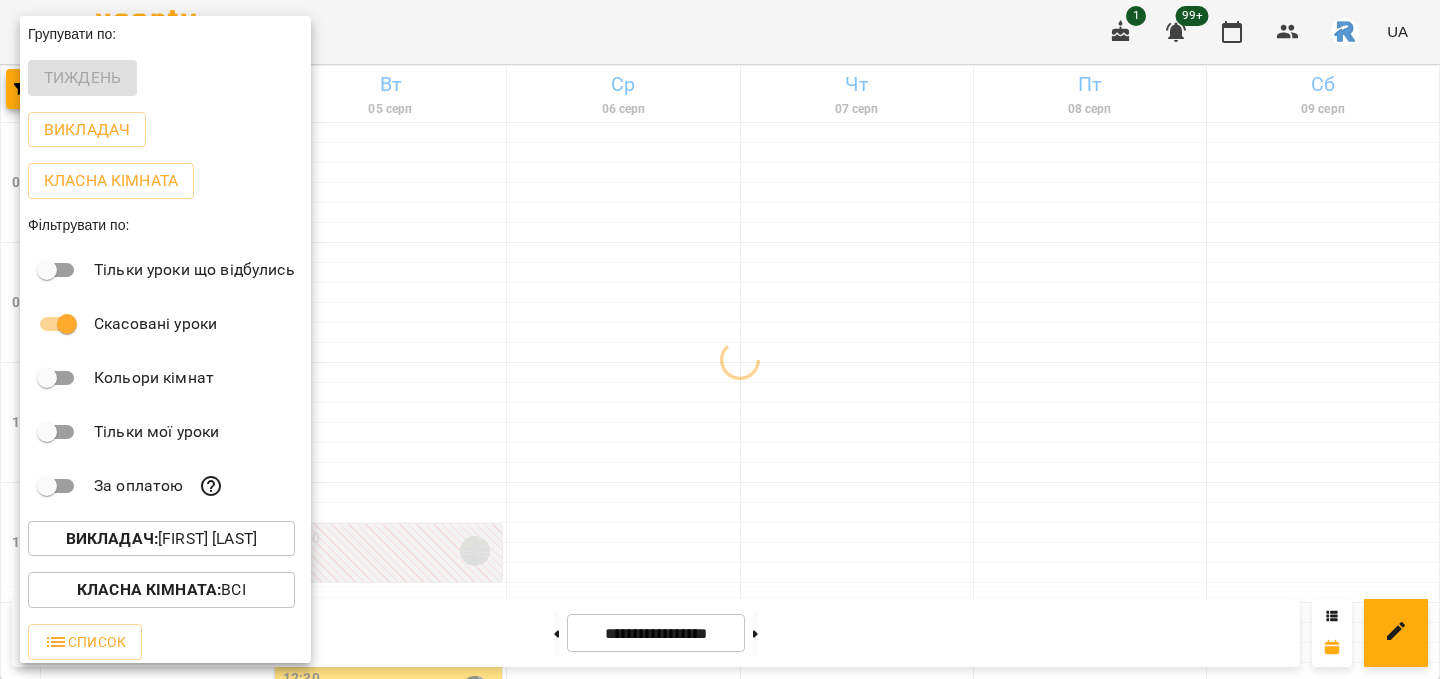 click at bounding box center [720, 339] 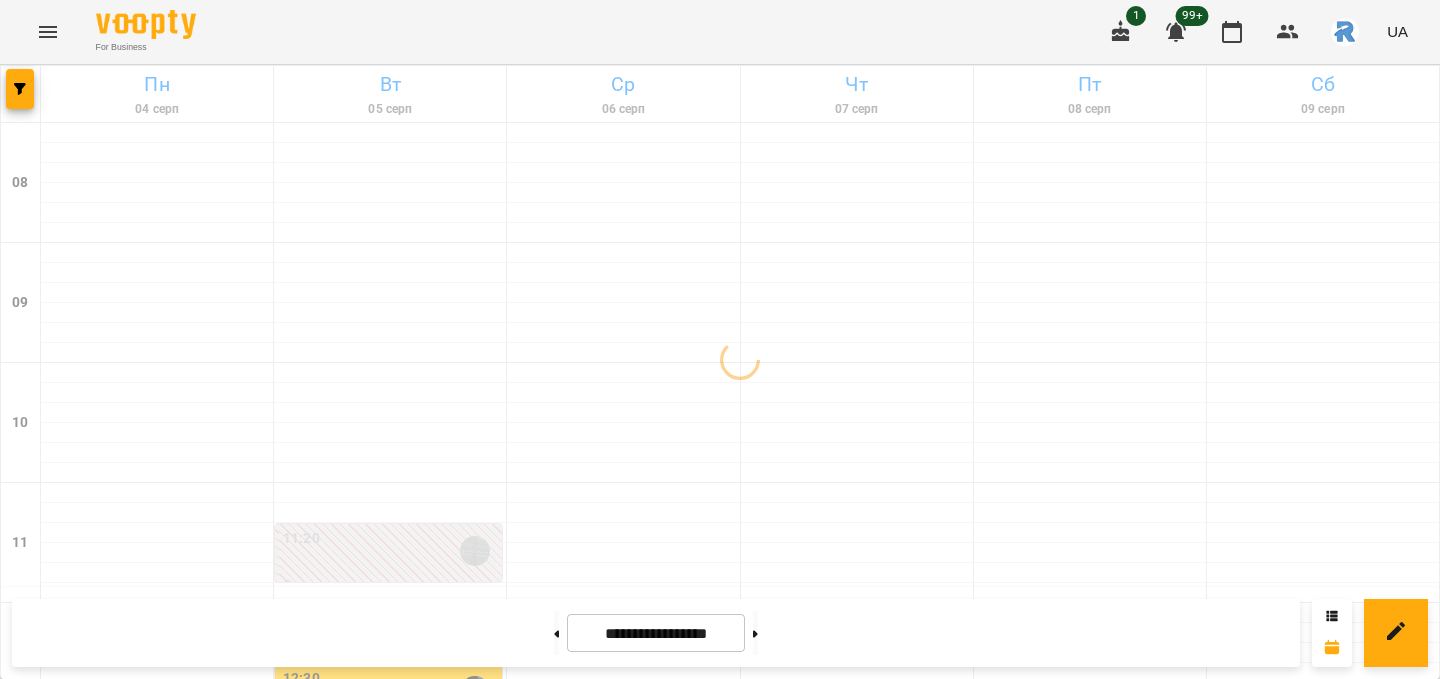 scroll, scrollTop: 321, scrollLeft: 0, axis: vertical 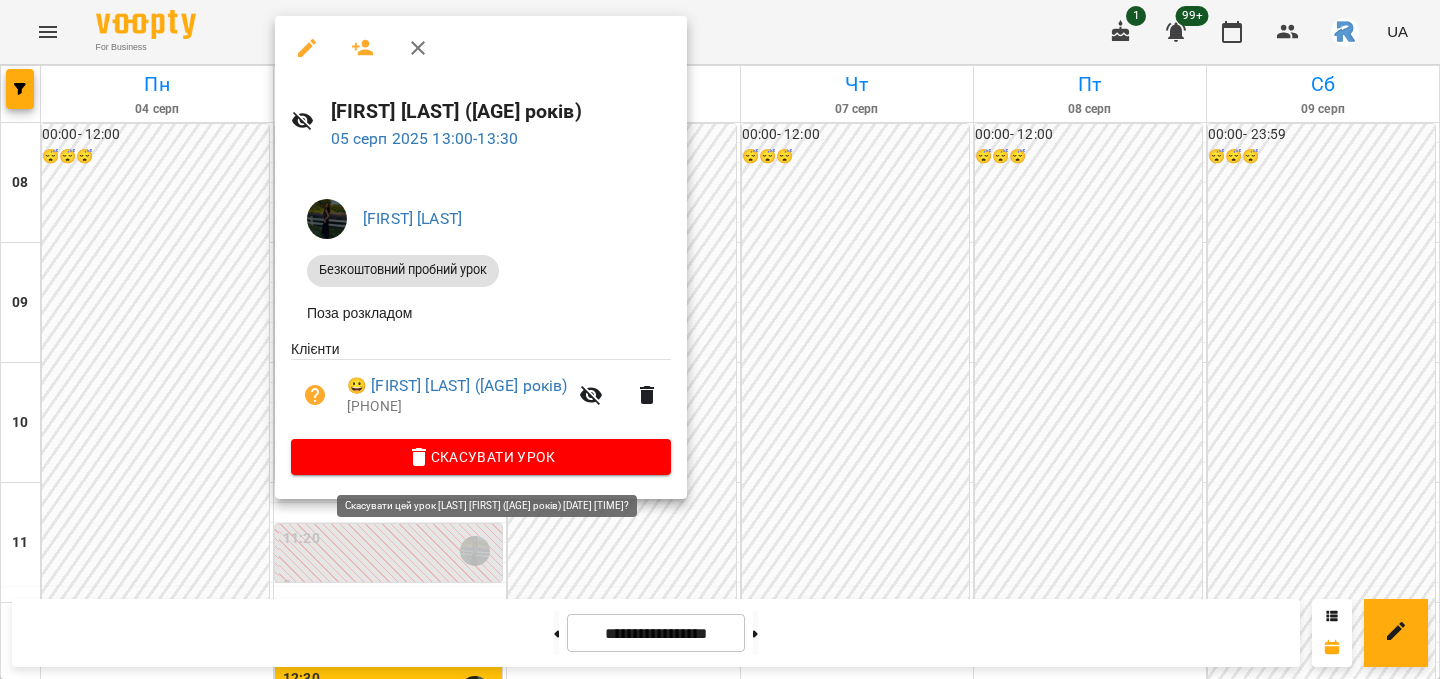 click on "Скасувати Урок" at bounding box center [481, 457] 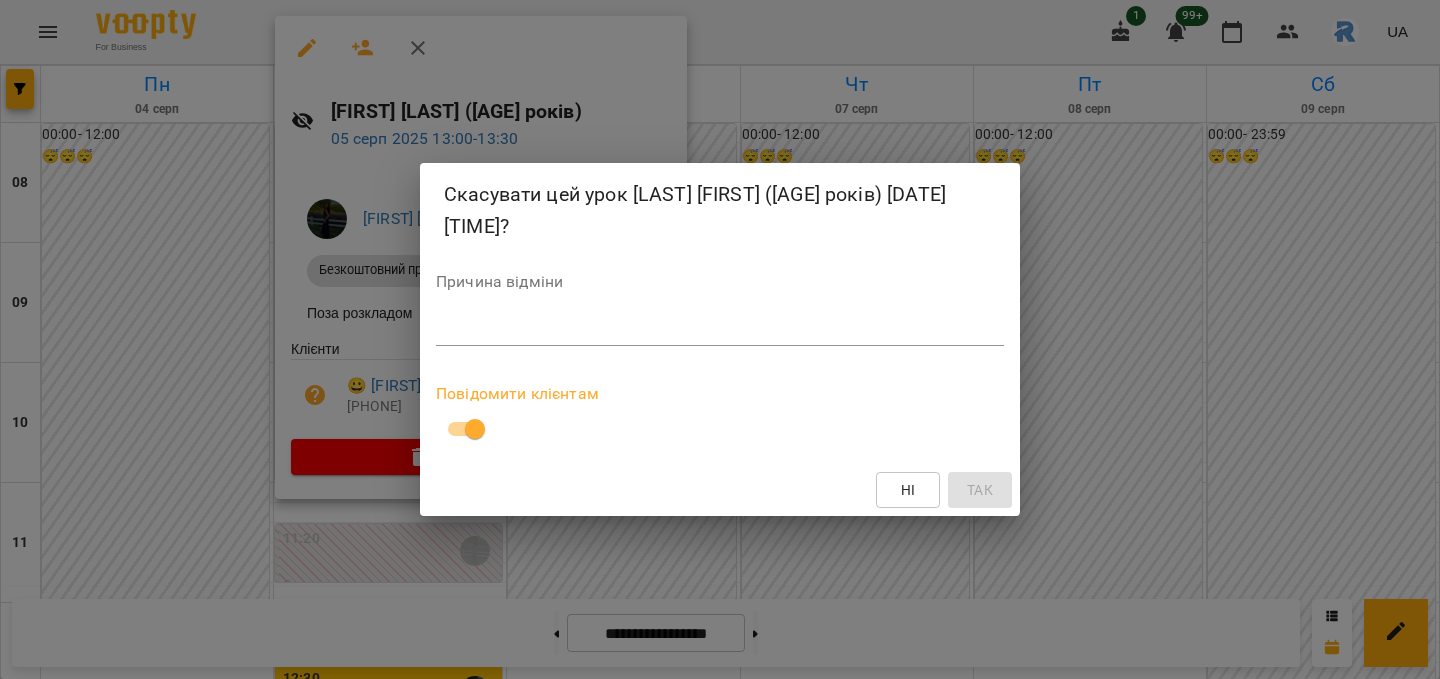 click at bounding box center (720, 329) 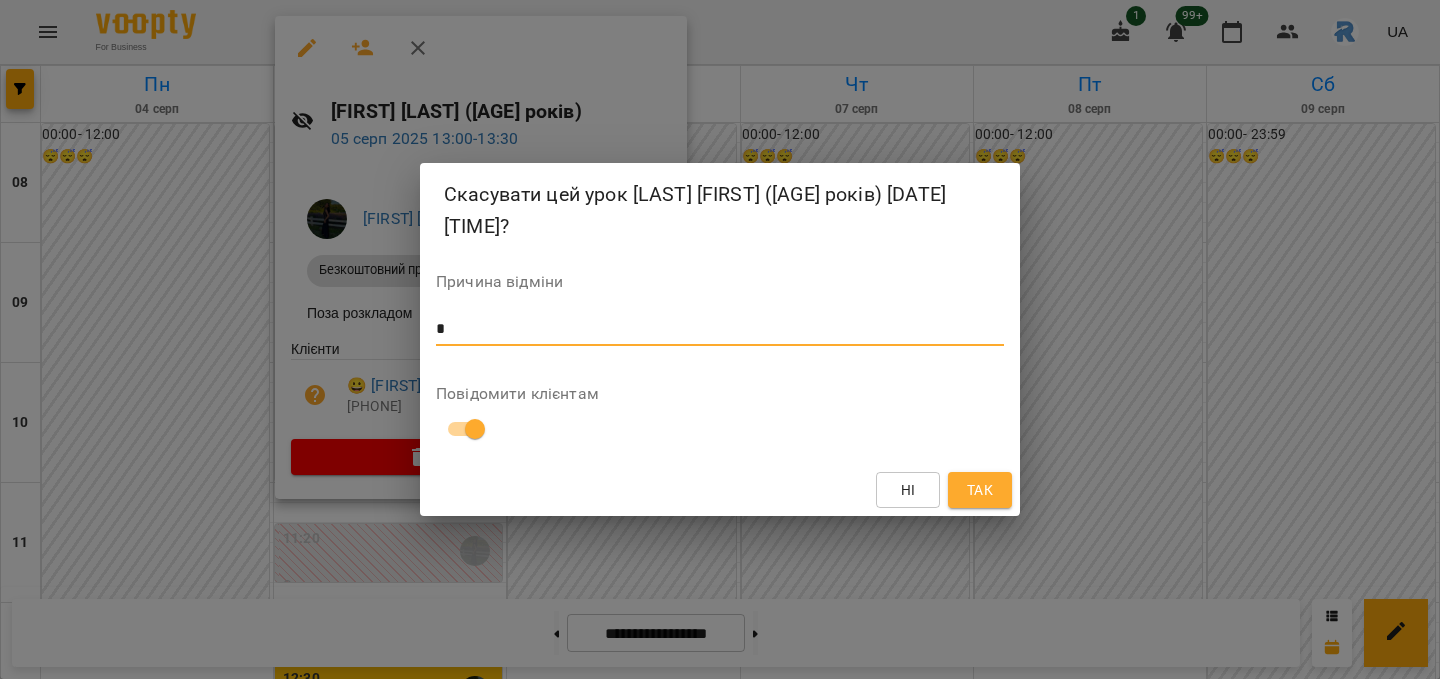 type on "*" 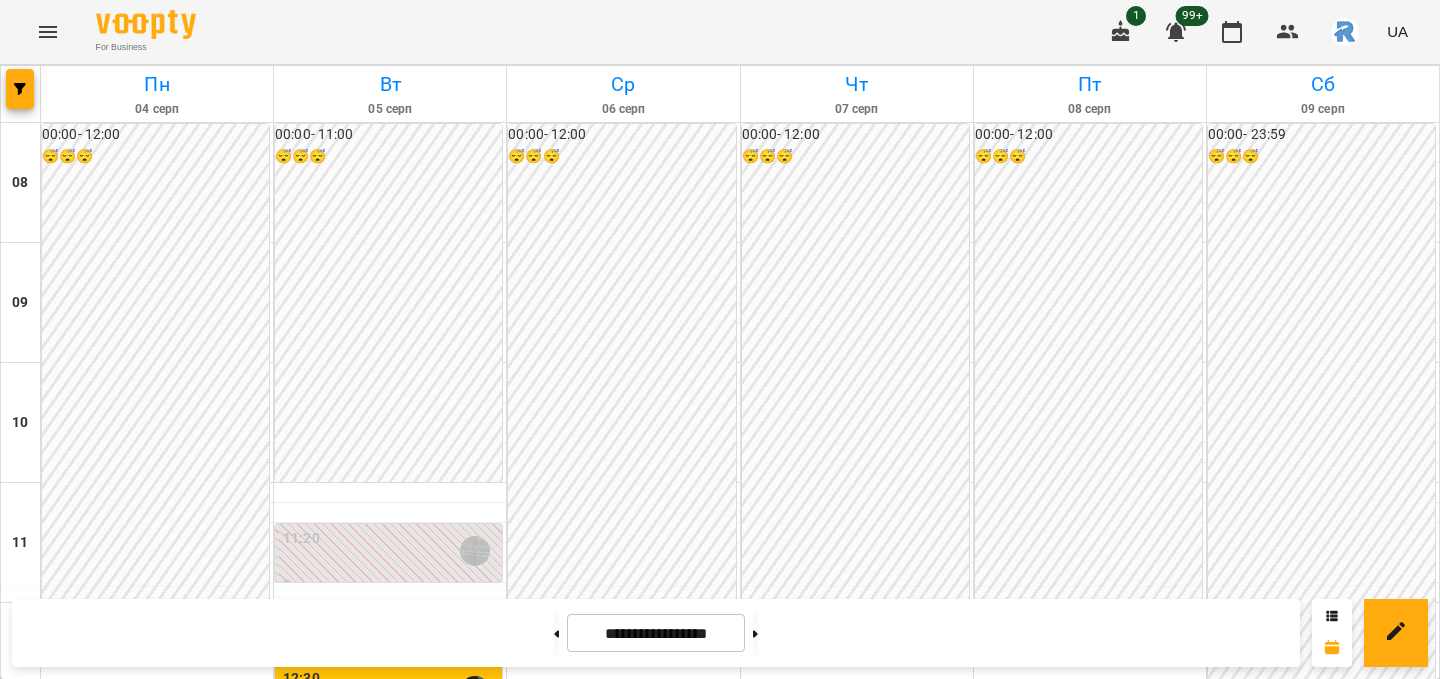scroll, scrollTop: 723, scrollLeft: 0, axis: vertical 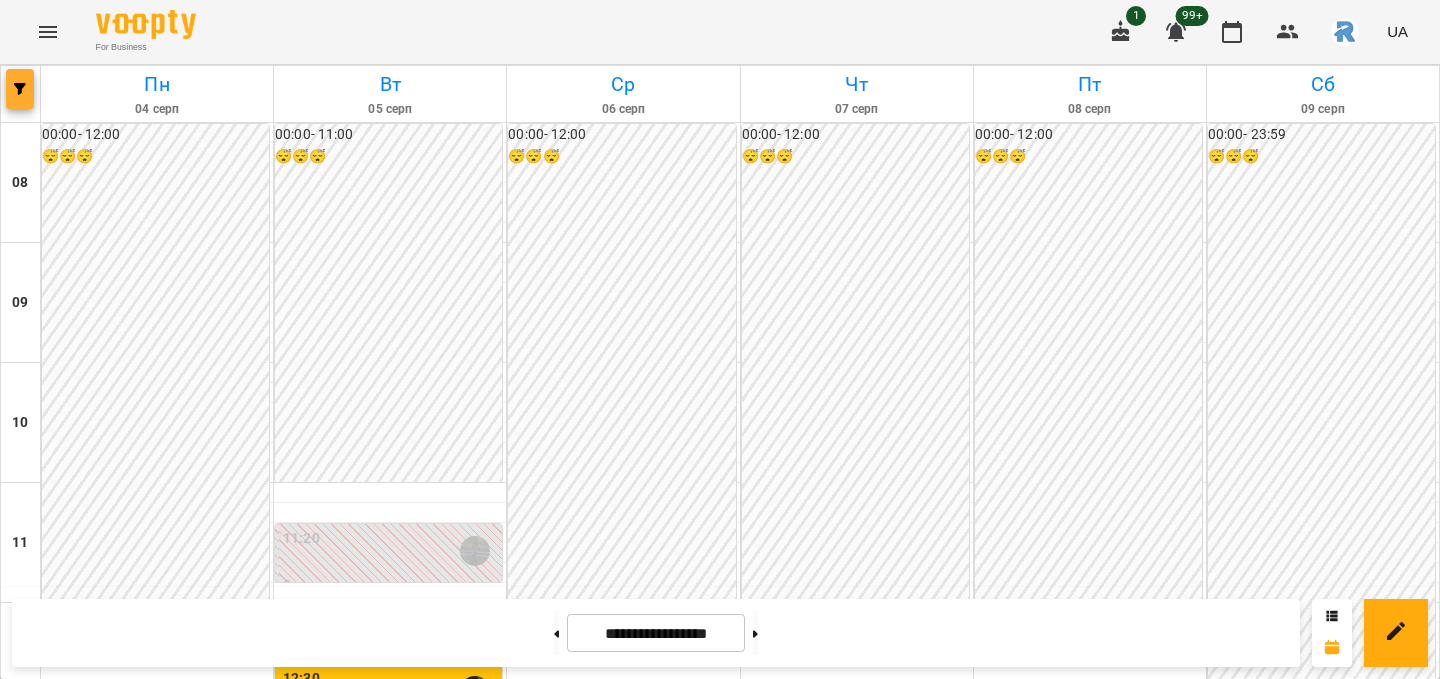 click at bounding box center [20, 89] 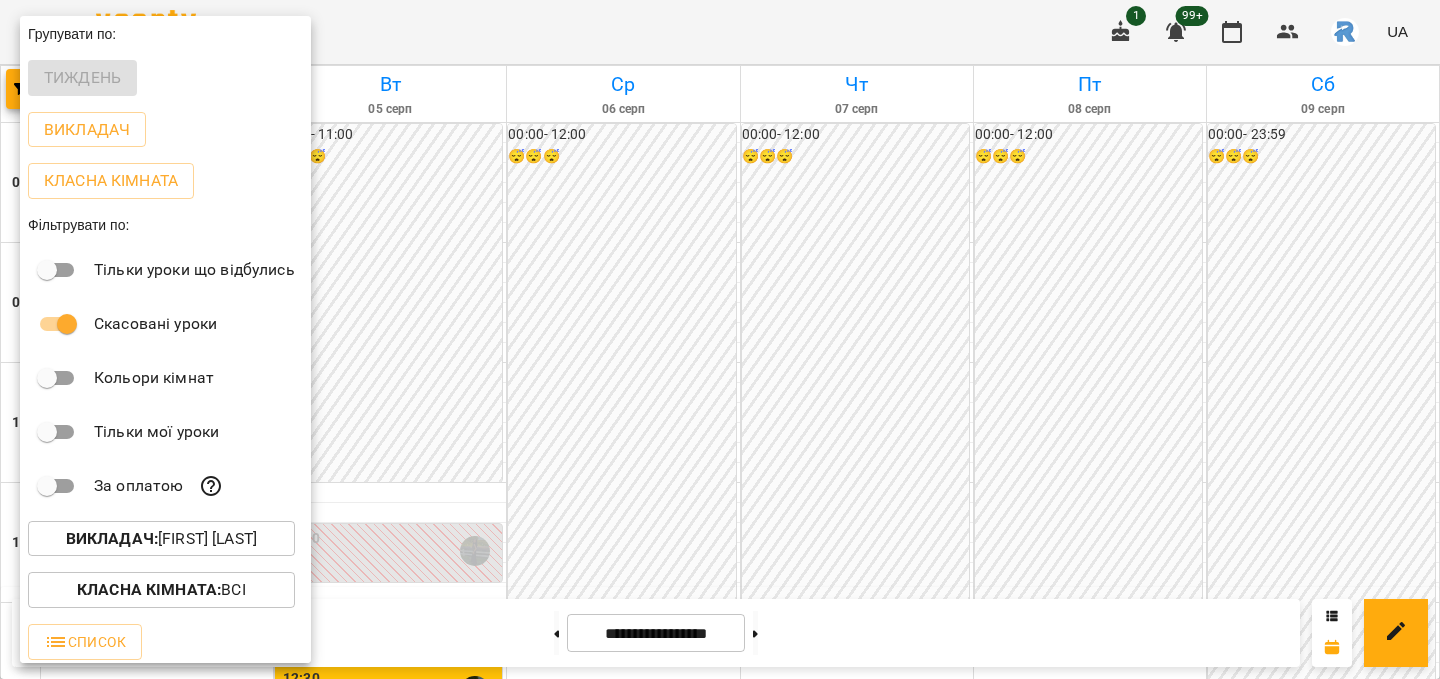 click on "Викладач : [FIRST] [LAST]" at bounding box center [161, 539] 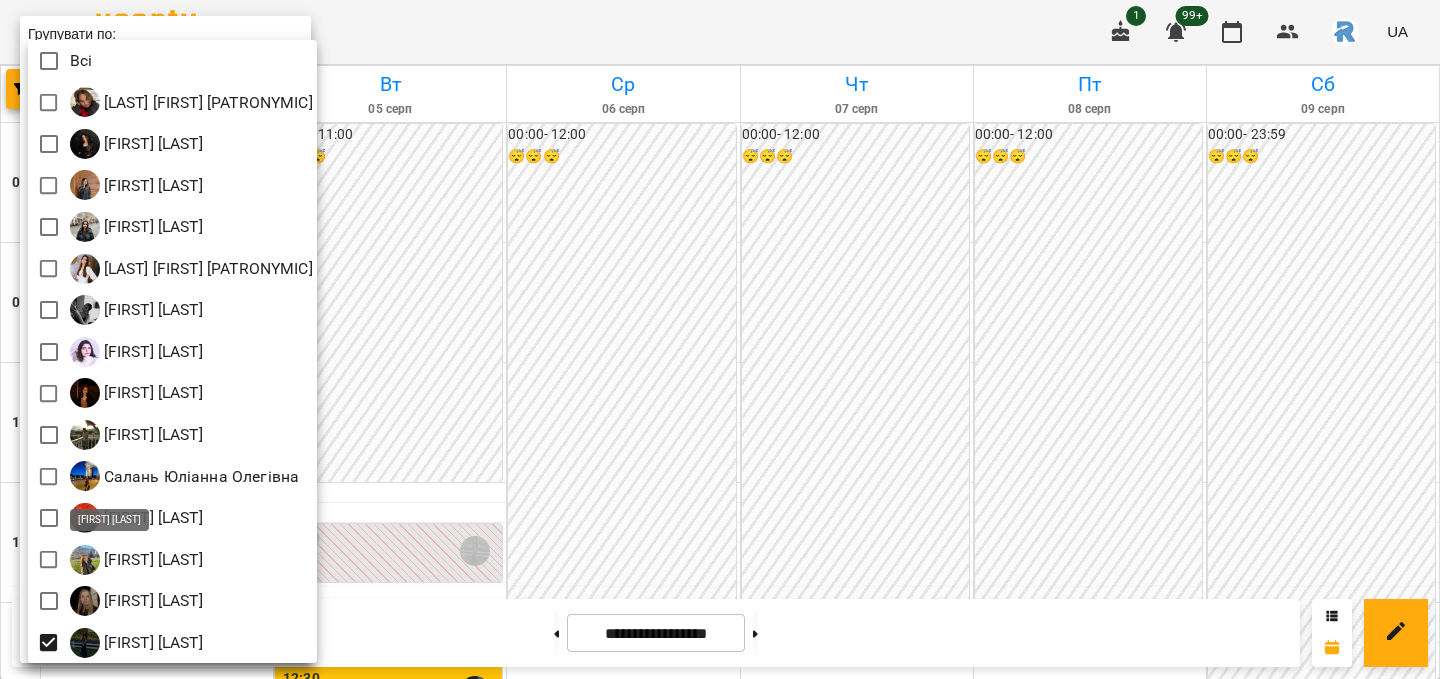 scroll, scrollTop: 4, scrollLeft: 0, axis: vertical 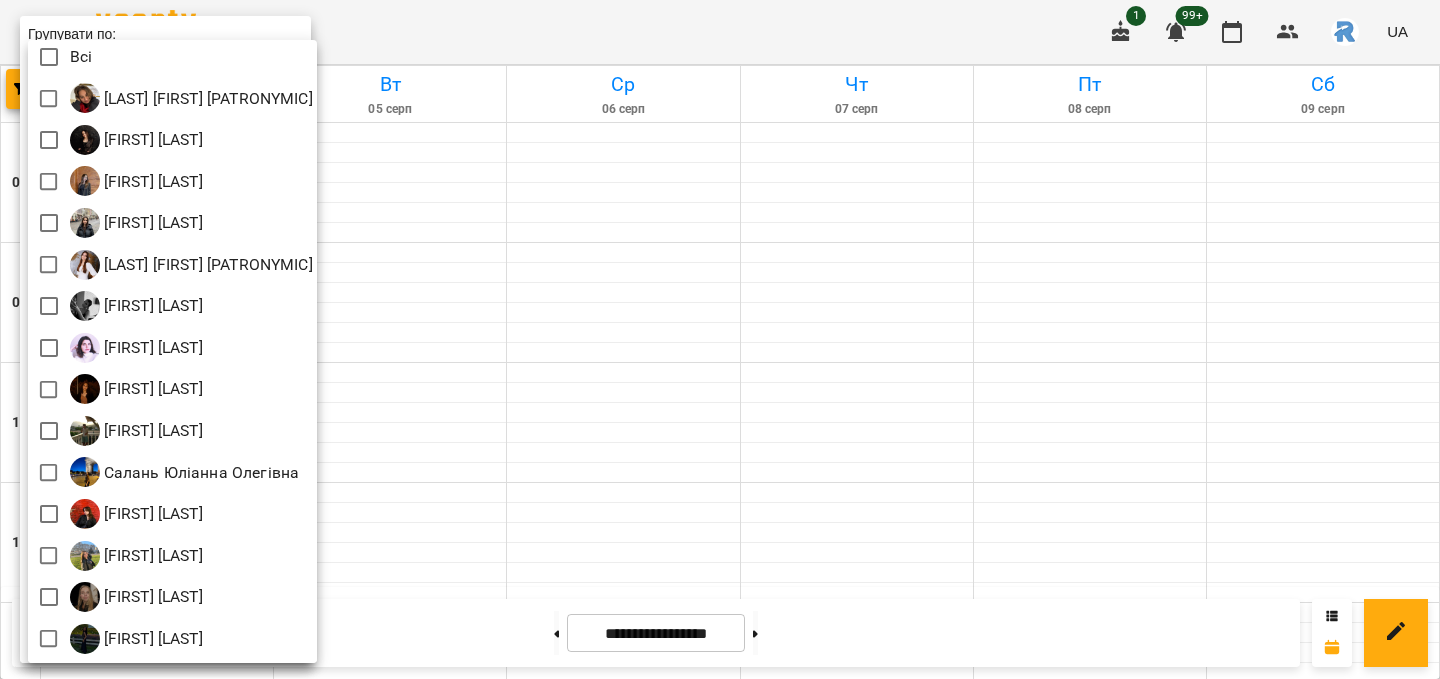 click at bounding box center [720, 339] 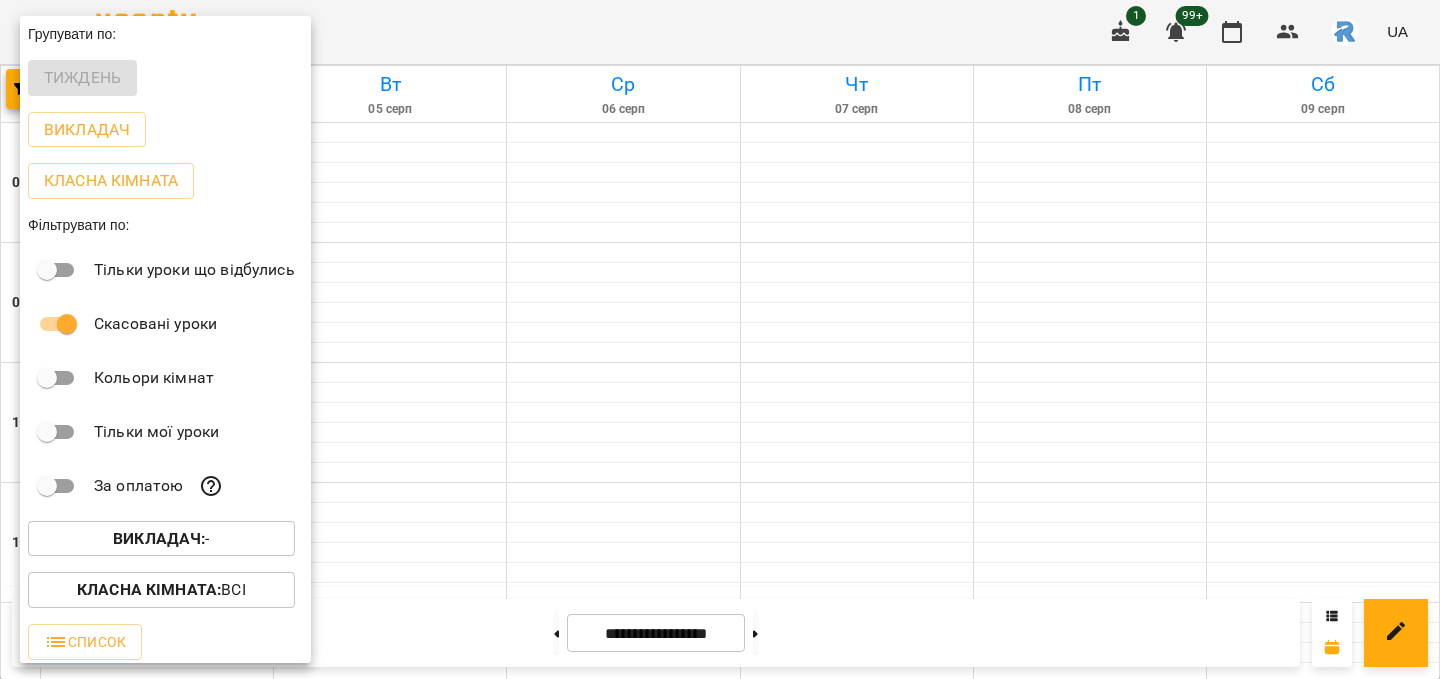 click at bounding box center [720, 339] 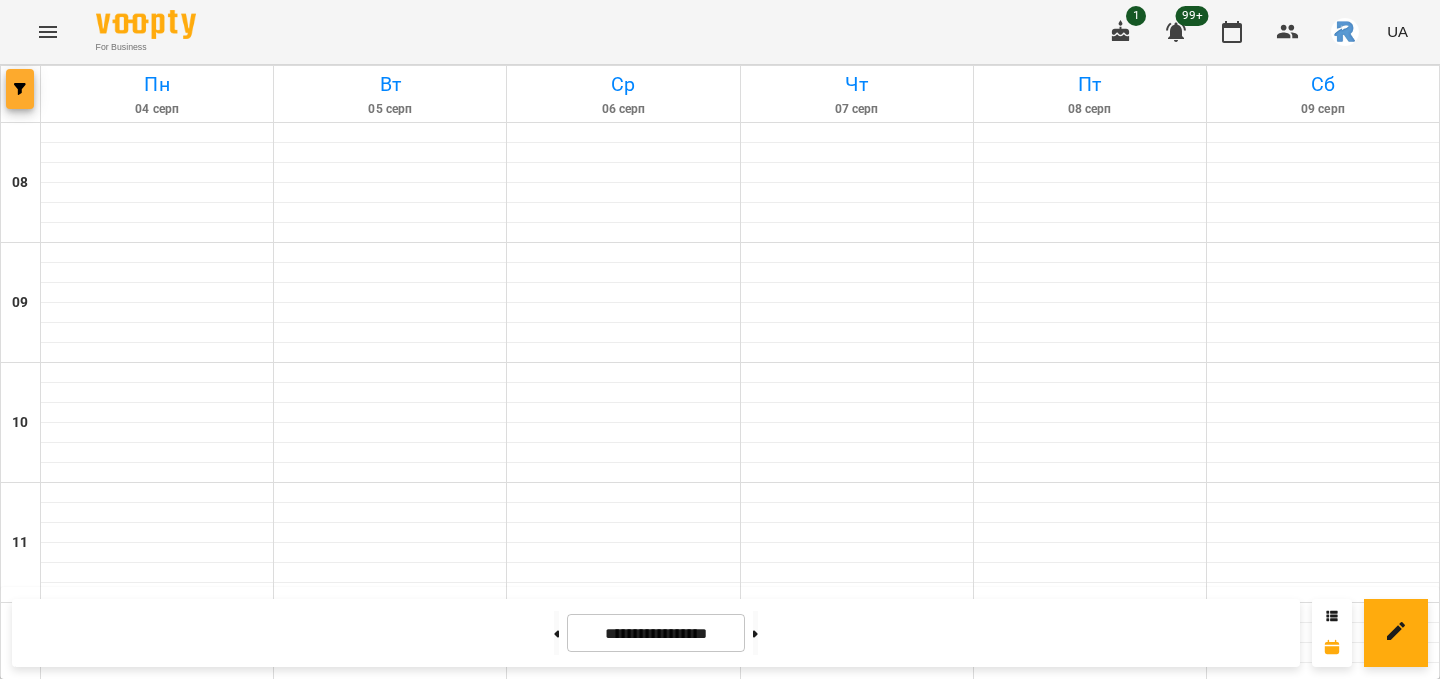 click 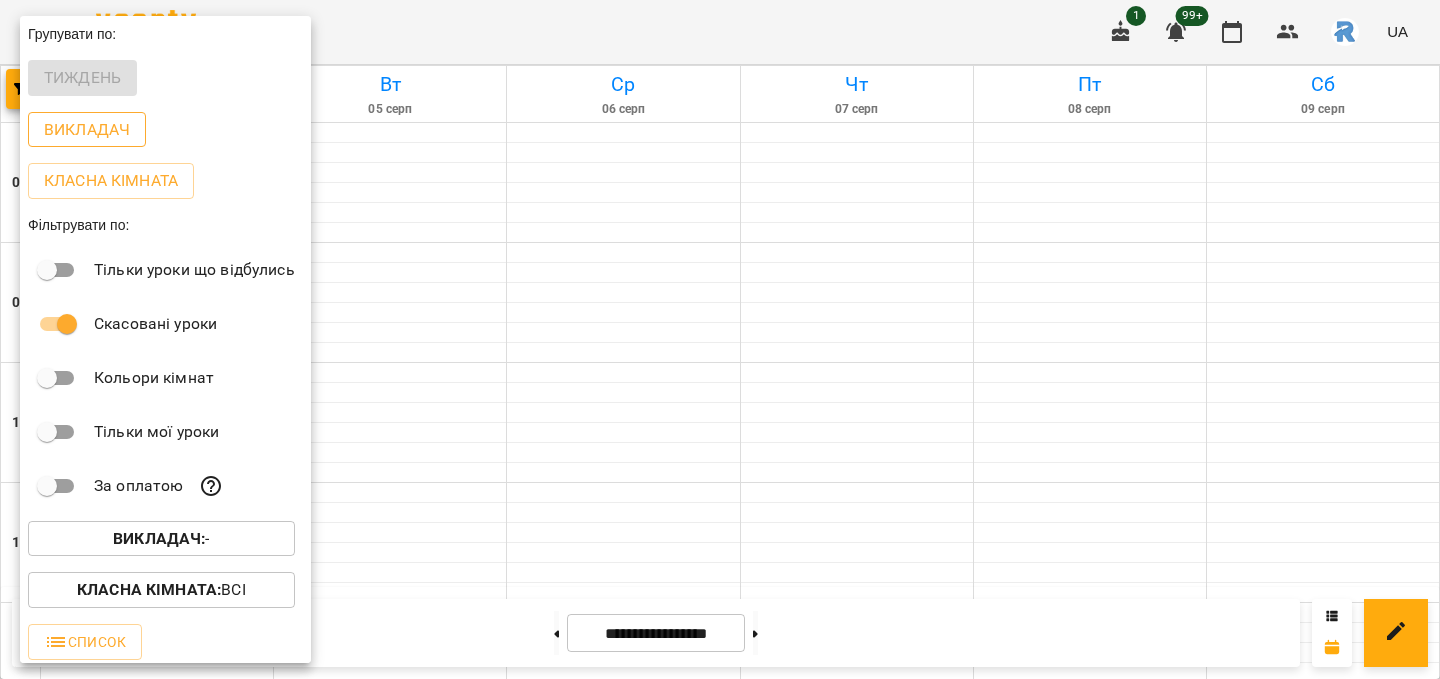 click on "Викладач" at bounding box center (87, 130) 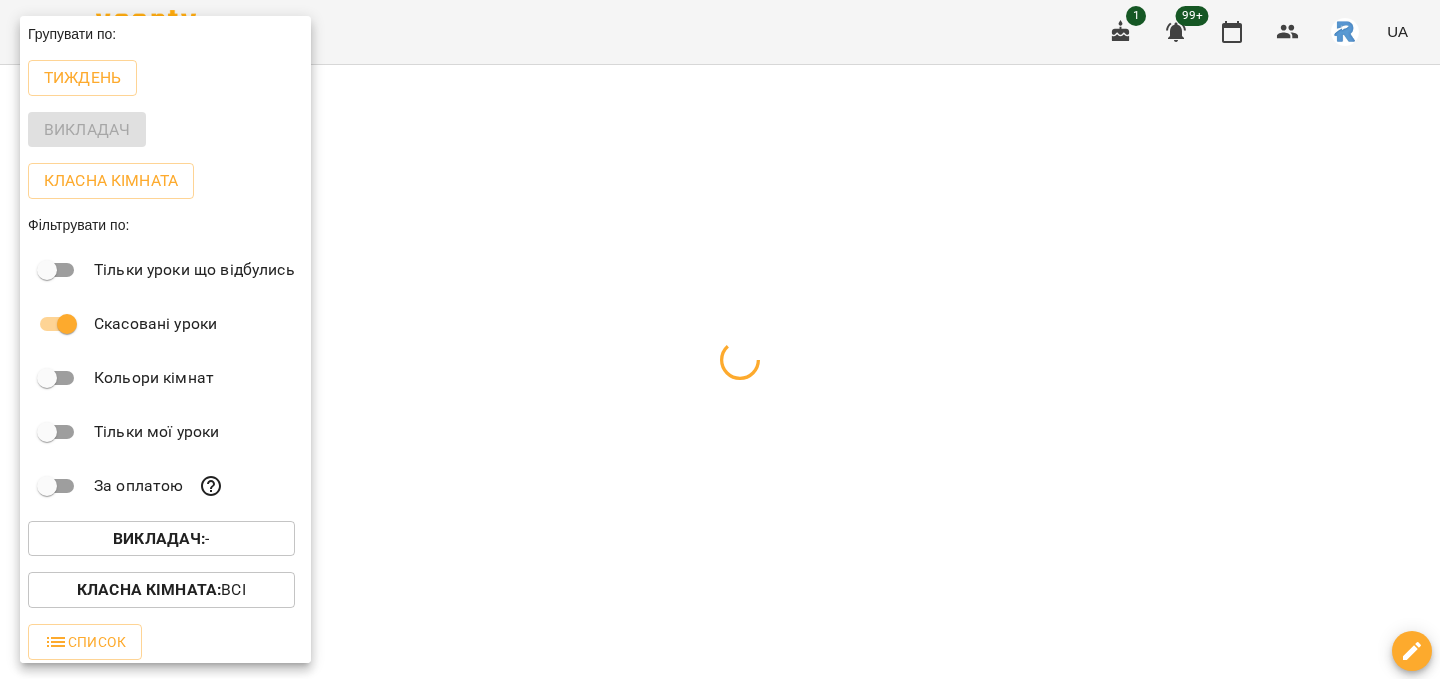 click at bounding box center [720, 339] 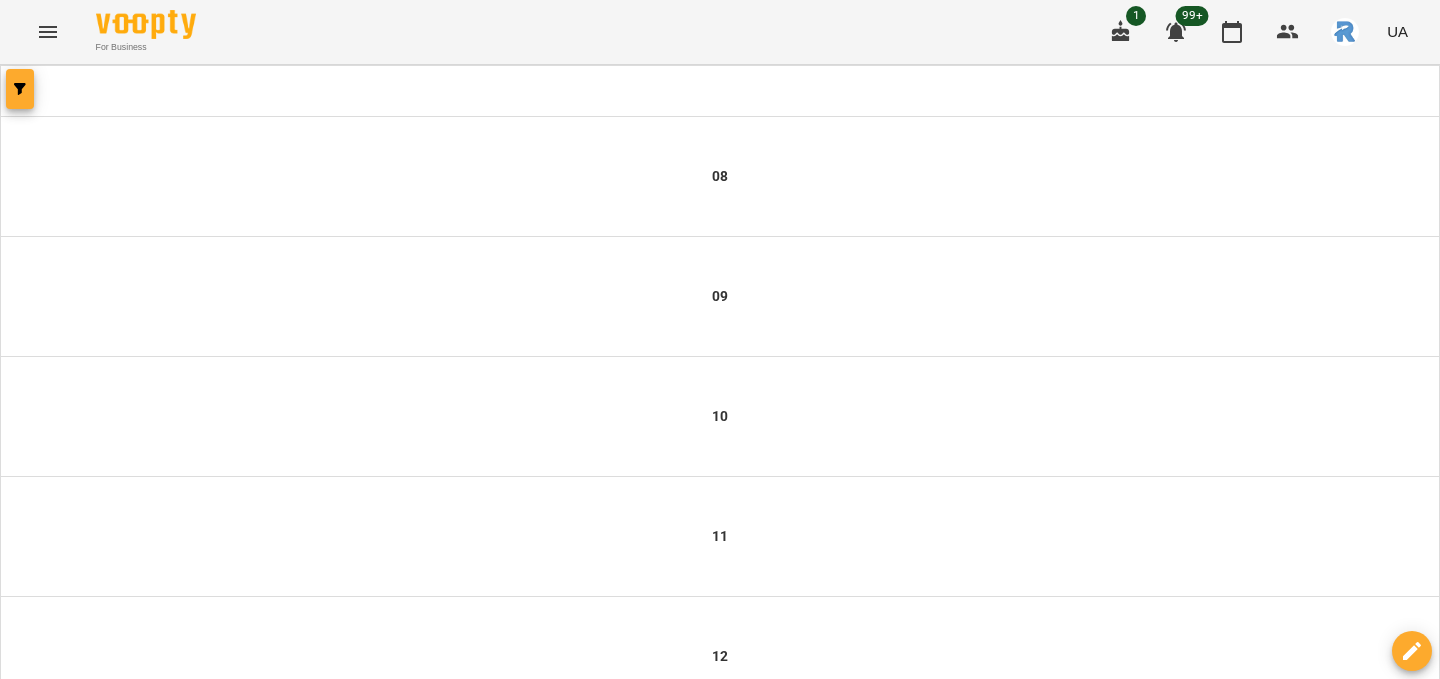 click 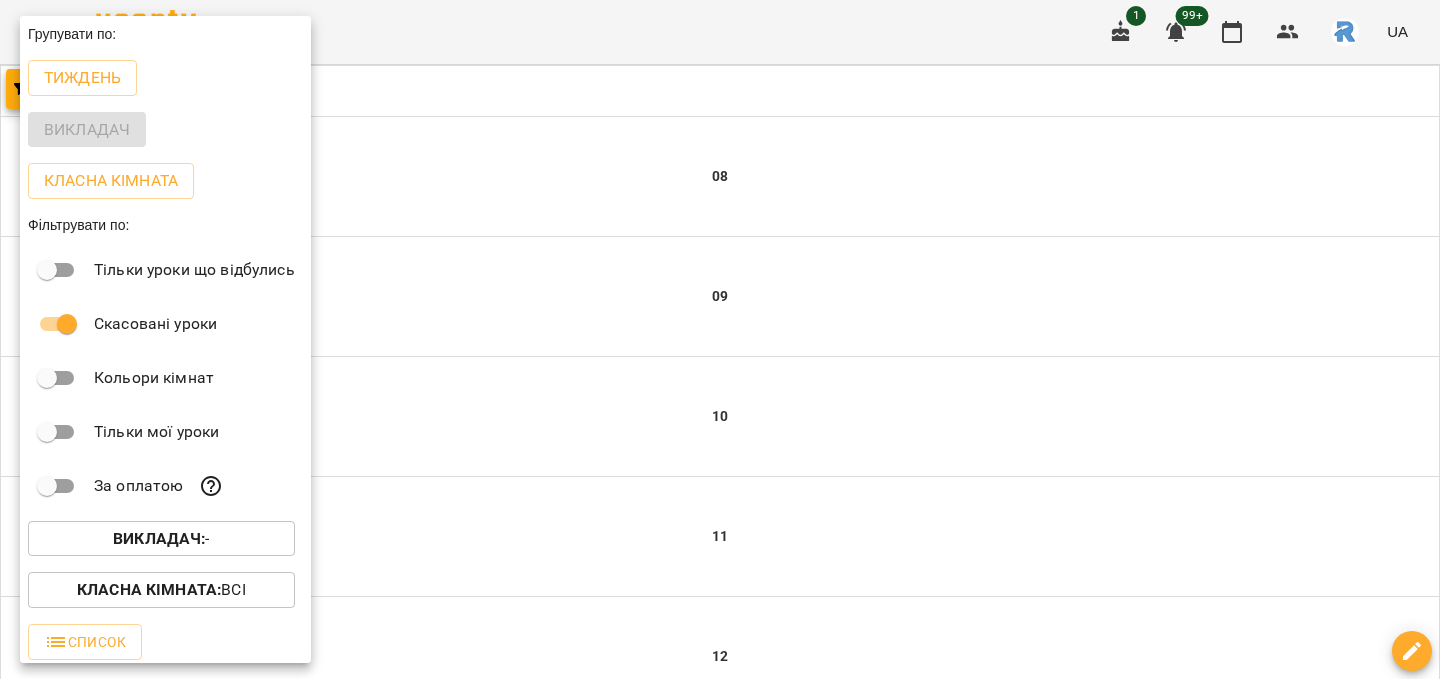 click on "Викладач :" at bounding box center (159, 538) 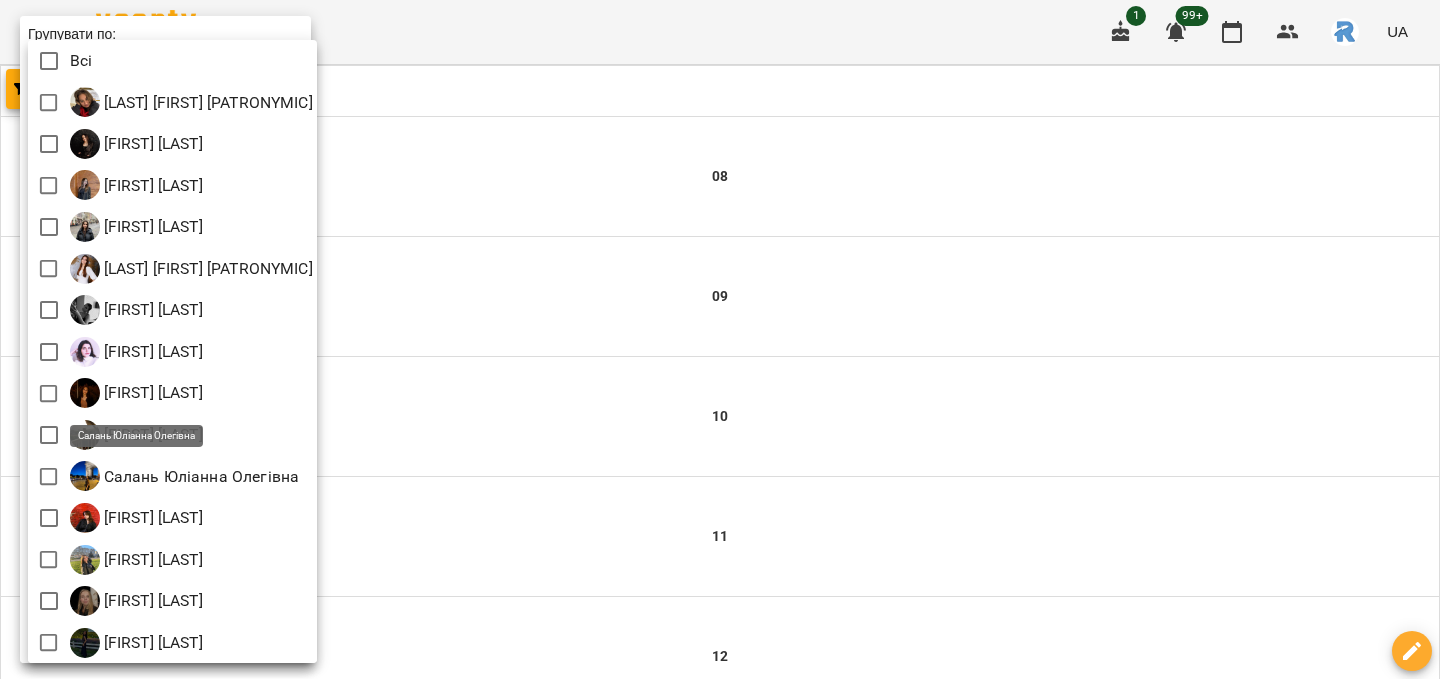 scroll, scrollTop: 4, scrollLeft: 0, axis: vertical 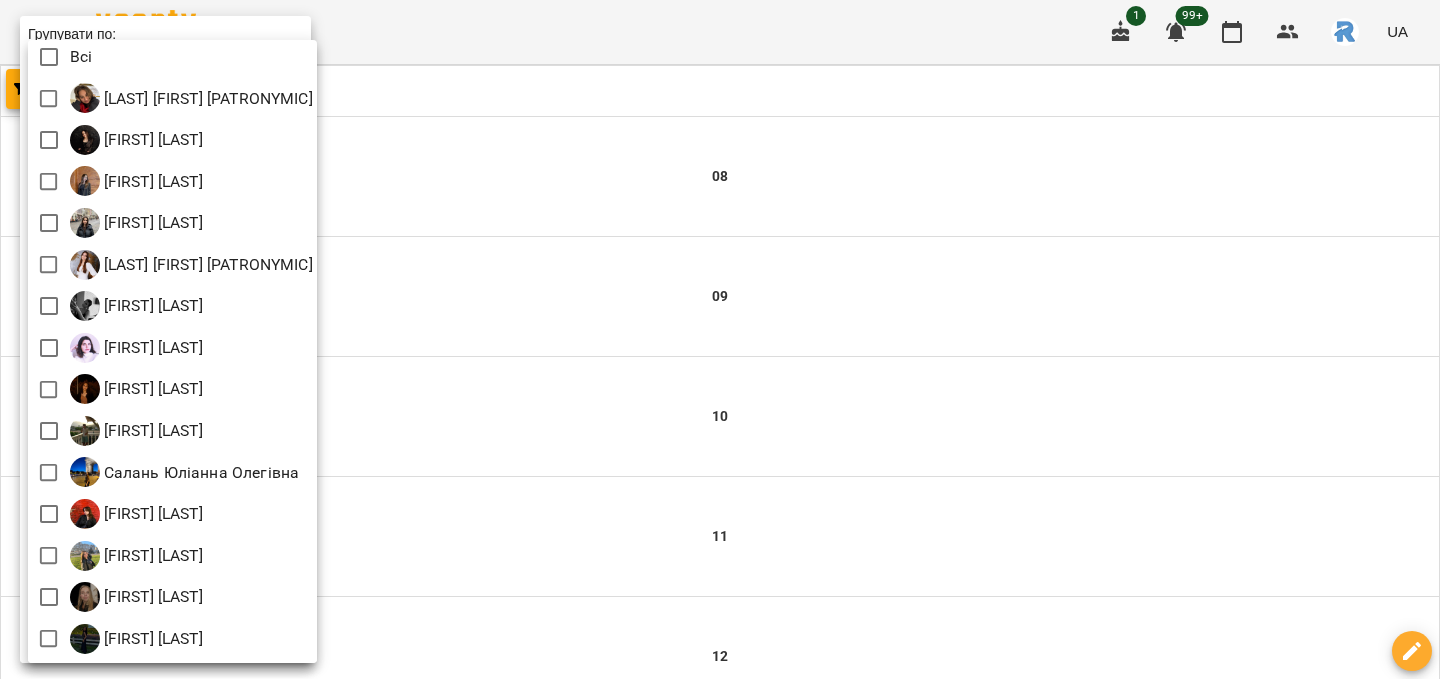 click at bounding box center [720, 339] 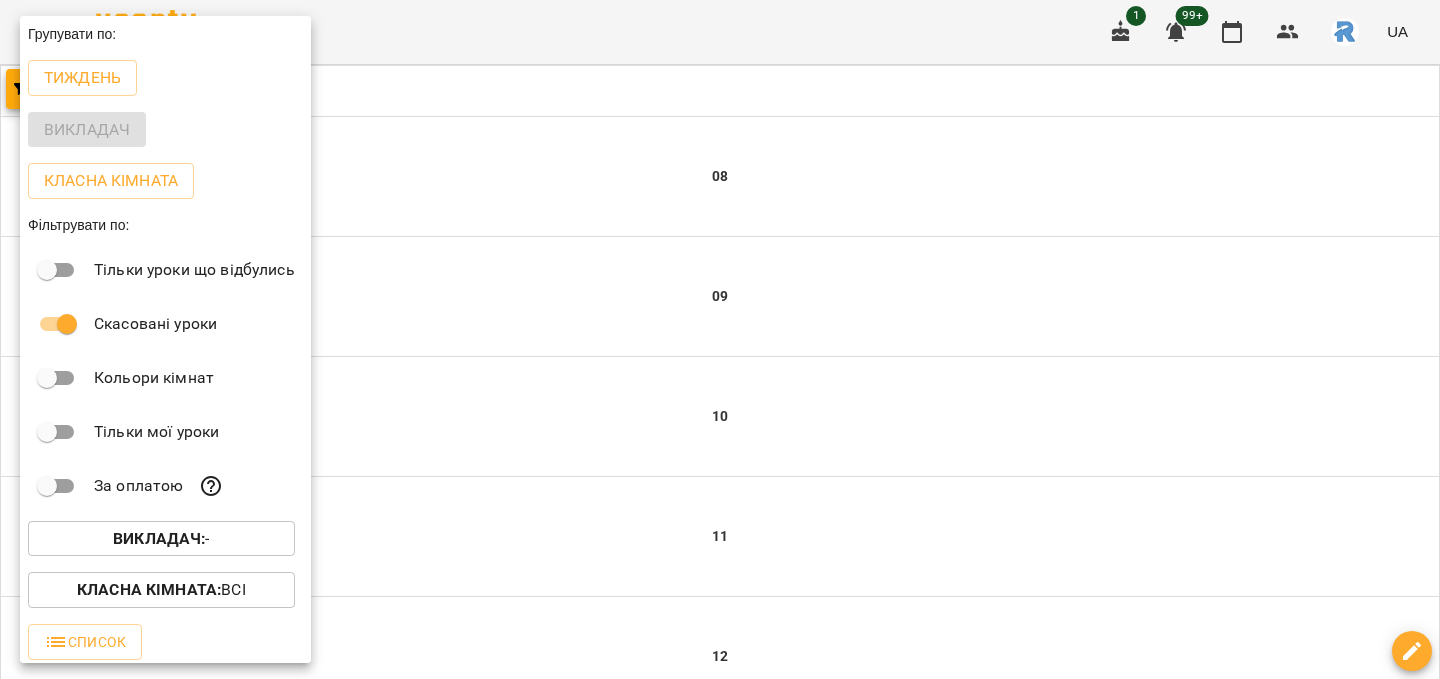 click at bounding box center [720, 339] 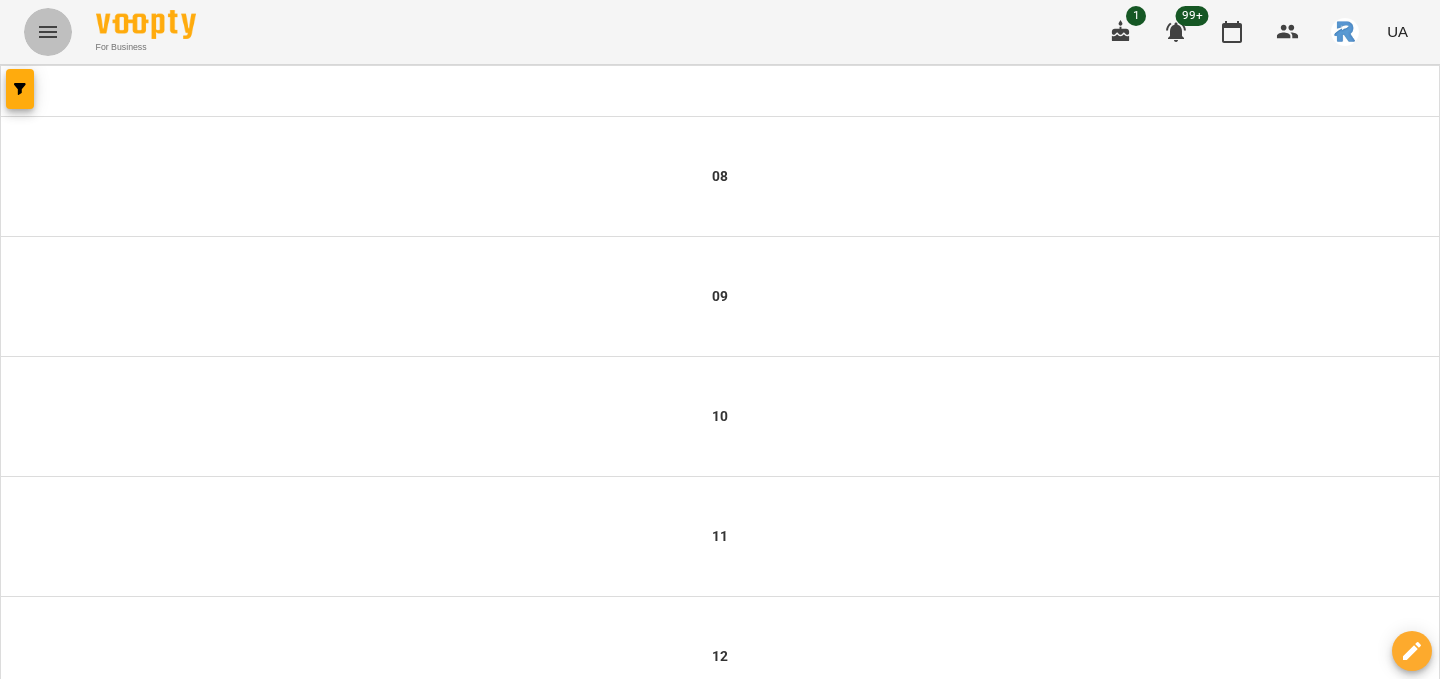 click 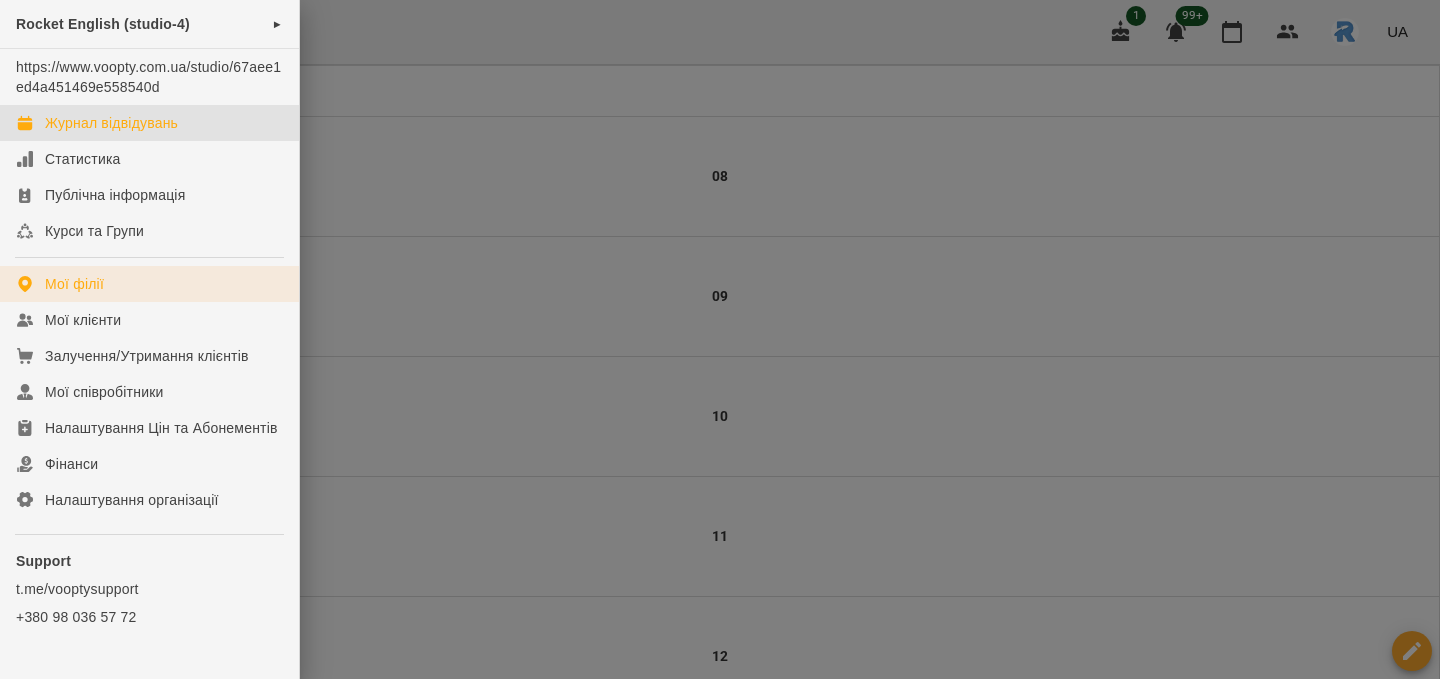 click on "Мої філії" at bounding box center (74, 284) 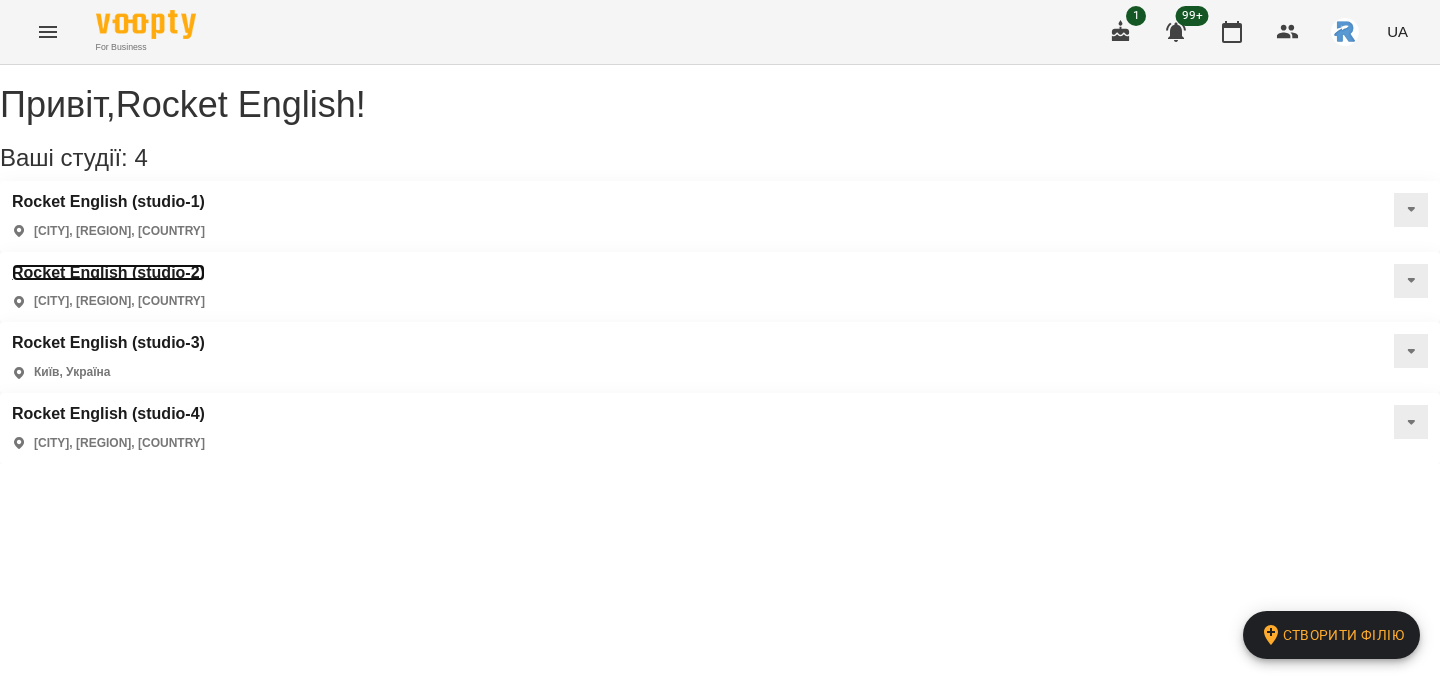click on "Rocket English (studio-2)" at bounding box center [108, 273] 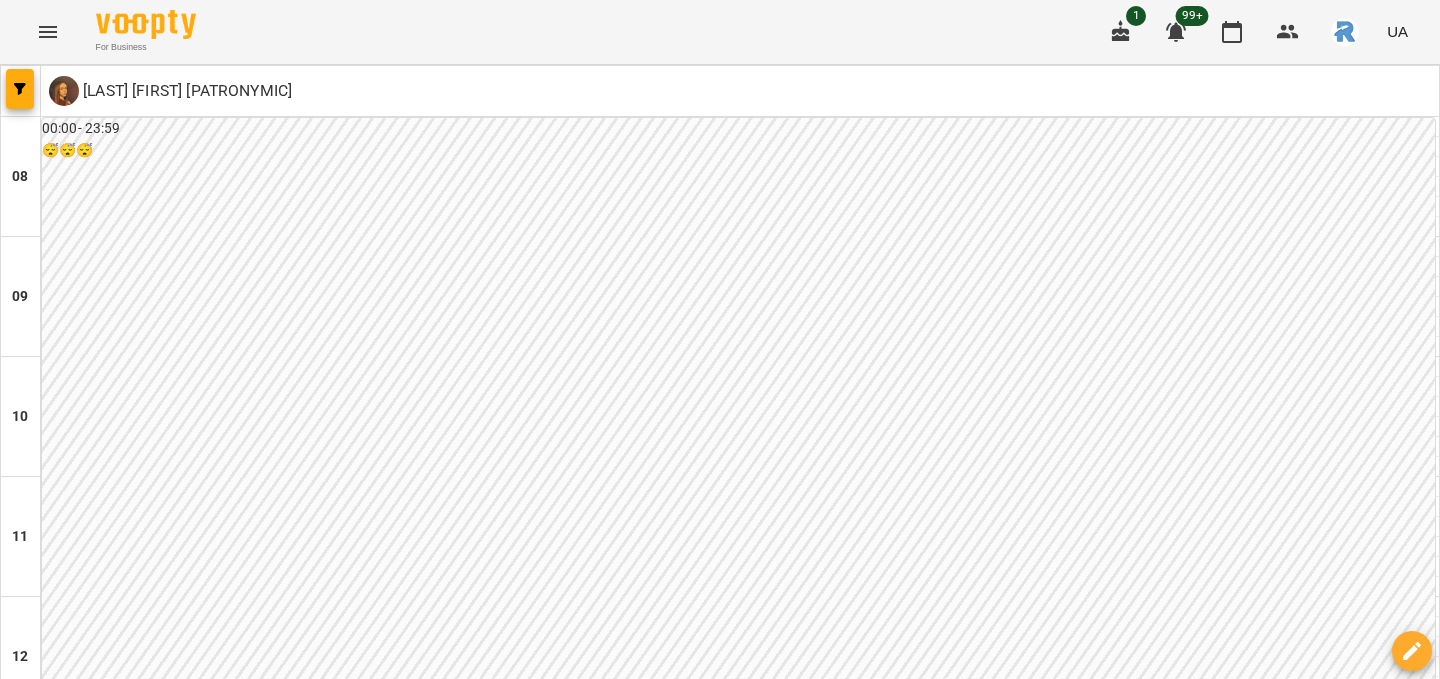 scroll, scrollTop: 582, scrollLeft: 0, axis: vertical 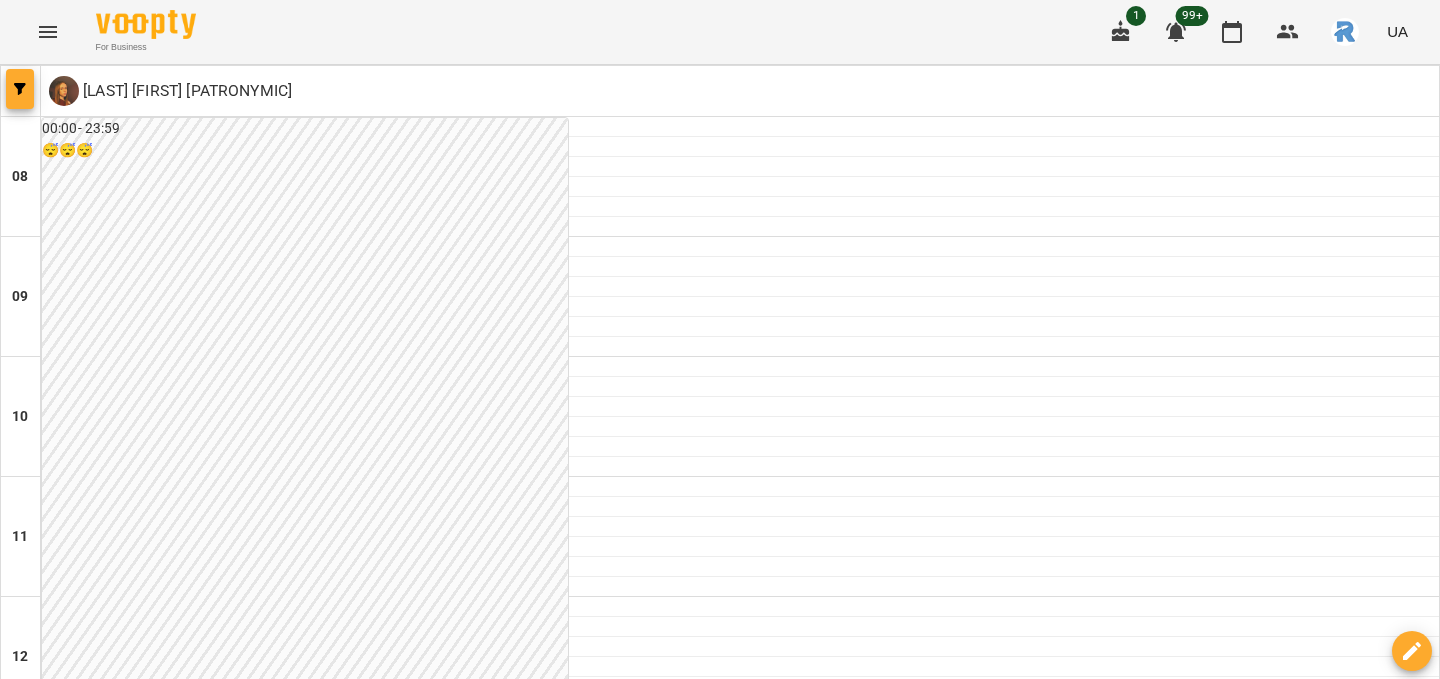 click at bounding box center (20, 89) 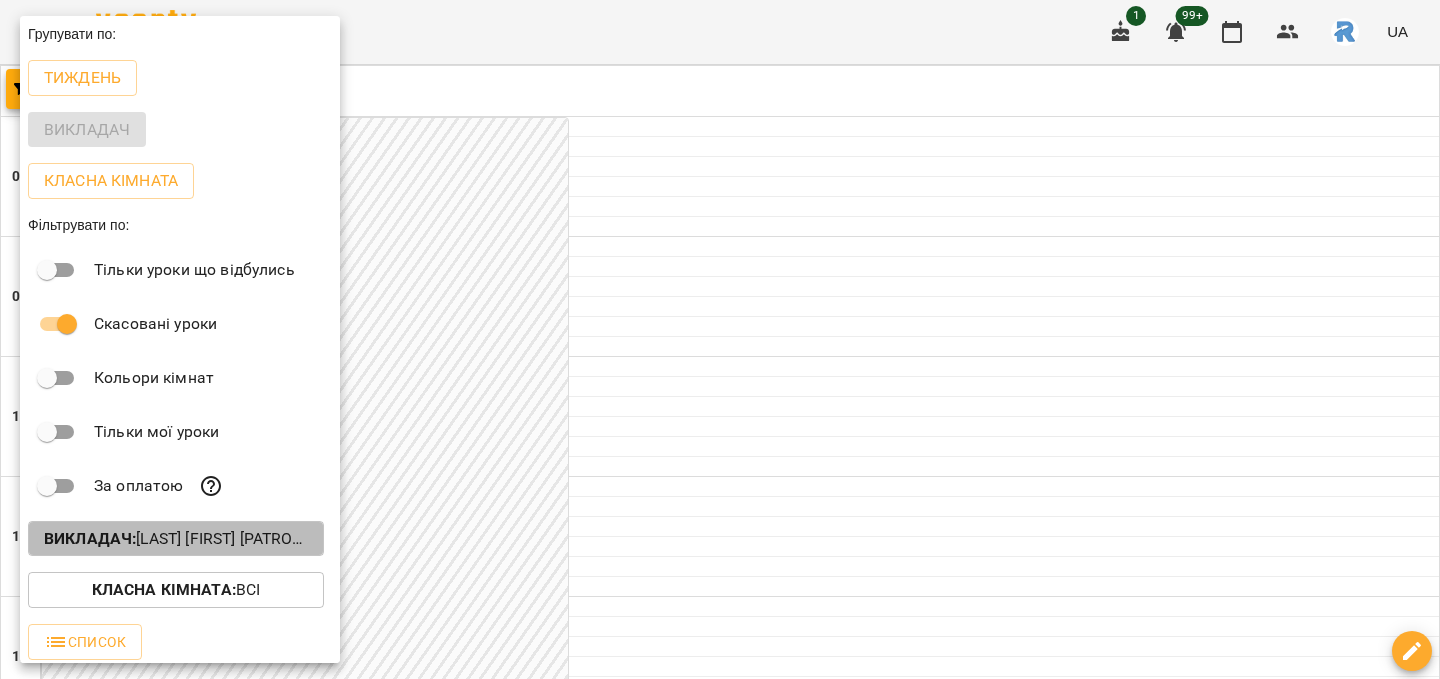 click on "Викладач : [FIRST] [LAST]" at bounding box center (176, 539) 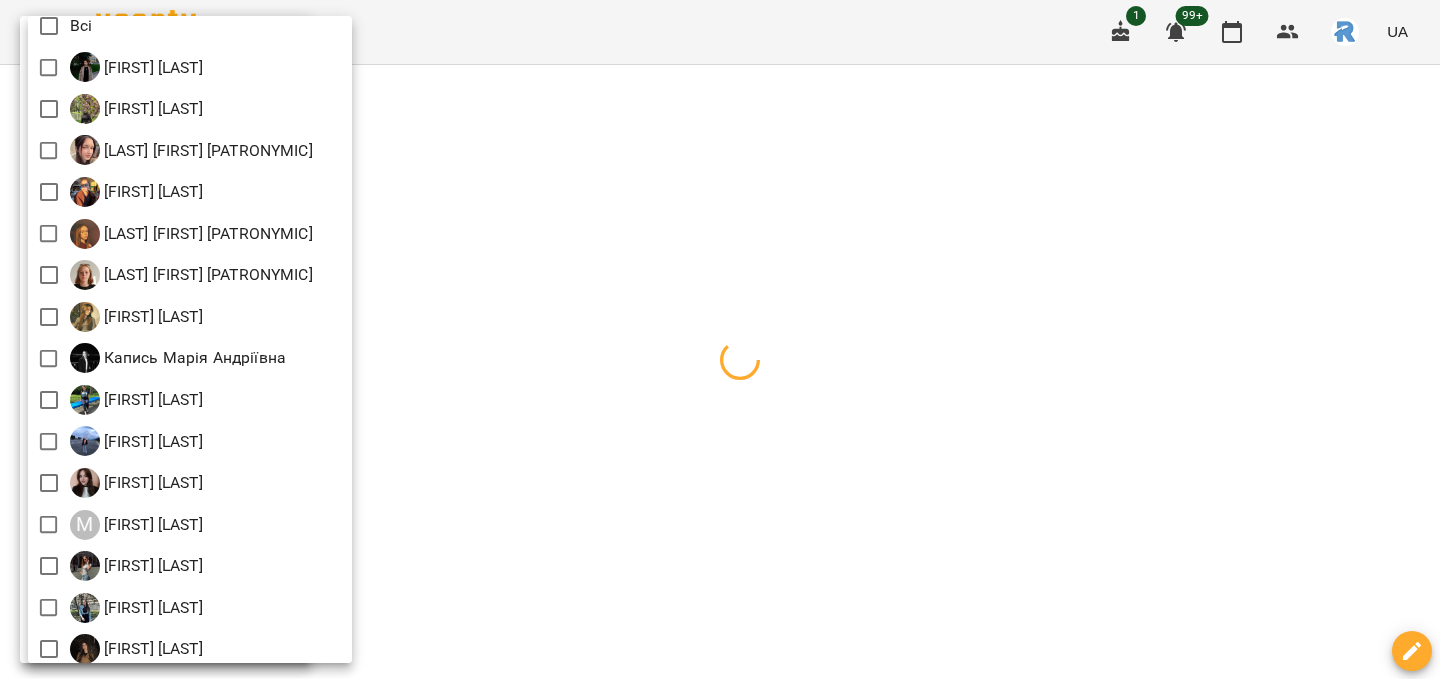 scroll, scrollTop: 0, scrollLeft: 0, axis: both 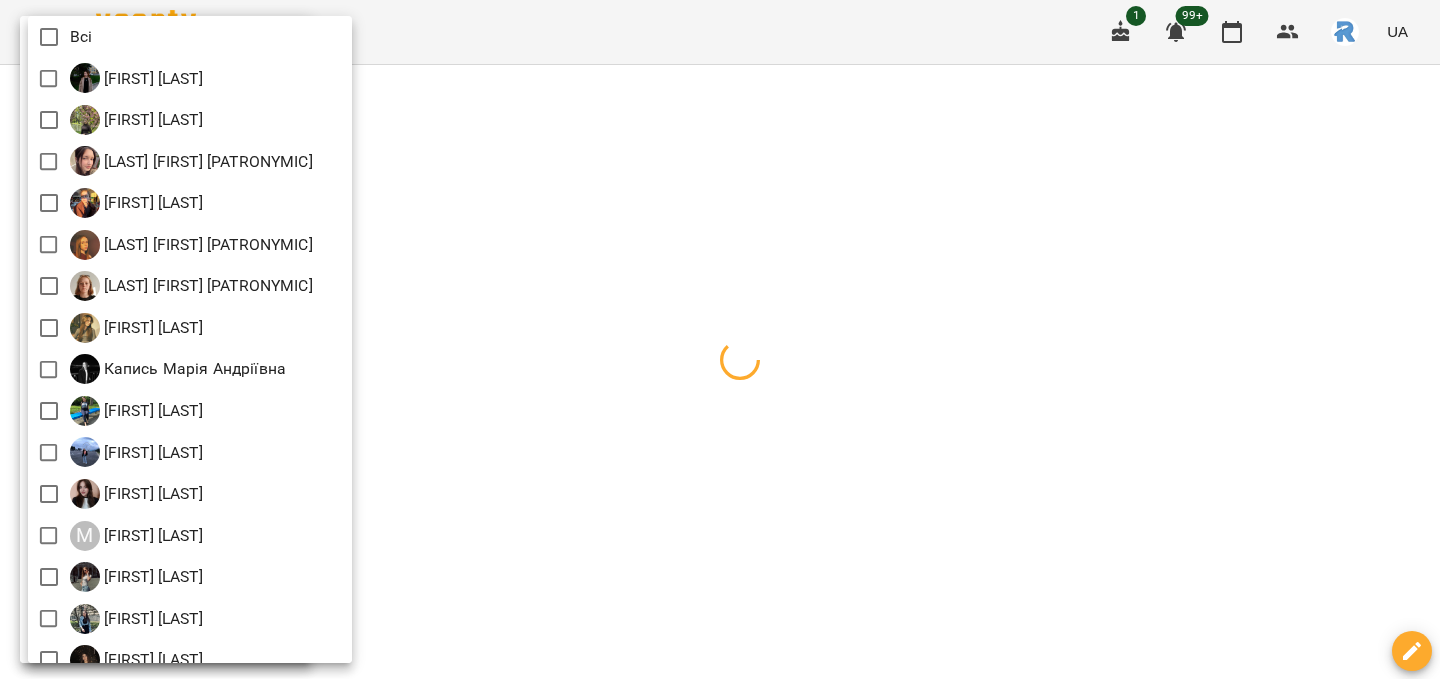 click at bounding box center [720, 339] 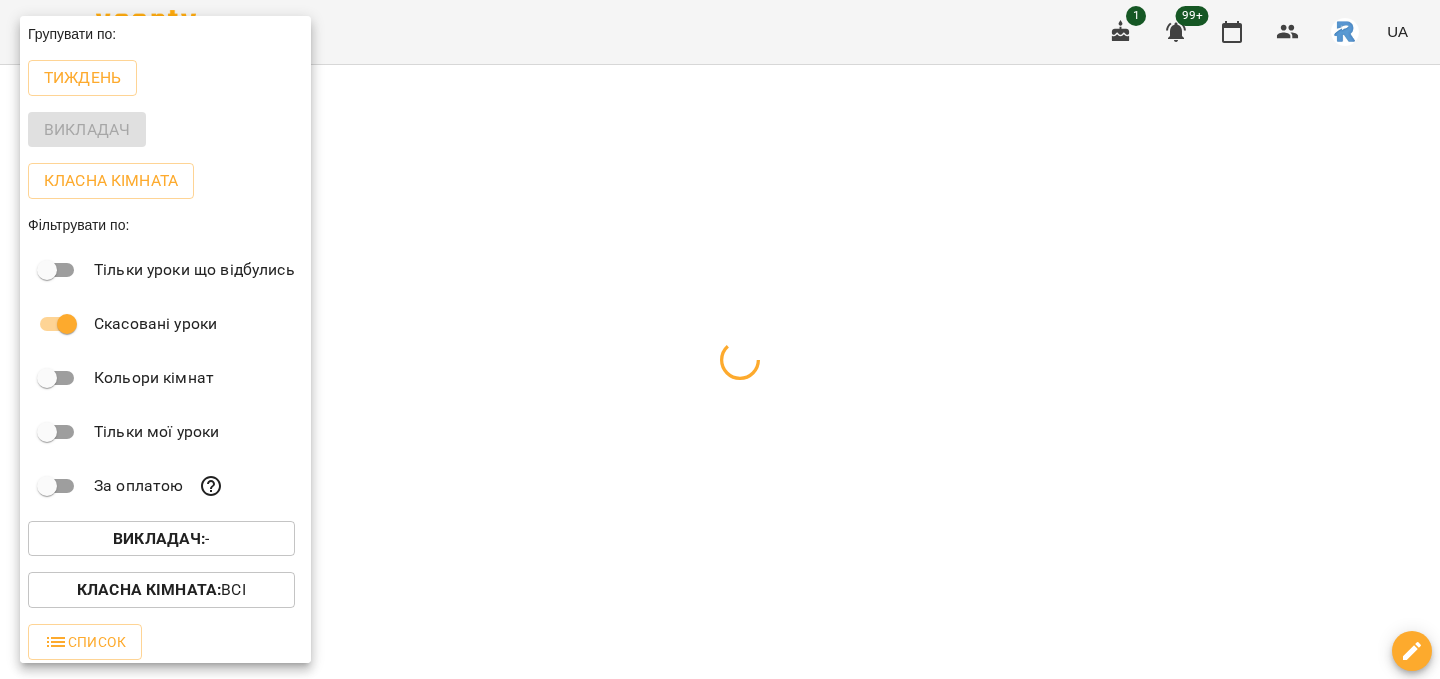 click at bounding box center [720, 339] 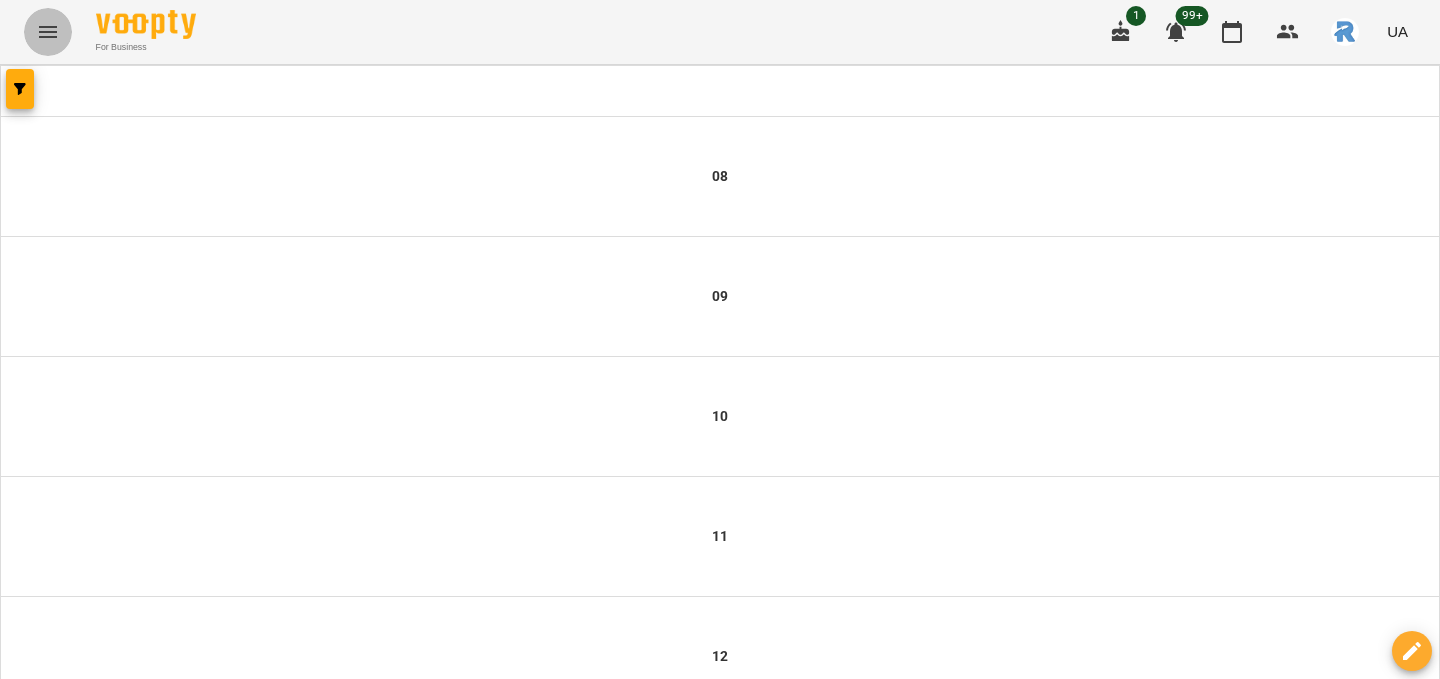 click 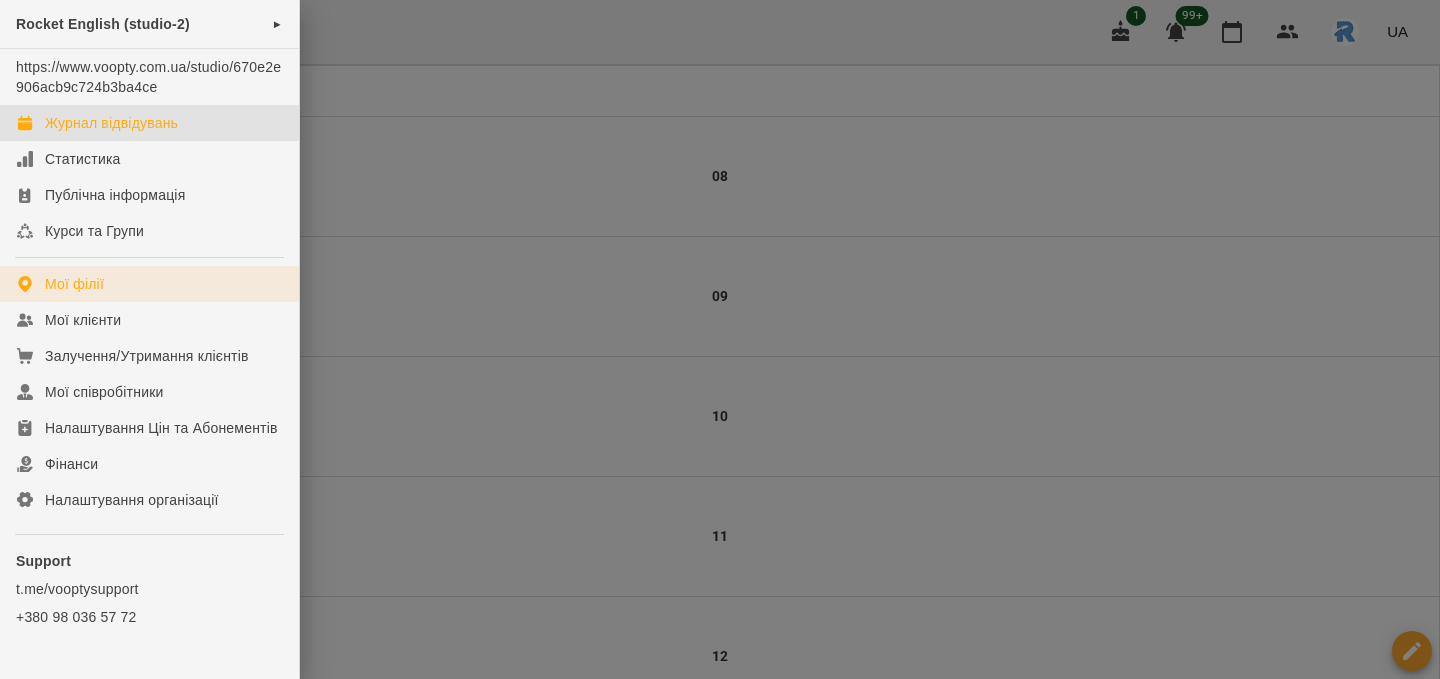 click on "Мої філії" at bounding box center (149, 284) 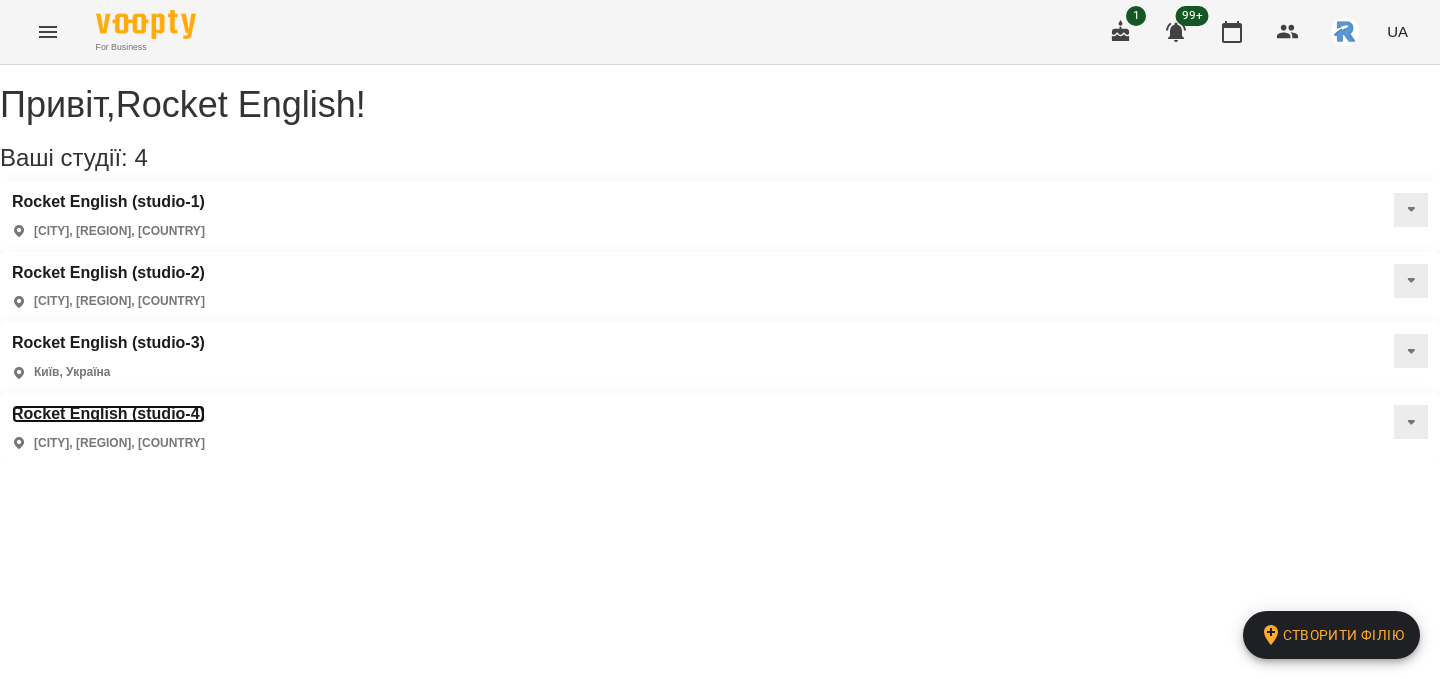 click on "Rocket English (studio-4)" at bounding box center [108, 414] 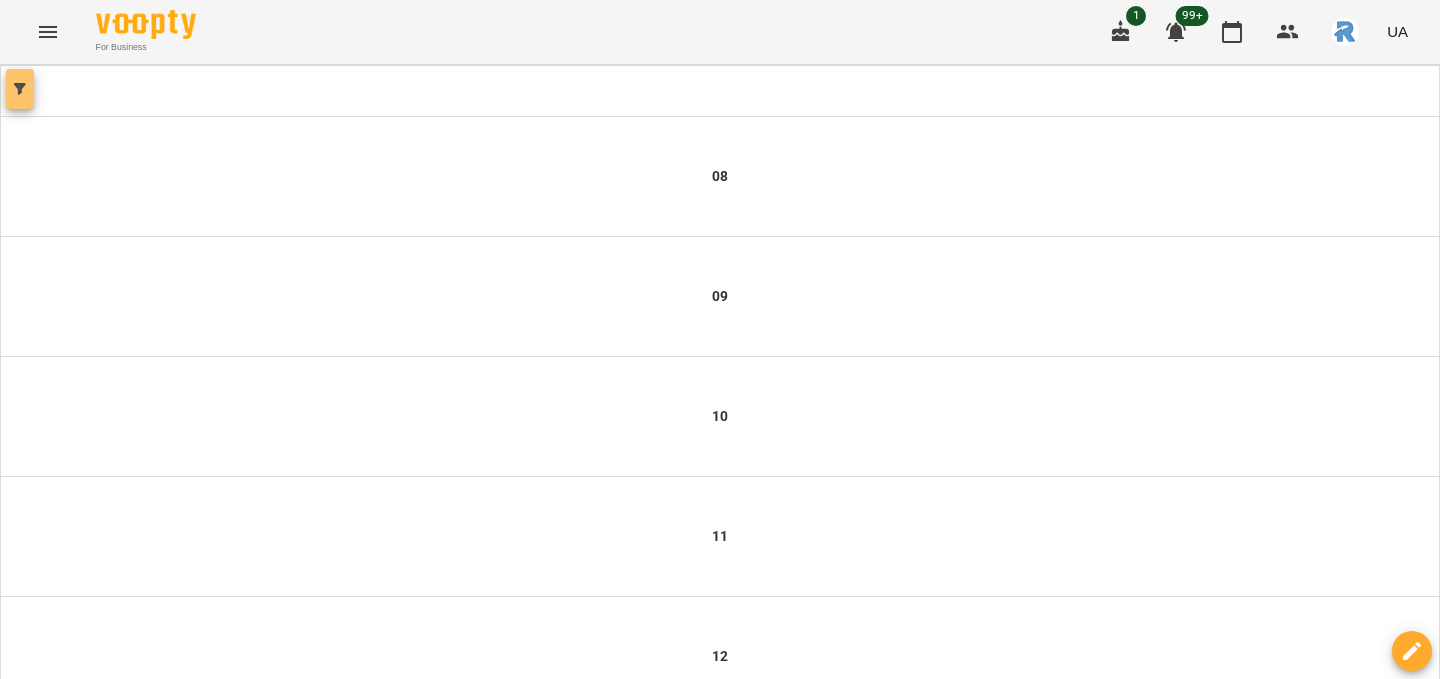 click at bounding box center (20, 89) 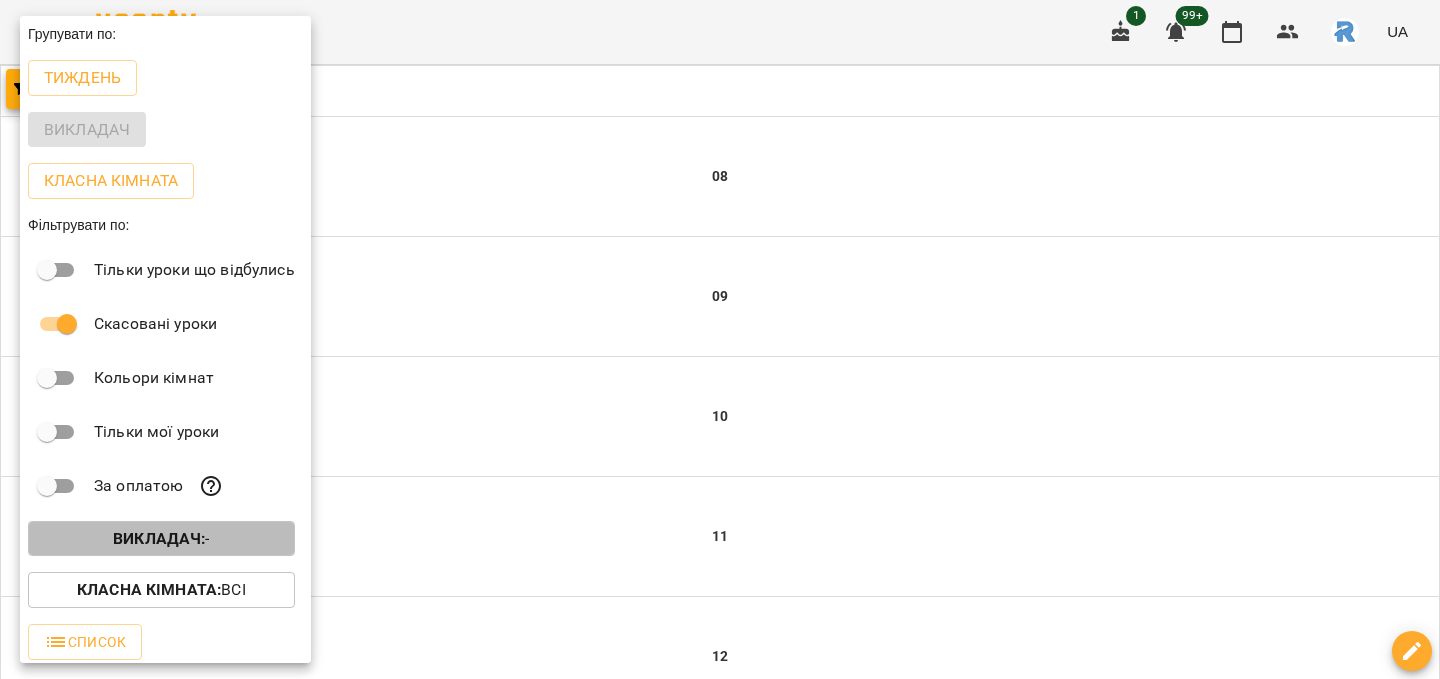 click on "Викладач :" at bounding box center [159, 538] 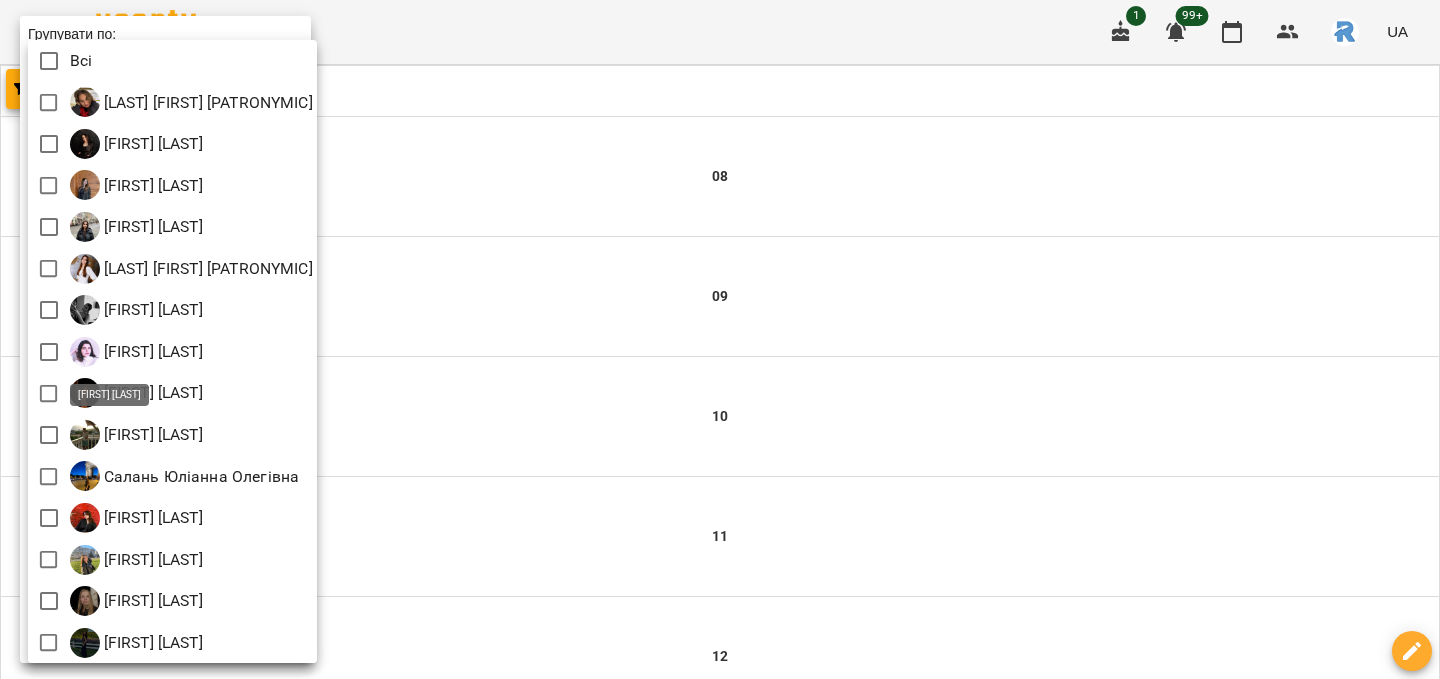 scroll, scrollTop: 4, scrollLeft: 0, axis: vertical 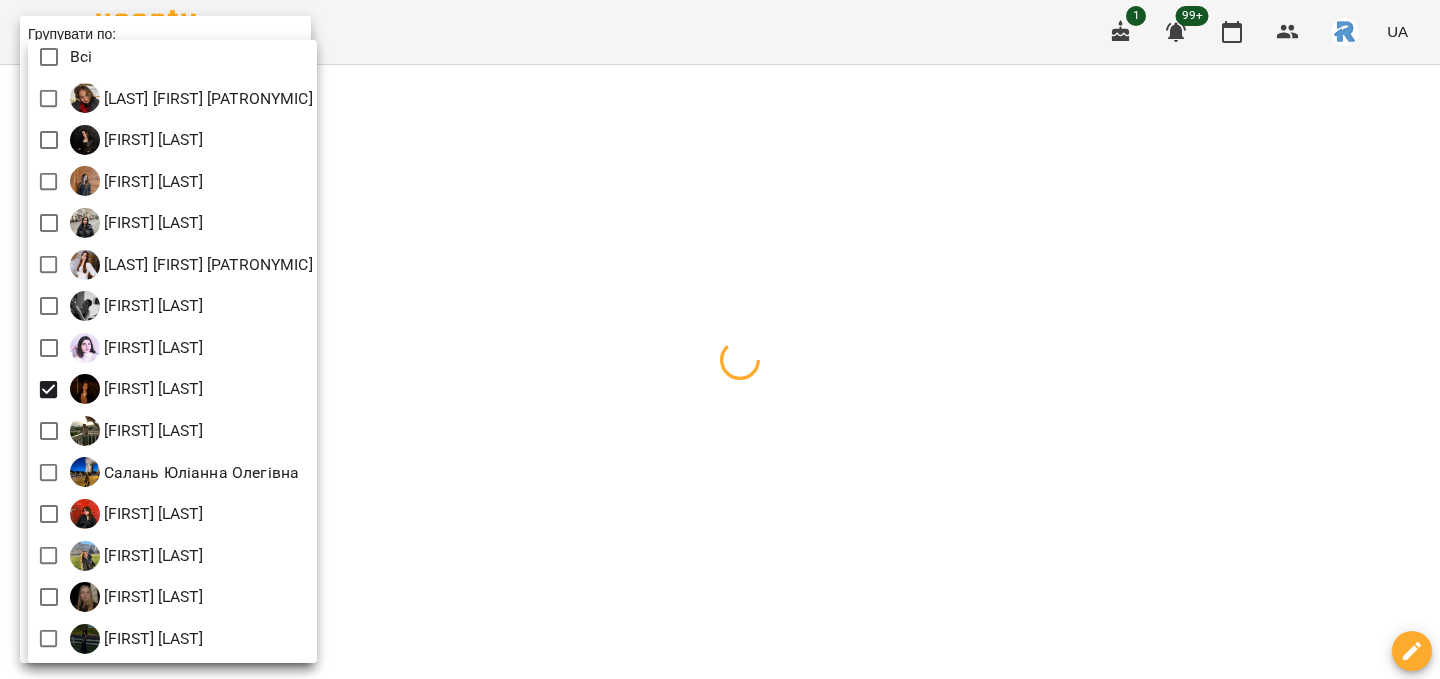 click at bounding box center [720, 339] 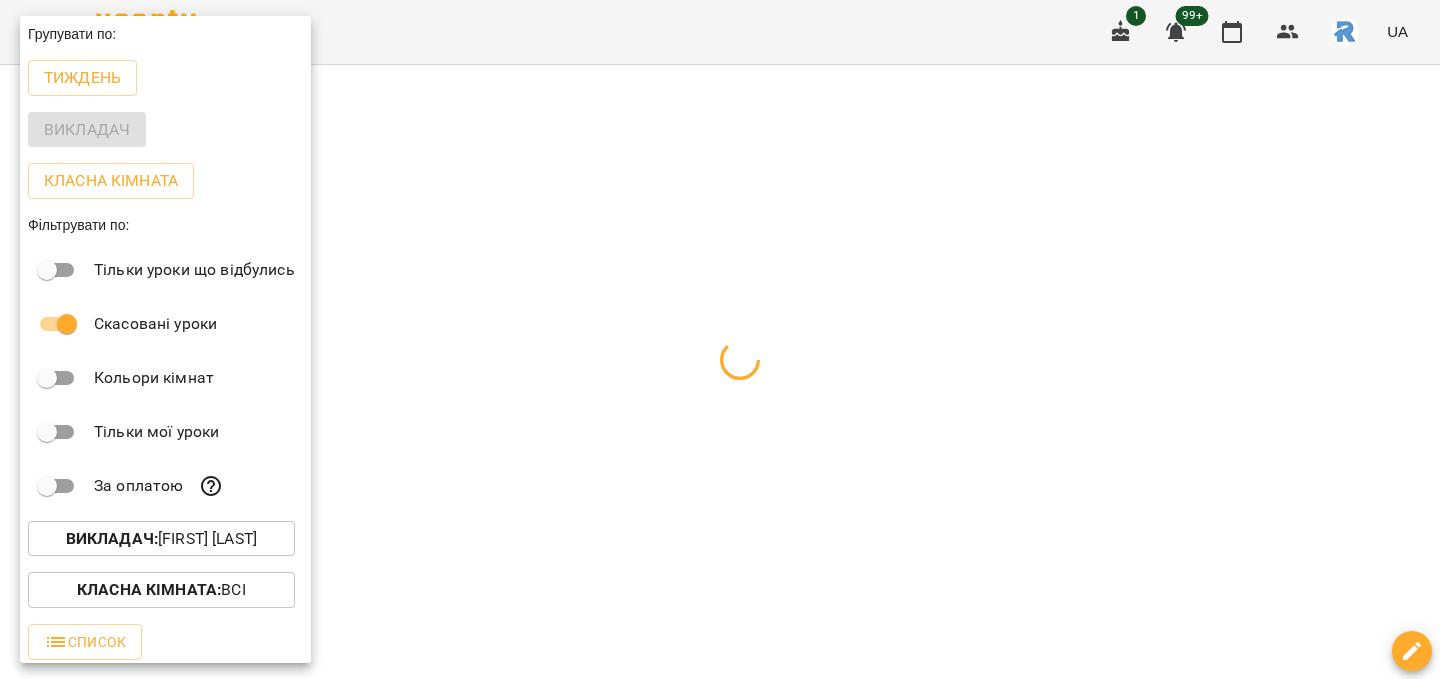 click at bounding box center [720, 339] 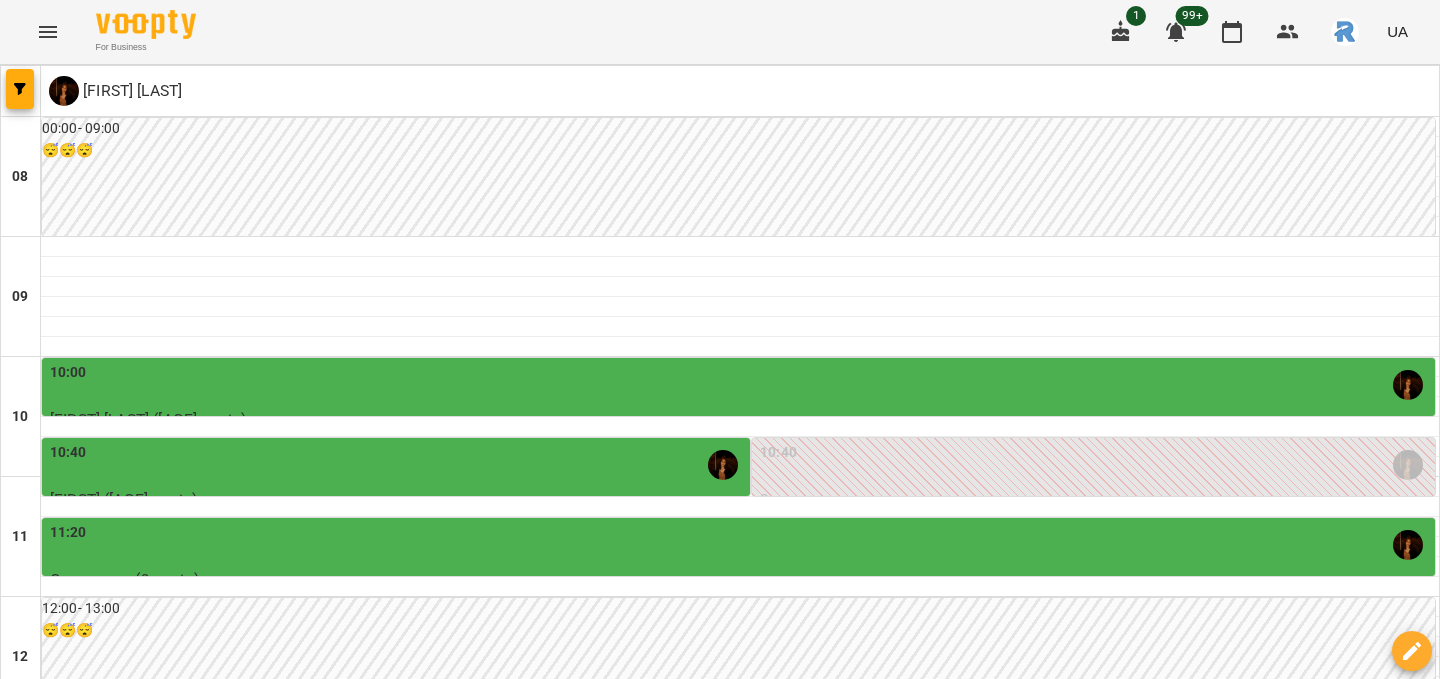 scroll, scrollTop: 92, scrollLeft: 0, axis: vertical 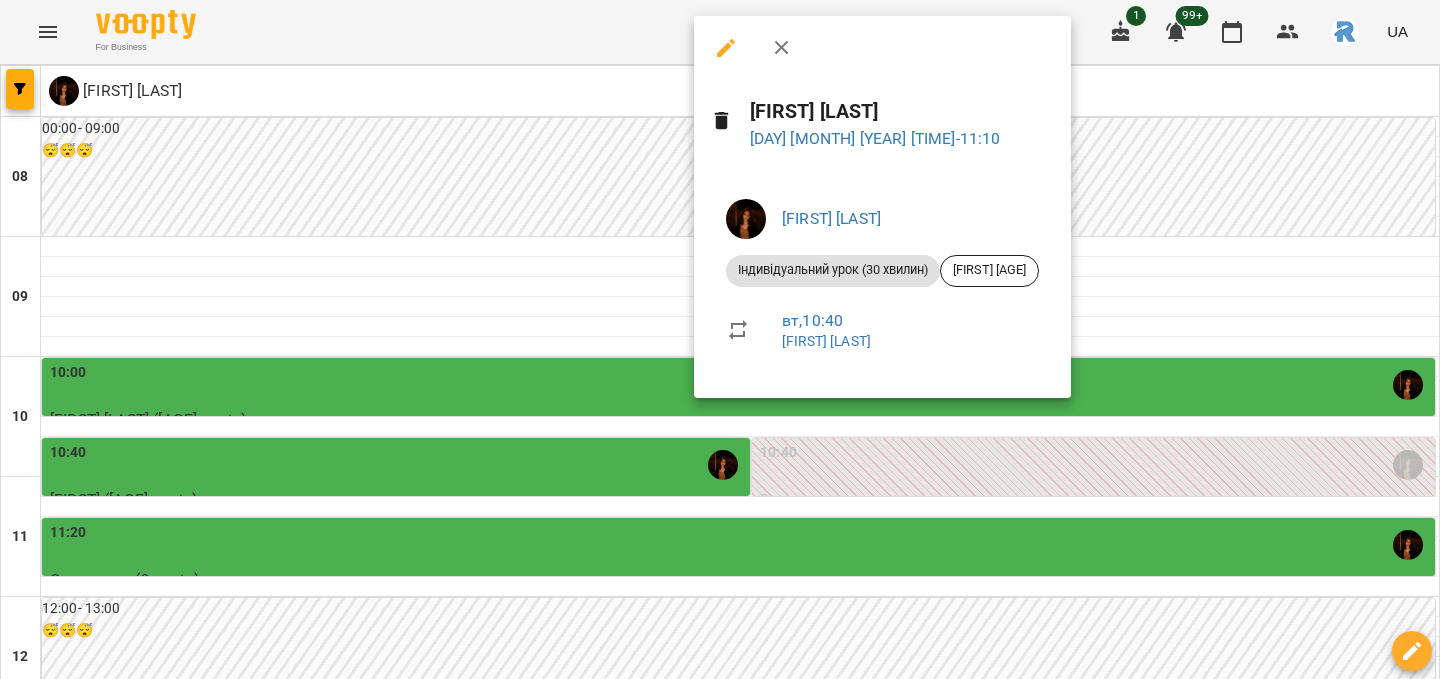 click at bounding box center (720, 339) 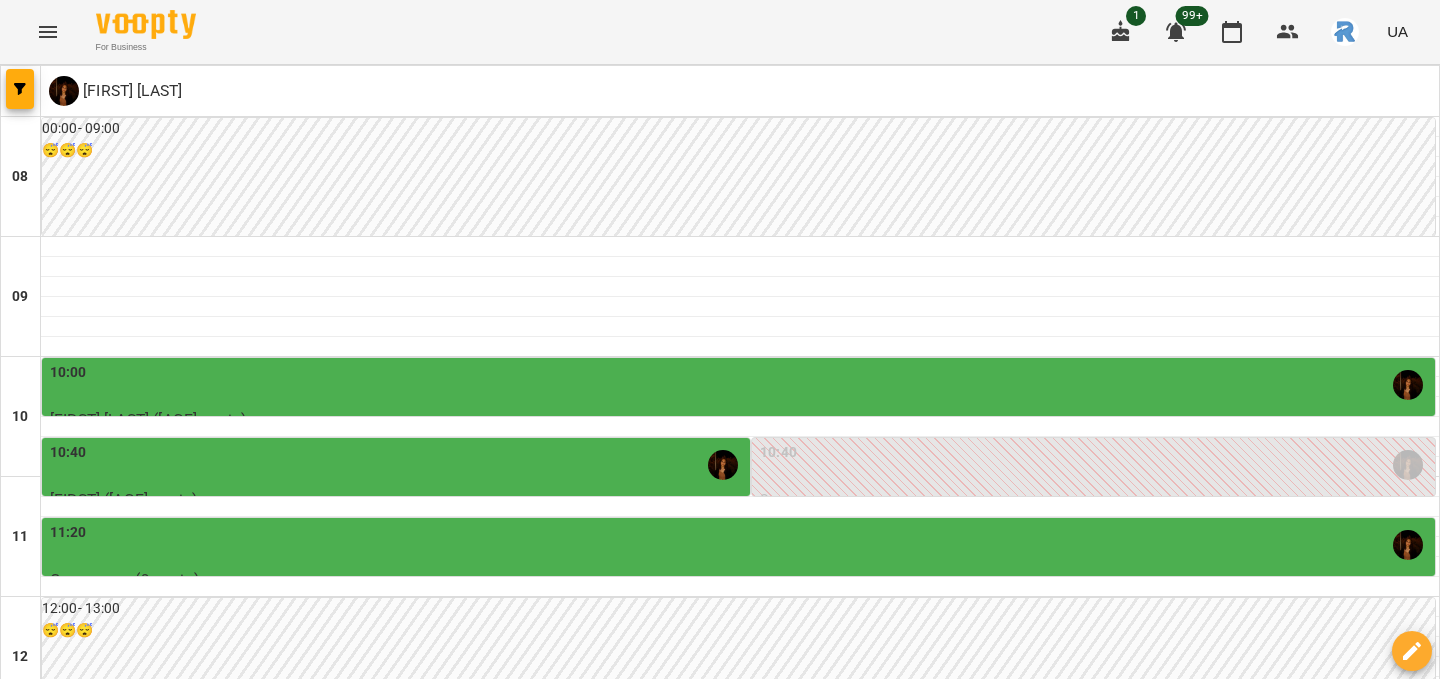 click on "10:40" at bounding box center (398, 465) 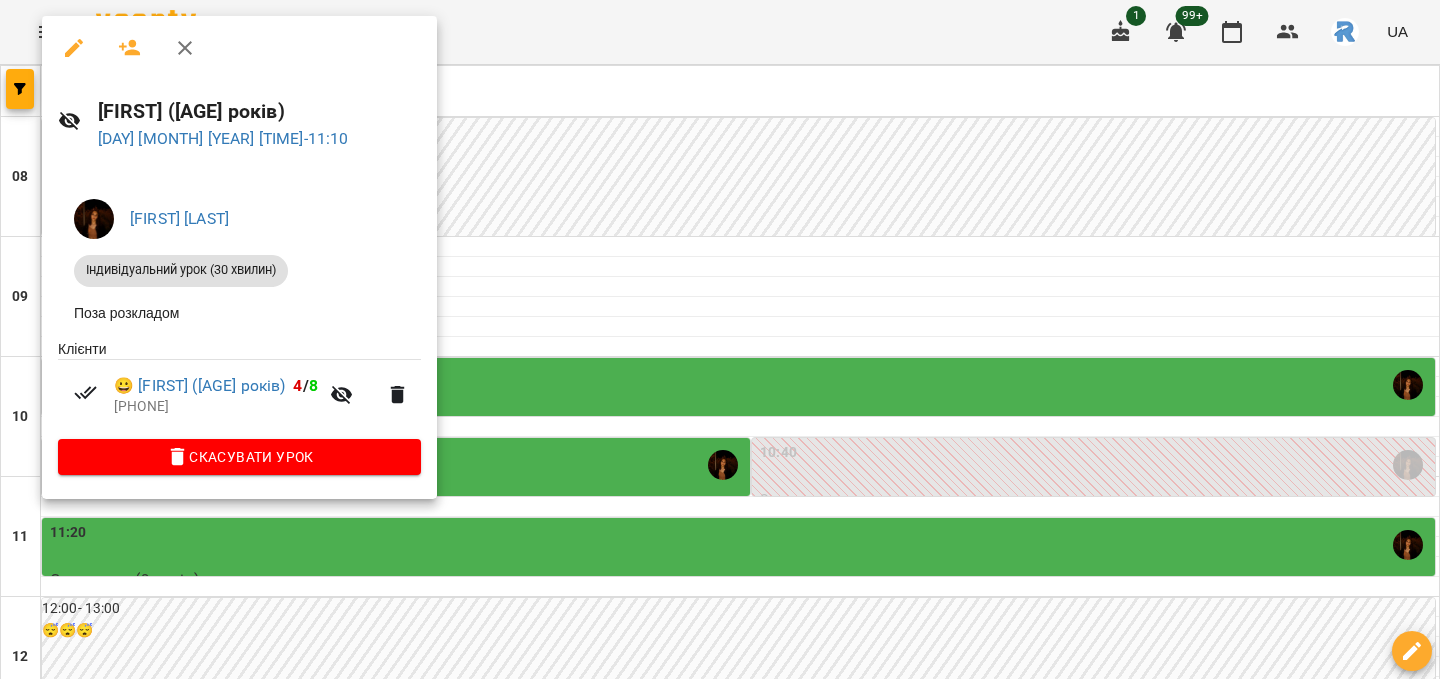 click at bounding box center (720, 339) 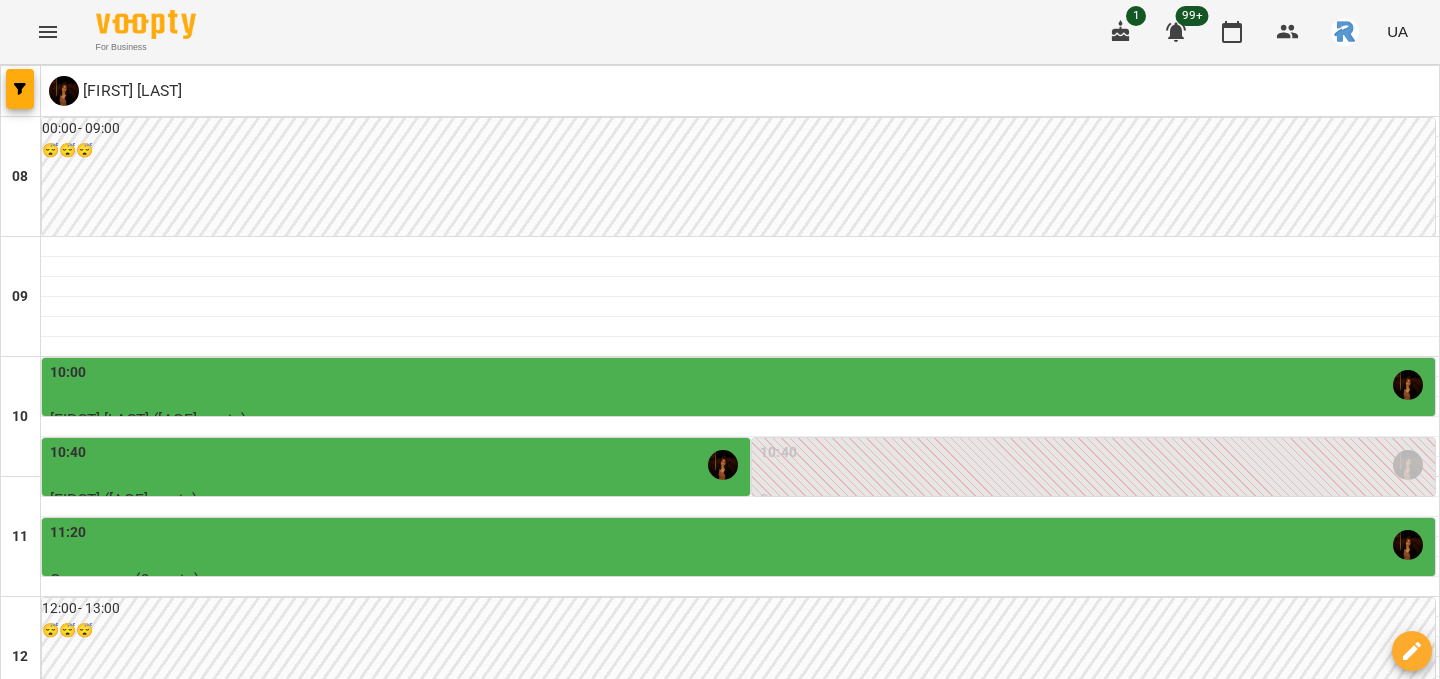 click on "11:20" at bounding box center [740, 545] 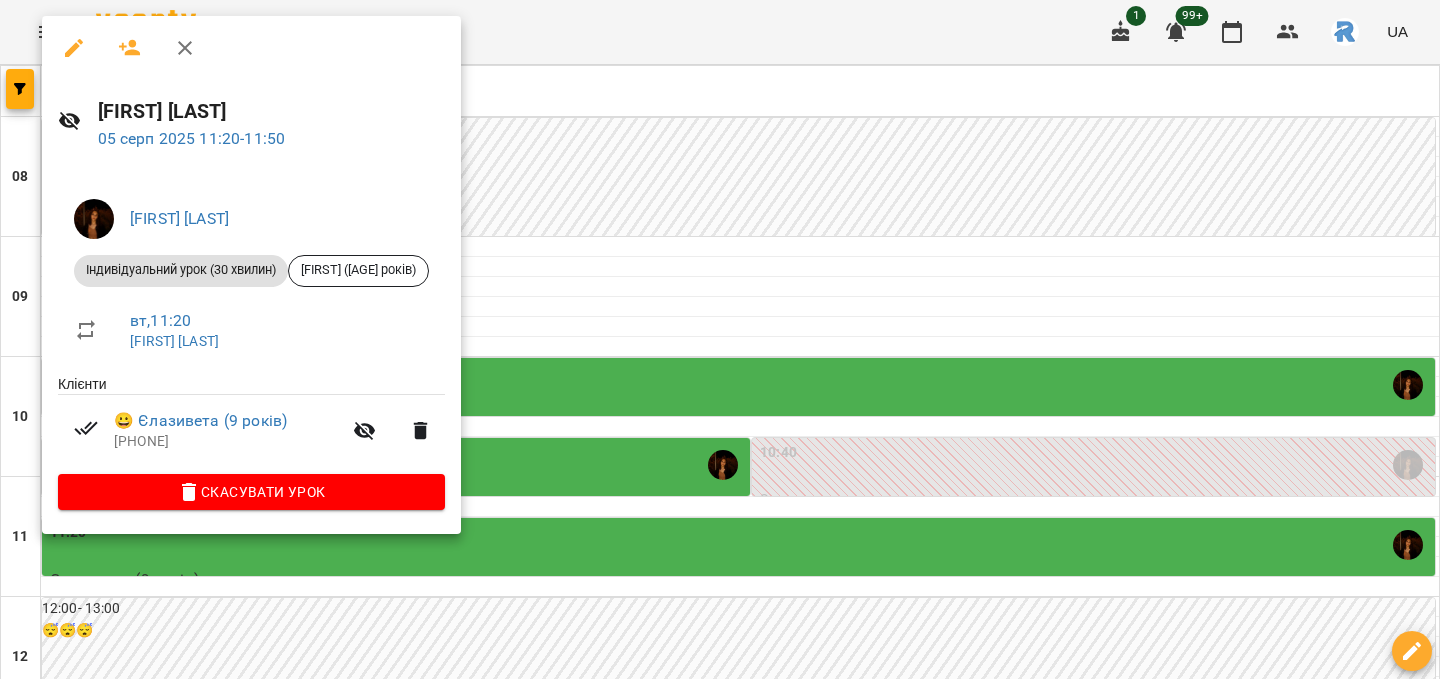 click at bounding box center (720, 339) 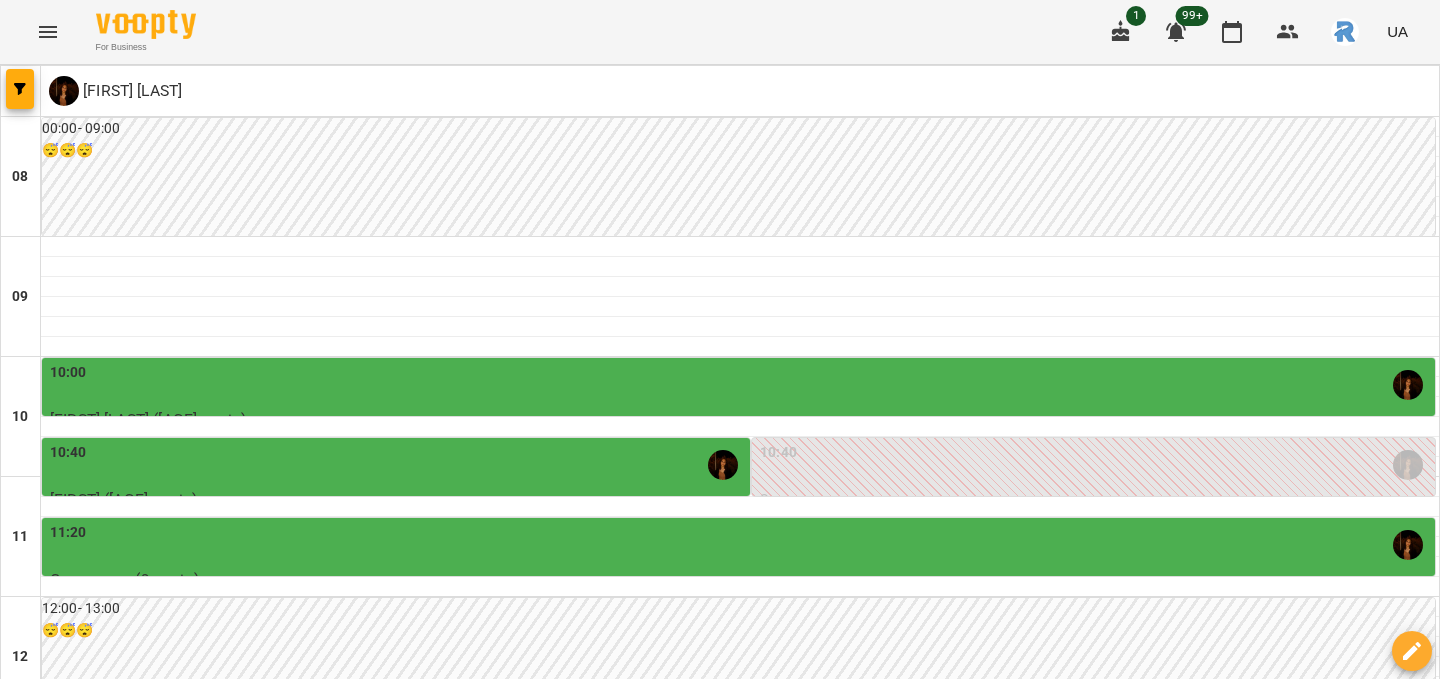 click on "10:00" at bounding box center [740, 385] 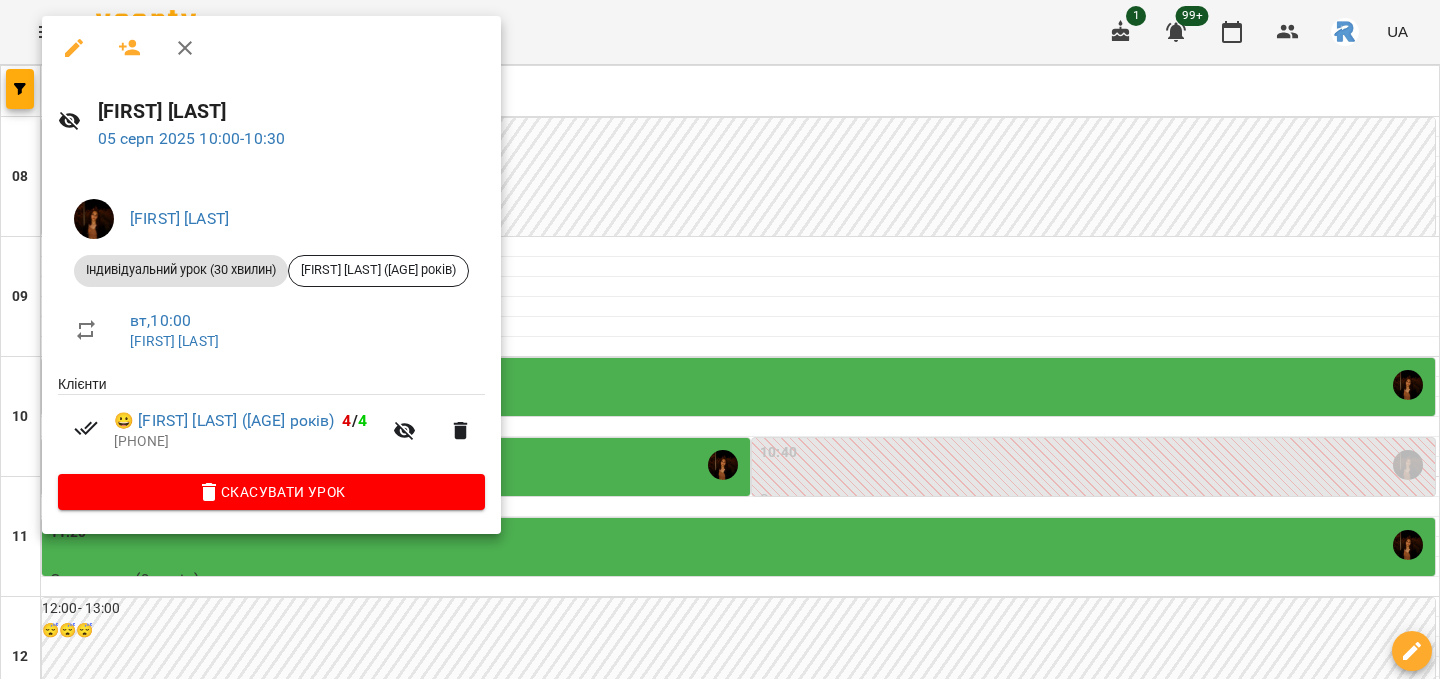 click at bounding box center (720, 339) 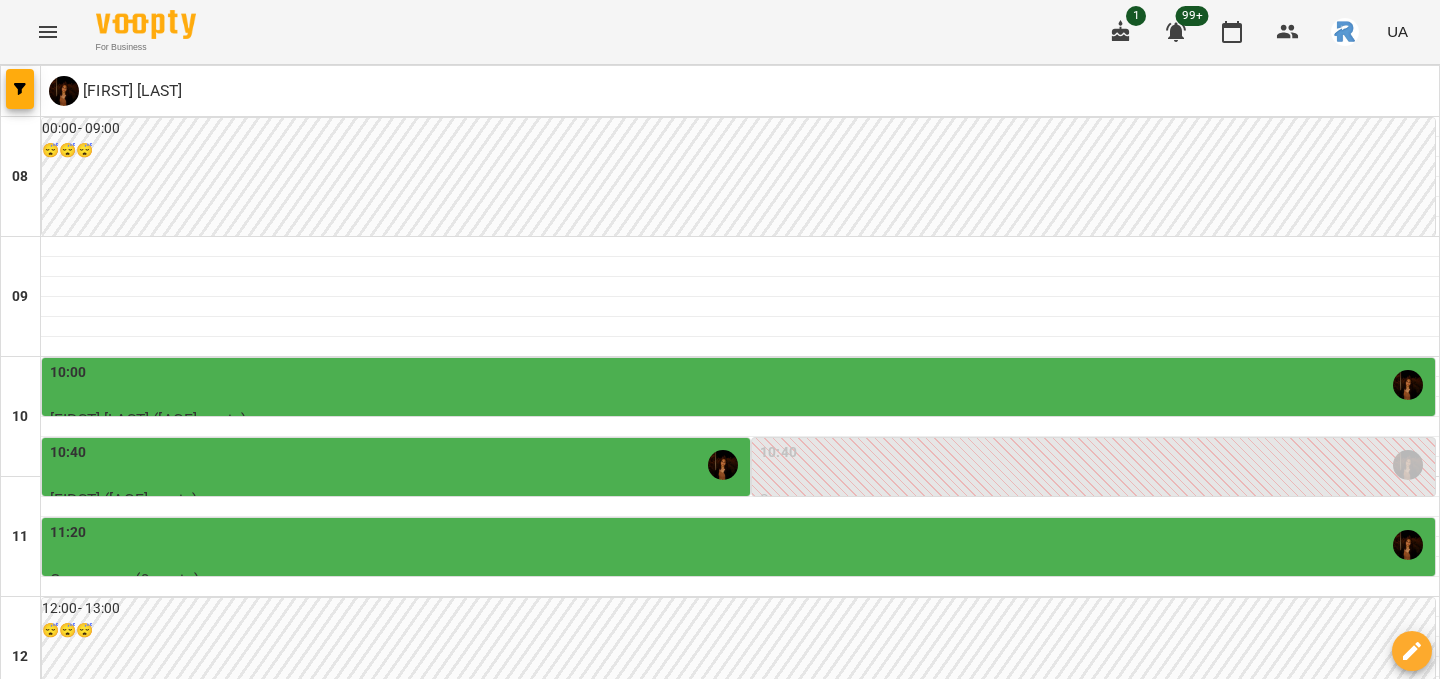 scroll, scrollTop: 419, scrollLeft: 0, axis: vertical 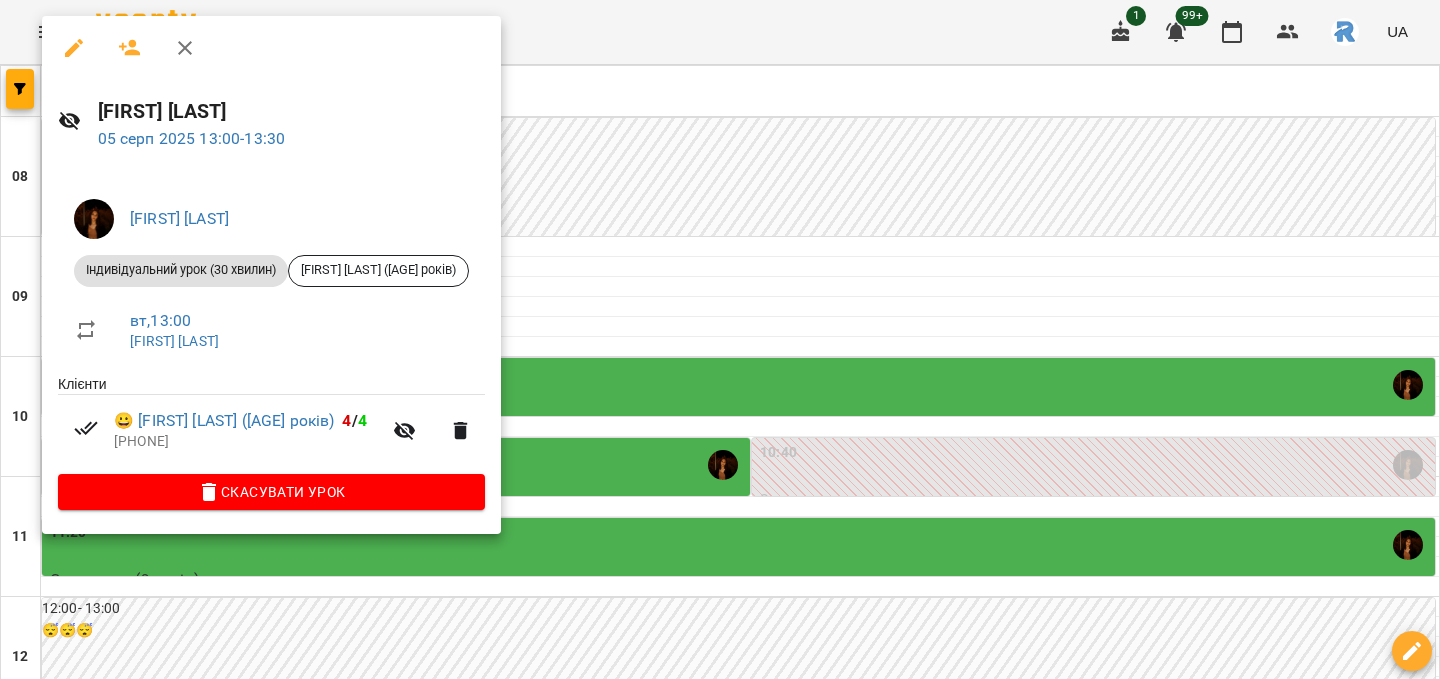 click at bounding box center (720, 339) 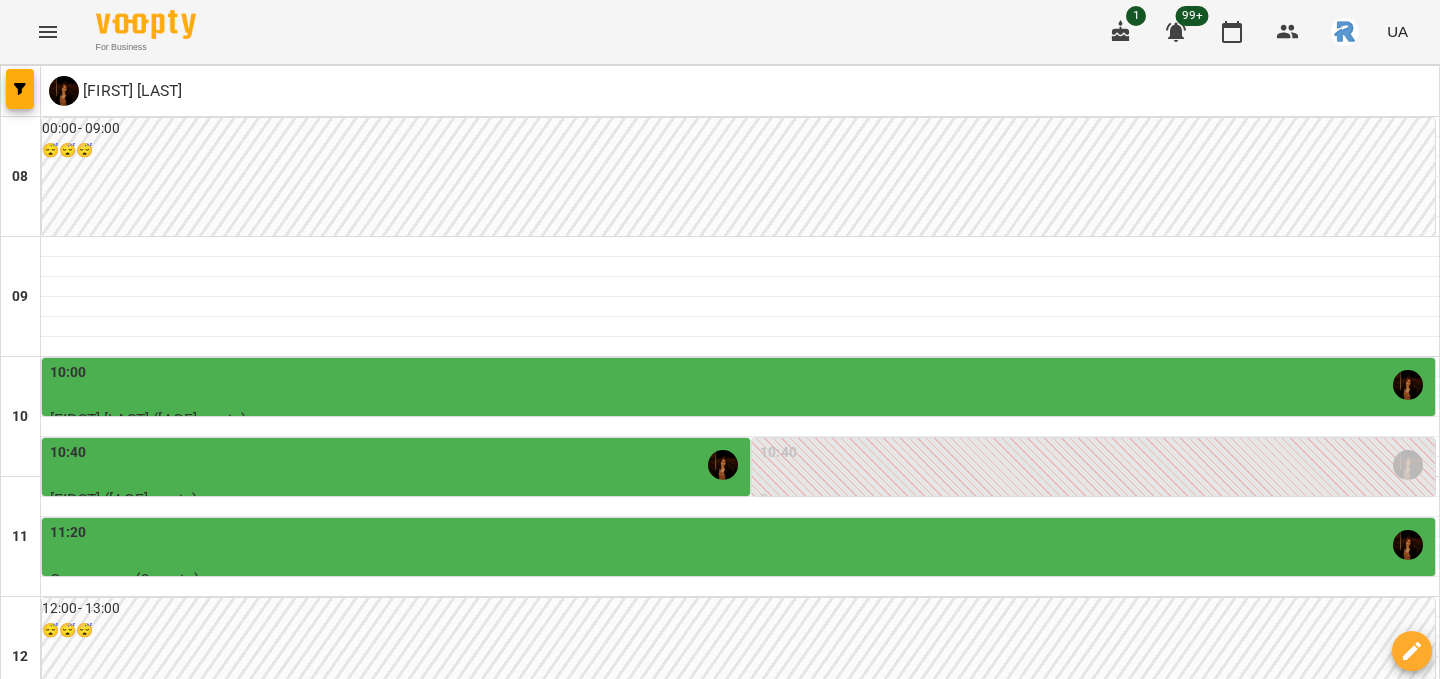 scroll, scrollTop: 625, scrollLeft: 0, axis: vertical 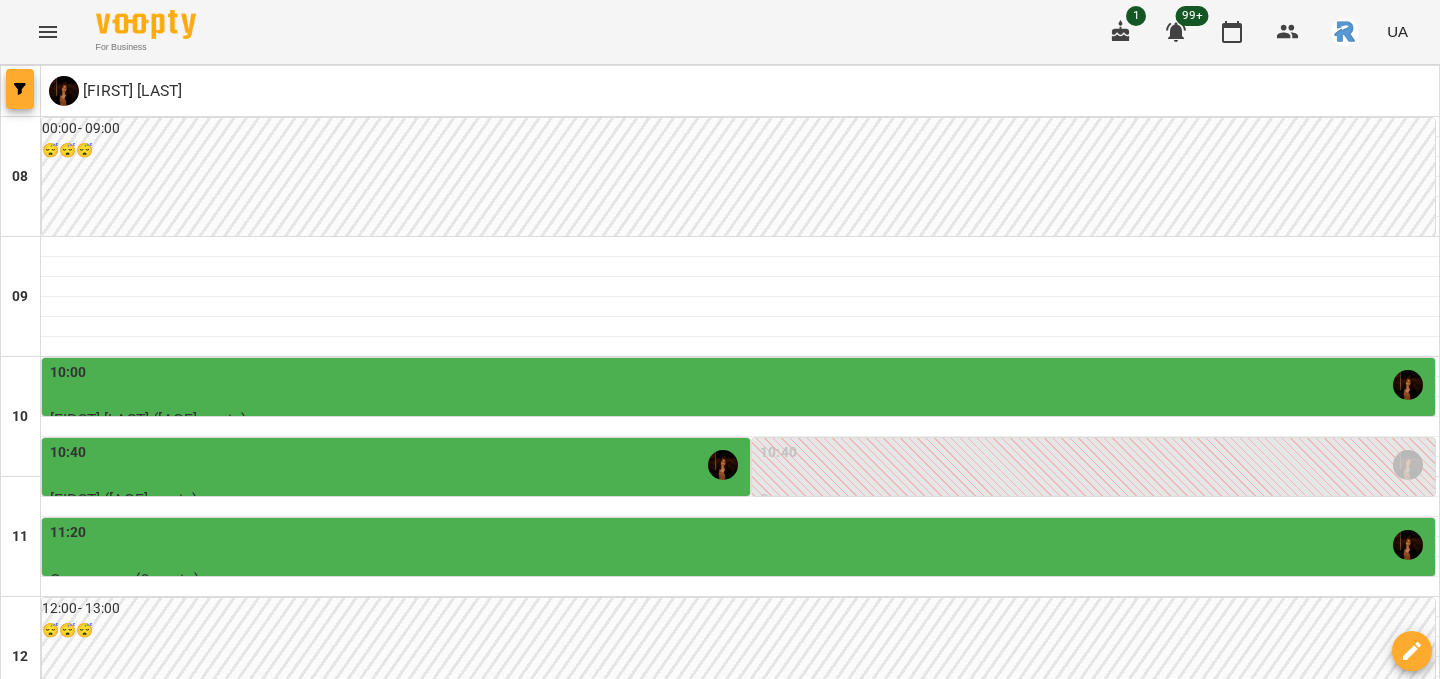 click at bounding box center (20, 89) 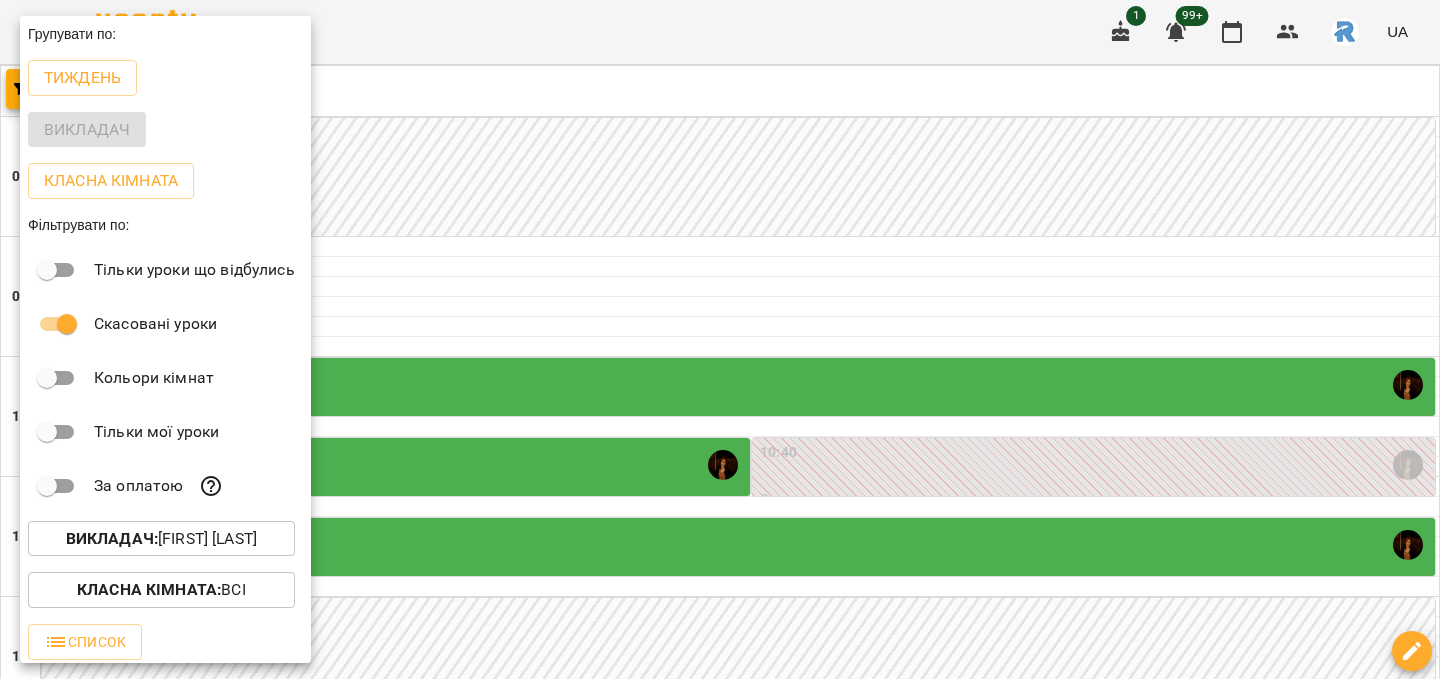 click on "Викладач : [FIRST] [LAST]" at bounding box center [161, 539] 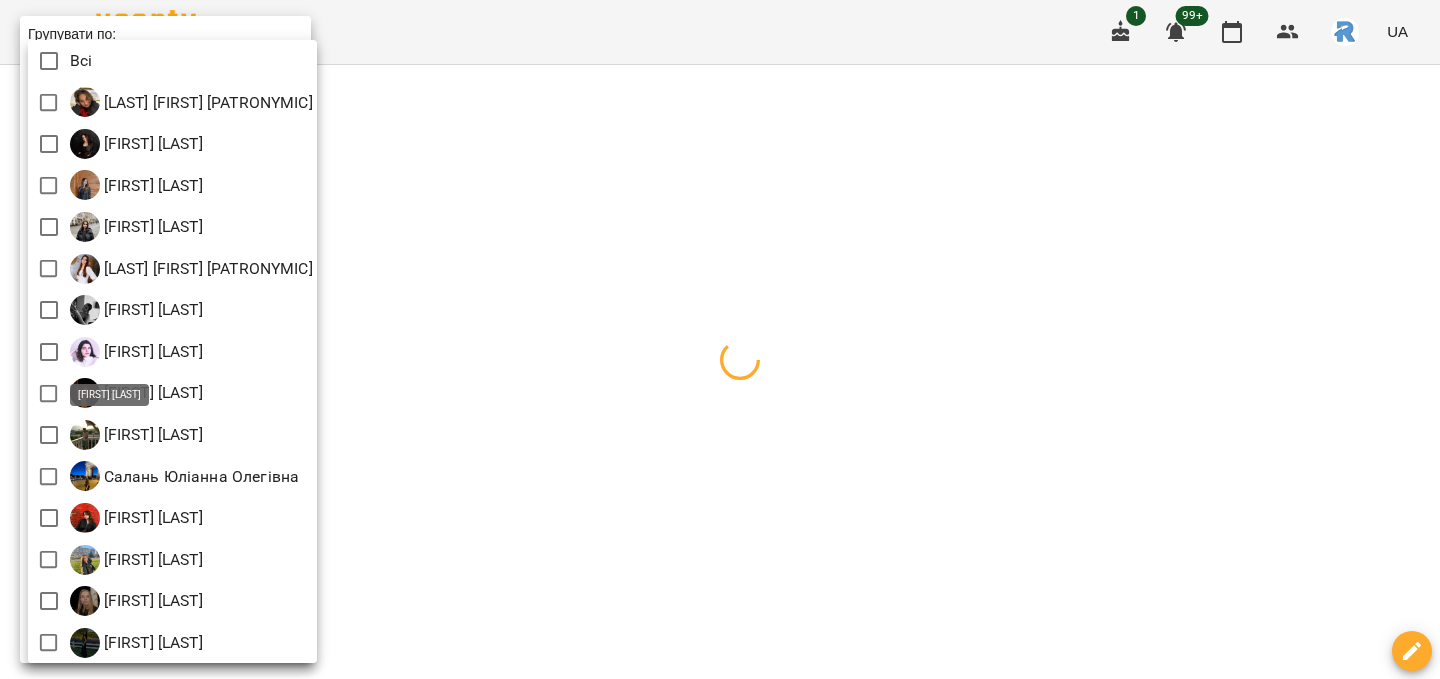 scroll, scrollTop: 4, scrollLeft: 0, axis: vertical 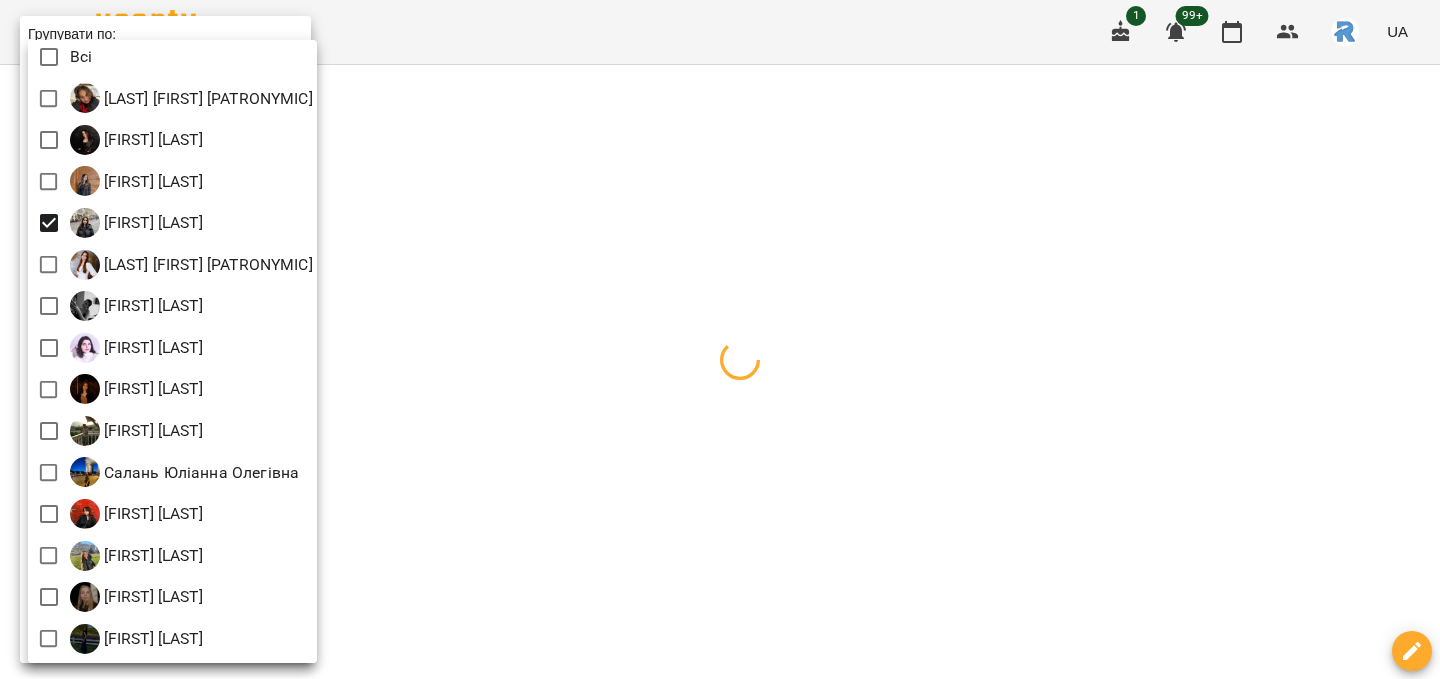 click at bounding box center [720, 339] 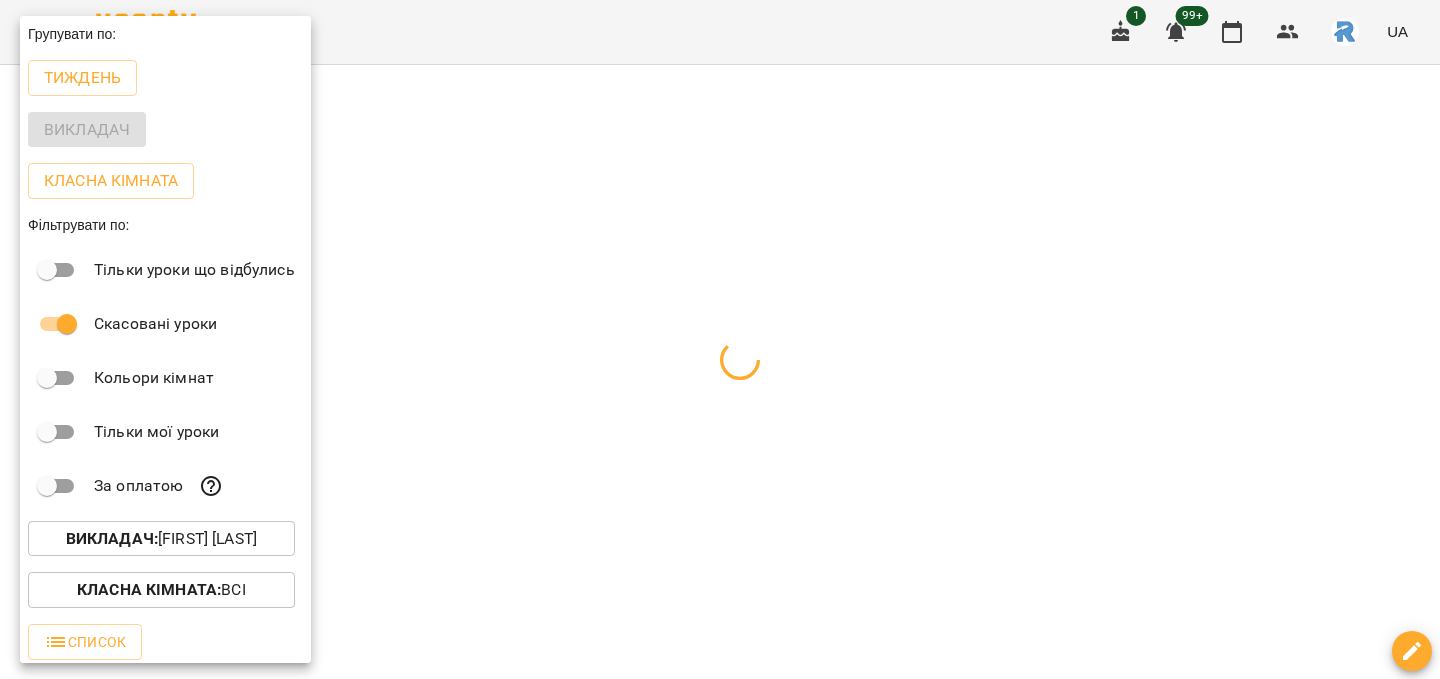 click at bounding box center (720, 339) 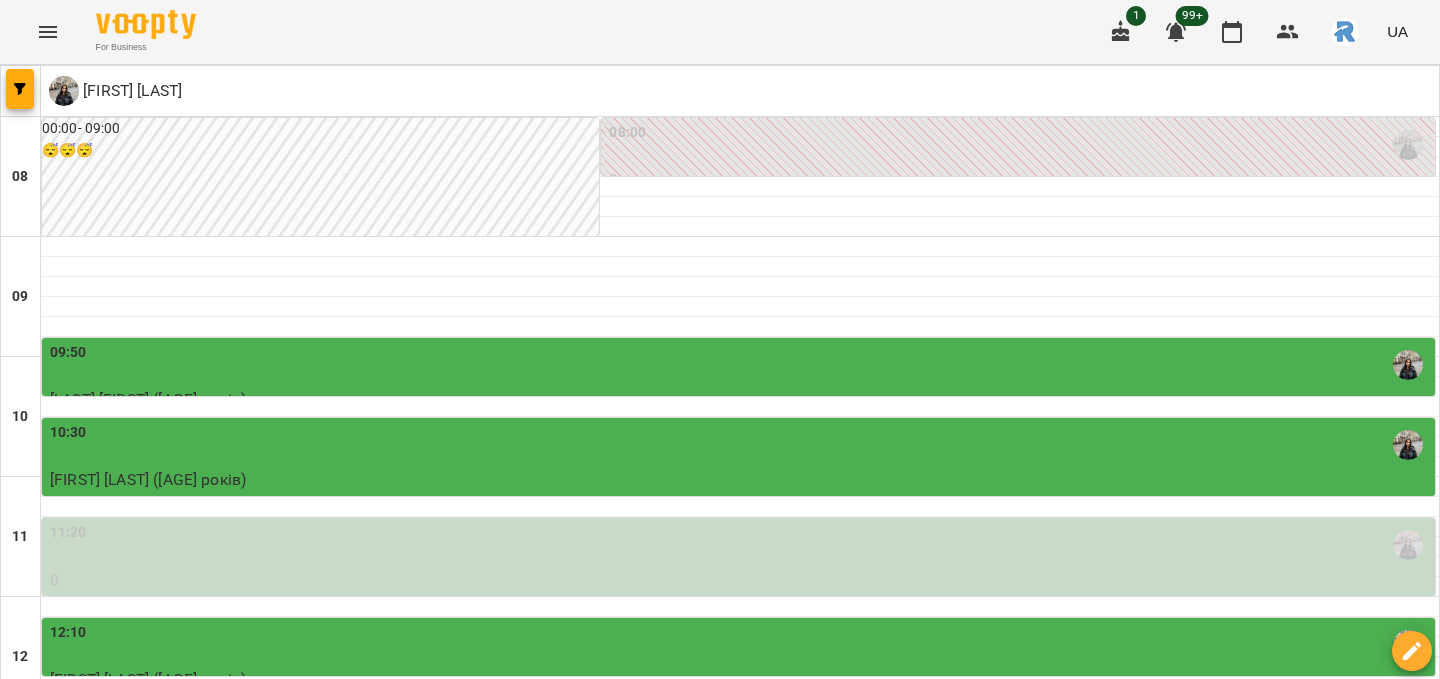 scroll, scrollTop: 427, scrollLeft: 0, axis: vertical 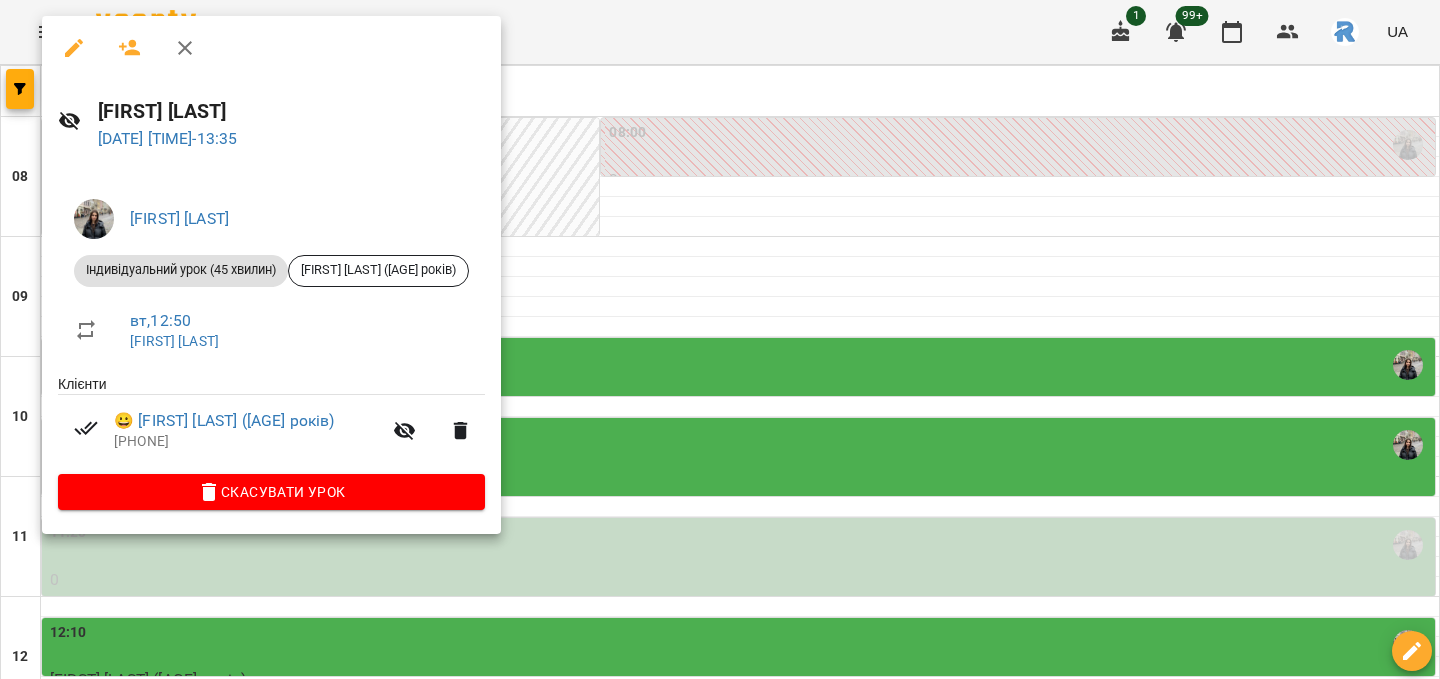 click 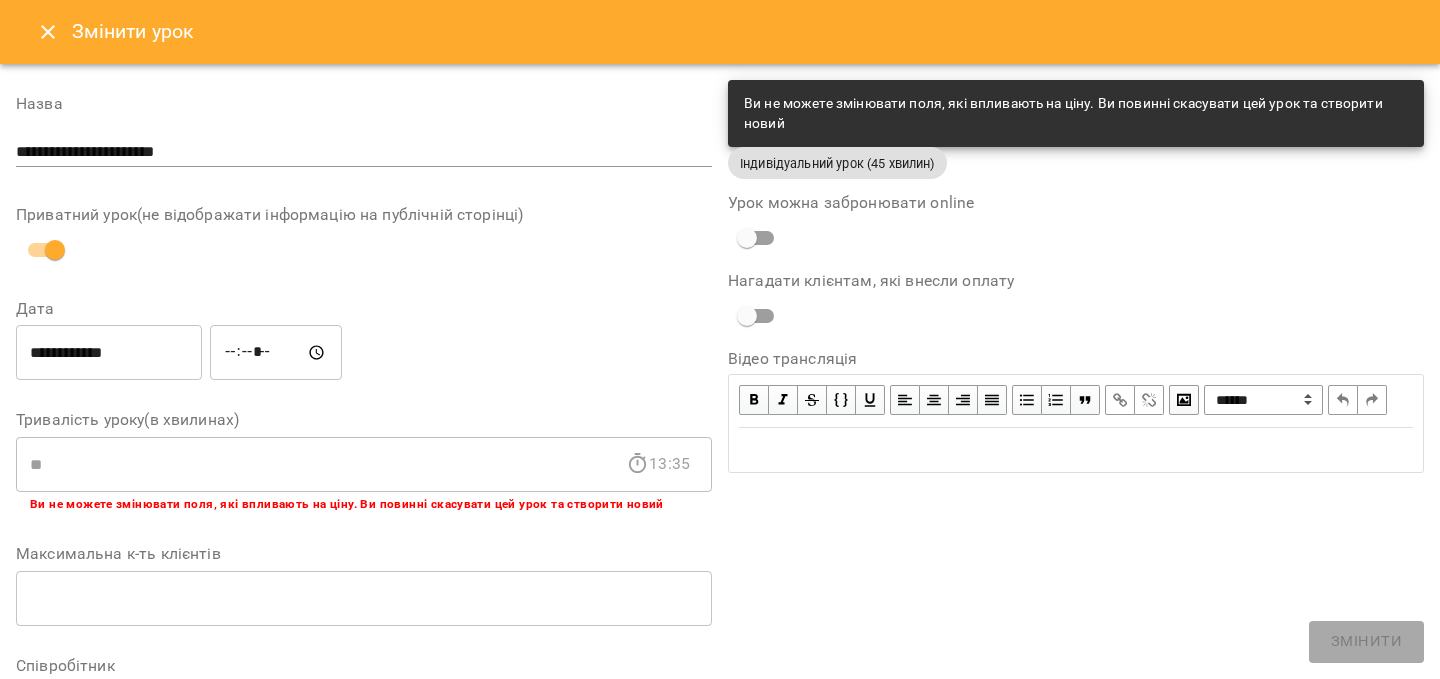 click on "**********" at bounding box center (109, 353) 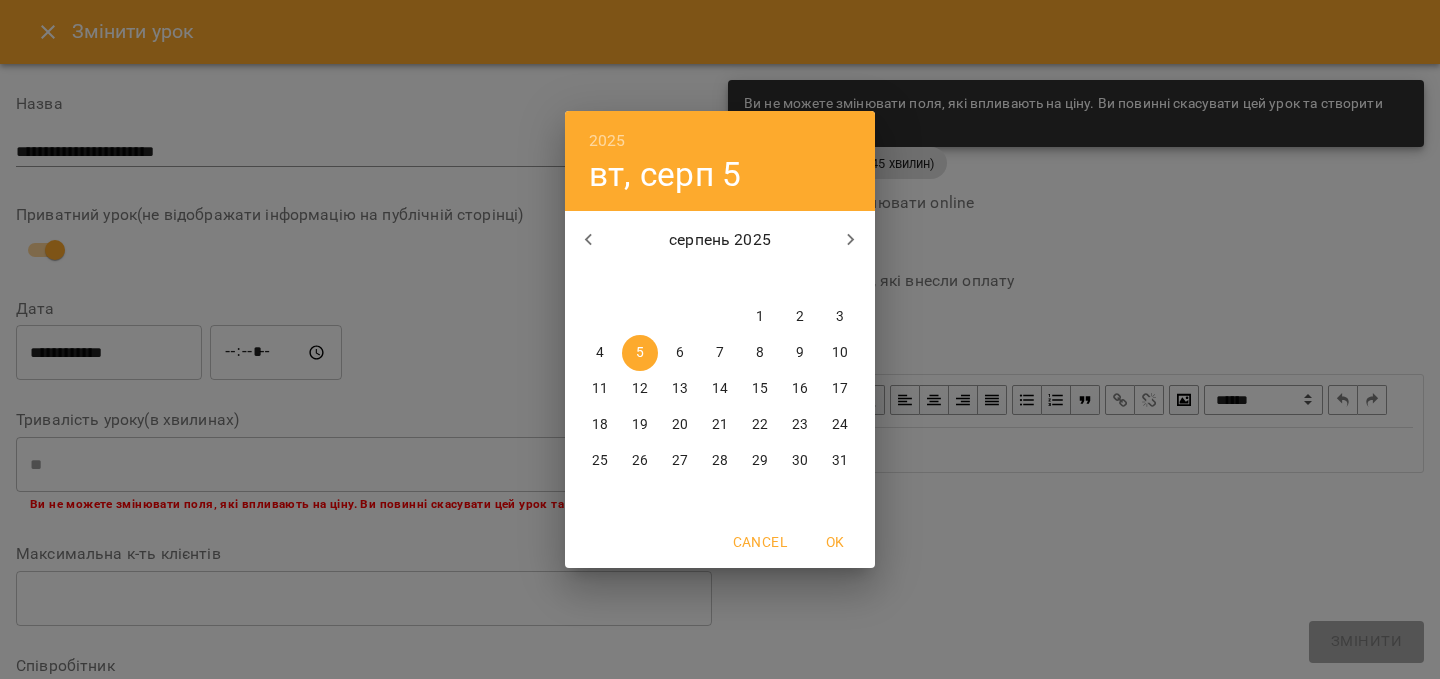 click on "8" at bounding box center (760, 353) 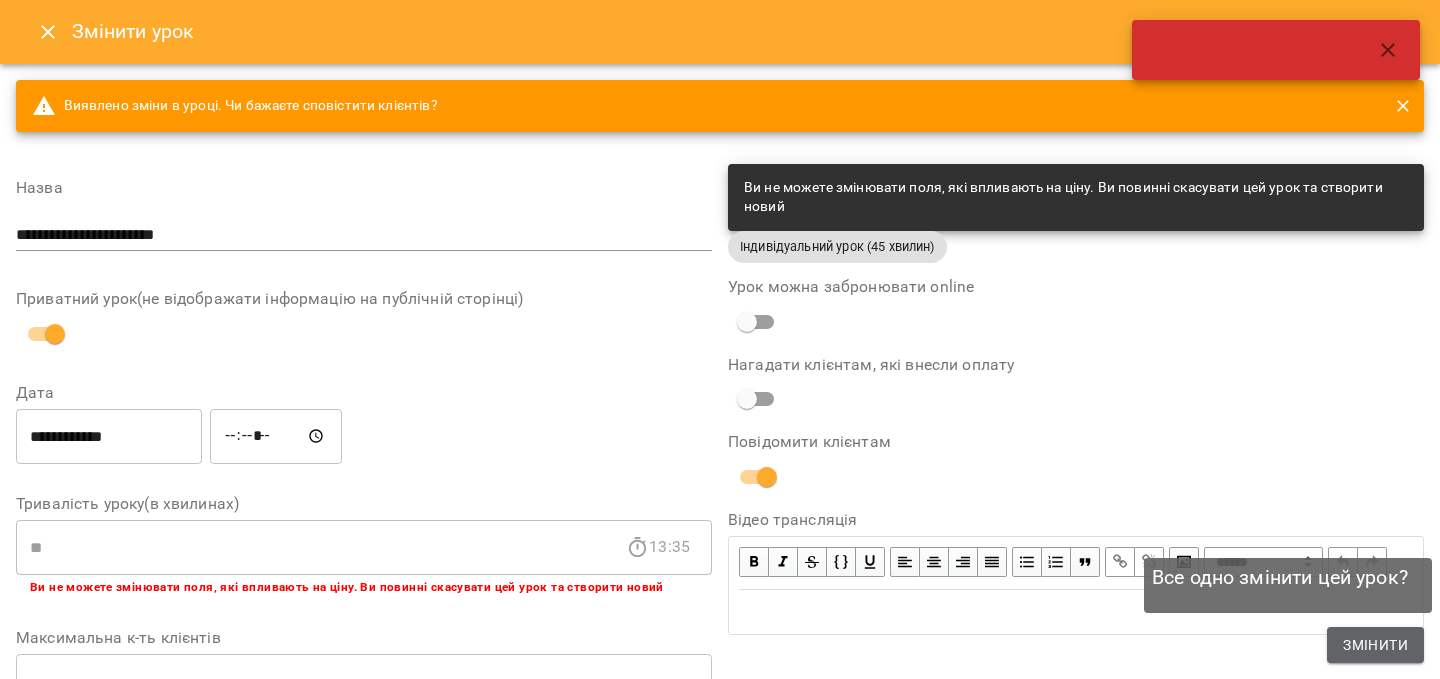 click on "Змінити" at bounding box center (1375, 645) 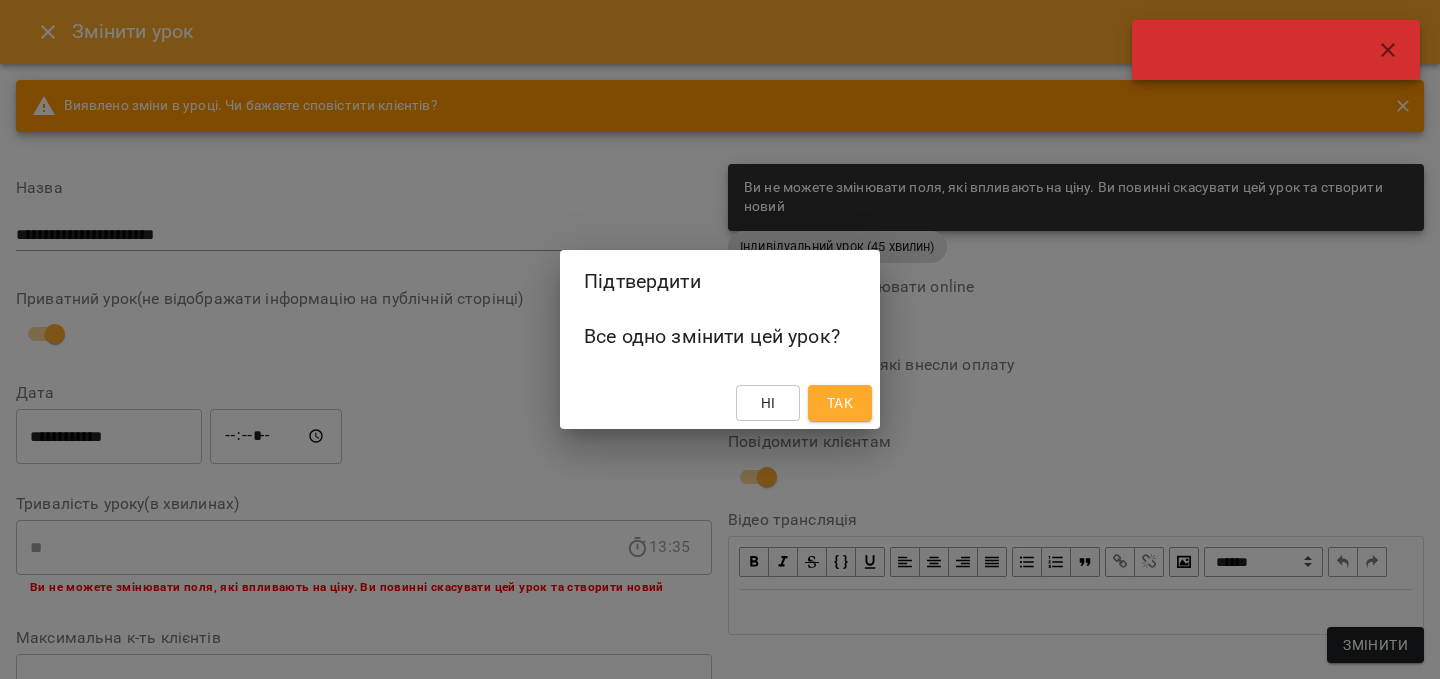 click on "Так" at bounding box center [840, 403] 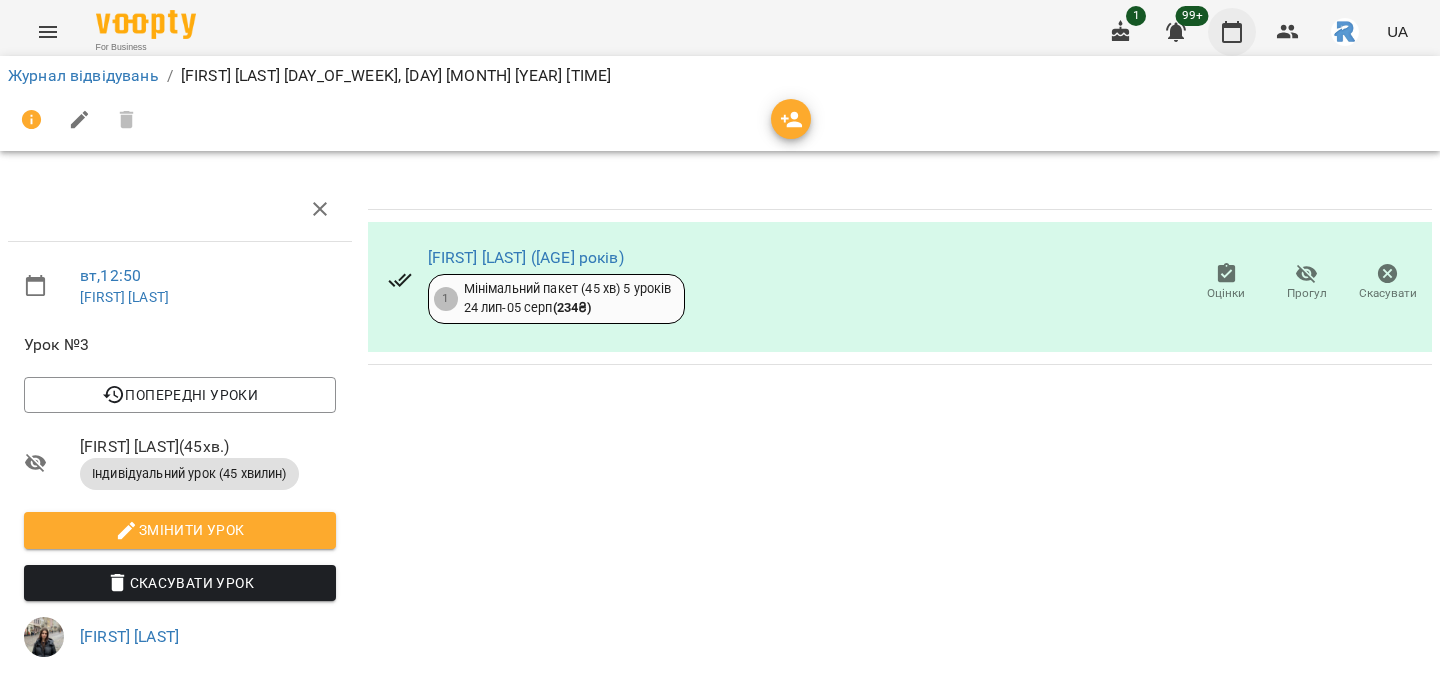 click 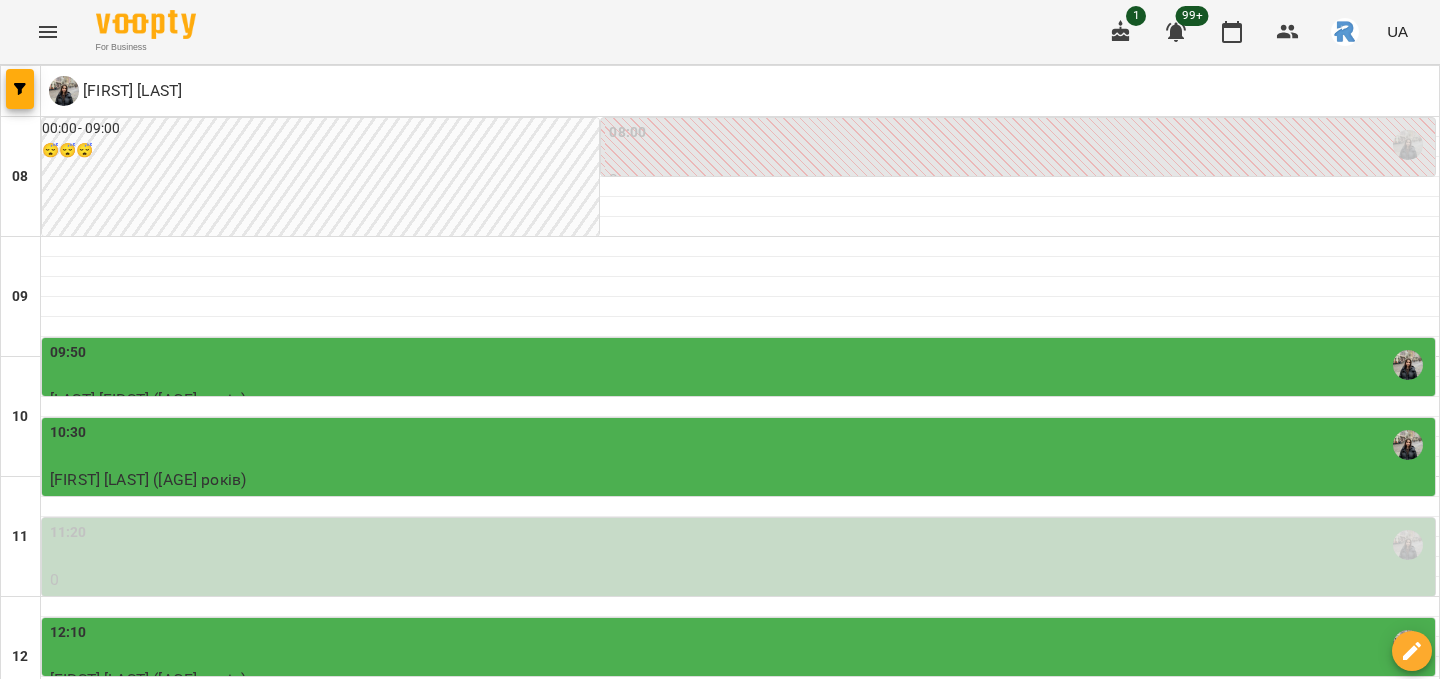 scroll, scrollTop: 357, scrollLeft: 0, axis: vertical 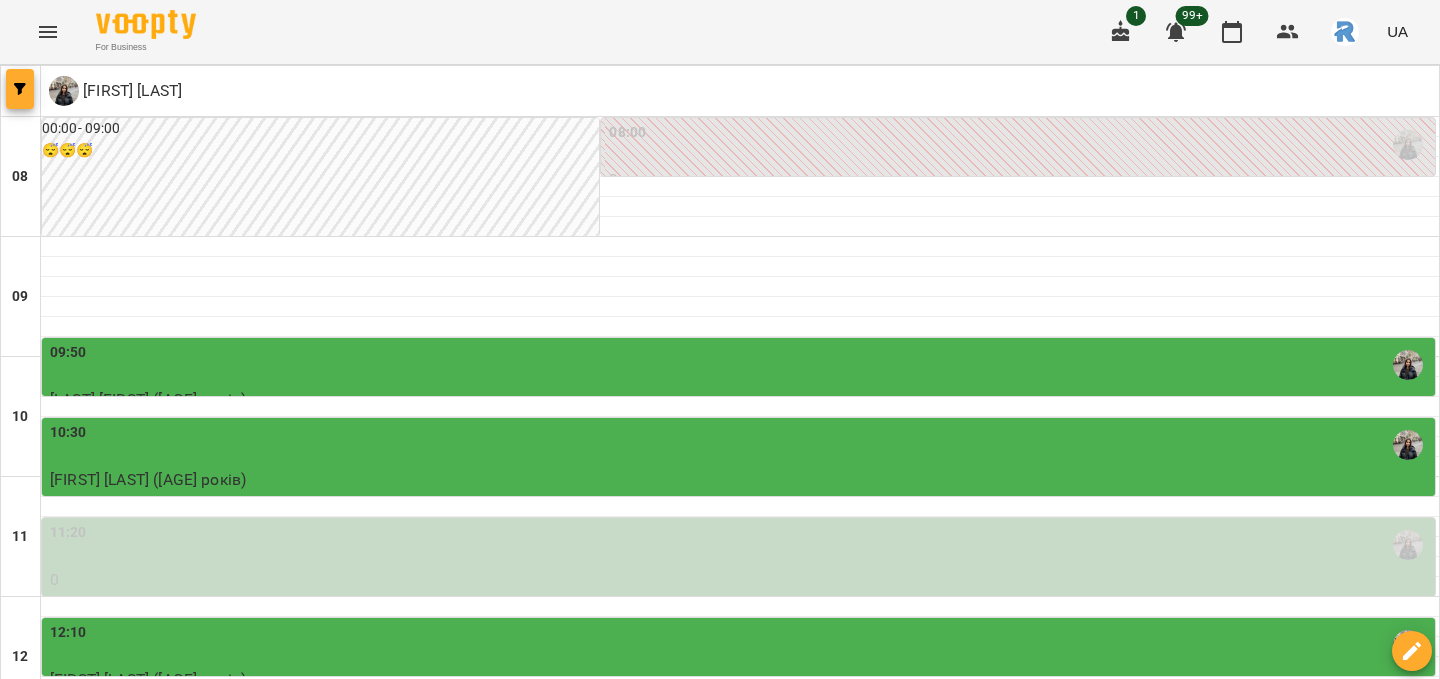 click 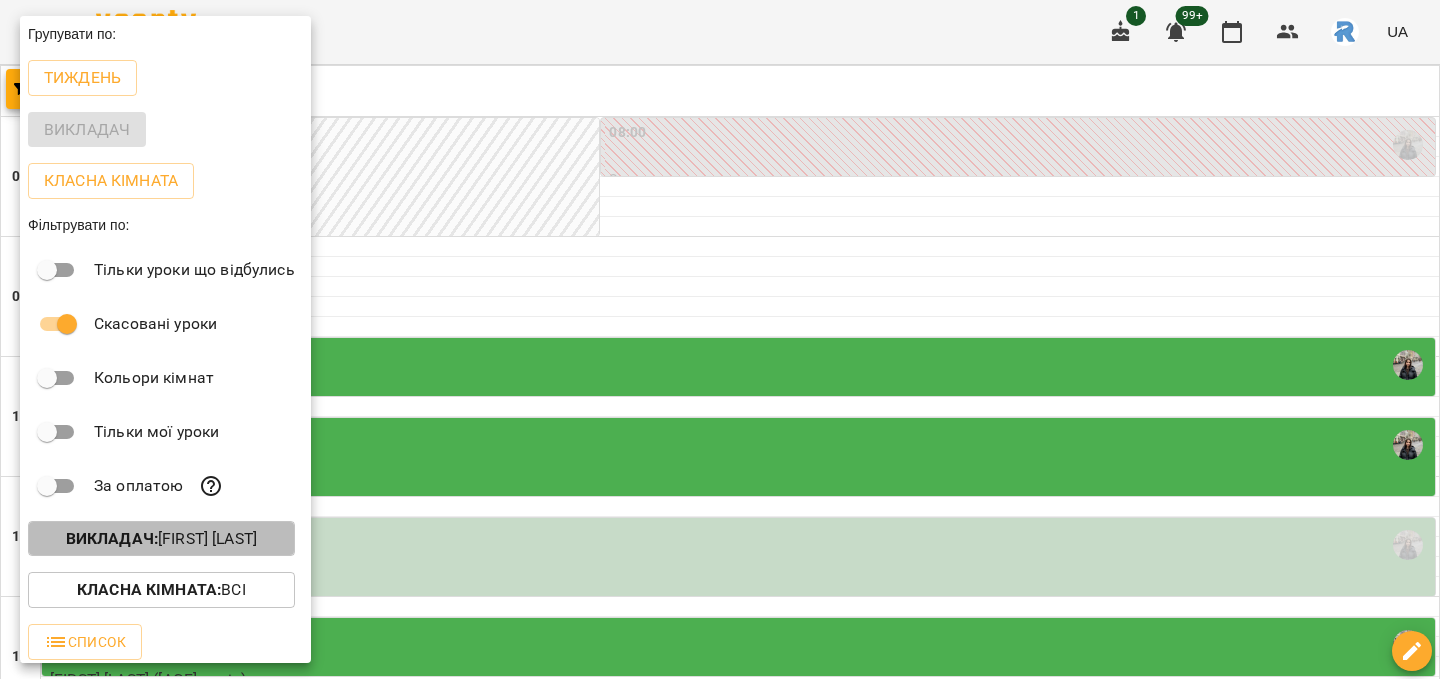 click on "Викладач : [FIRST] [LAST]" at bounding box center (161, 539) 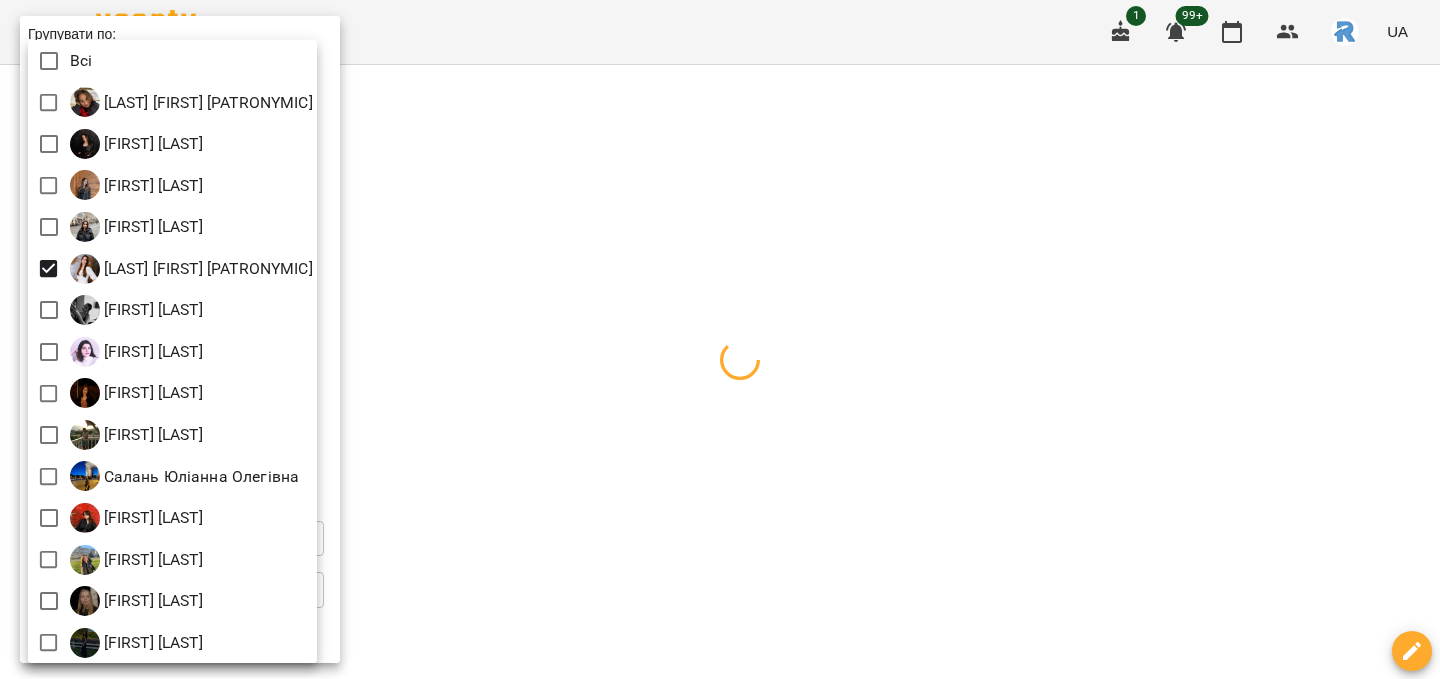 click at bounding box center [720, 339] 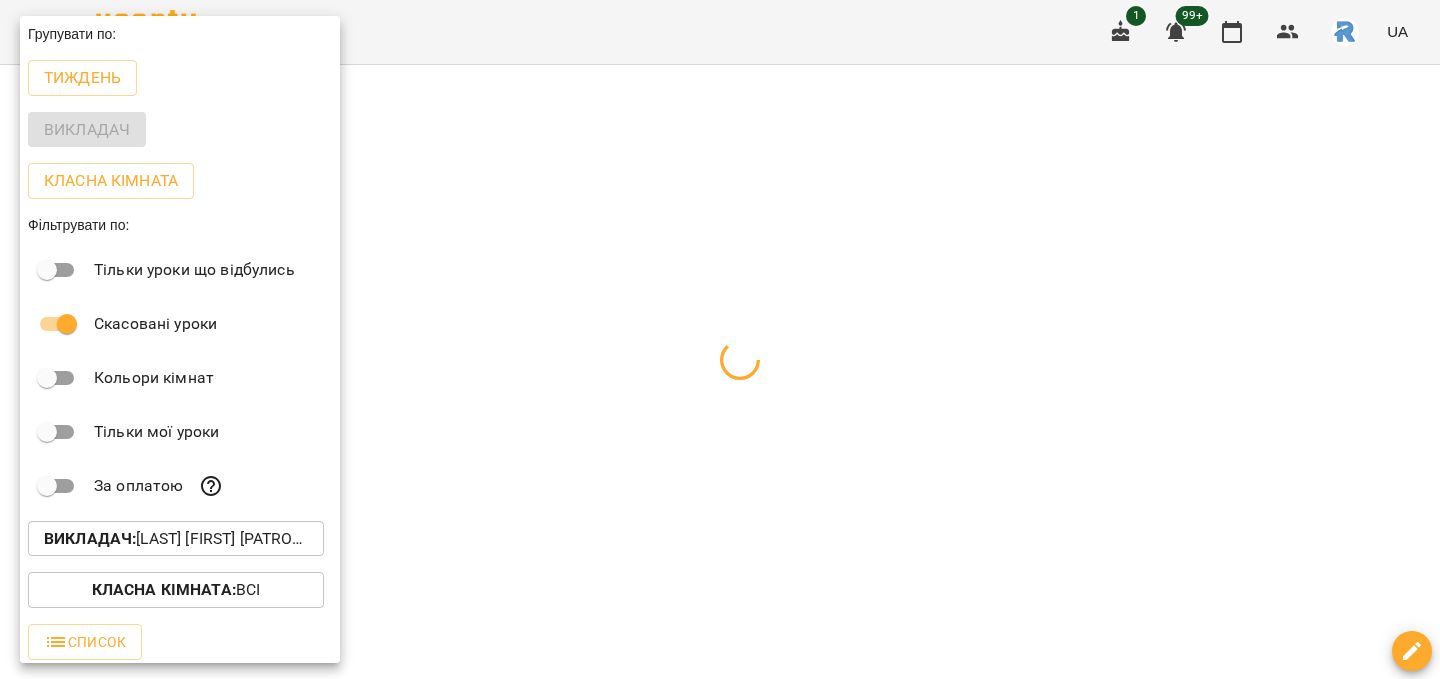 click at bounding box center [720, 339] 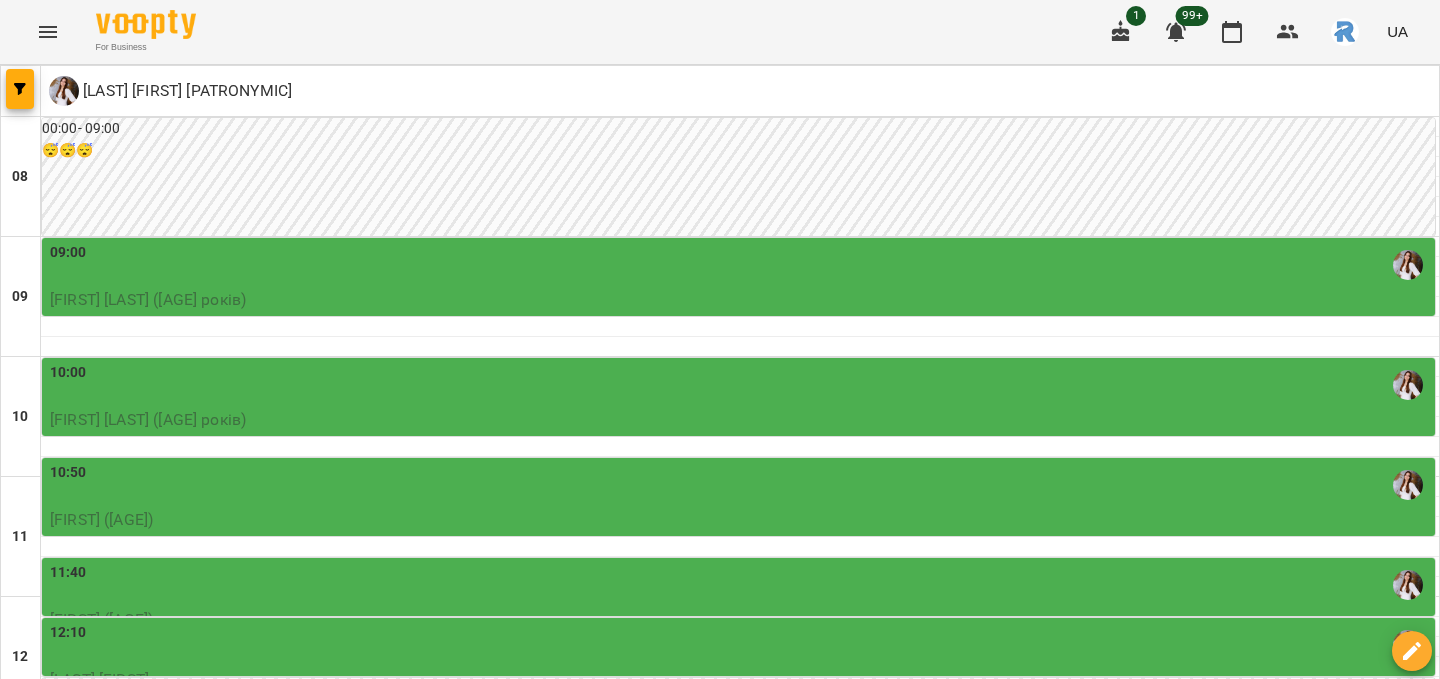 scroll, scrollTop: 195, scrollLeft: 0, axis: vertical 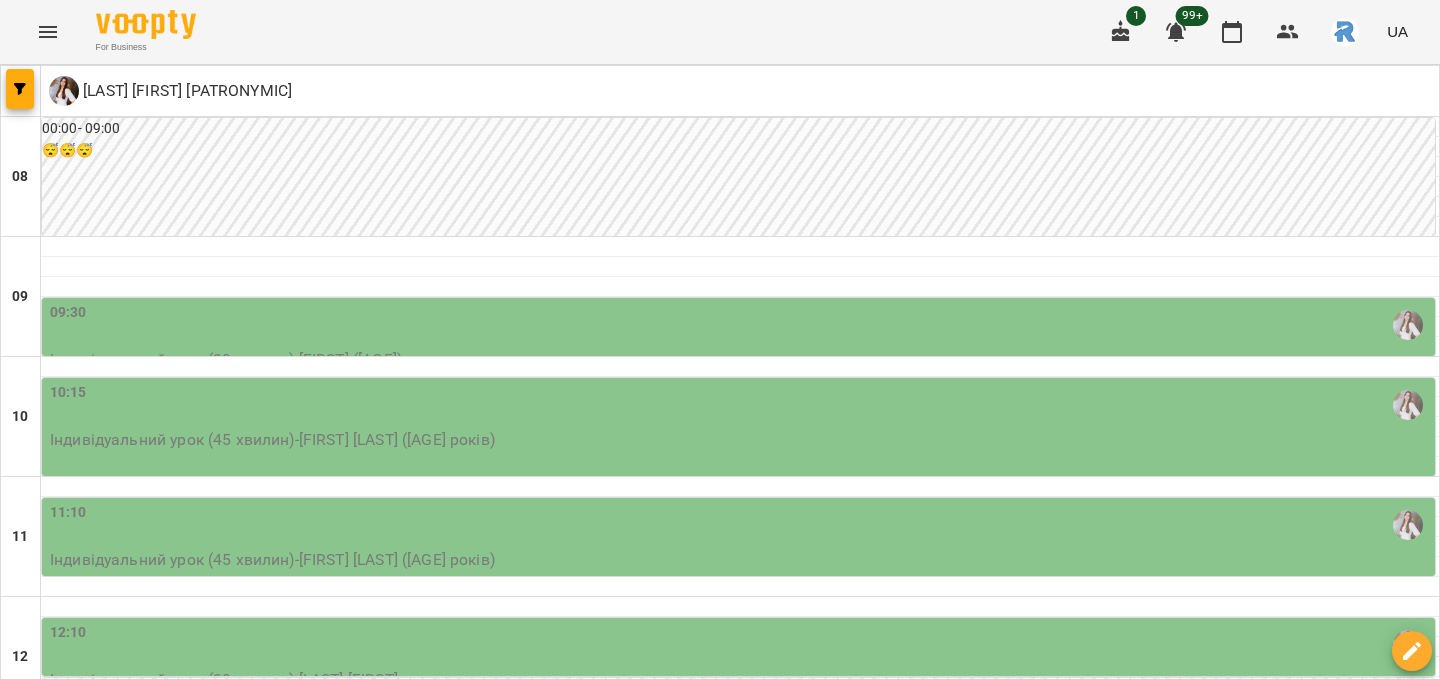 click on "пт 08 серп" at bounding box center [1164, 1709] 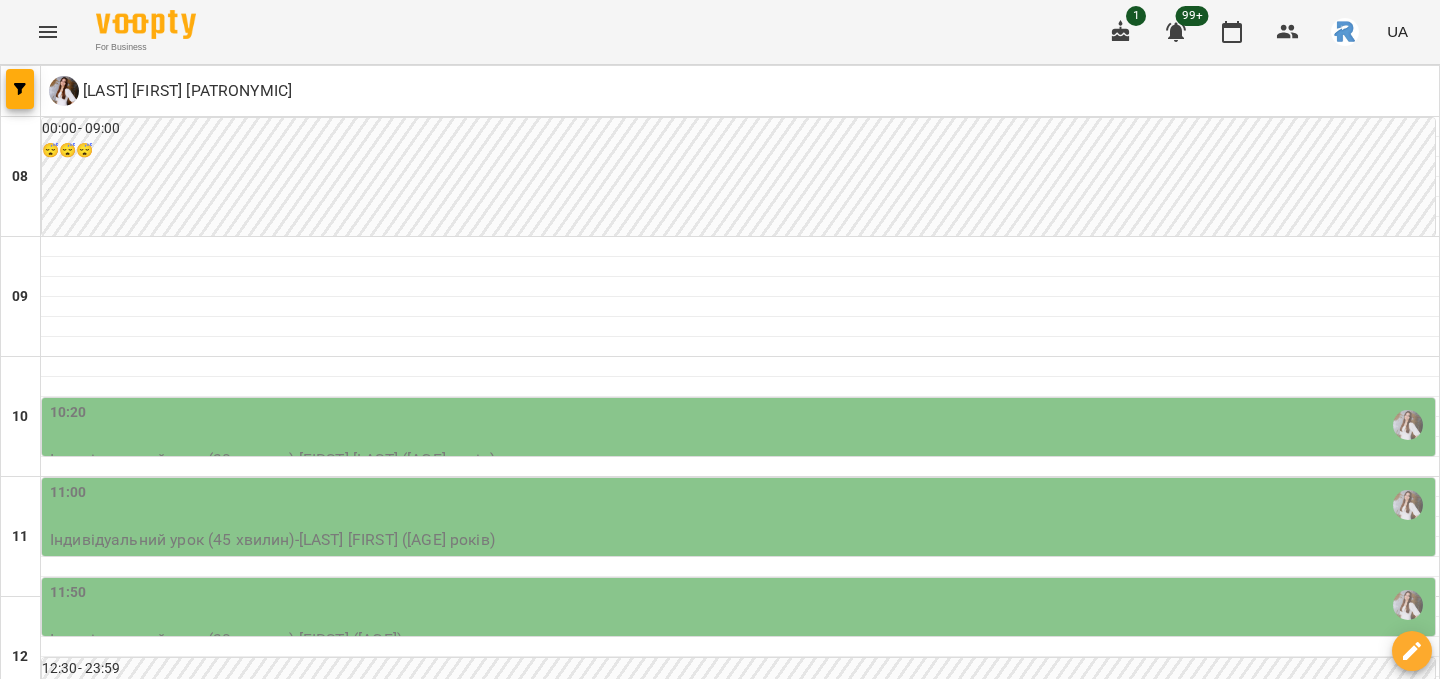 scroll, scrollTop: 113, scrollLeft: 0, axis: vertical 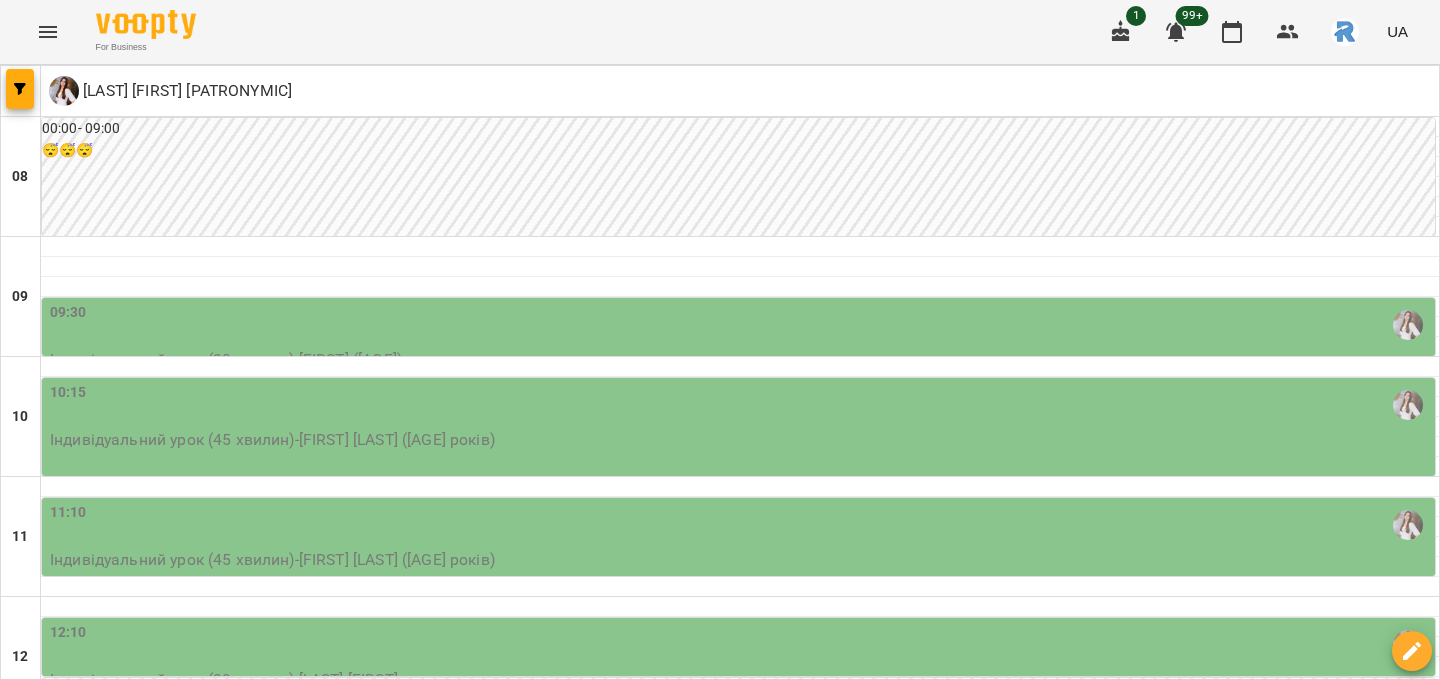 click on "09:30" at bounding box center (740, 325) 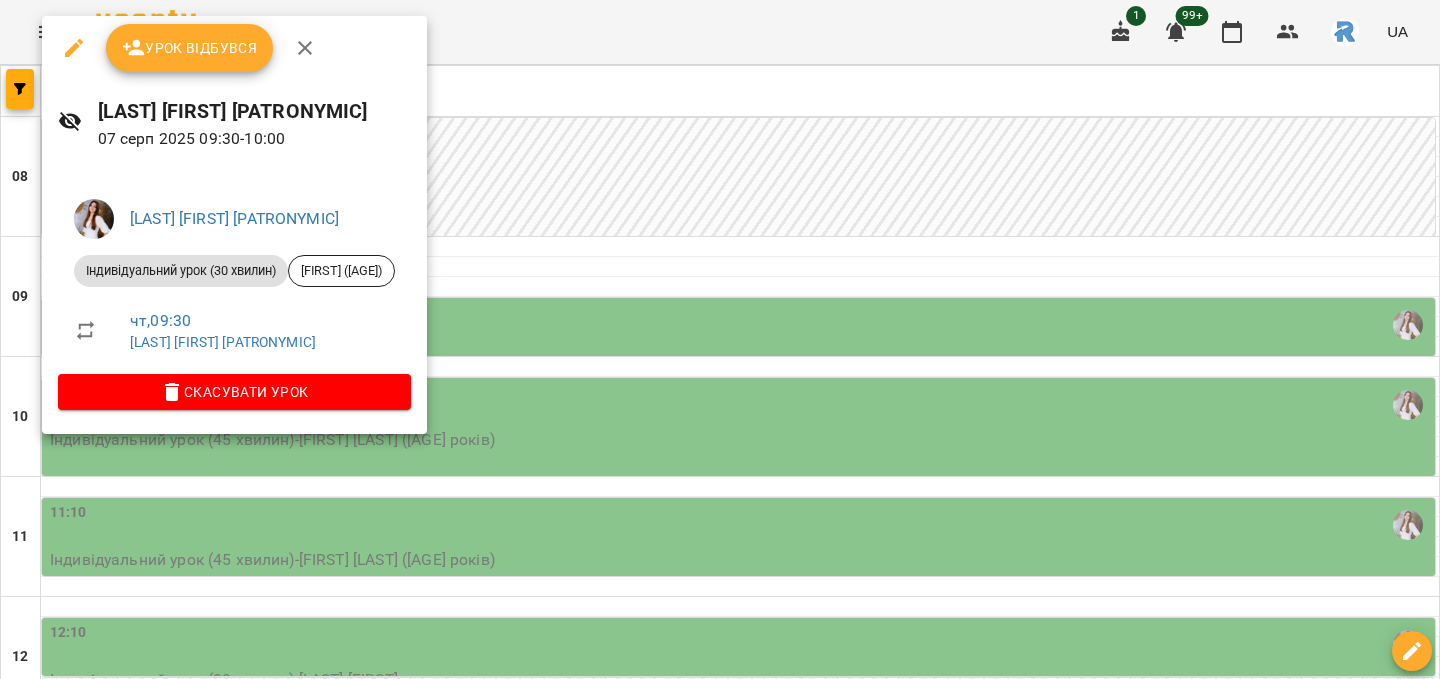 click at bounding box center [720, 339] 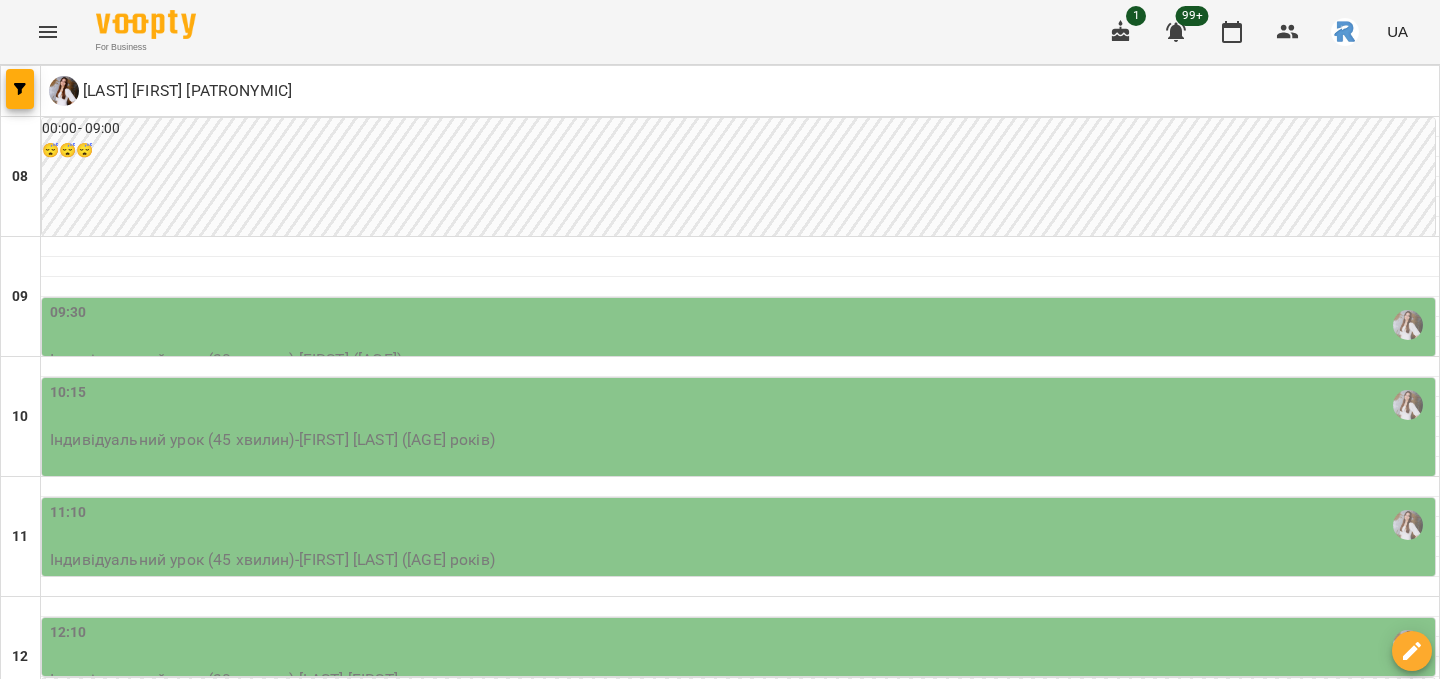 click on "пт" at bounding box center [1164, 1703] 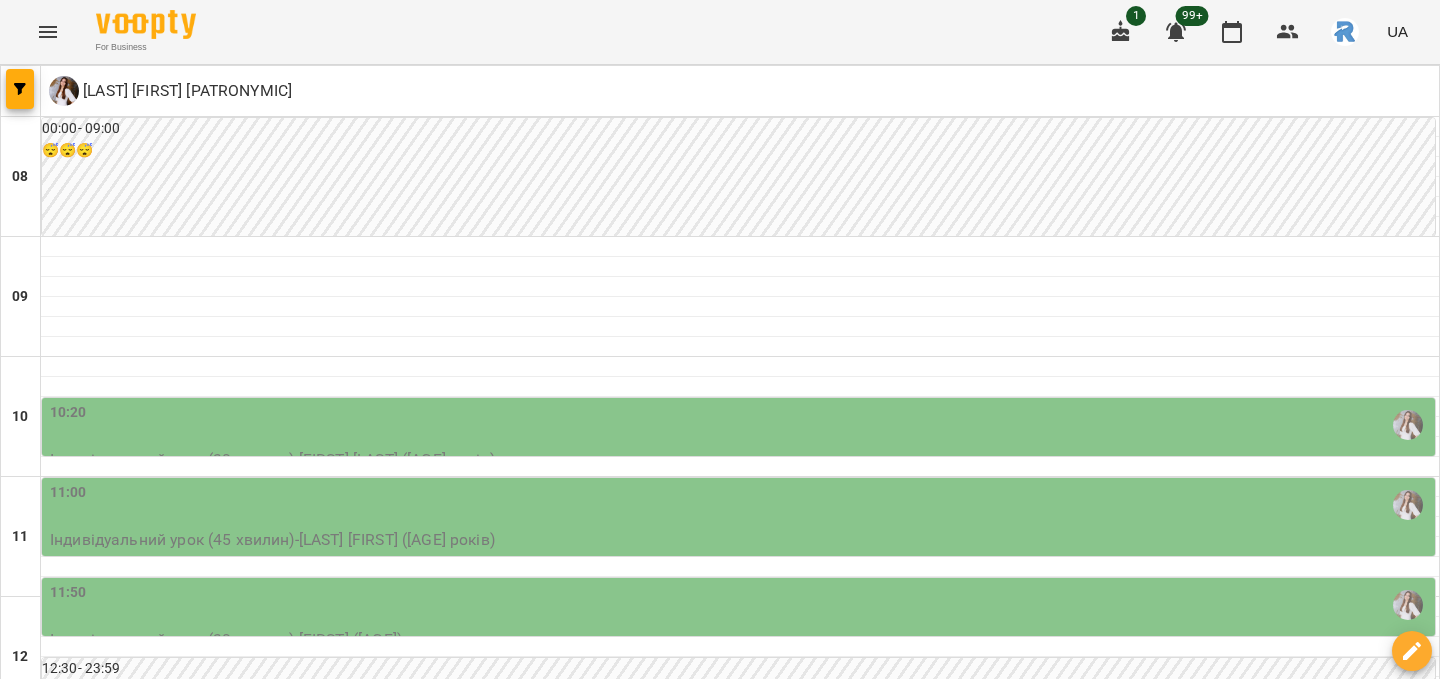scroll, scrollTop: 142, scrollLeft: 0, axis: vertical 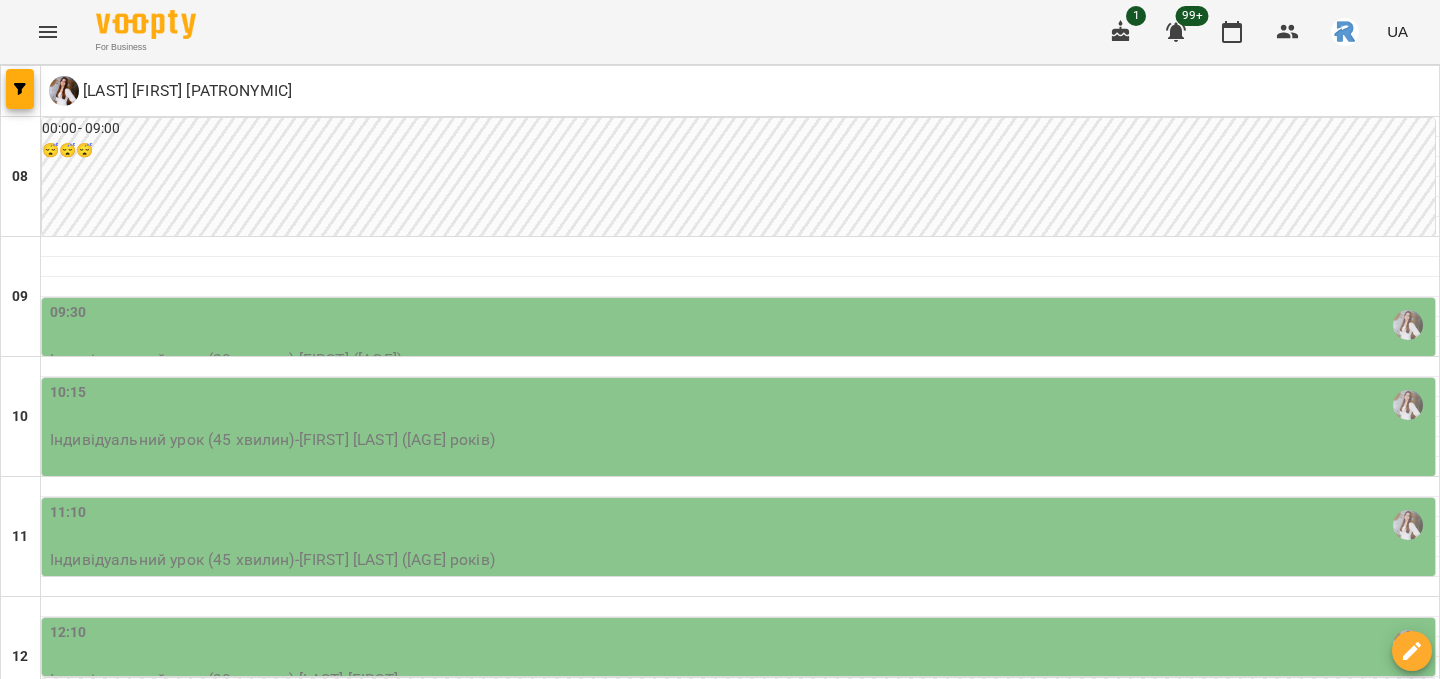 click on "09:30" at bounding box center (740, 325) 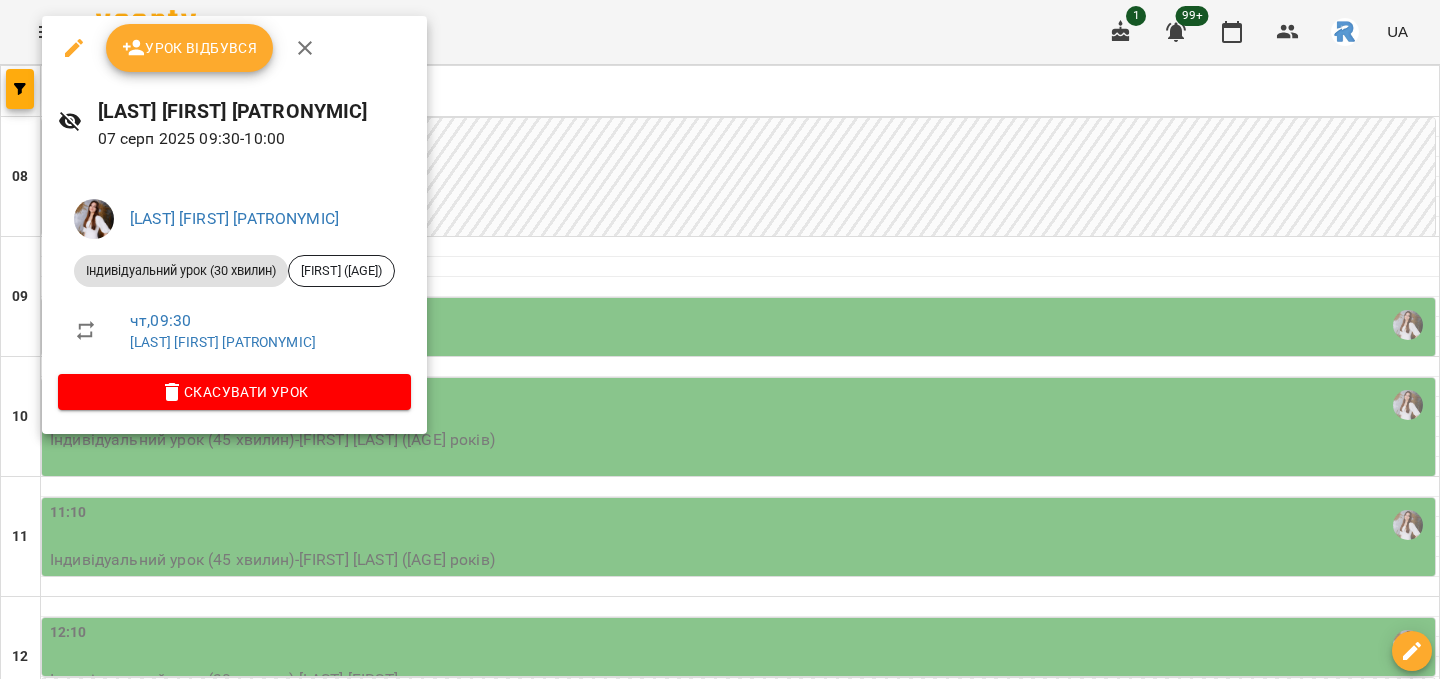 click 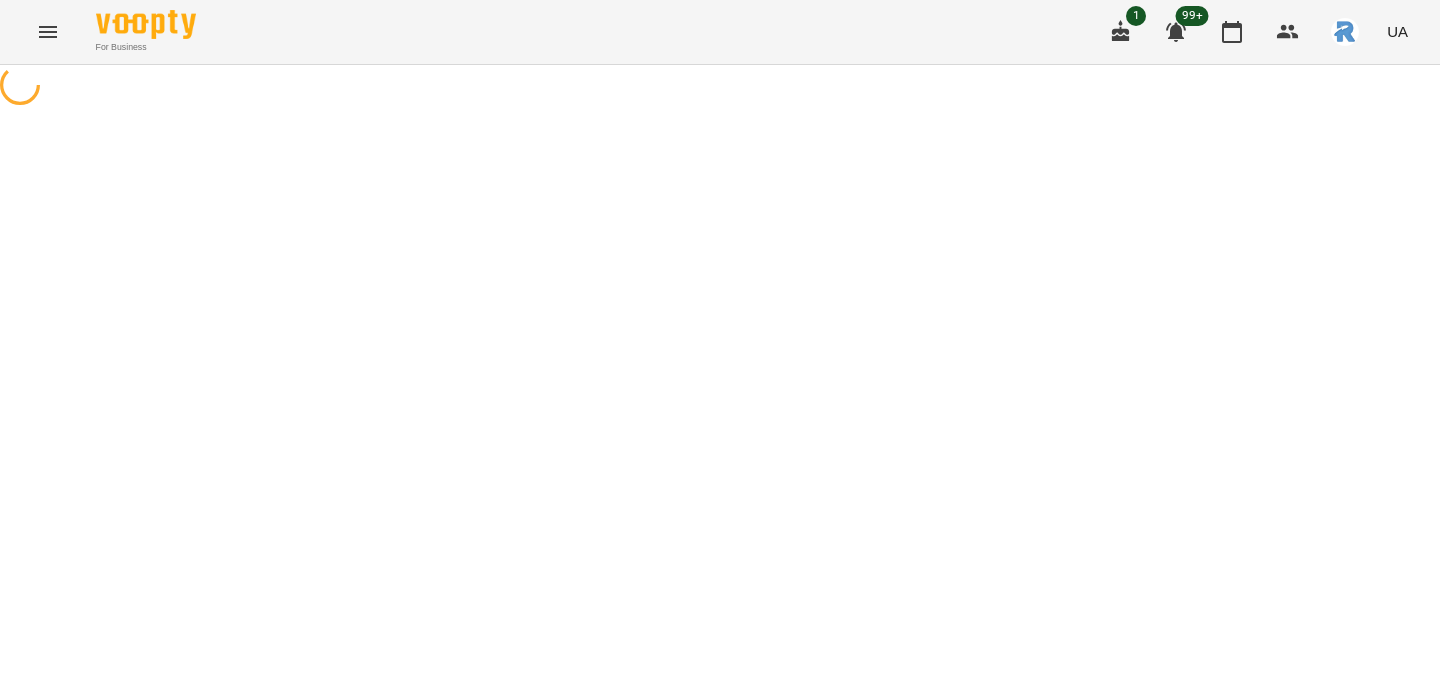 select on "**********" 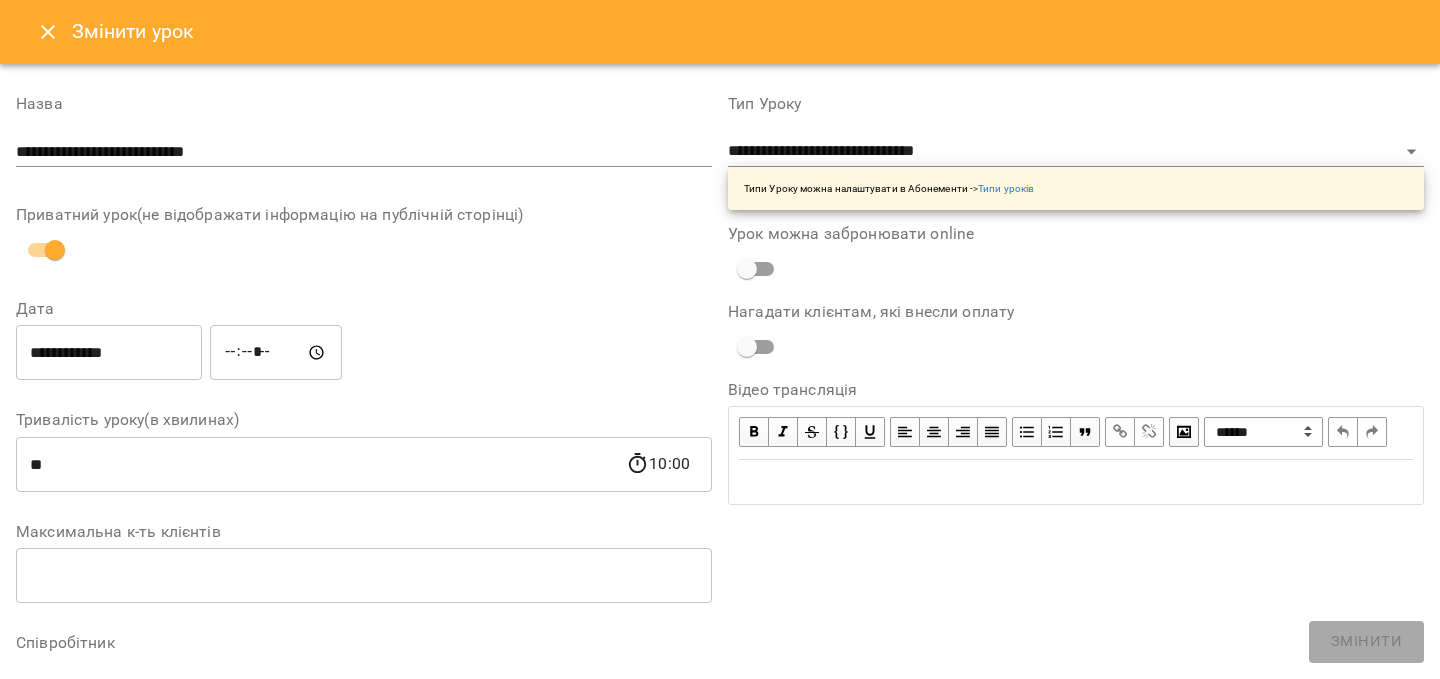 click on "*****" at bounding box center (276, 353) 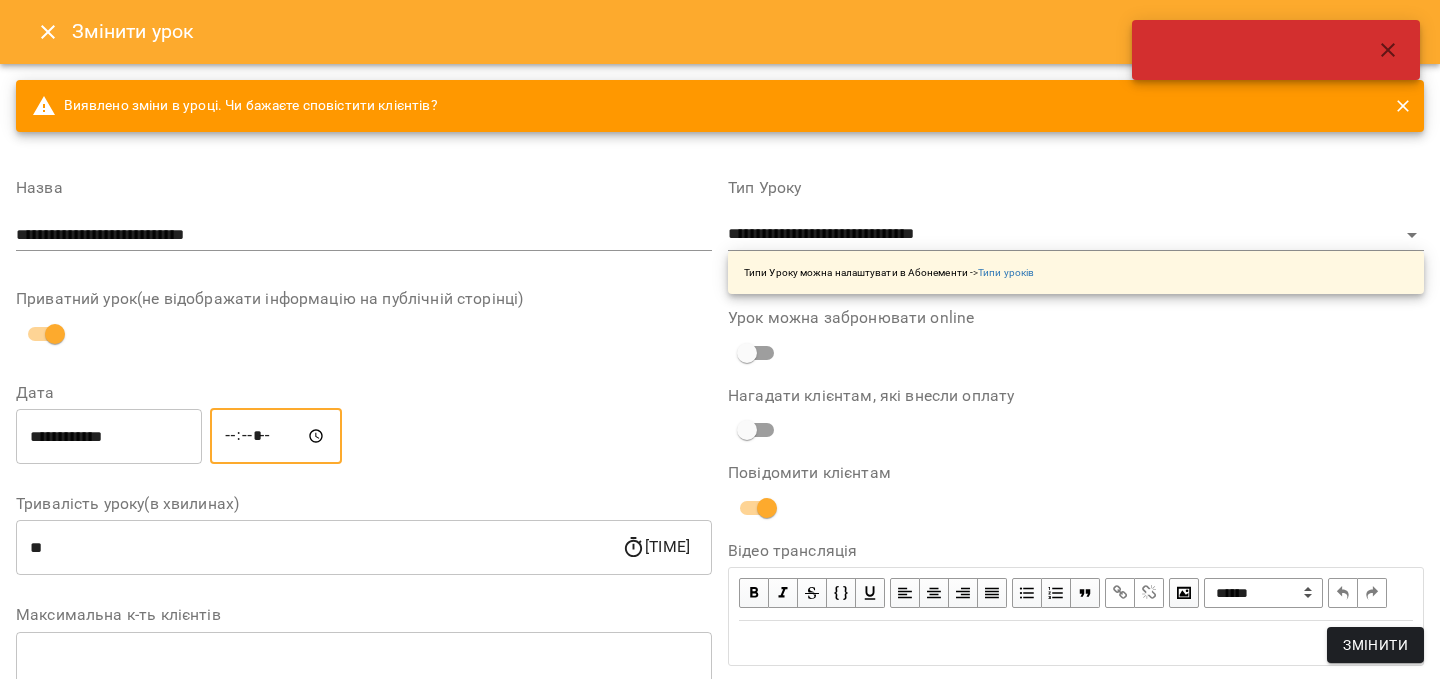 type on "*****" 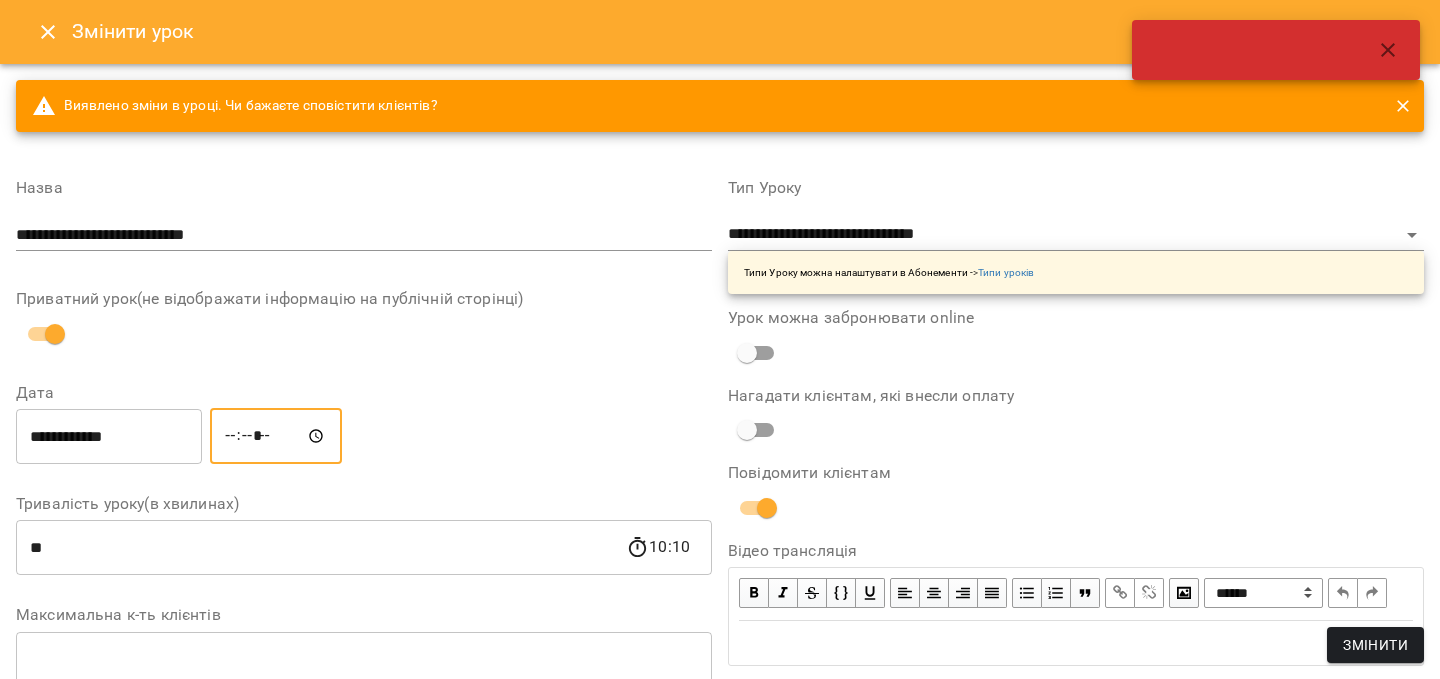 click on "**********" at bounding box center [109, 436] 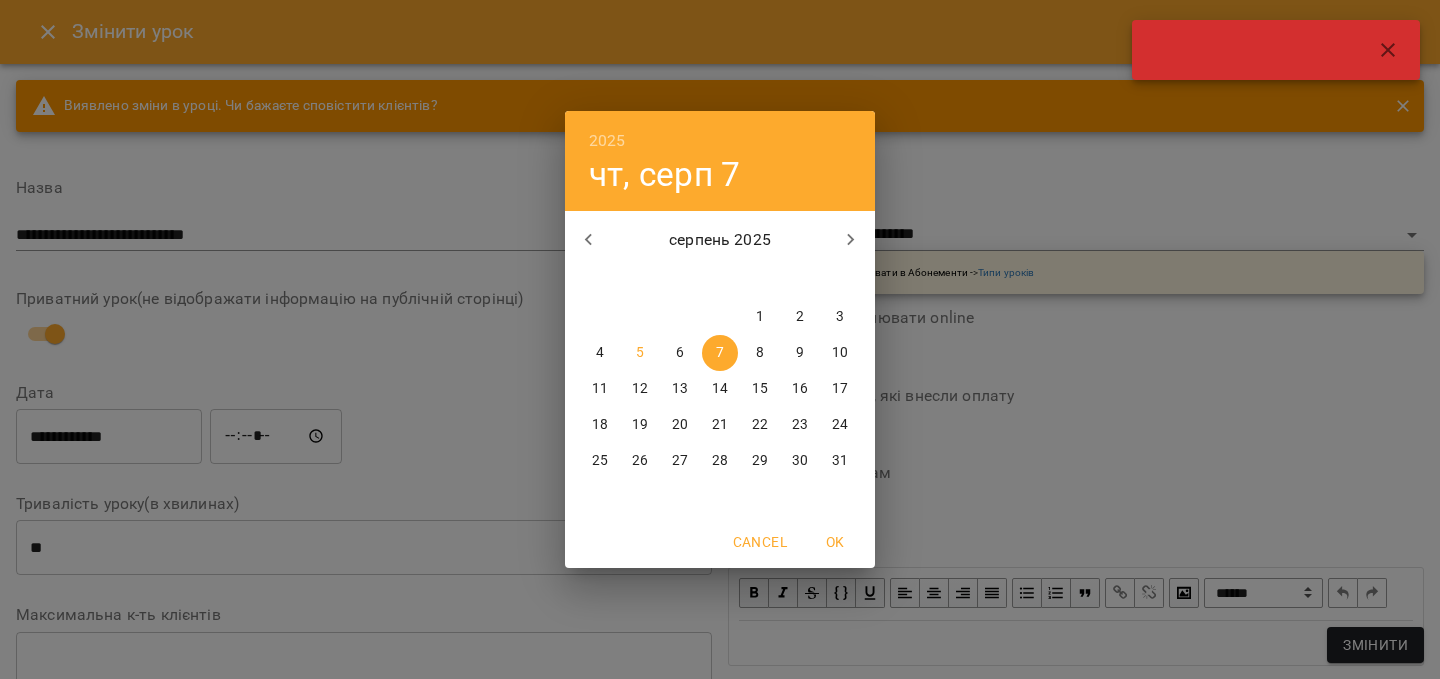 click on "8" at bounding box center (760, 353) 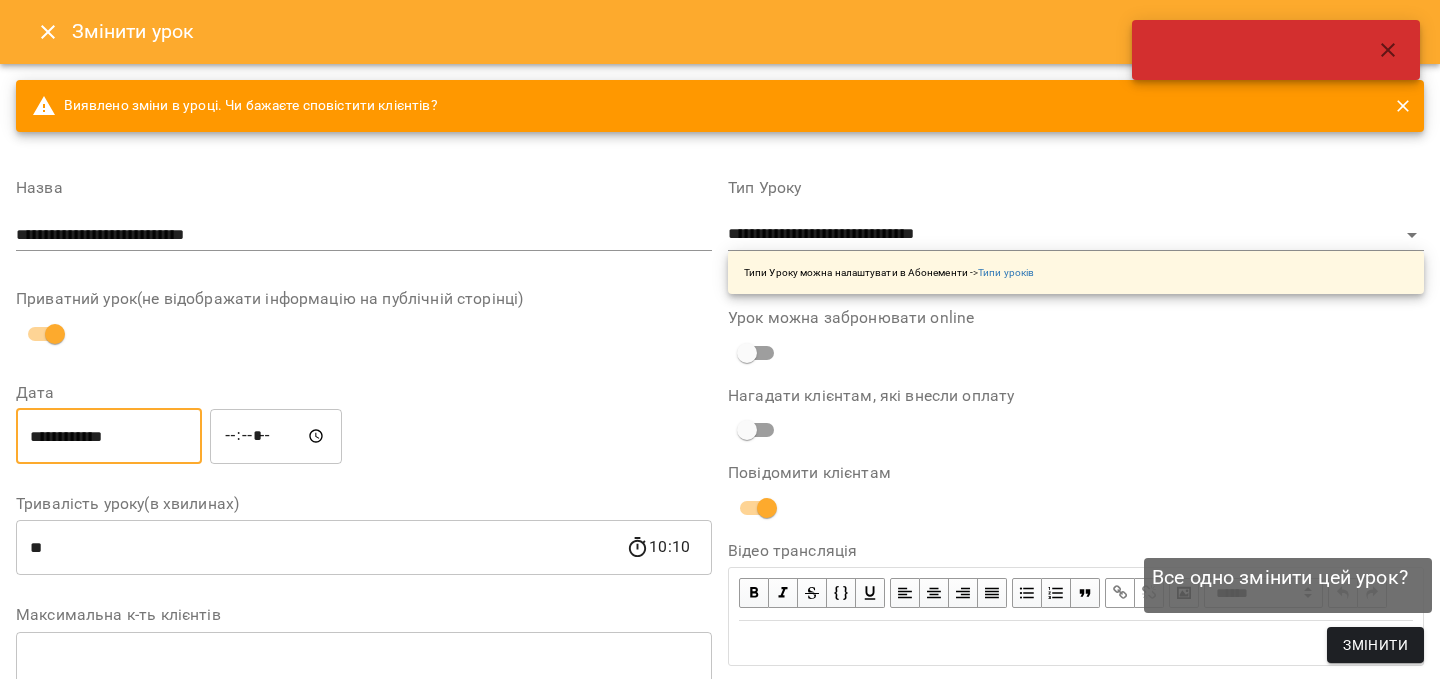 click on "Змінити" at bounding box center [1375, 645] 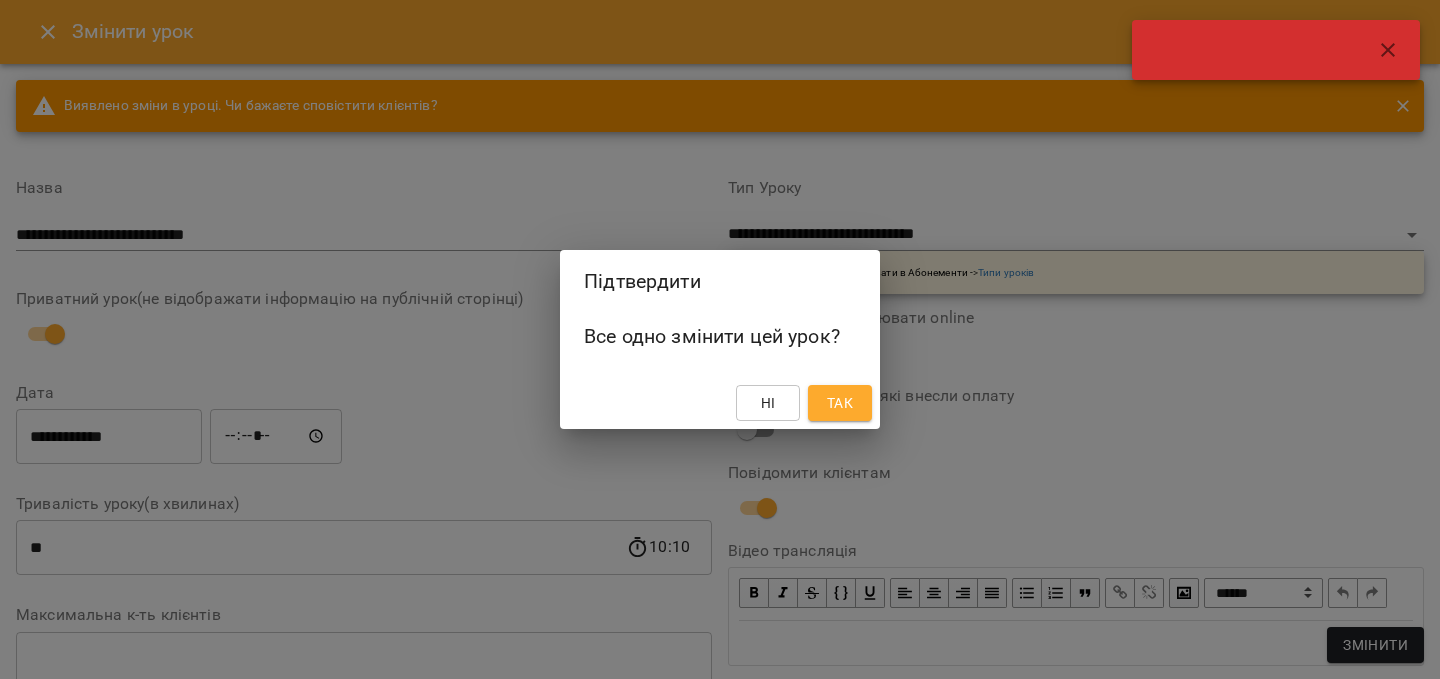 click on "Так" at bounding box center [840, 403] 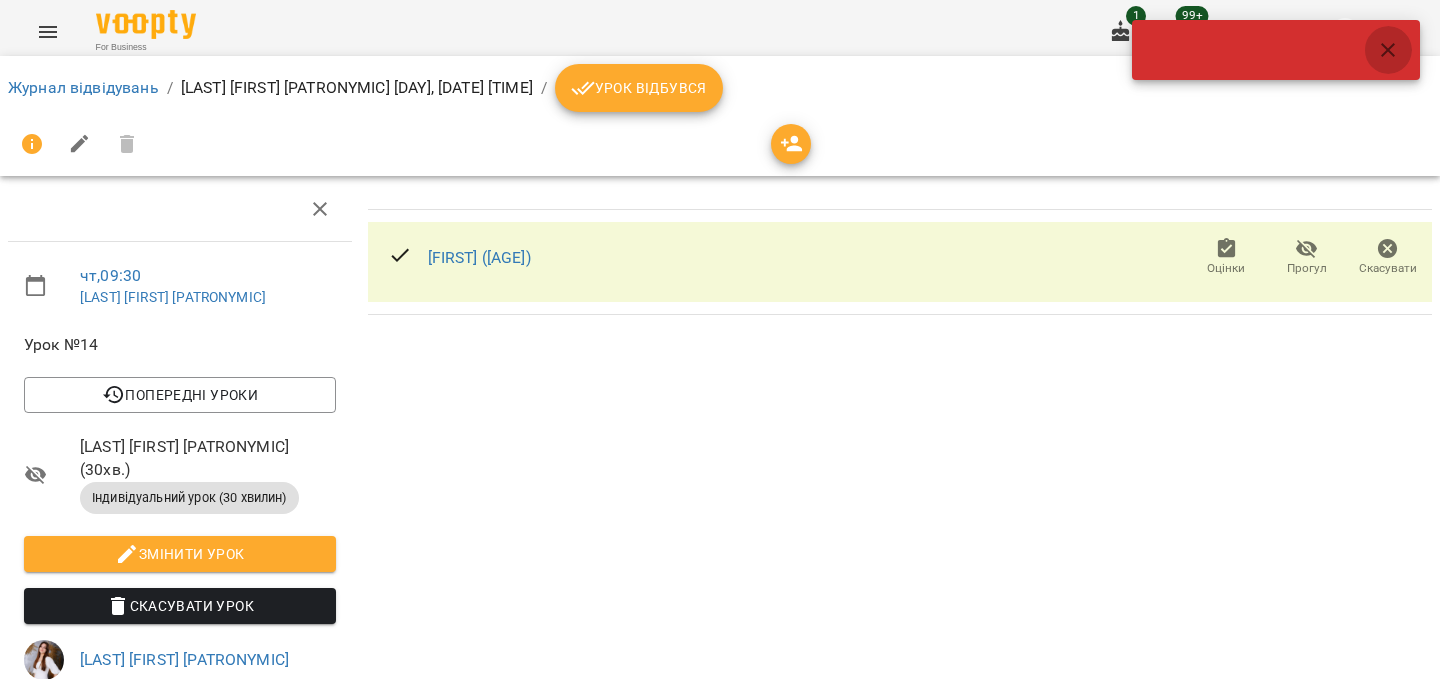 click 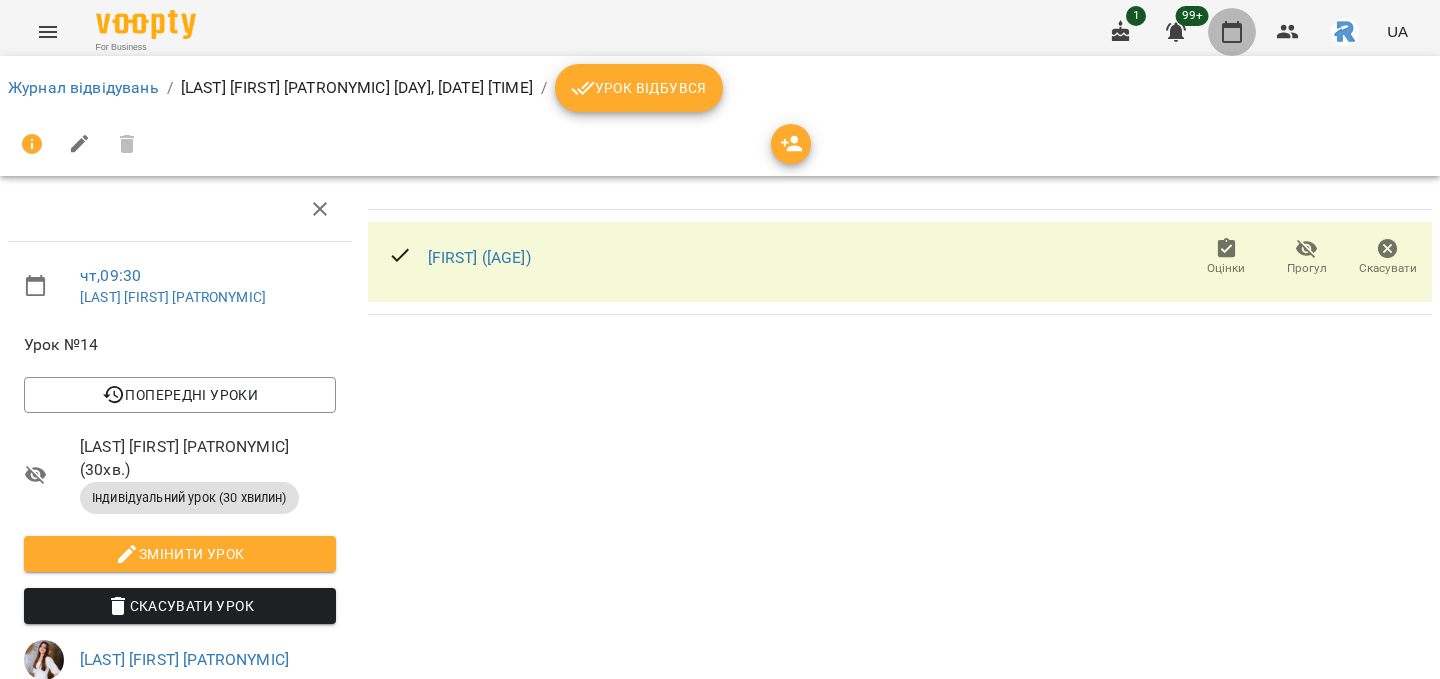 click 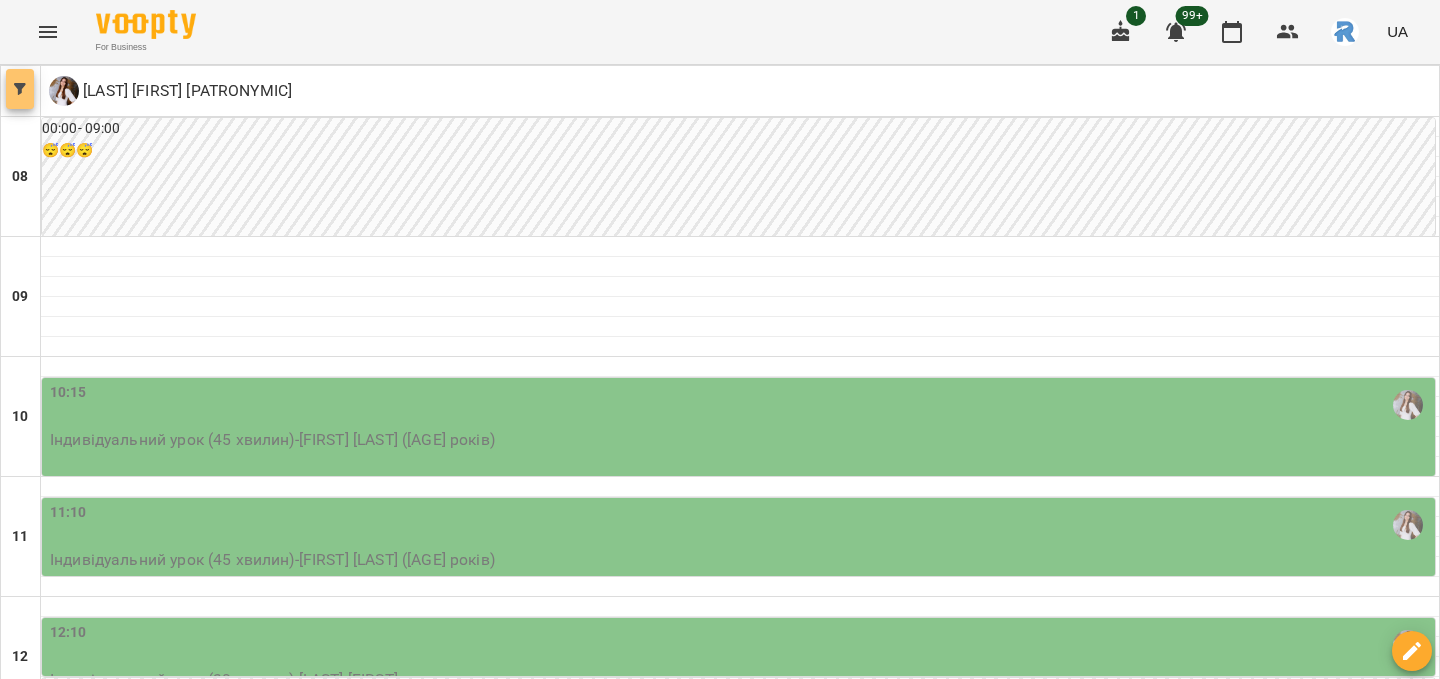 click at bounding box center (20, 89) 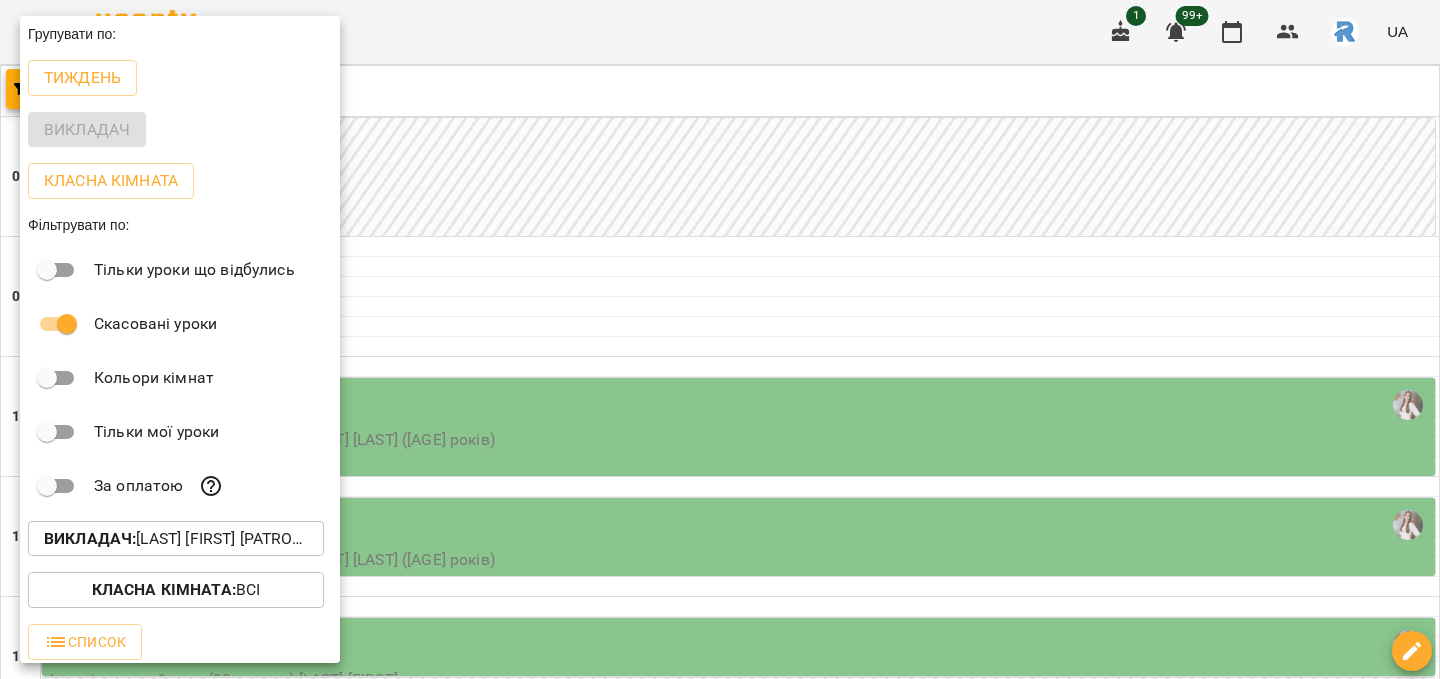 click on "Викладач : [LAST] [FIRST] [PATRONYMIC]" at bounding box center [176, 539] 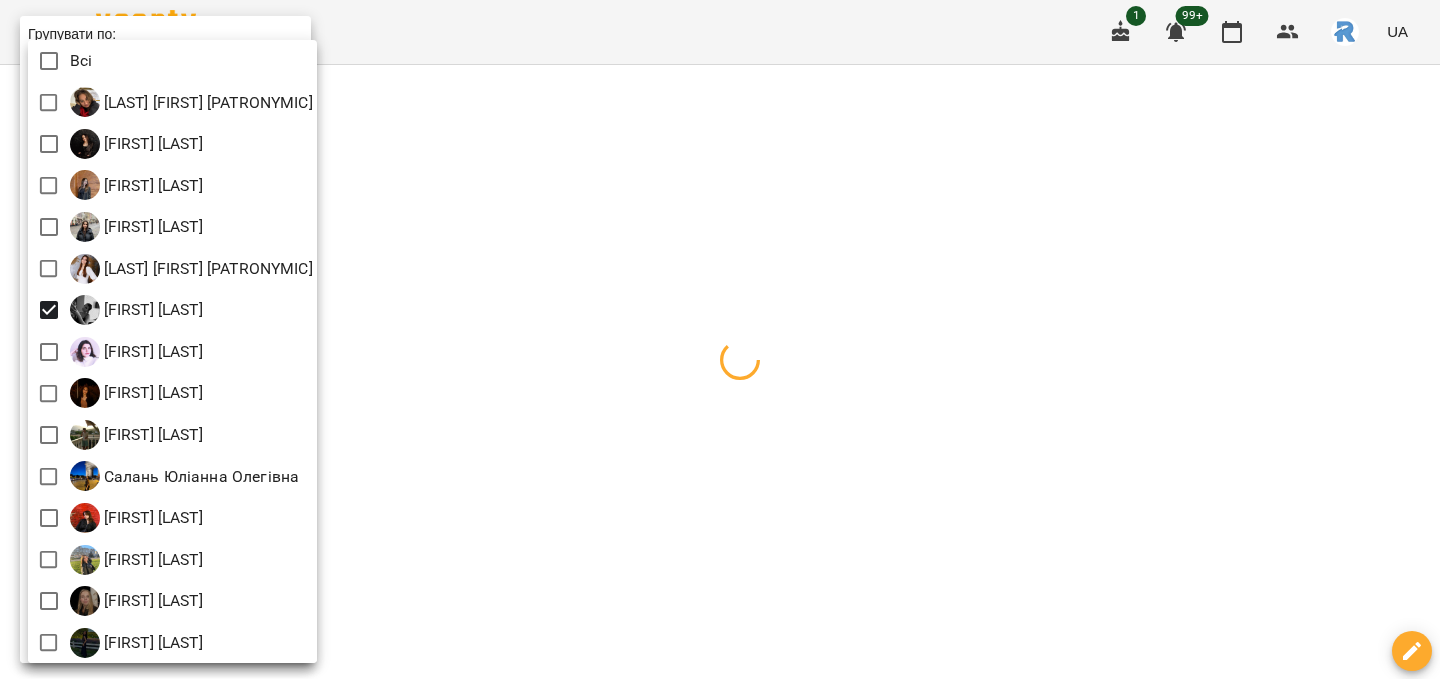click at bounding box center [720, 339] 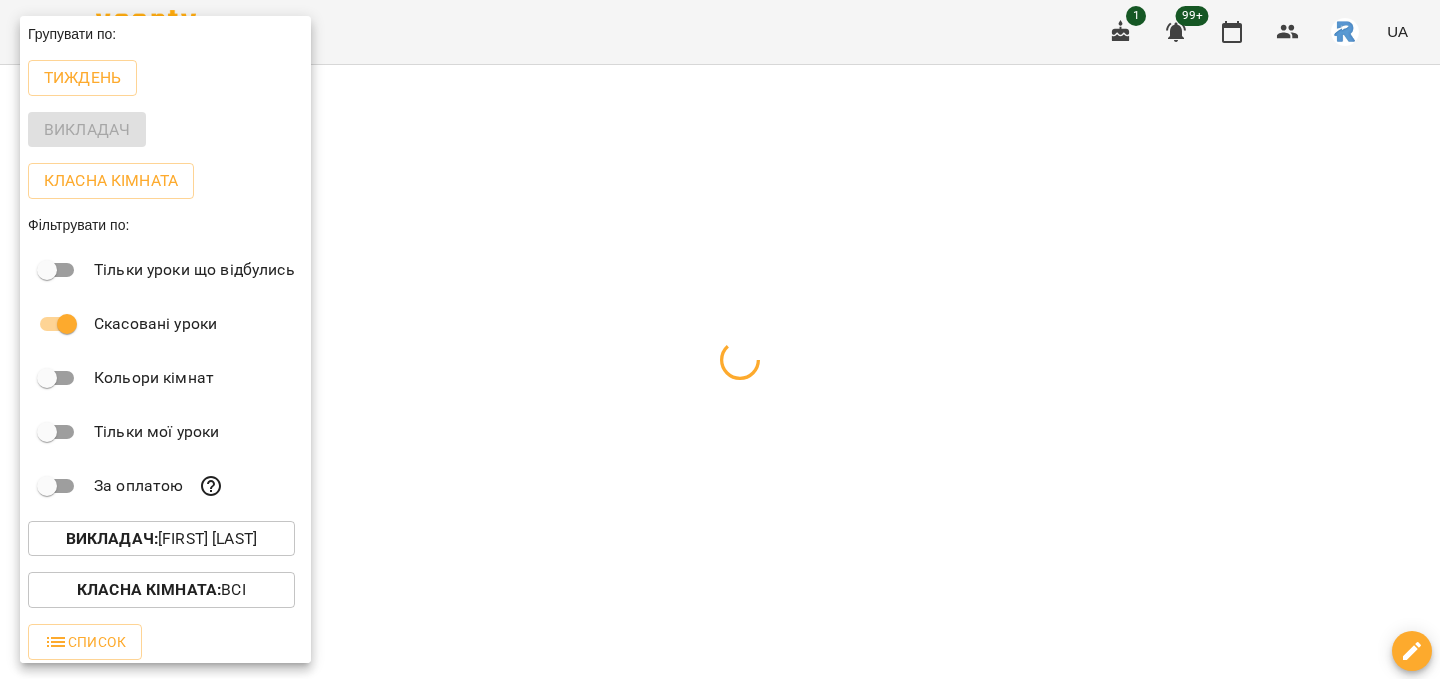 click at bounding box center (720, 339) 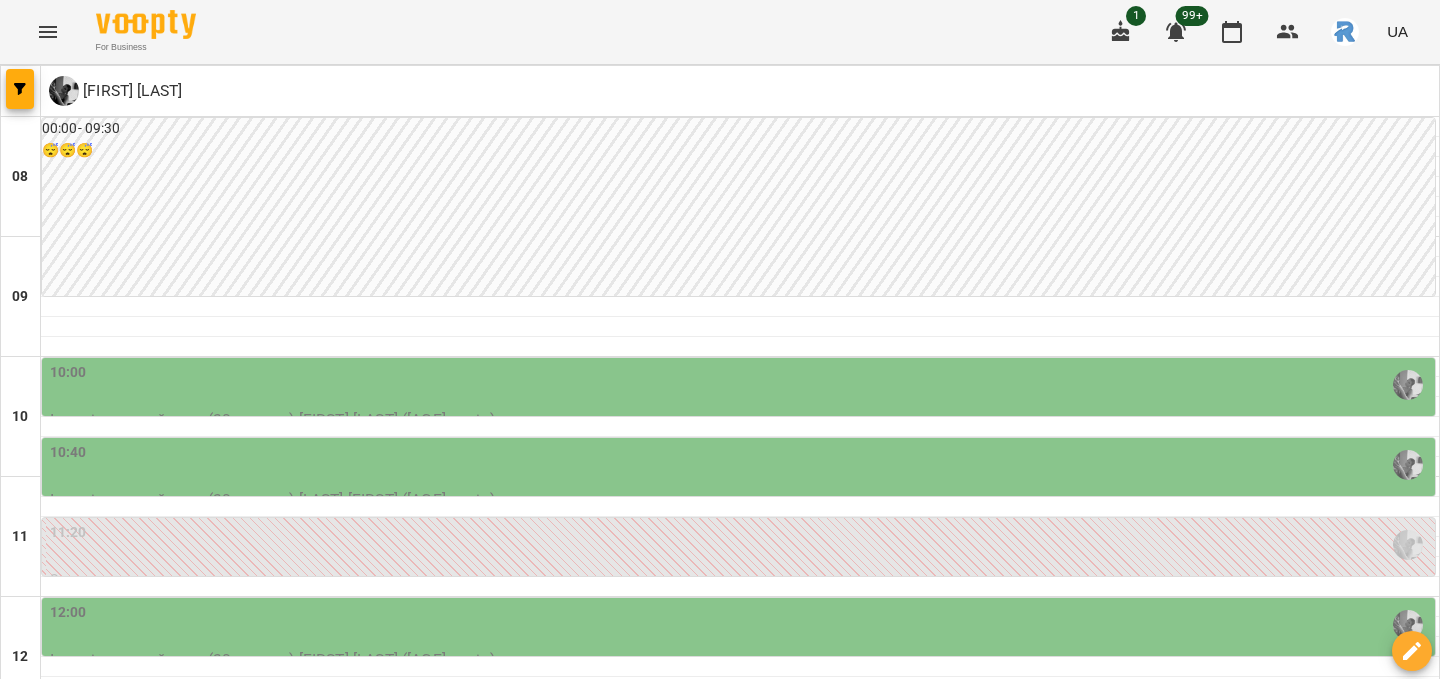 scroll, scrollTop: 229, scrollLeft: 0, axis: vertical 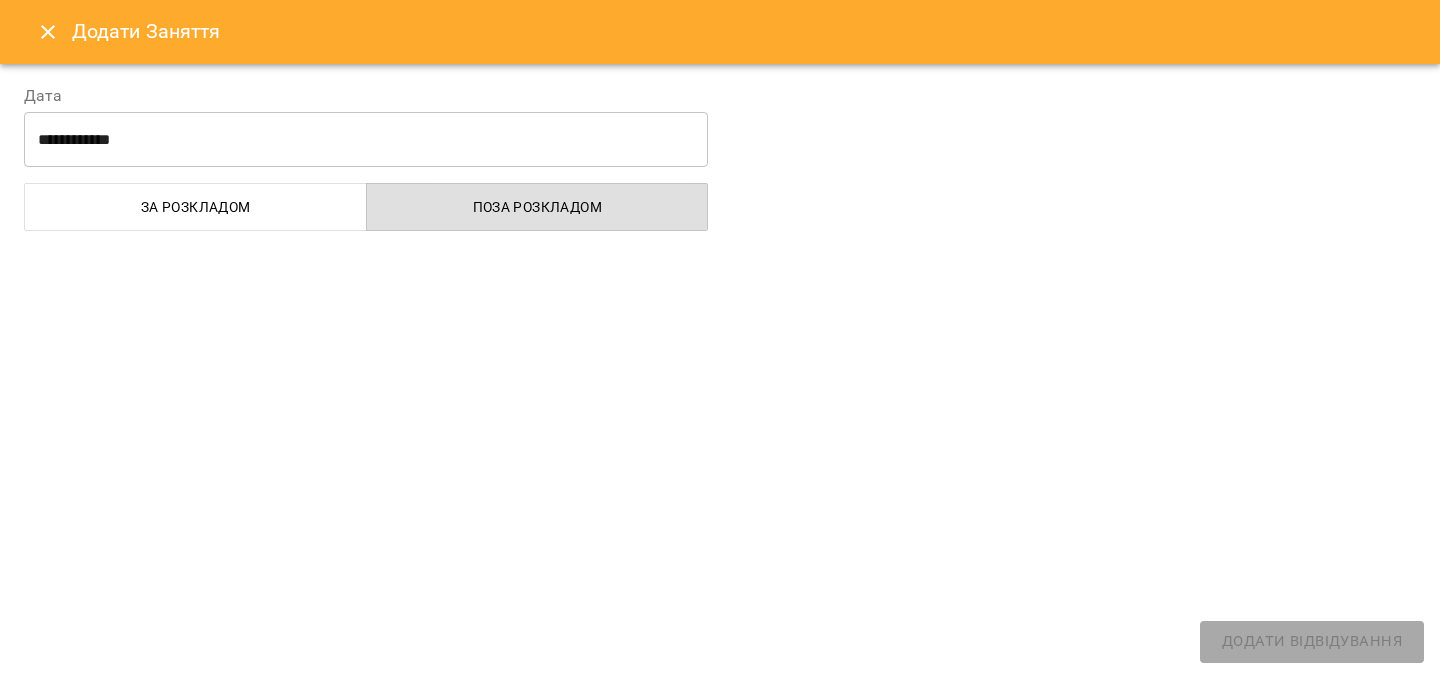 select 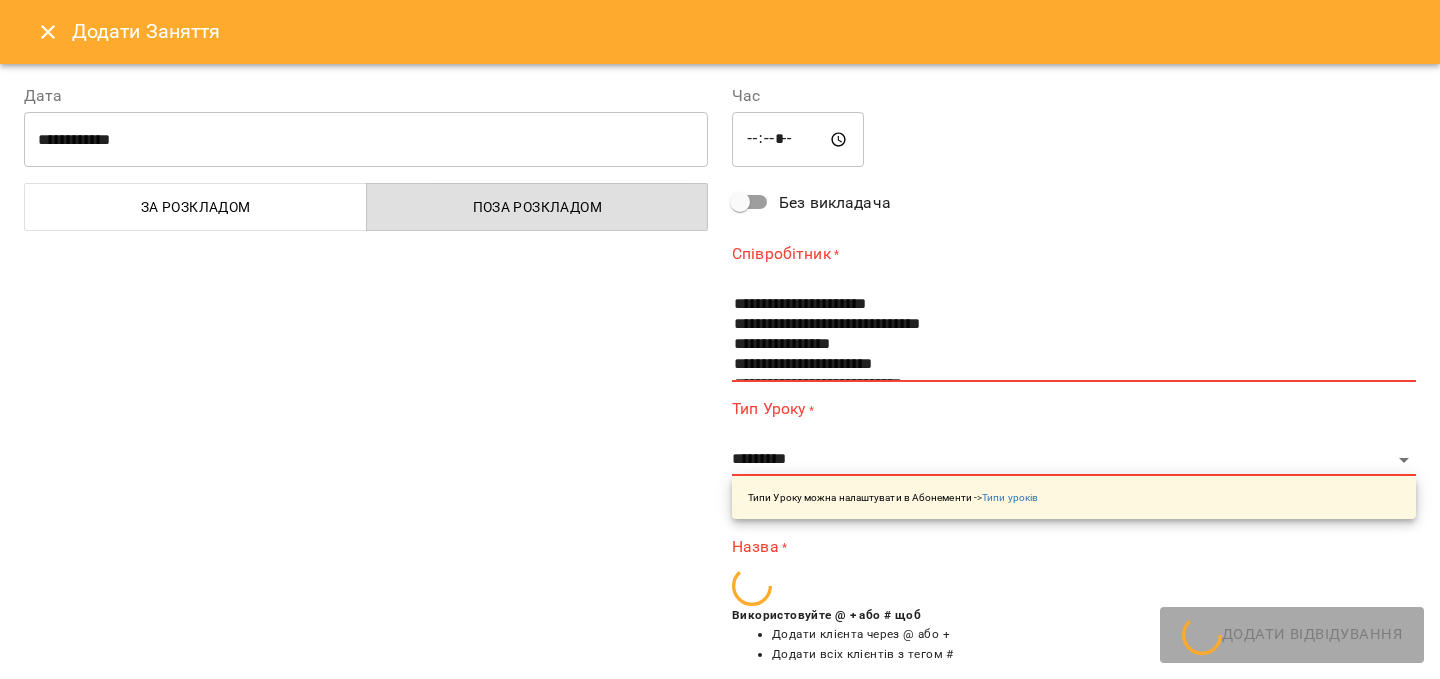 click 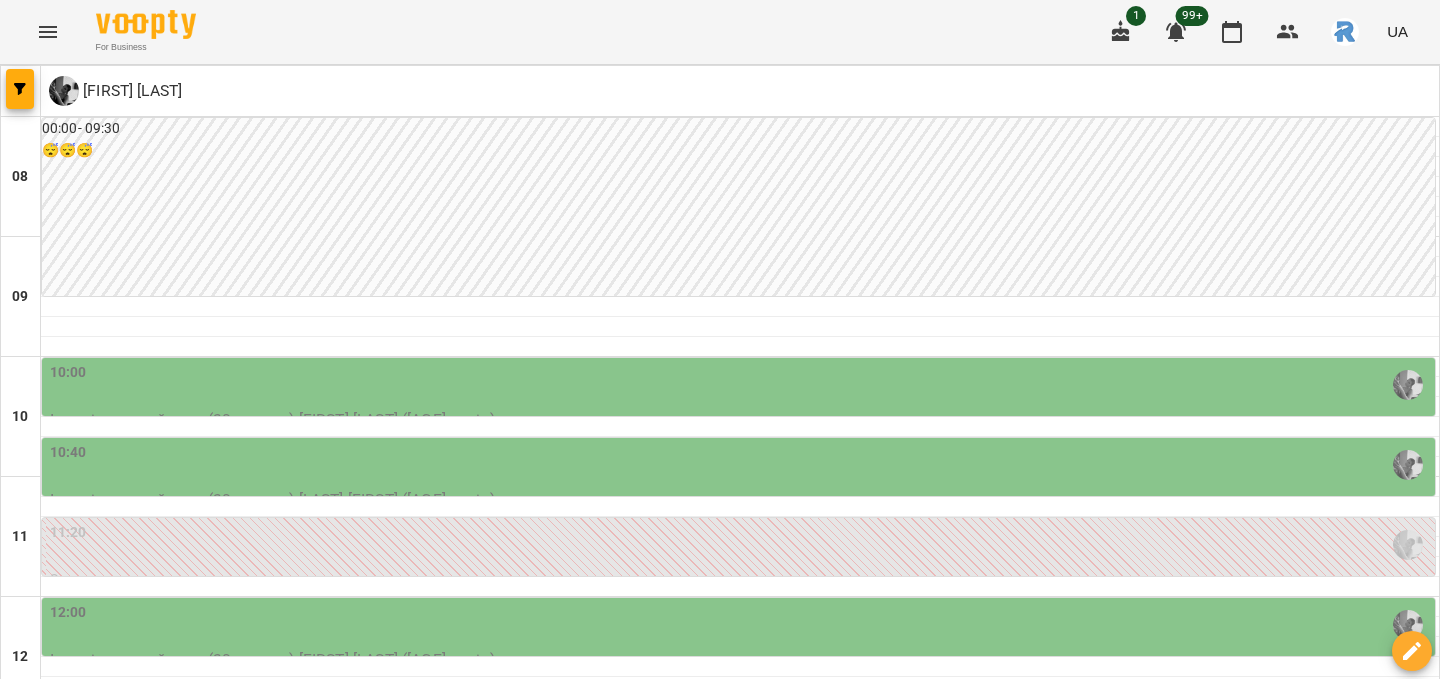 scroll, scrollTop: 265, scrollLeft: 0, axis: vertical 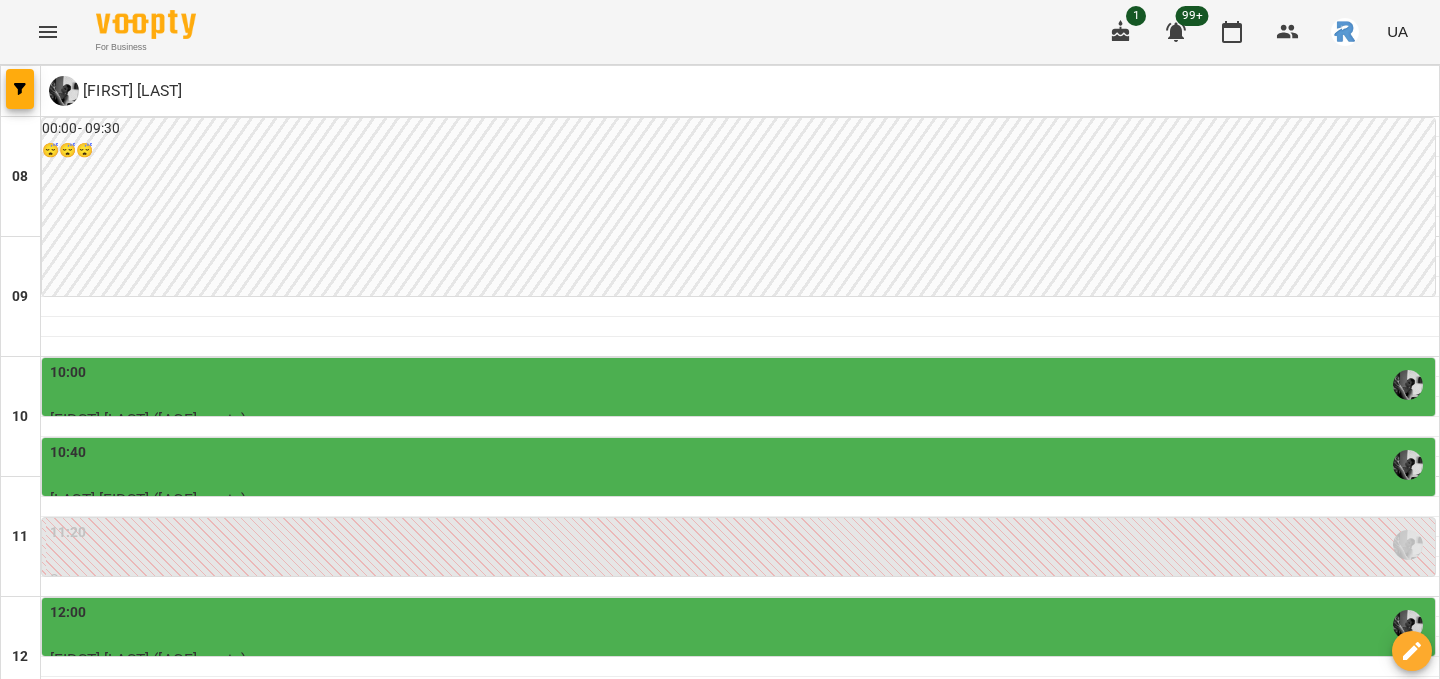 click on "[LAST] [FIRST] ([AGE] років)" at bounding box center [740, 500] 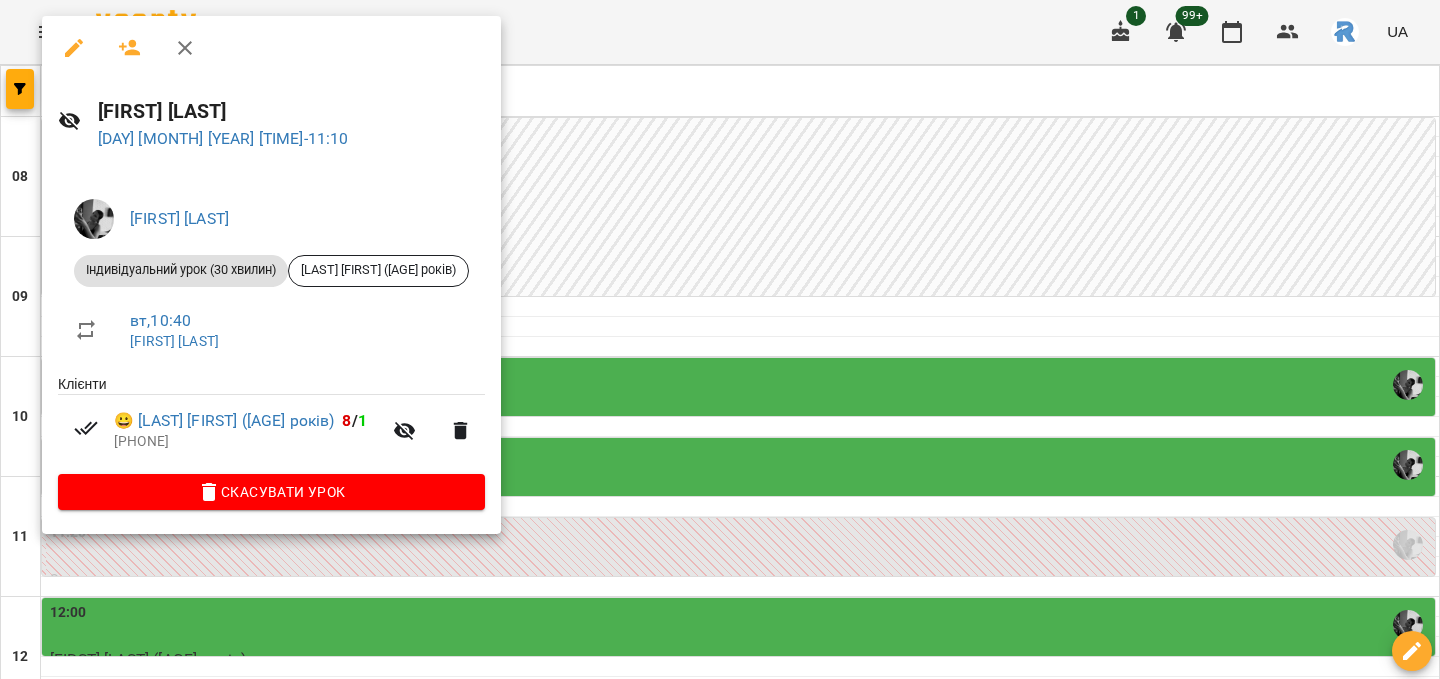 click at bounding box center [720, 339] 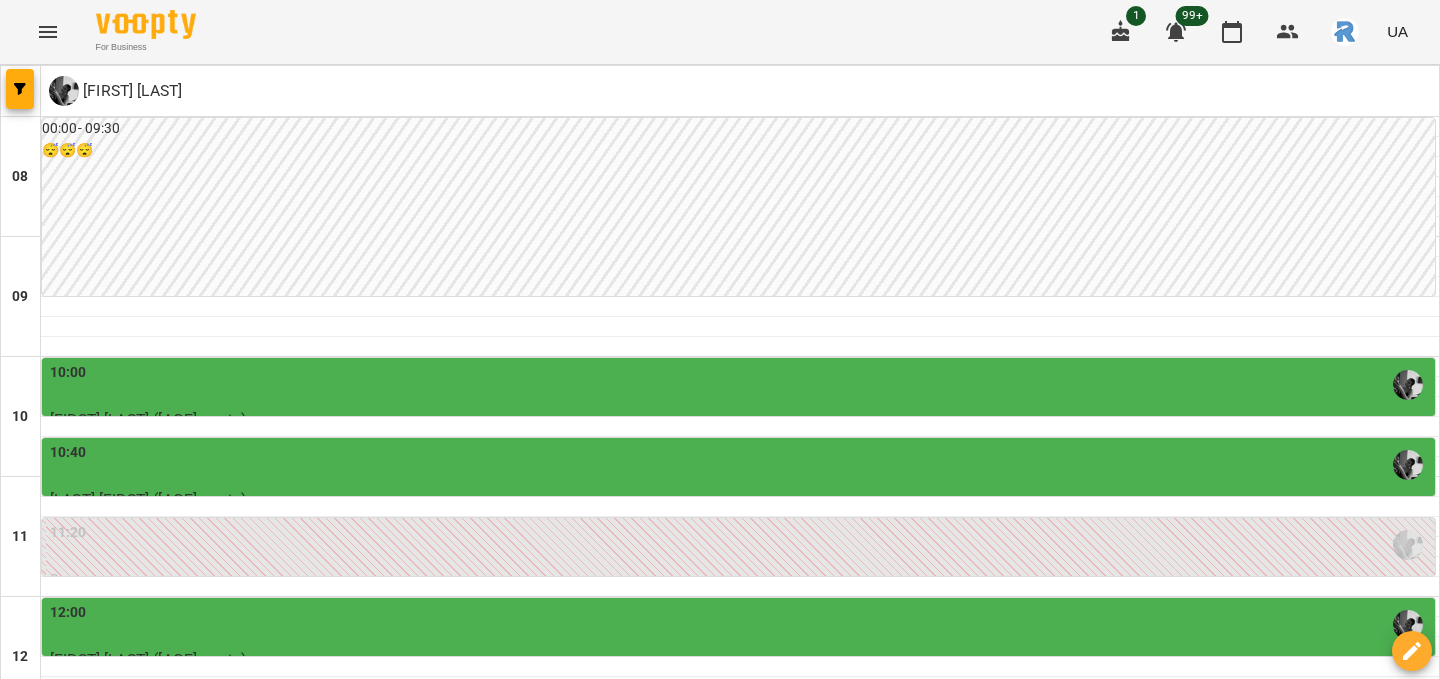 click at bounding box center [620, 1768] 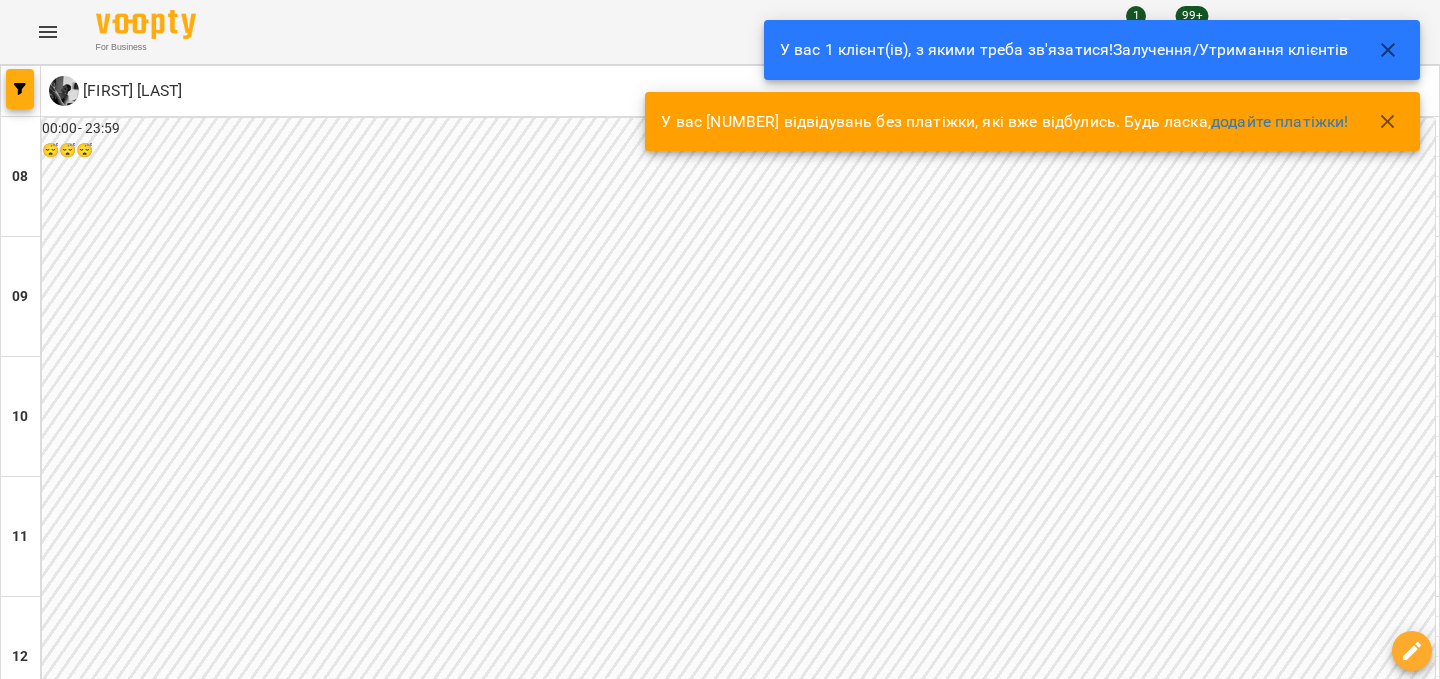 scroll, scrollTop: 534, scrollLeft: 0, axis: vertical 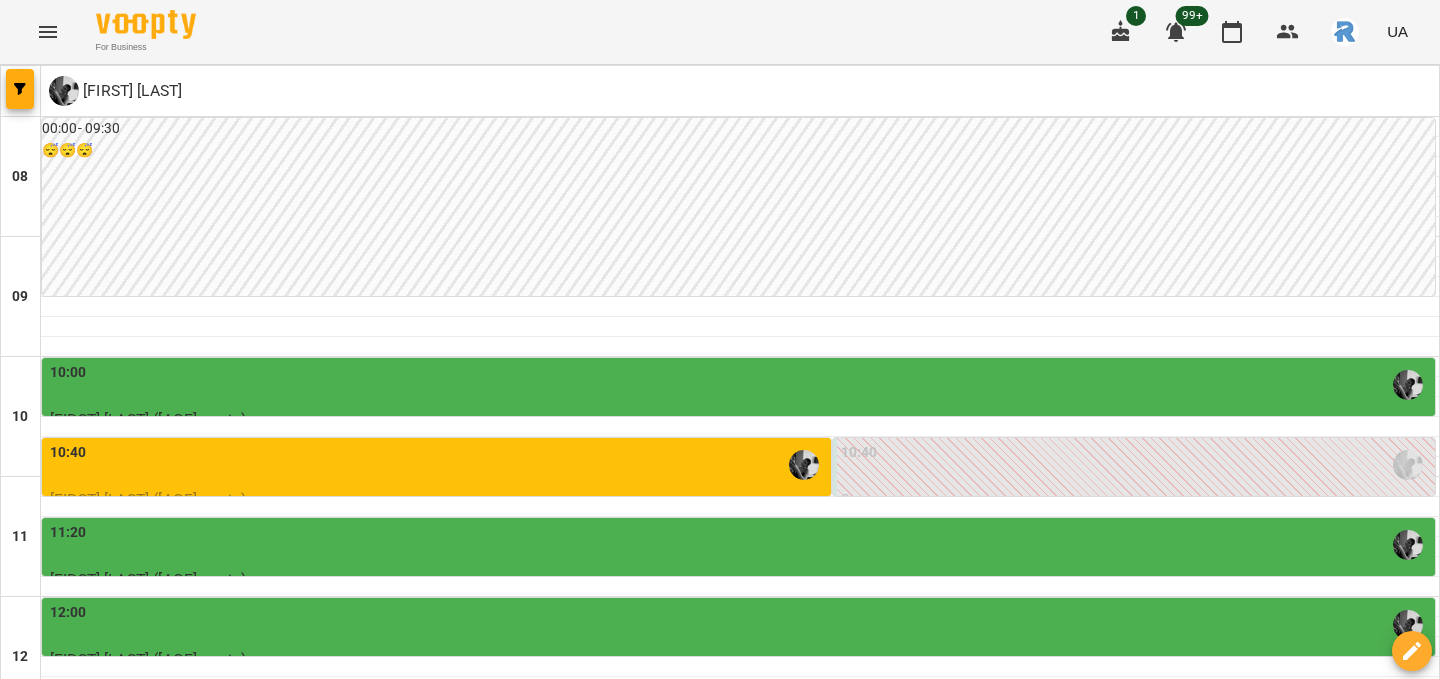 click on "10:40" at bounding box center (1136, 465) 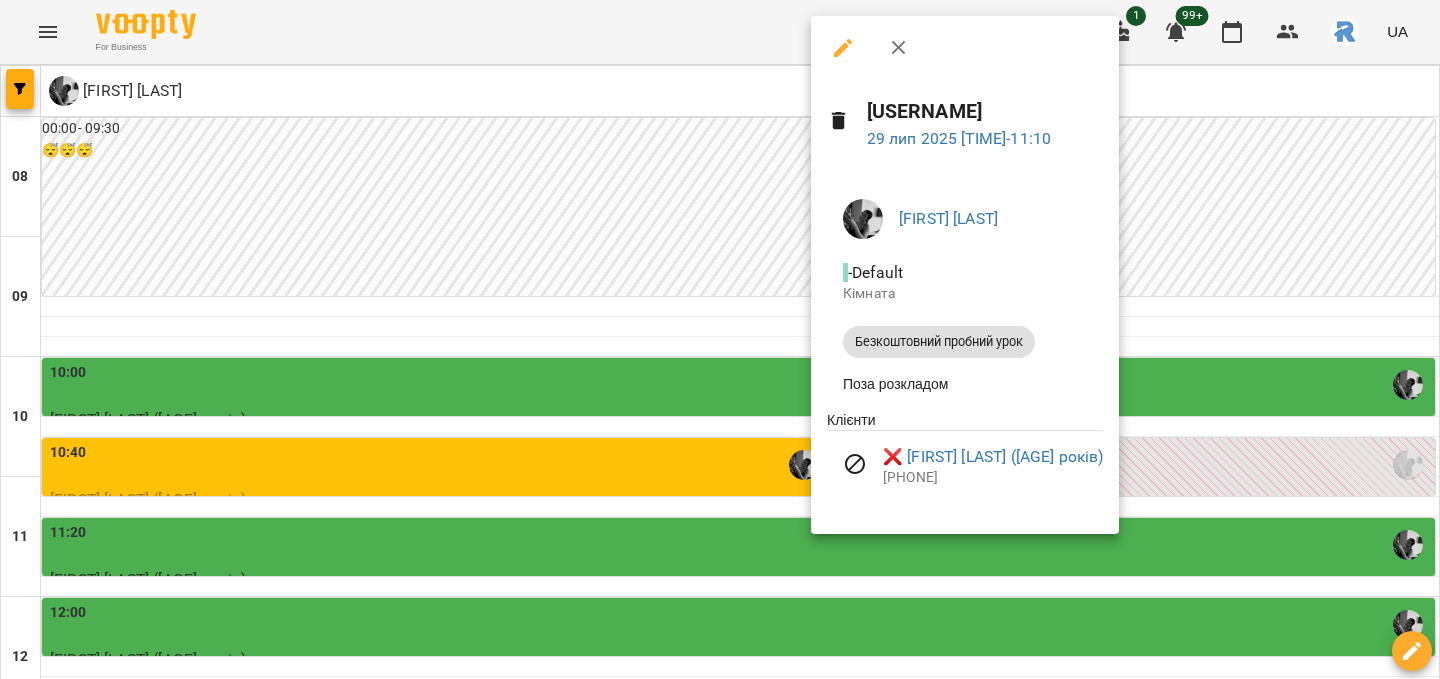 click at bounding box center [720, 339] 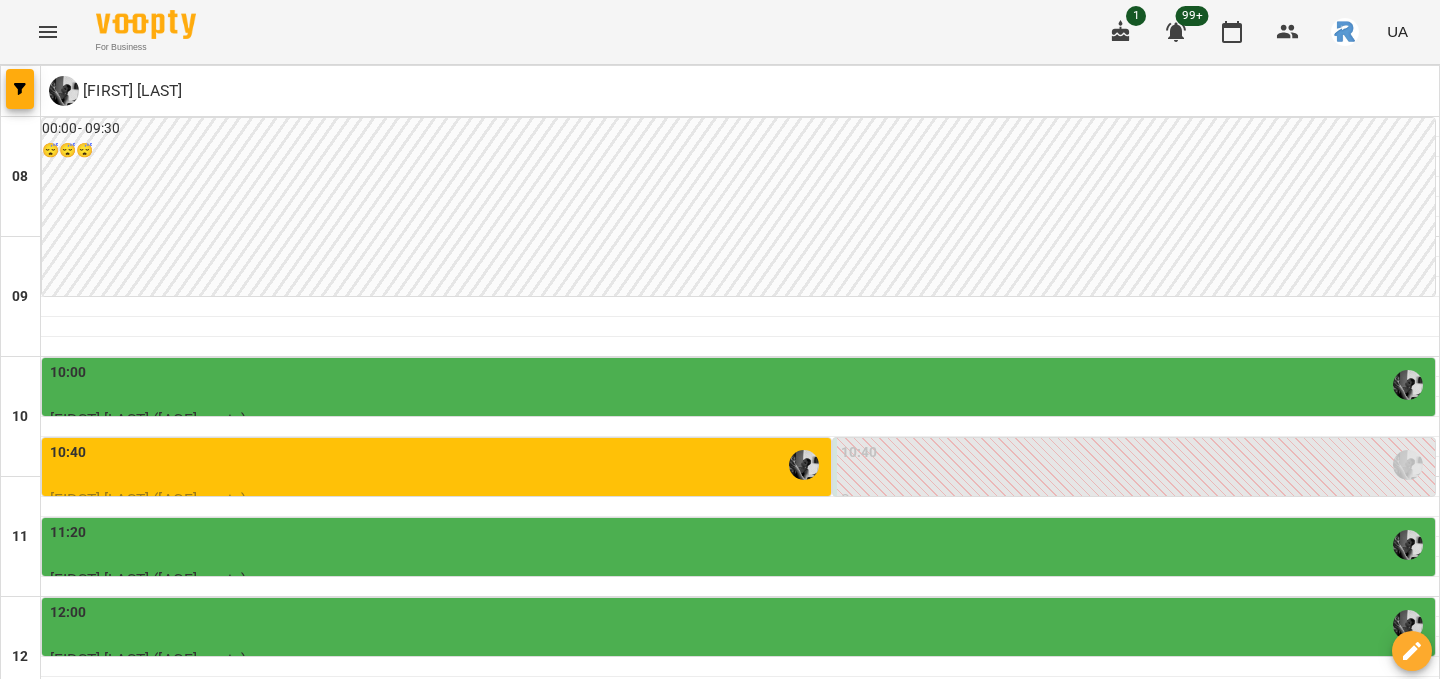 scroll, scrollTop: 181, scrollLeft: 0, axis: vertical 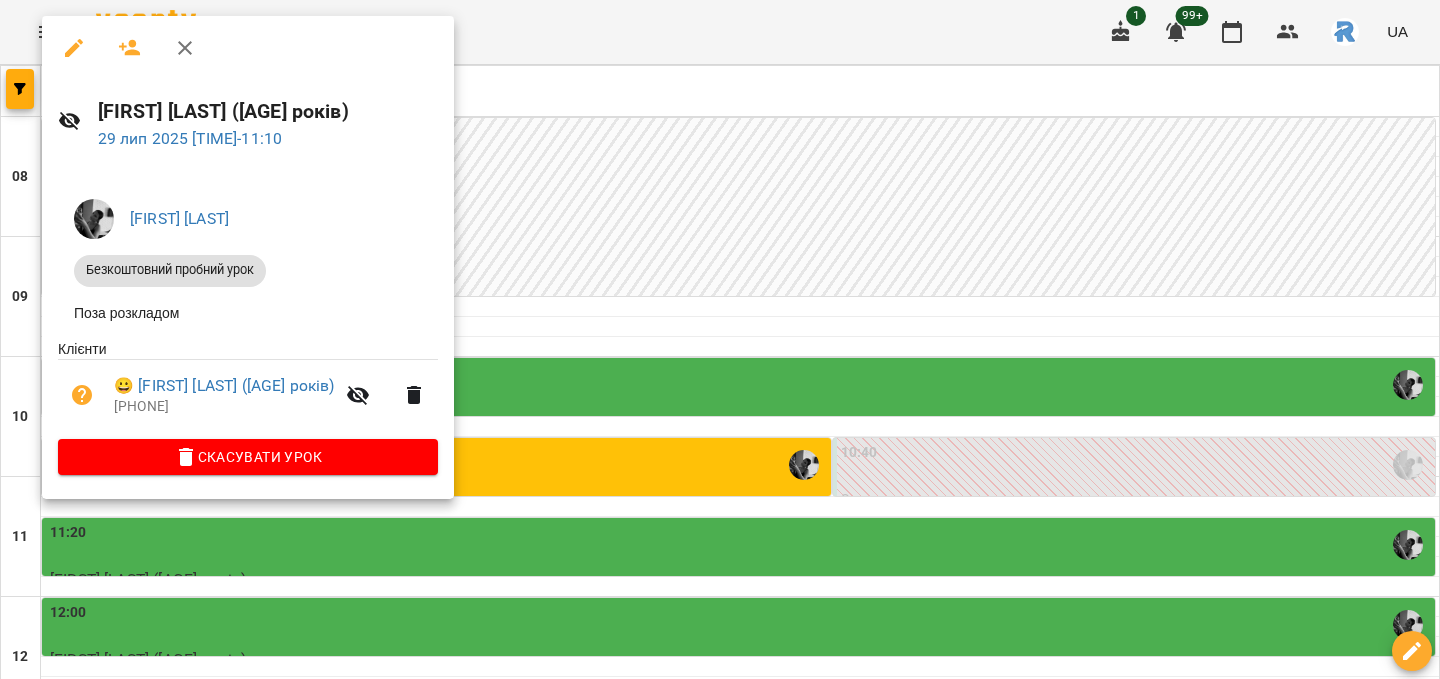 click at bounding box center [720, 339] 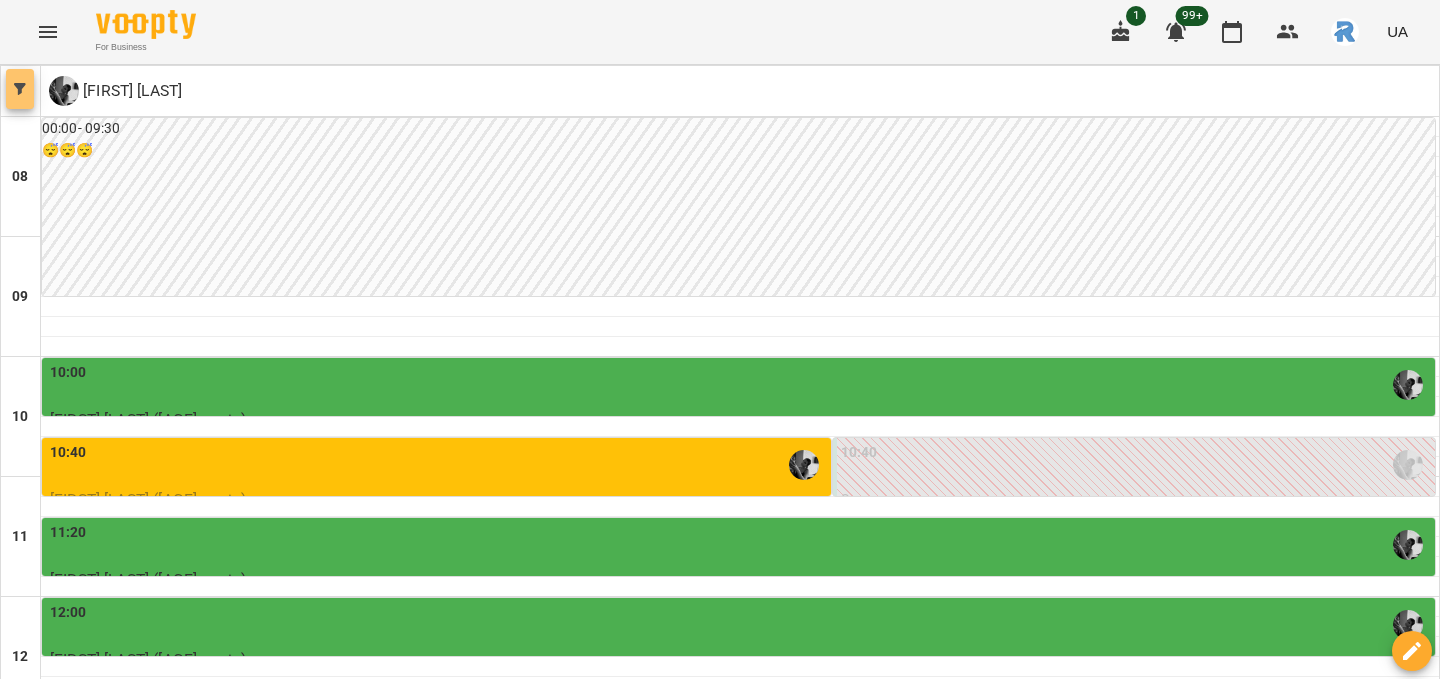 click at bounding box center (20, 89) 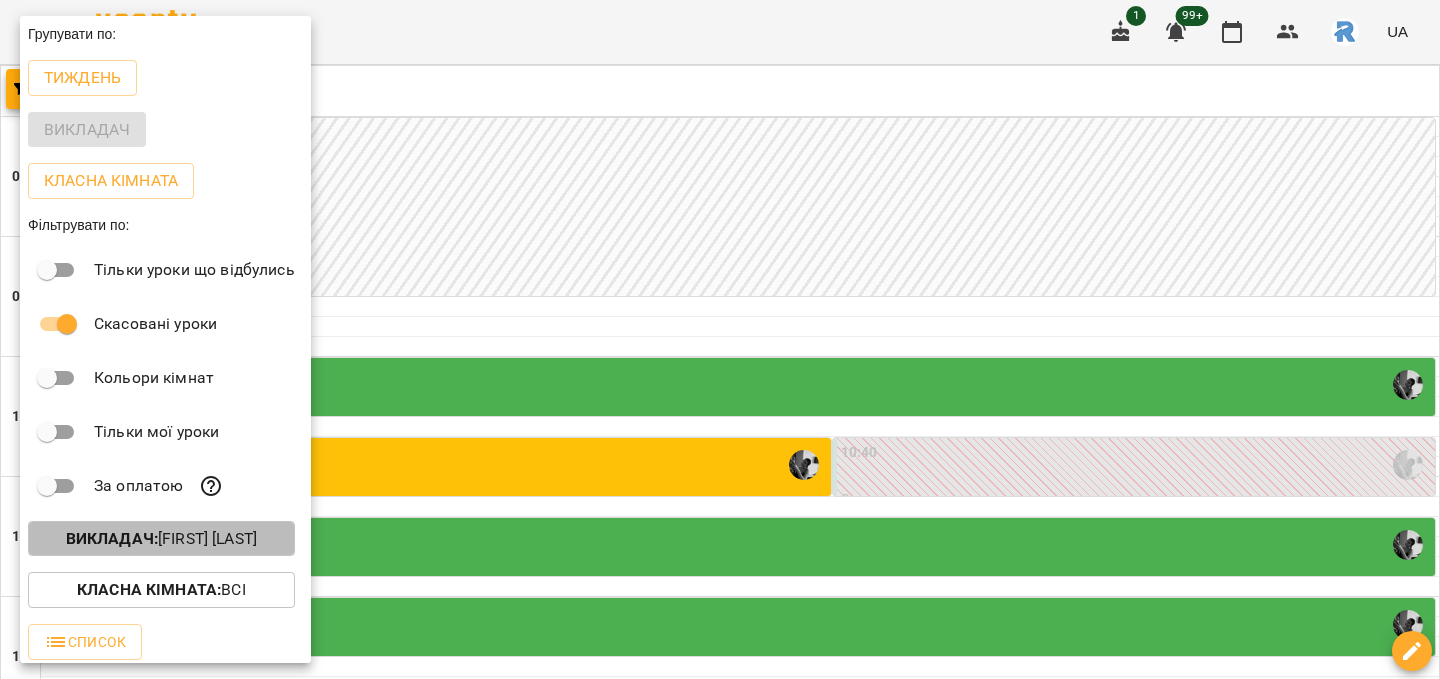 click on "Викладач :  Кирилова Софія Сергіївна" at bounding box center [161, 539] 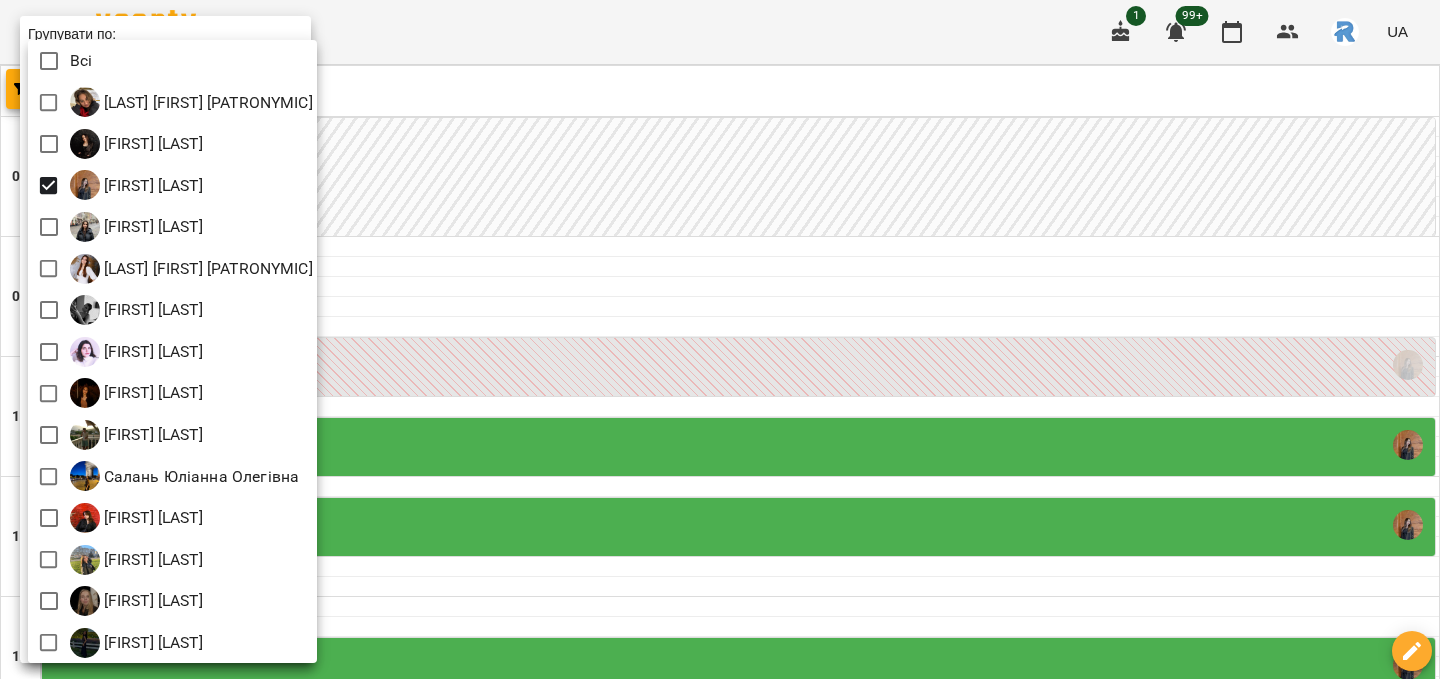 click at bounding box center [720, 339] 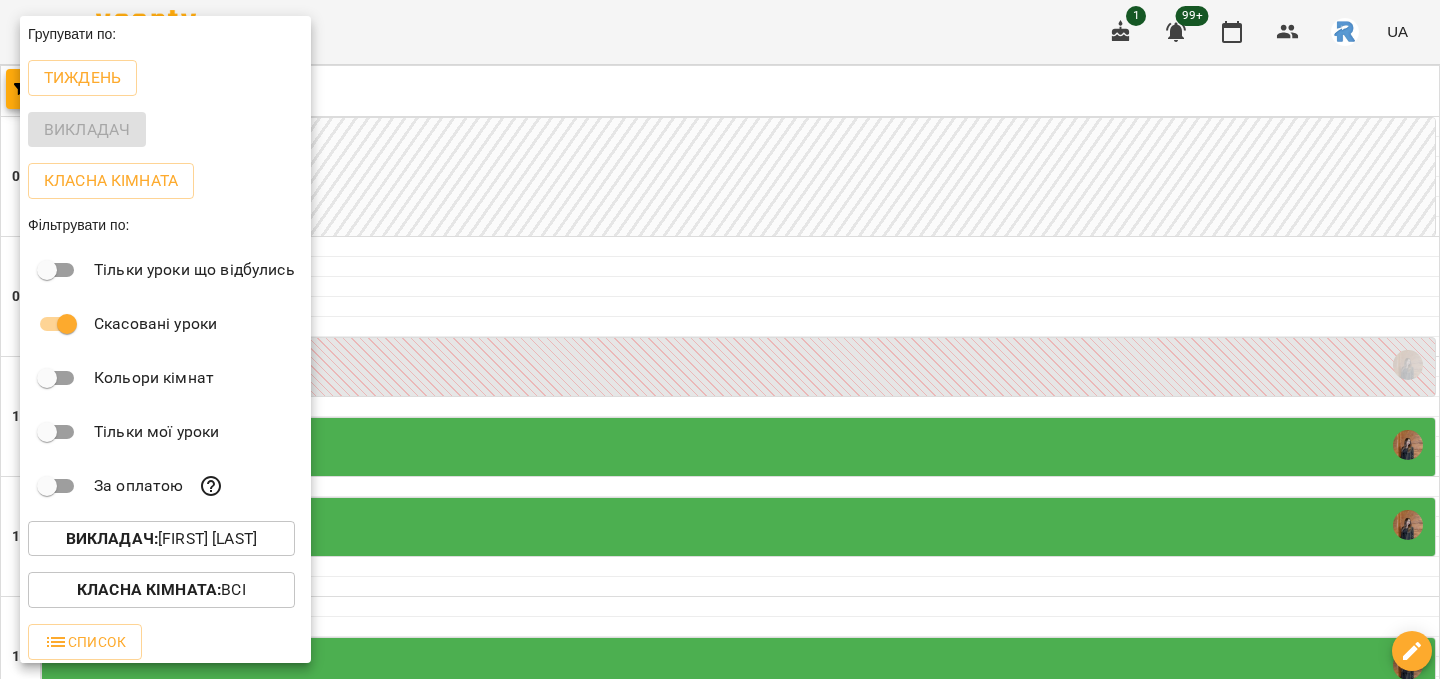 click at bounding box center (720, 339) 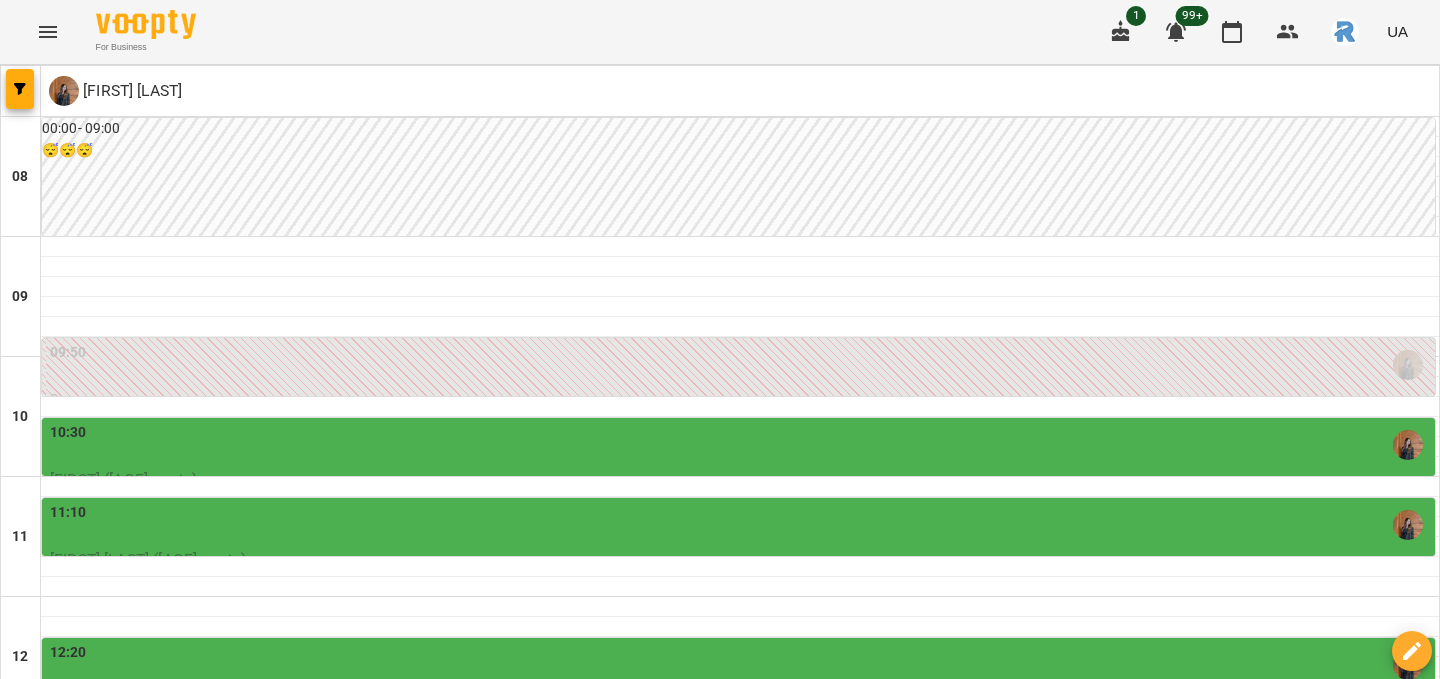 scroll, scrollTop: 438, scrollLeft: 0, axis: vertical 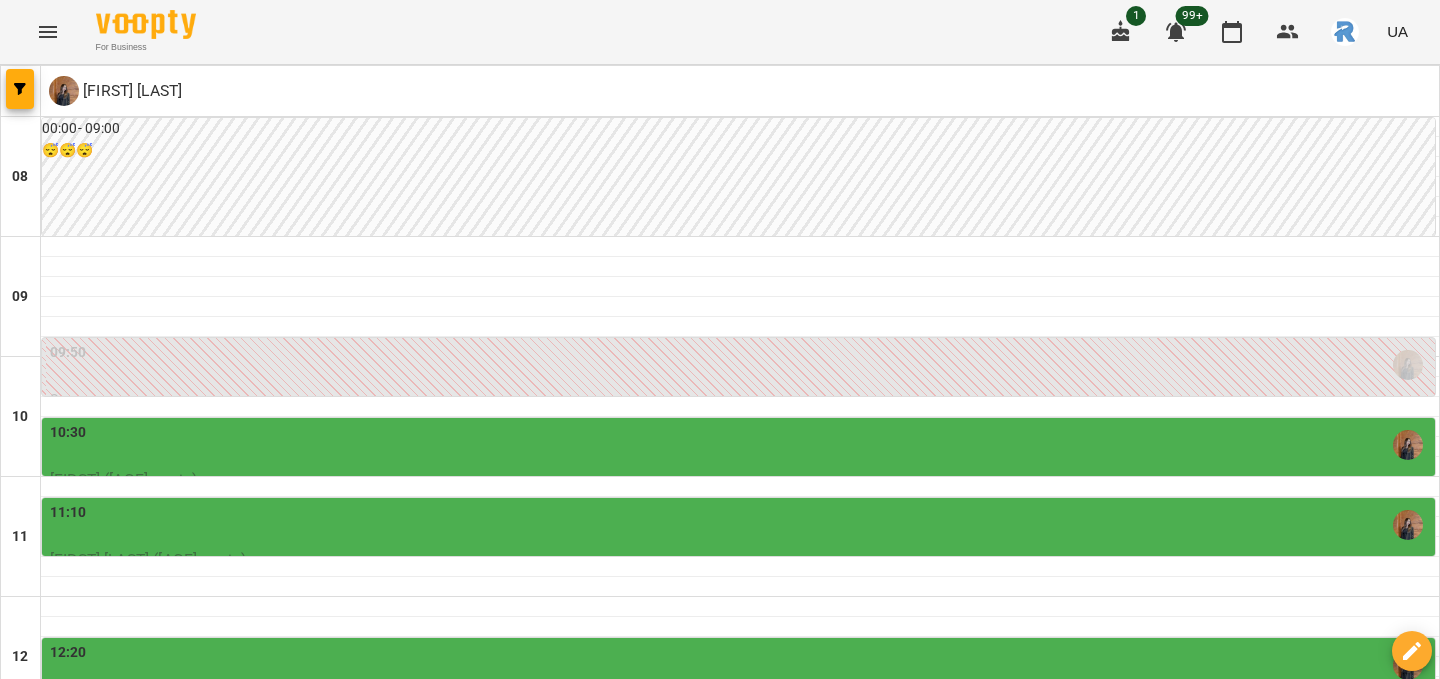 click on "12:20" at bounding box center [740, 665] 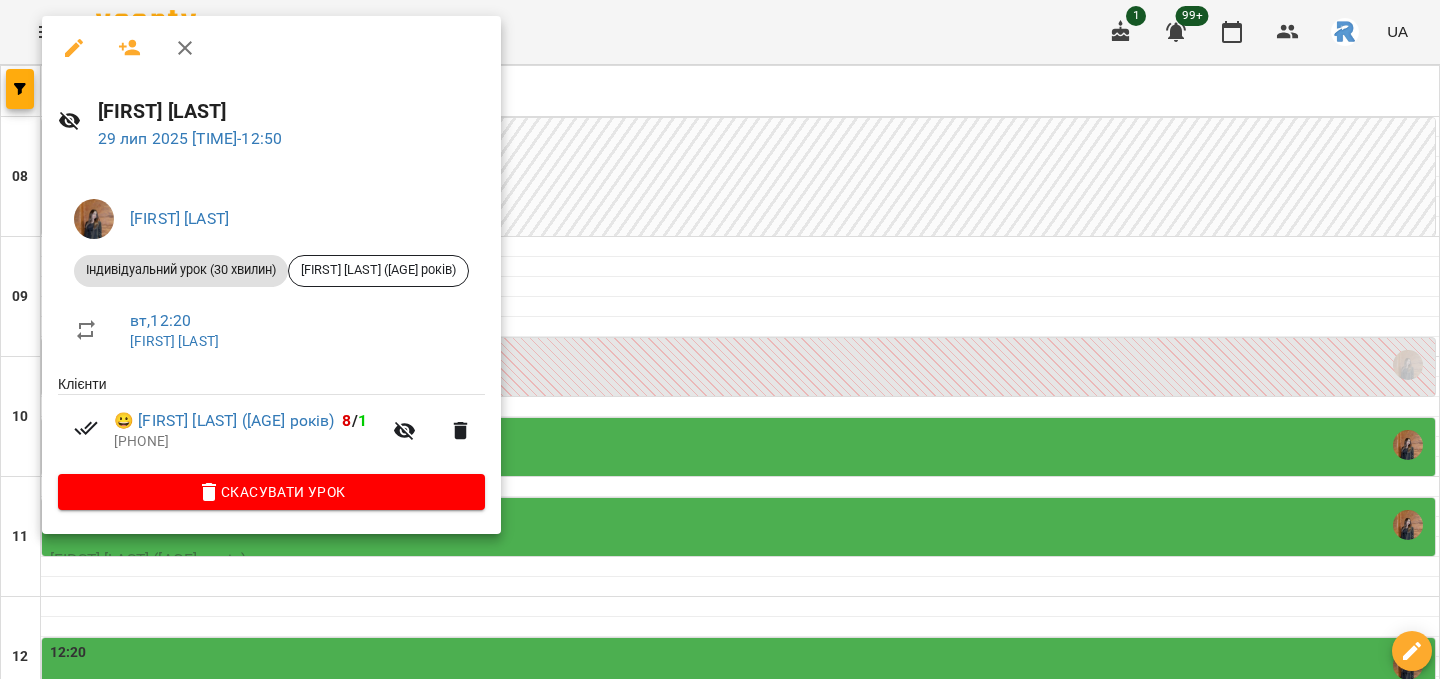click at bounding box center (720, 339) 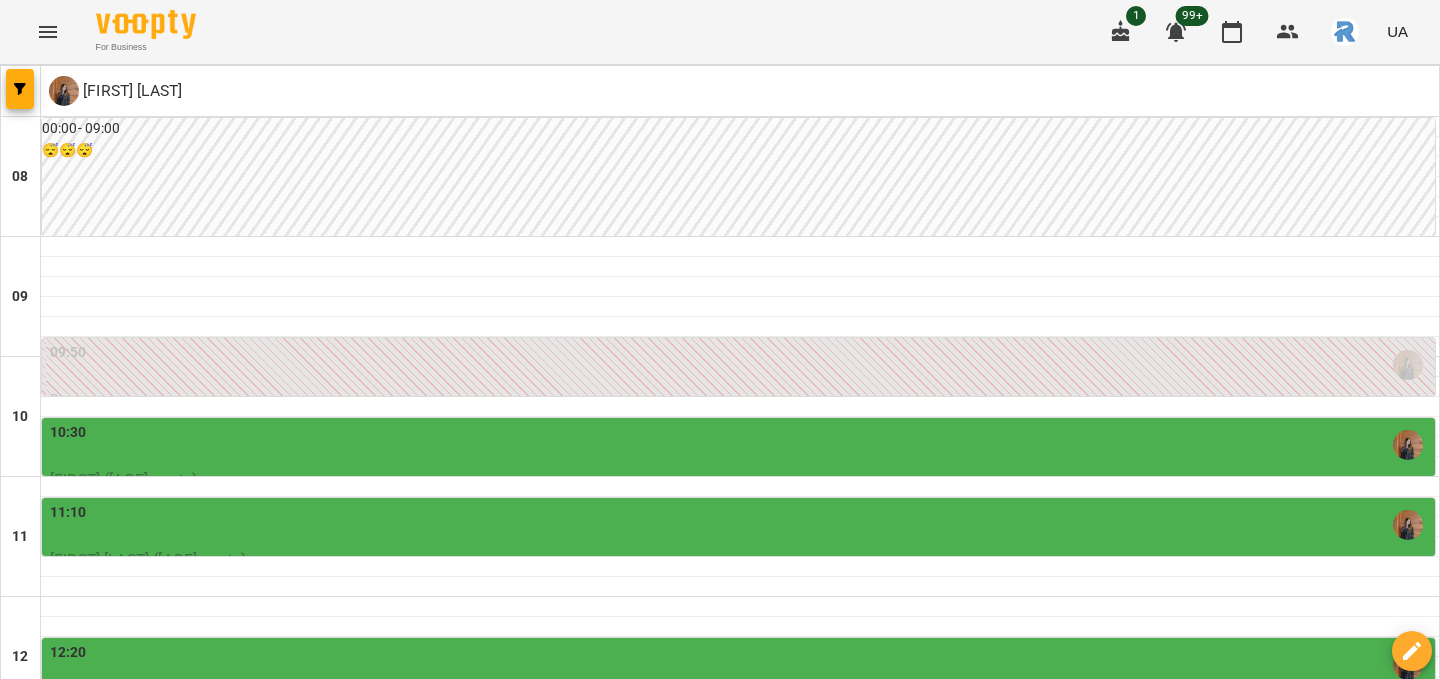 scroll, scrollTop: 340, scrollLeft: 0, axis: vertical 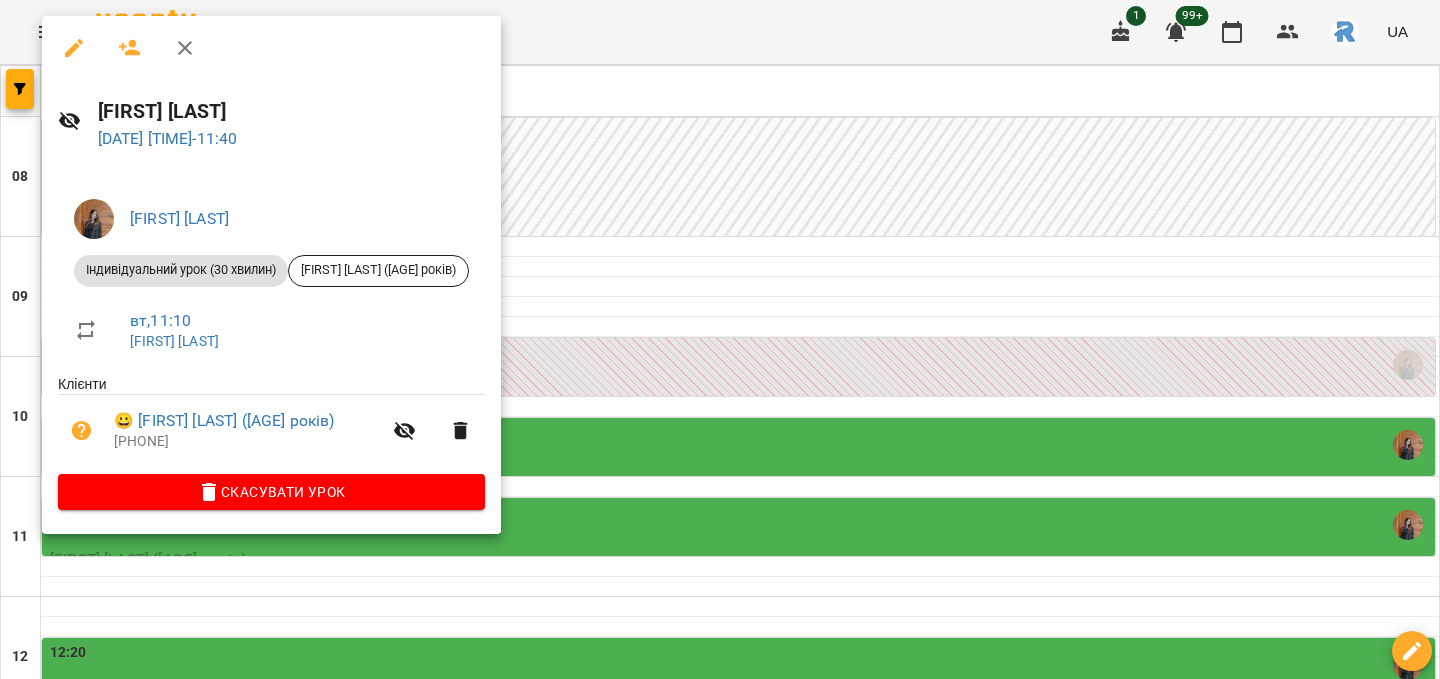 click at bounding box center (720, 339) 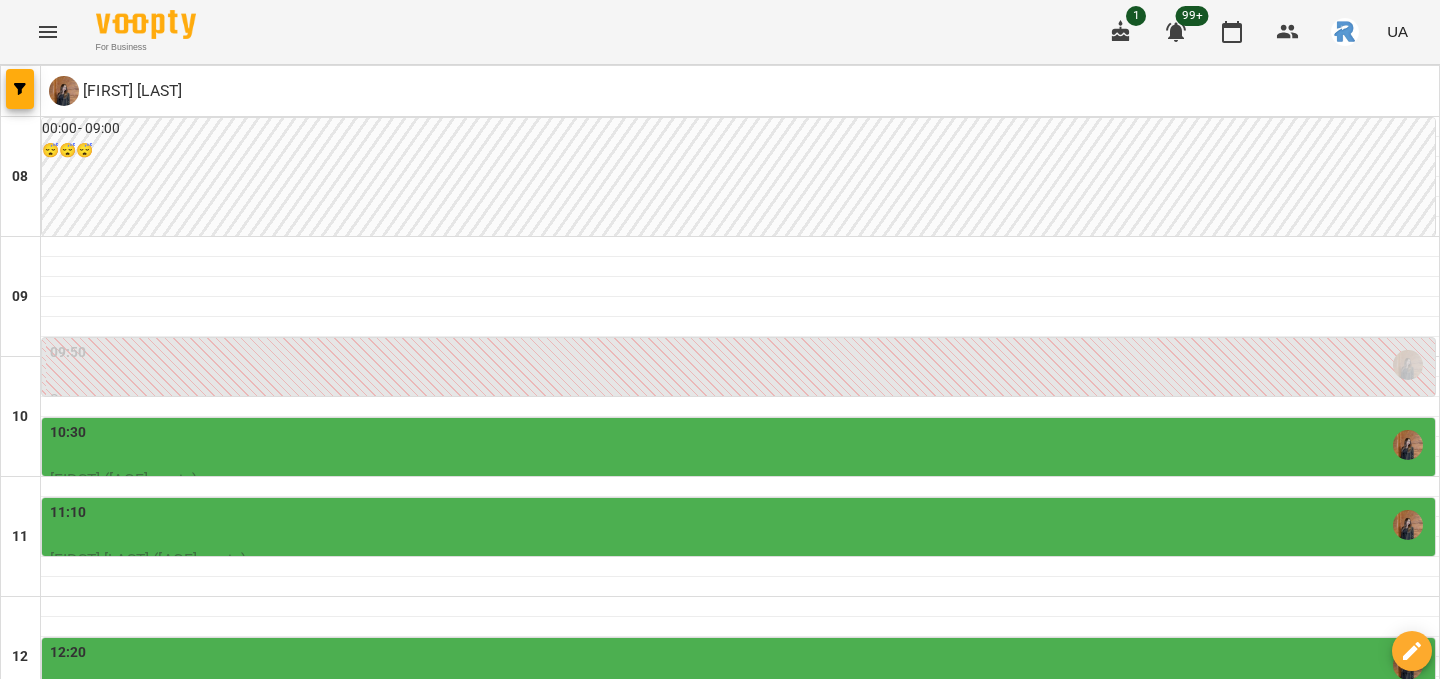 click on "13:10" at bounding box center [740, 765] 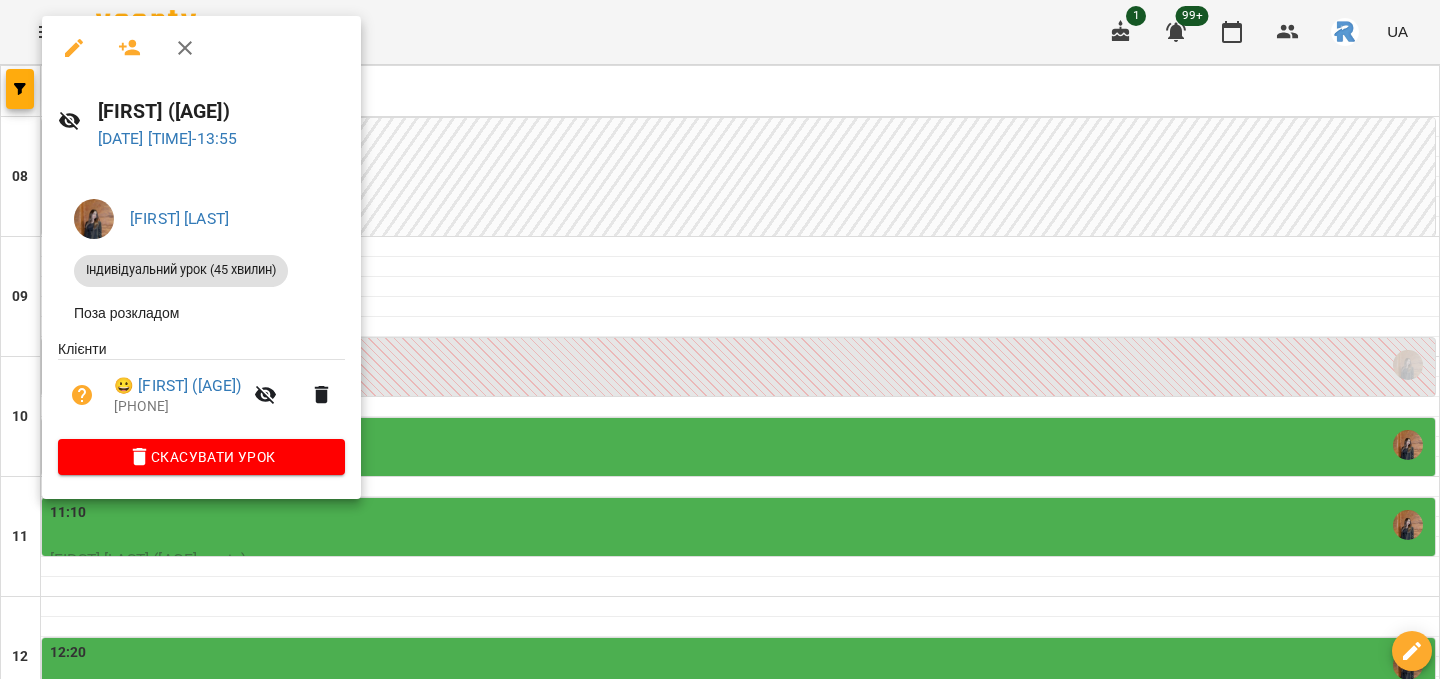 click at bounding box center (720, 339) 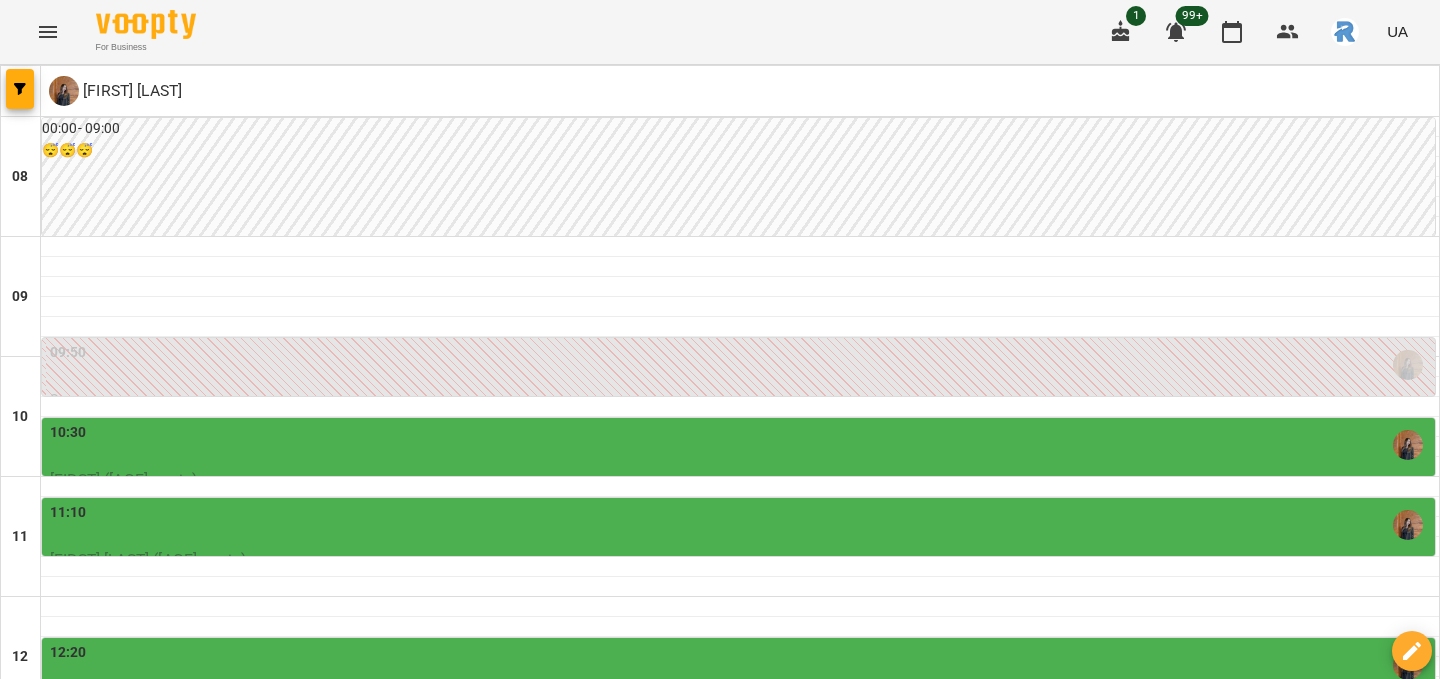 scroll, scrollTop: 542, scrollLeft: 0, axis: vertical 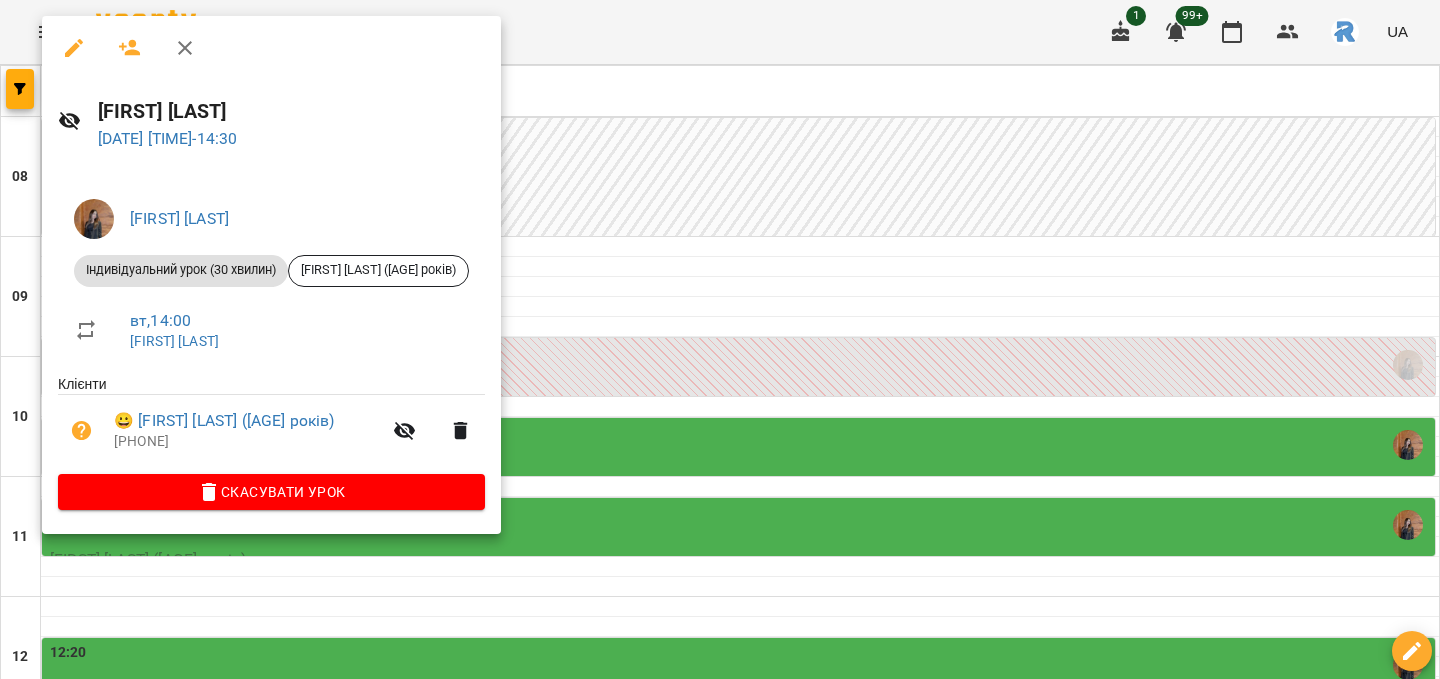 click at bounding box center [720, 339] 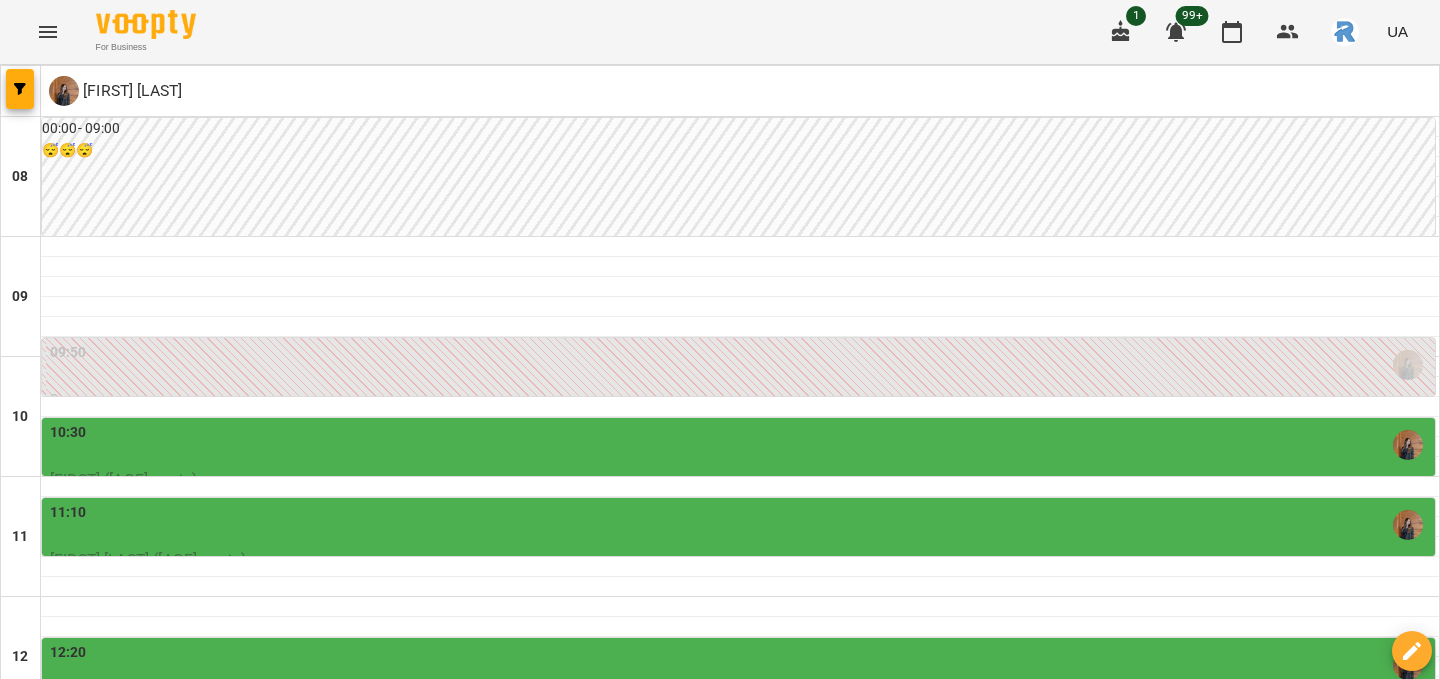 click on "14:00" at bounding box center [740, 865] 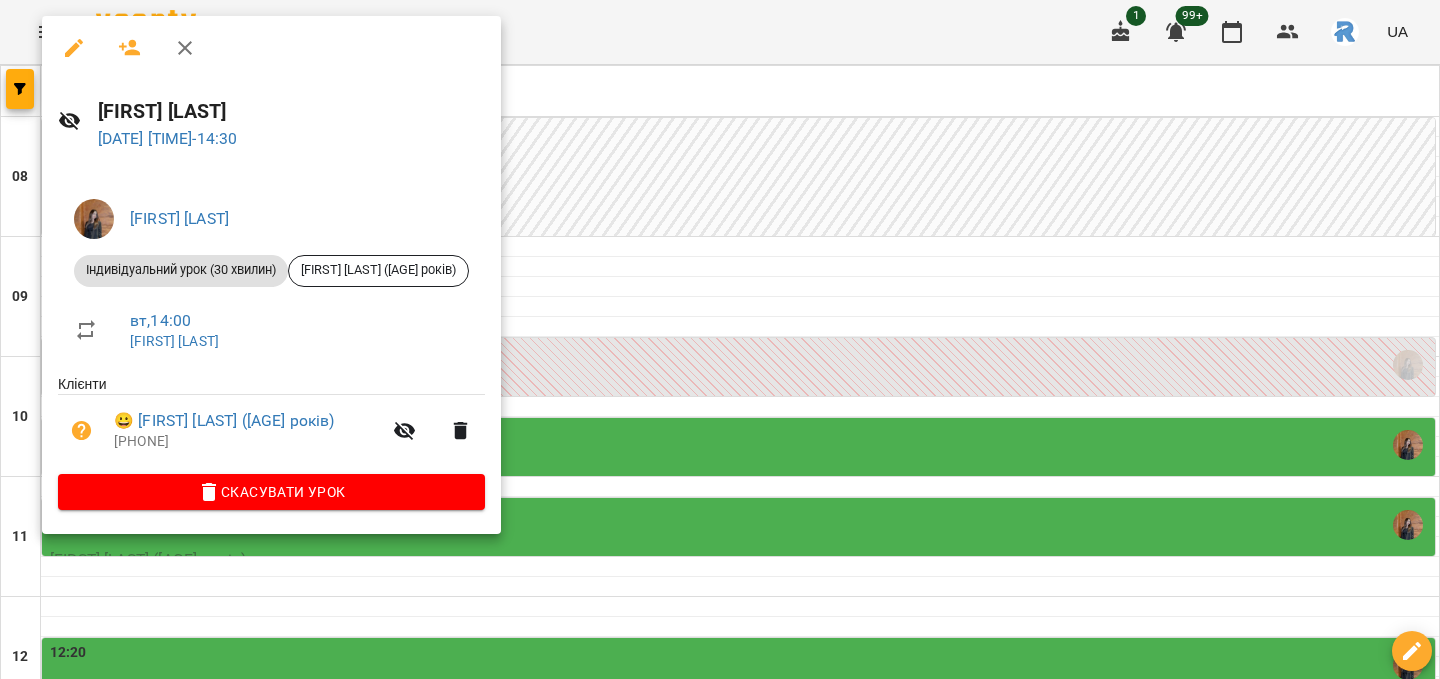 click at bounding box center [720, 339] 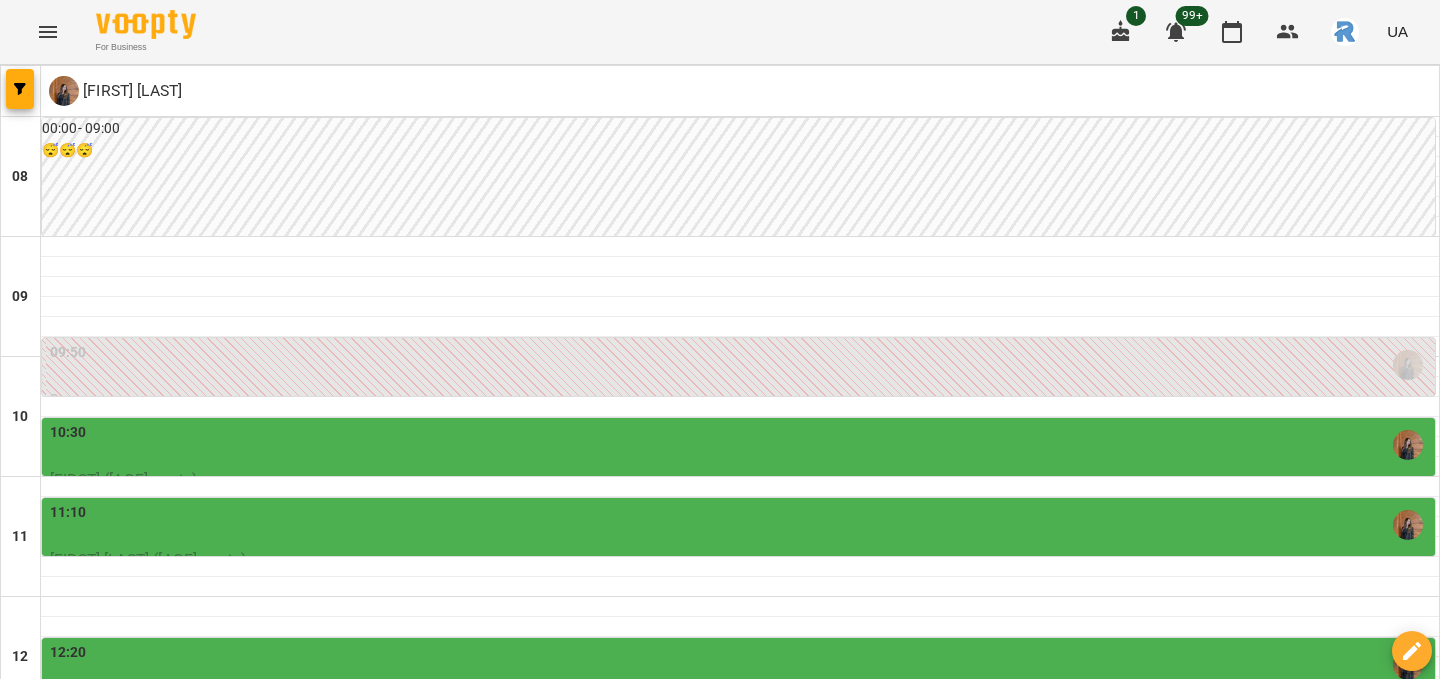 click on "чт" at bounding box center [924, 1703] 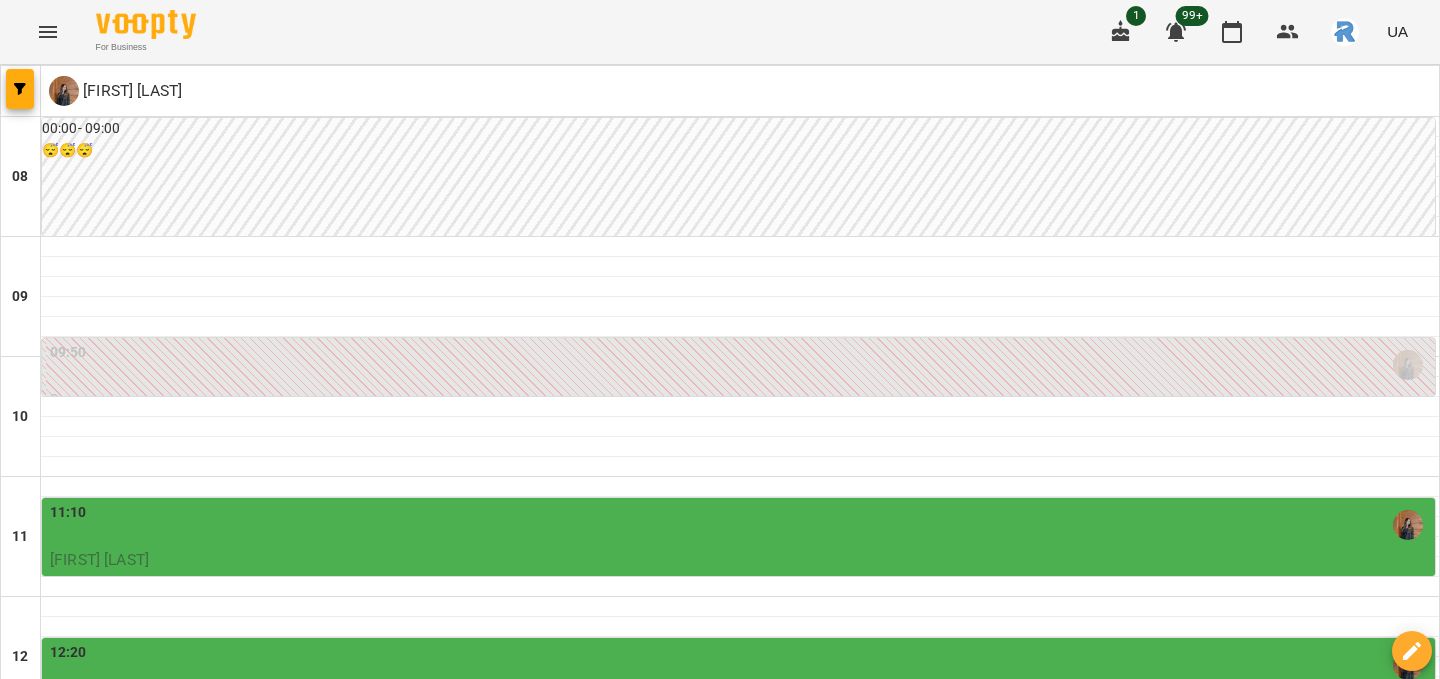 scroll, scrollTop: 444, scrollLeft: 0, axis: vertical 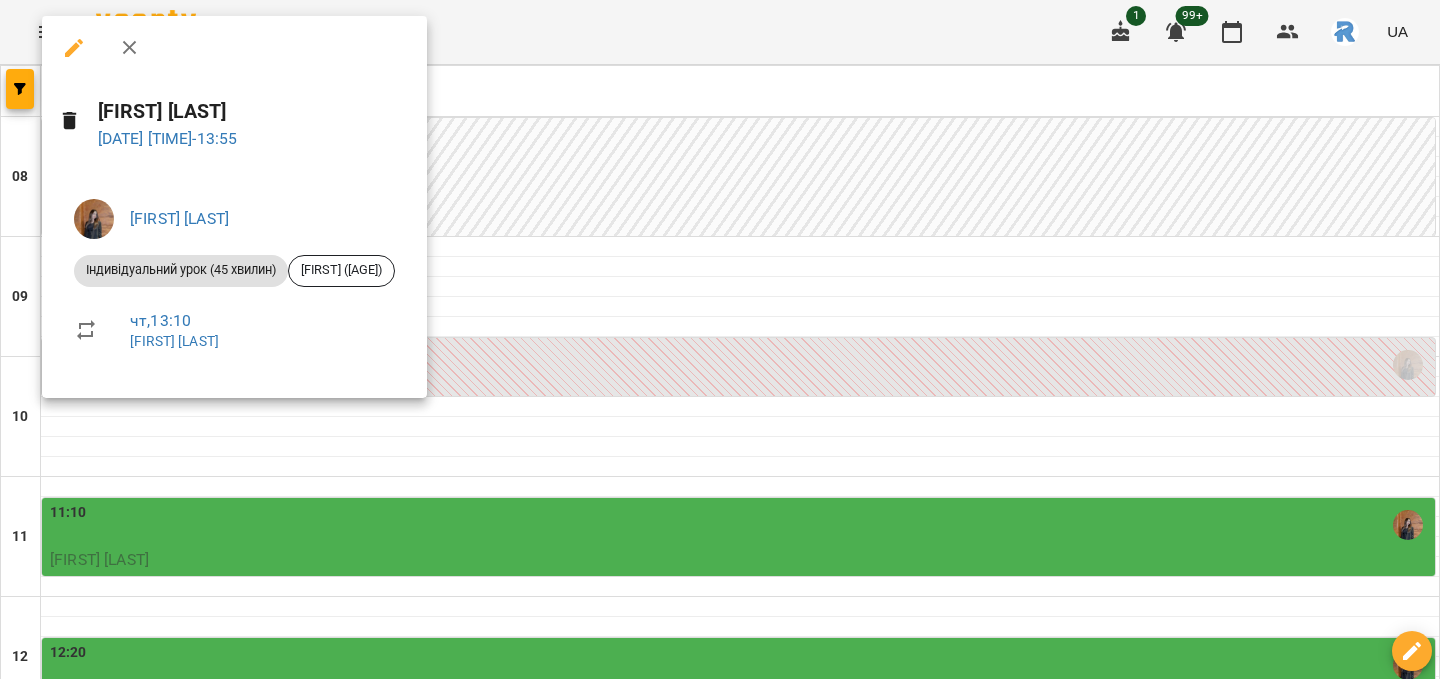 click at bounding box center (720, 339) 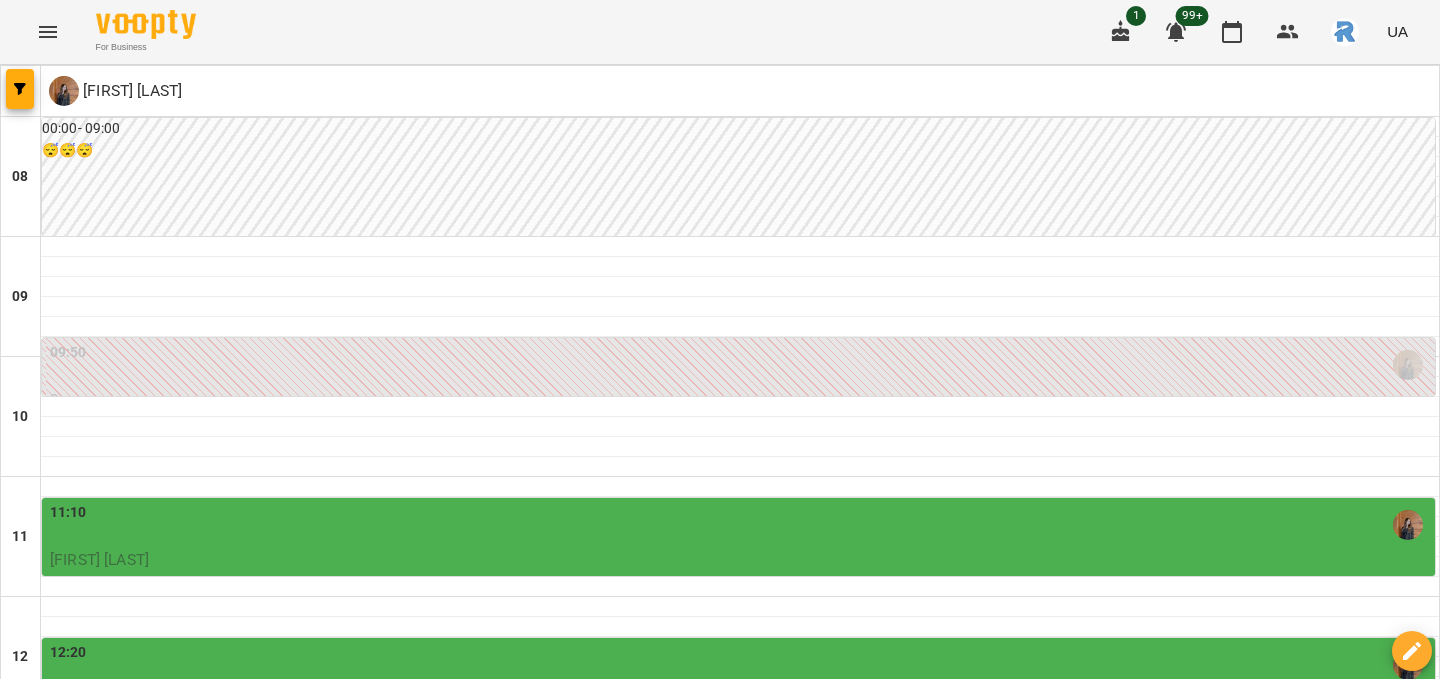 click at bounding box center [819, 1768] 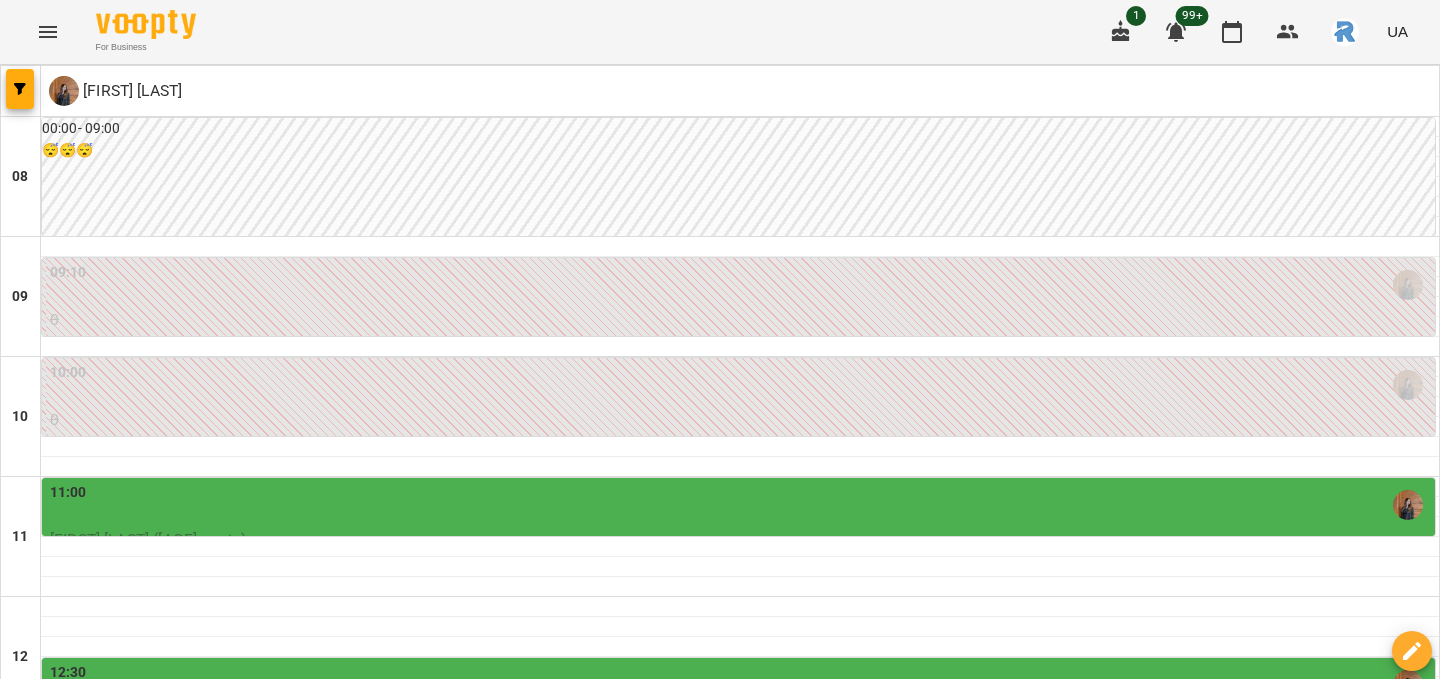 click on "07 серп" at bounding box center (927, 1722) 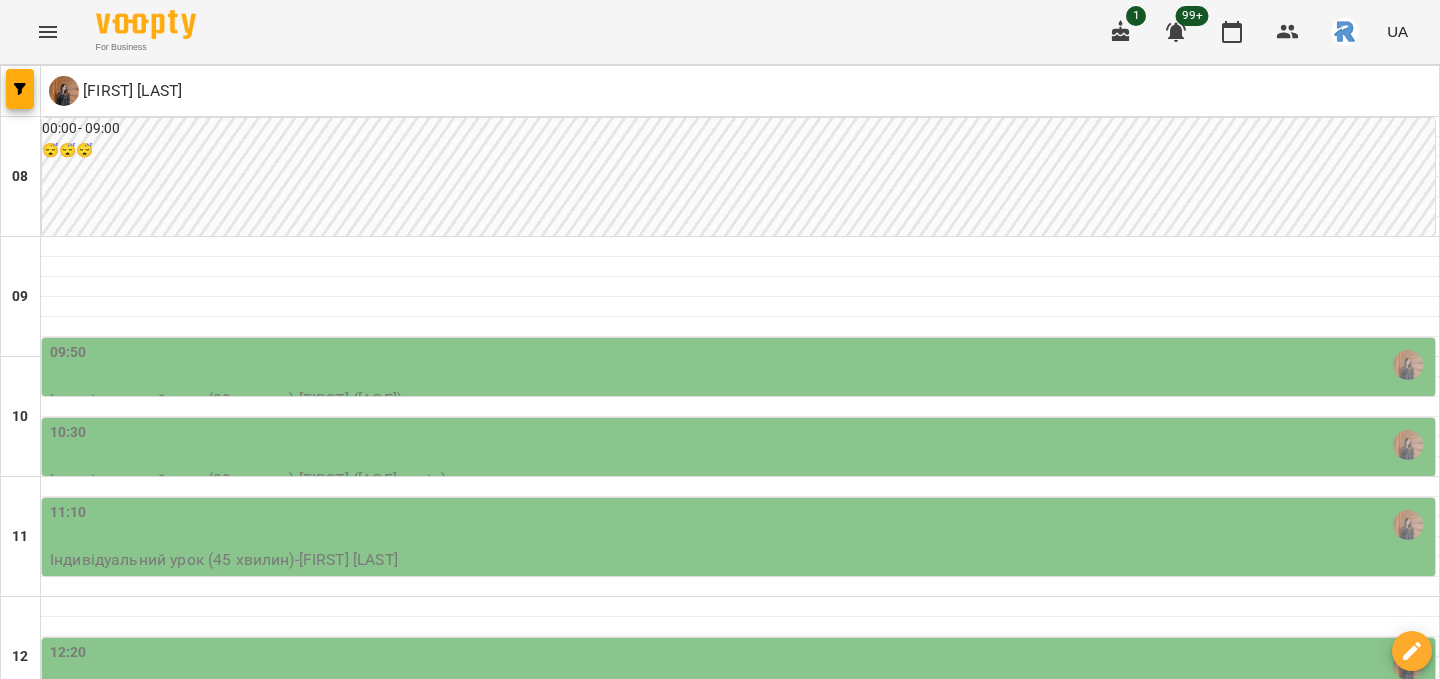 scroll, scrollTop: 561, scrollLeft: 0, axis: vertical 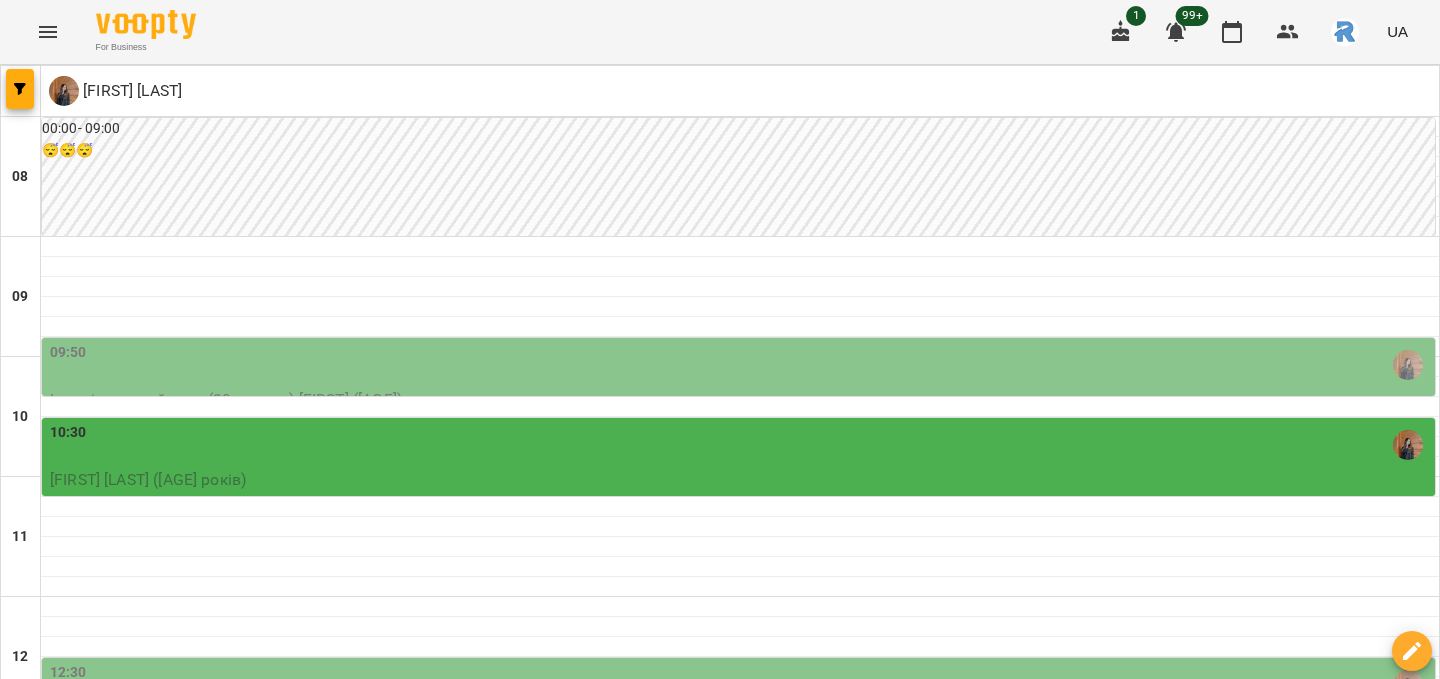 click on "[FIRST] [LAST] ([AGE] років)" at bounding box center [740, 480] 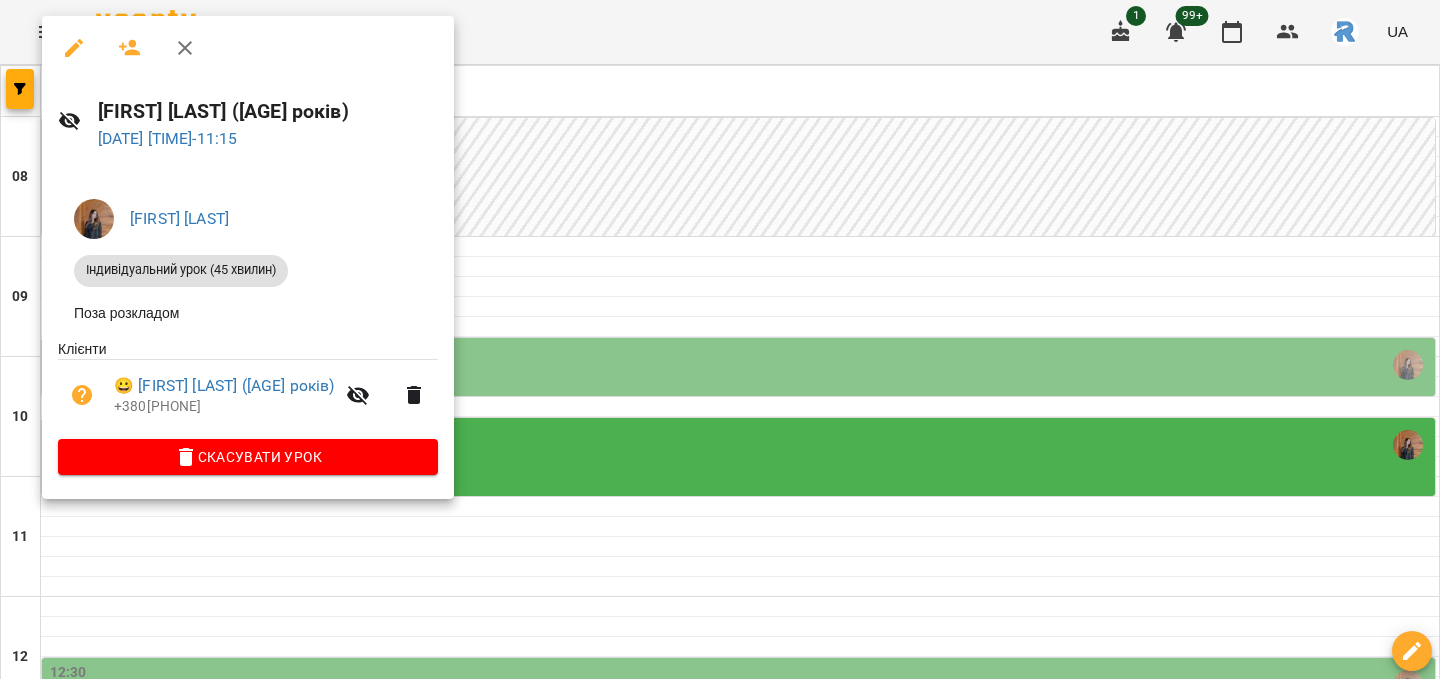 click at bounding box center [720, 339] 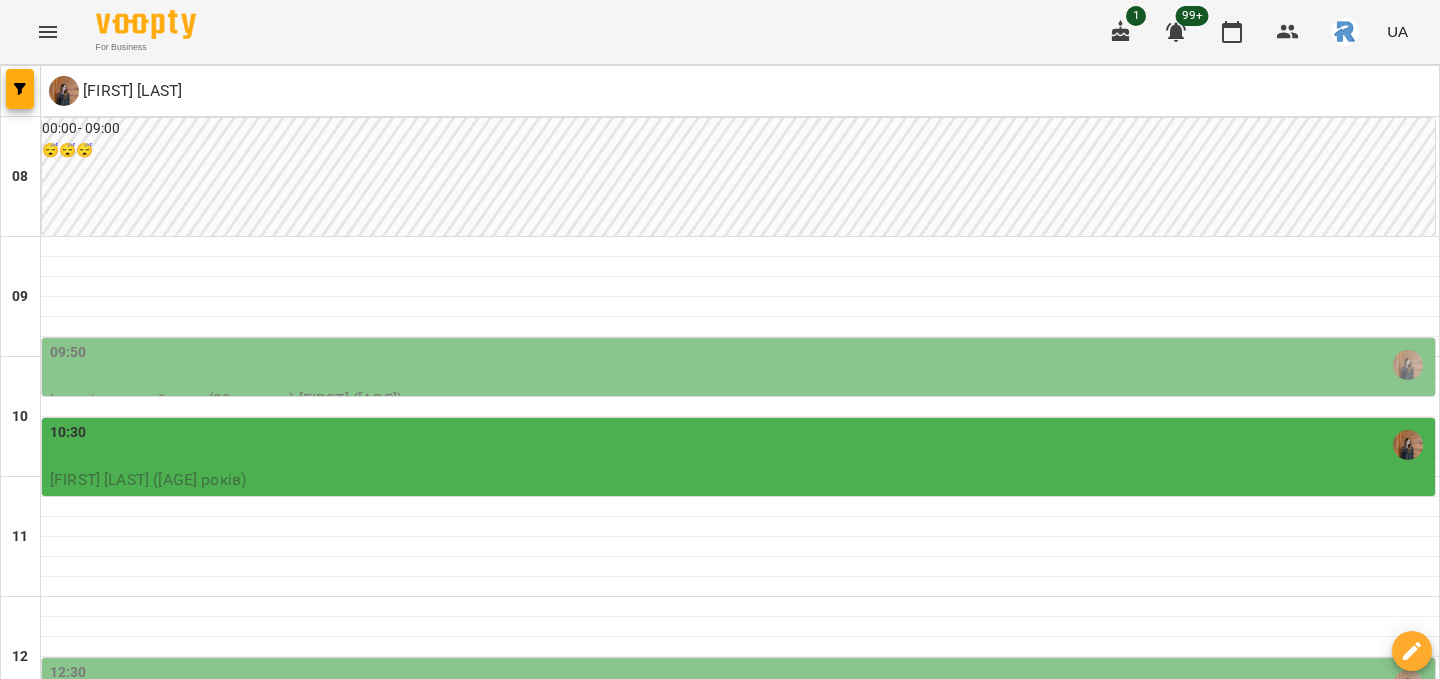 click on "вт" at bounding box center [277, 1703] 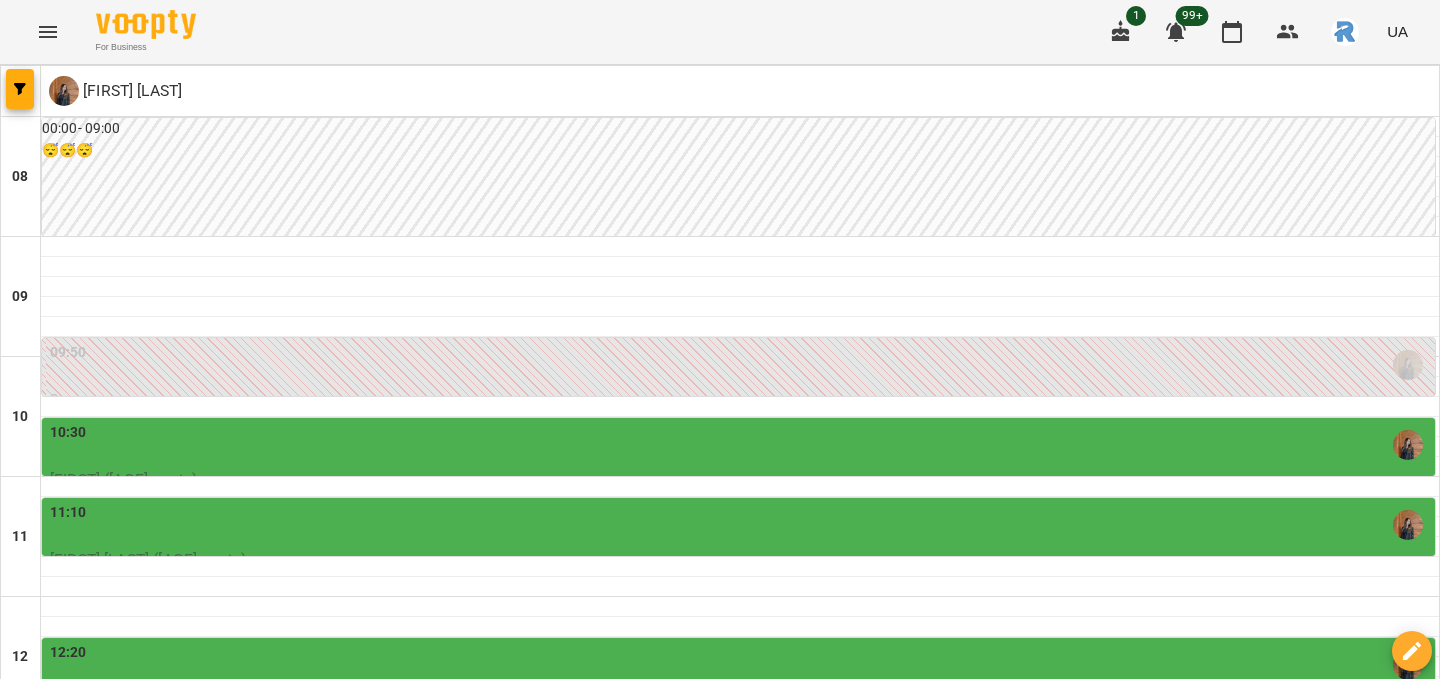 scroll, scrollTop: 261, scrollLeft: 0, axis: vertical 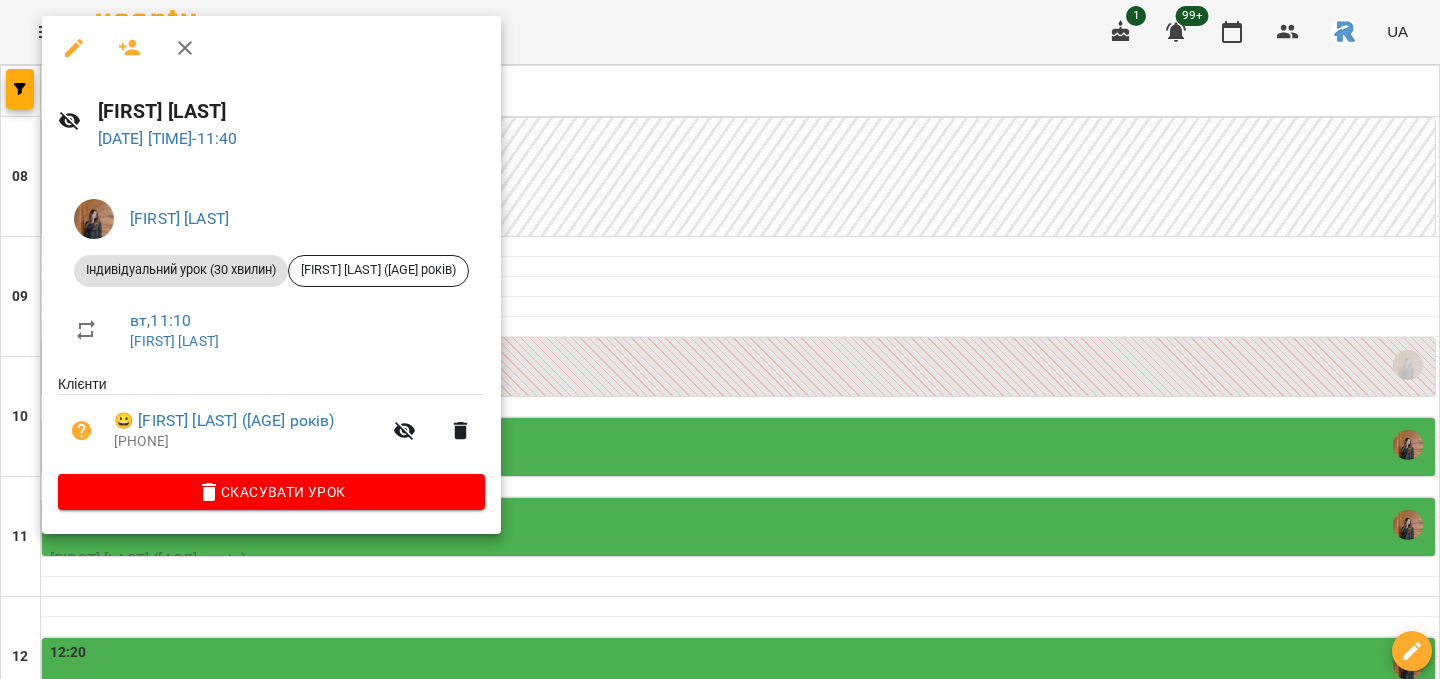 click at bounding box center (720, 339) 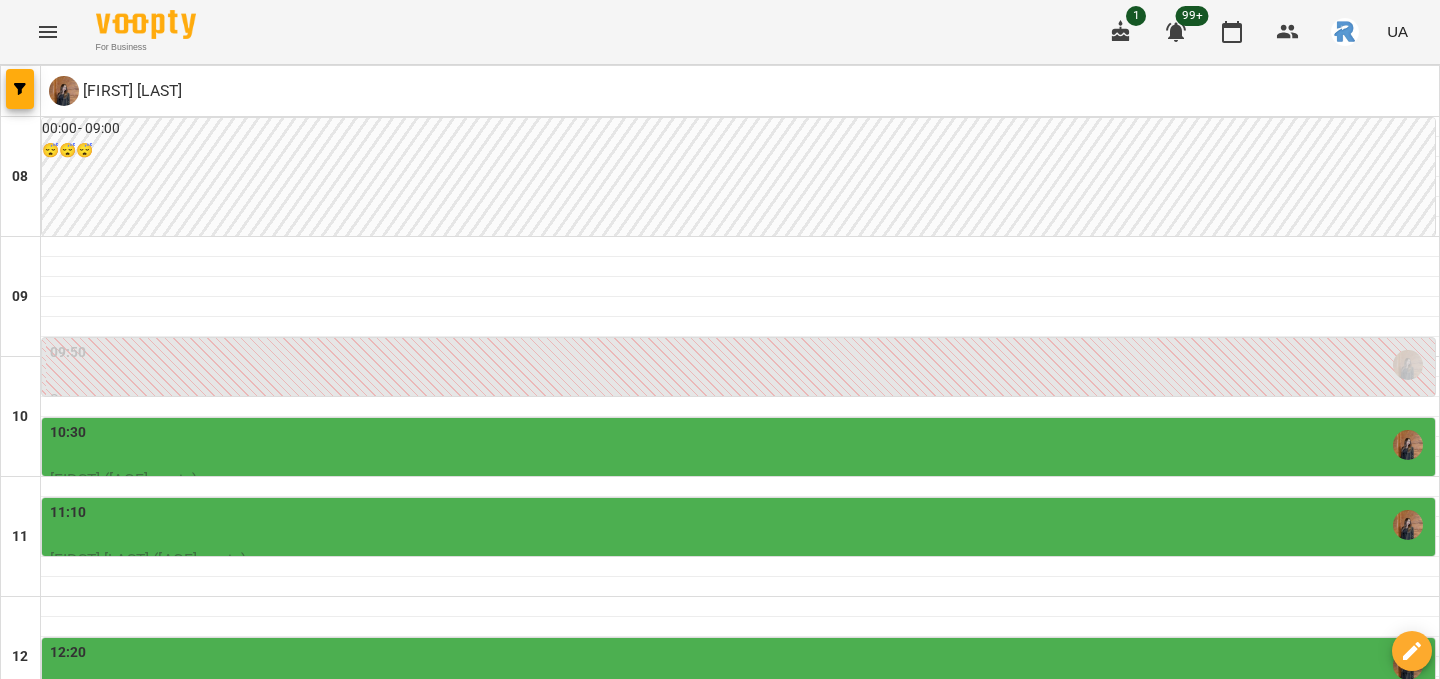 scroll, scrollTop: 524, scrollLeft: 0, axis: vertical 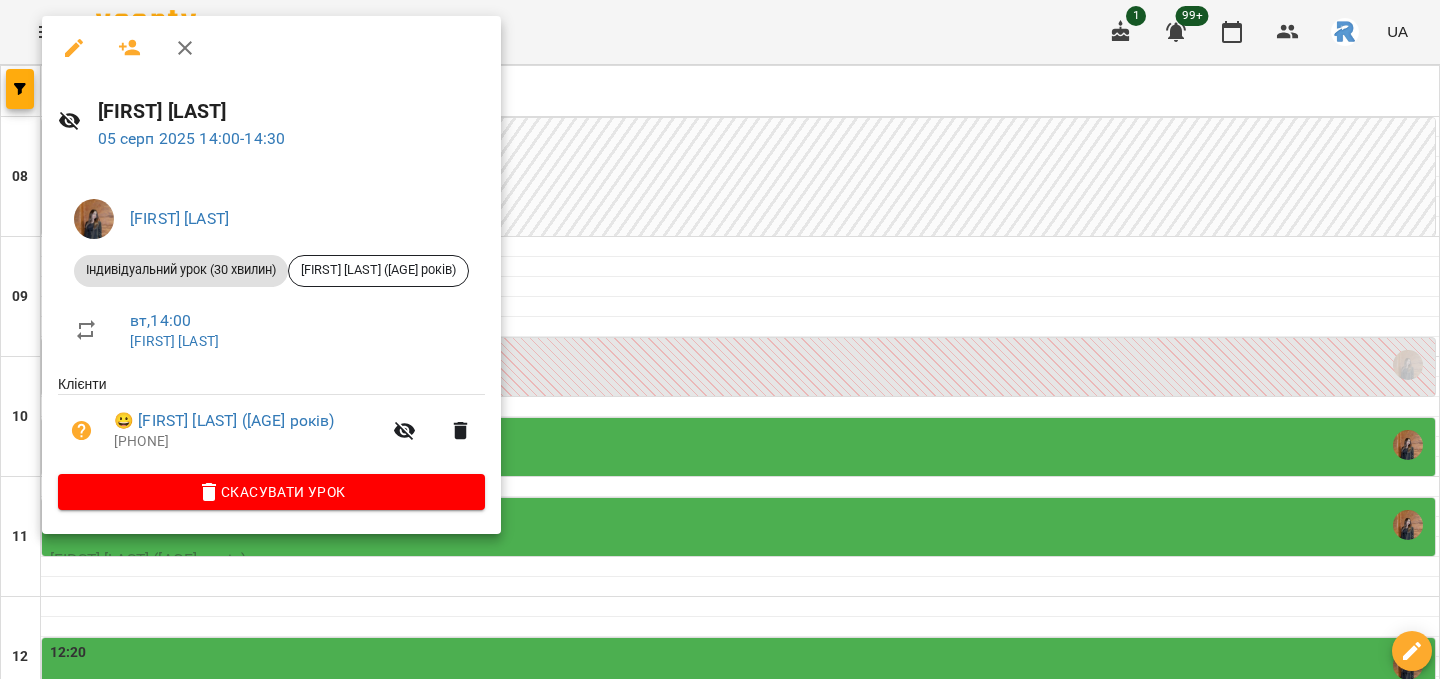 click 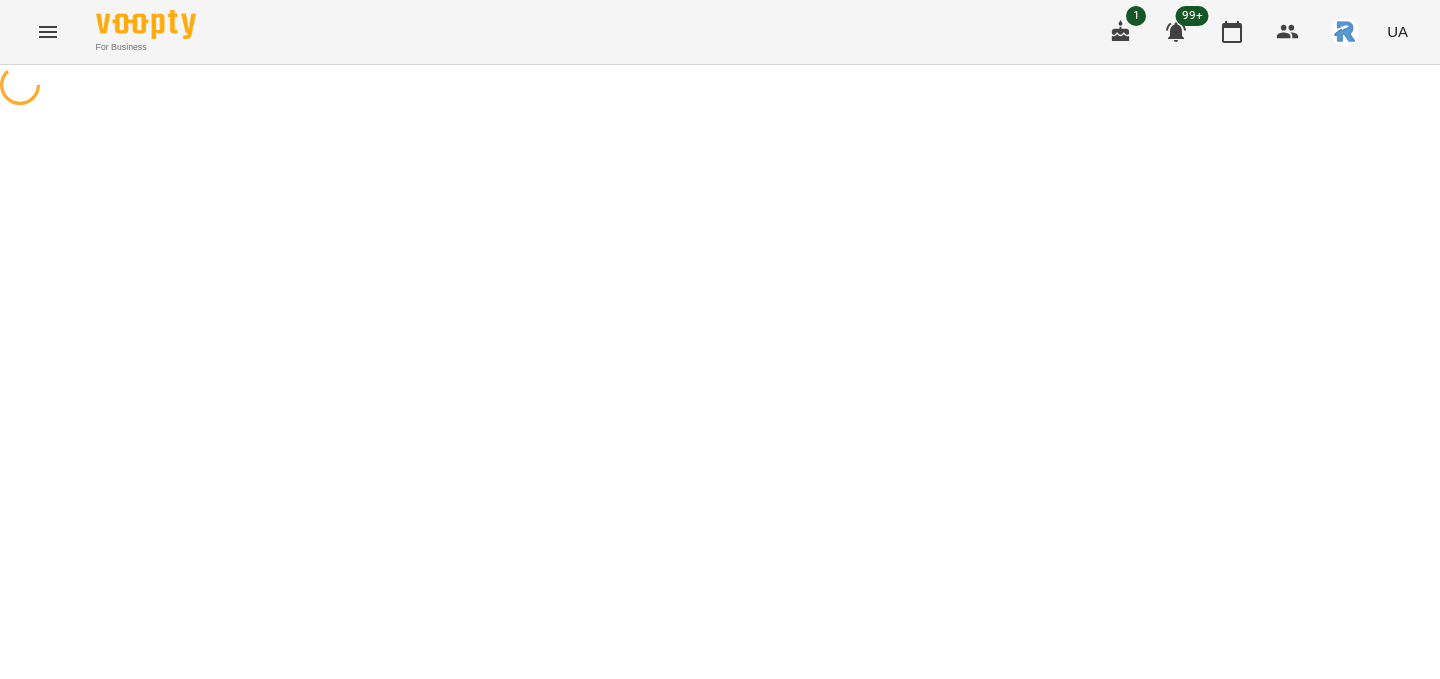 select on "**********" 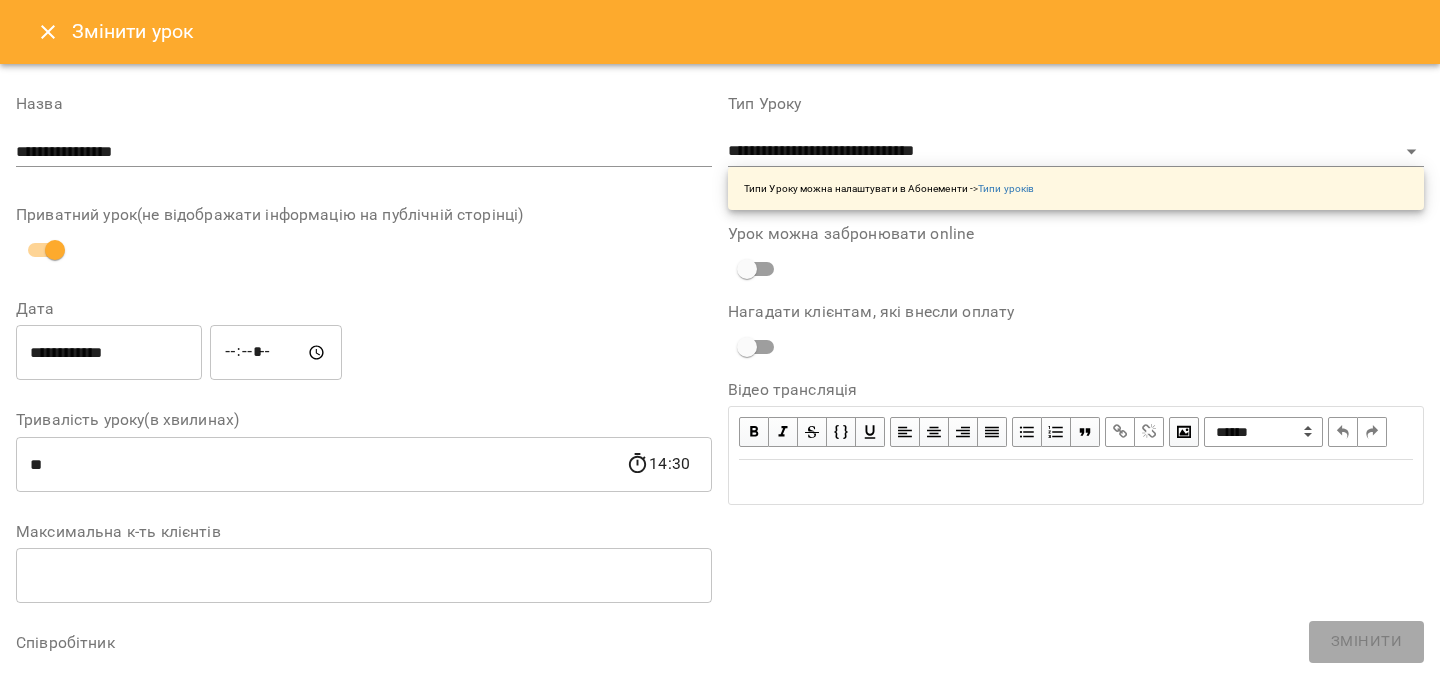 click on "**********" at bounding box center (364, 152) 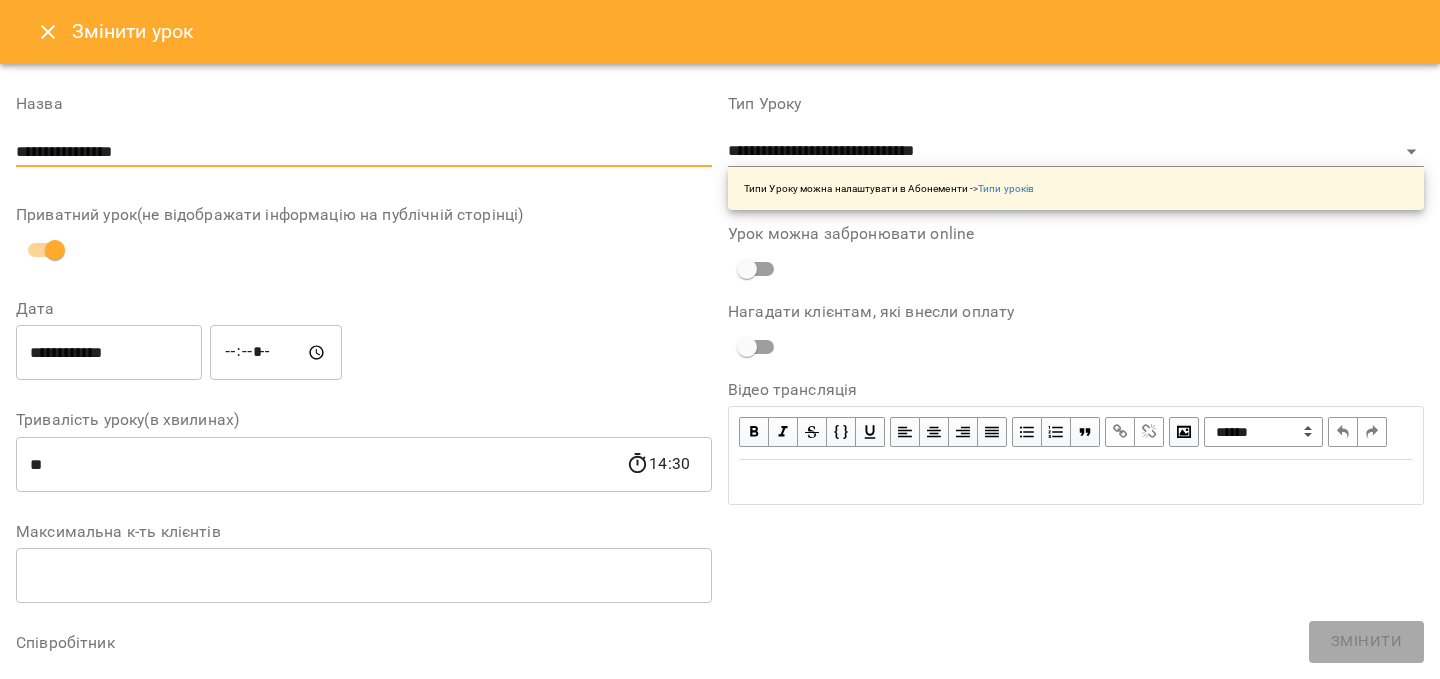 click on "**********" at bounding box center (109, 353) 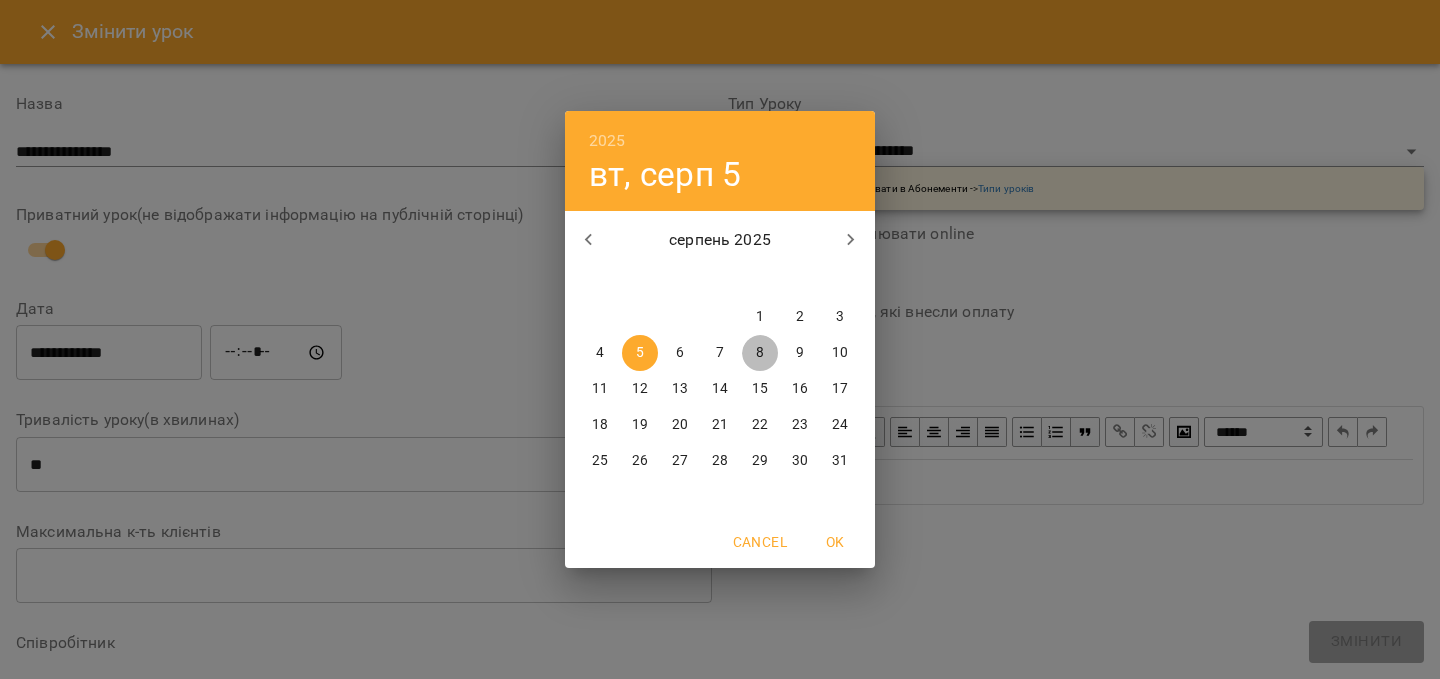 click on "8" at bounding box center [760, 353] 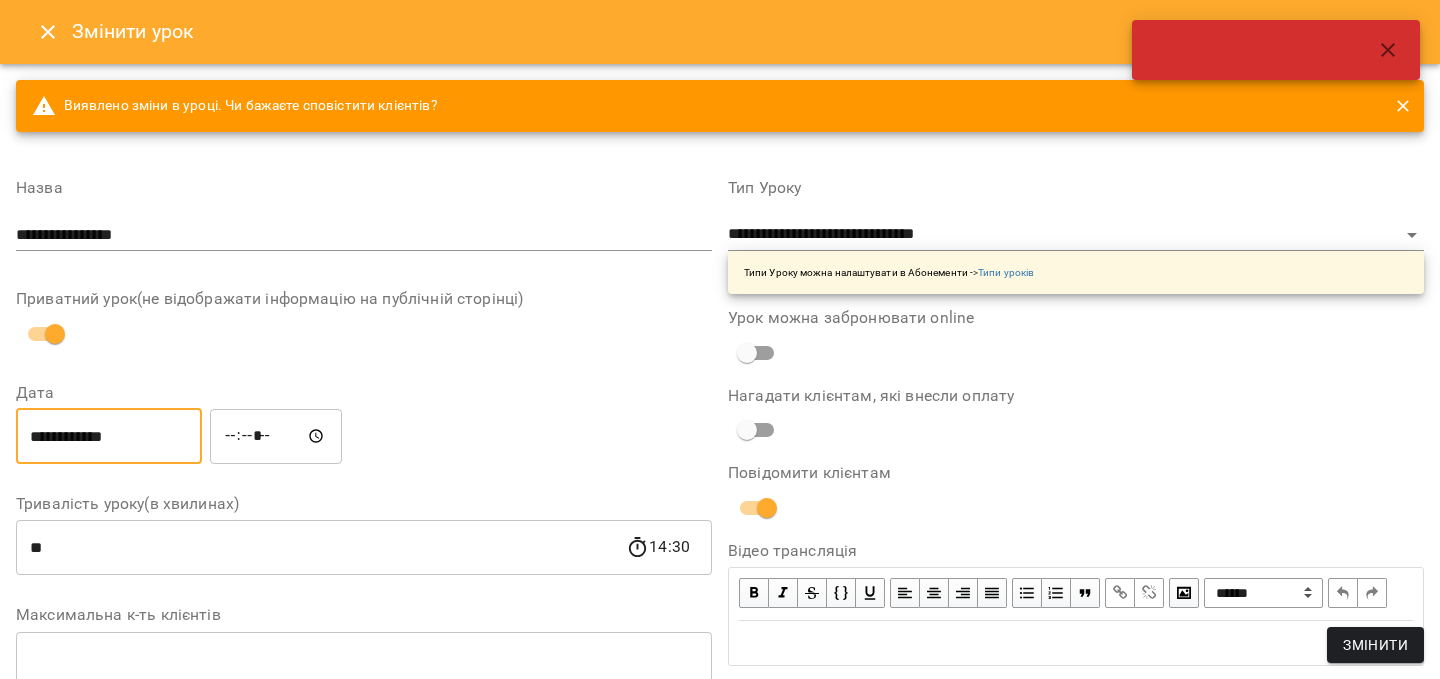 click on "*****" at bounding box center (276, 436) 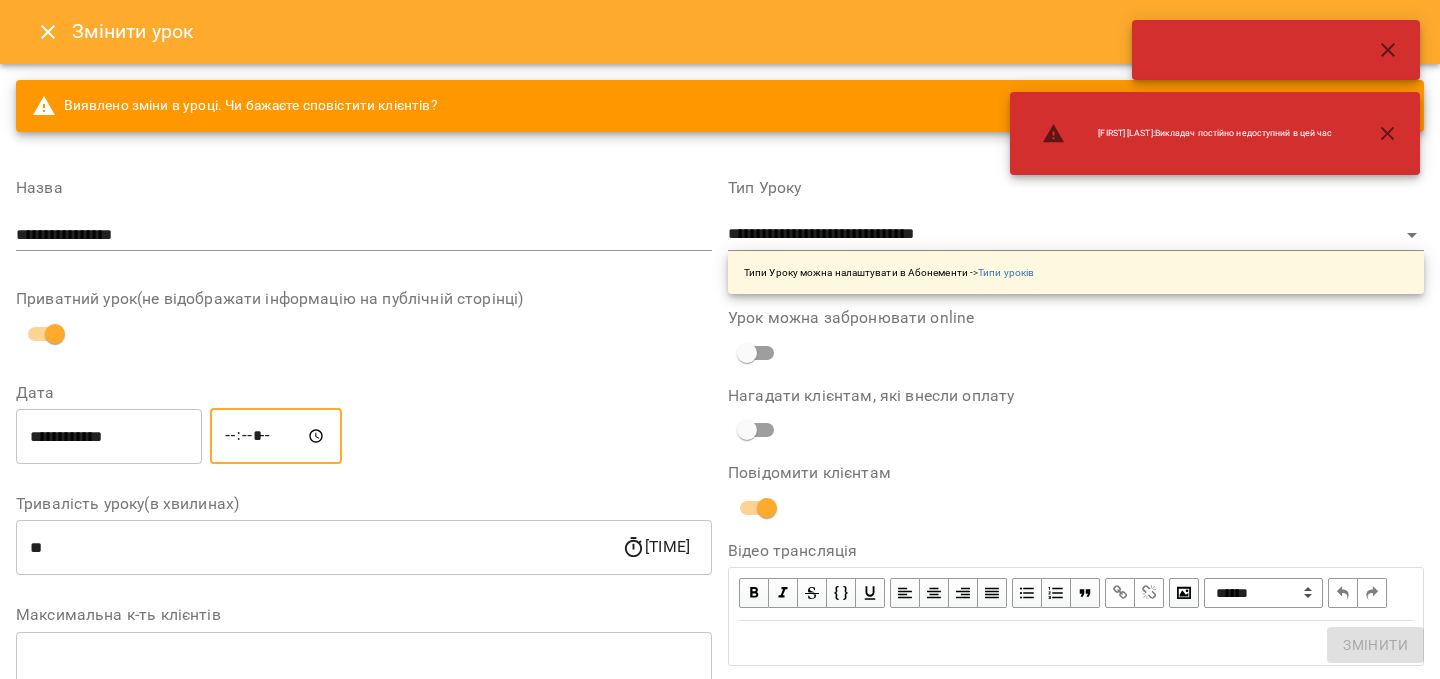type on "*****" 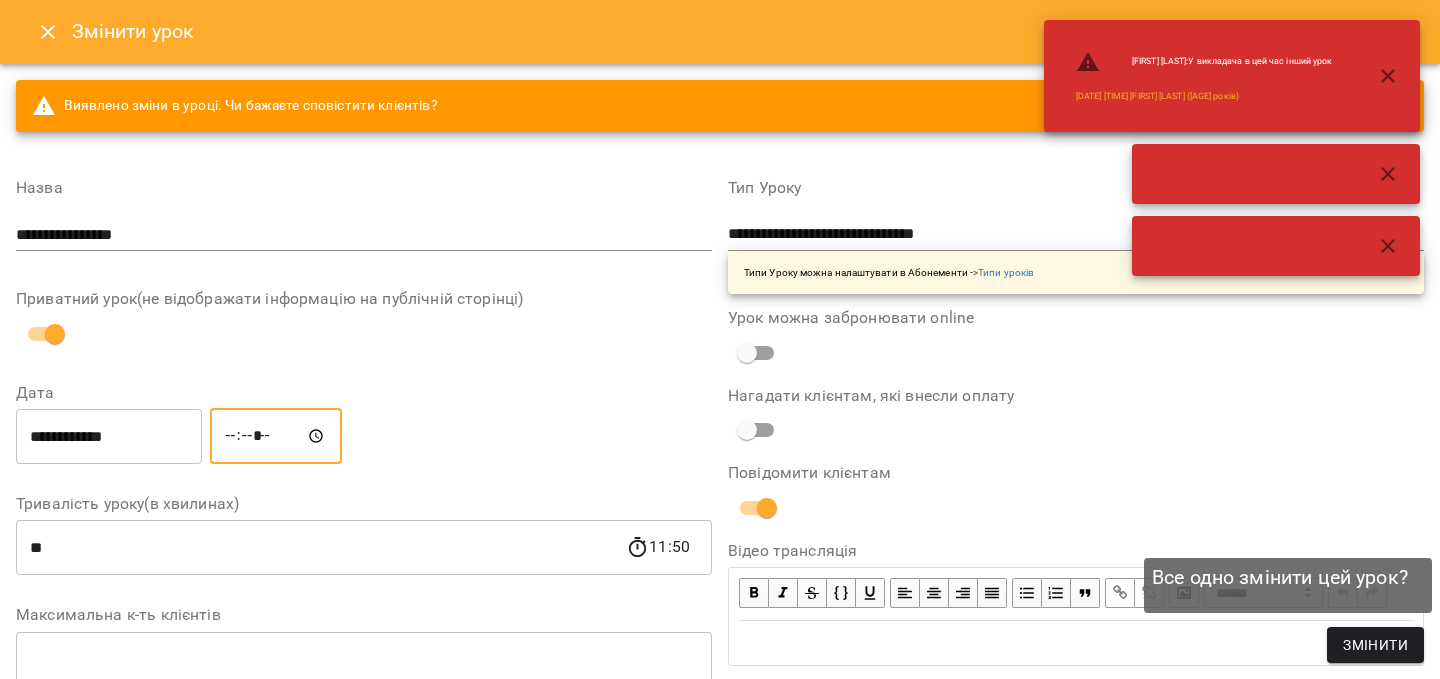 click on "Змінити" at bounding box center [1375, 645] 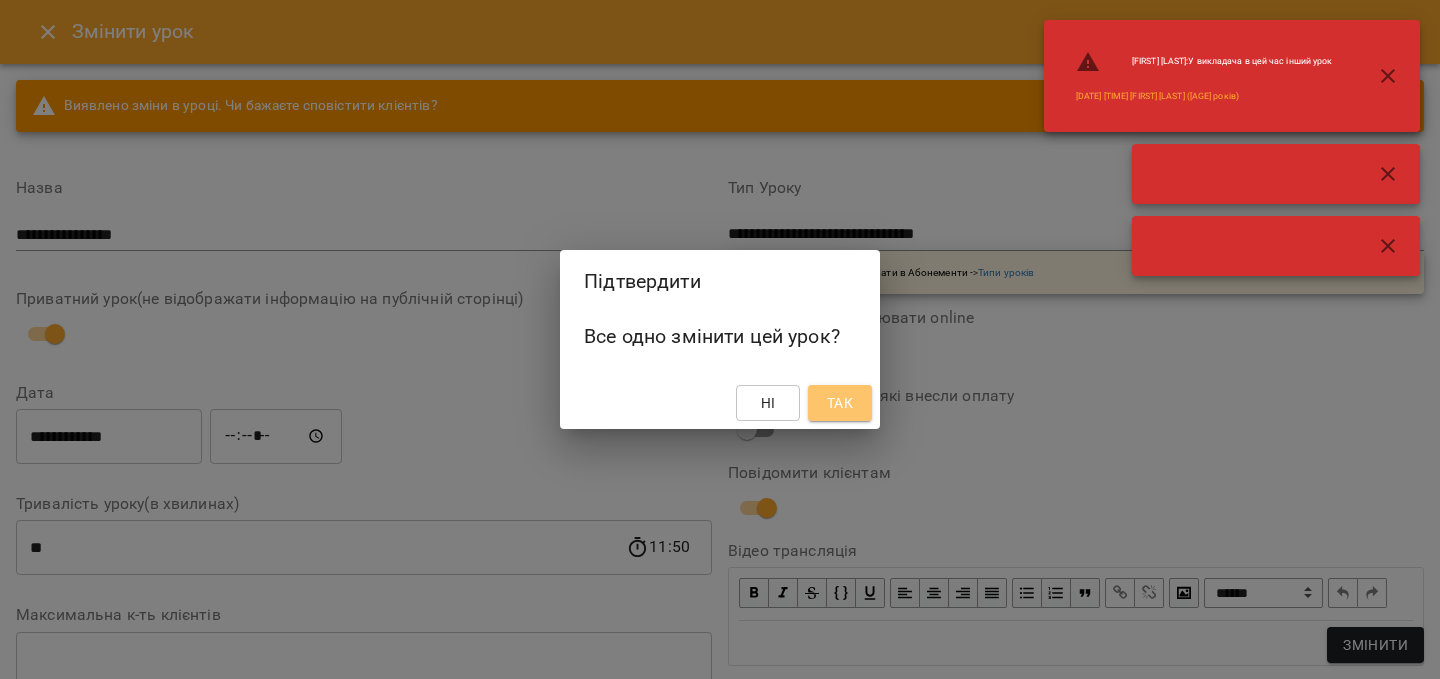 click on "Так" at bounding box center (840, 403) 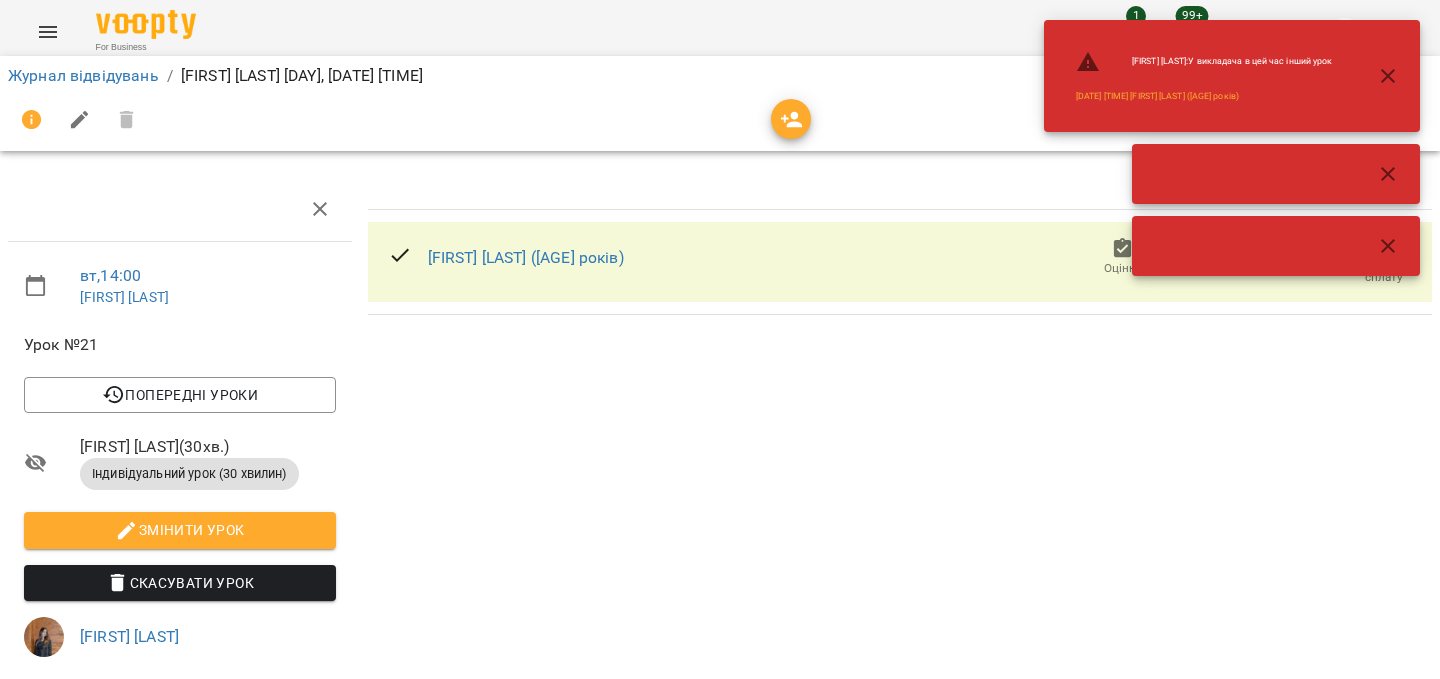 click 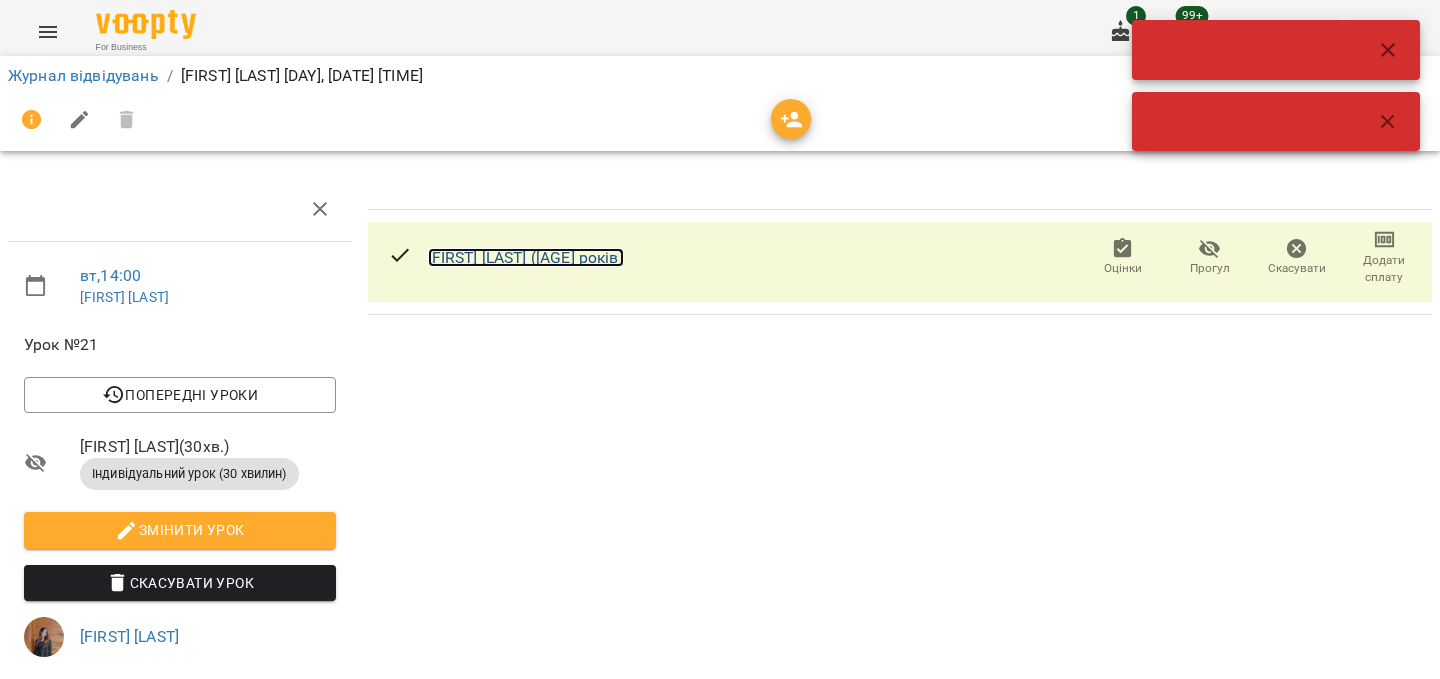 click on "[FIRST] [LAST] ([AGE] років)" at bounding box center (526, 257) 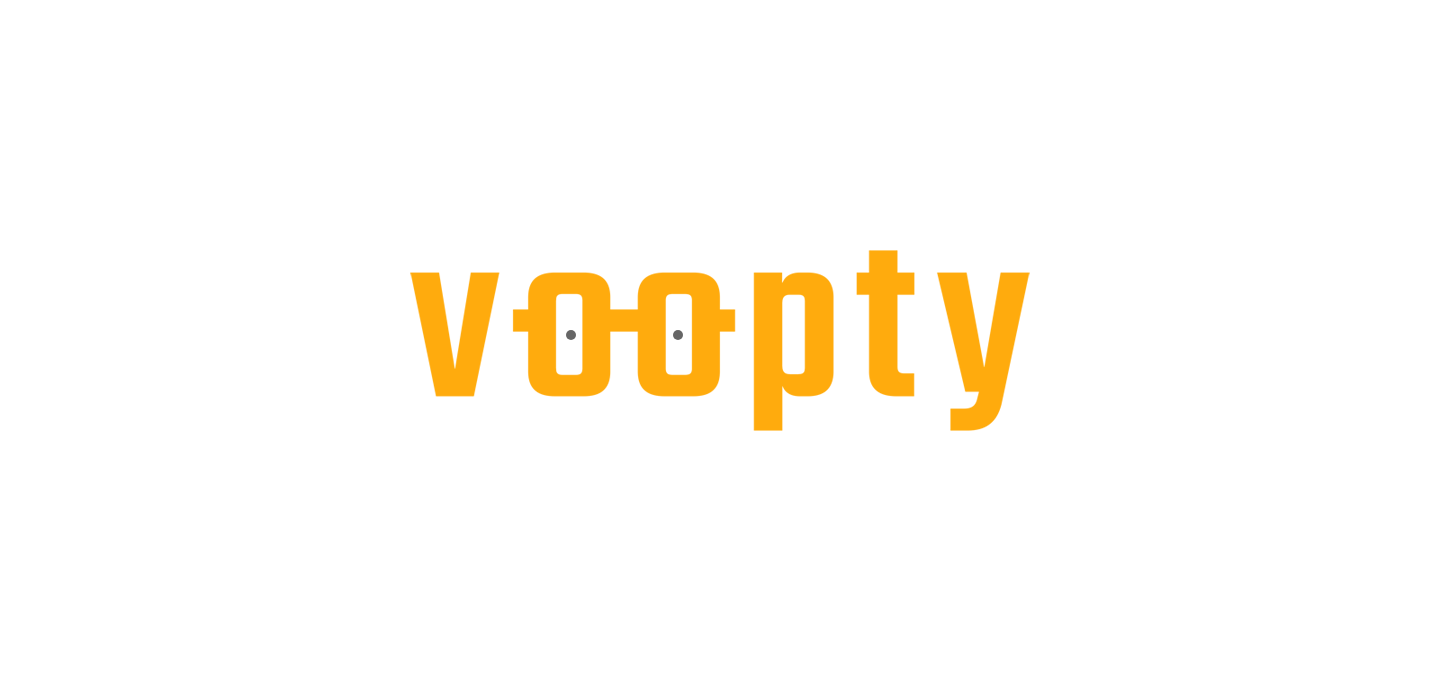 scroll, scrollTop: 0, scrollLeft: 0, axis: both 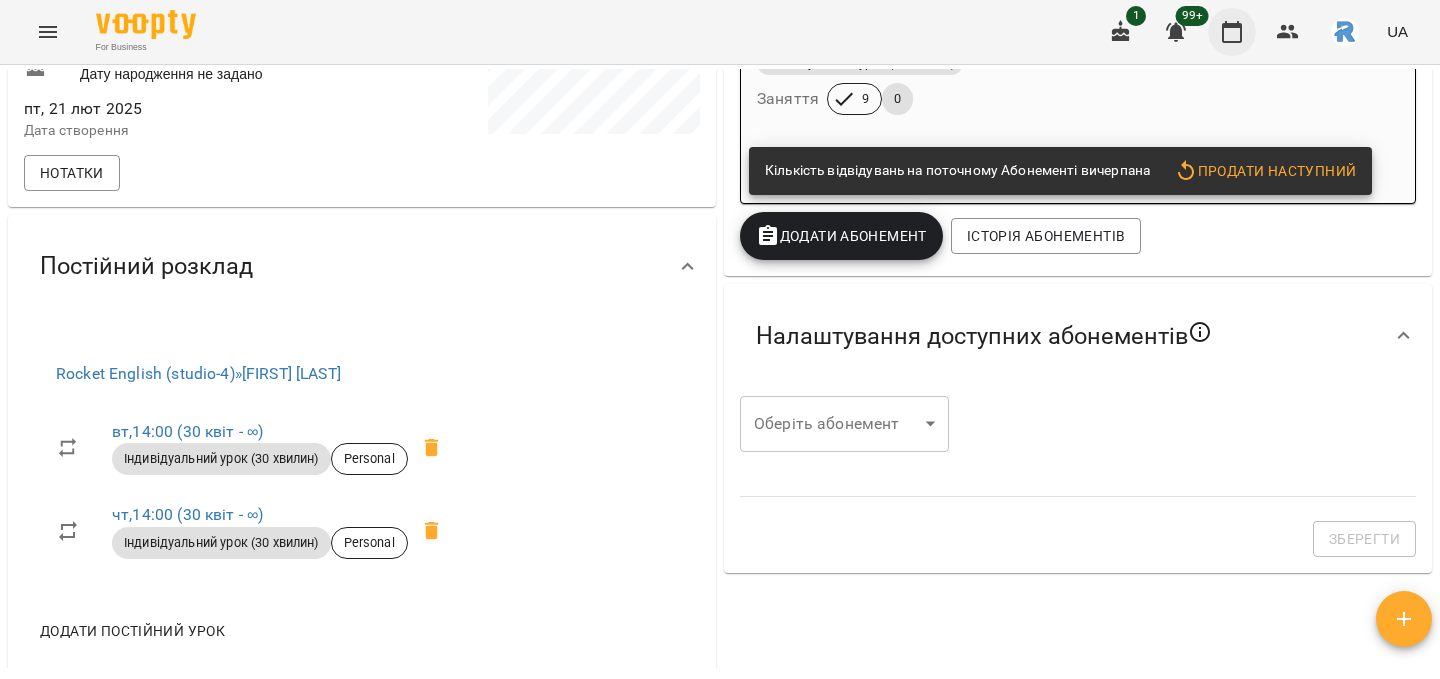 click 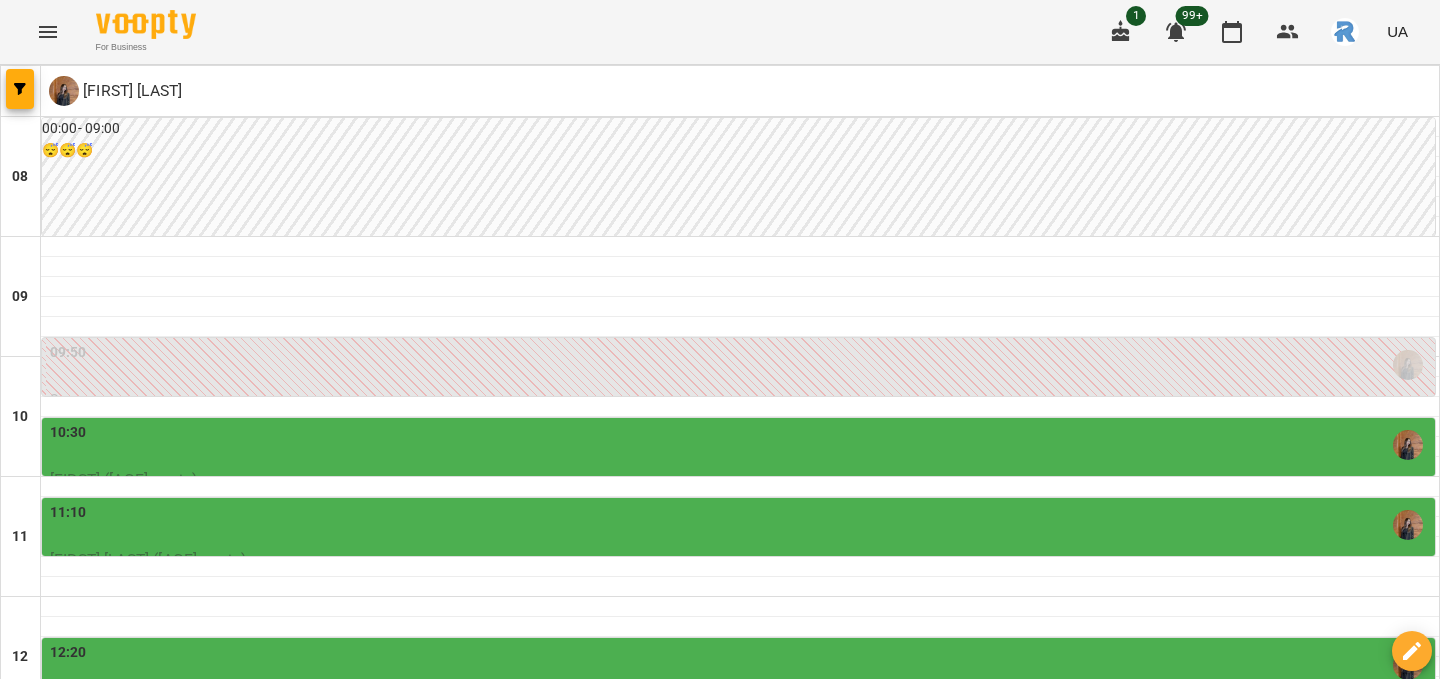 click on "пт" at bounding box center [1164, 1703] 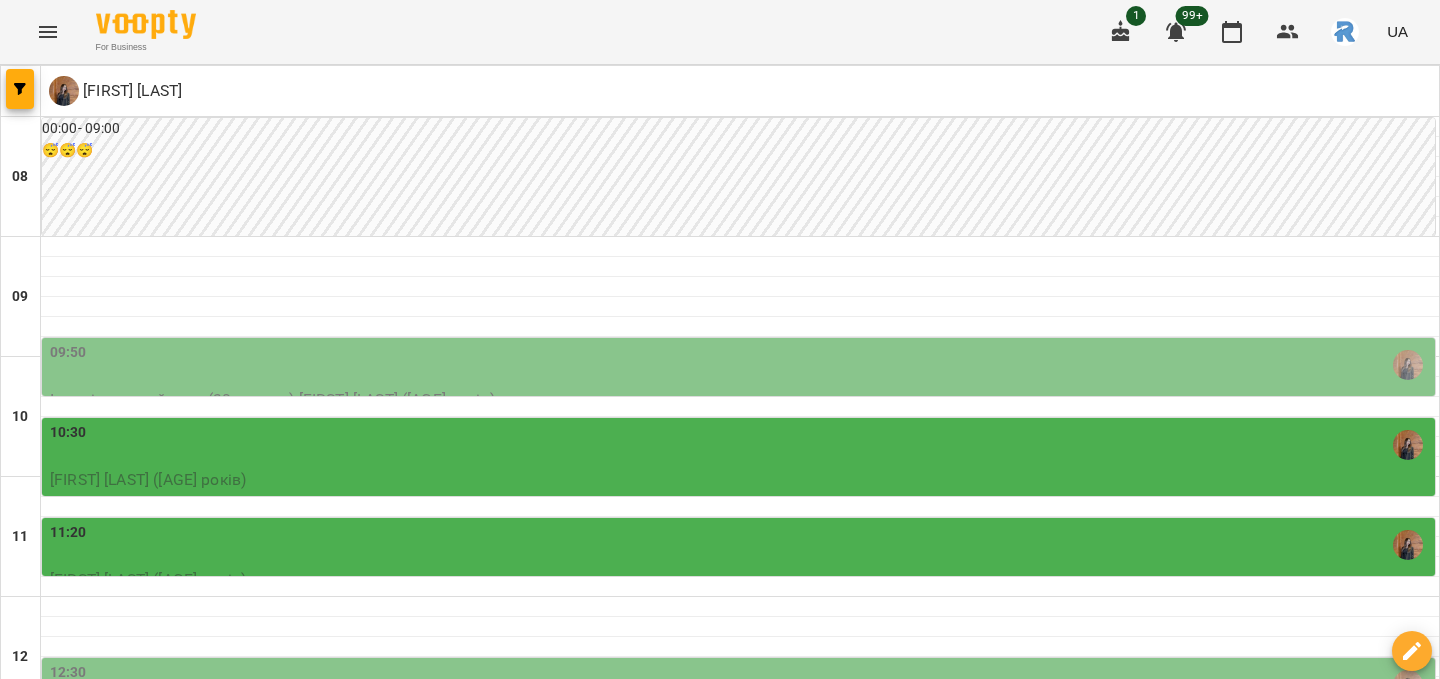 scroll, scrollTop: 222, scrollLeft: 0, axis: vertical 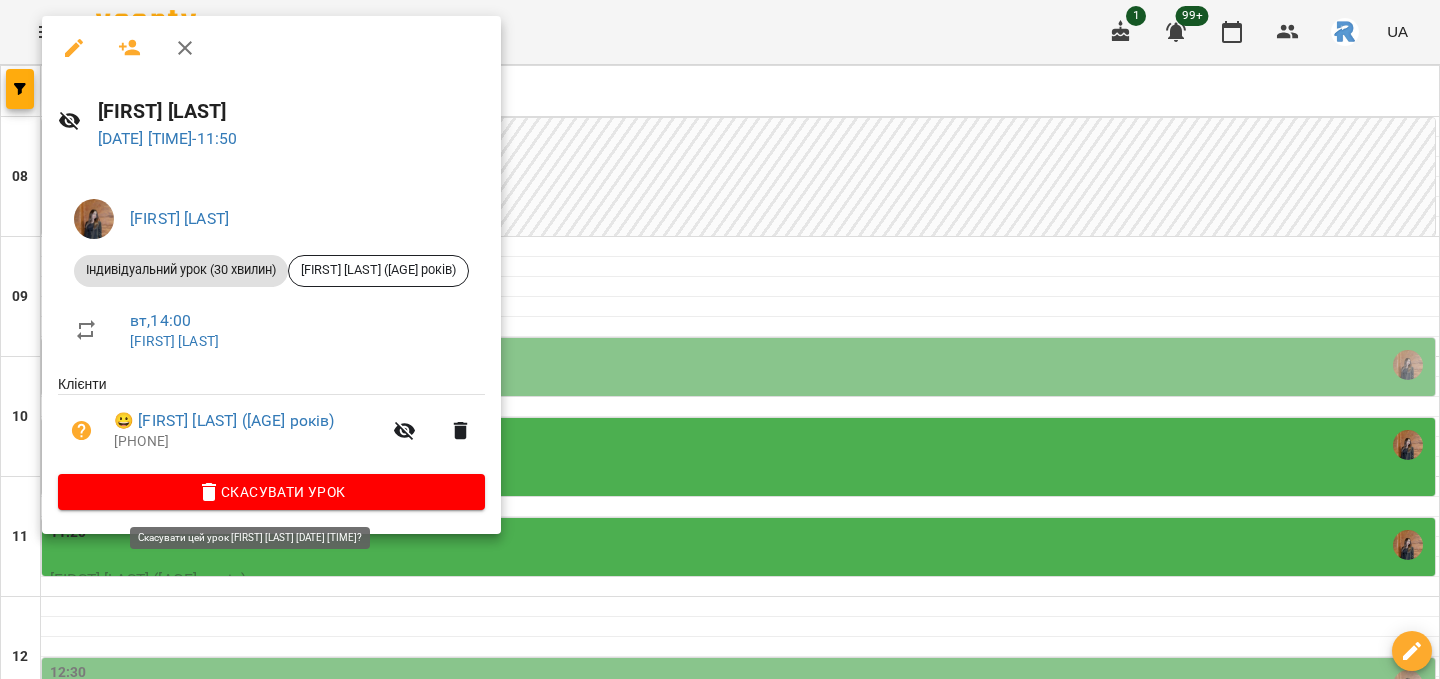 click 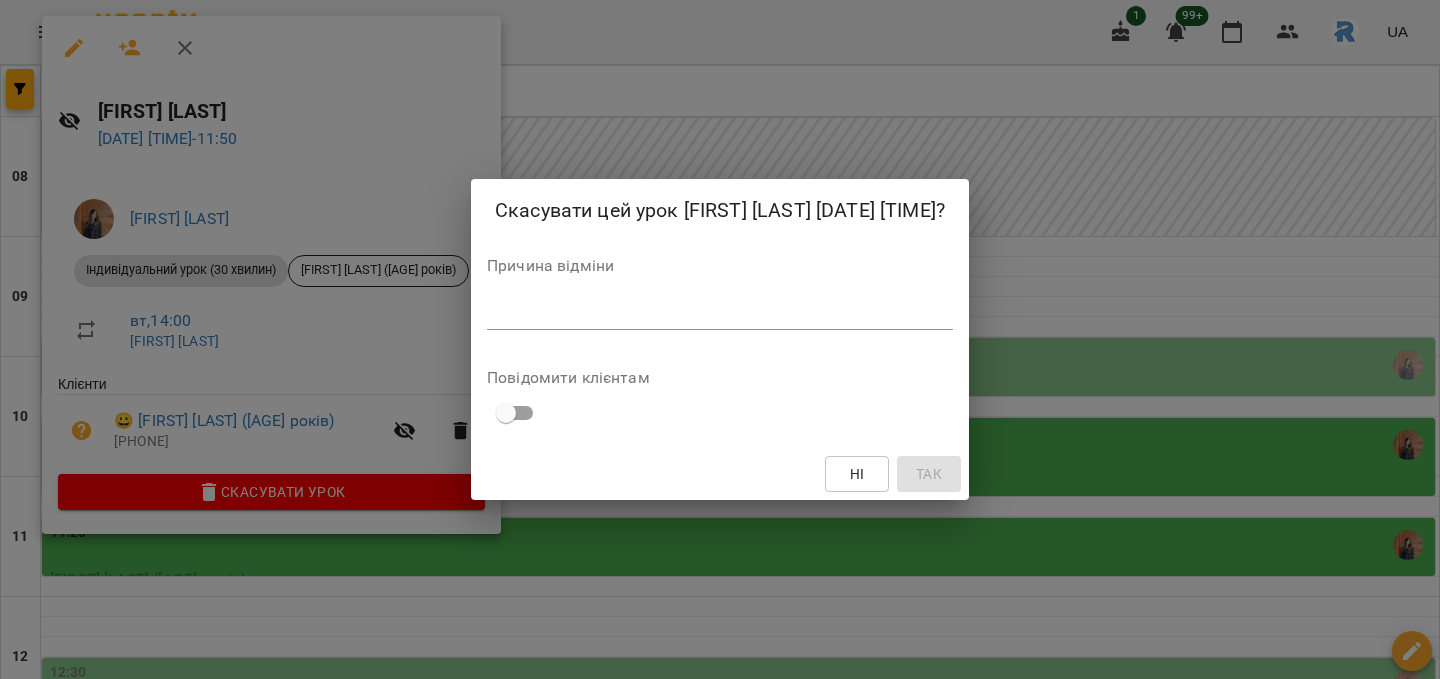 click at bounding box center (720, 313) 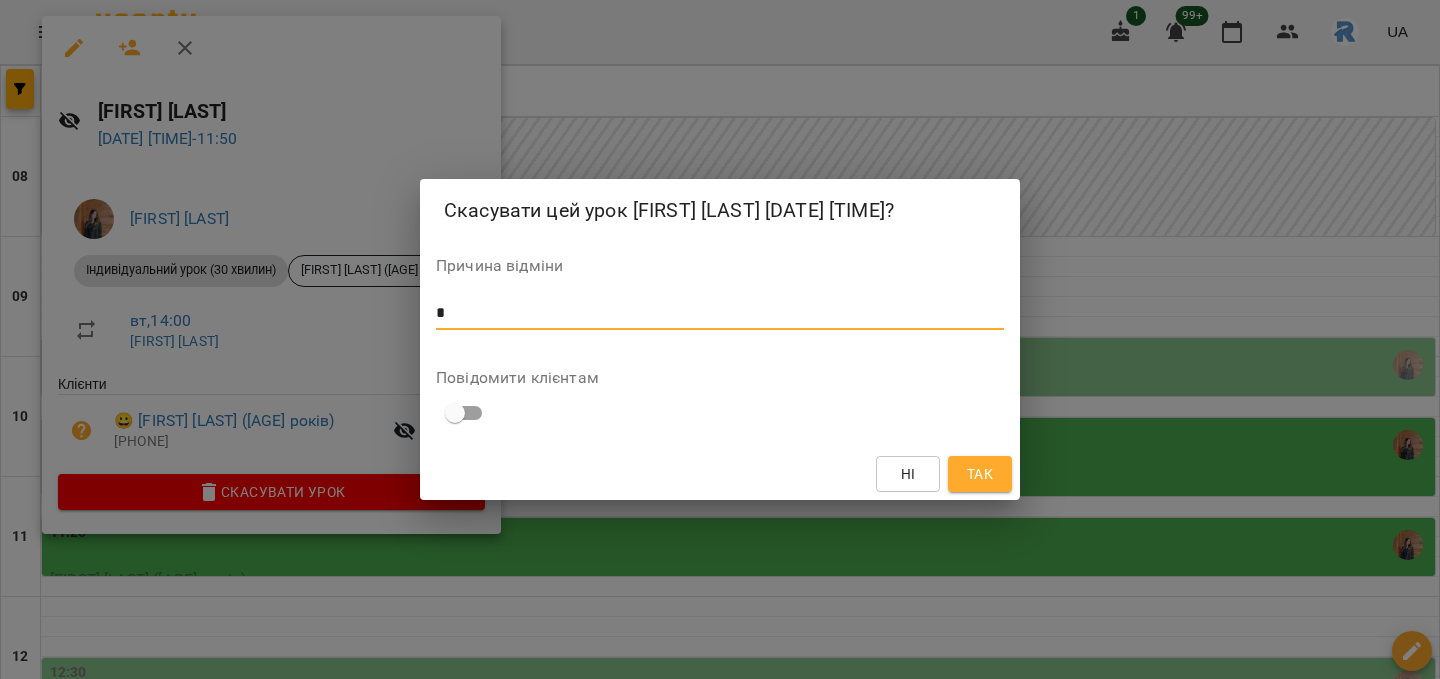 type on "*" 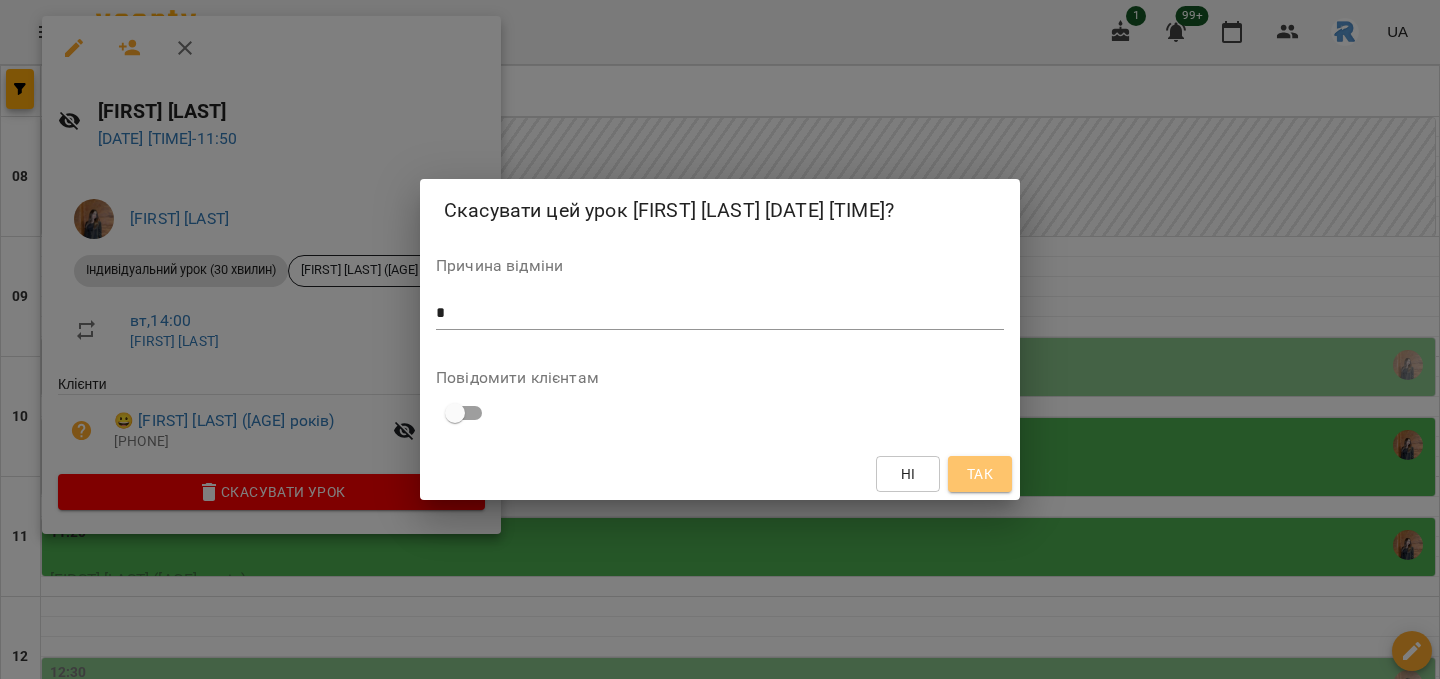 click on "Так" at bounding box center [980, 474] 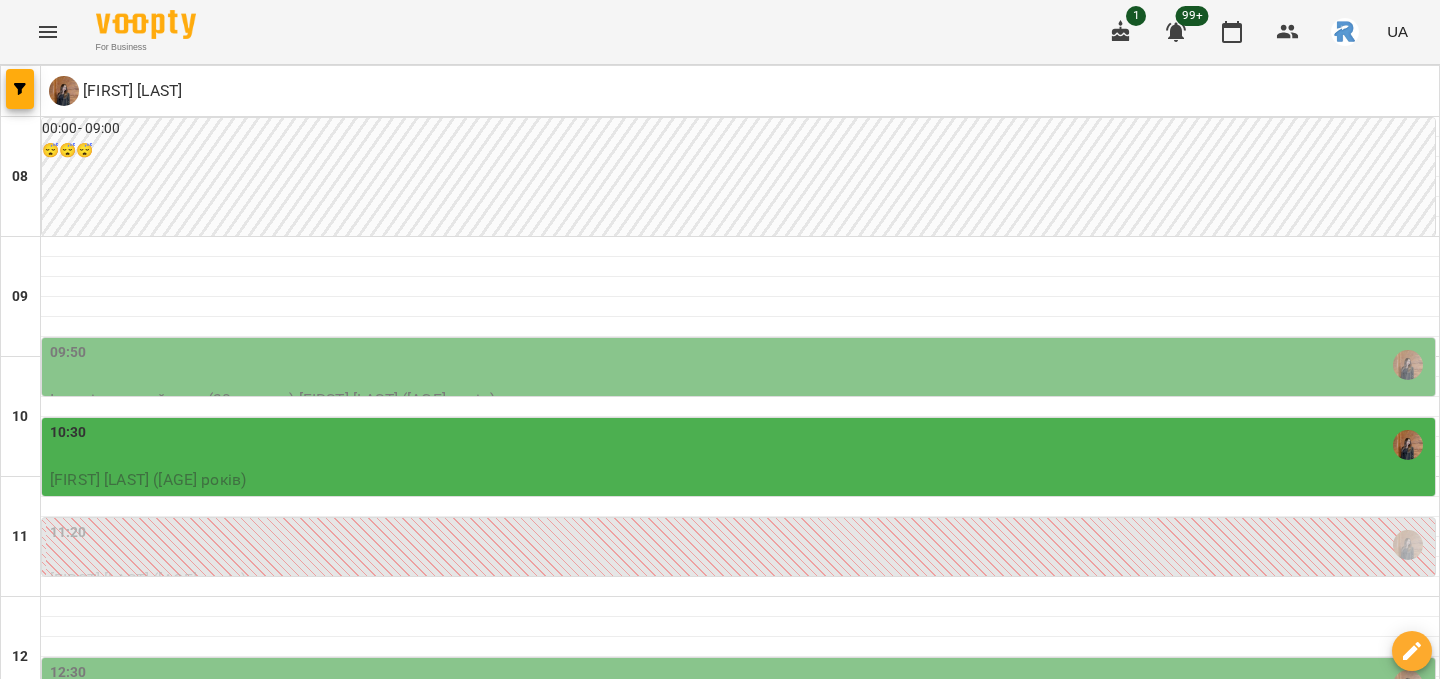 click on "чт" at bounding box center [750, 1703] 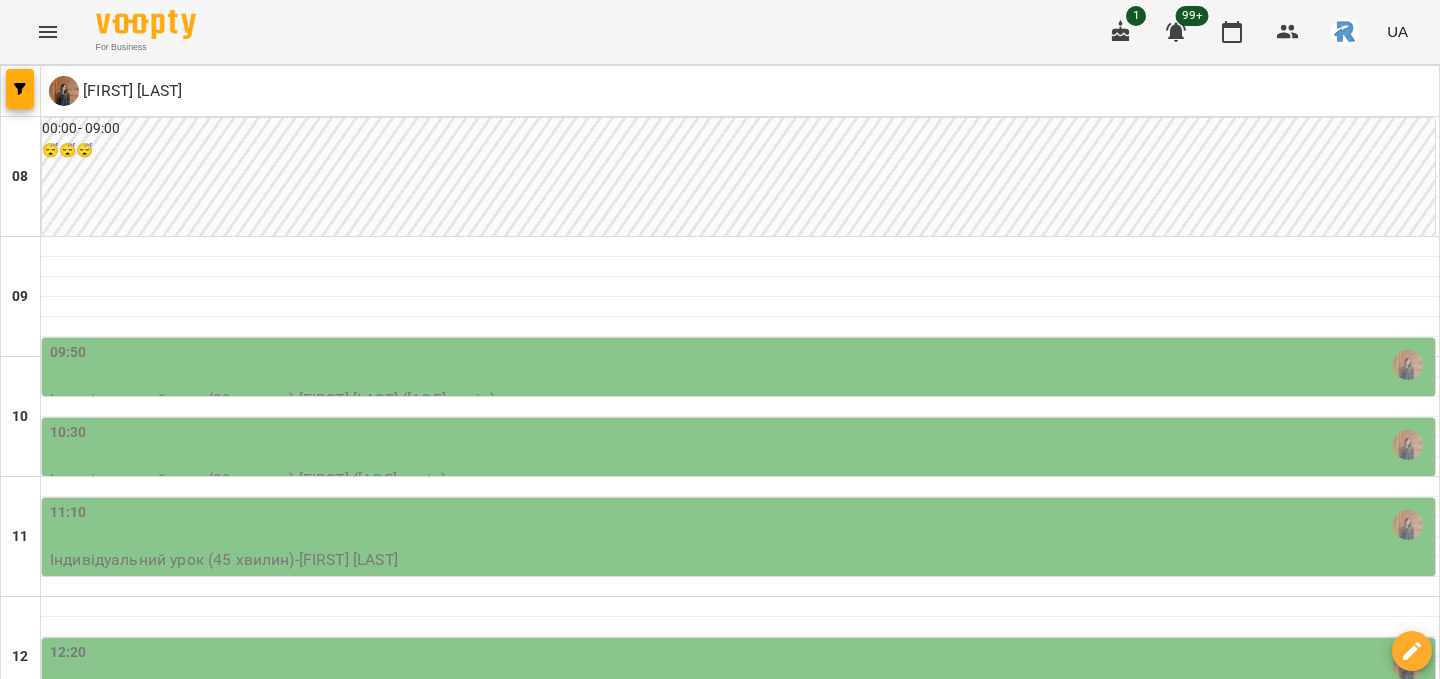 scroll, scrollTop: 194, scrollLeft: 0, axis: vertical 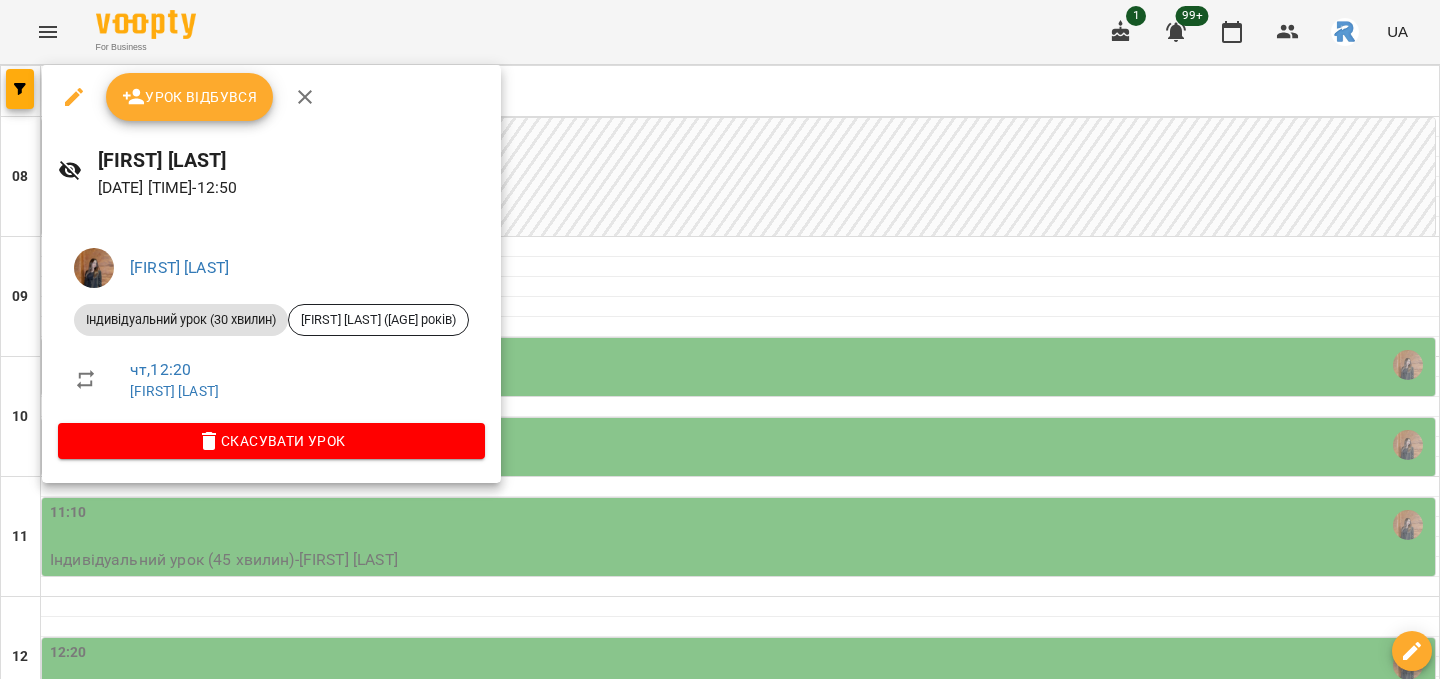 click at bounding box center (720, 339) 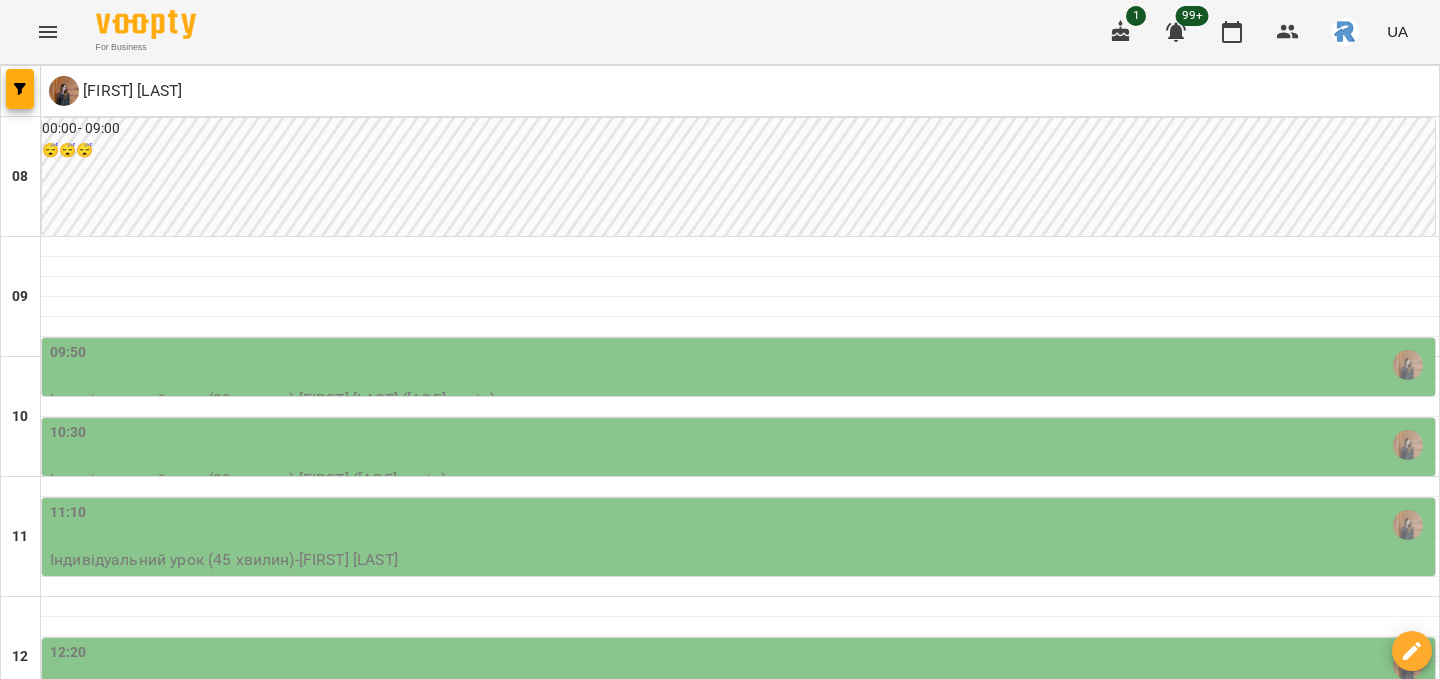 scroll, scrollTop: 382, scrollLeft: 0, axis: vertical 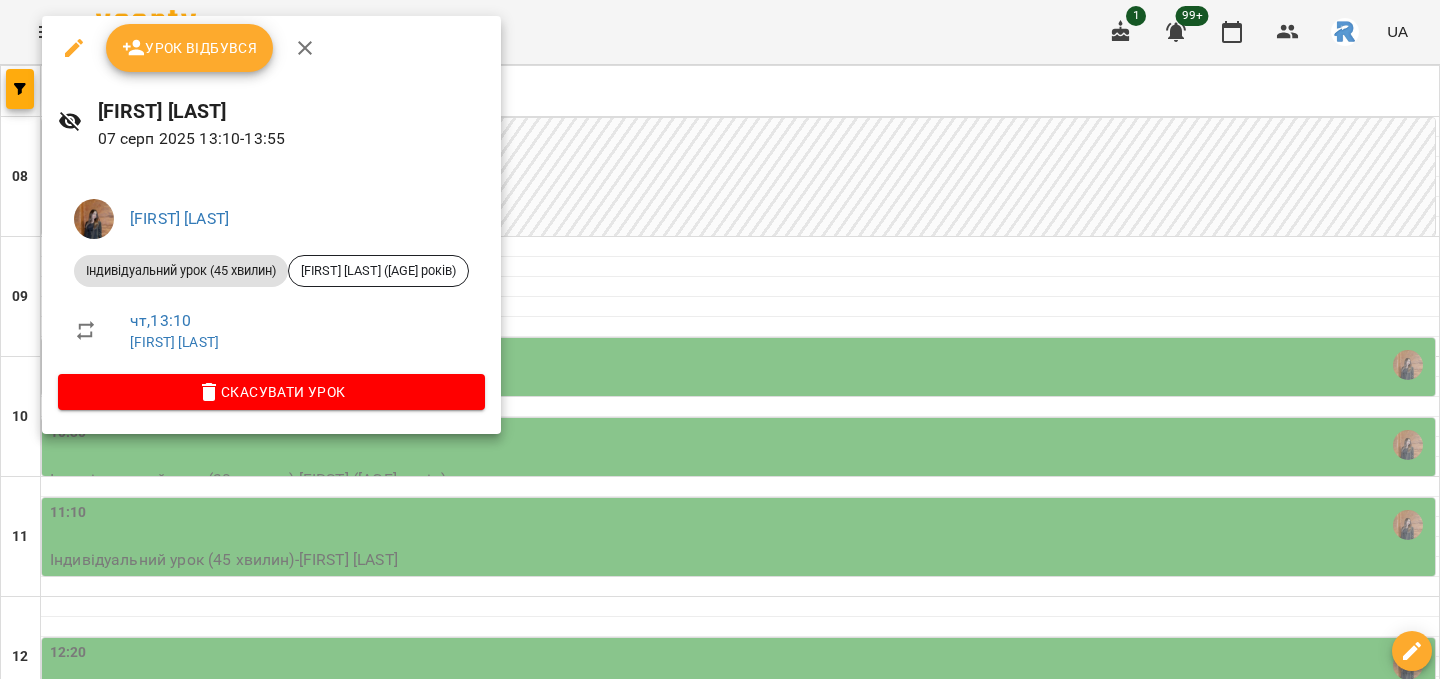 click at bounding box center [720, 339] 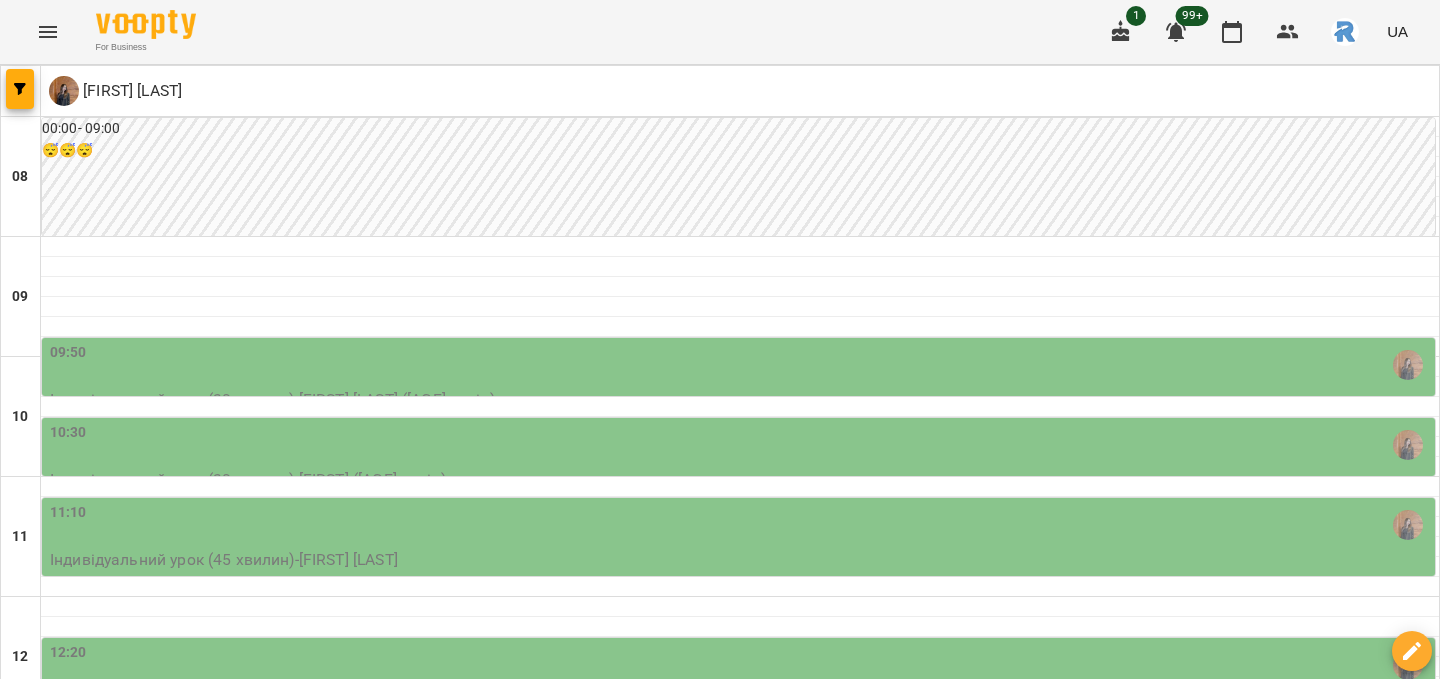scroll, scrollTop: 517, scrollLeft: 0, axis: vertical 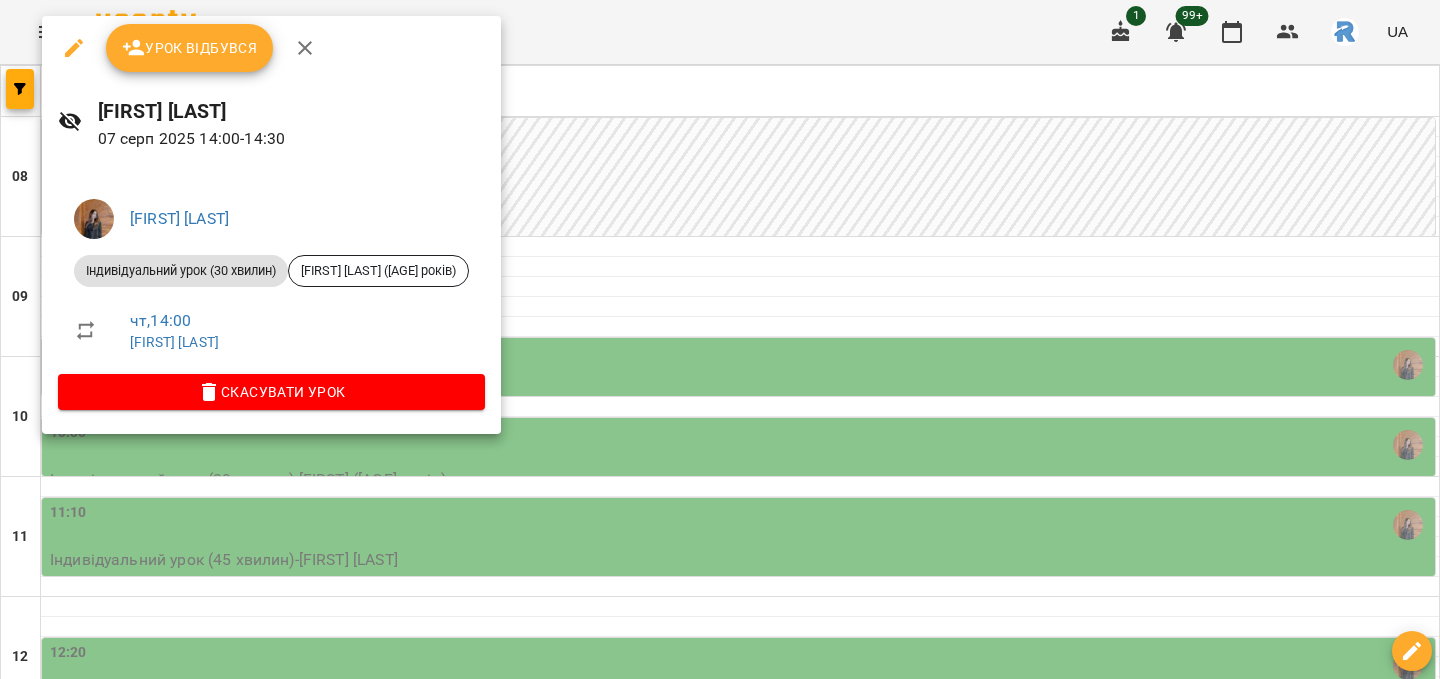 click on "Скасувати Урок" at bounding box center (271, 392) 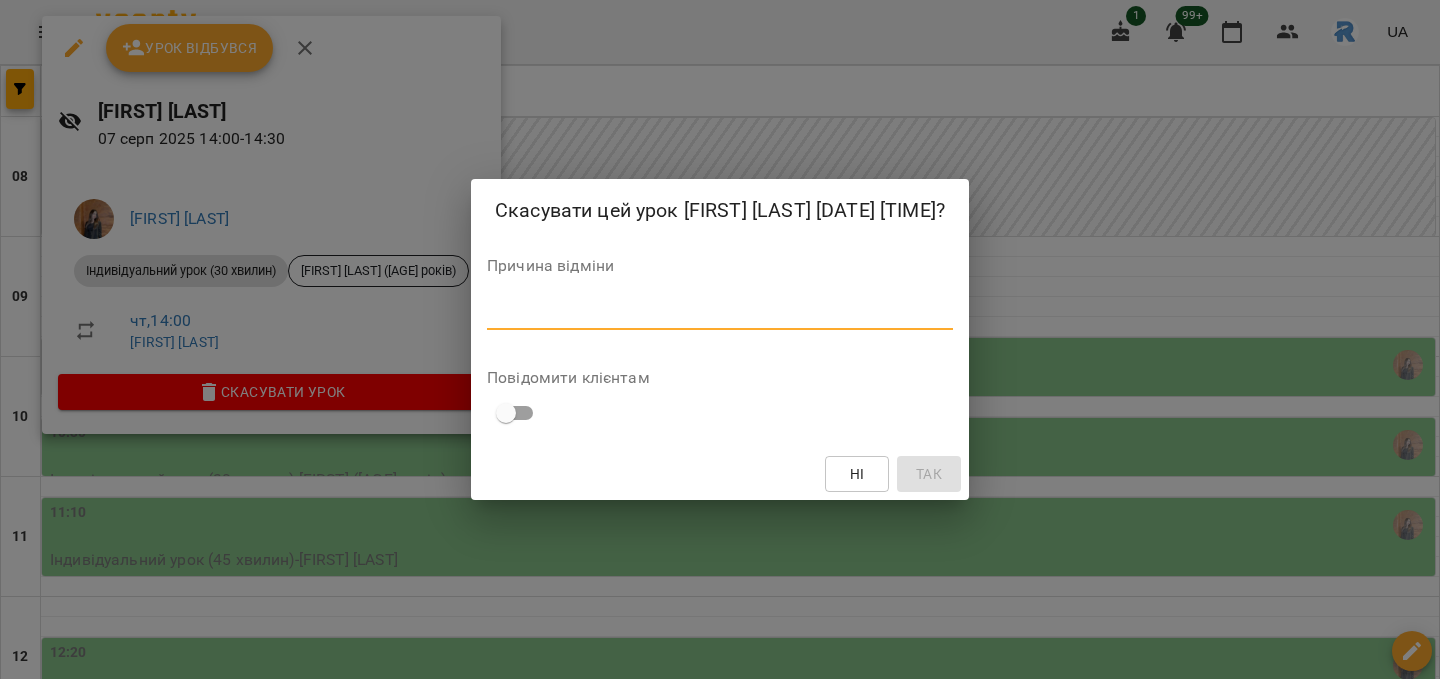 click at bounding box center [720, 313] 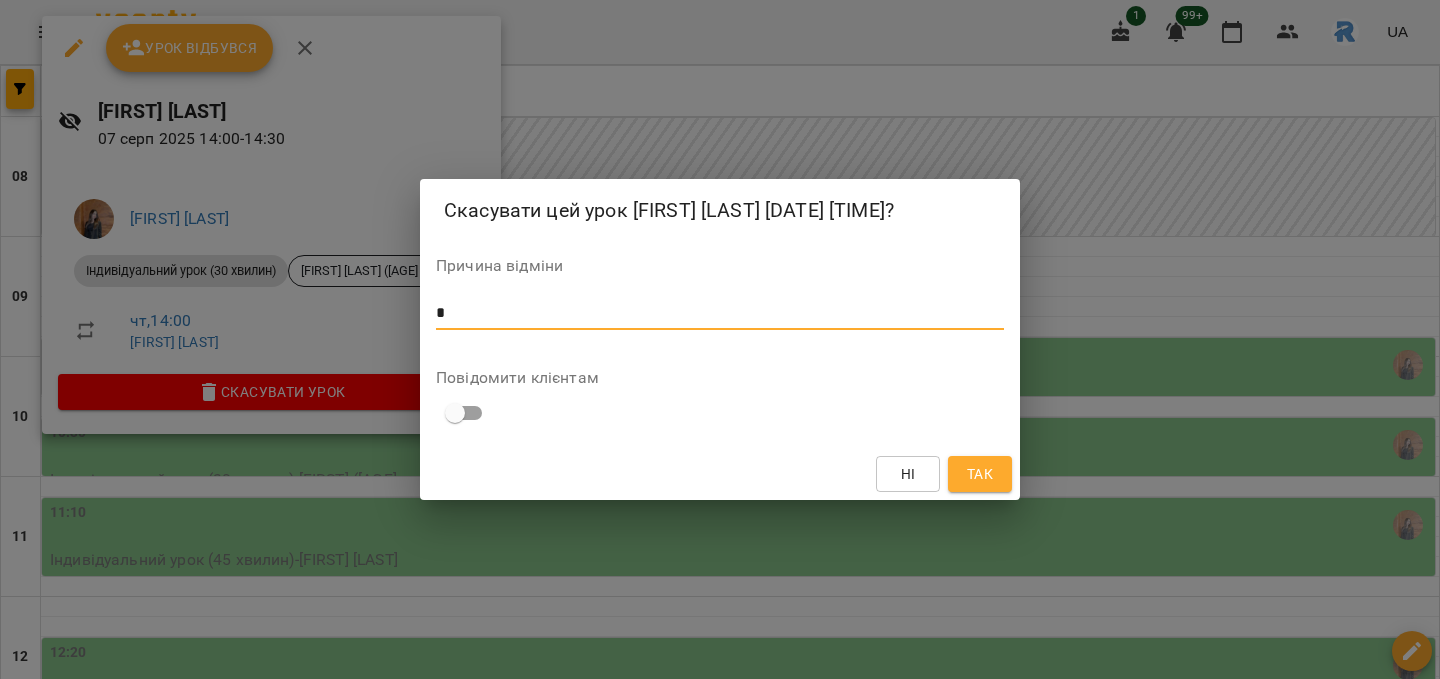 type on "*" 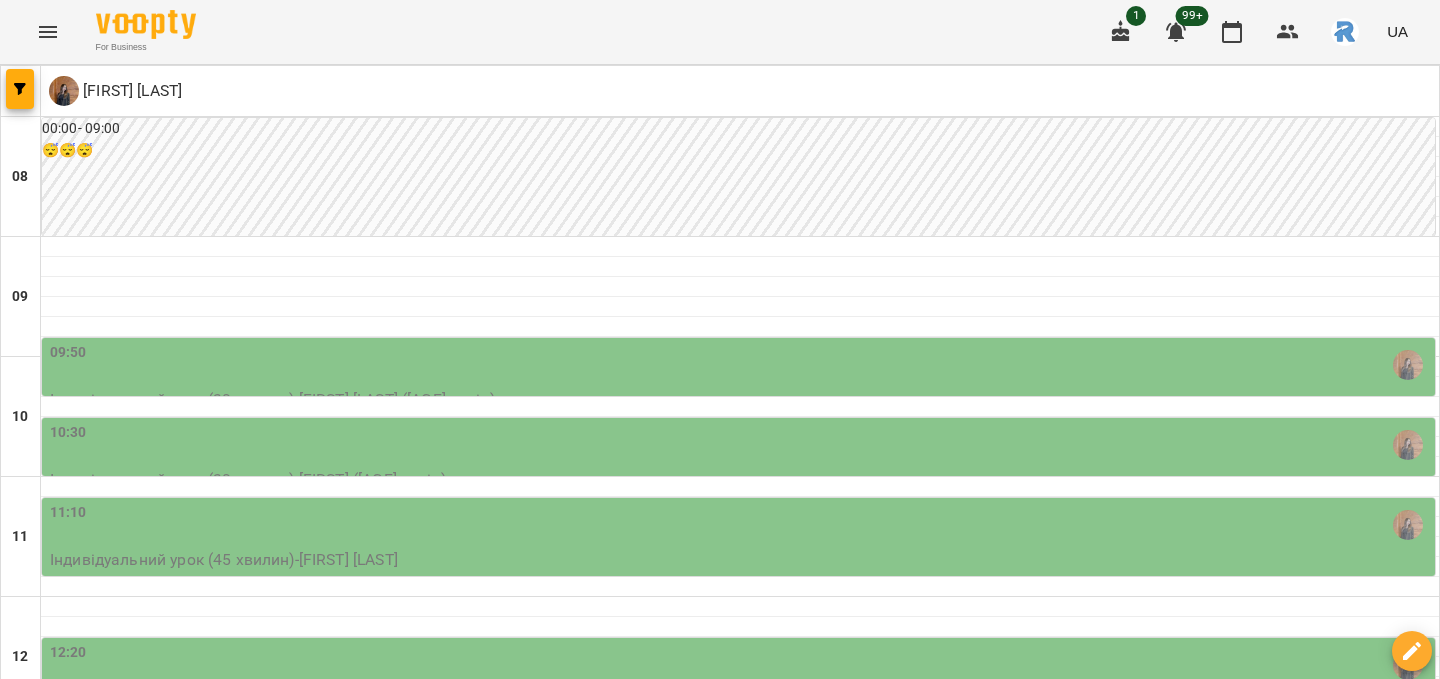 click 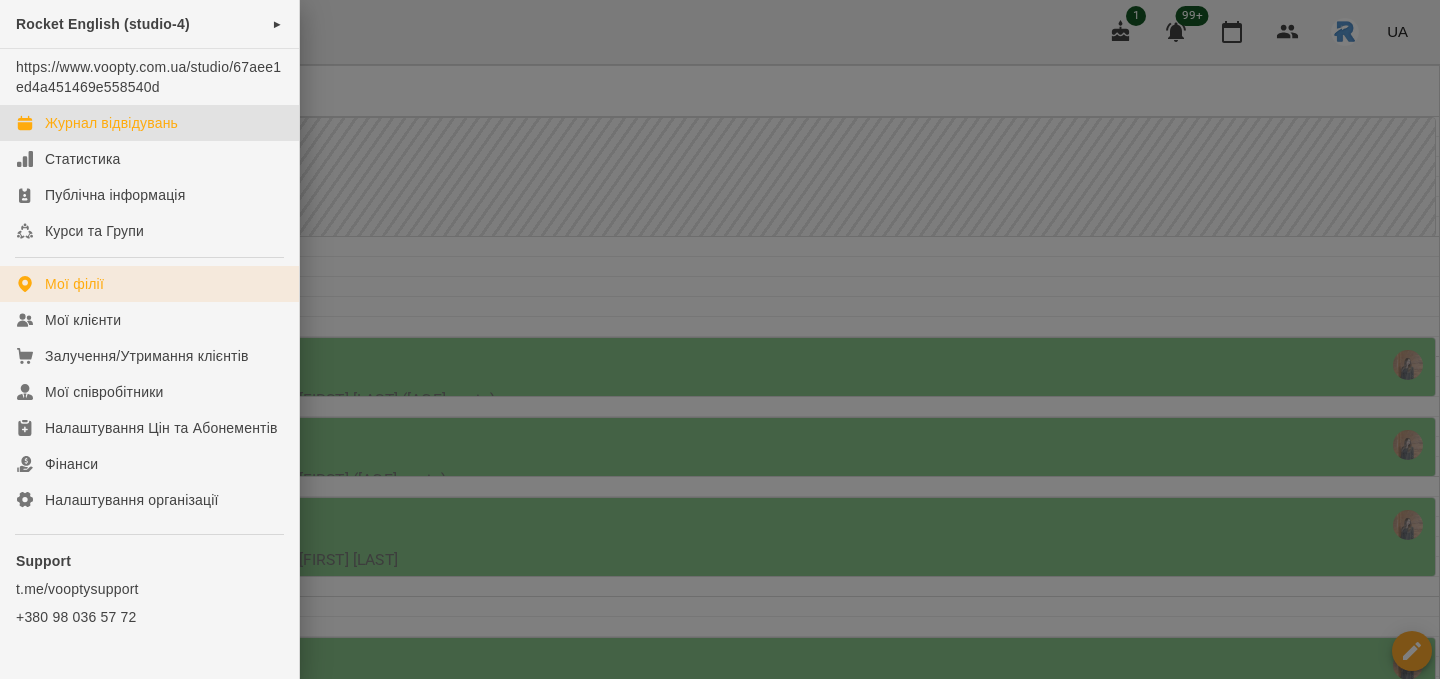click on "Мої філії" at bounding box center [74, 284] 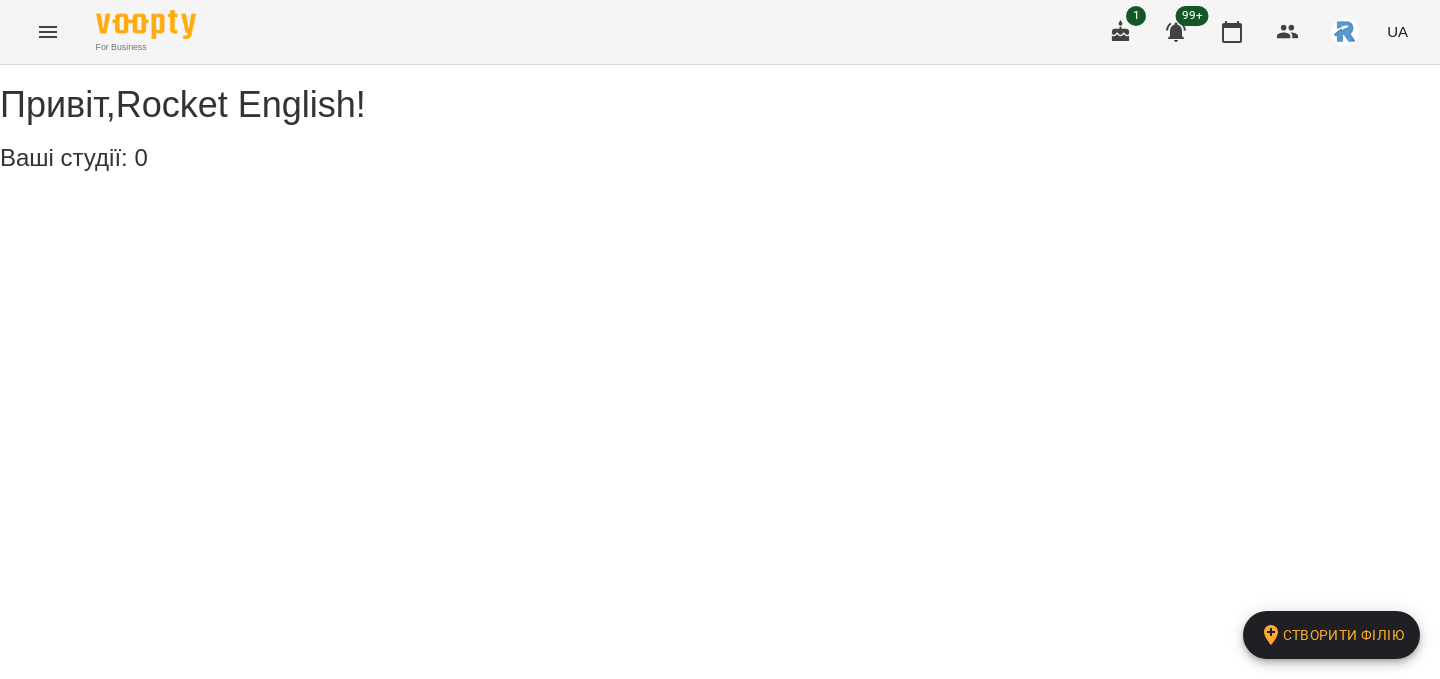 click 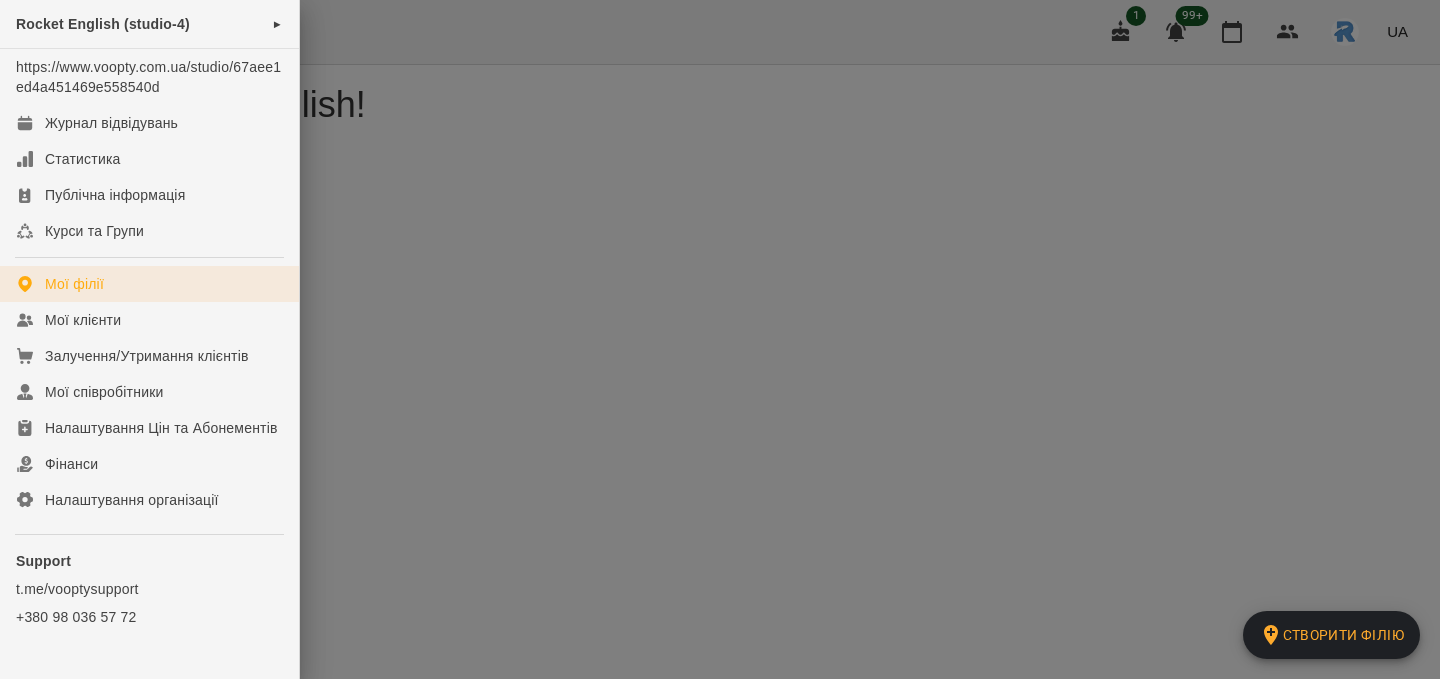 click on "Мої філії" at bounding box center (149, 284) 